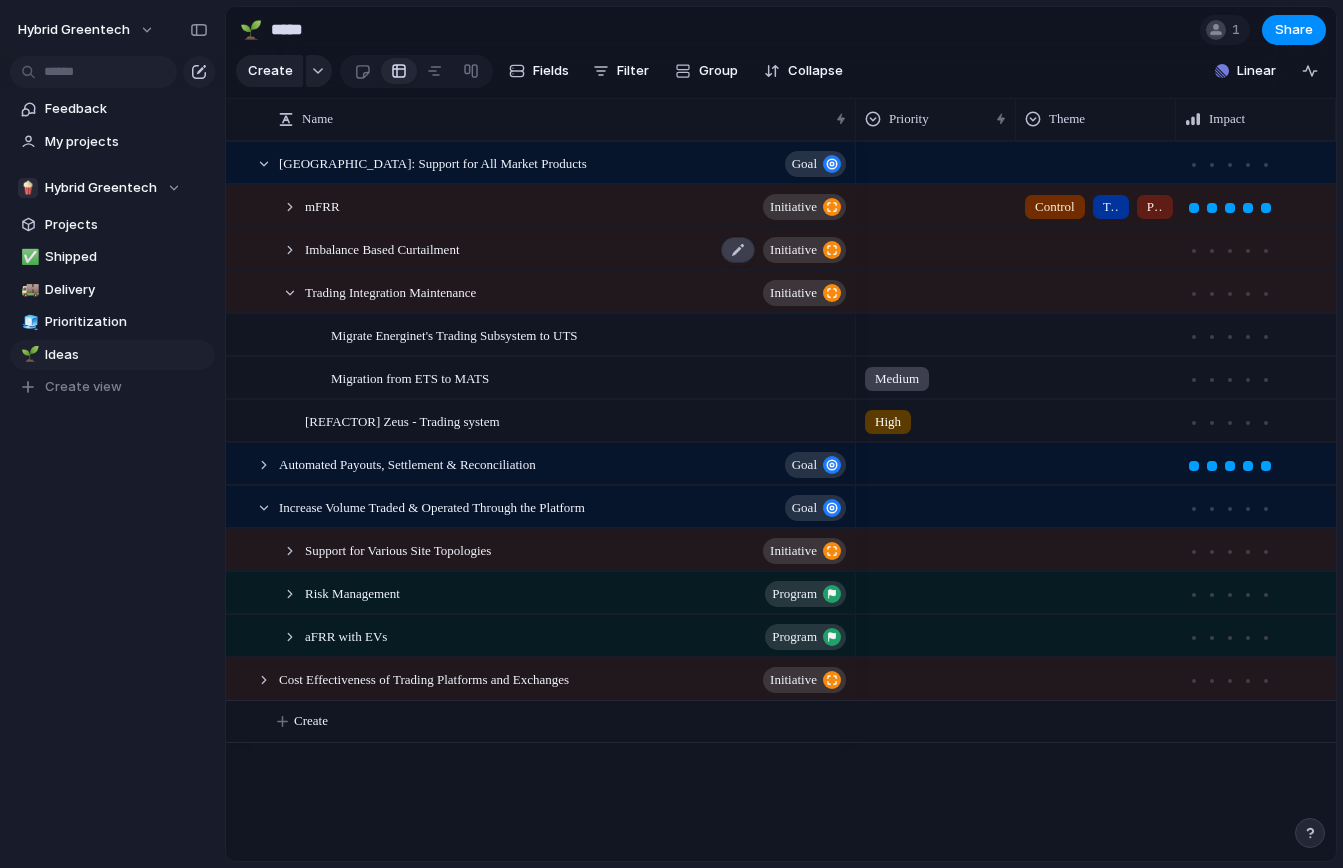 scroll, scrollTop: 0, scrollLeft: 0, axis: both 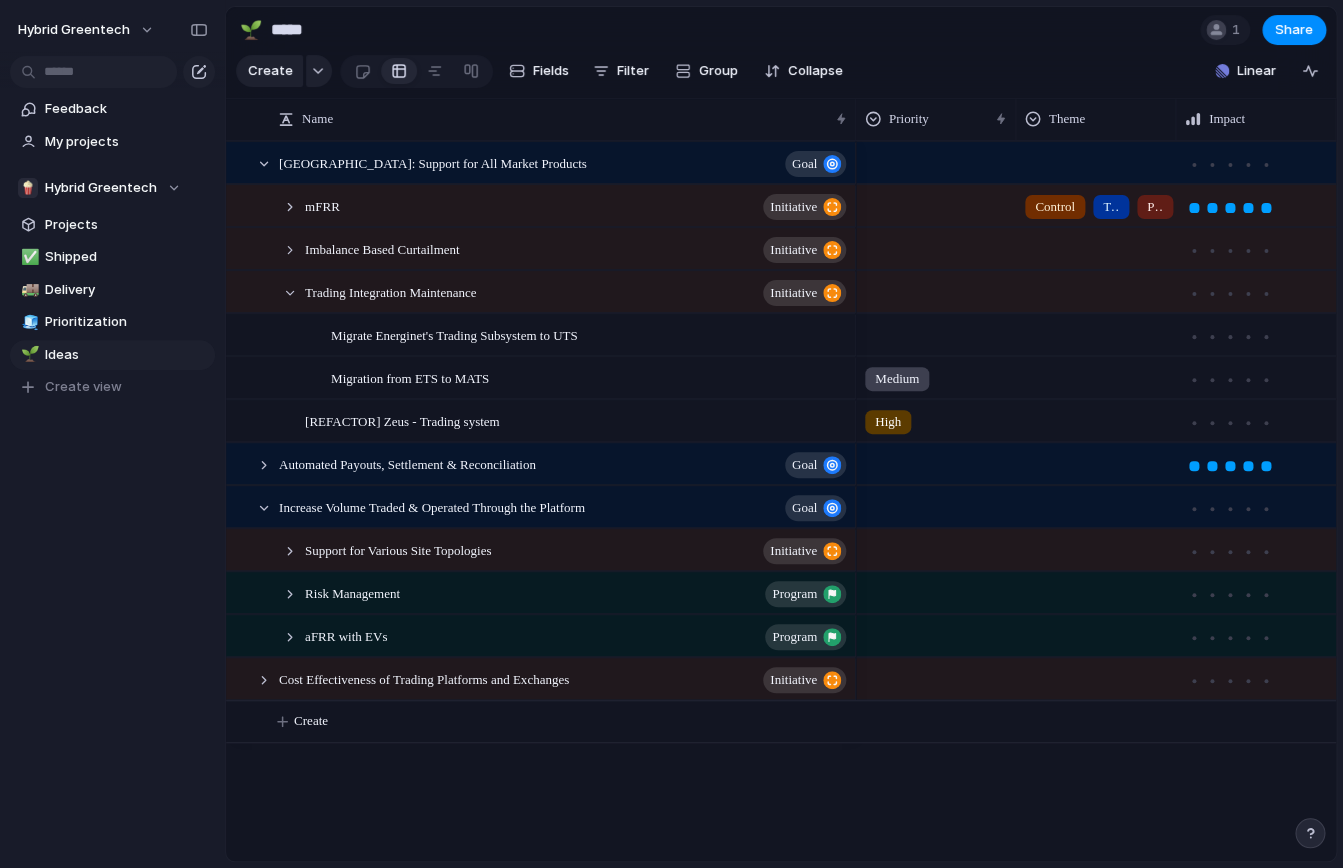 click on "Program" at bounding box center (794, 594) 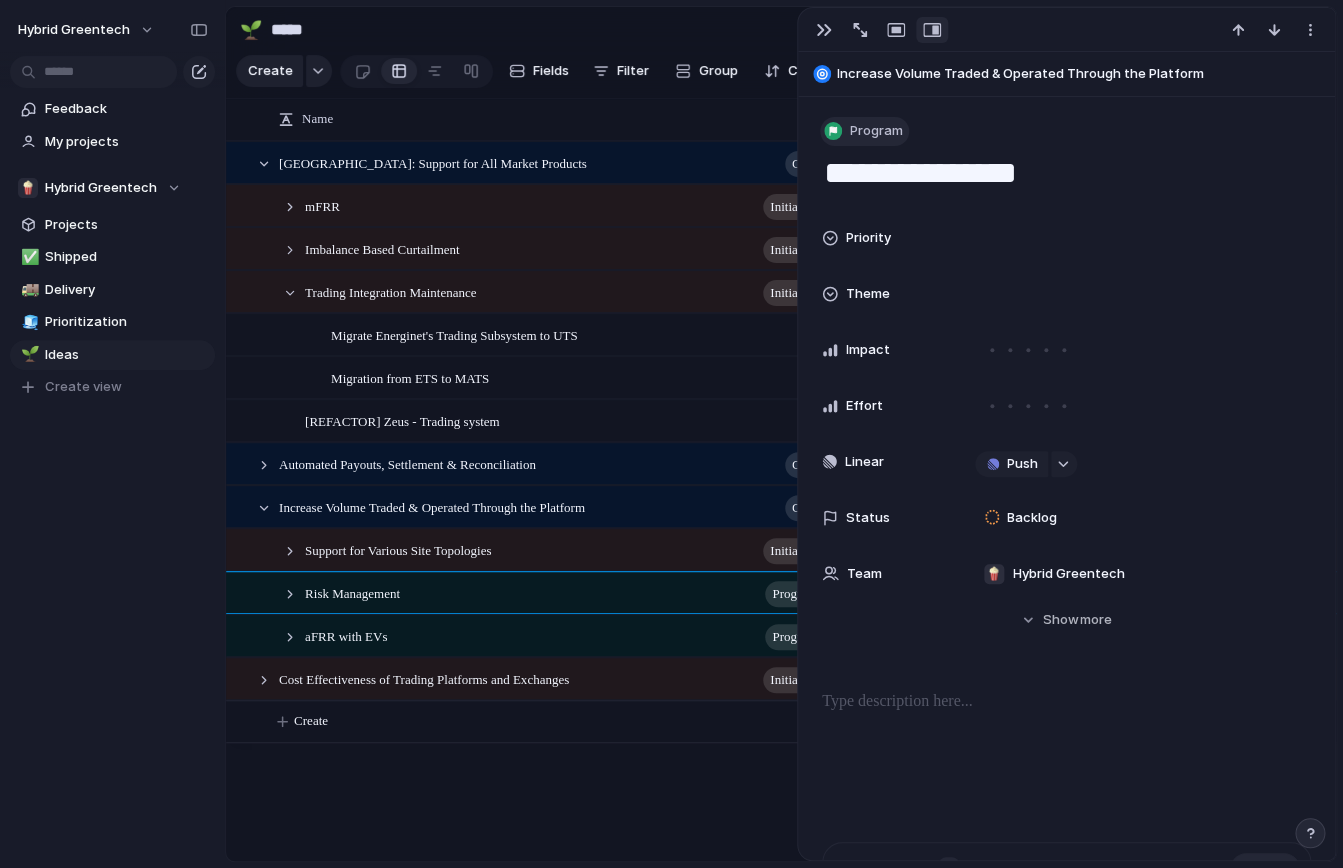 click on "Program" at bounding box center (864, 131) 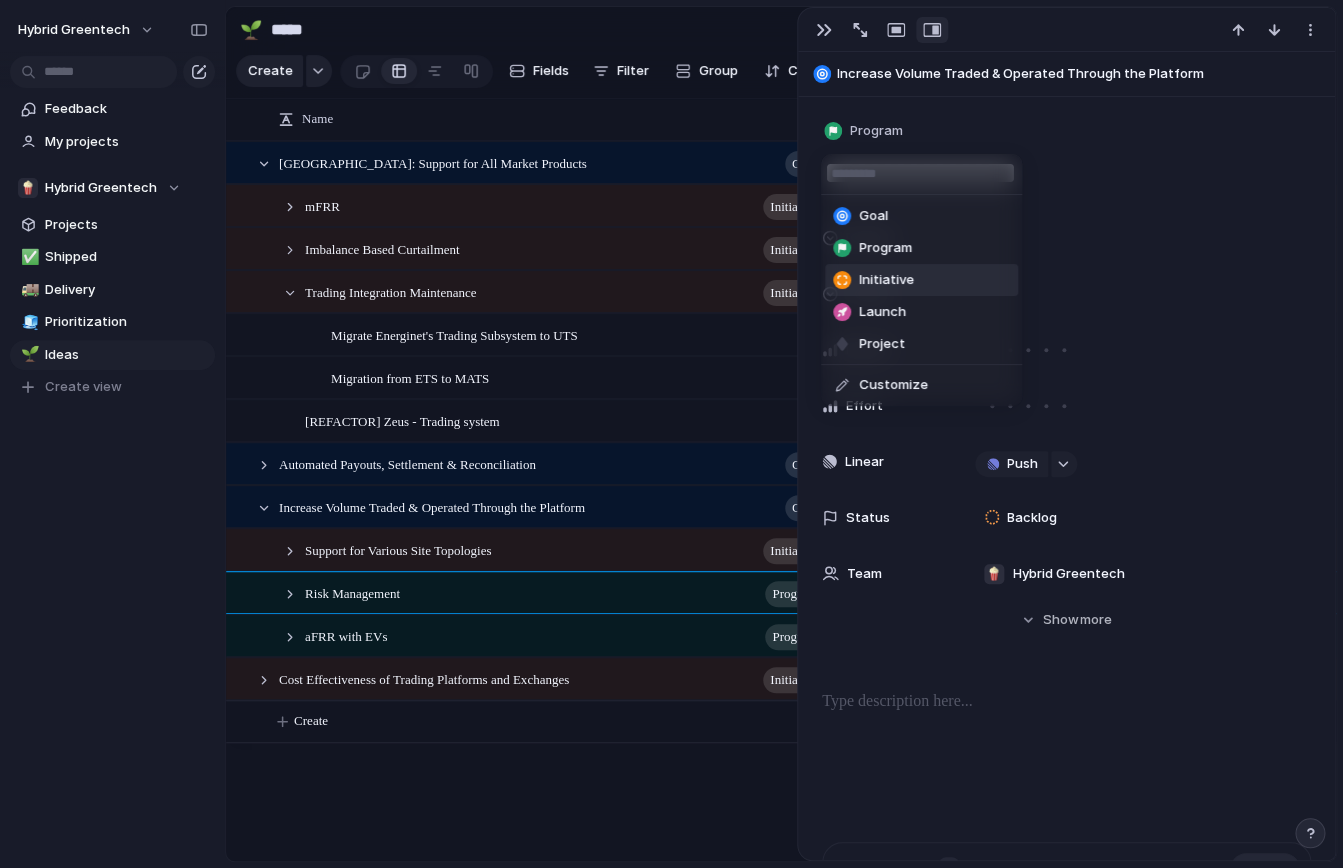 click on "Initiative" at bounding box center [886, 280] 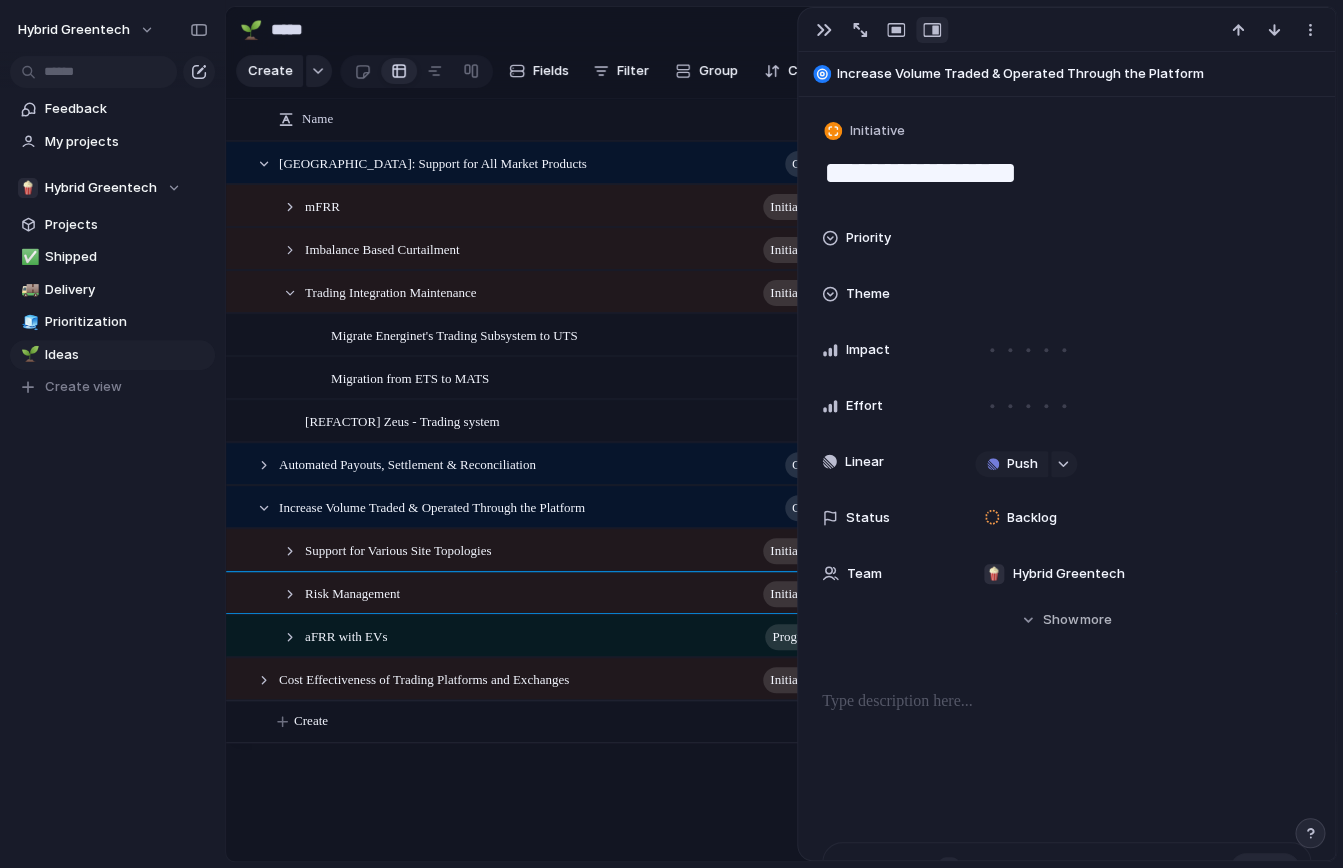 click on "Risk Management initiative" at bounding box center (540, 592) 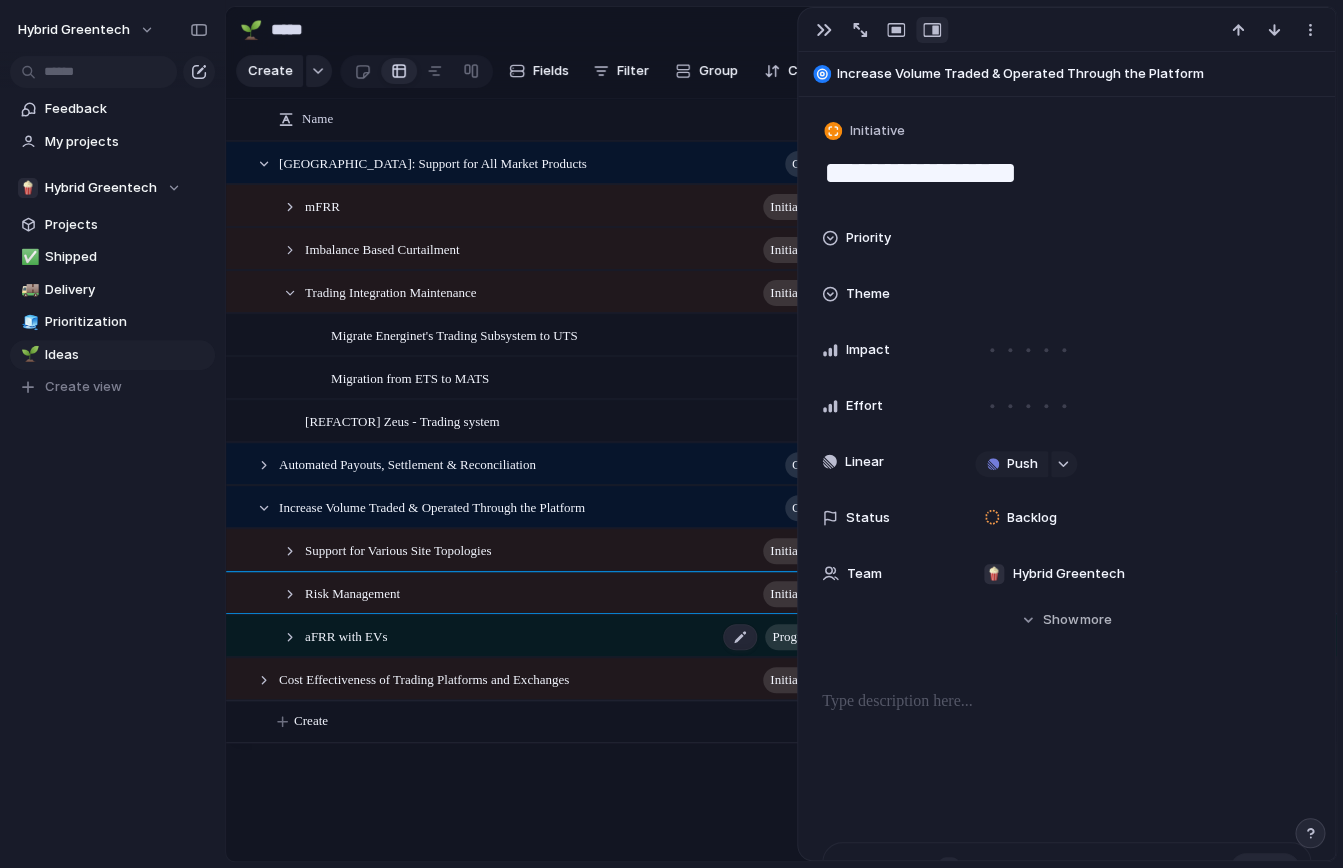 click on "Program" at bounding box center [794, 637] 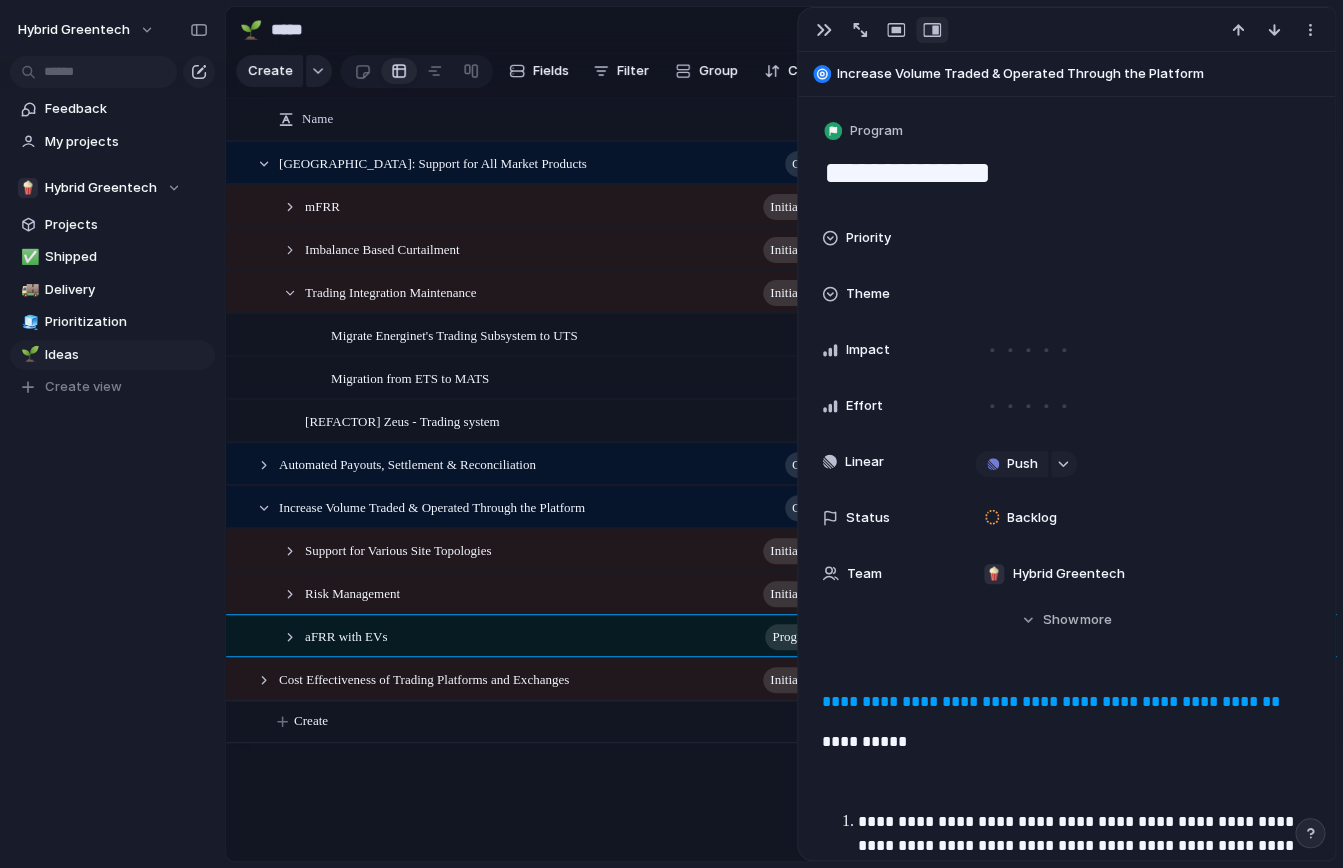 click on "**********" at bounding box center (1066, 769) 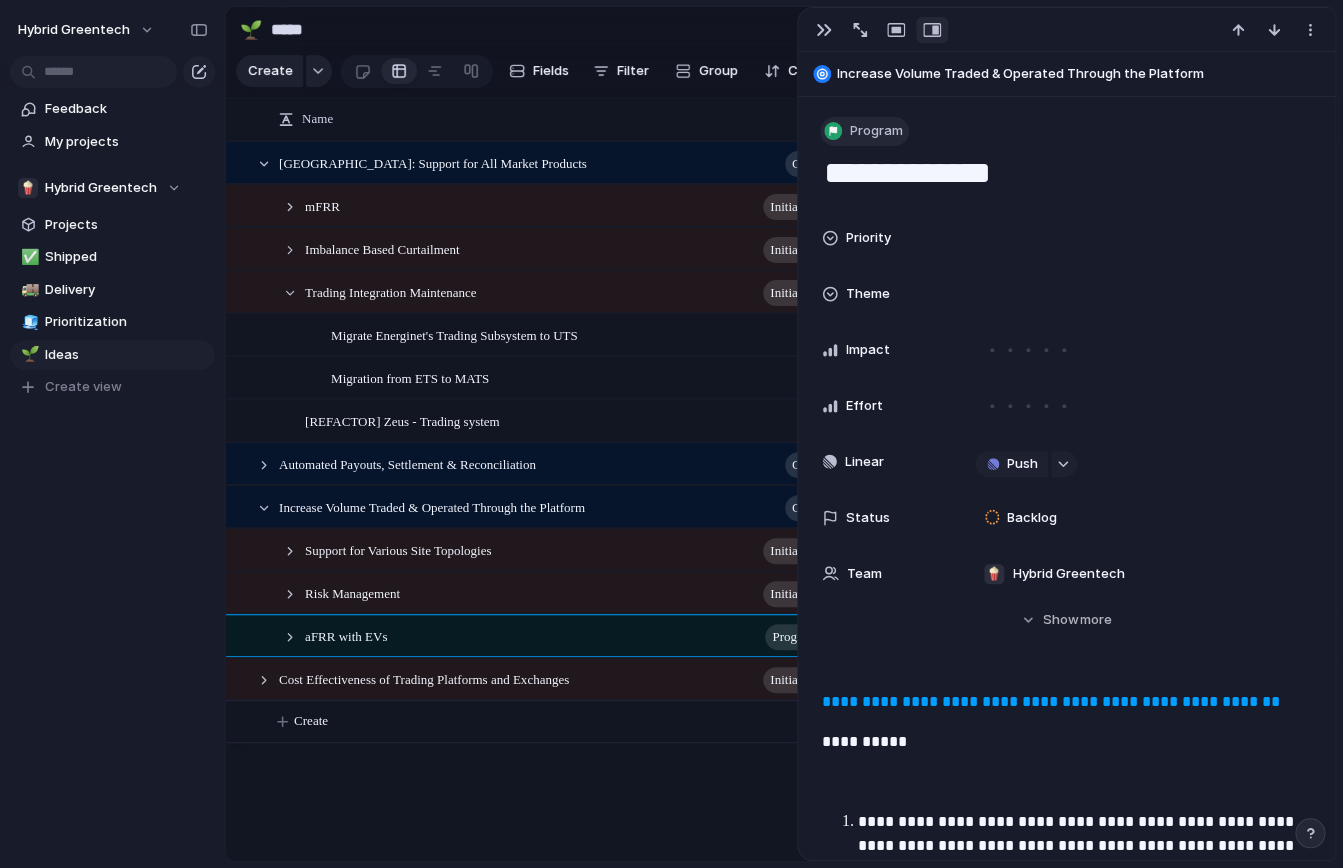 click on "Program" at bounding box center [876, 131] 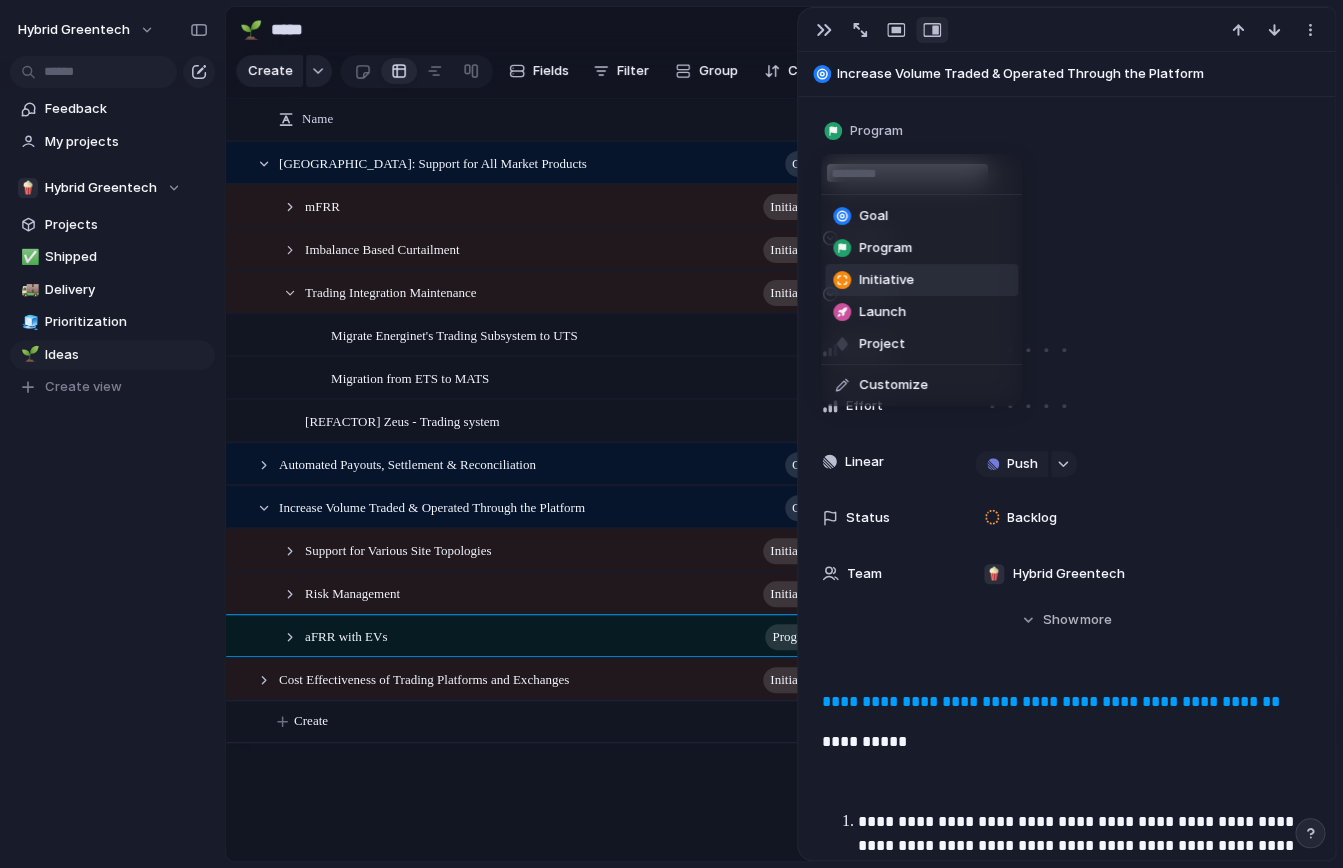 click on "Initiative" at bounding box center (886, 280) 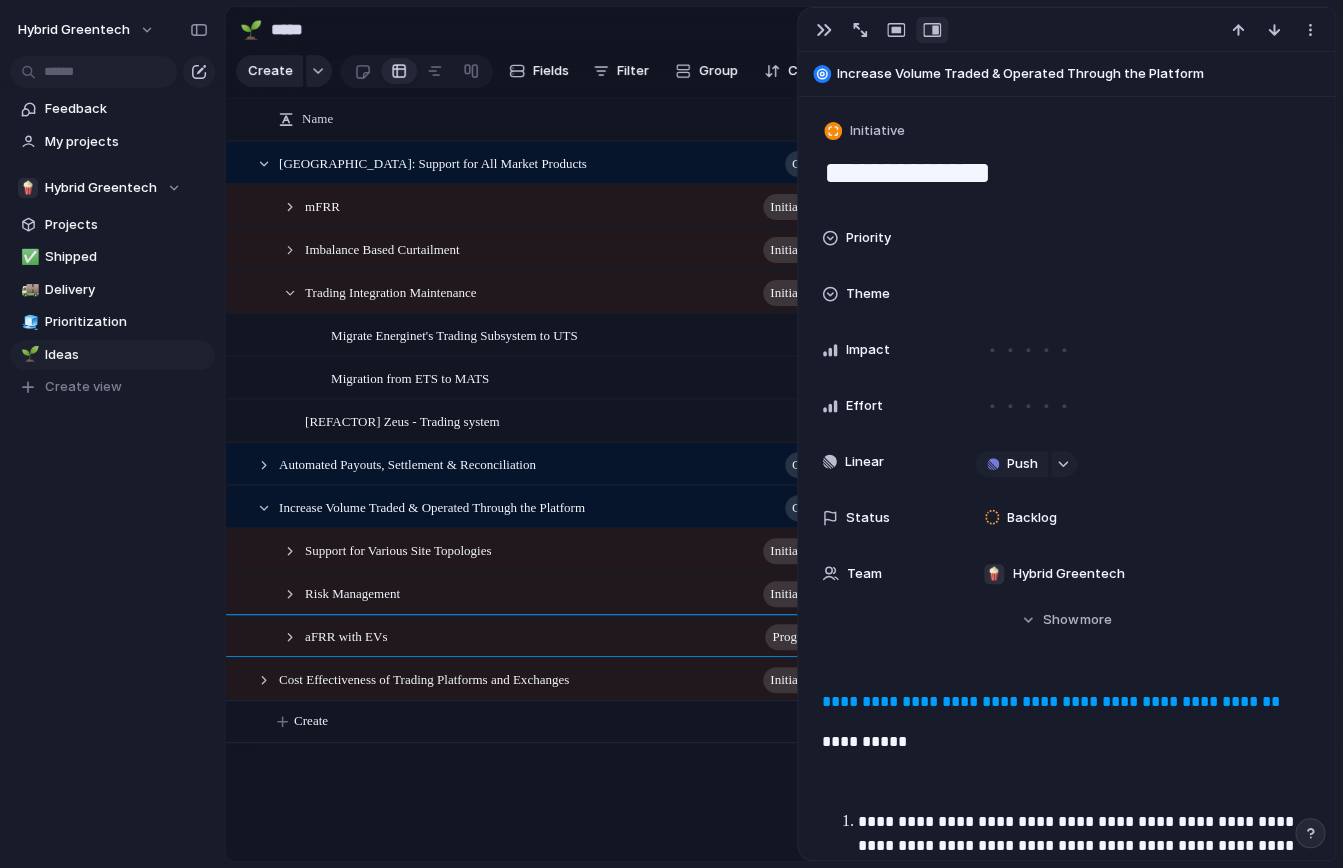click on "[GEOGRAPHIC_DATA]: Support for All Market Products Goal mFRR initiative Imbalance Based Curtailment initiative Trading Integration Maintenance initiative Migrate Energinet's Trading Subsystem to UTS Migration from ETS to MATS [REFACTOR] Zeus - Trading system Automated Payouts, Settlement & Reconciliation Goal Increase Volume Traded & Operated Through the Platform Goal Support for Various Site Topologies initiative Risk Management initiative aFRR with EVs Program Cost Effectiveness of Trading Platforms and Exchanges initiative Push Control Trading Planning Push Push Push Migrate Energinet's Trading Subsystem to UTS Medium Migration from ETS to MATS High [REFACTOR] Zeus - Trading system Push Push Push Push Push Push Create" at bounding box center (781, 501) 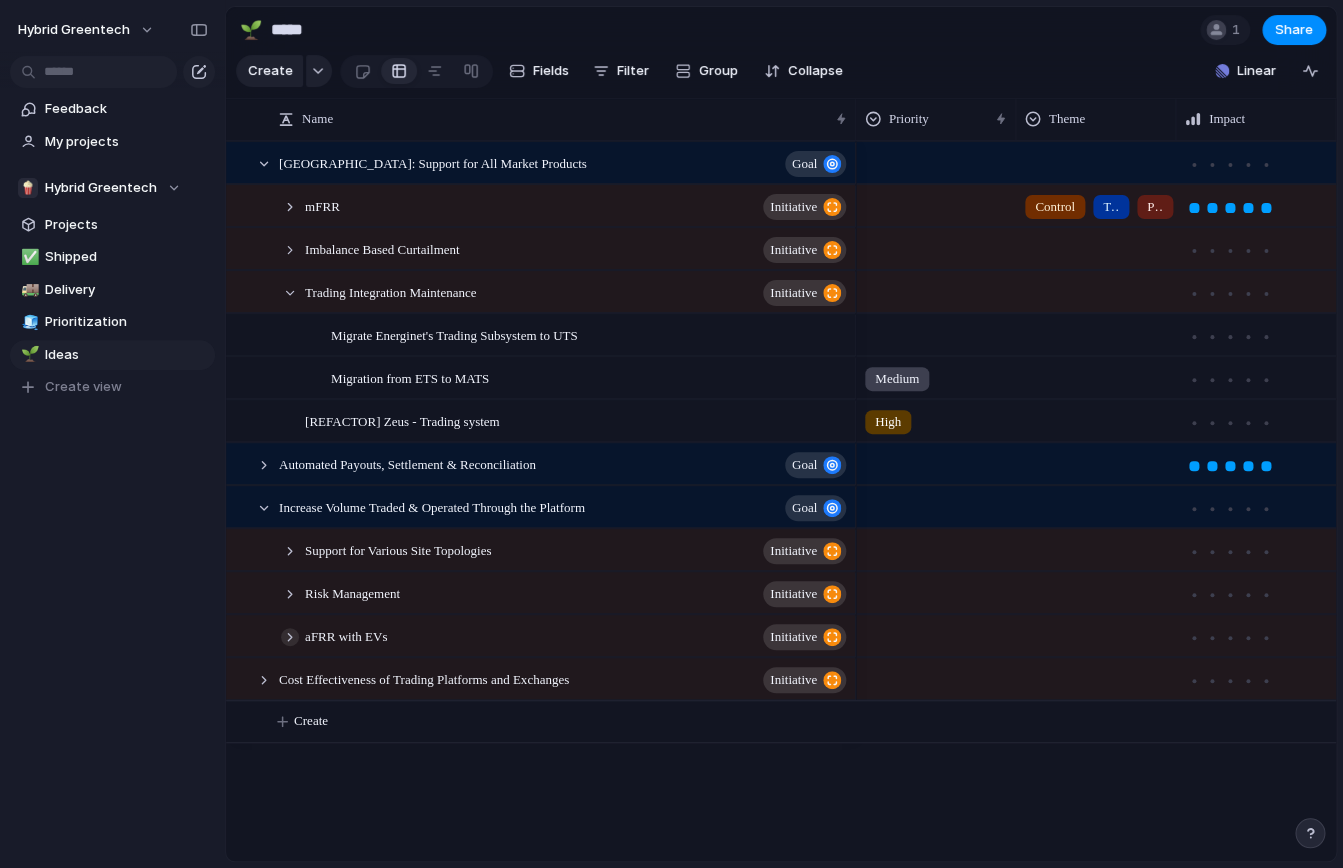 click at bounding box center (290, 637) 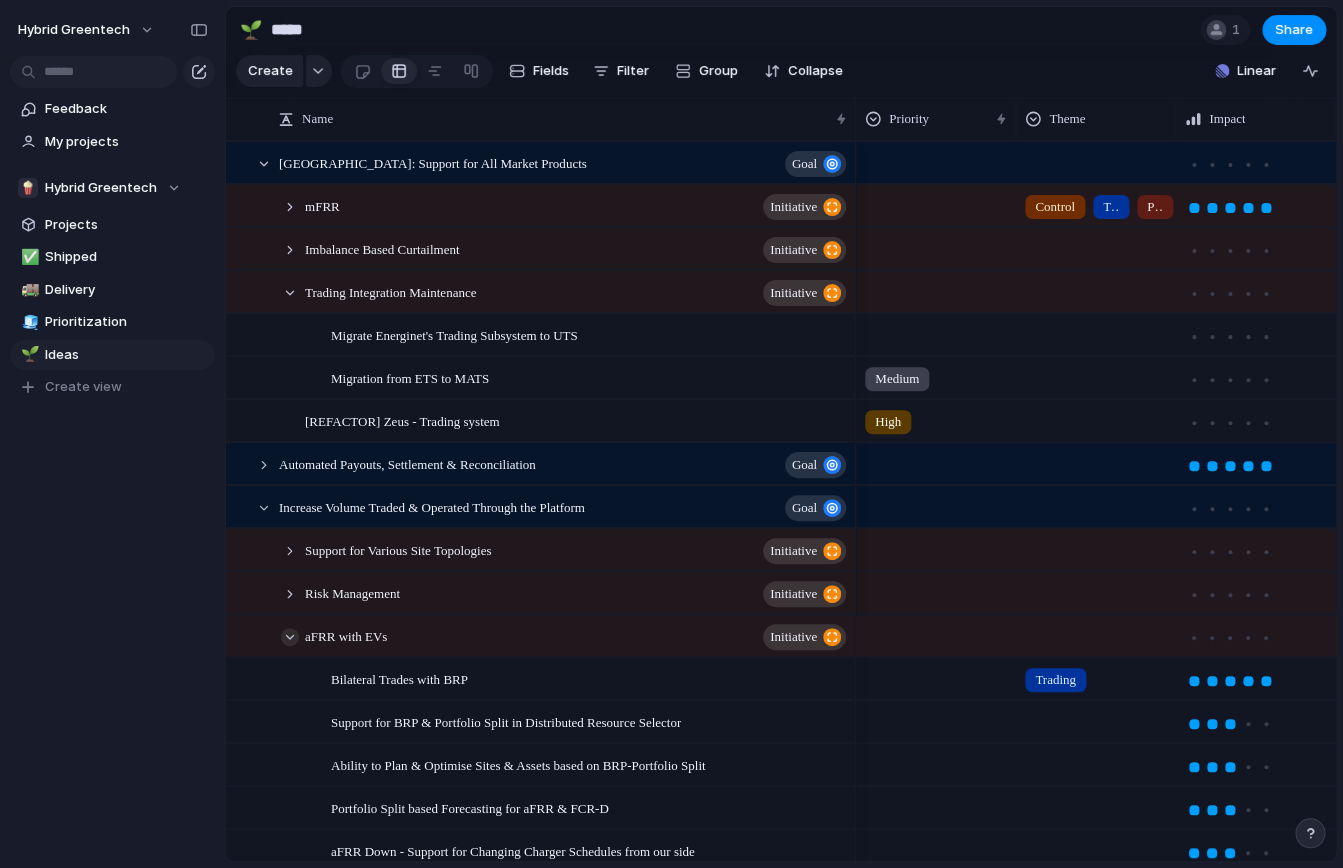 click at bounding box center (290, 637) 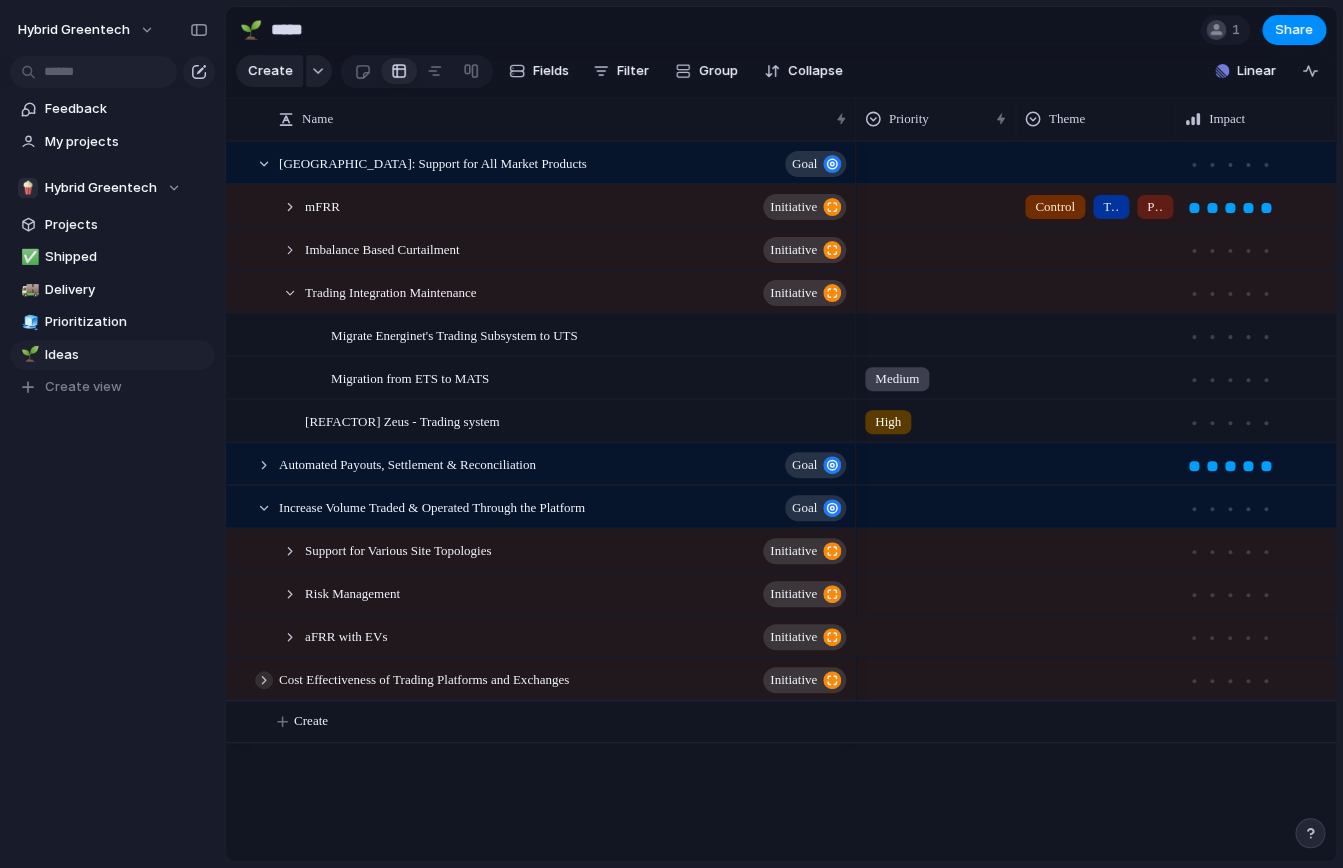 click at bounding box center (264, 680) 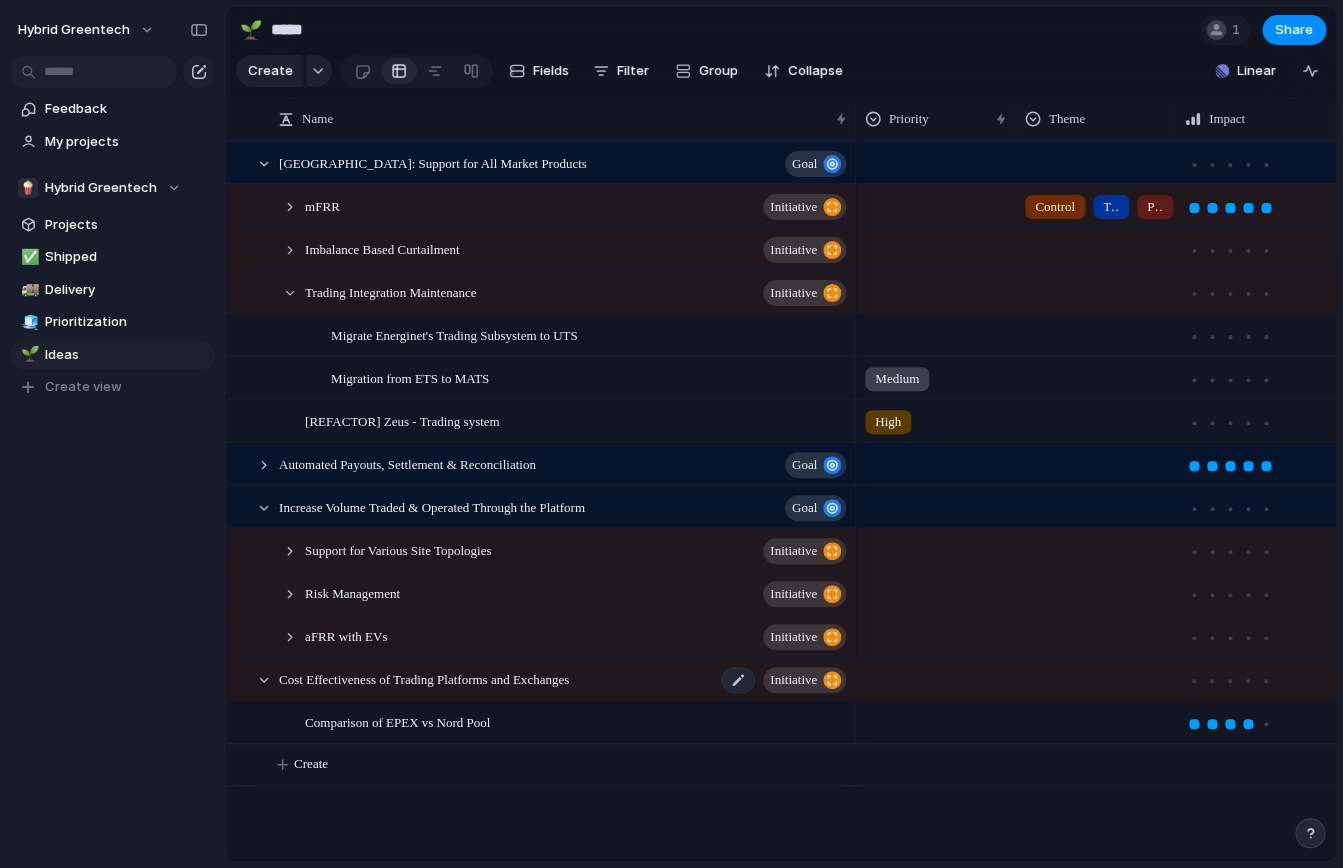 click on "initiative" at bounding box center [793, 680] 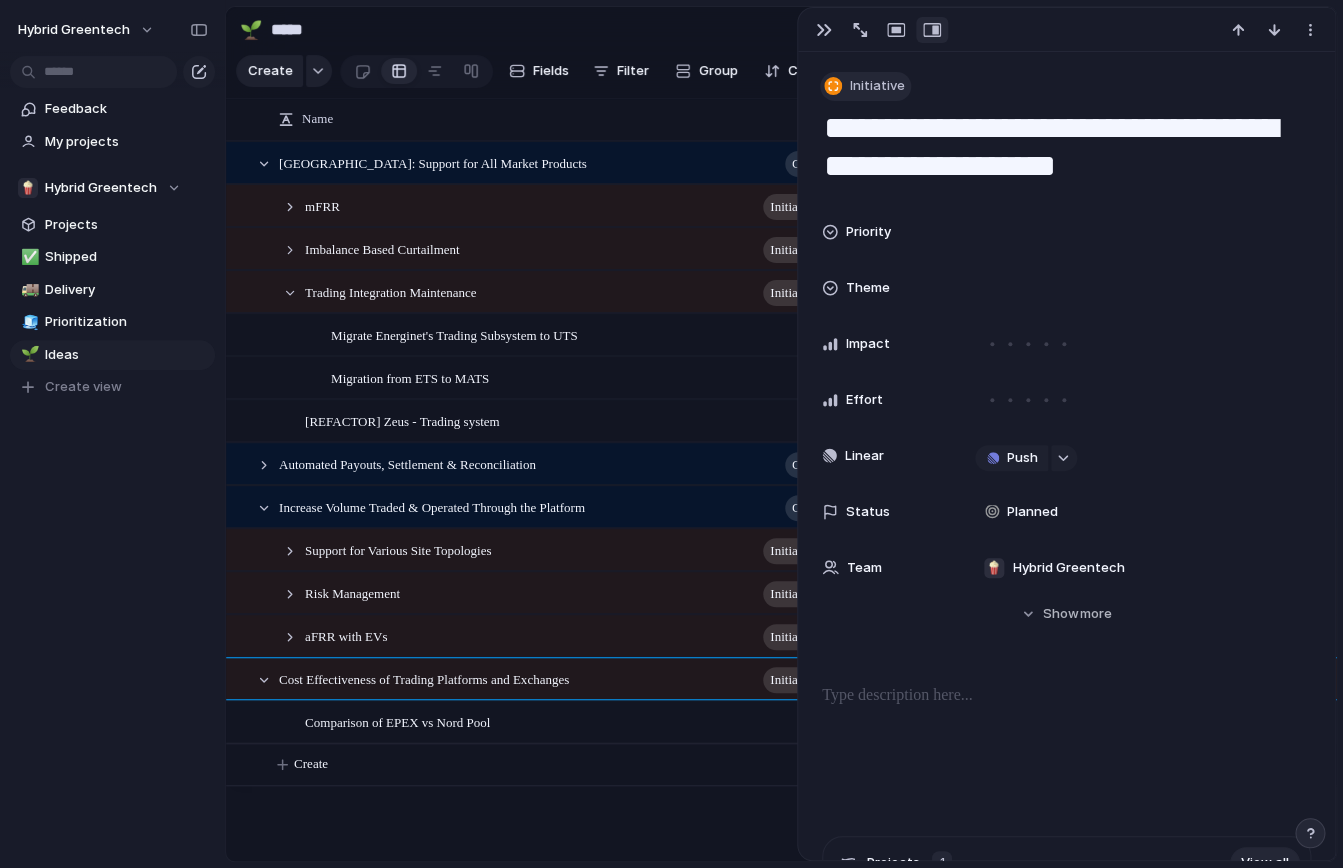 click on "Initiative" at bounding box center [865, 86] 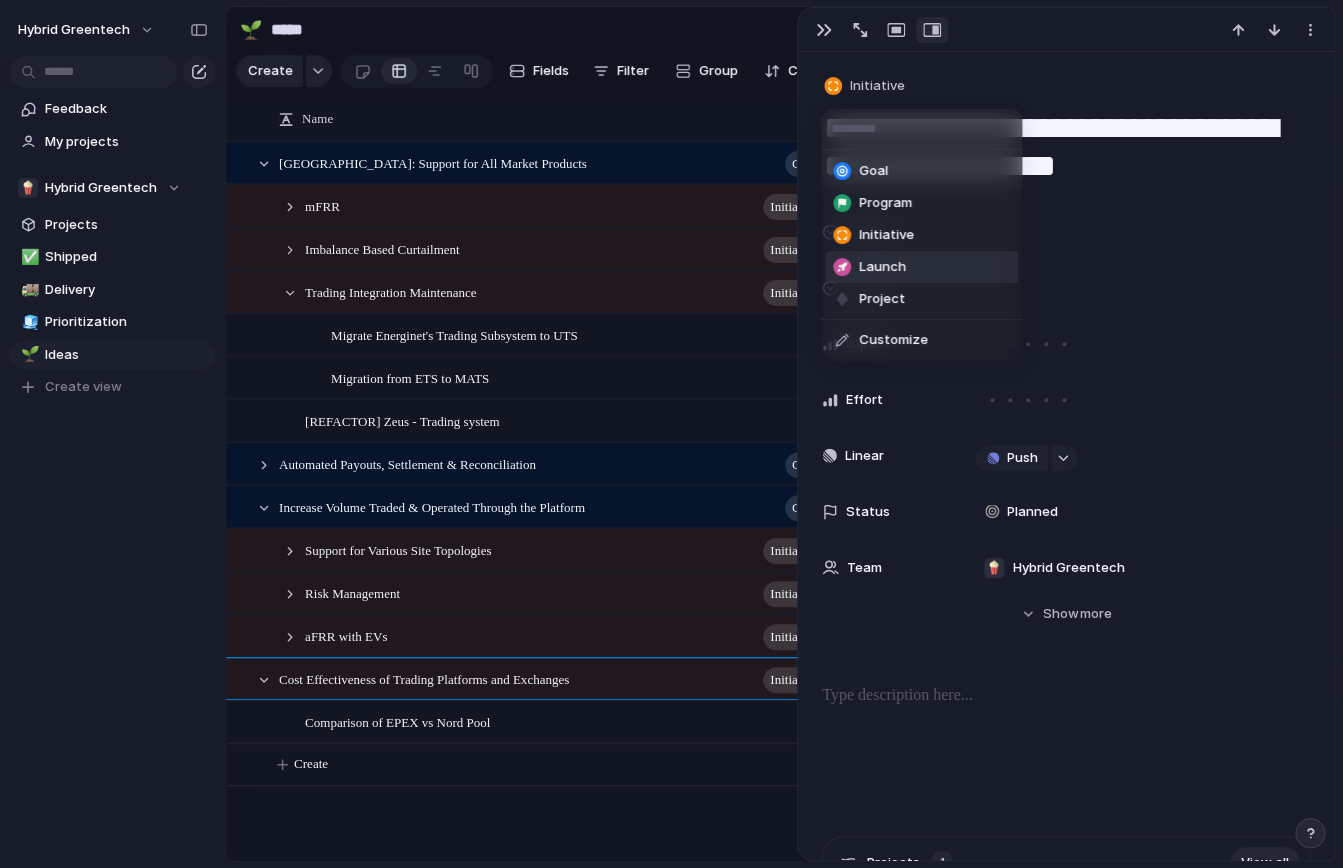 click on "Goal   Program   Initiative   Launch   Project   Customize" at bounding box center (671, 434) 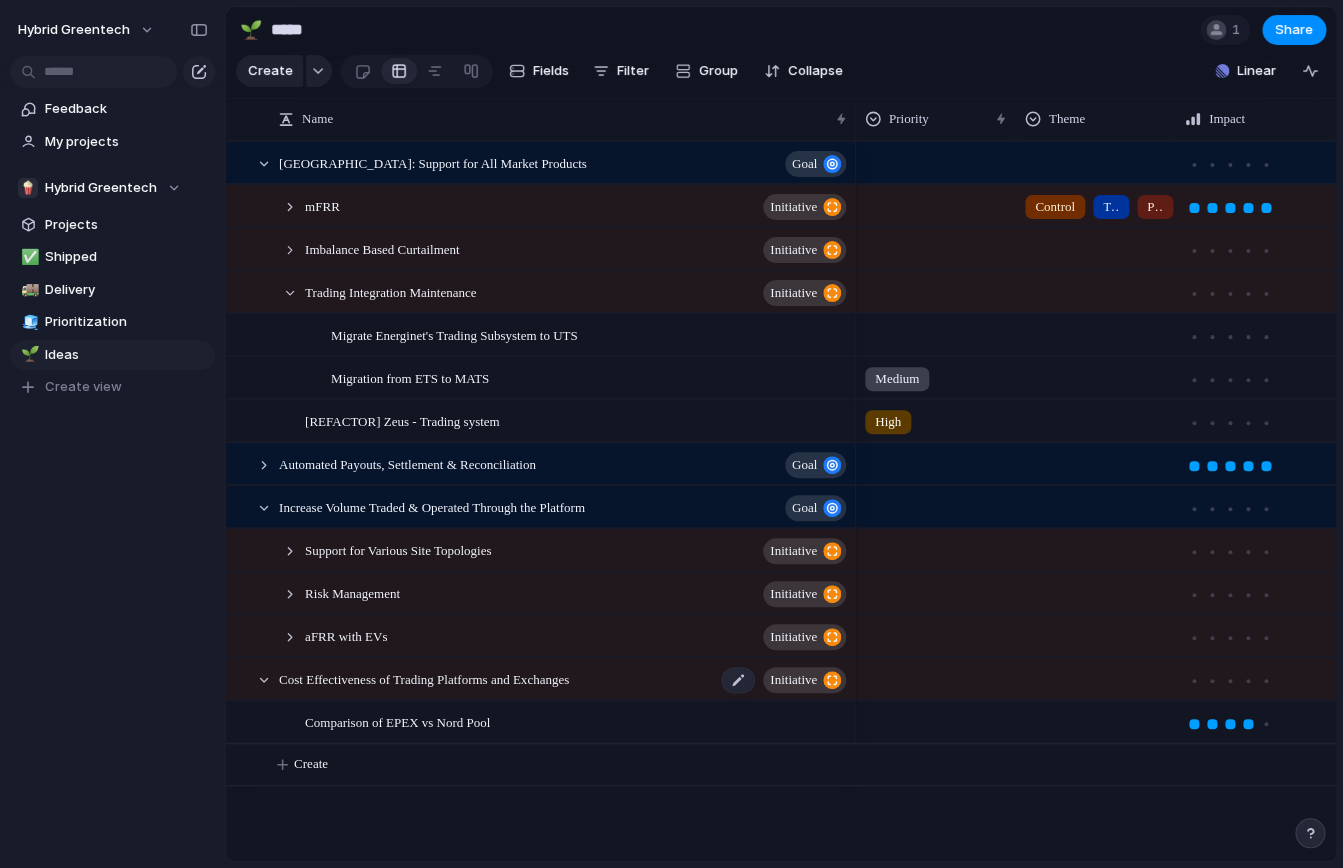 click on "Cost Effectiveness of Trading Platforms and Exchanges" at bounding box center (424, 678) 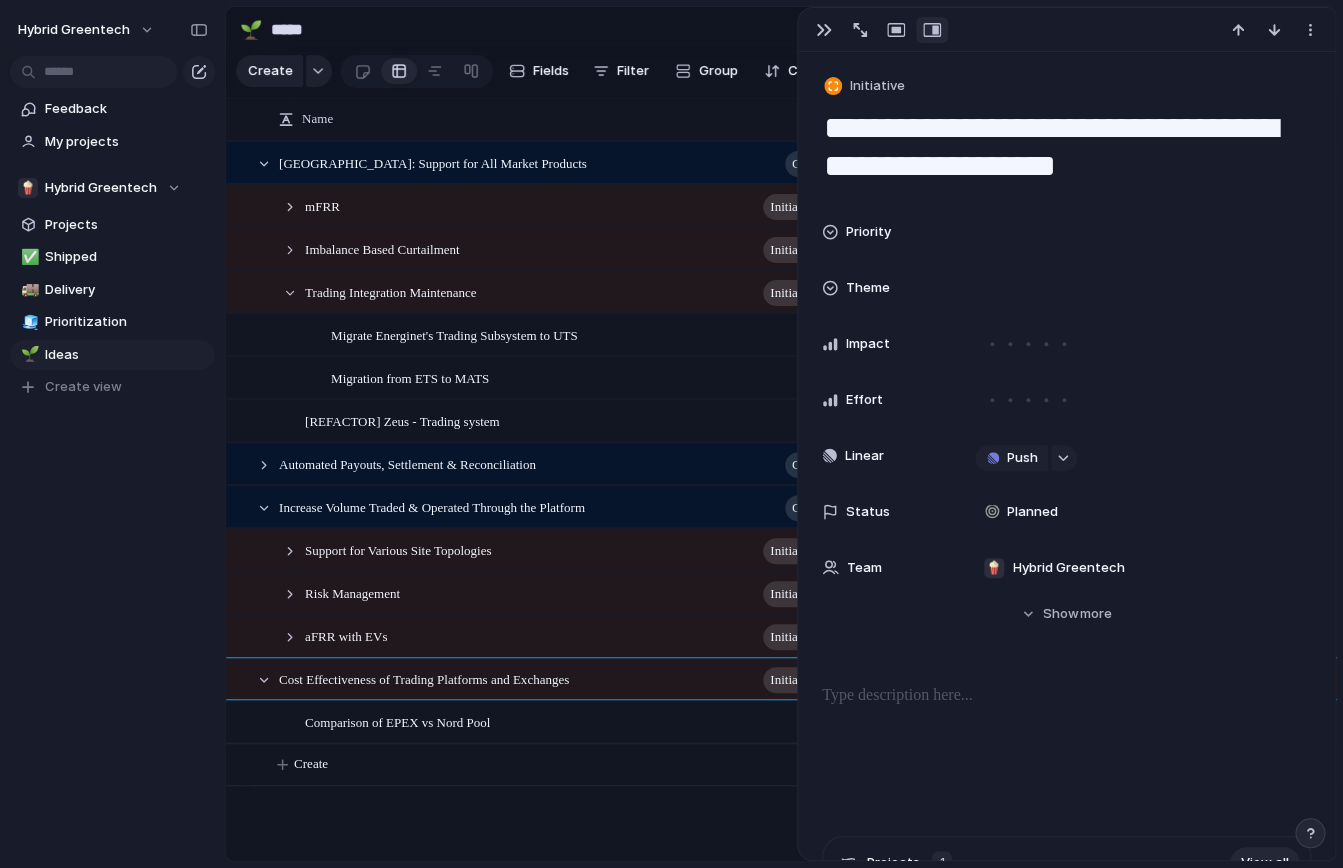 click on "Denmark: Support for All Market Products Goal mFRR initiative Imbalance Based Curtailment initiative Trading Integration Maintenance initiative Migrate Energinet's Trading Subsystem to UTS Migration from ETS to MATS [REFACTOR] Zeus - Trading system Automated Payouts, Settlement & Reconciliation Goal Increase Volume Traded & Operated Through the Platform Goal Support for Various Site Topologies initiative Risk Management initiative aFRR with EVs initiative Cost Effectiveness of Trading Platforms and Exchanges initiative Comparison of EPEX vs Nord Pool Push Control Trading Planning Push Push Push Migrate Energinet's Trading Subsystem to UTS Medium Migration from ETS to MATS High [REFACTOR] Zeus - Trading system Push Push Push Push Push Push Push Create" at bounding box center (781, 501) 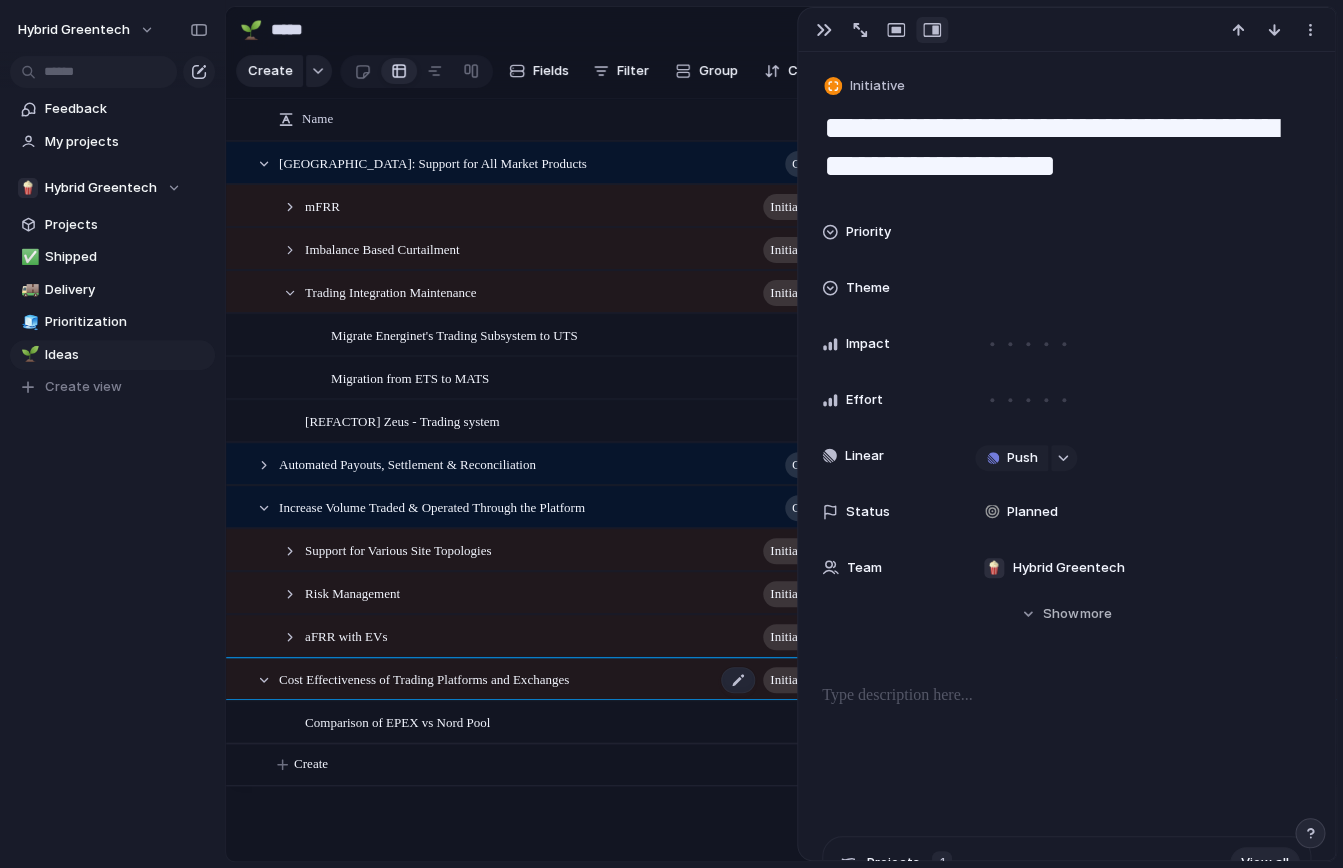 click on "Cost Effectiveness of Trading Platforms and Exchanges" at bounding box center (424, 678) 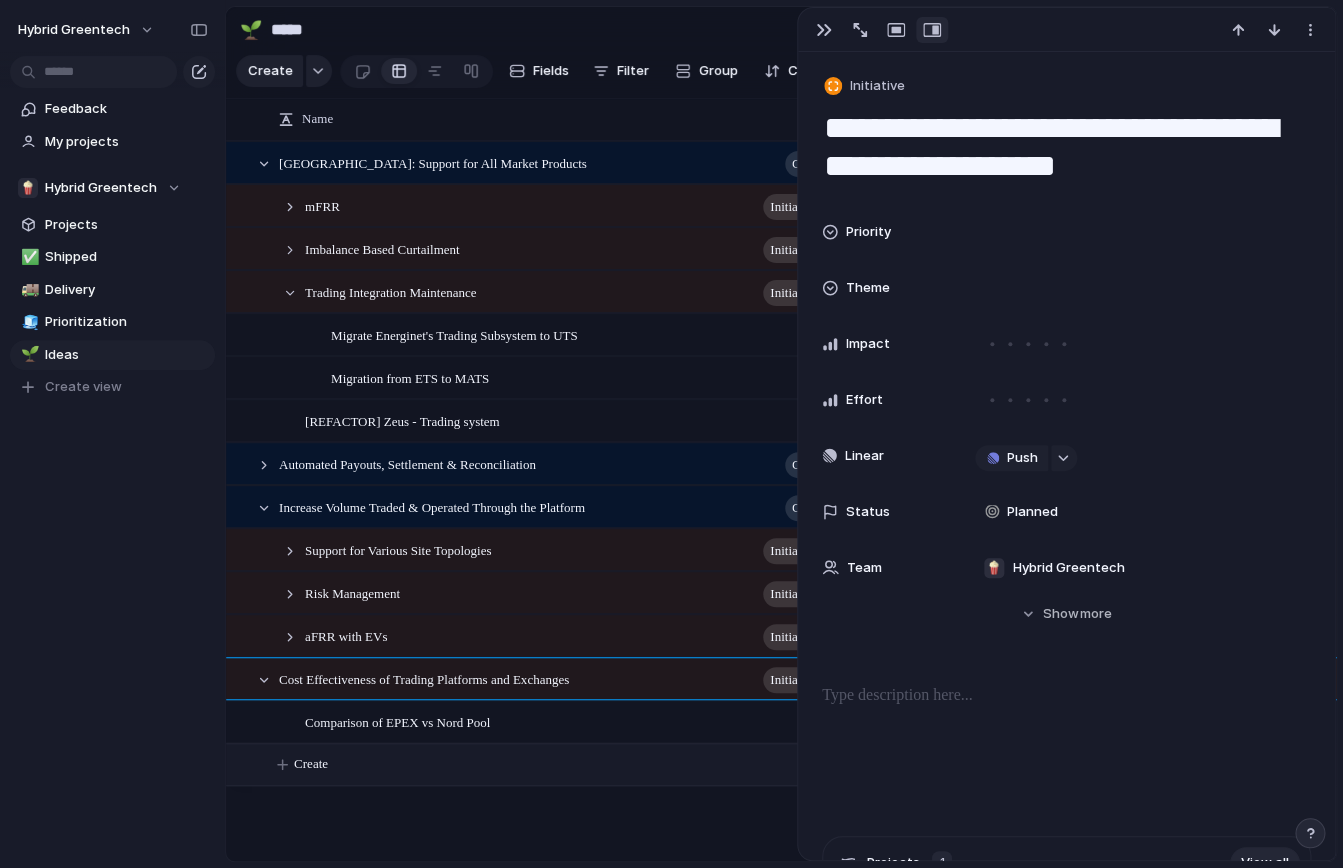 click on "Create" at bounding box center (806, 764) 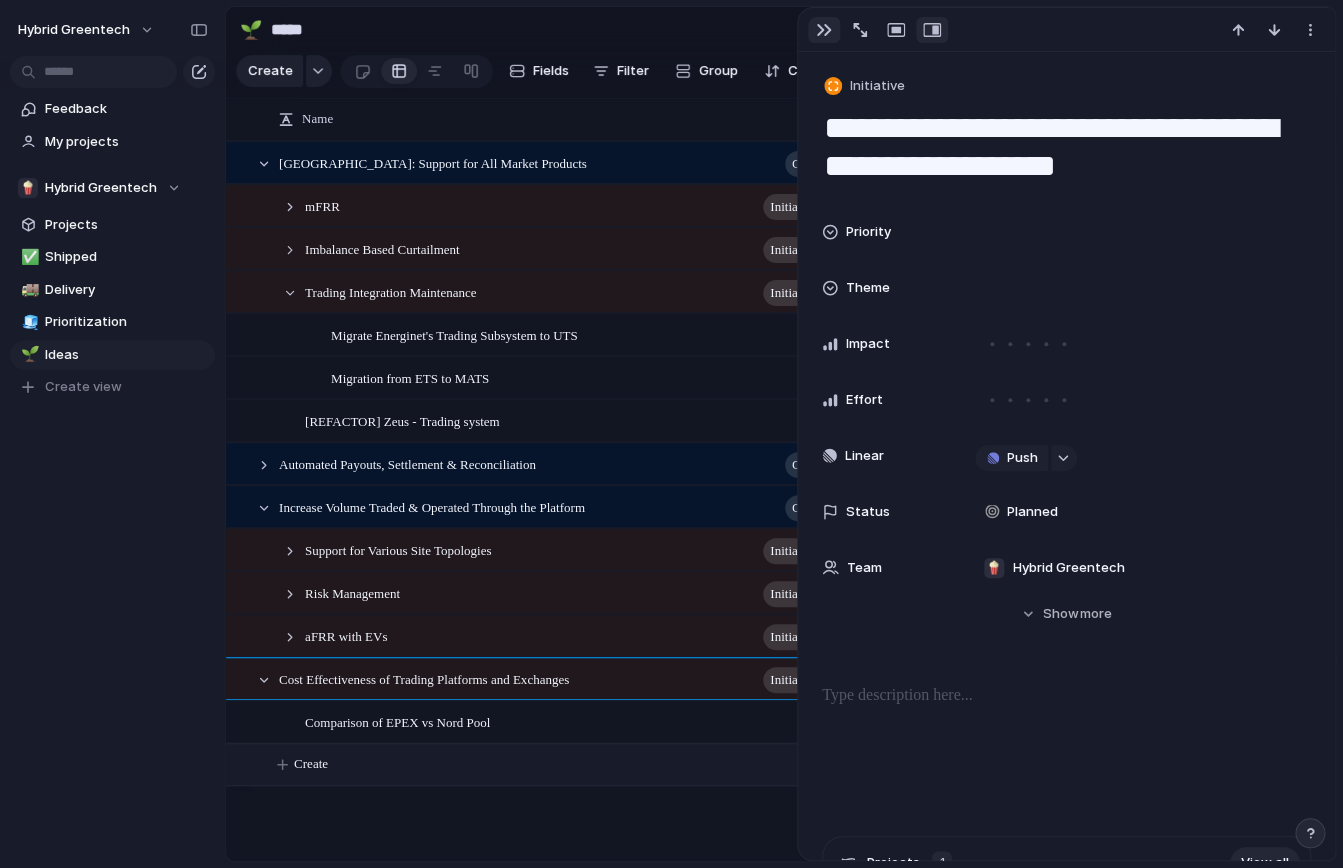 click at bounding box center [824, 30] 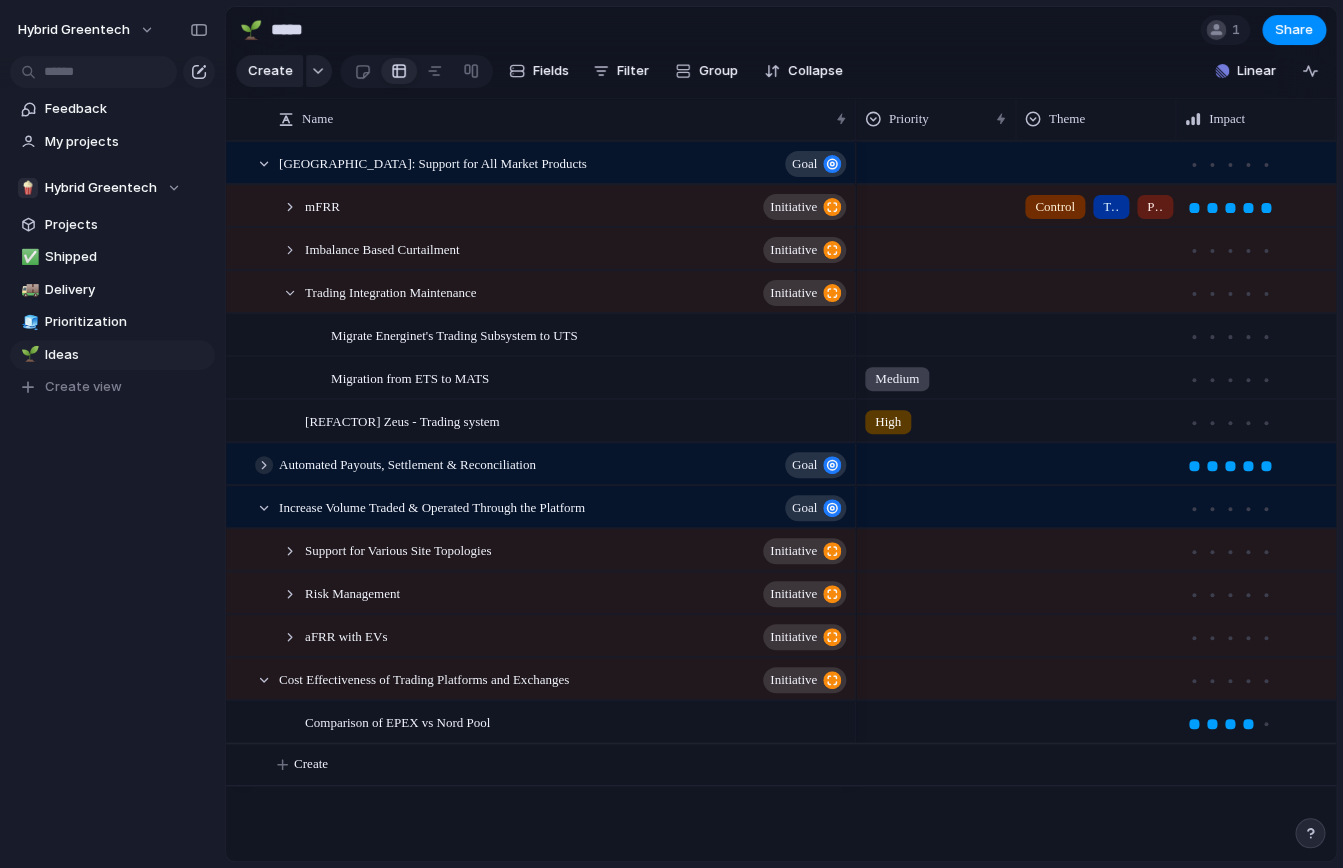 click at bounding box center (264, 465) 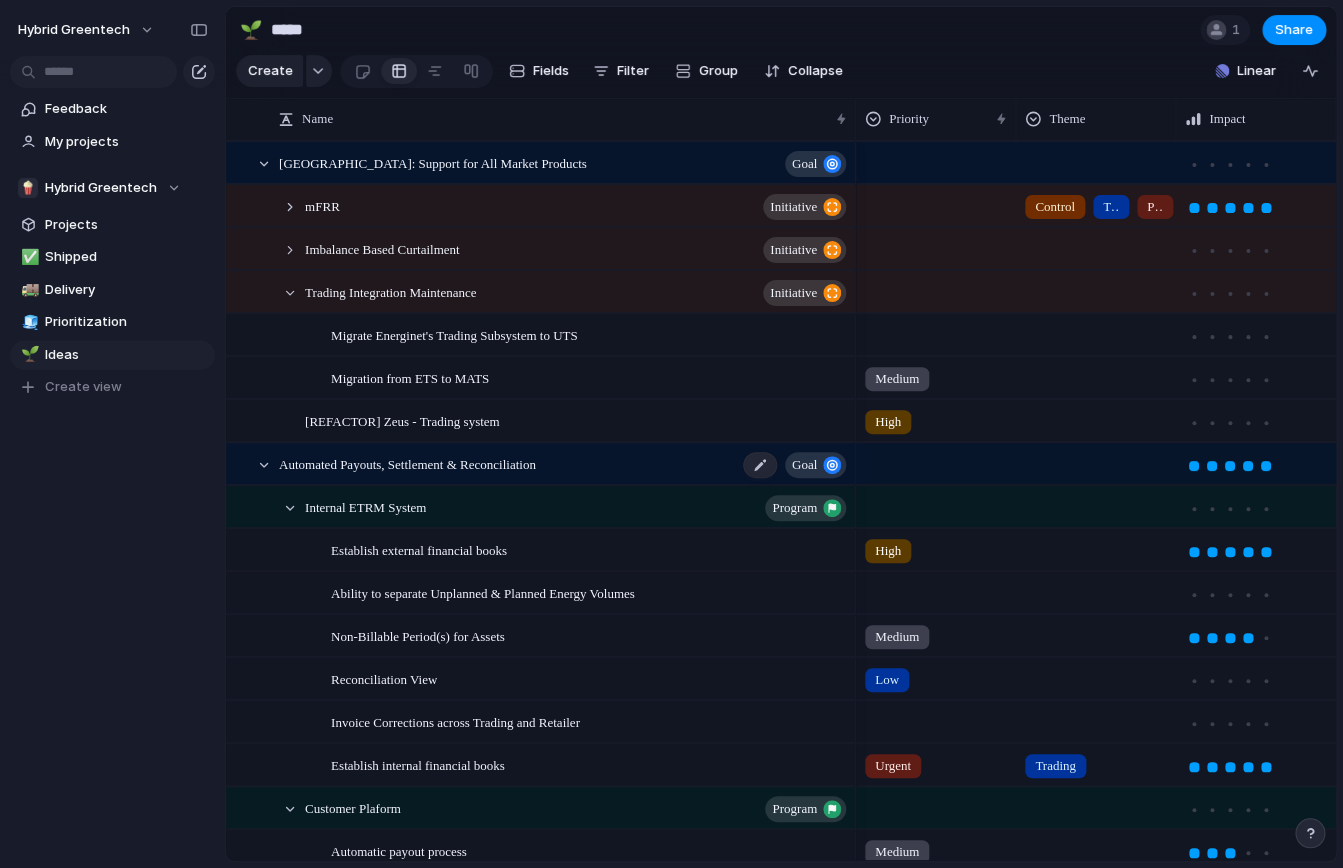 scroll, scrollTop: 121, scrollLeft: 0, axis: vertical 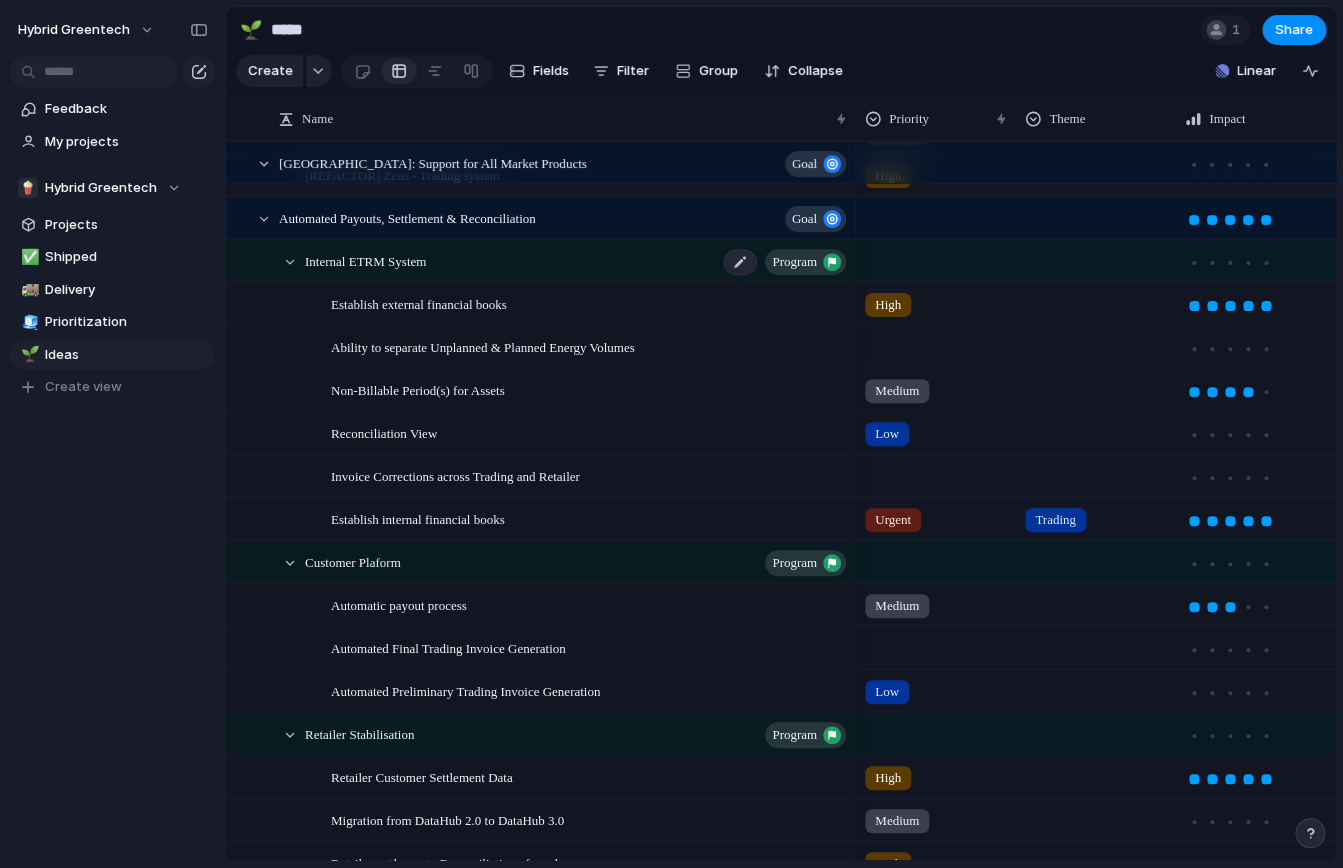 click on "Program" at bounding box center [794, 262] 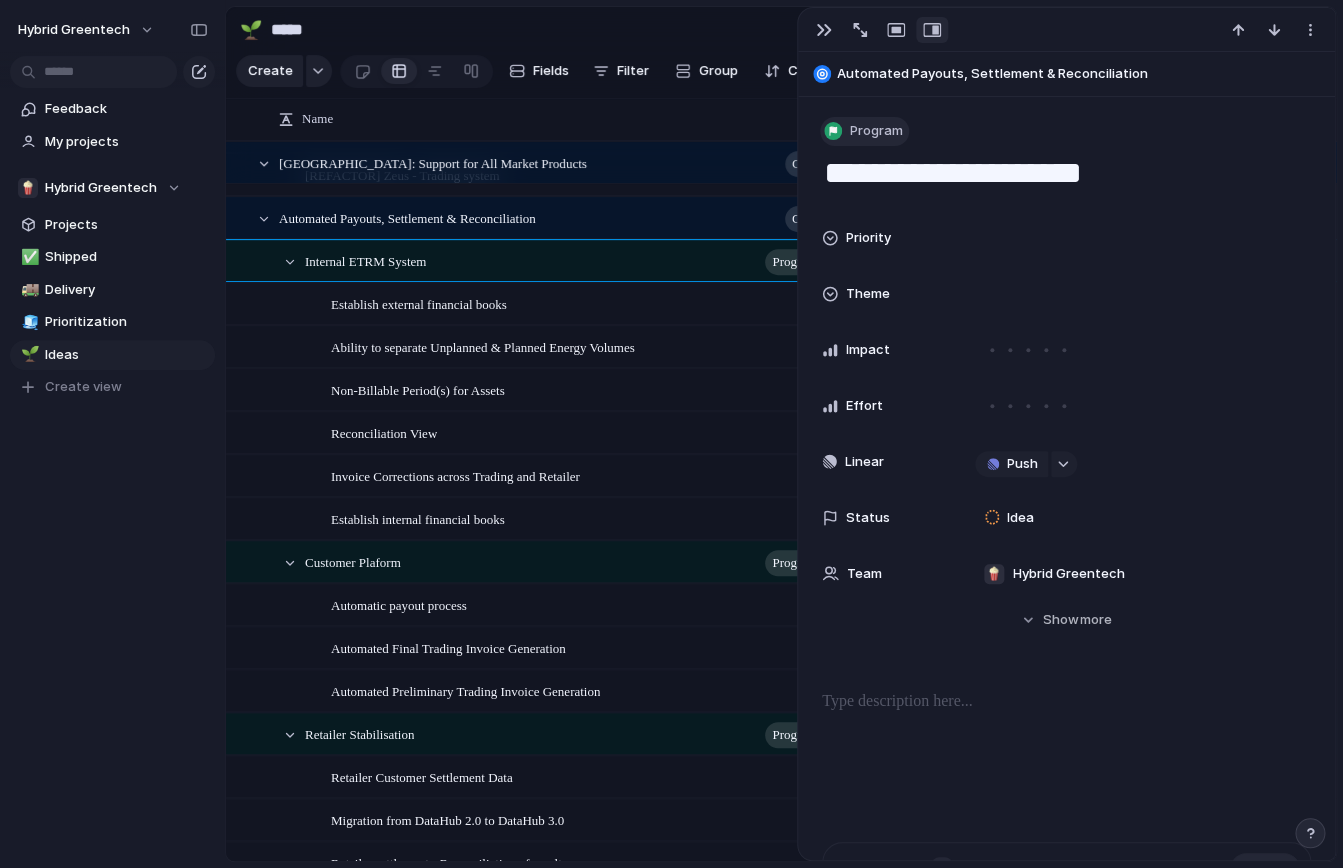 click on "Program" at bounding box center [876, 131] 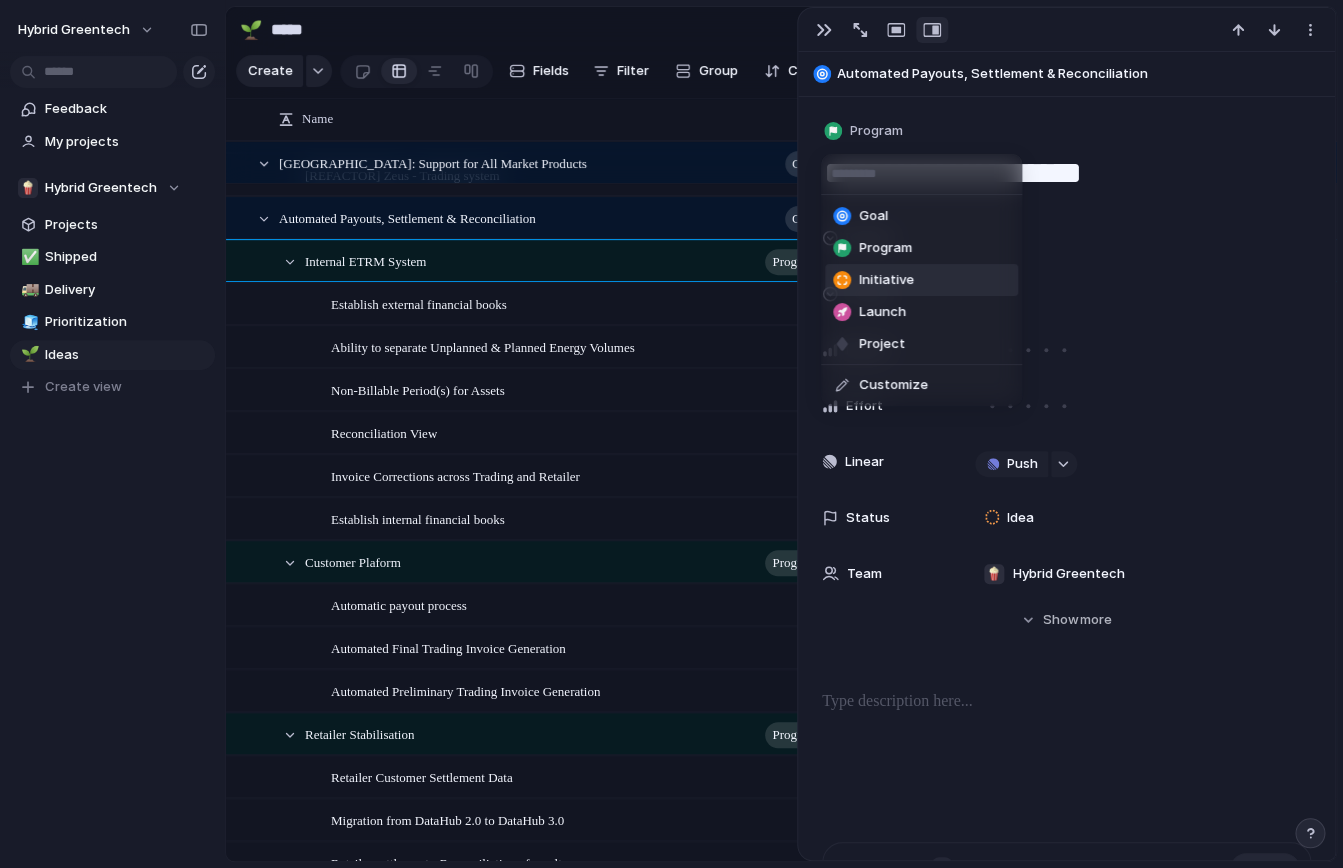 click on "Initiative" at bounding box center [886, 280] 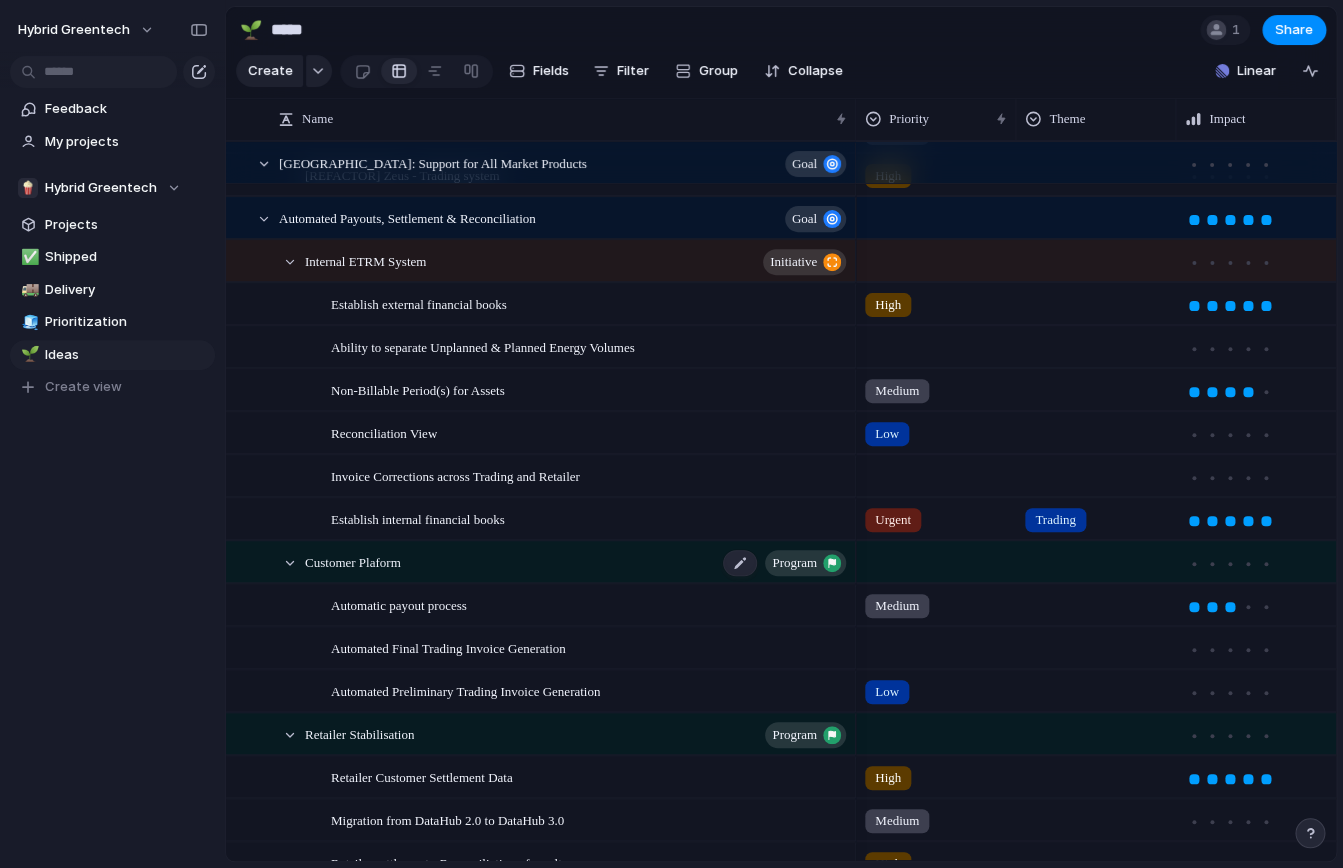 click on "Program" at bounding box center (794, 563) 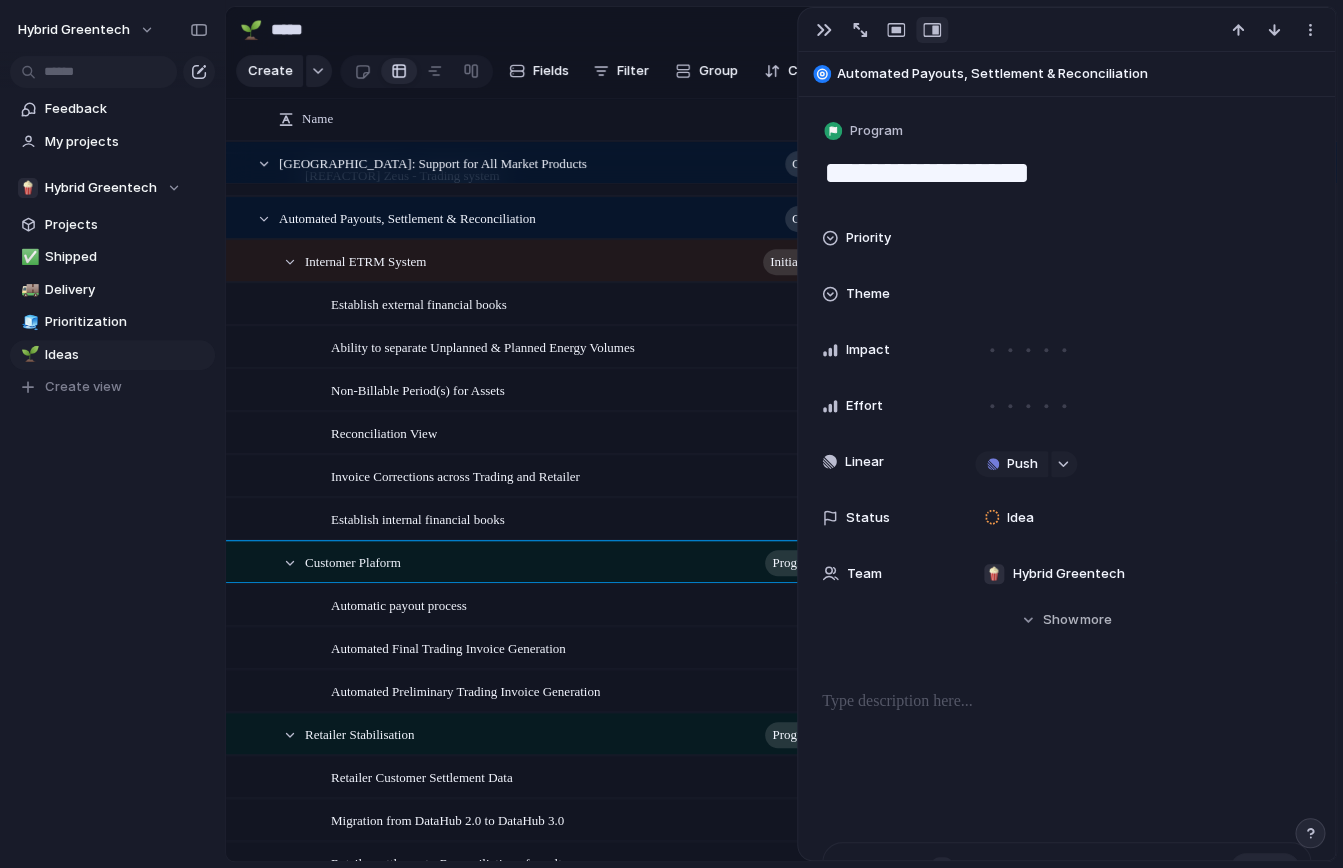 click on "**********" at bounding box center [1066, 656] 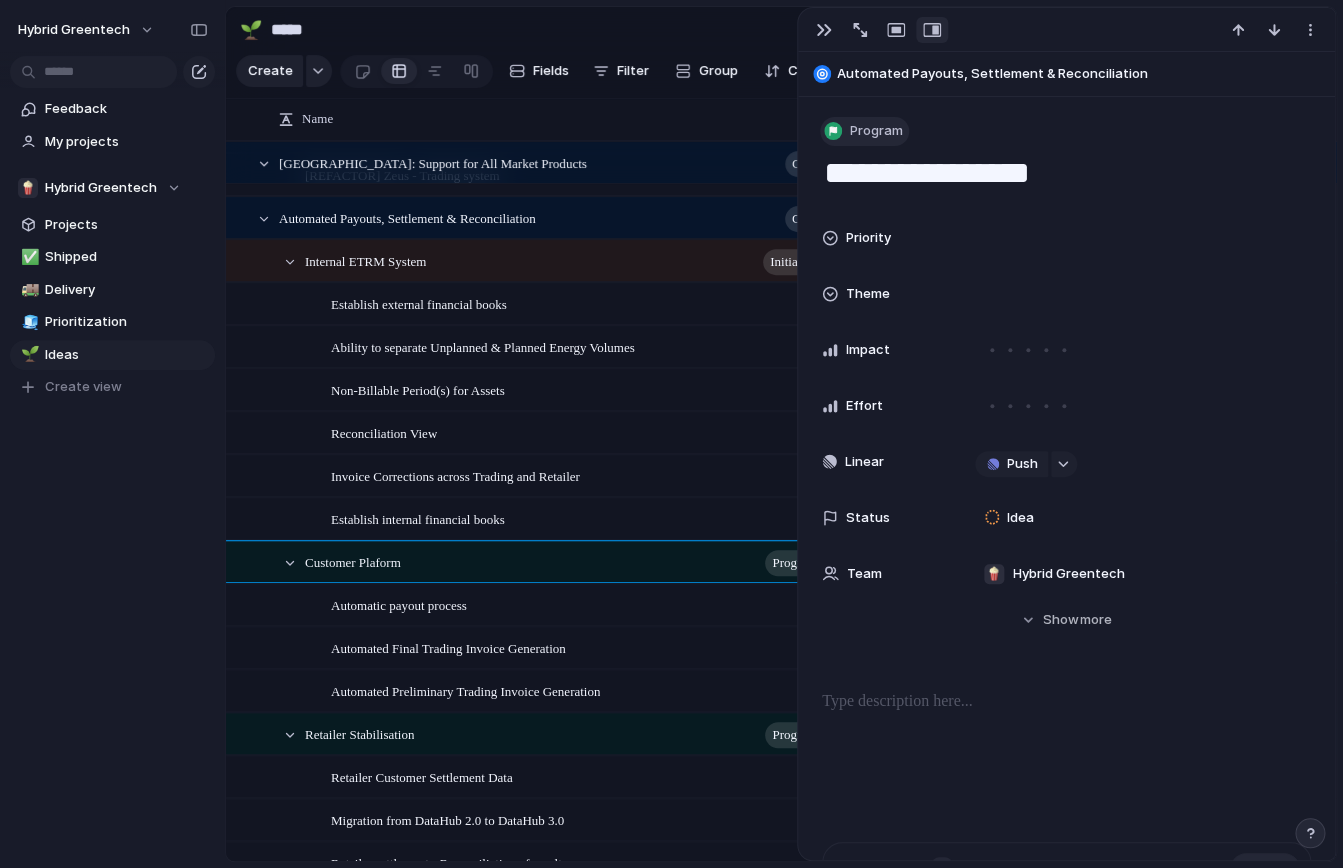 click on "Program" at bounding box center [876, 131] 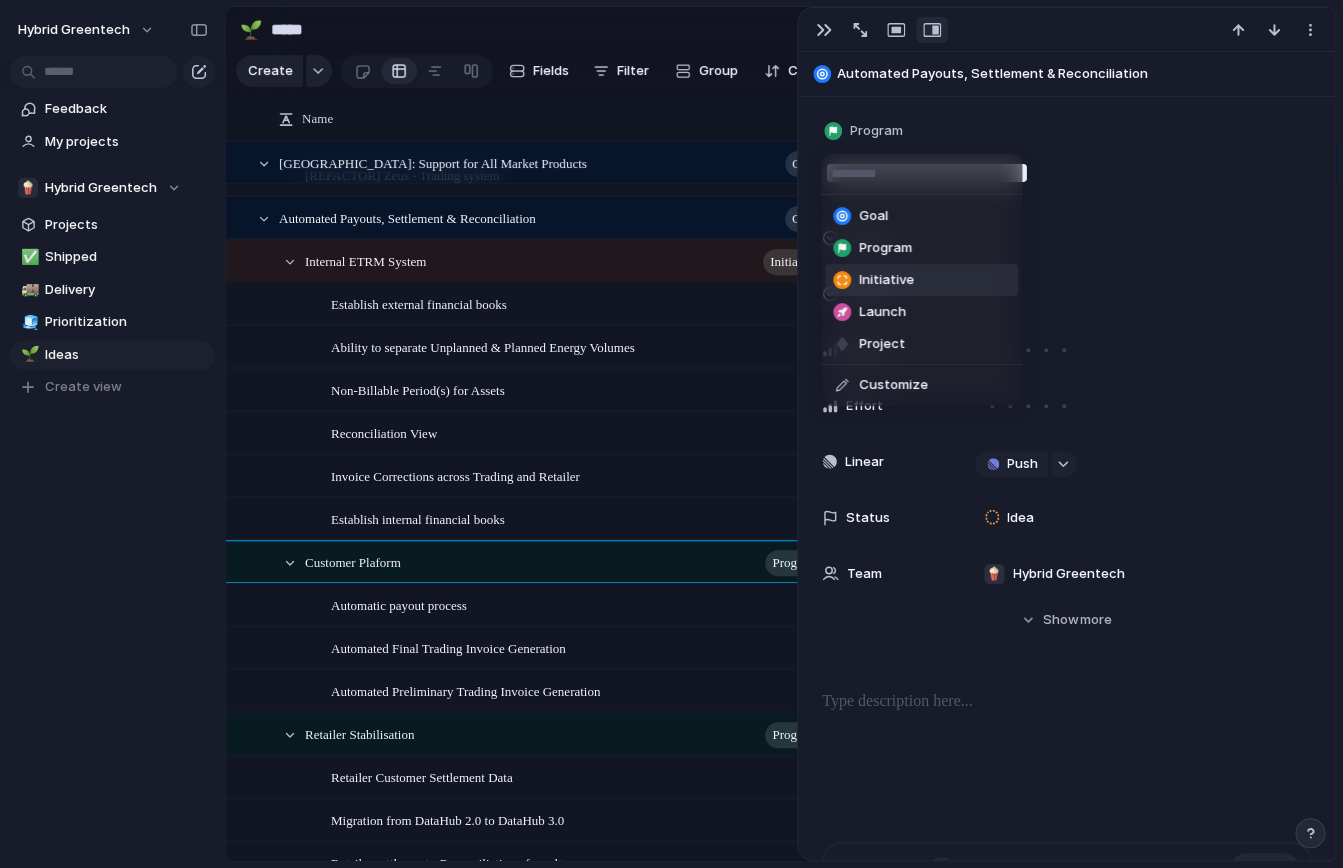 click on "Initiative" at bounding box center (886, 280) 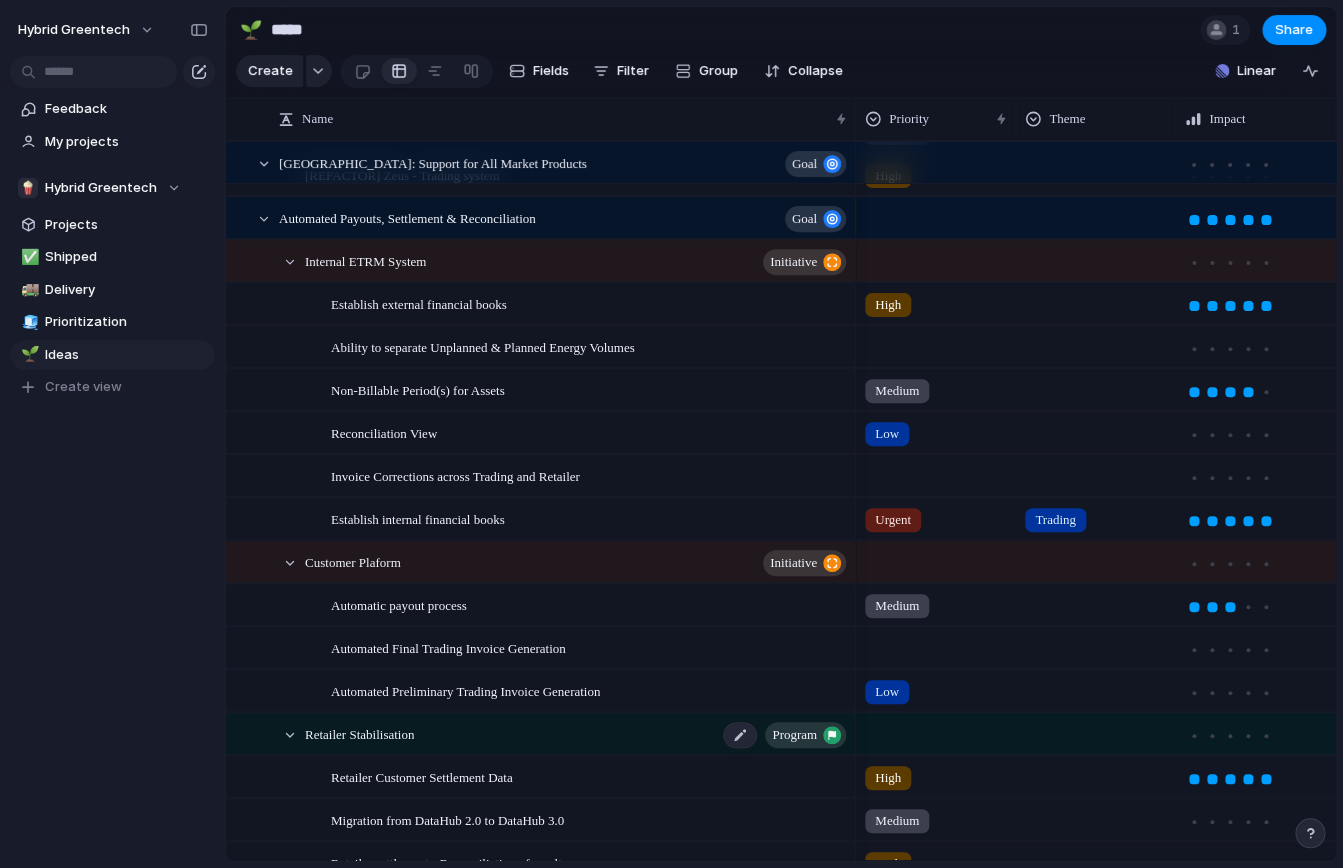 click on "Program" at bounding box center (794, 735) 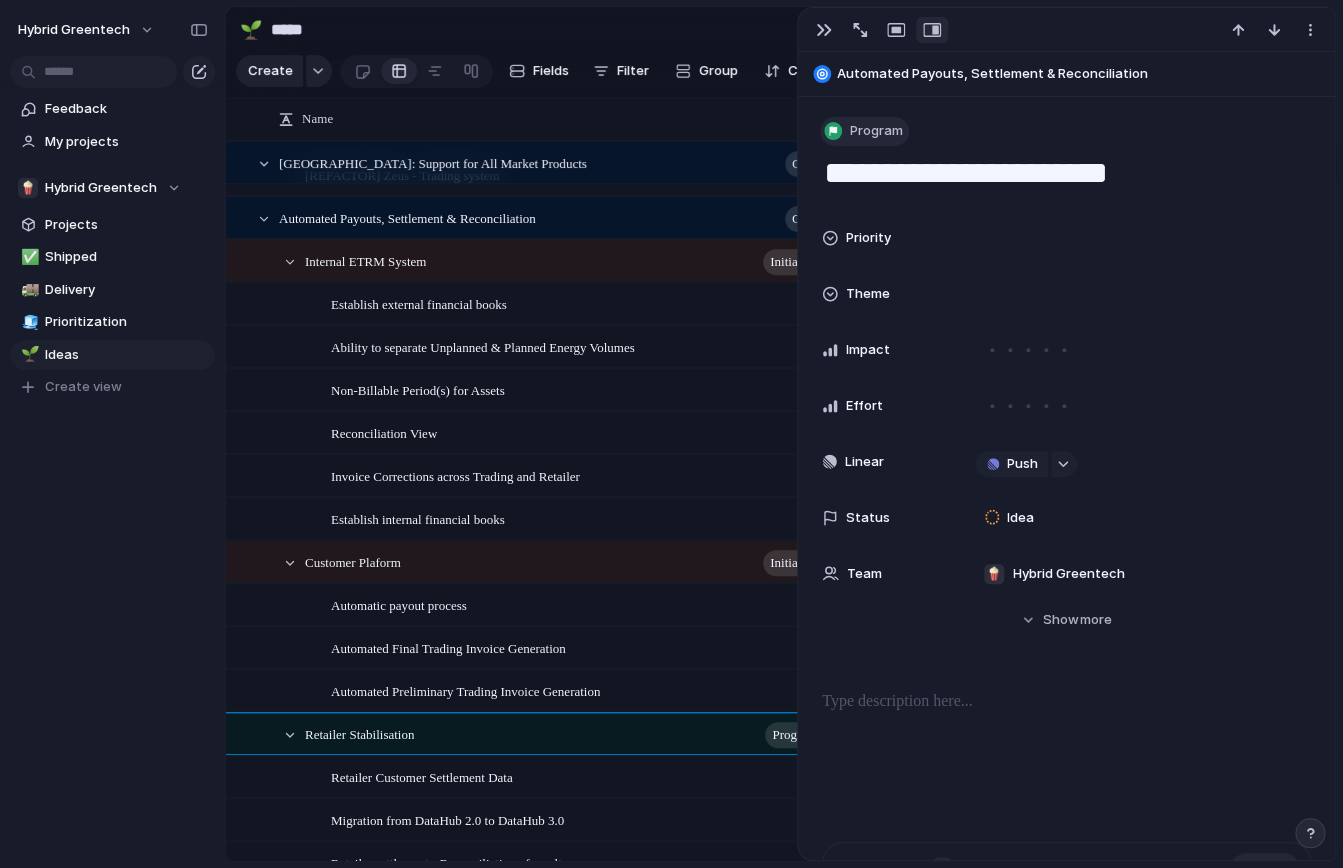 click on "Program" at bounding box center [876, 131] 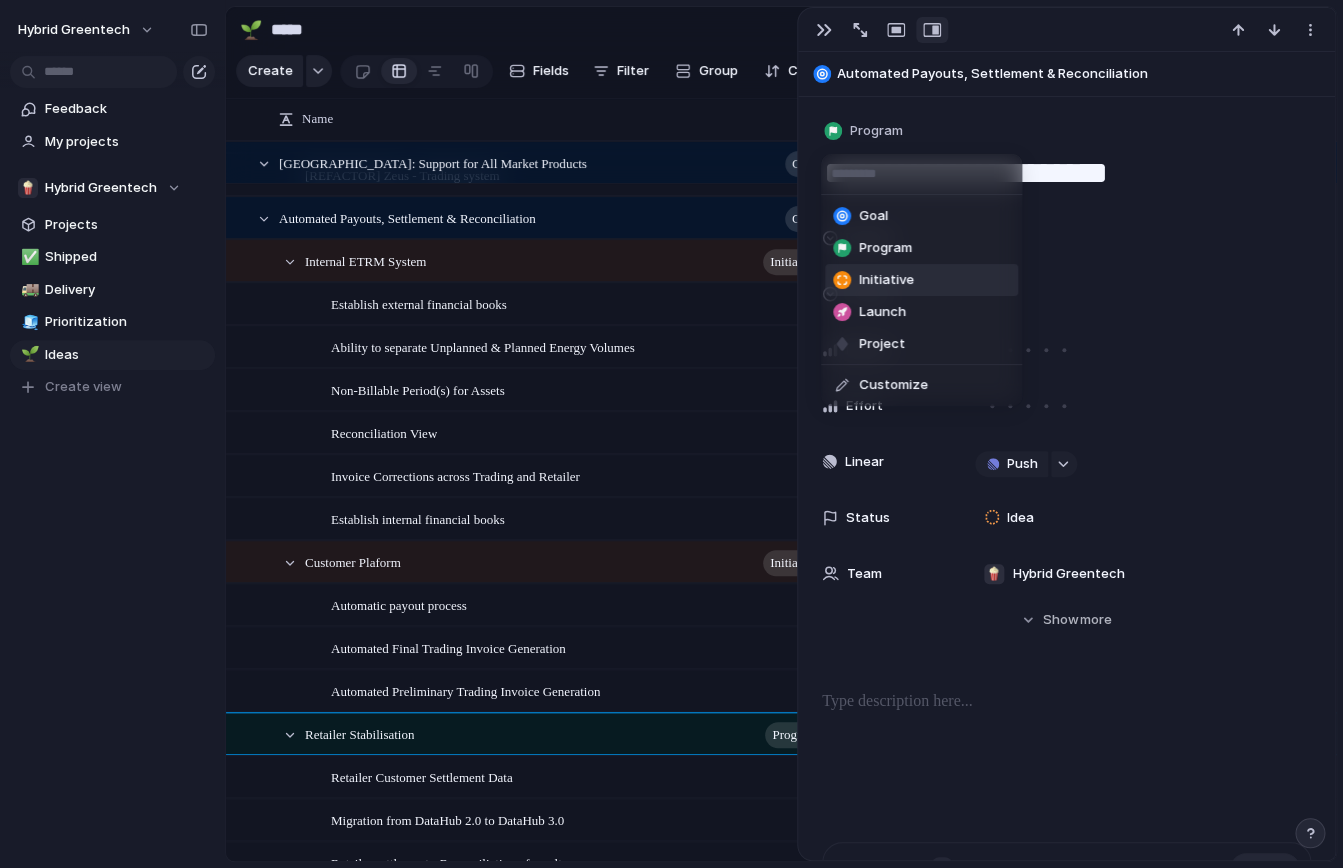 click on "Initiative" at bounding box center [886, 280] 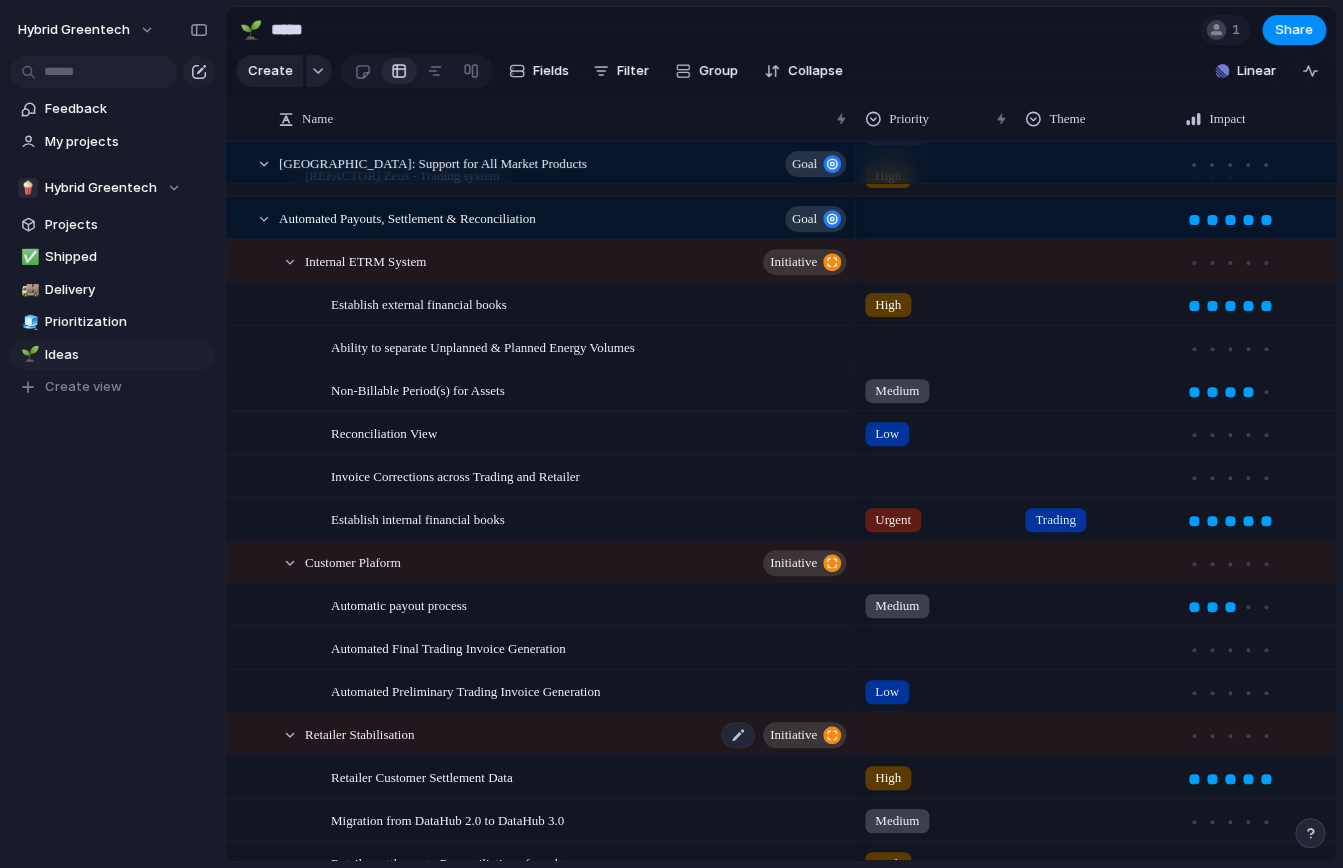 click on "initiative" at bounding box center (793, 735) 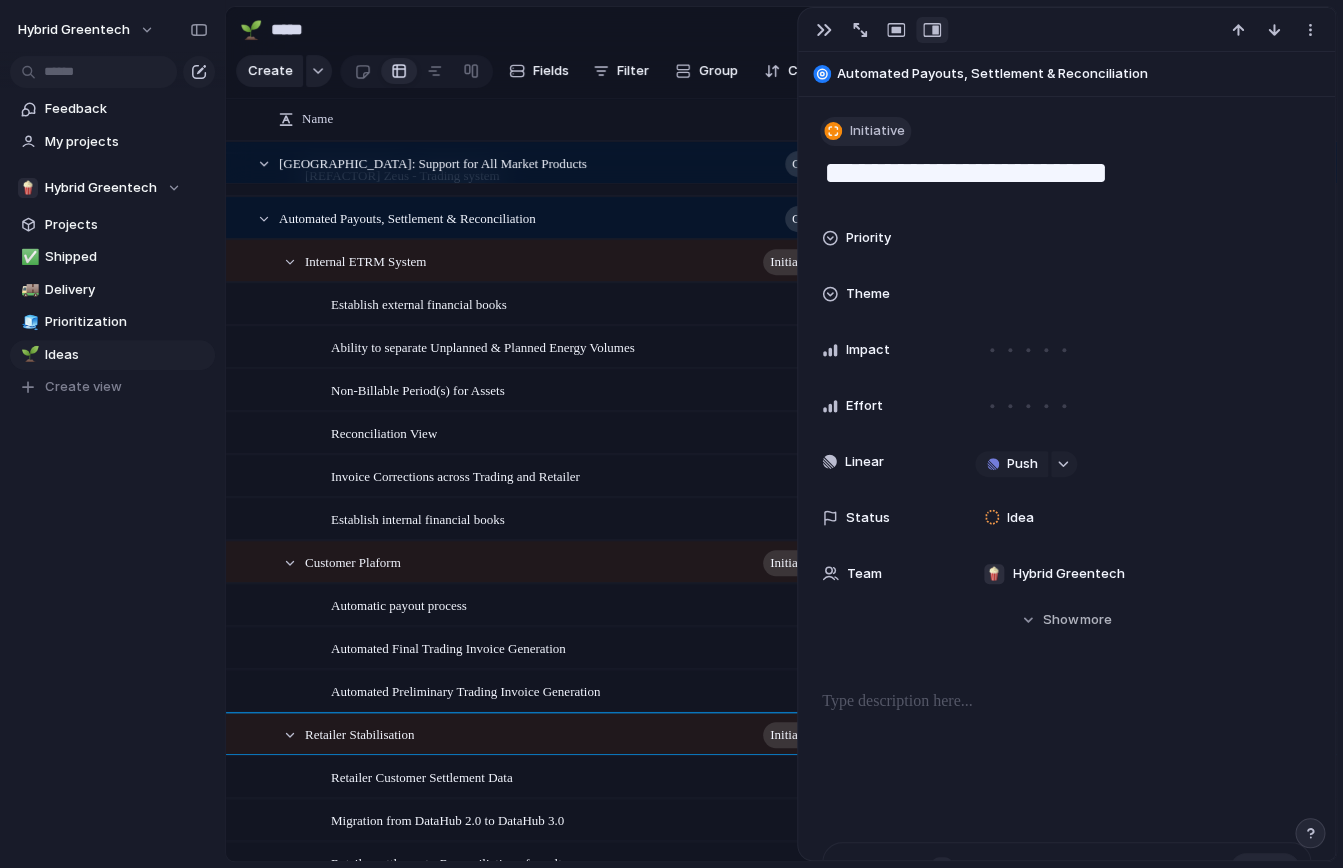 click on "Initiative" at bounding box center [865, 131] 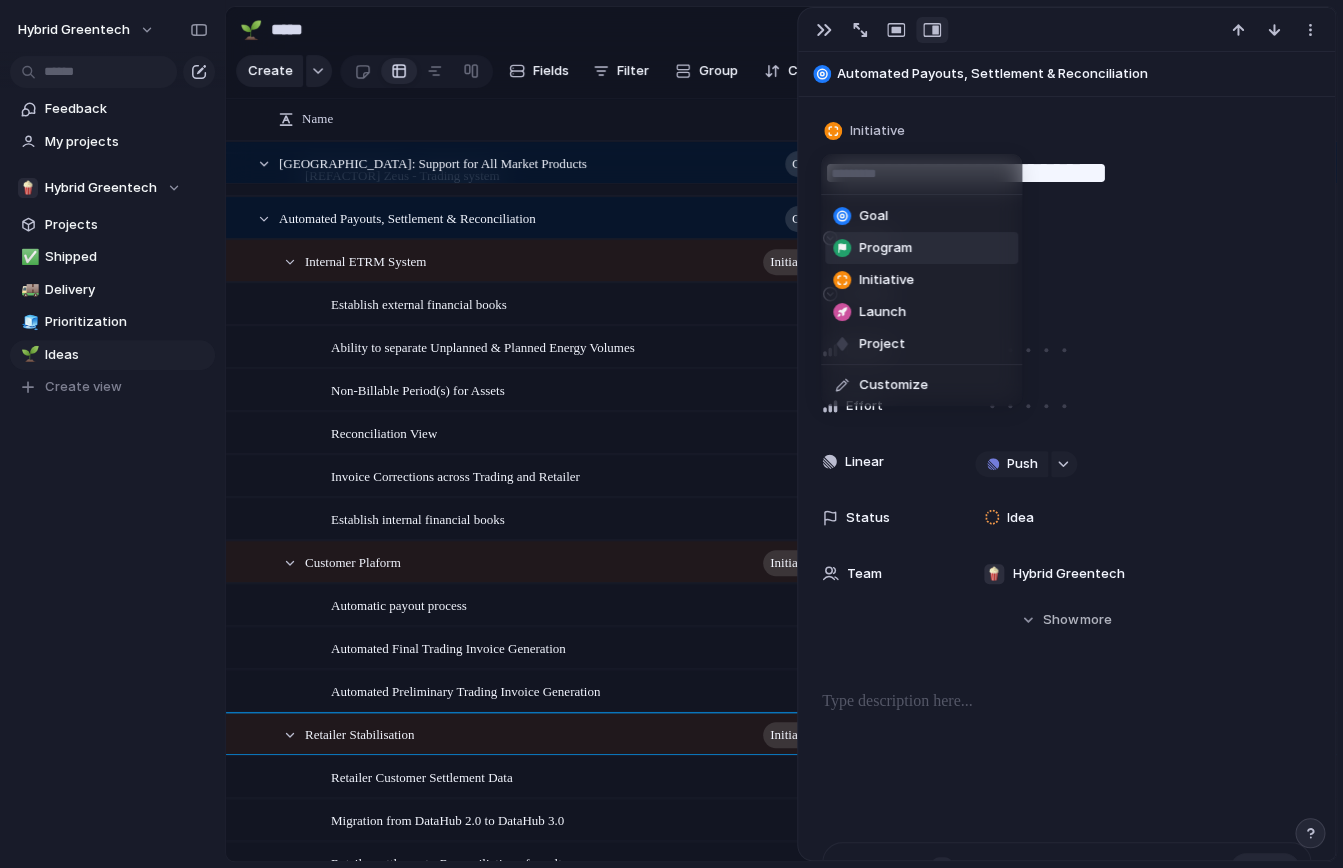 click on "Program" at bounding box center [885, 248] 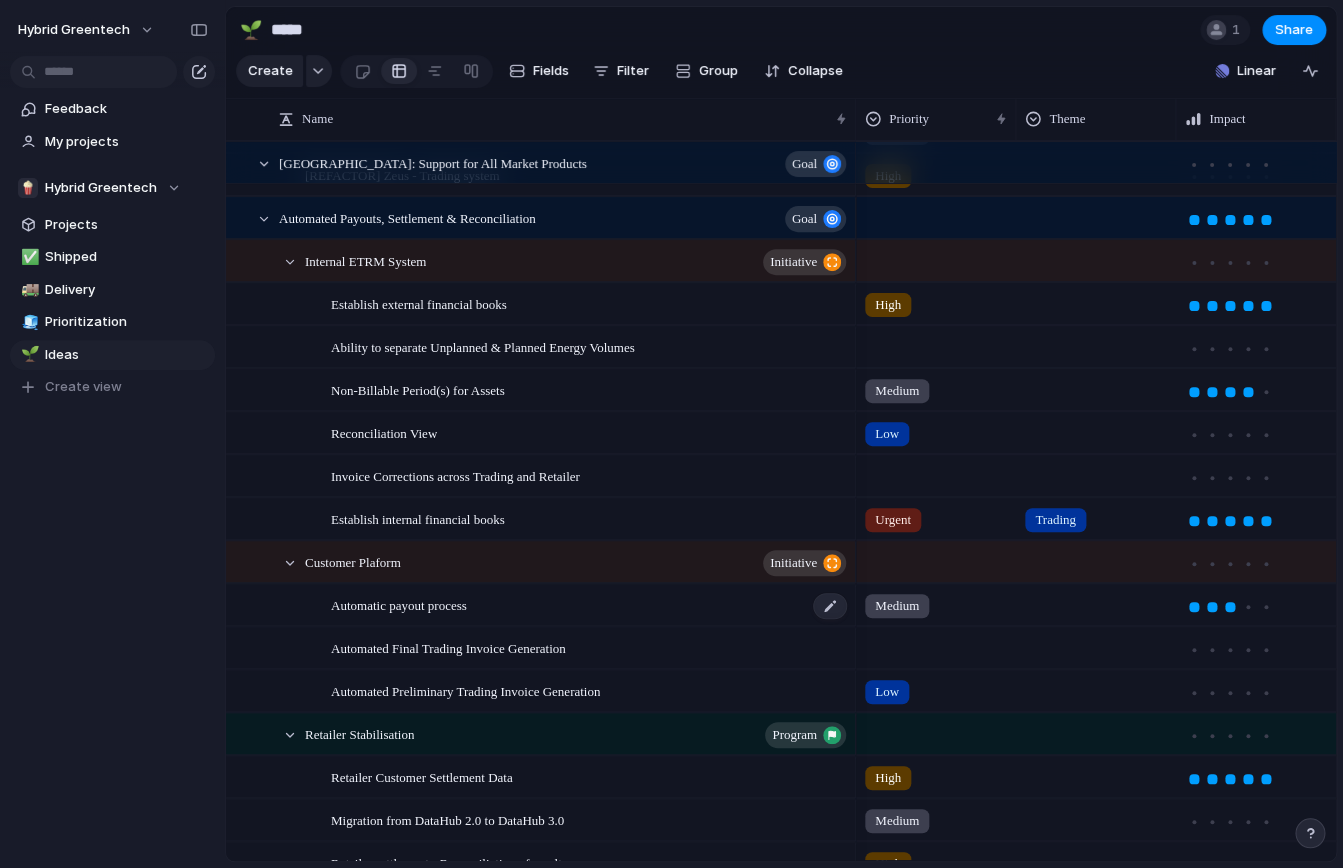 scroll, scrollTop: 615, scrollLeft: 0, axis: vertical 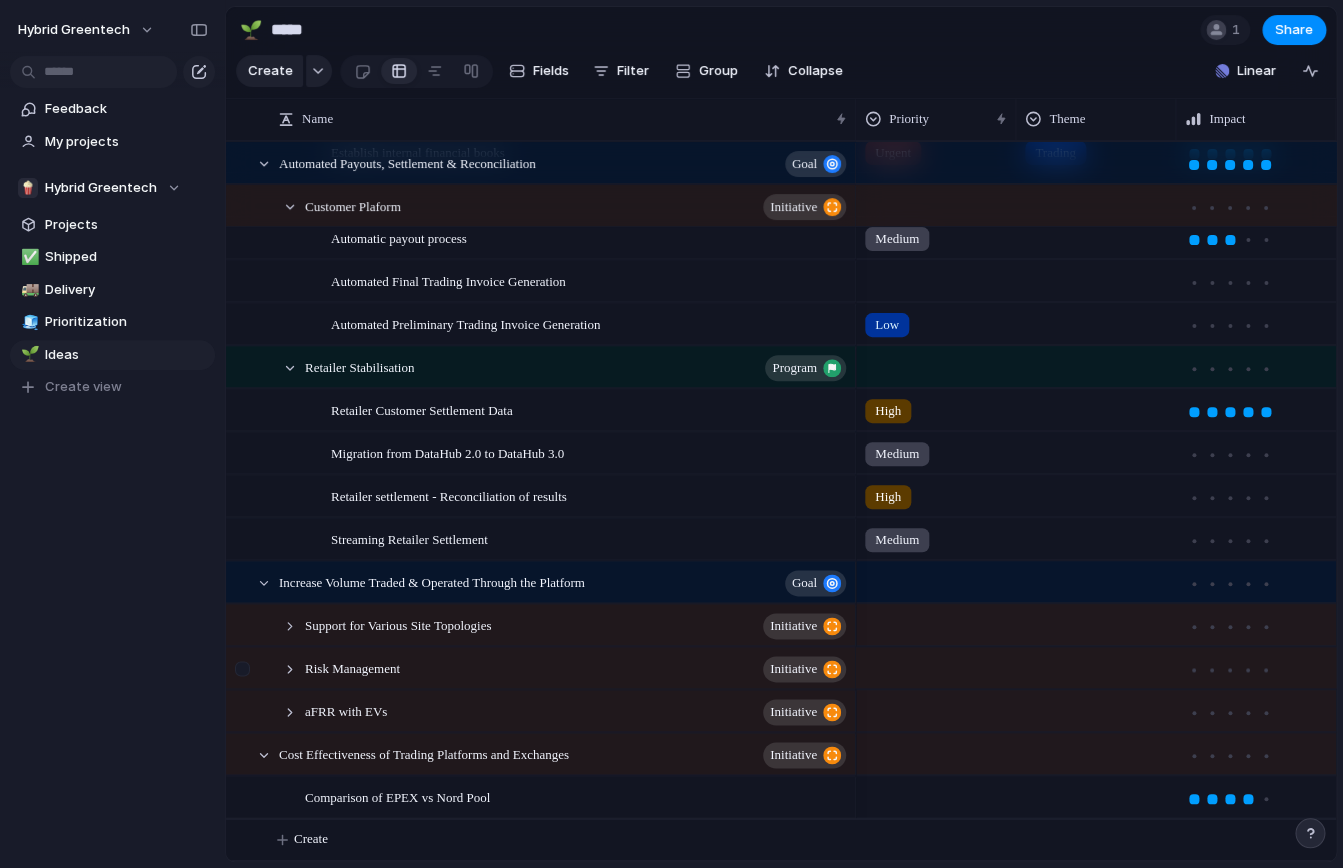 click at bounding box center [254, 668] 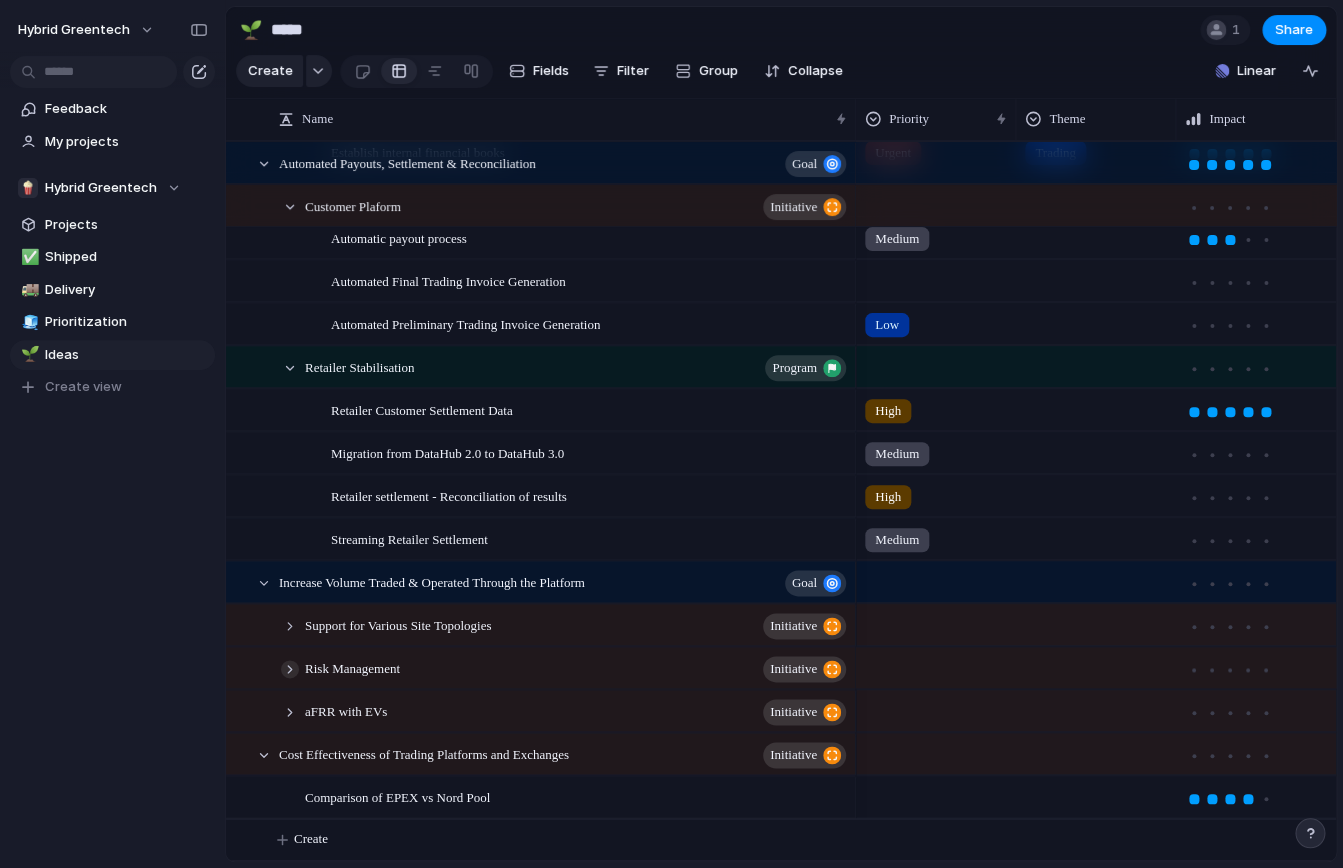 click at bounding box center [290, 669] 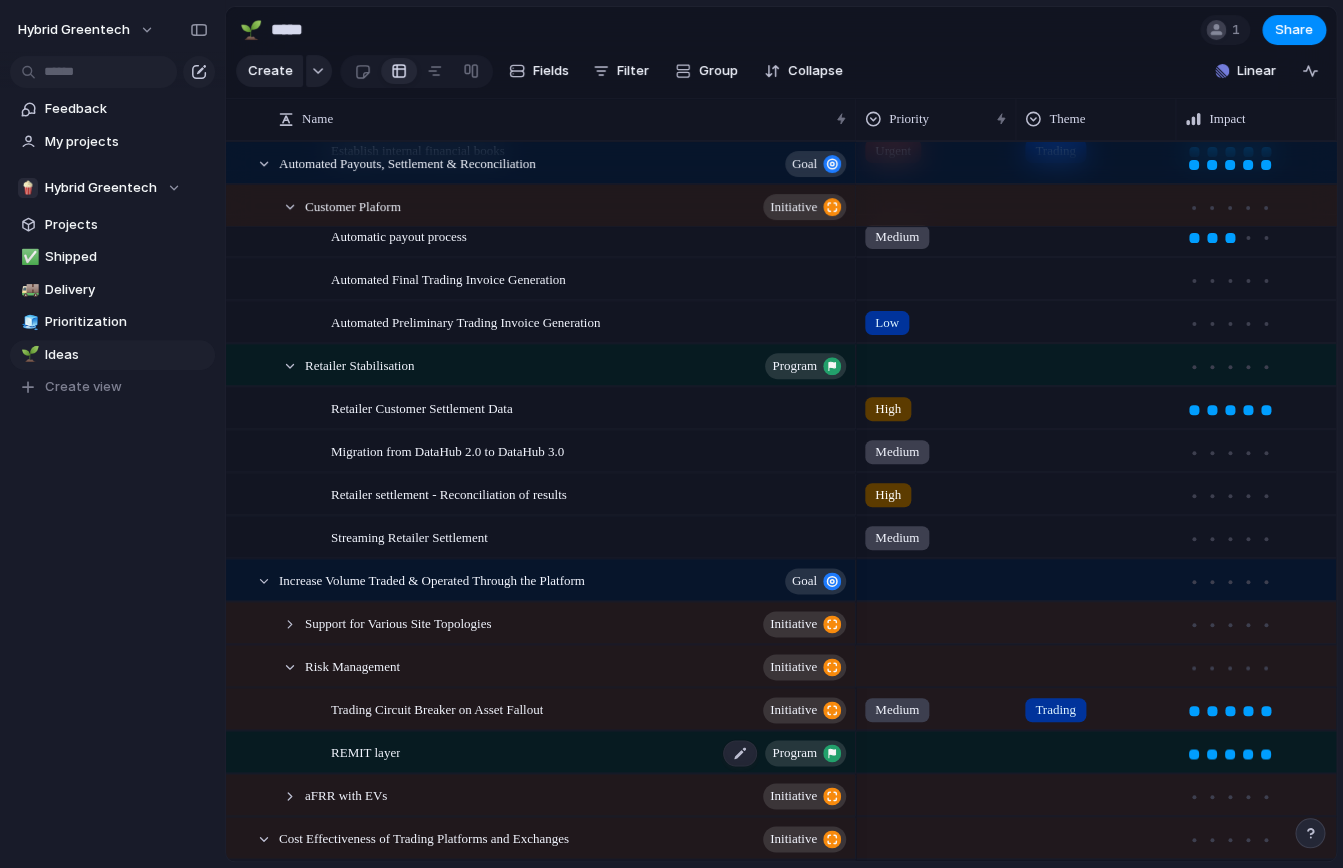 click on "Program" at bounding box center (794, 753) 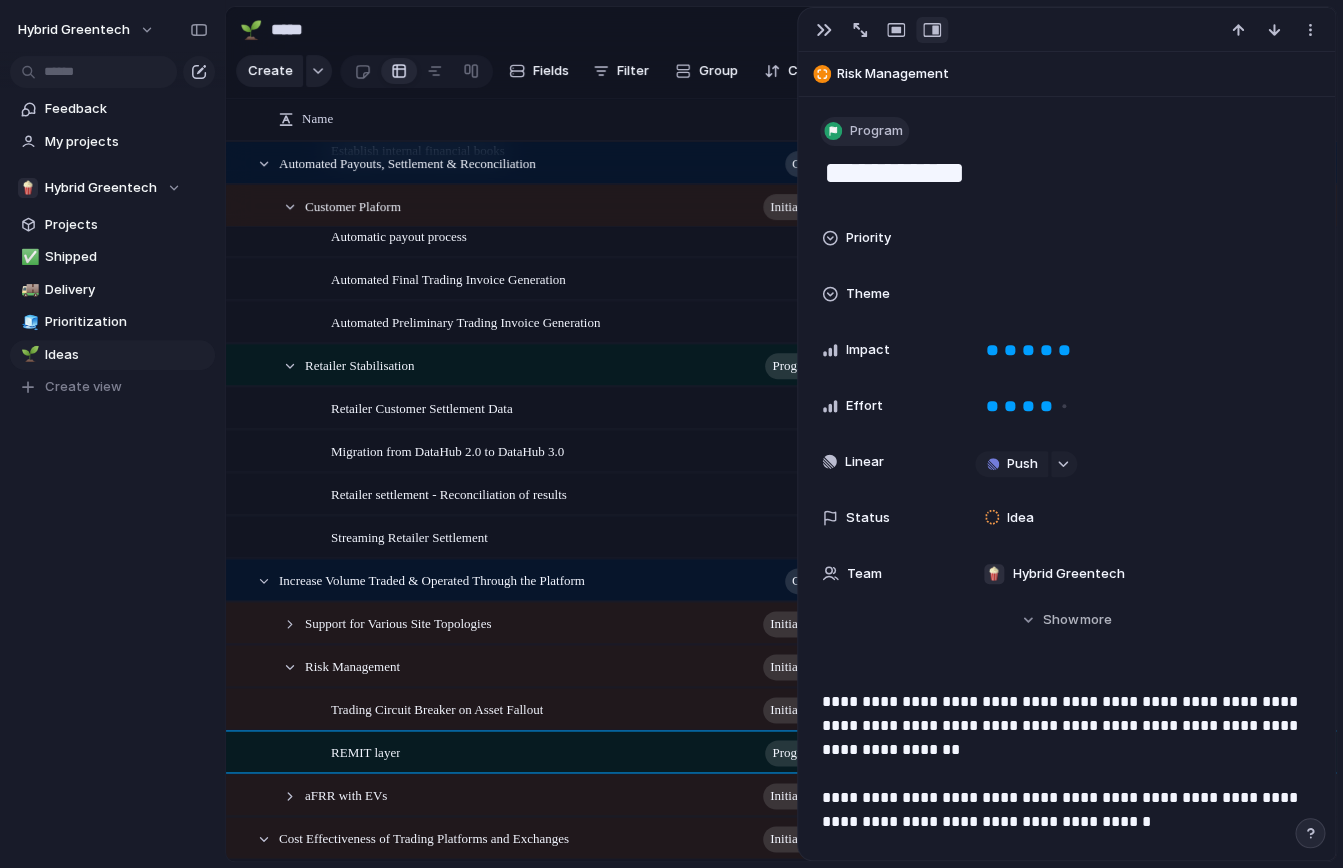 click on "Program" at bounding box center [876, 131] 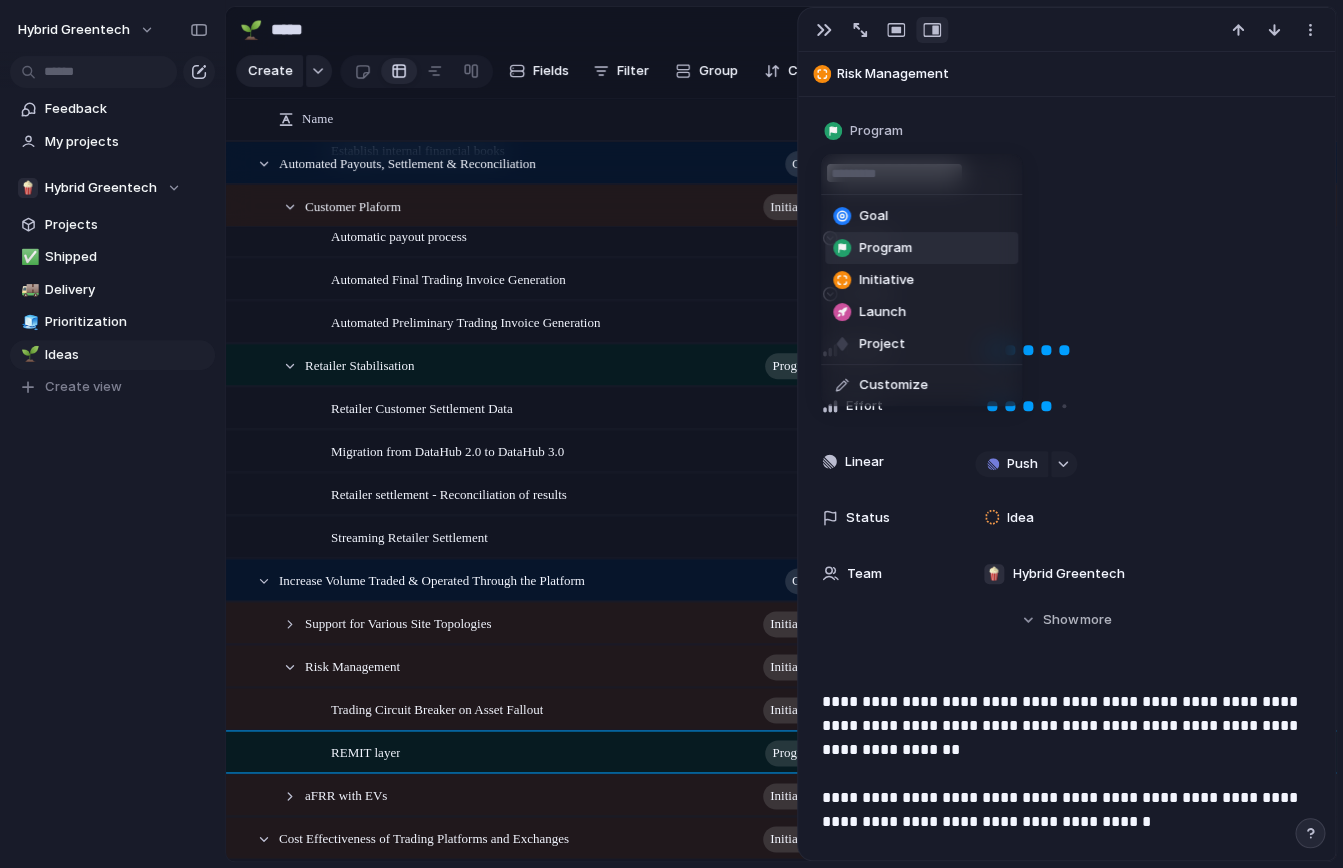 click on "Program" at bounding box center [885, 248] 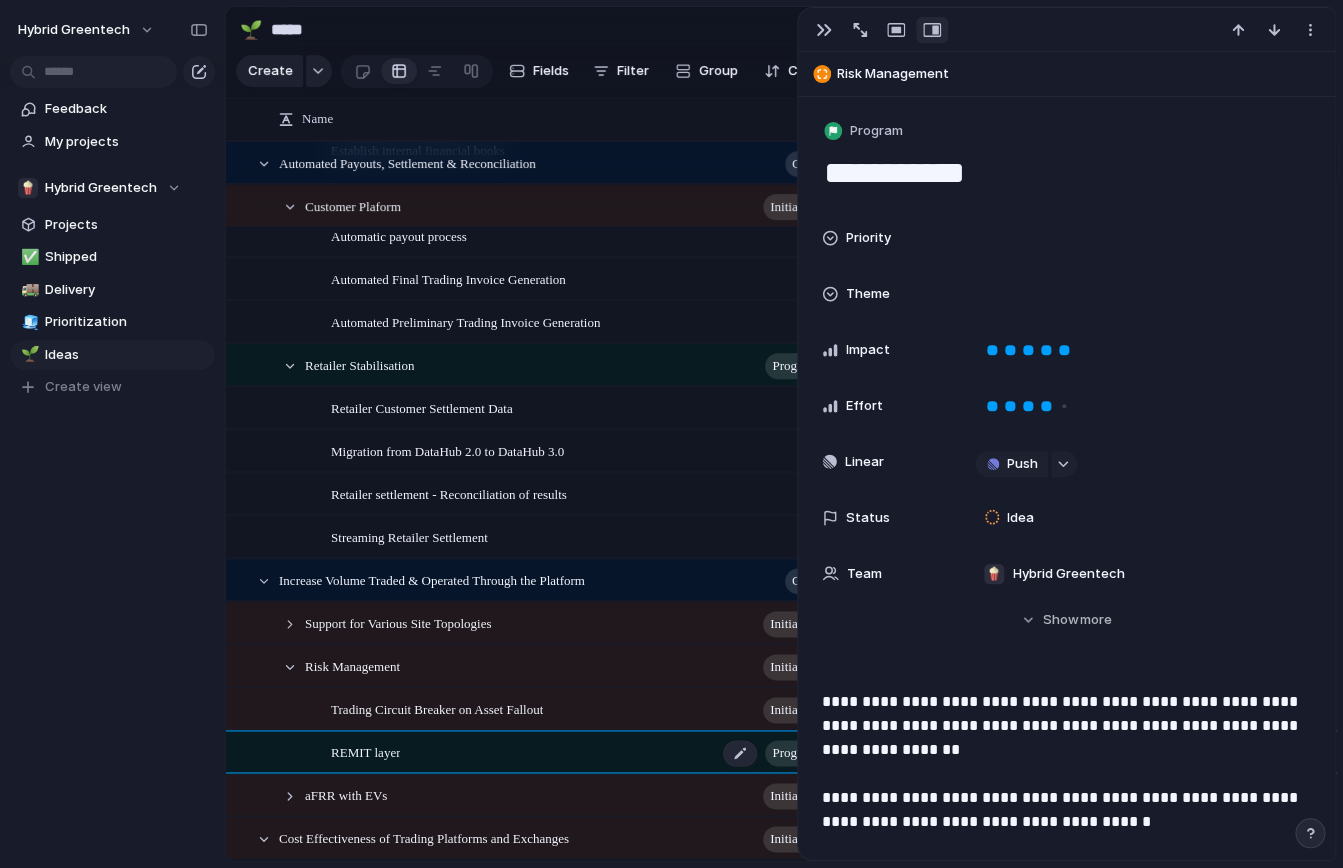 click on "REMIT layer Program" at bounding box center (590, 752) 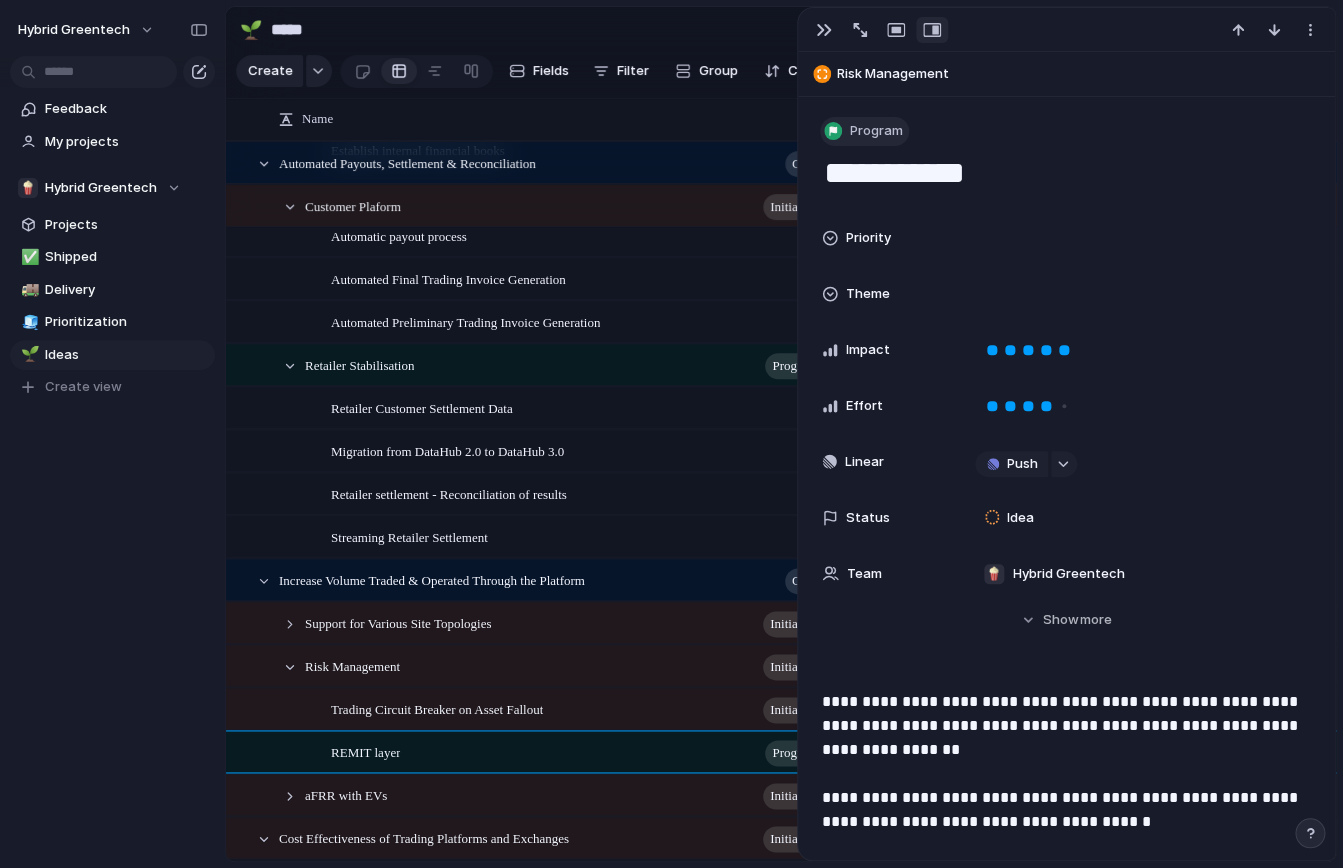 click on "Program" at bounding box center (864, 131) 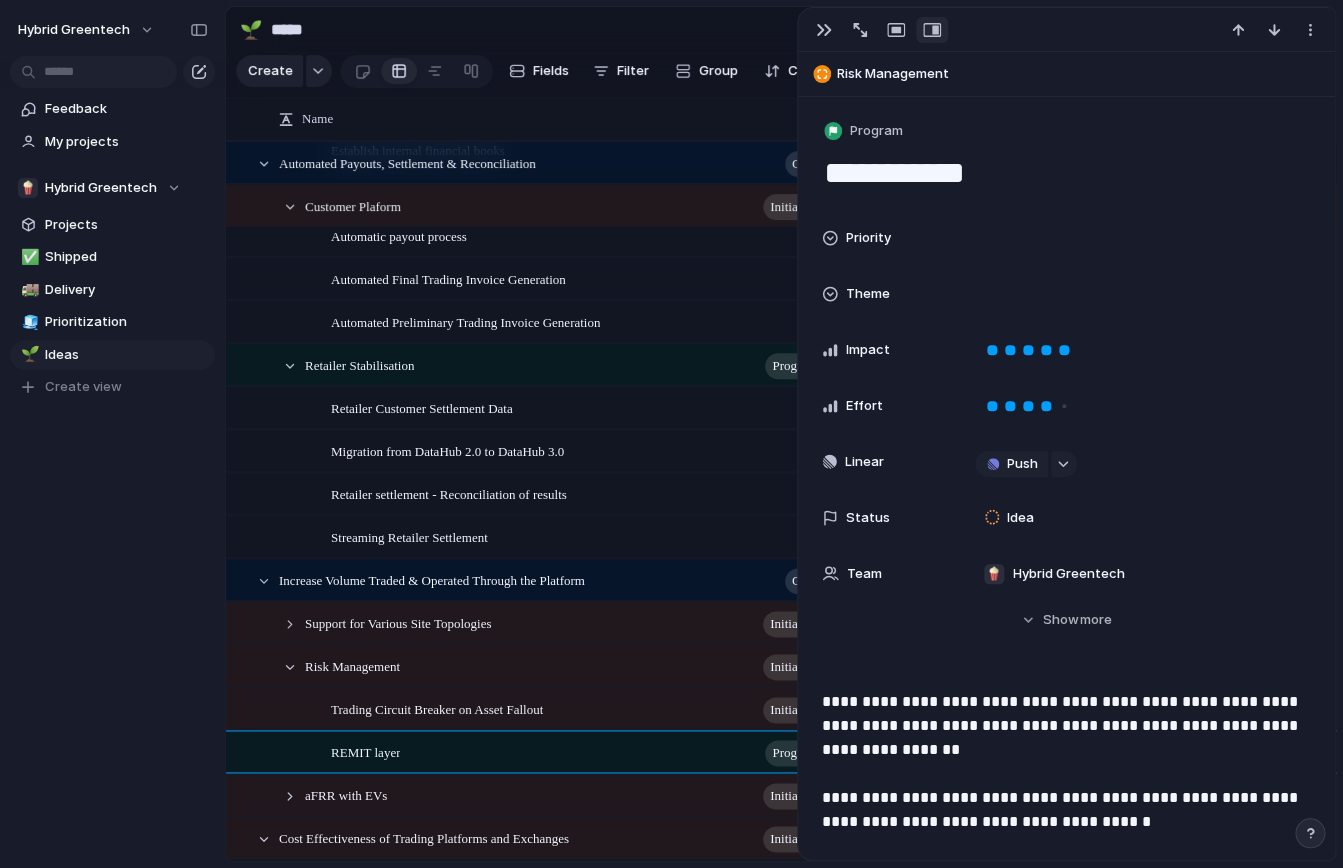 click on "Goal   Program   Initiative   Launch   Project   Customize" at bounding box center [671, 434] 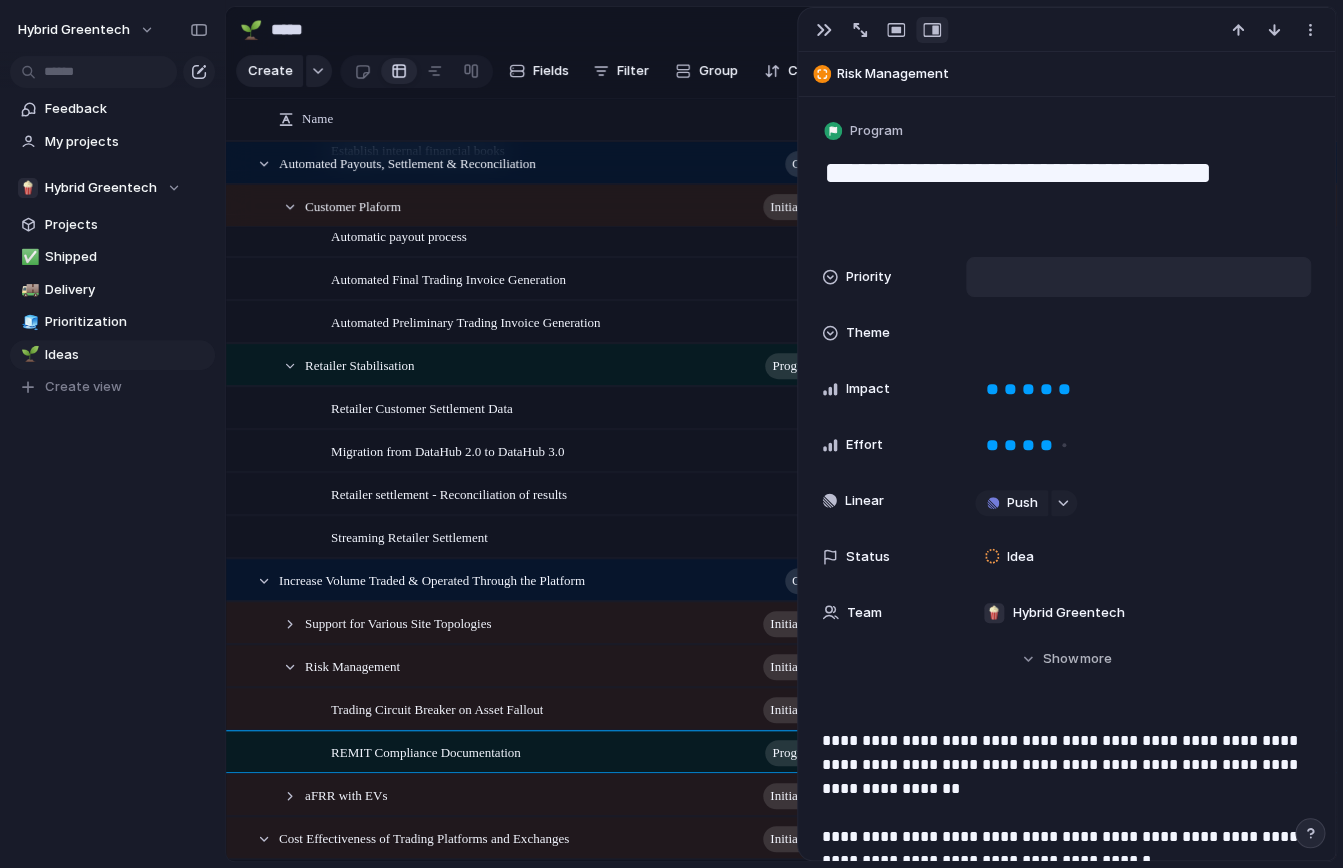 type on "**********" 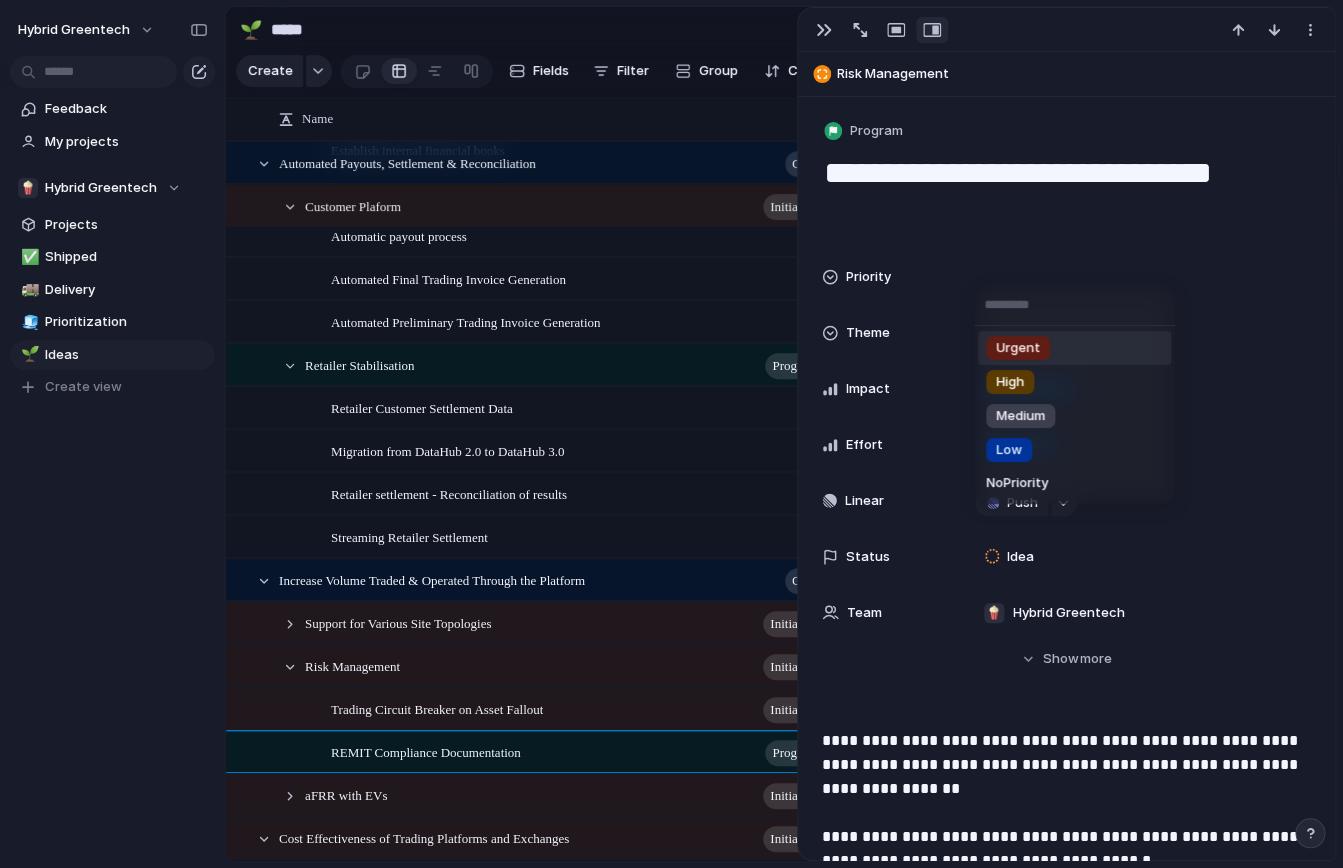 click on "Urgent   High   Medium   Low   No  Priority" at bounding box center [671, 434] 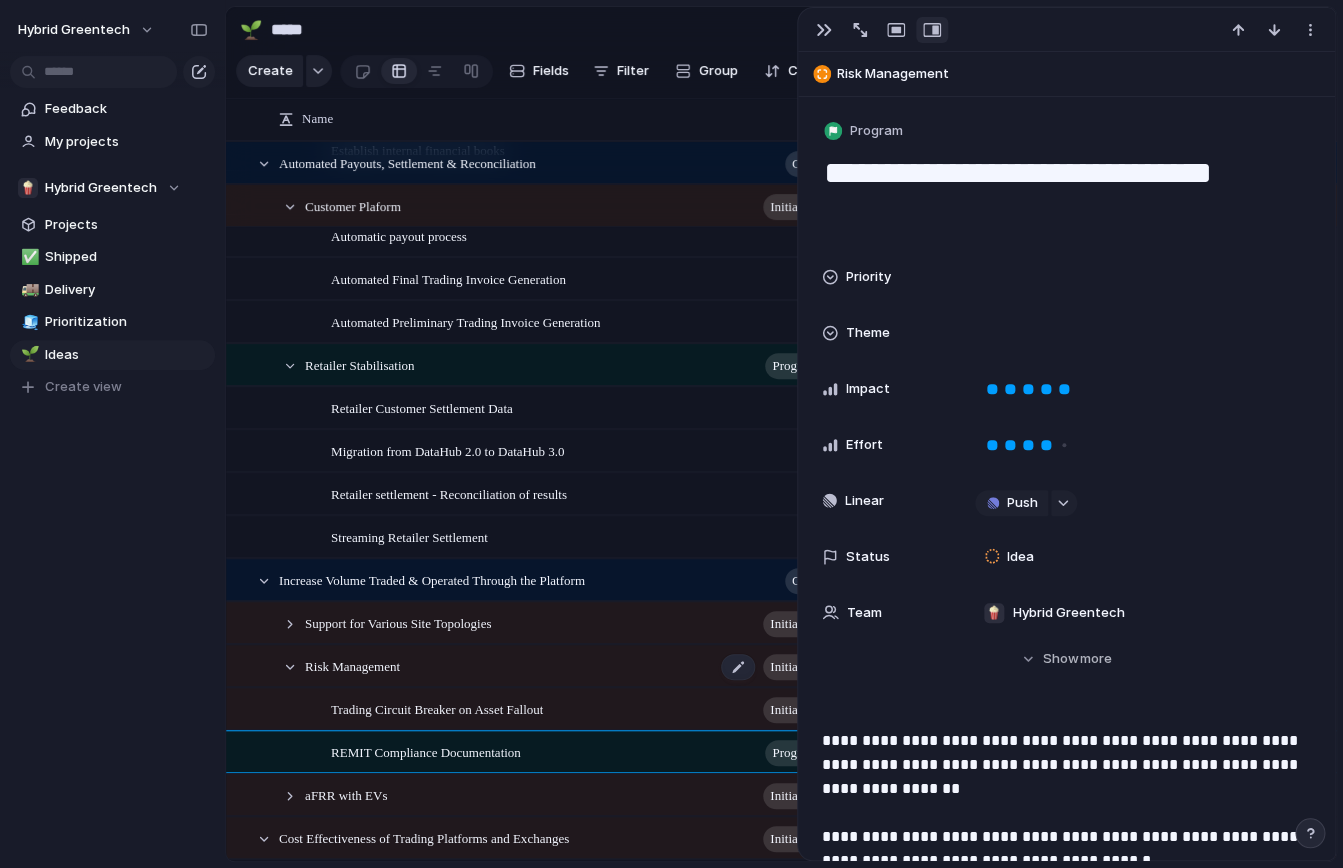 scroll, scrollTop: 701, scrollLeft: 0, axis: vertical 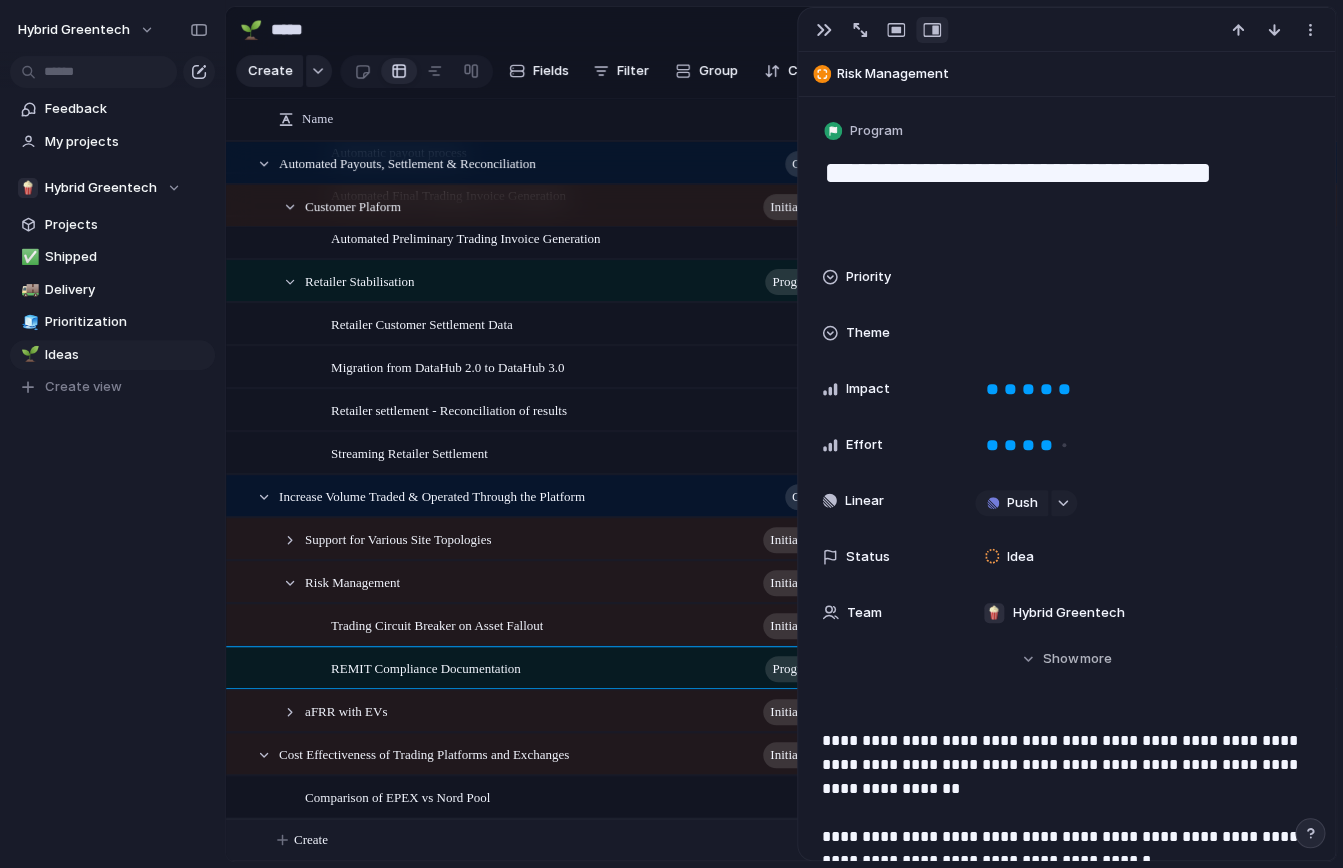 click on "Create" at bounding box center [781, 839] 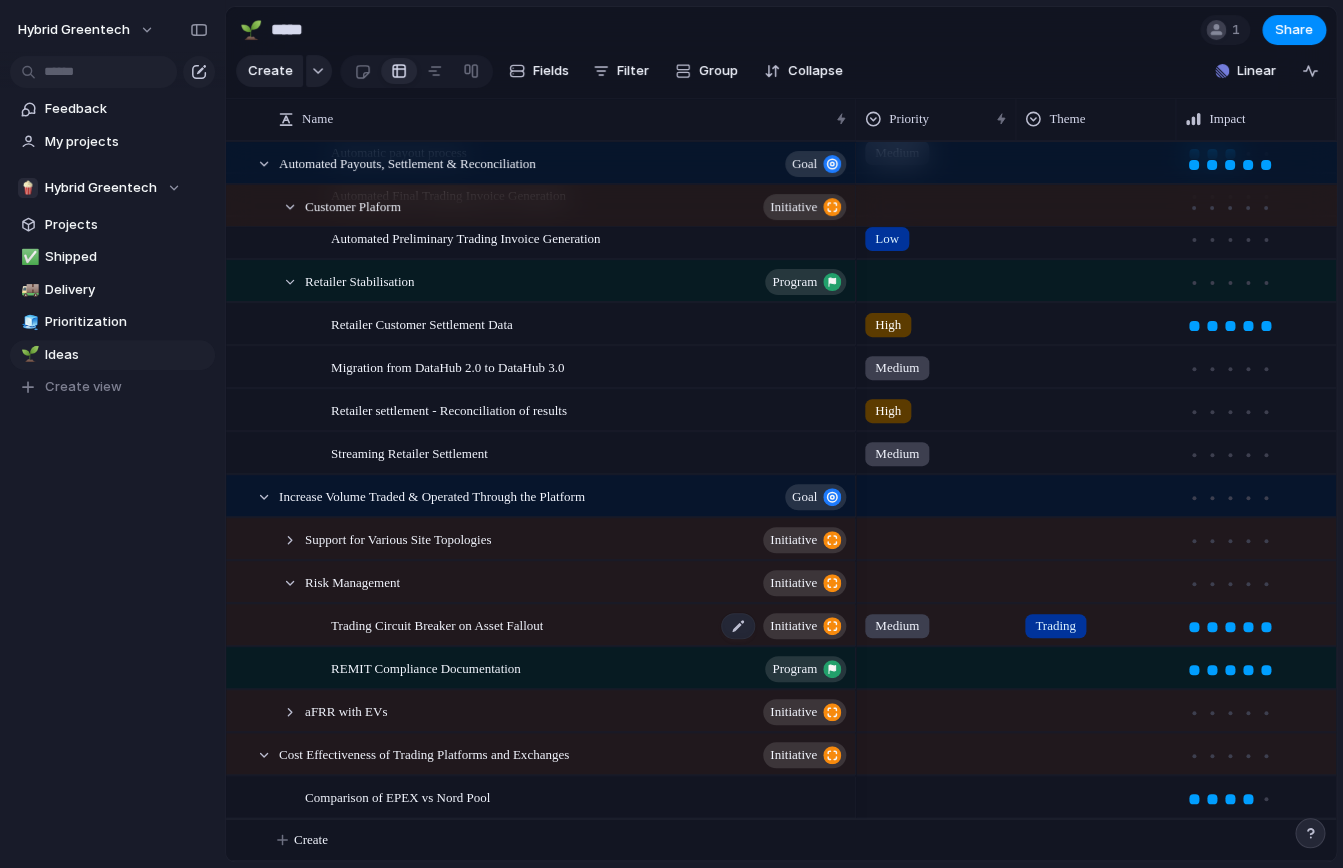 click on "Trading Circuit Breaker on Asset Fallout" at bounding box center [437, 624] 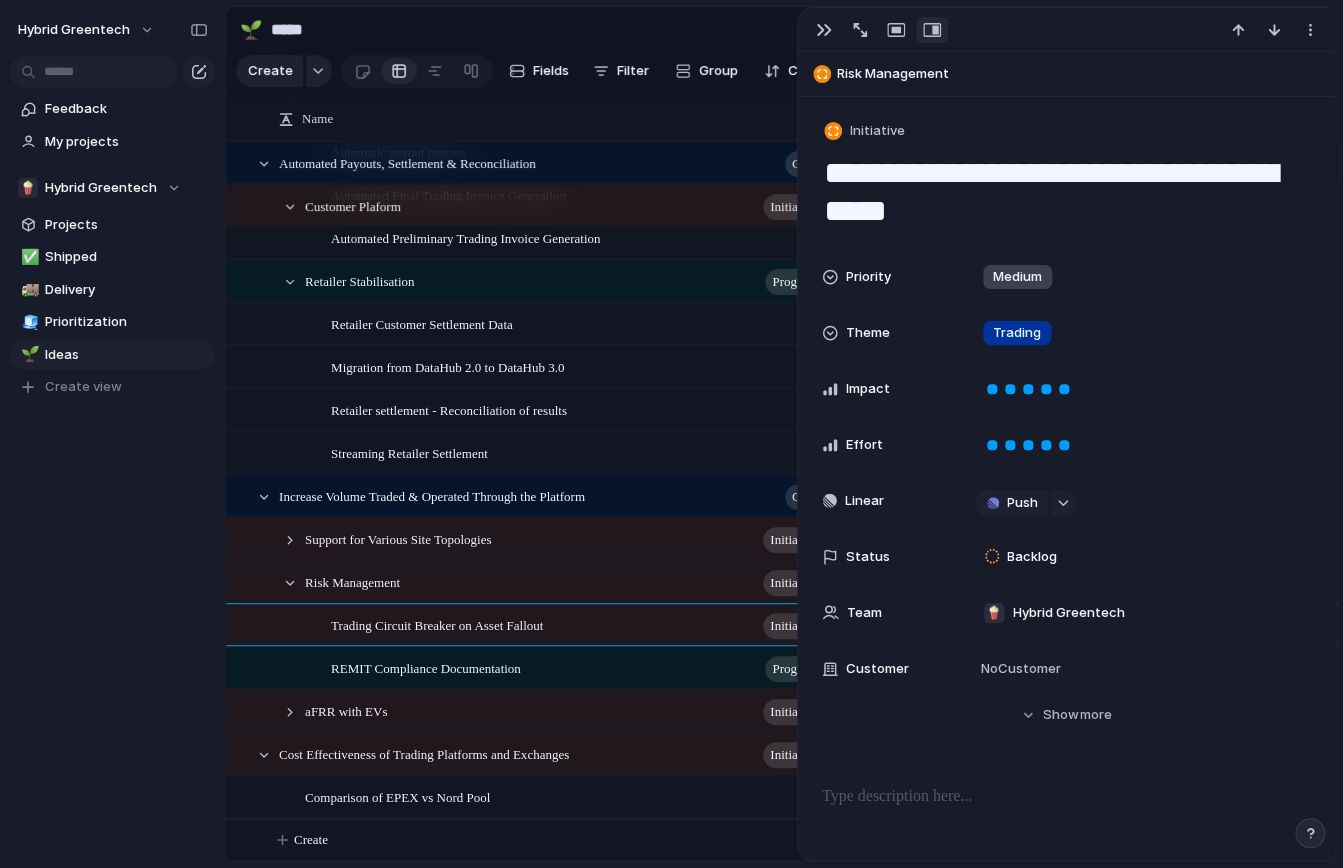 click on "**********" at bounding box center [1066, 770] 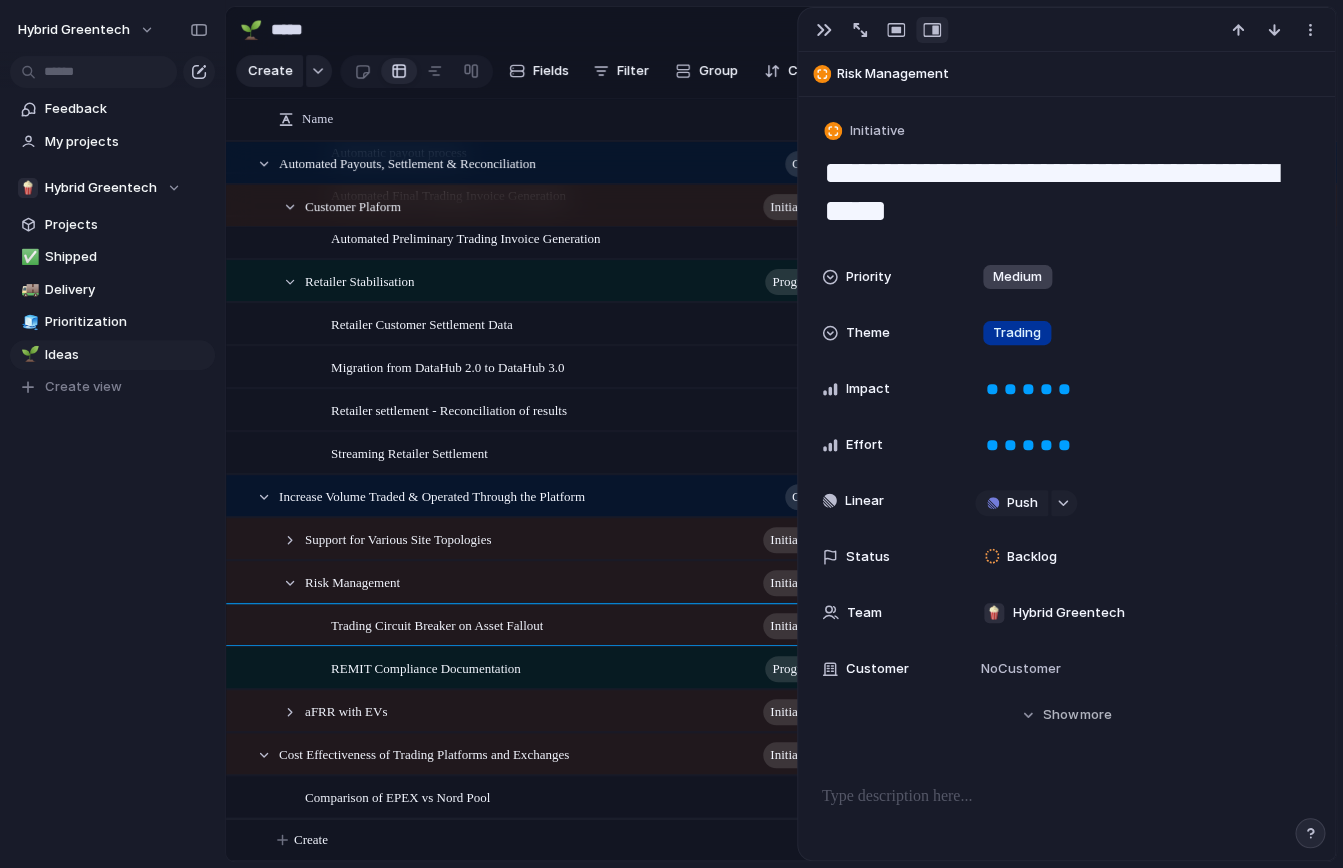 click on "**********" at bounding box center [1066, 770] 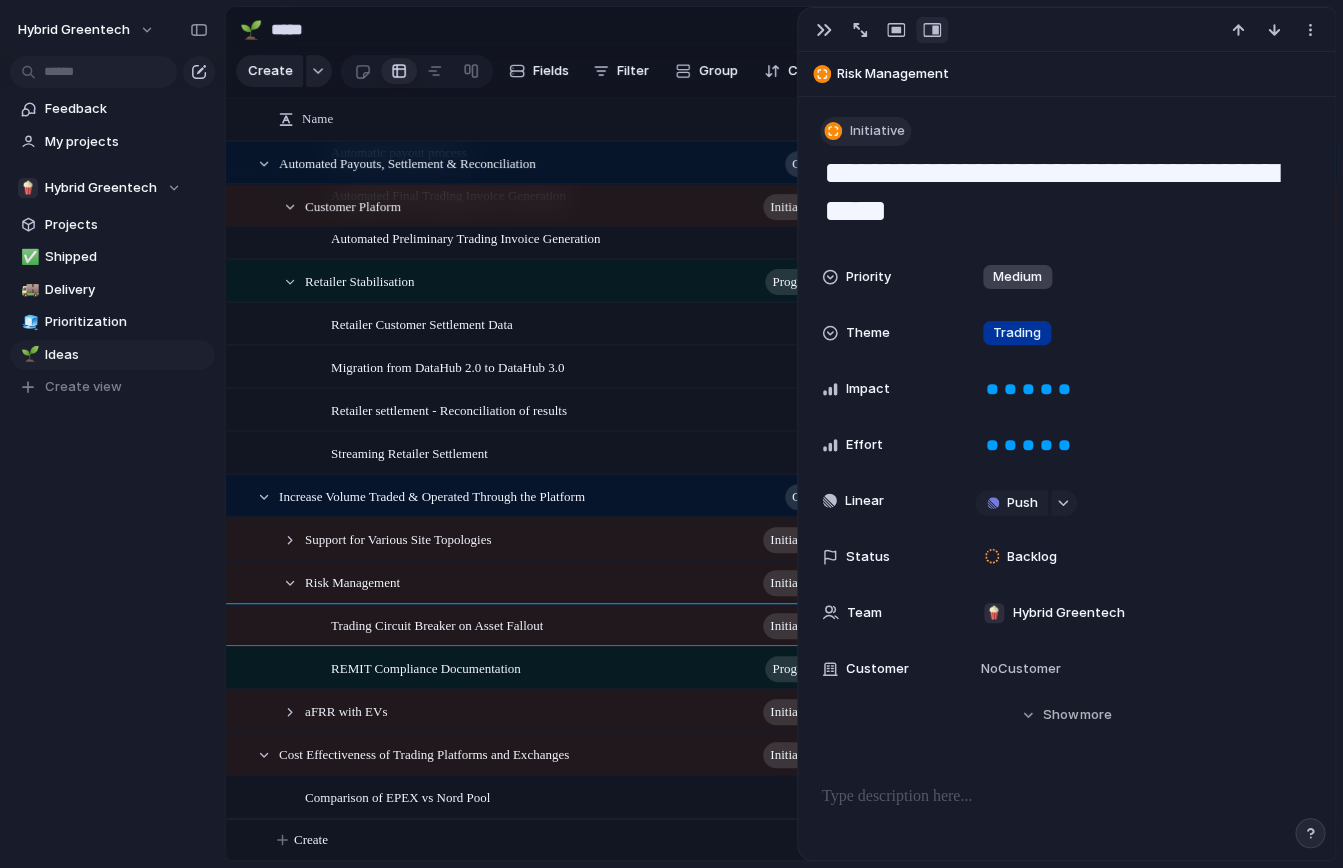 click on "Initiative" at bounding box center [877, 131] 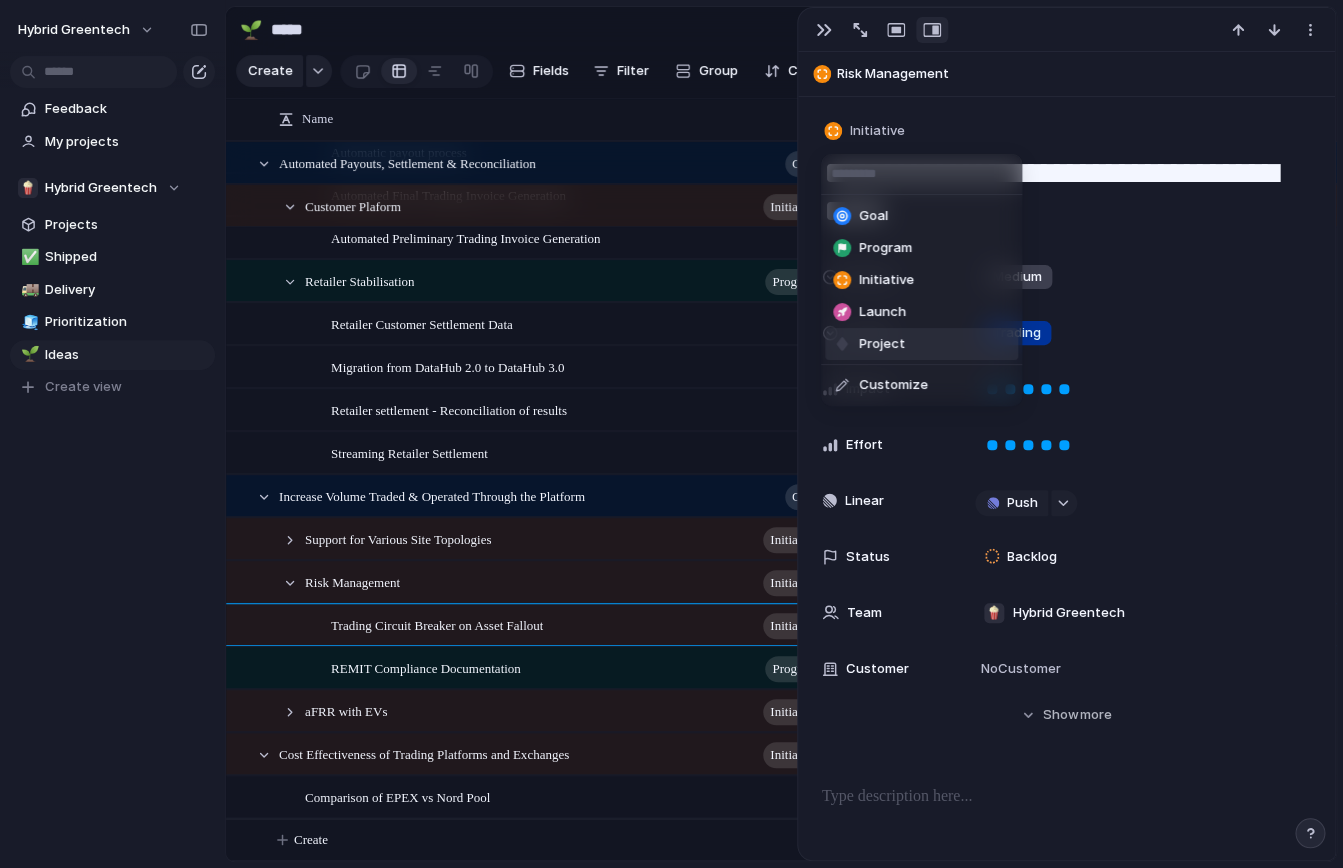 click on "Project" at bounding box center [921, 344] 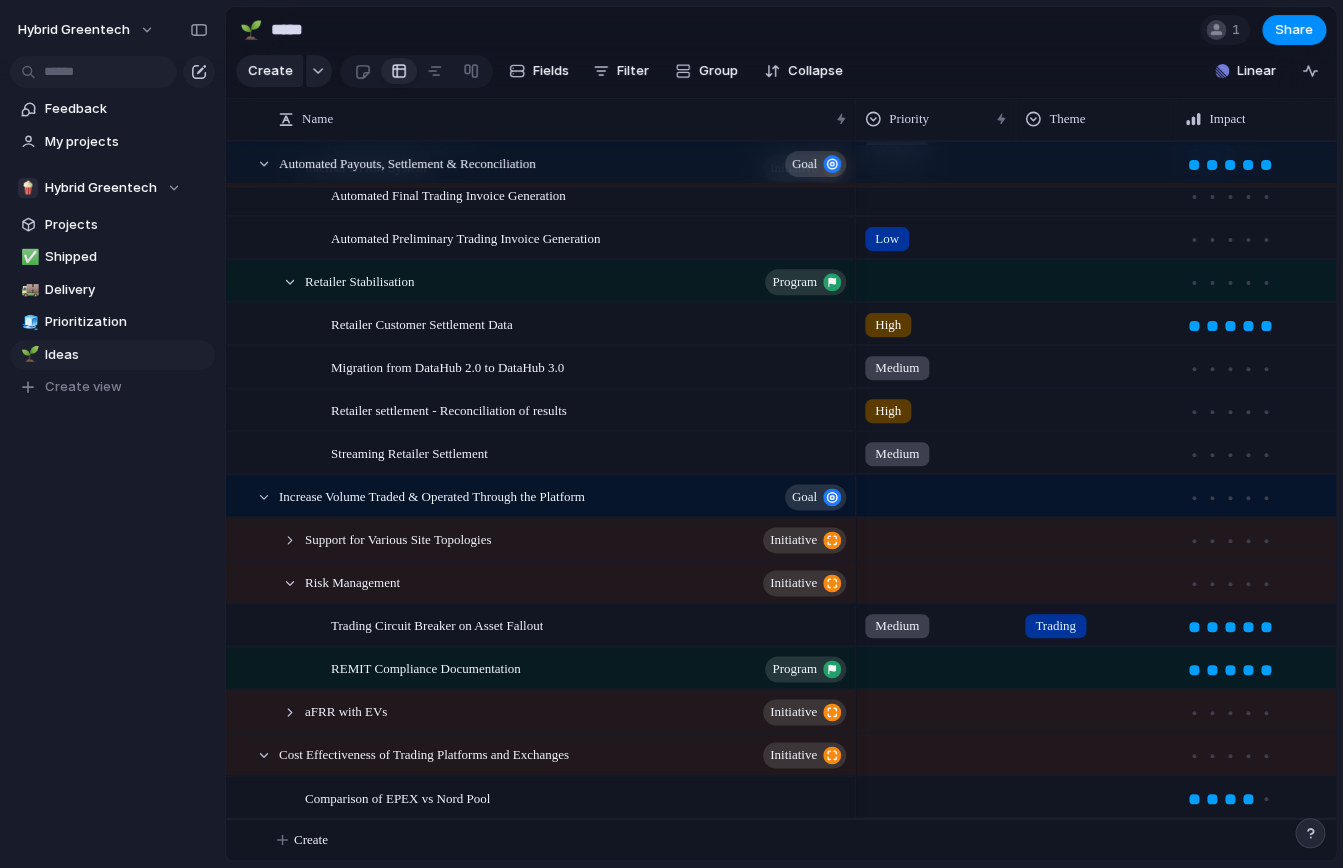 scroll, scrollTop: 491, scrollLeft: 0, axis: vertical 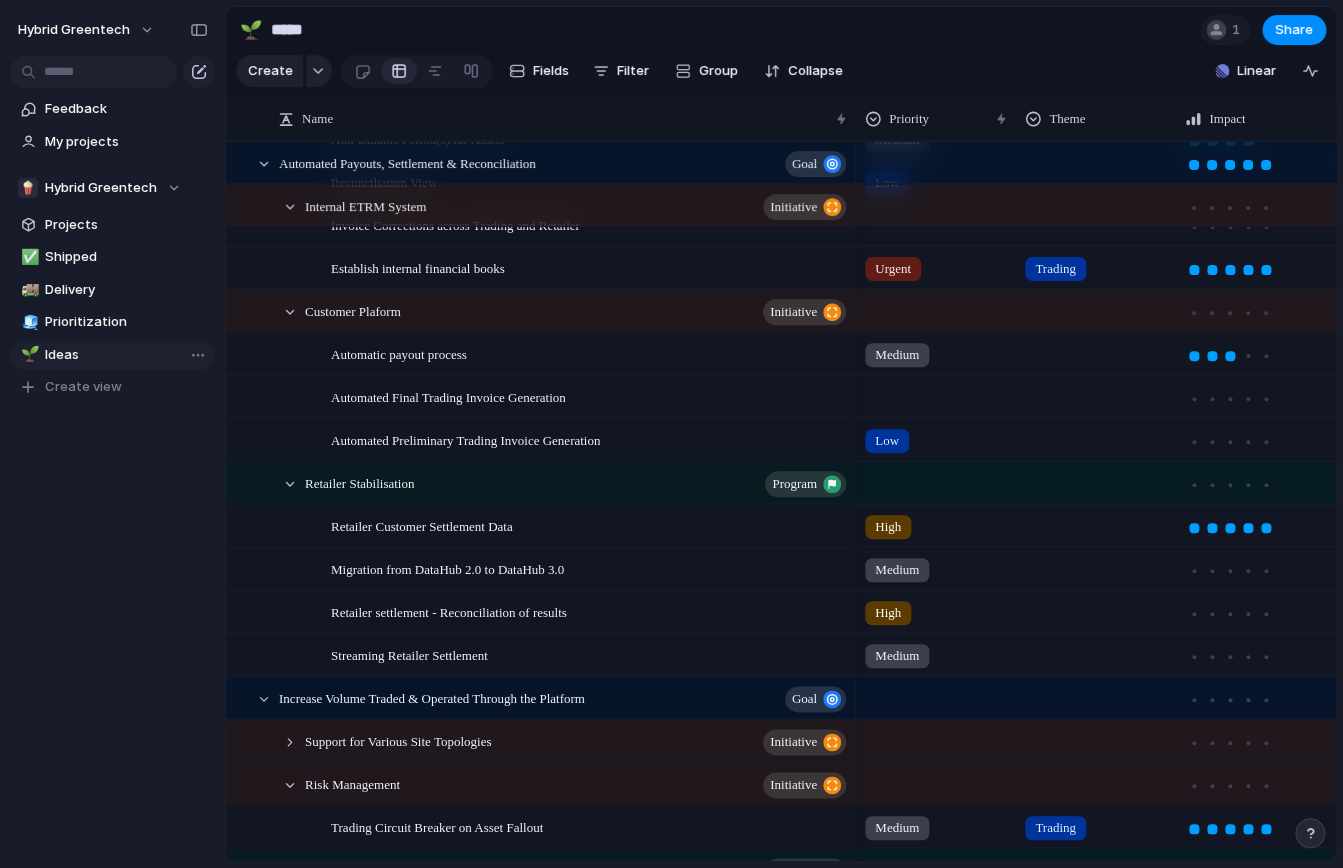 click on "Ideas" at bounding box center (126, 355) 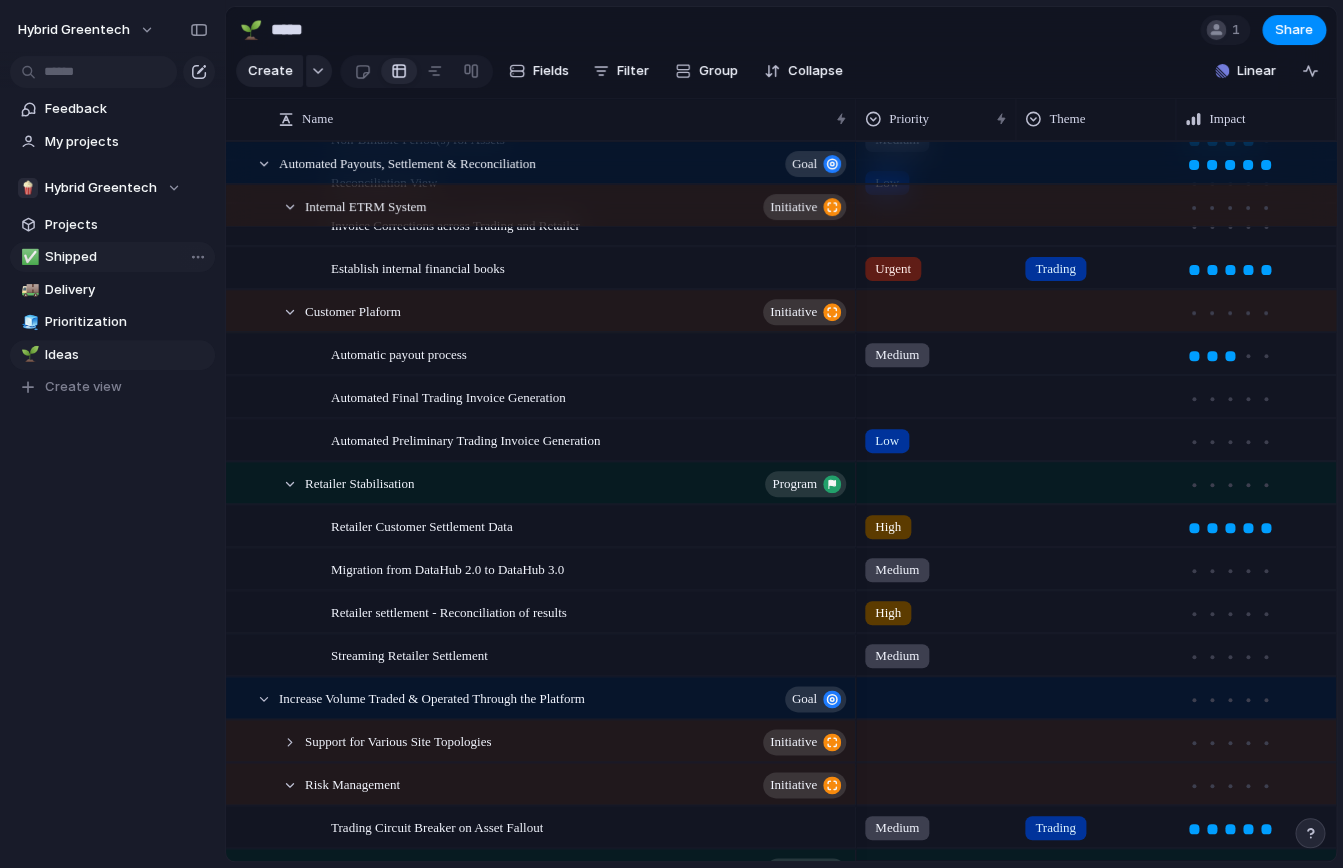 click on "Shipped" at bounding box center [126, 257] 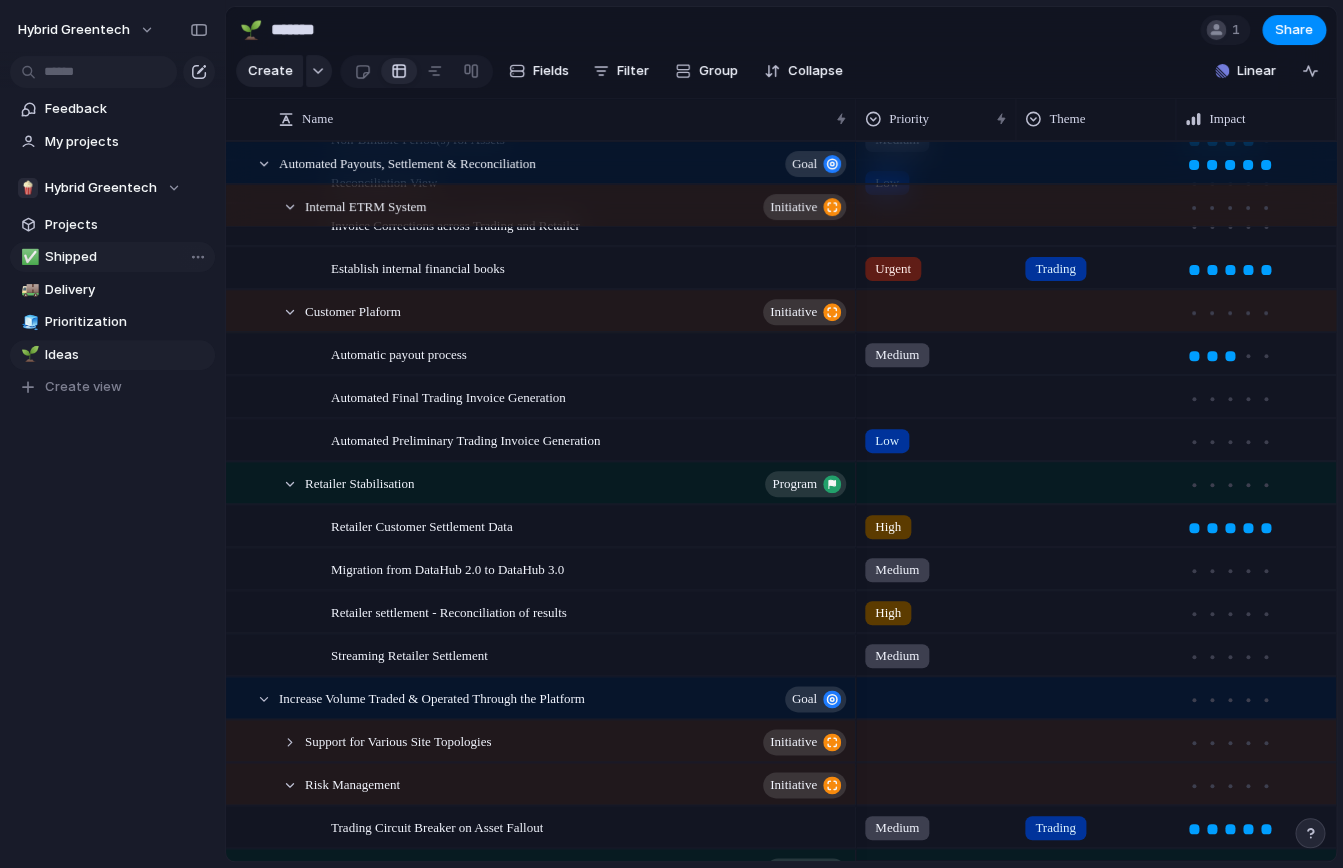 scroll, scrollTop: 0, scrollLeft: 0, axis: both 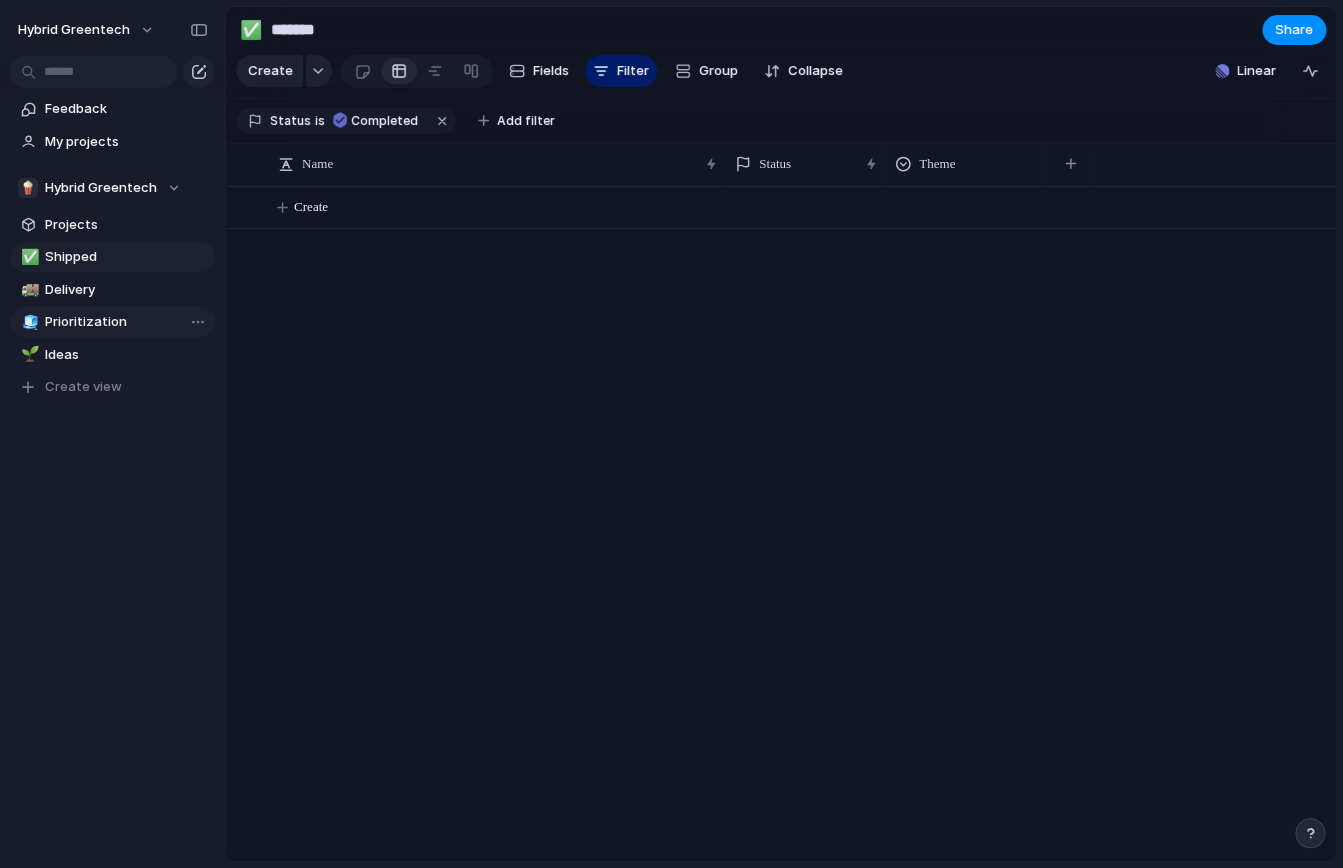 click on "Prioritization" at bounding box center [126, 322] 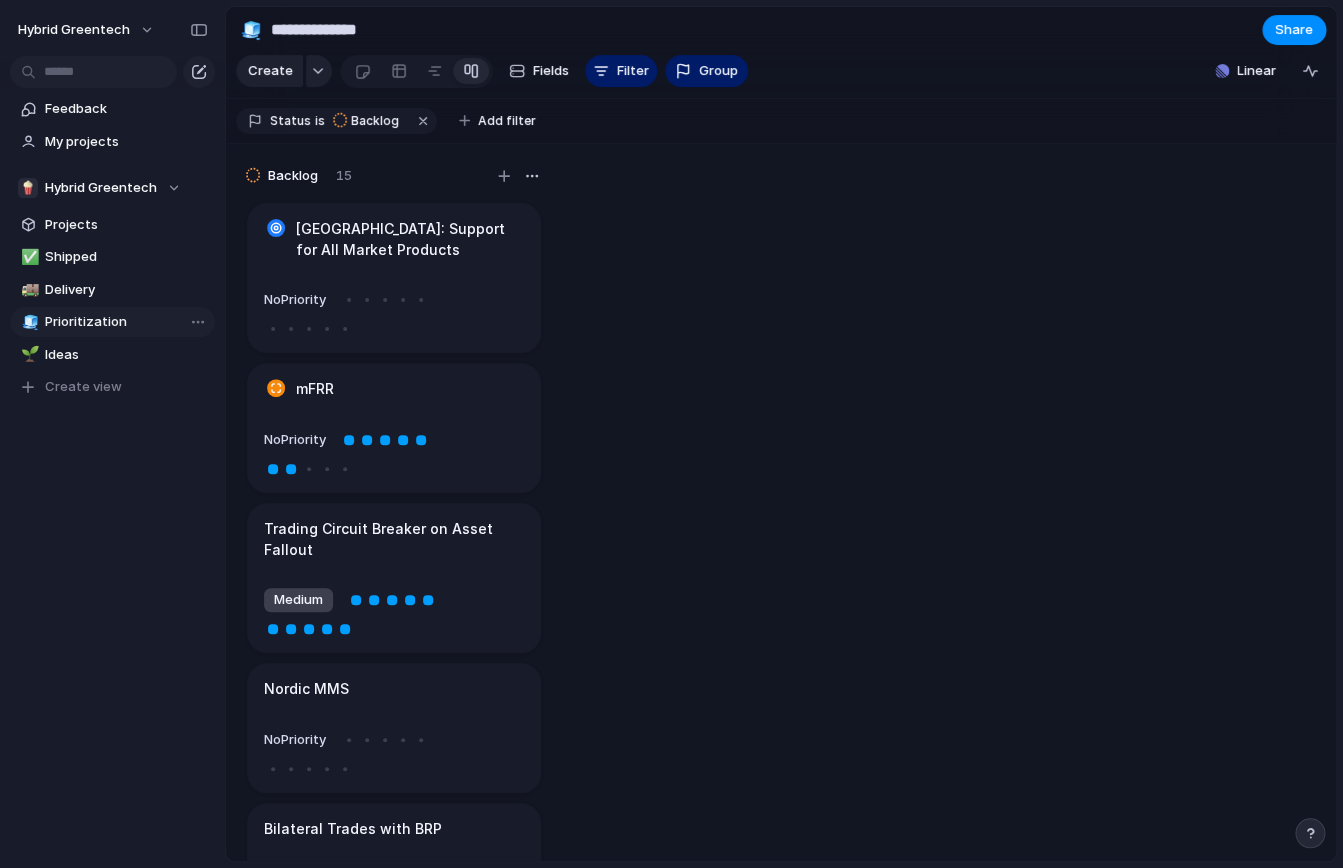 click on "🧊 Prioritization" at bounding box center [112, 322] 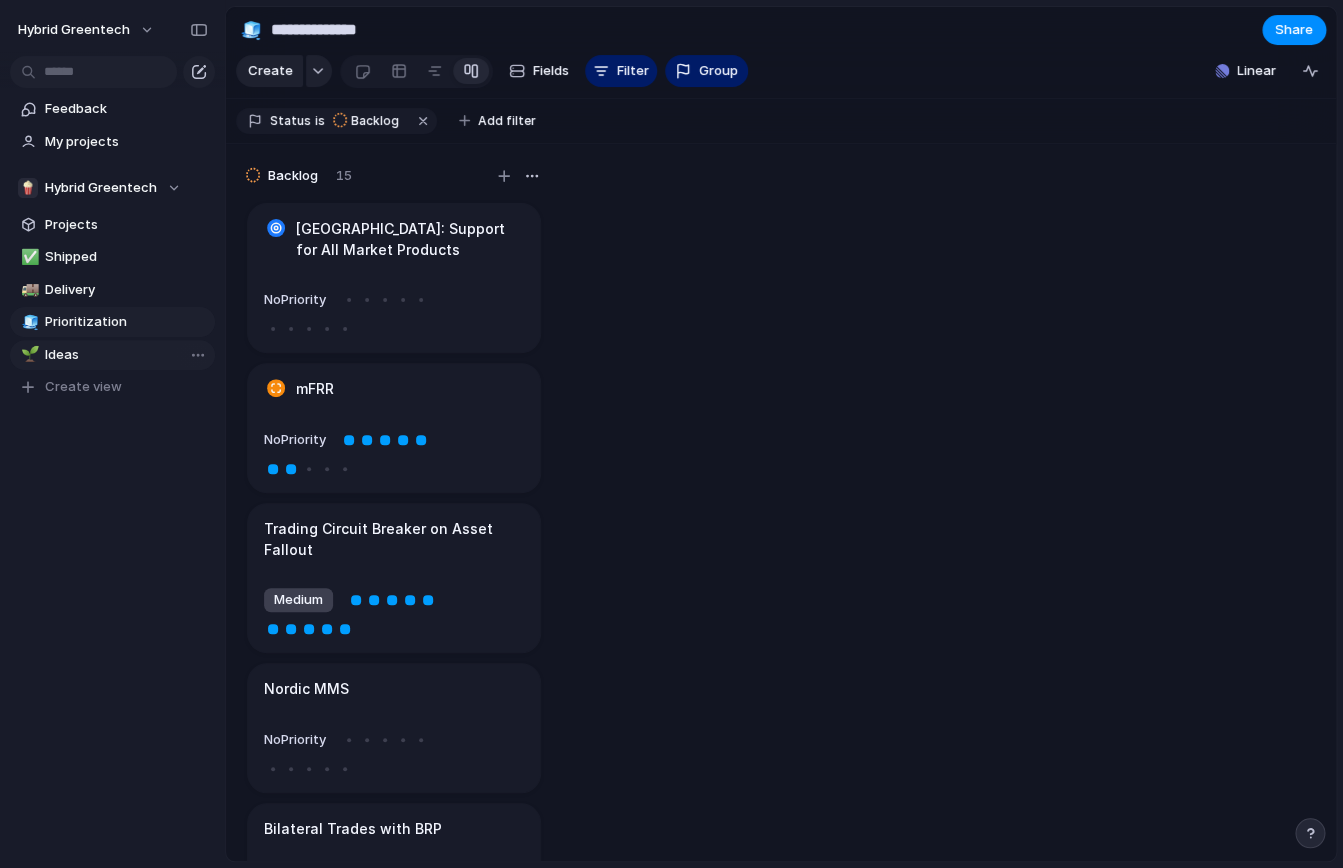 click on "Ideas" at bounding box center (126, 355) 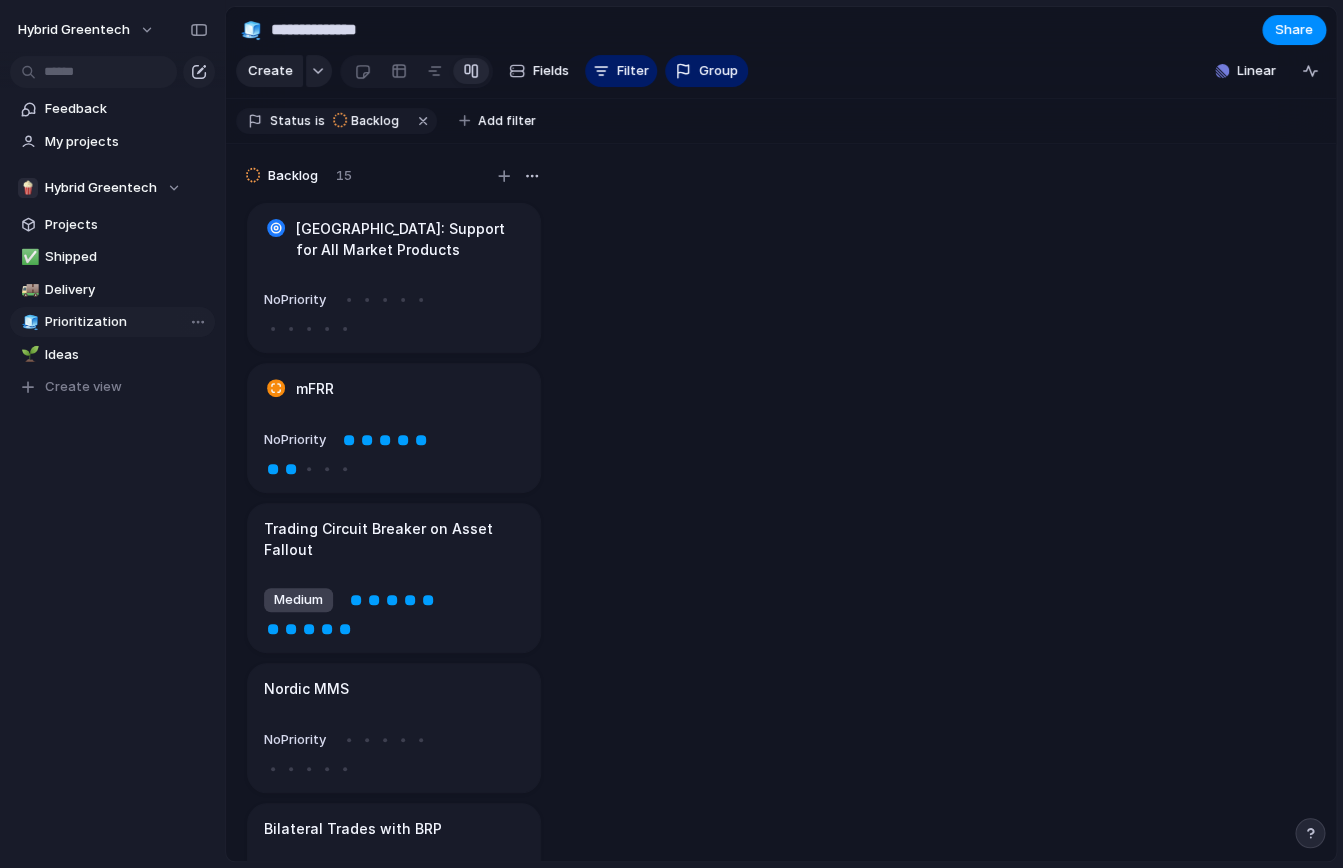 type on "*****" 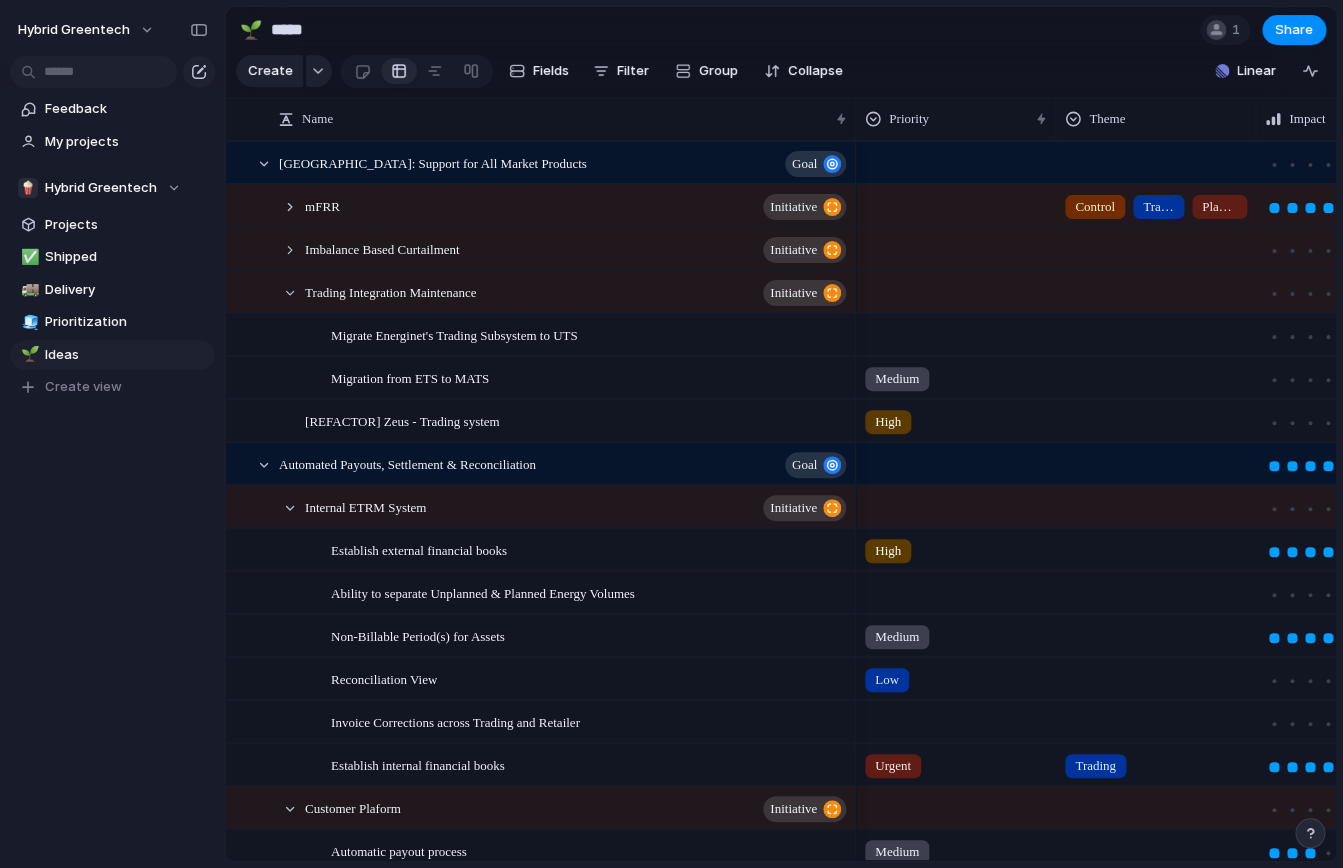 click at bounding box center [956, 202] 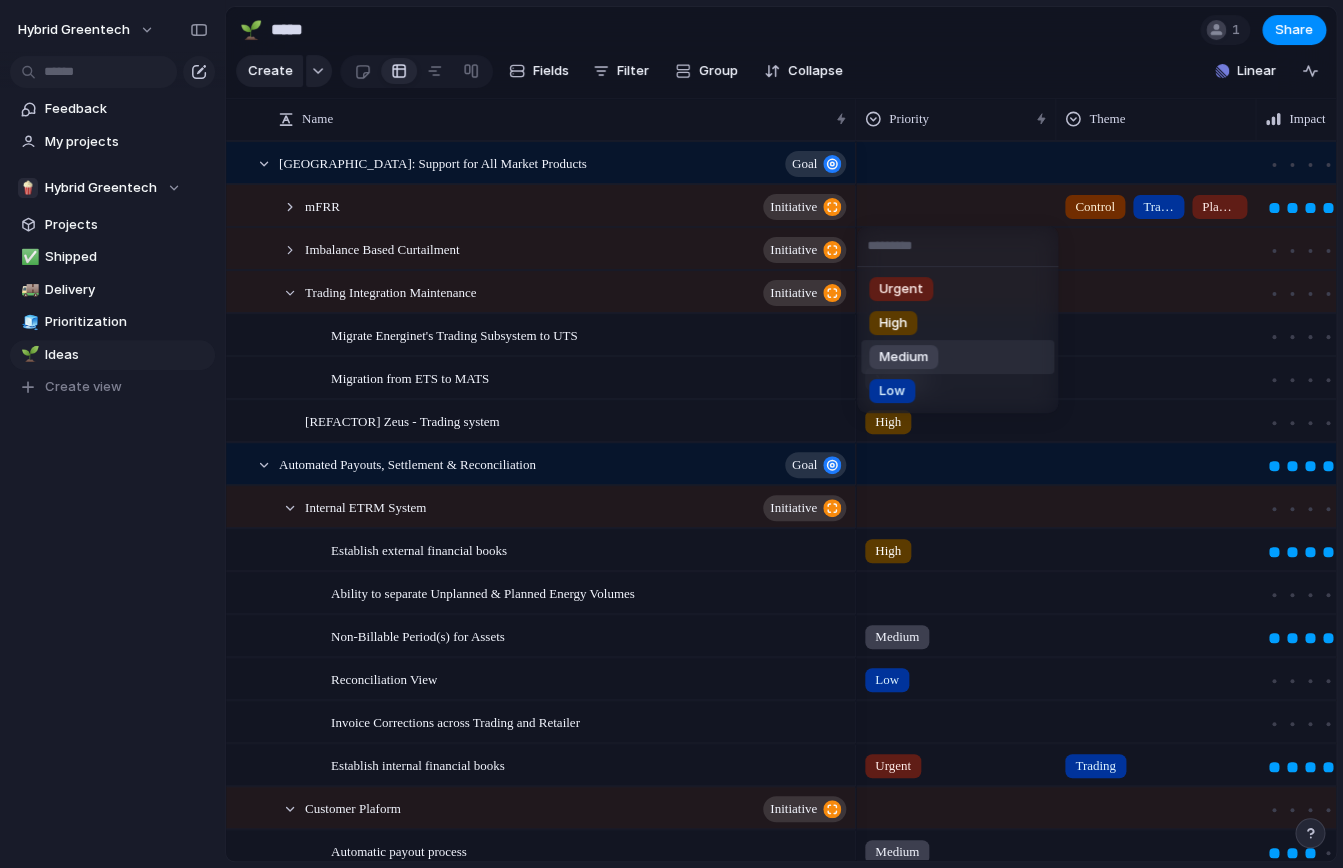 click on "Medium" at bounding box center (903, 357) 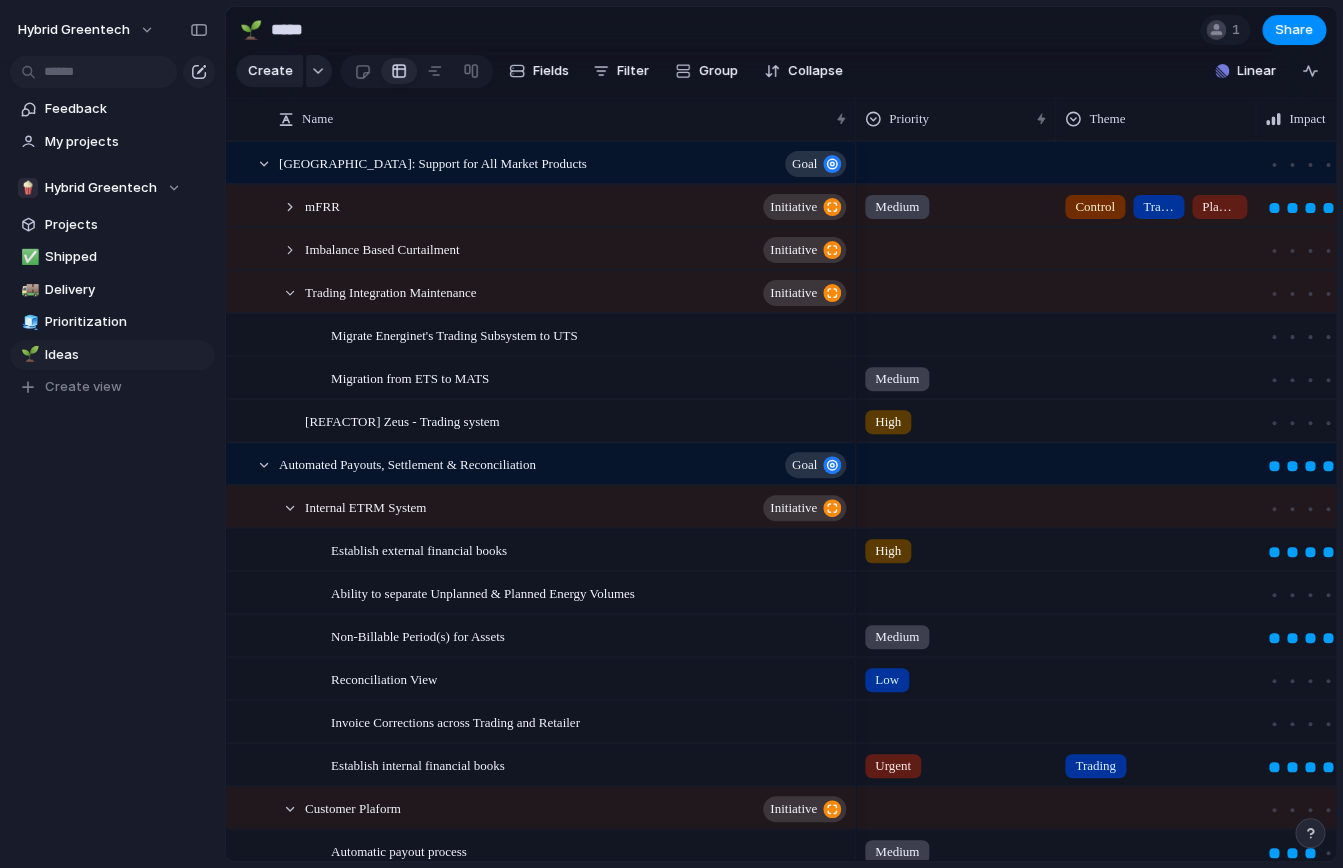 click at bounding box center [956, 245] 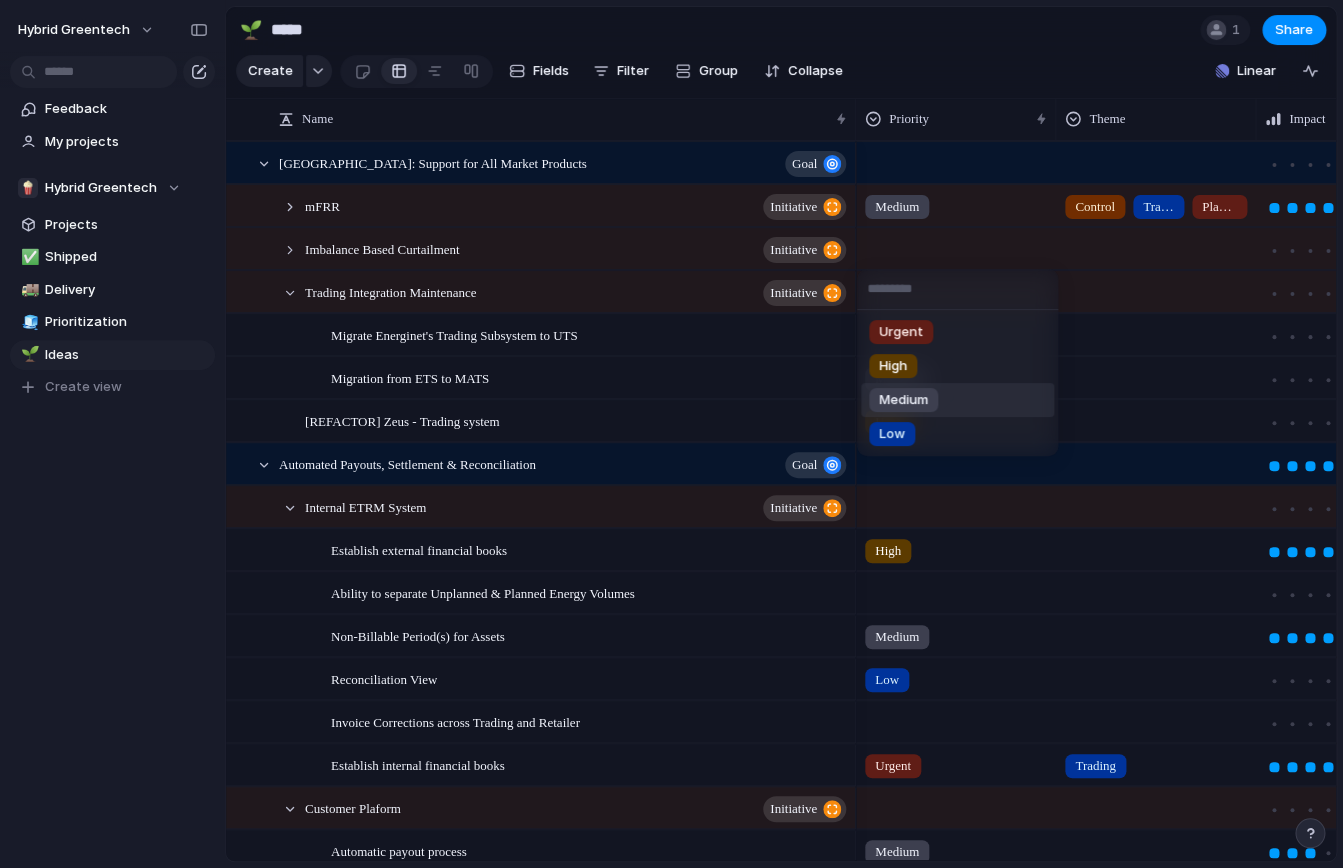 click on "Medium" at bounding box center (957, 400) 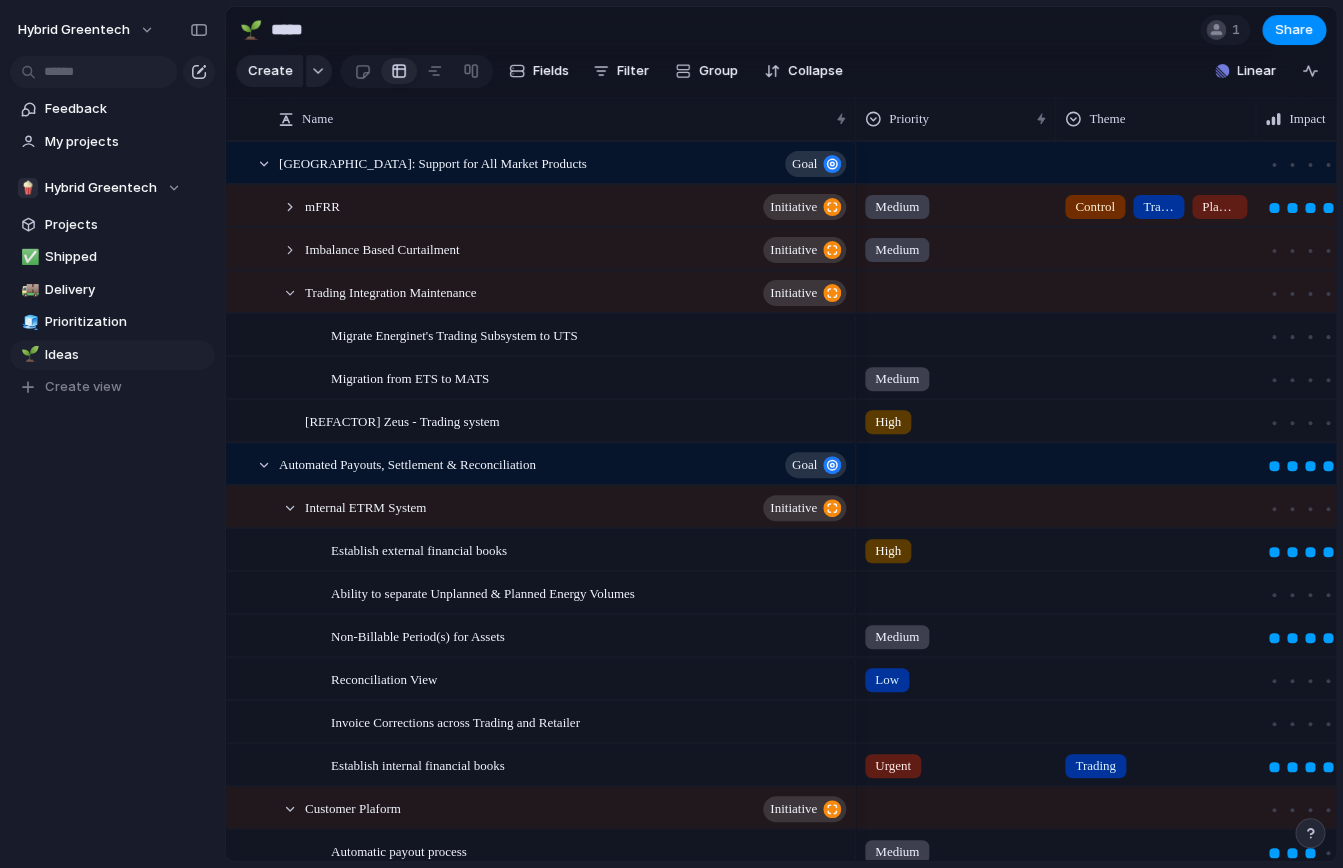 click on "Medium" at bounding box center (897, 207) 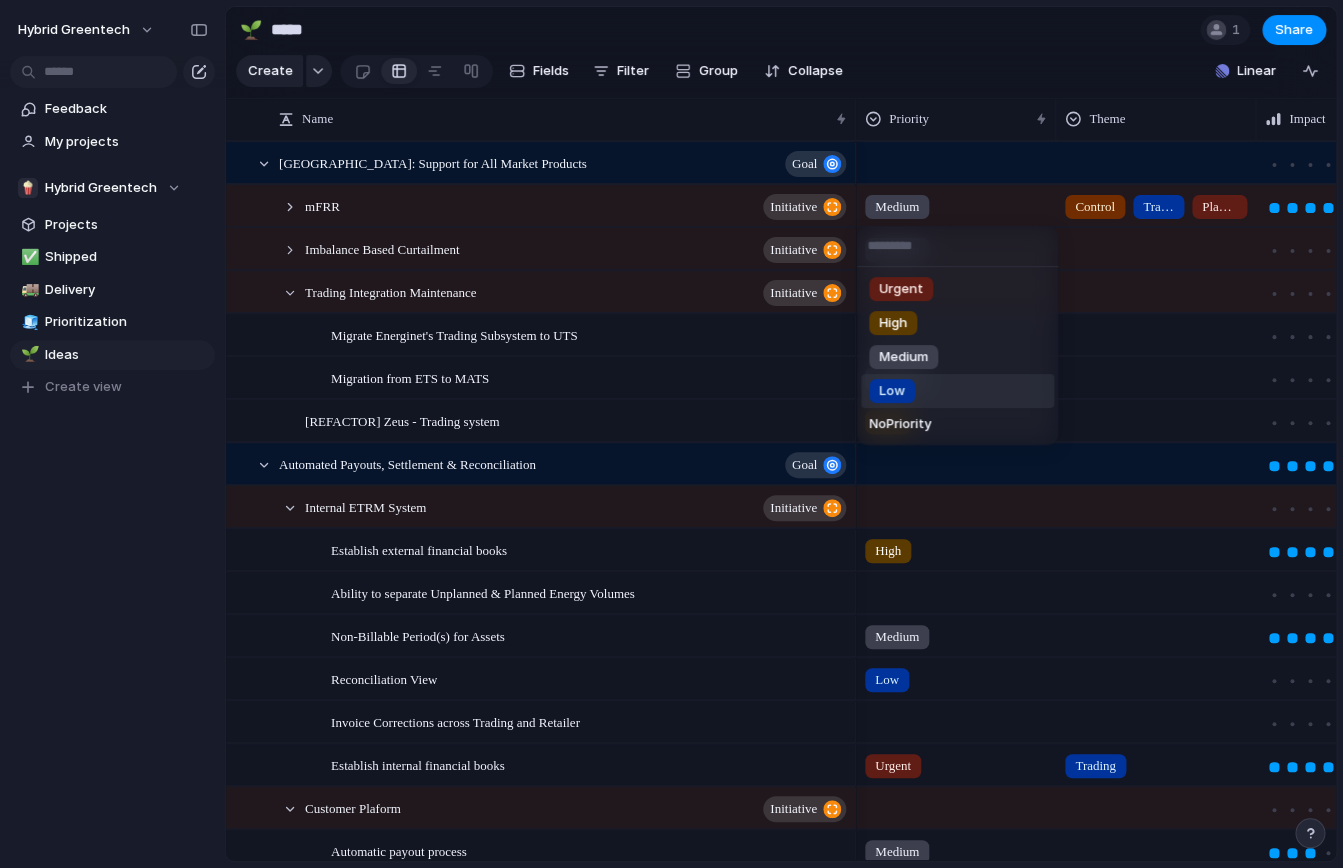 click on "Low" at bounding box center [892, 391] 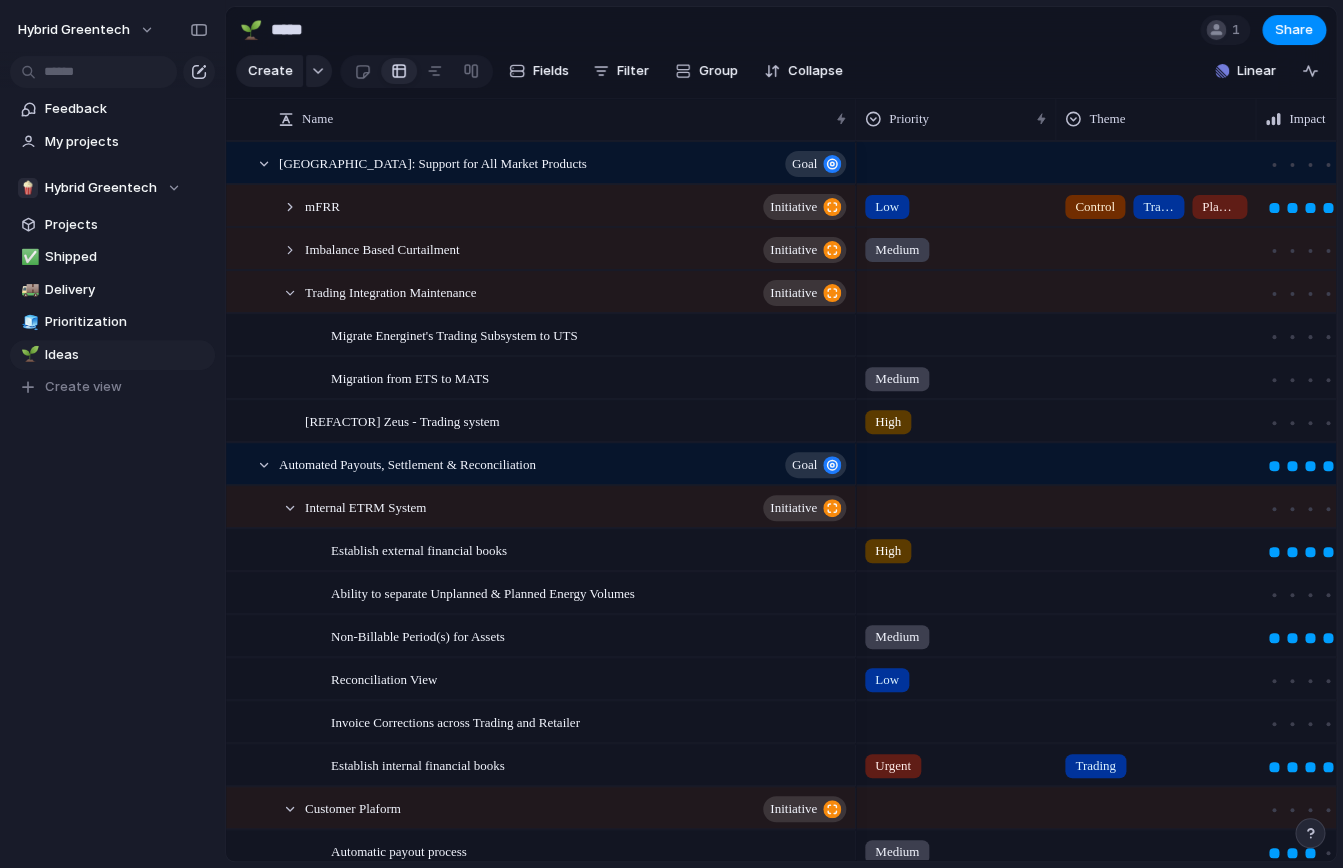 click on "Low" at bounding box center [887, 207] 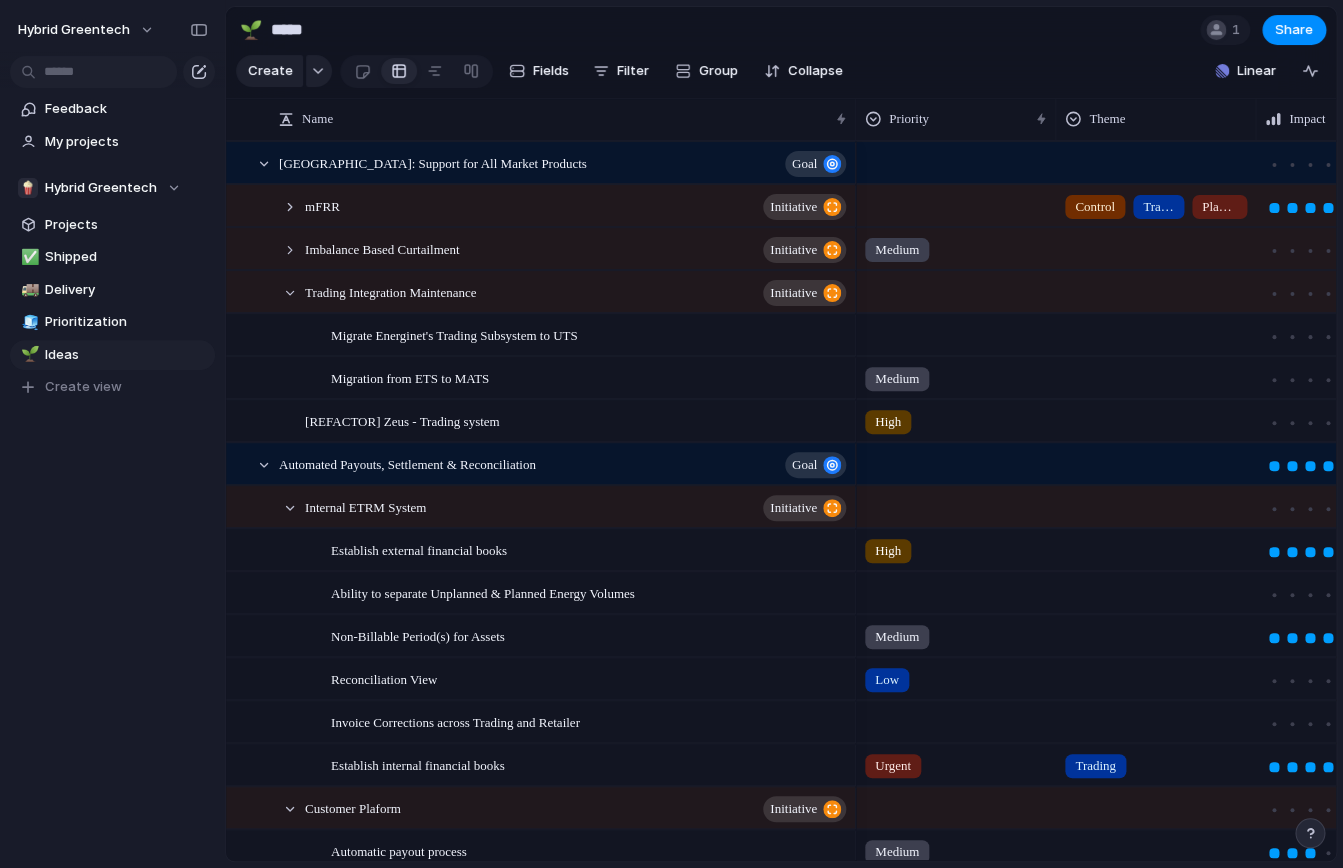click on "Medium" at bounding box center (897, 250) 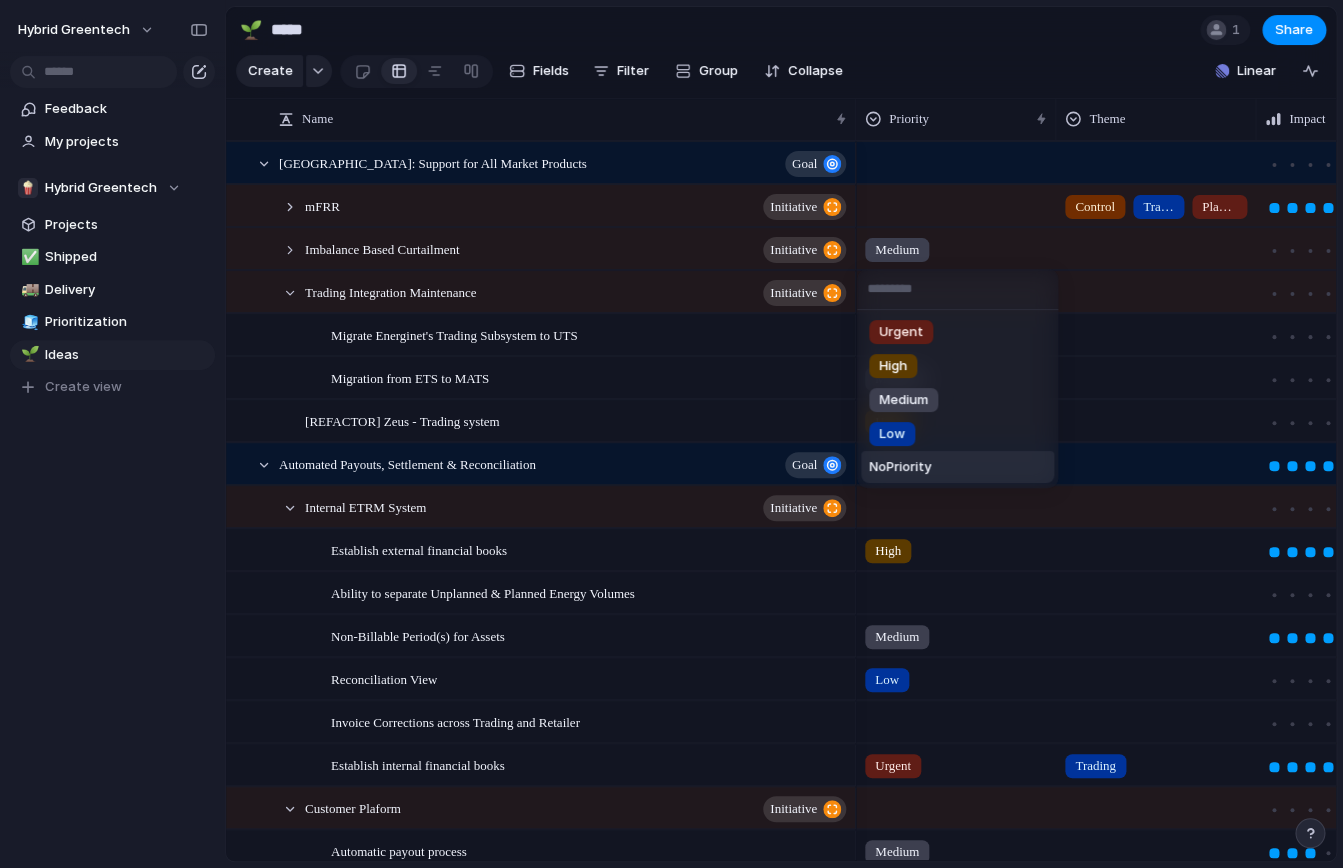 click on "No  Priority" at bounding box center (900, 467) 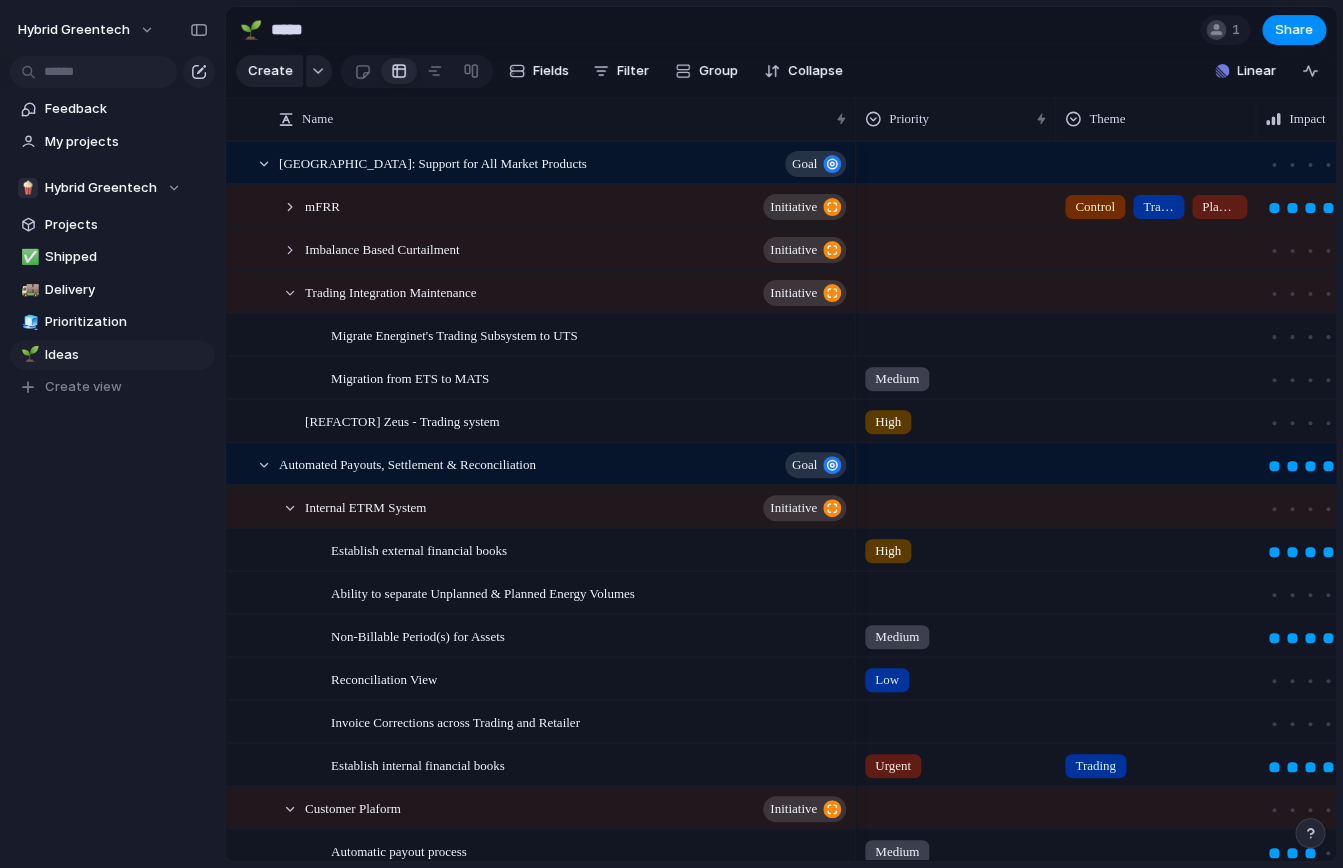 click at bounding box center [956, 331] 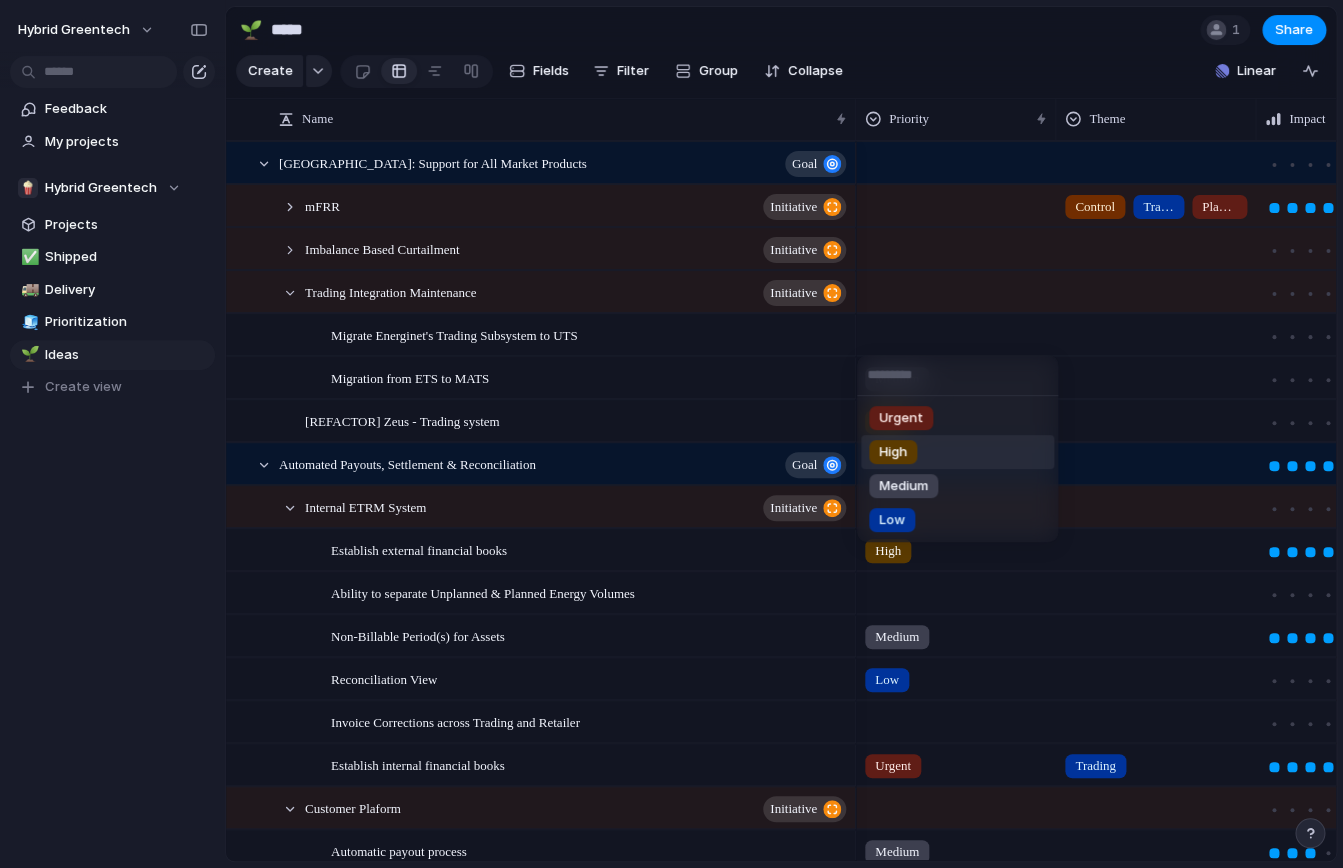 click on "High" at bounding box center (957, 452) 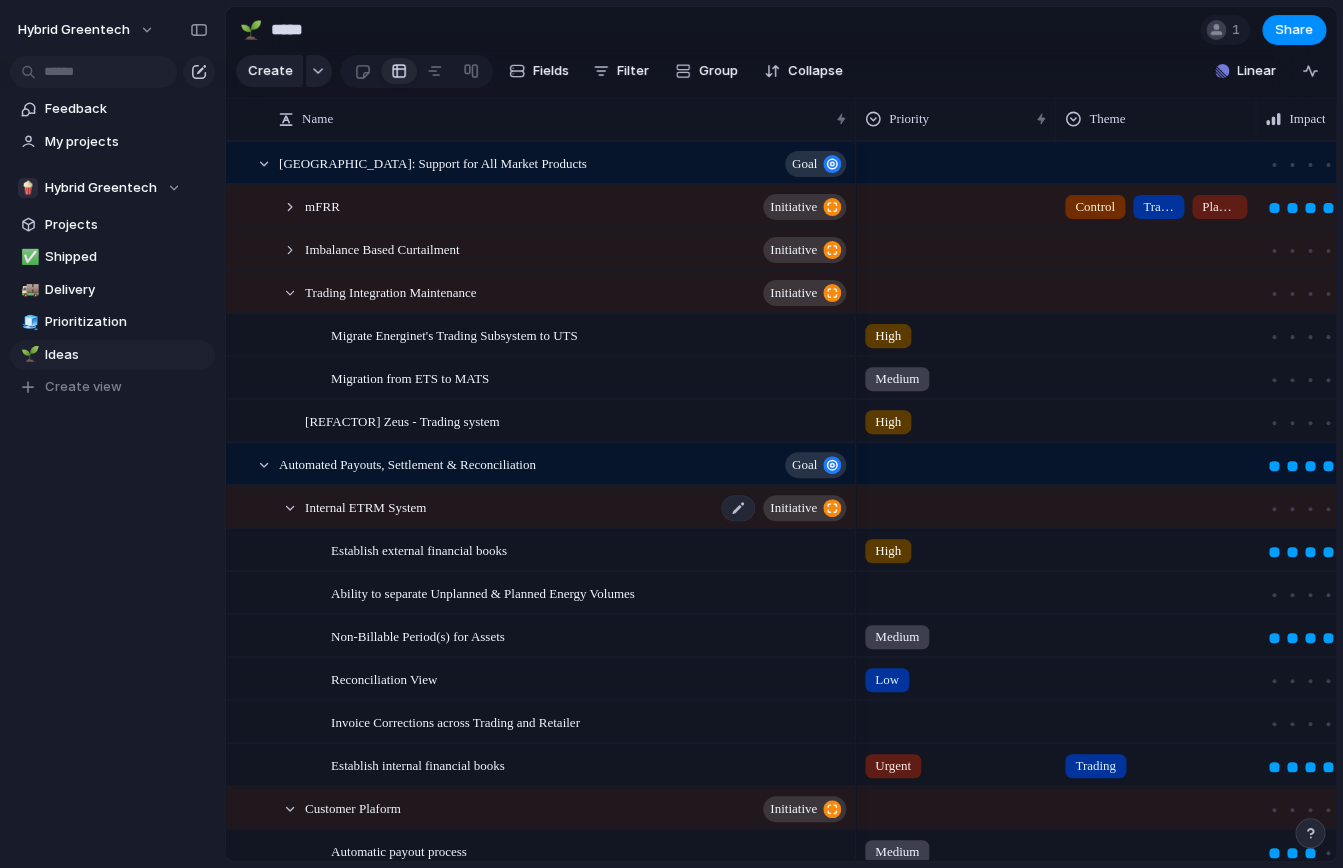 scroll, scrollTop: 229, scrollLeft: 0, axis: vertical 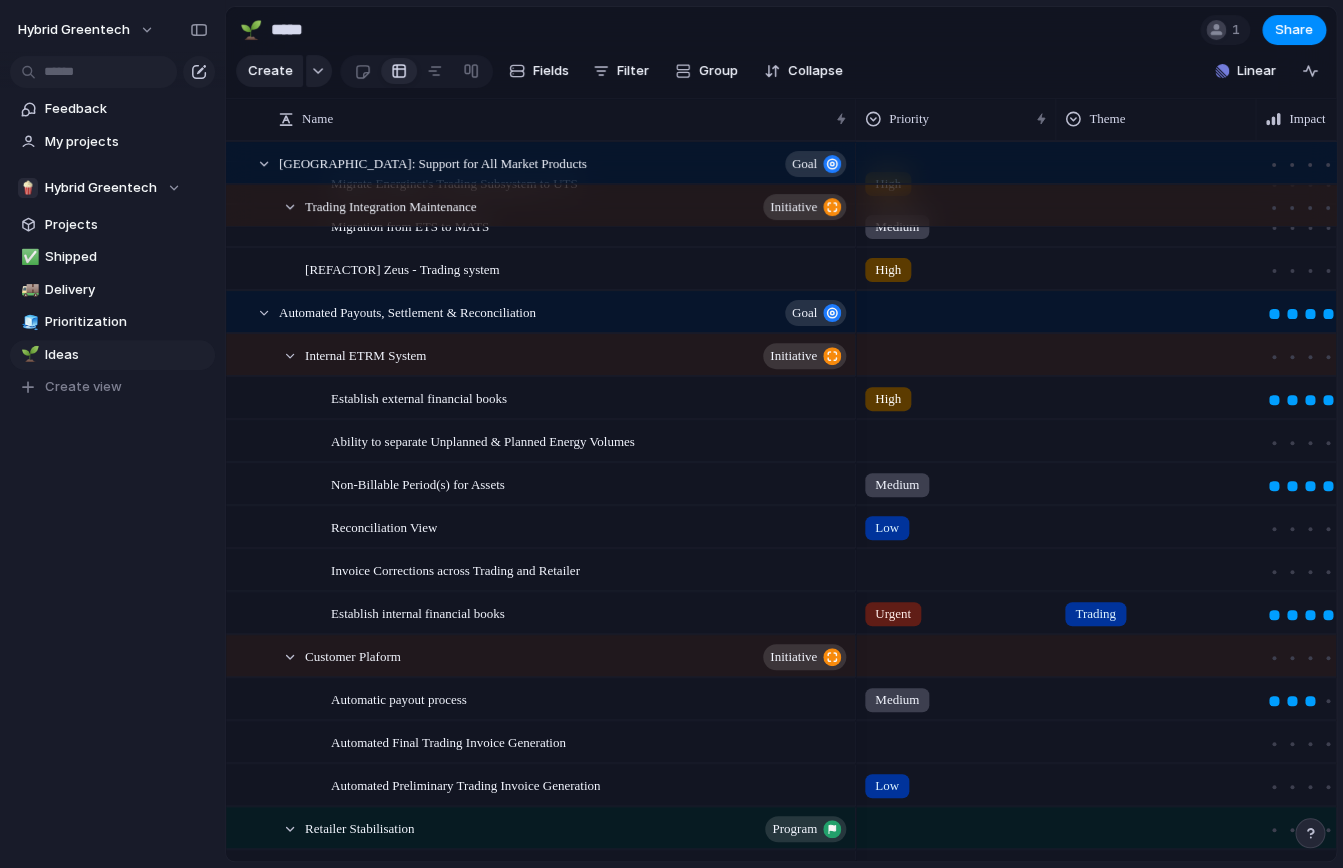 click at bounding box center [956, 566] 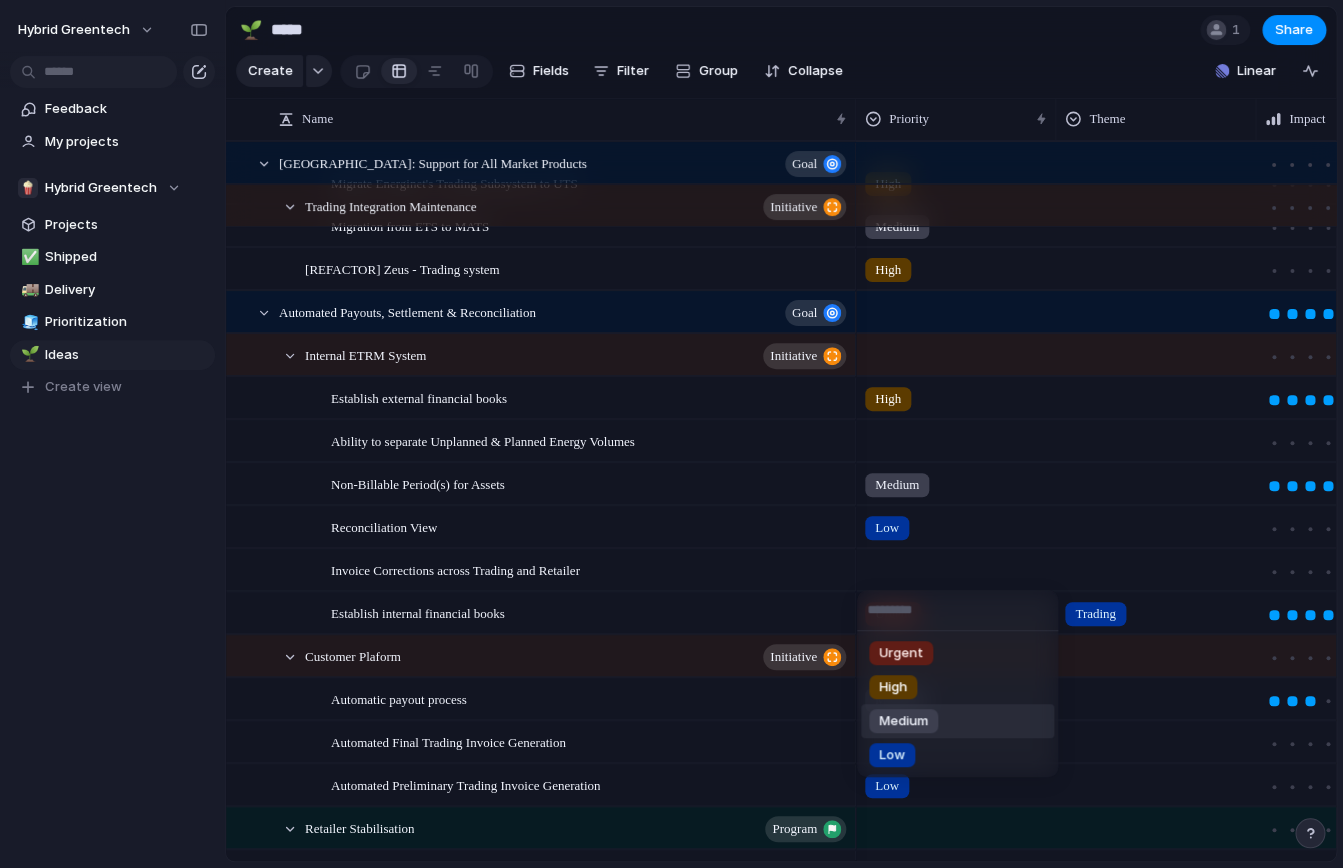 click on "Medium" at bounding box center [903, 721] 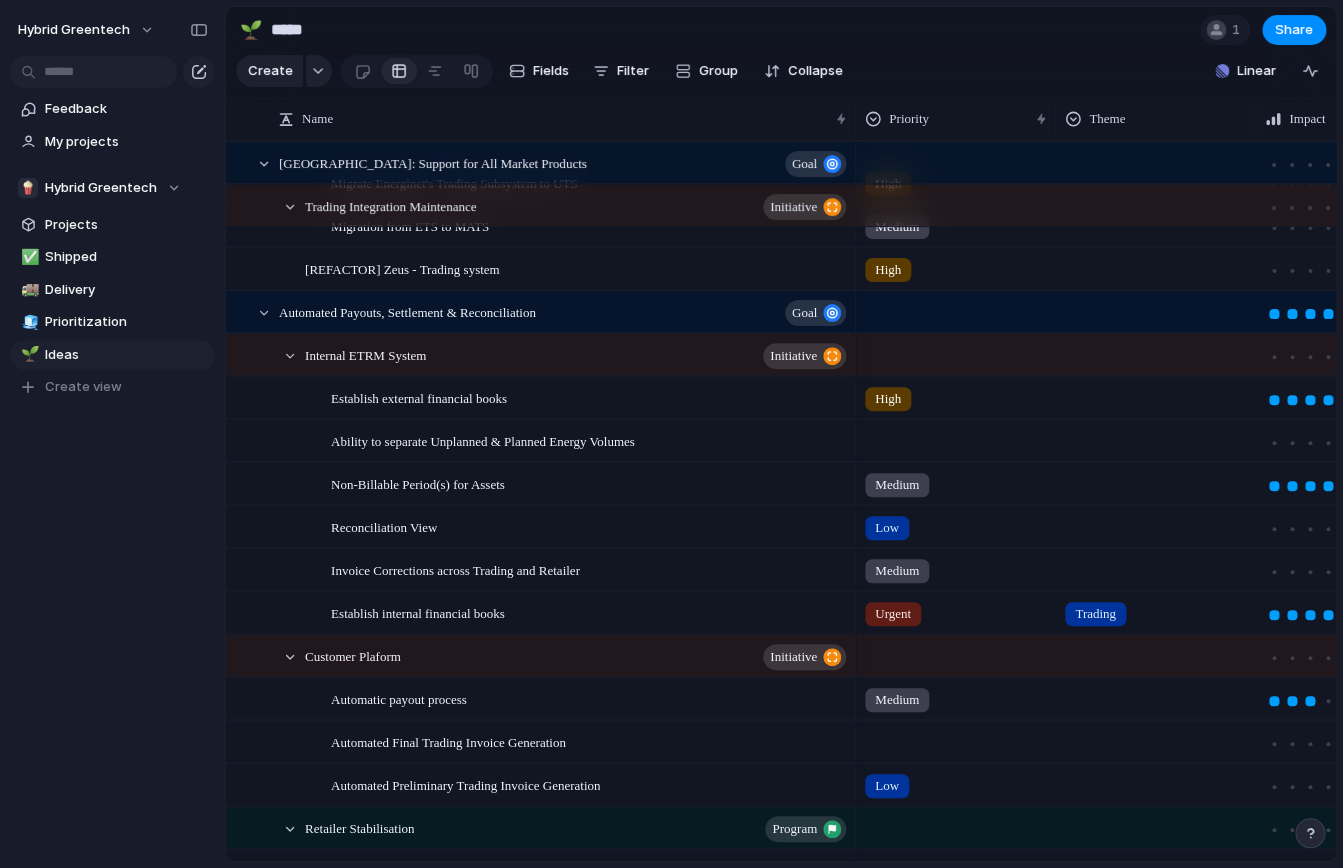 click at bounding box center (956, 437) 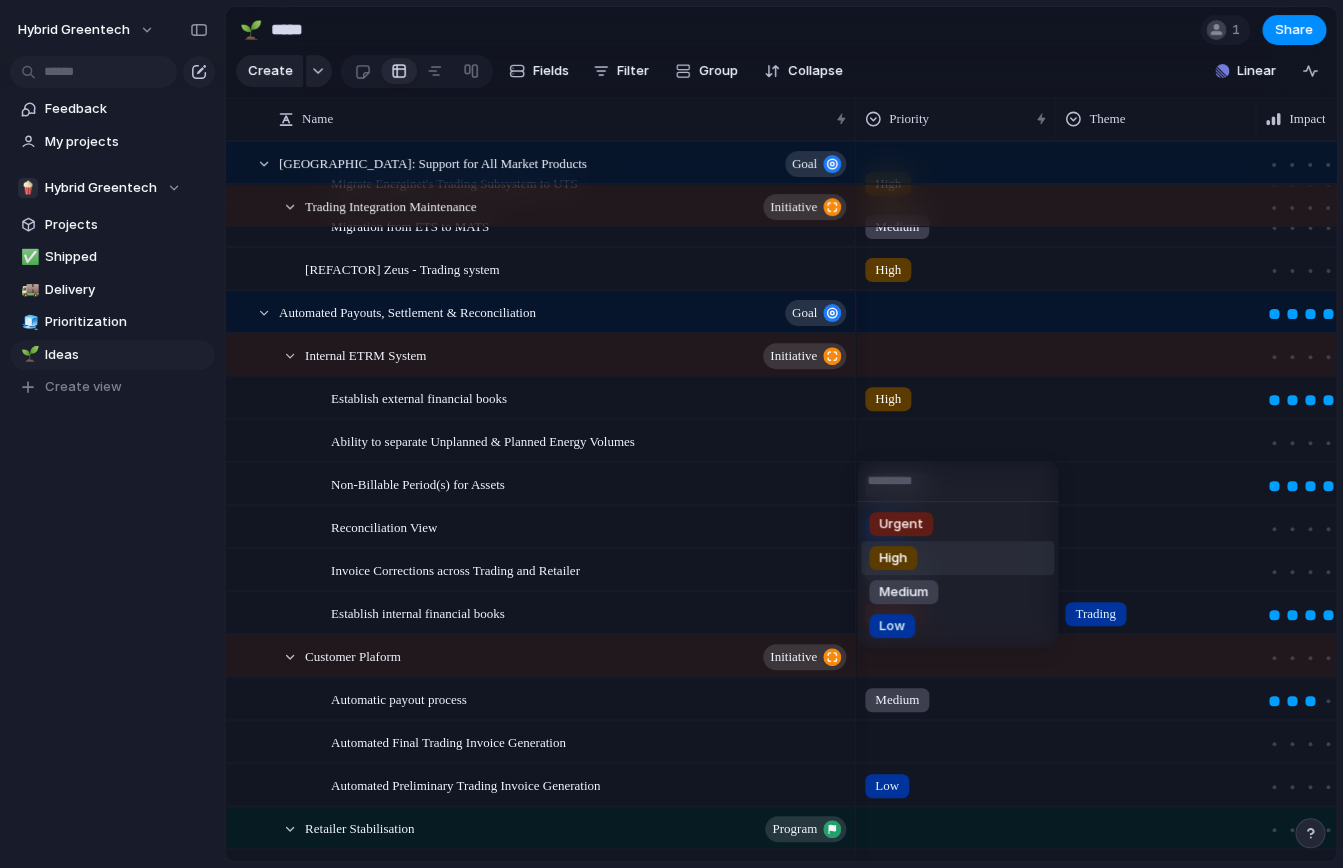 click on "High" at bounding box center (893, 558) 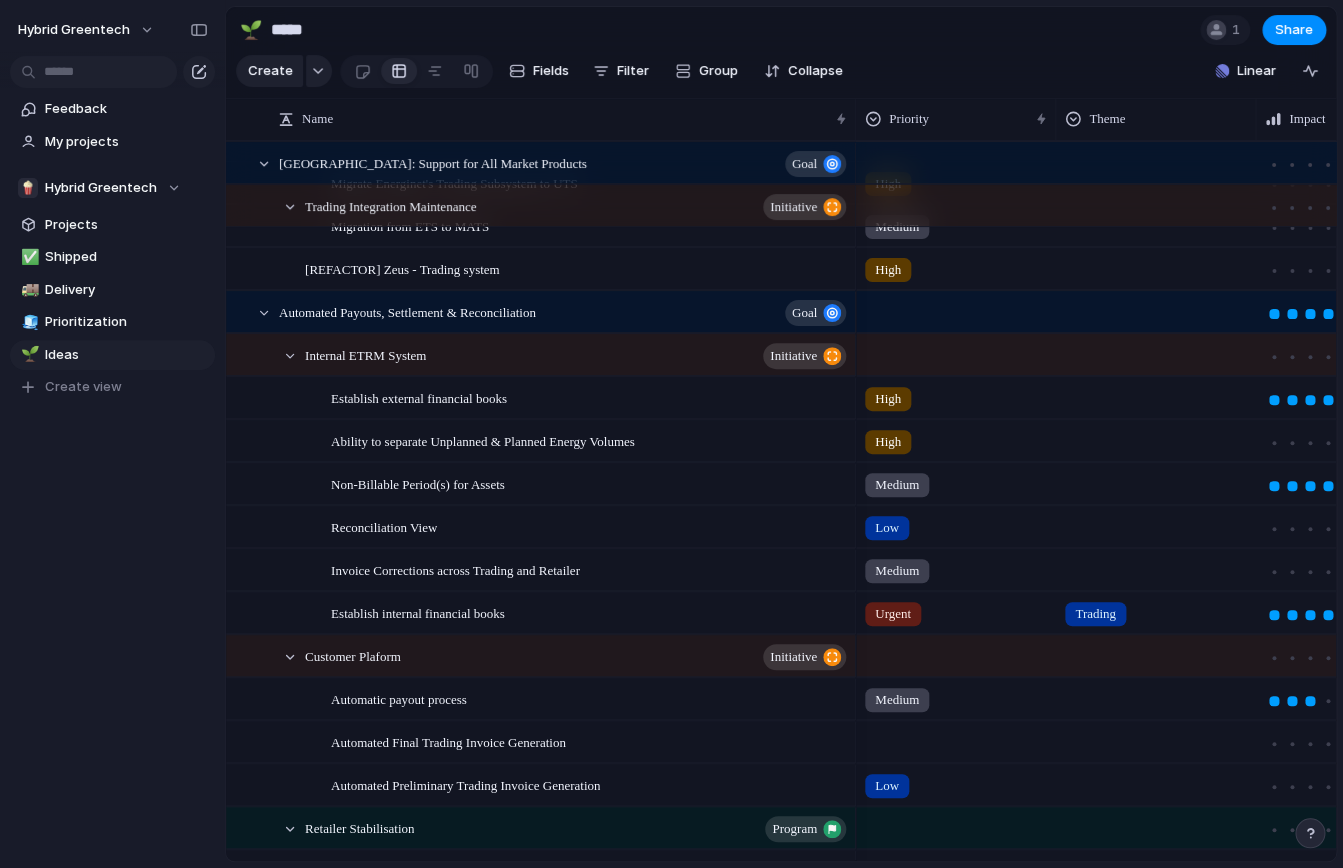 click on "High" at bounding box center [888, 399] 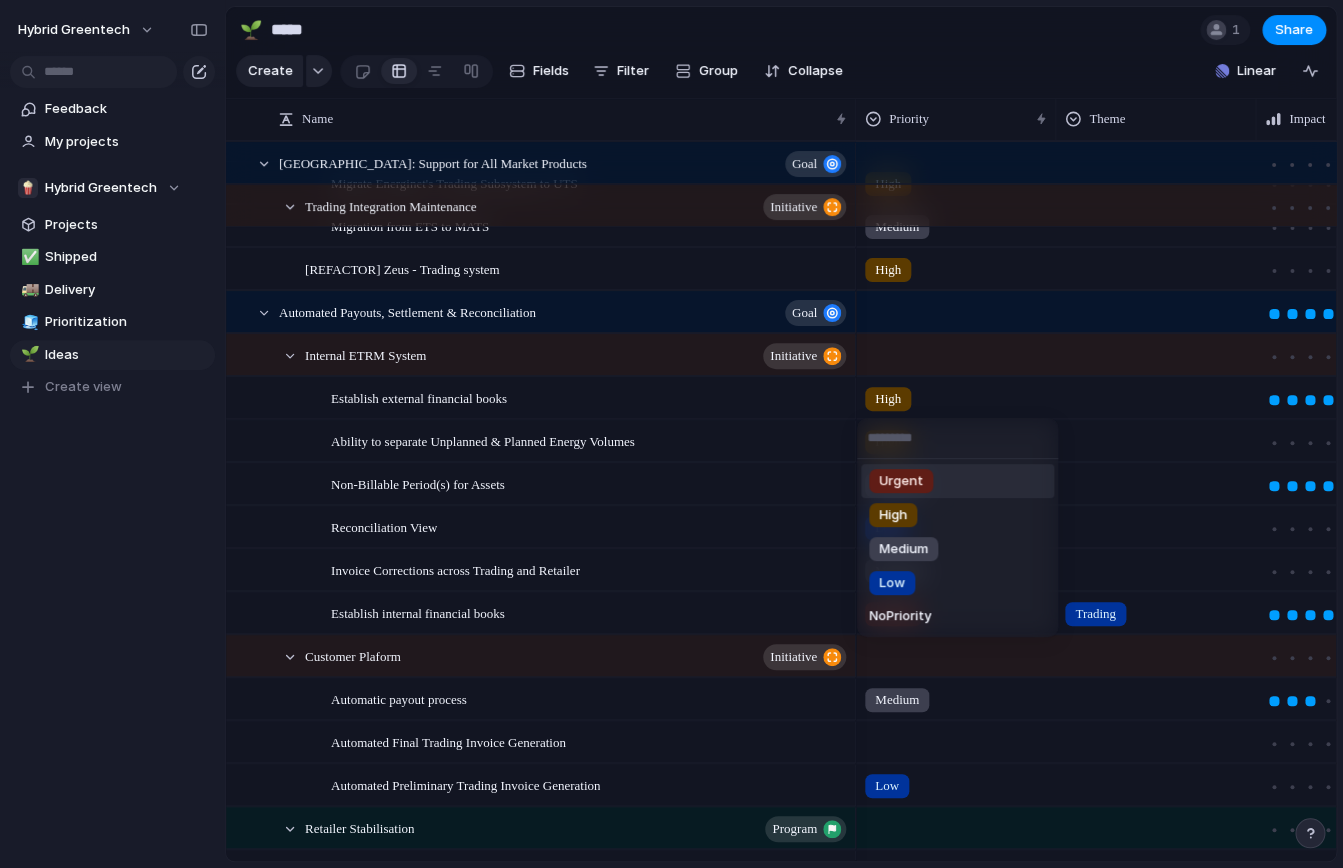 click on "Urgent" at bounding box center [901, 481] 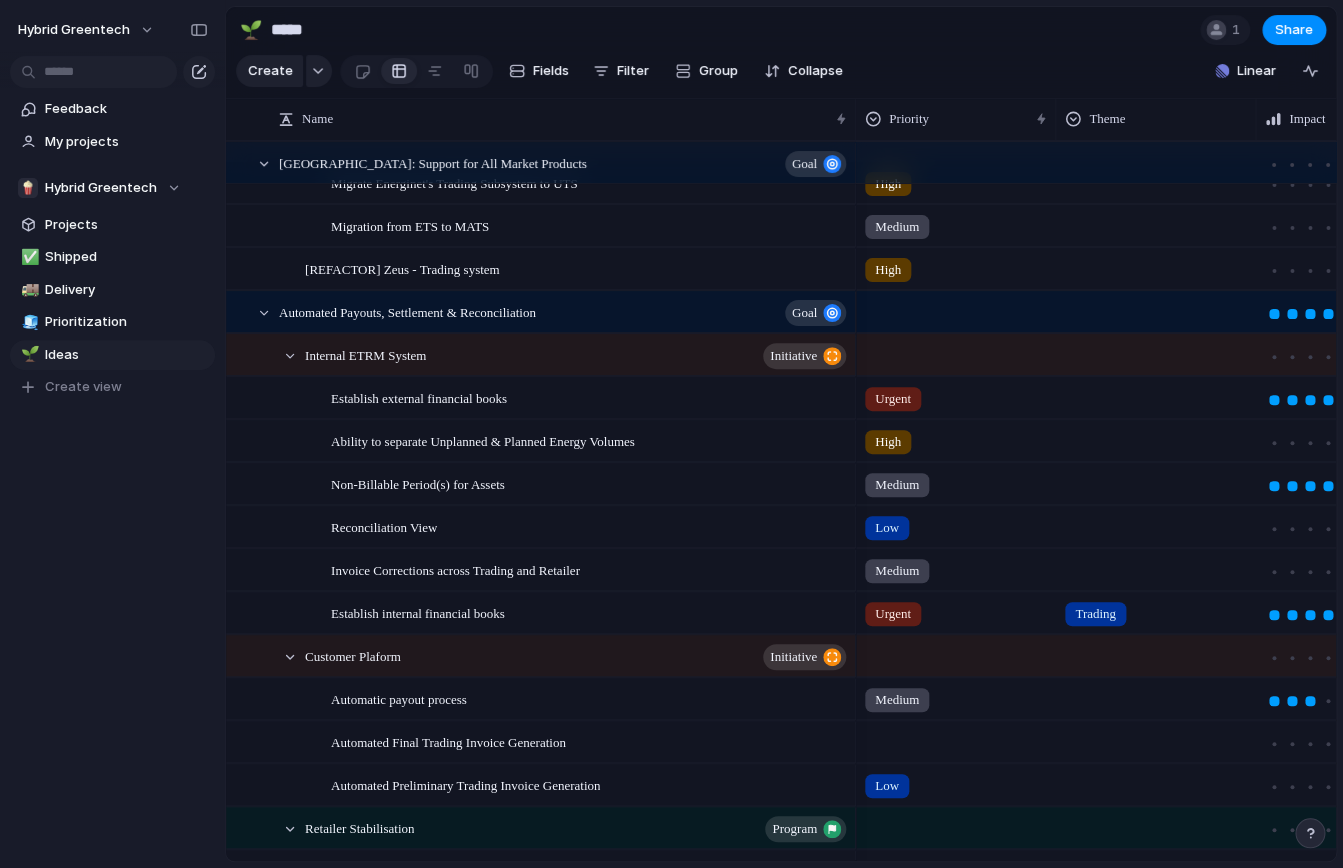 scroll, scrollTop: 343, scrollLeft: 0, axis: vertical 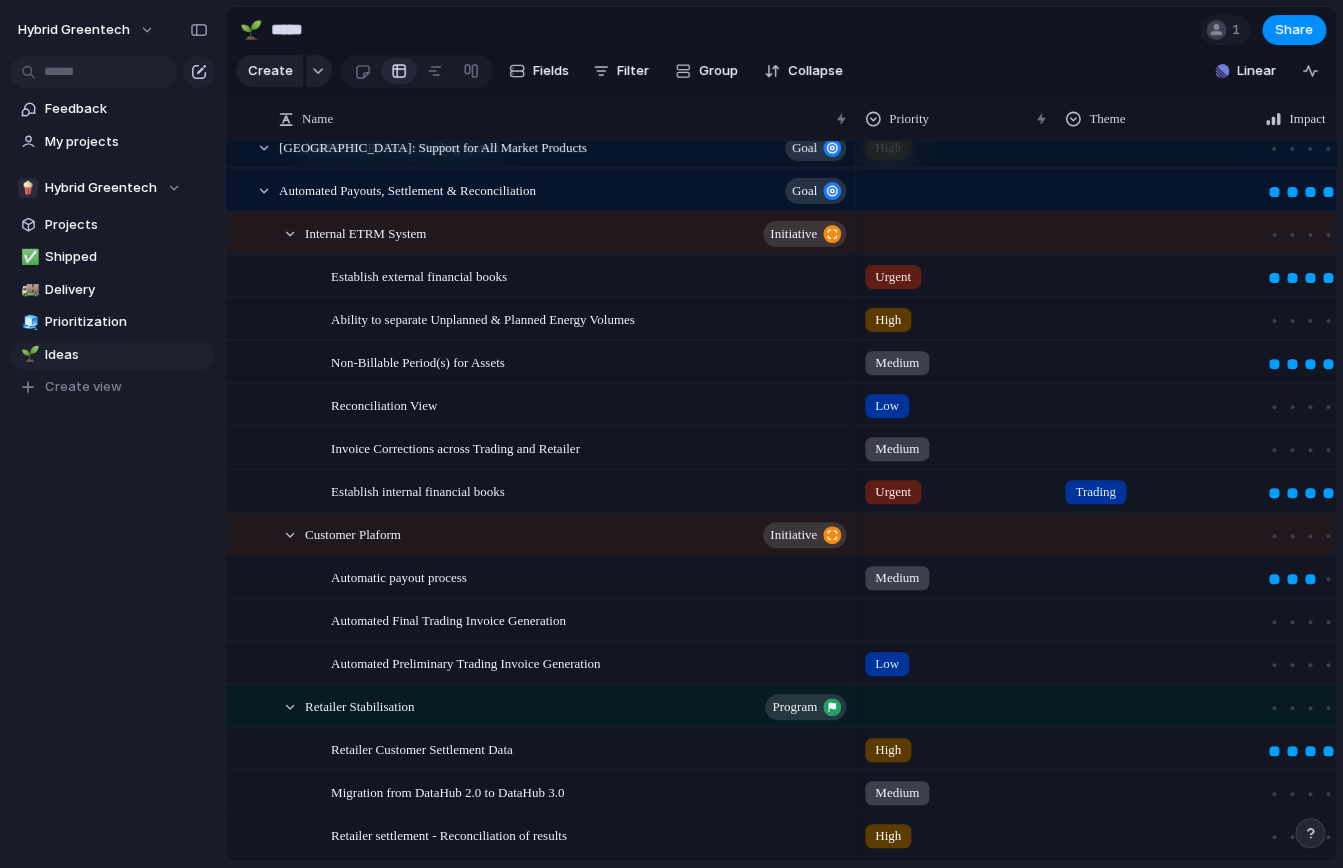 click at bounding box center (1156, 275) 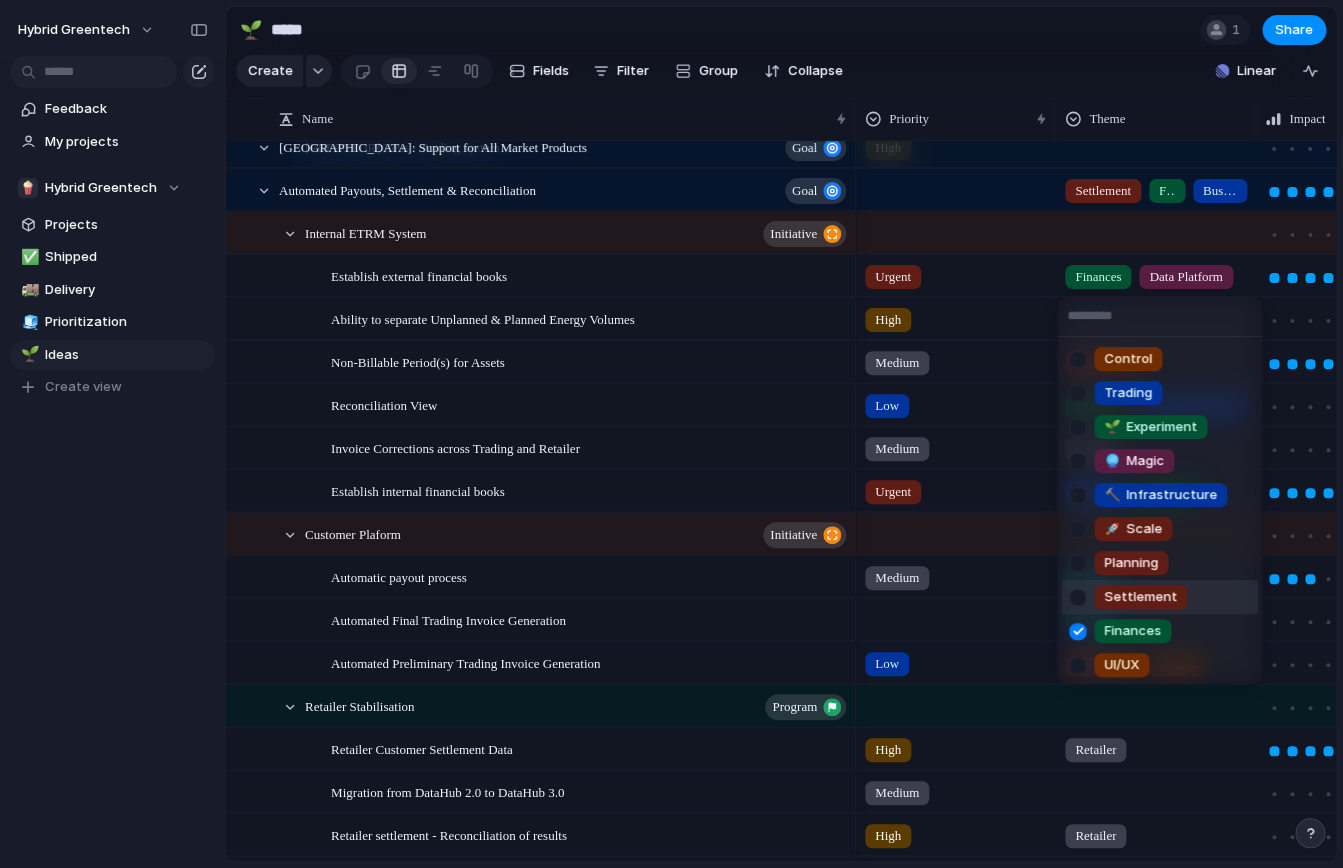 scroll, scrollTop: 53, scrollLeft: 0, axis: vertical 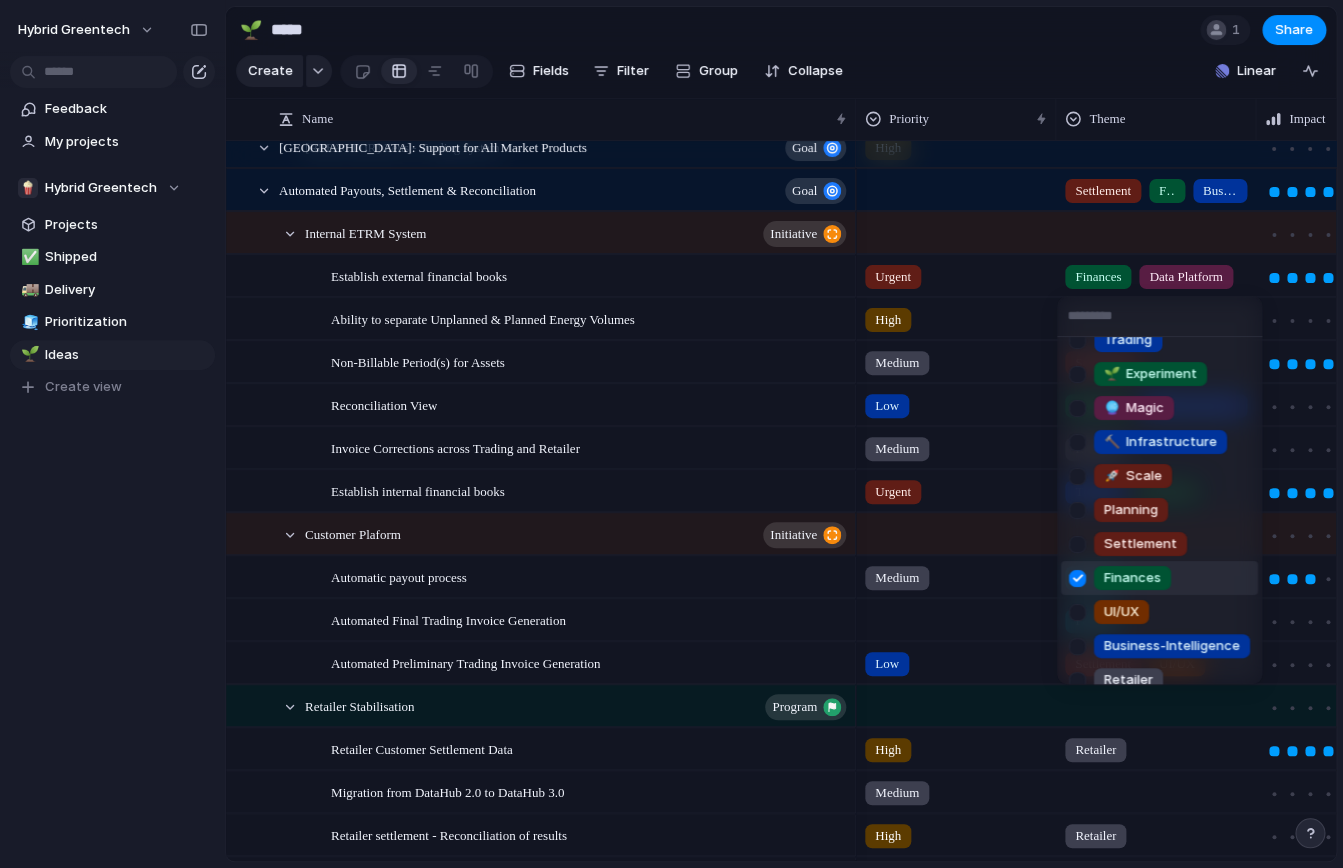 click on "Finances" at bounding box center (1132, 578) 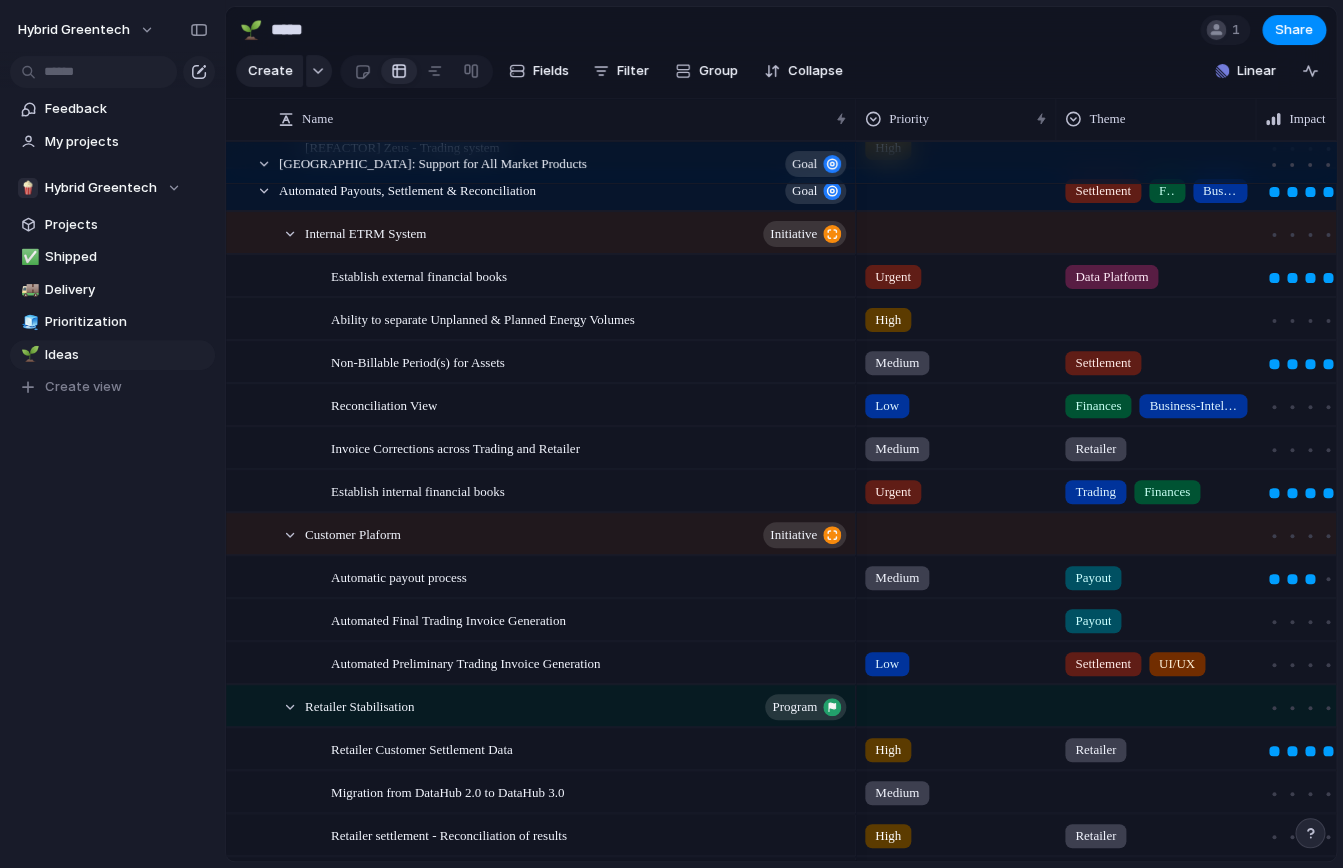 scroll, scrollTop: 215, scrollLeft: 0, axis: vertical 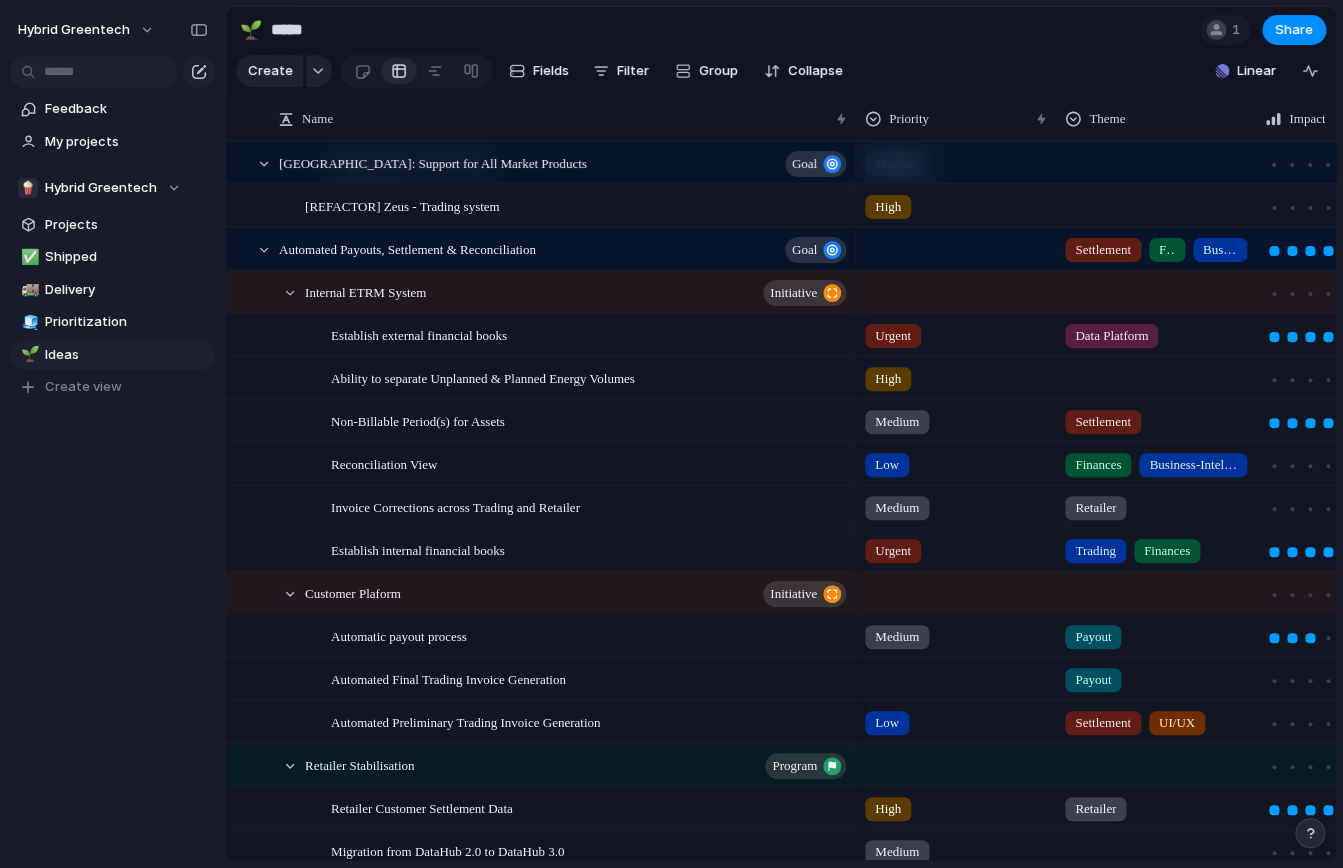 click on "Data Platform" at bounding box center [1156, 331] 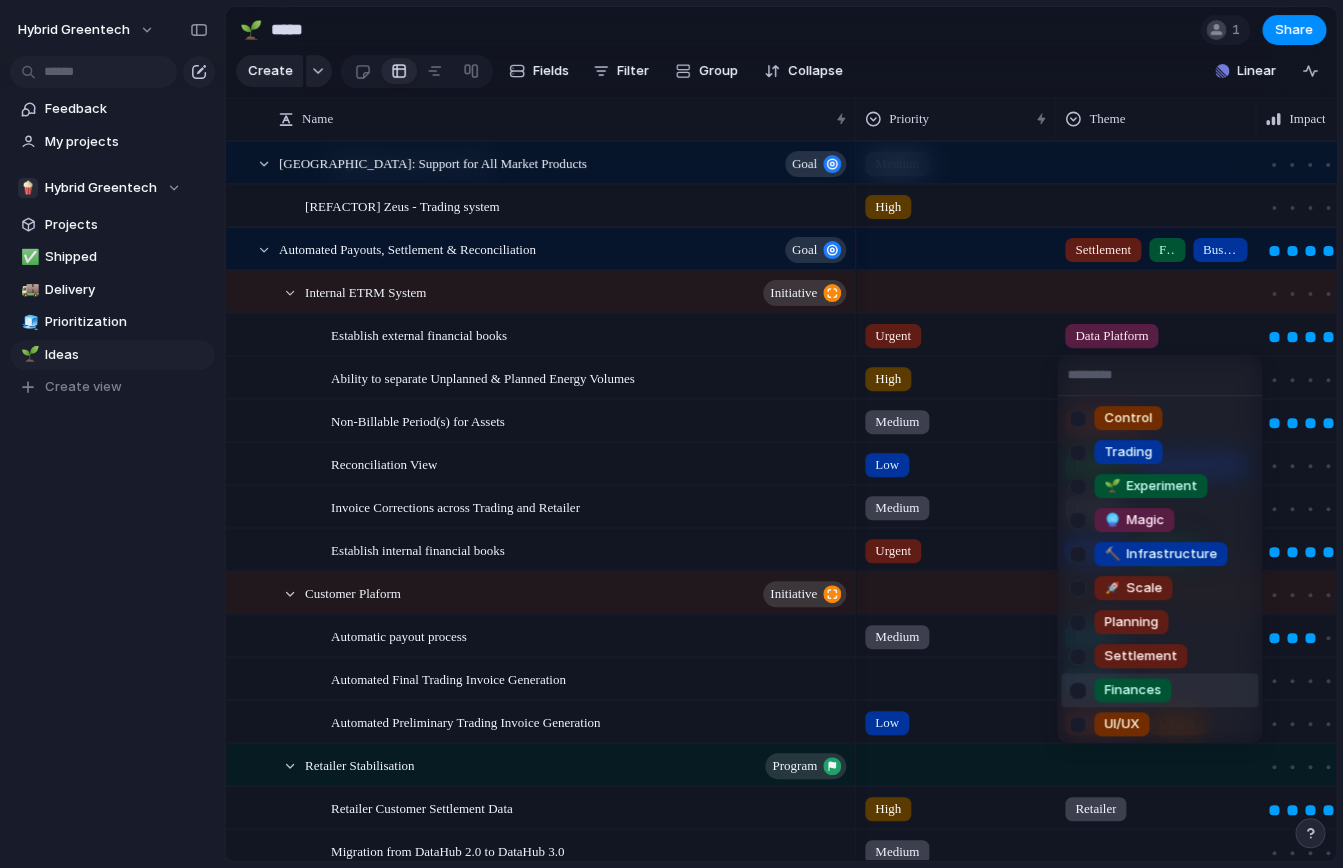 click on "Finances" at bounding box center (1132, 690) 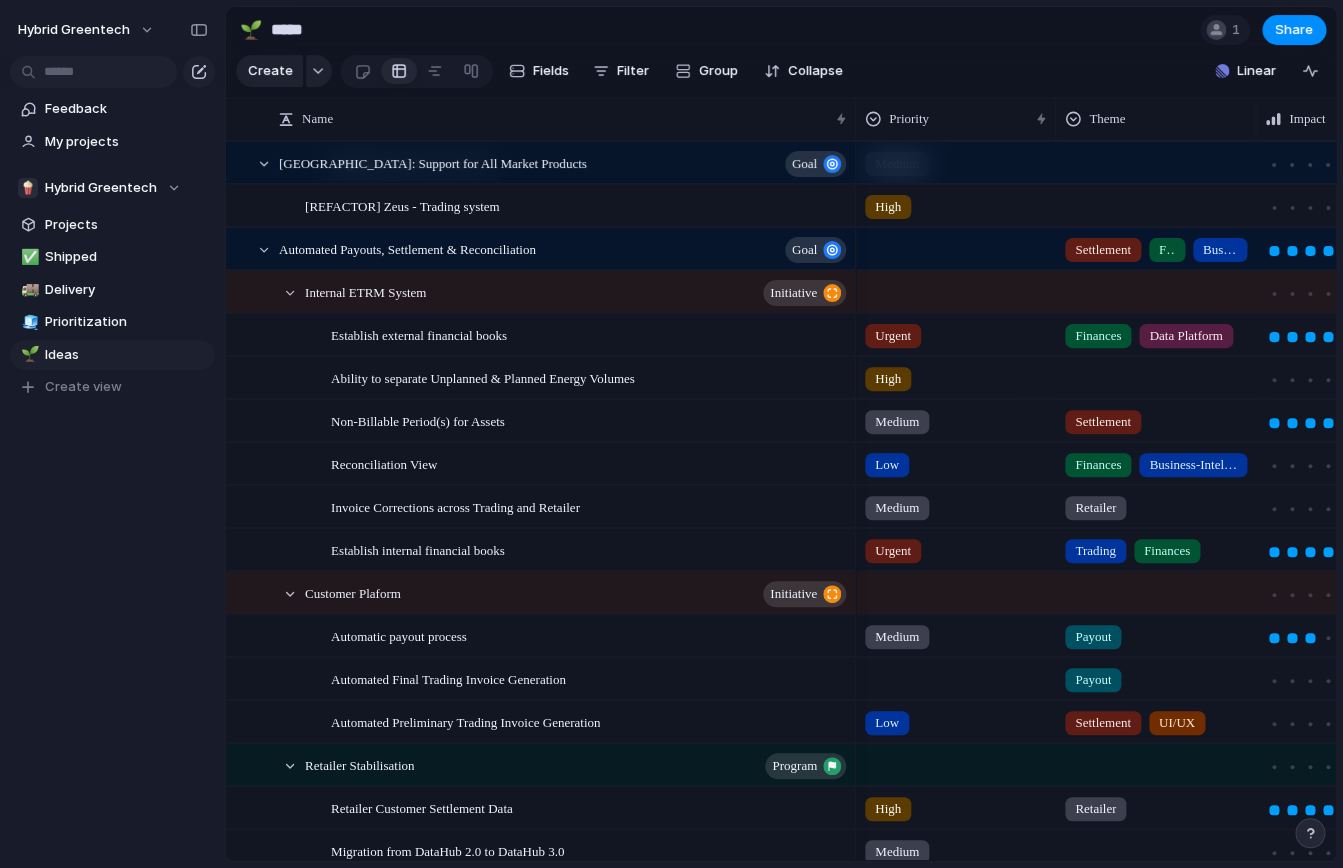 click at bounding box center [1156, 374] 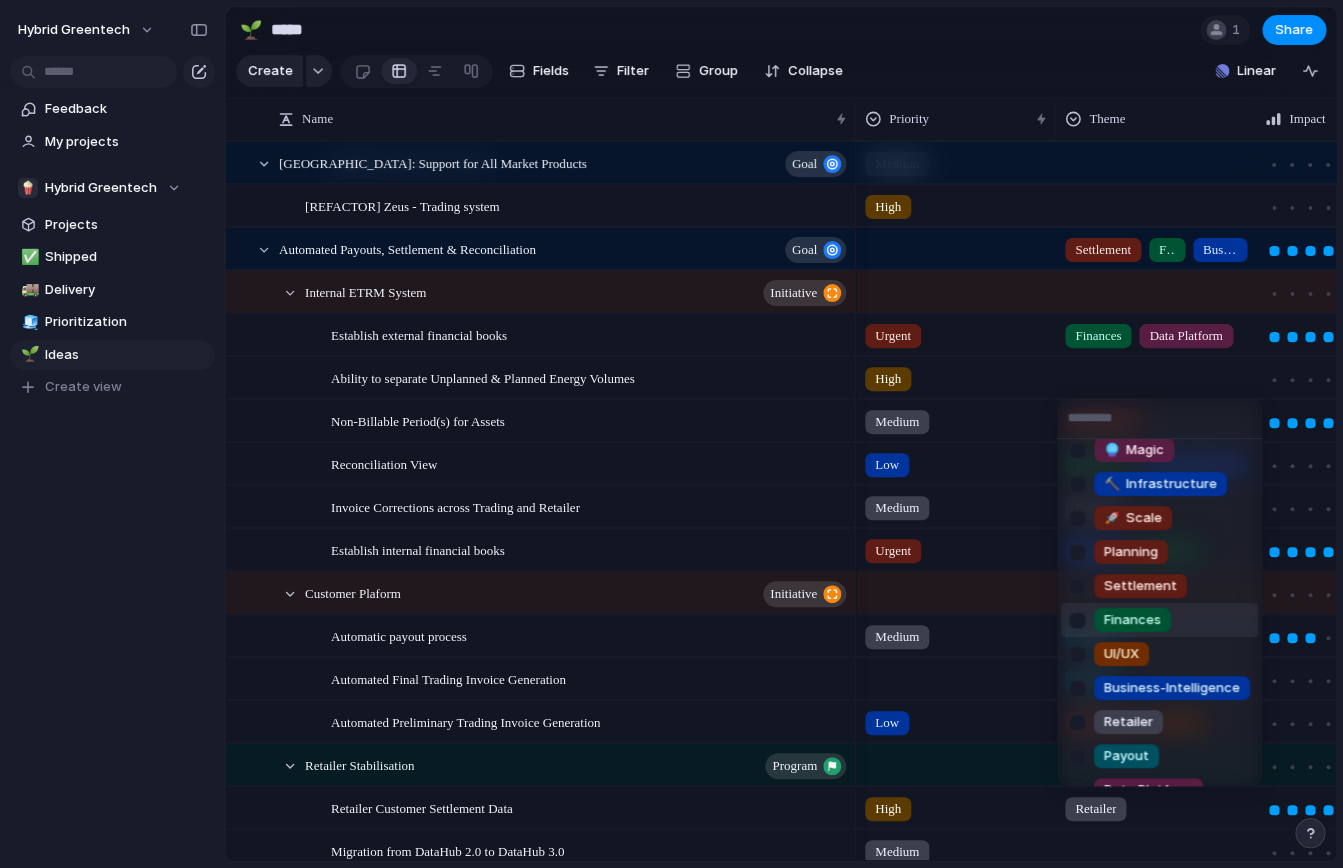 scroll, scrollTop: 139, scrollLeft: 0, axis: vertical 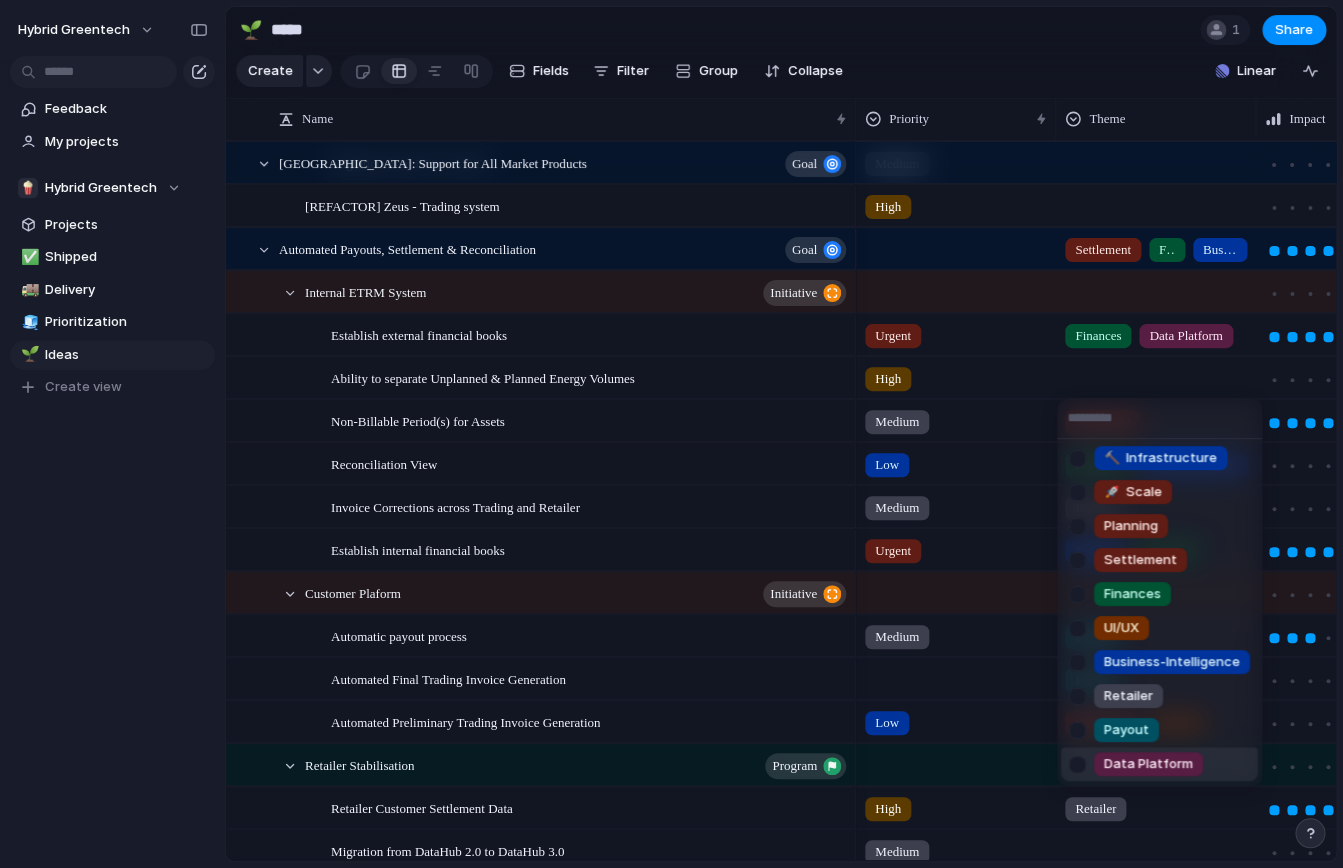 click on "Data Platform" at bounding box center [1148, 764] 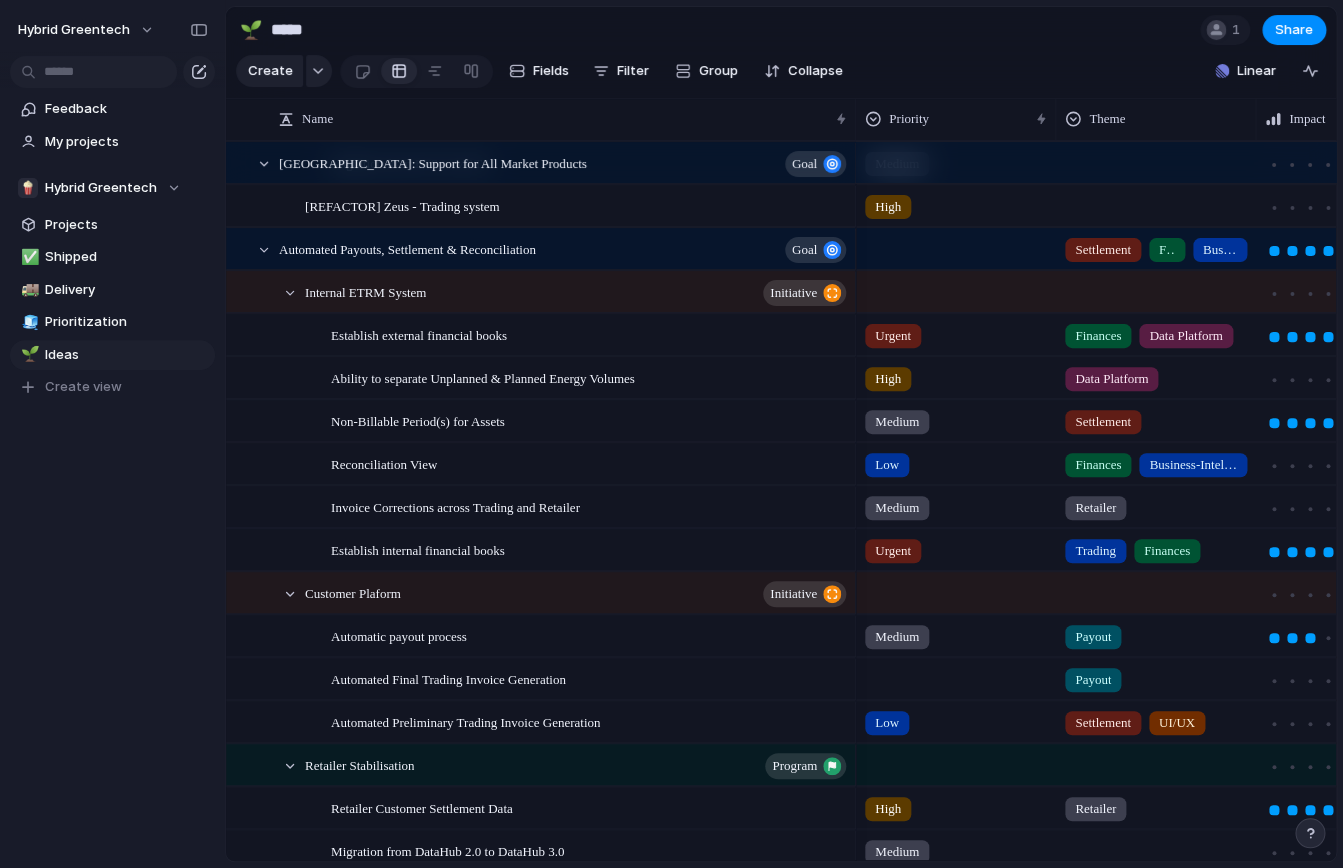 scroll, scrollTop: 243, scrollLeft: 0, axis: vertical 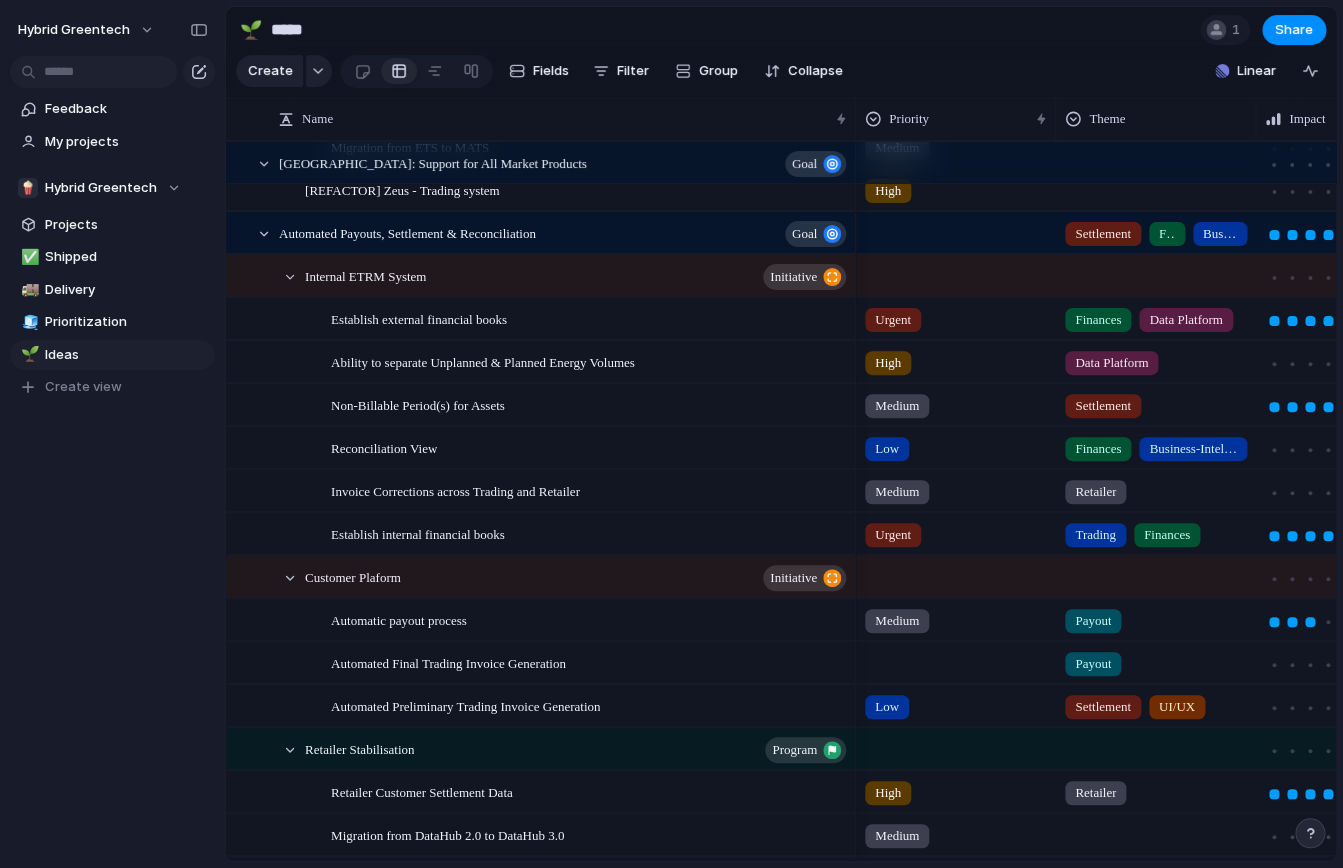 click on "Payout" at bounding box center (1093, 621) 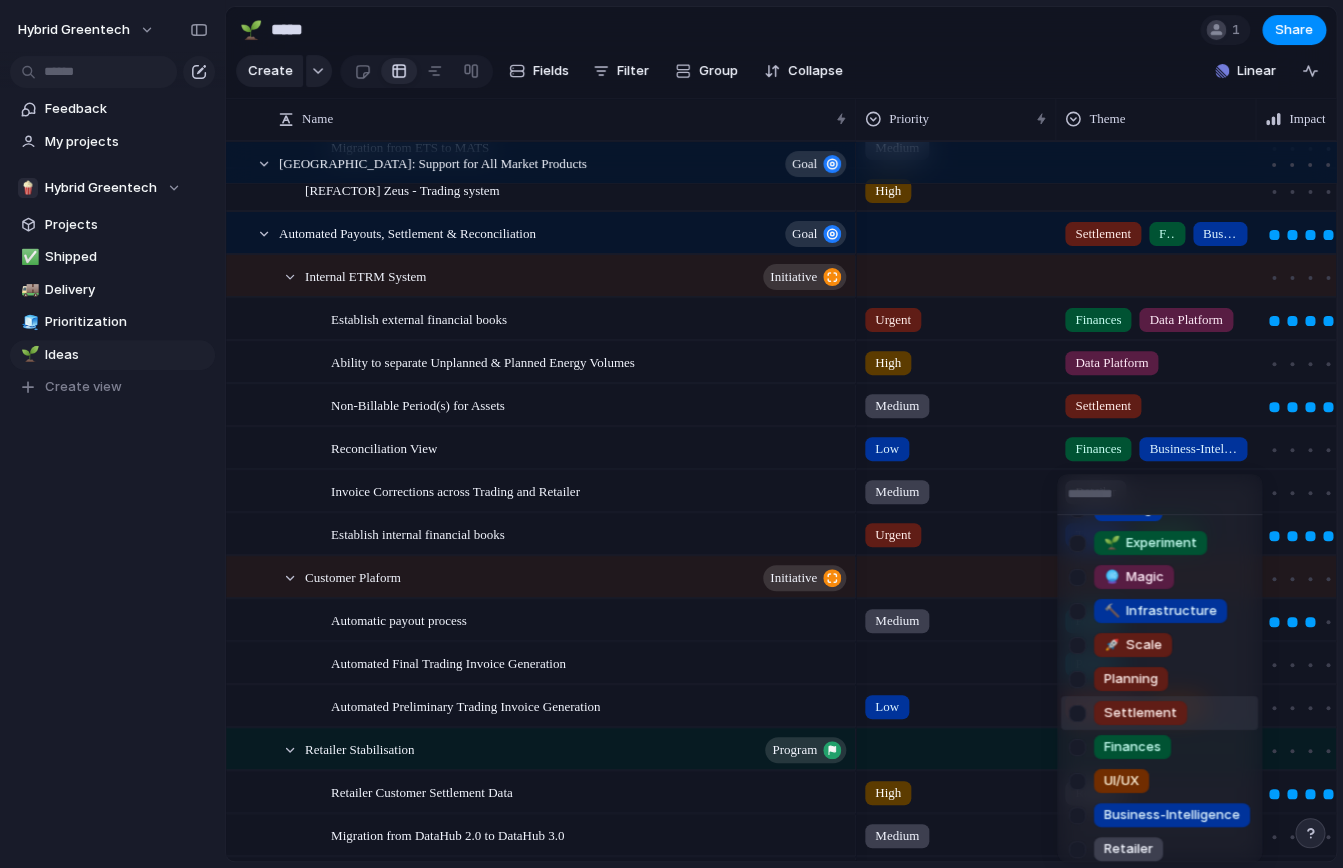 click at bounding box center [1077, 713] 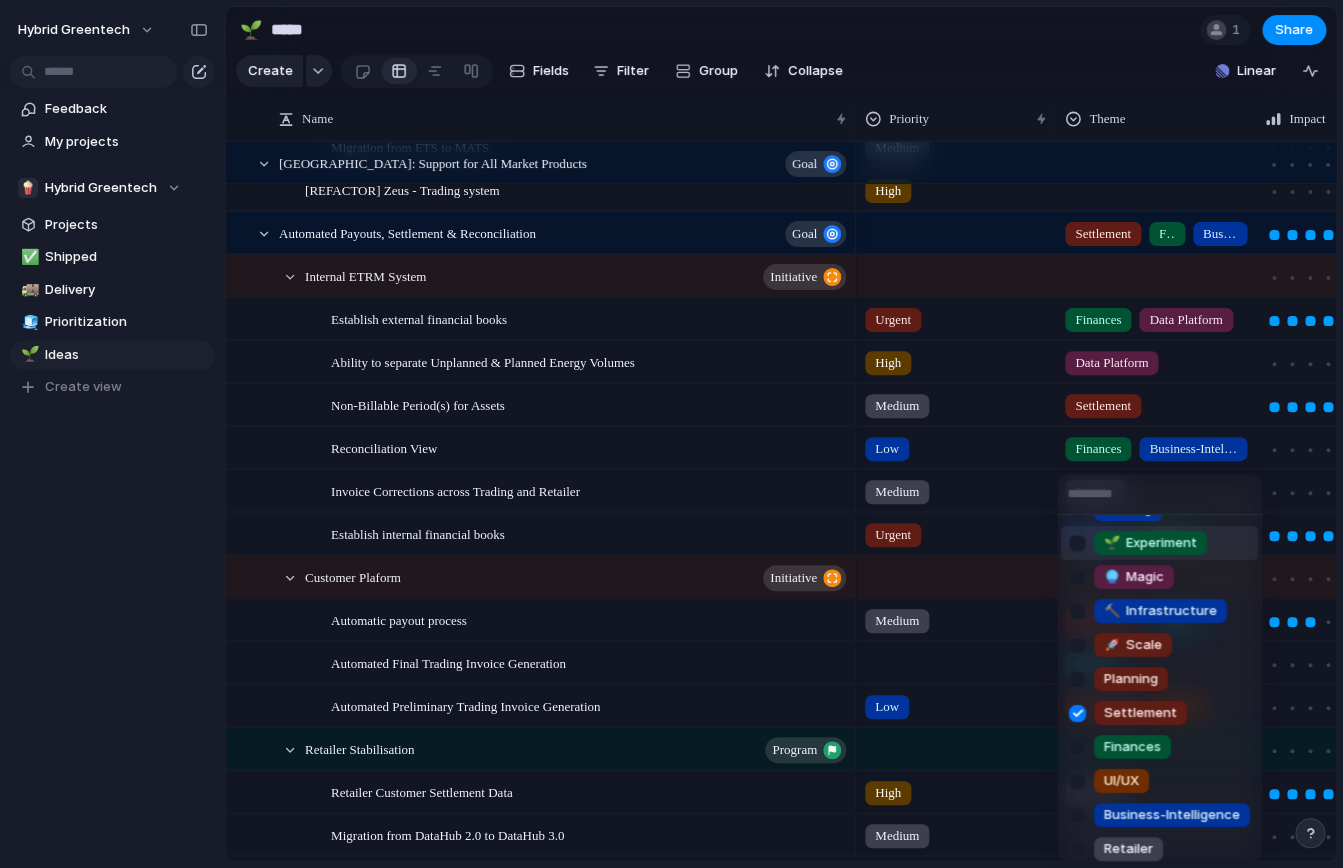 click on "Control   Trading   🌱 Experiment   🔮 Magic   🔨 Infrastructure   🚀 Scale   Planning   Settlement   Finances   UI/UX   Business-Intelligence   Retailer   Payout   Data Platform" at bounding box center (671, 434) 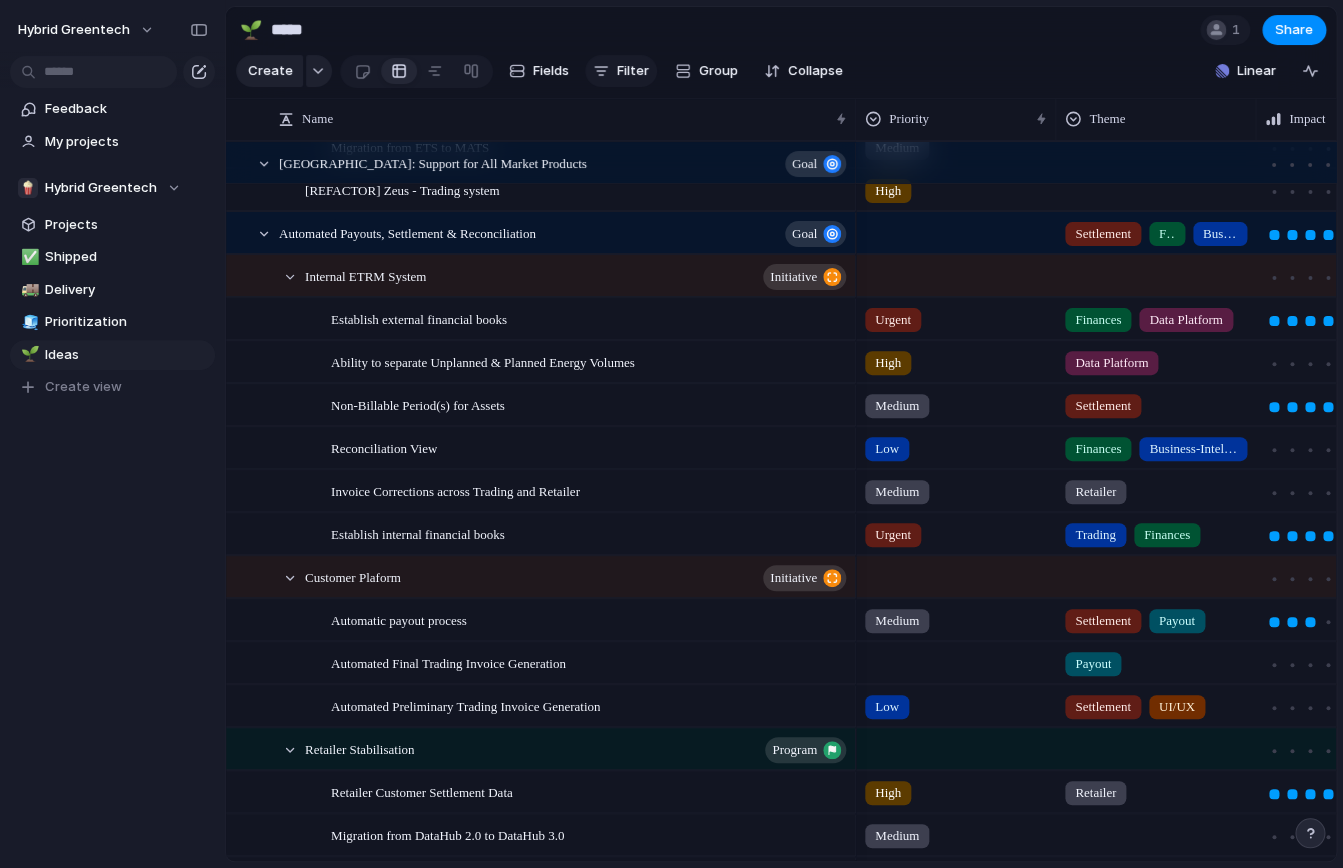 click on "Filter" at bounding box center (621, 71) 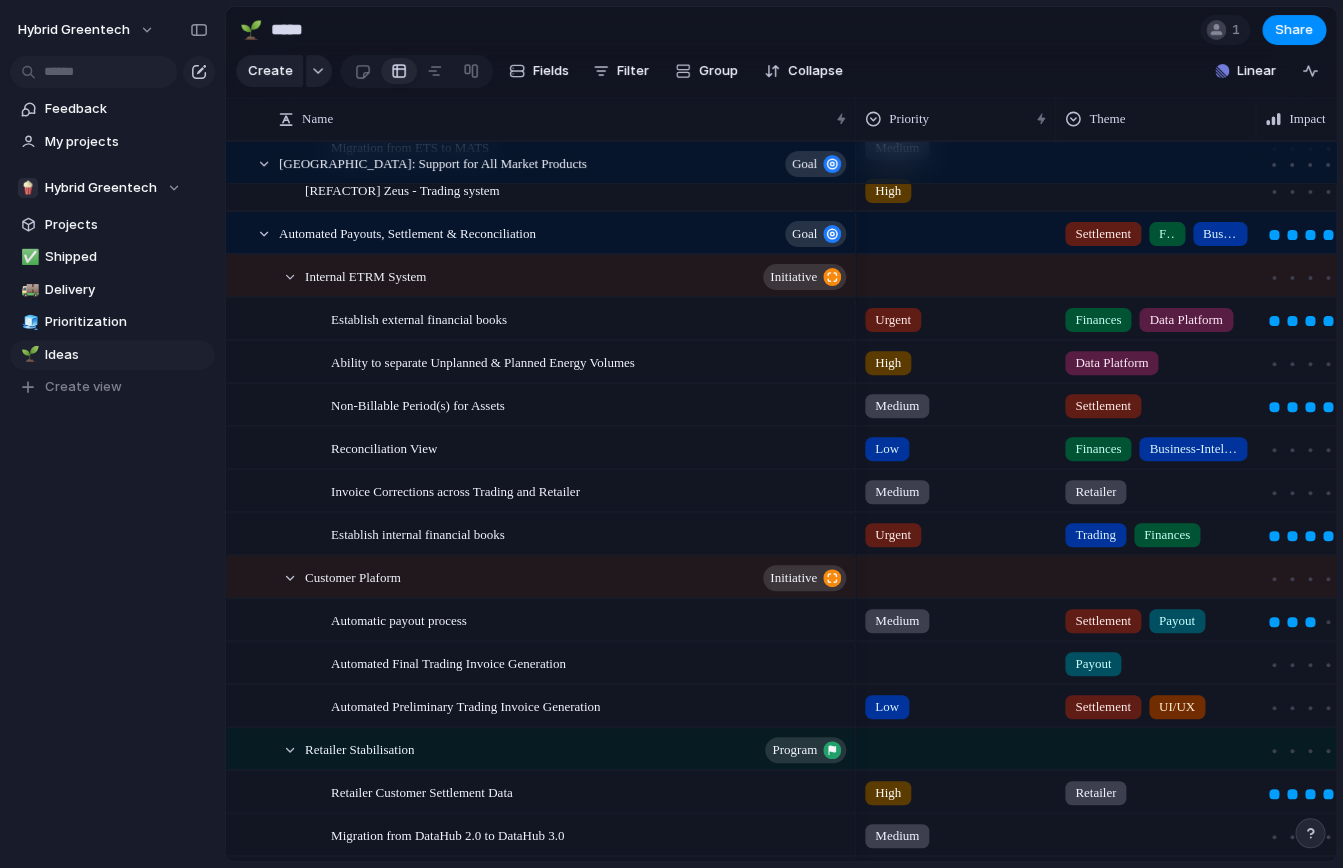 click on "Status   Description   Start date   Target date             Owner   Team   Customer   Priority   Impact   Effort   Design ready   Theme   Type   Parent             Created by   Created at   Last changed" at bounding box center [671, 434] 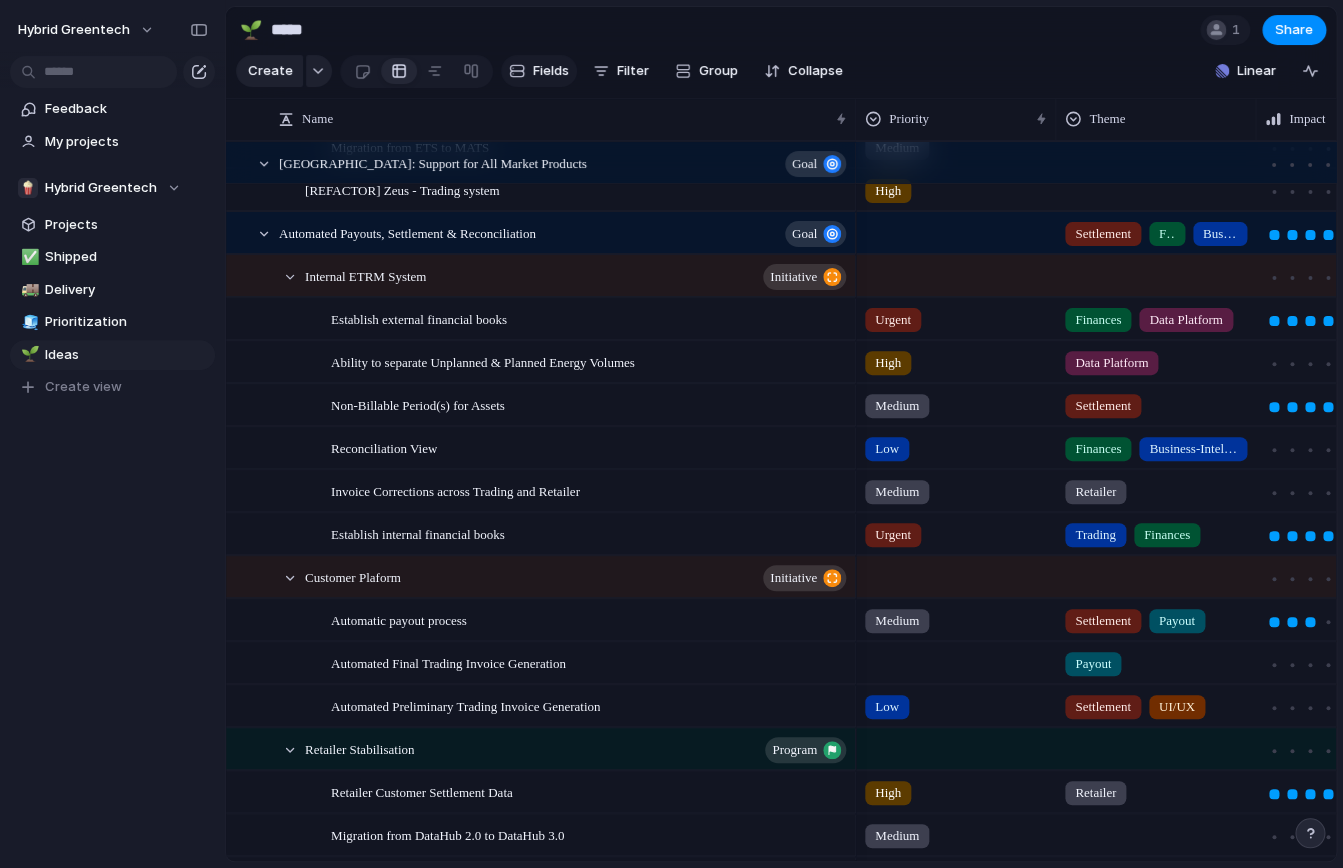 click on "Fields" at bounding box center [539, 71] 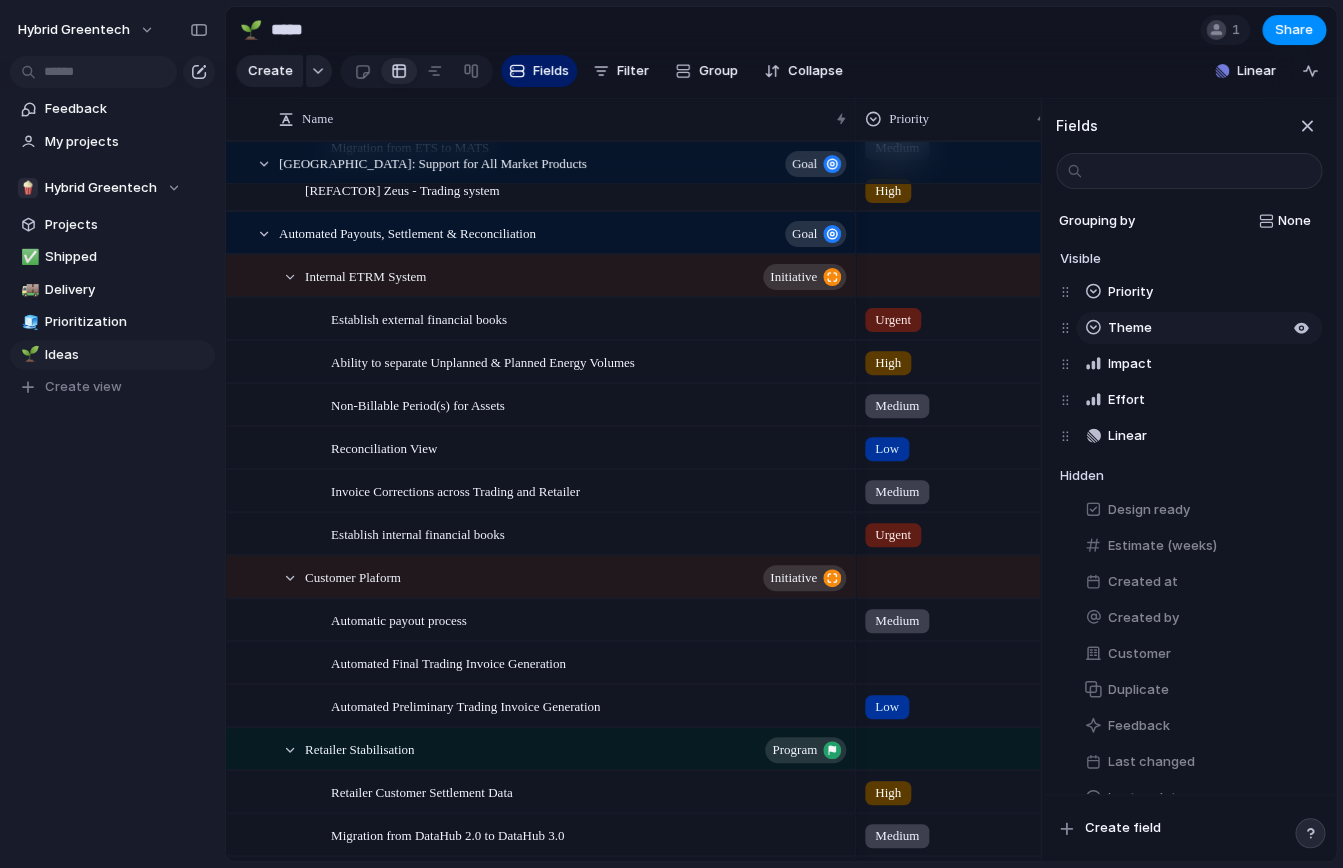click on "Theme" at bounding box center [1130, 328] 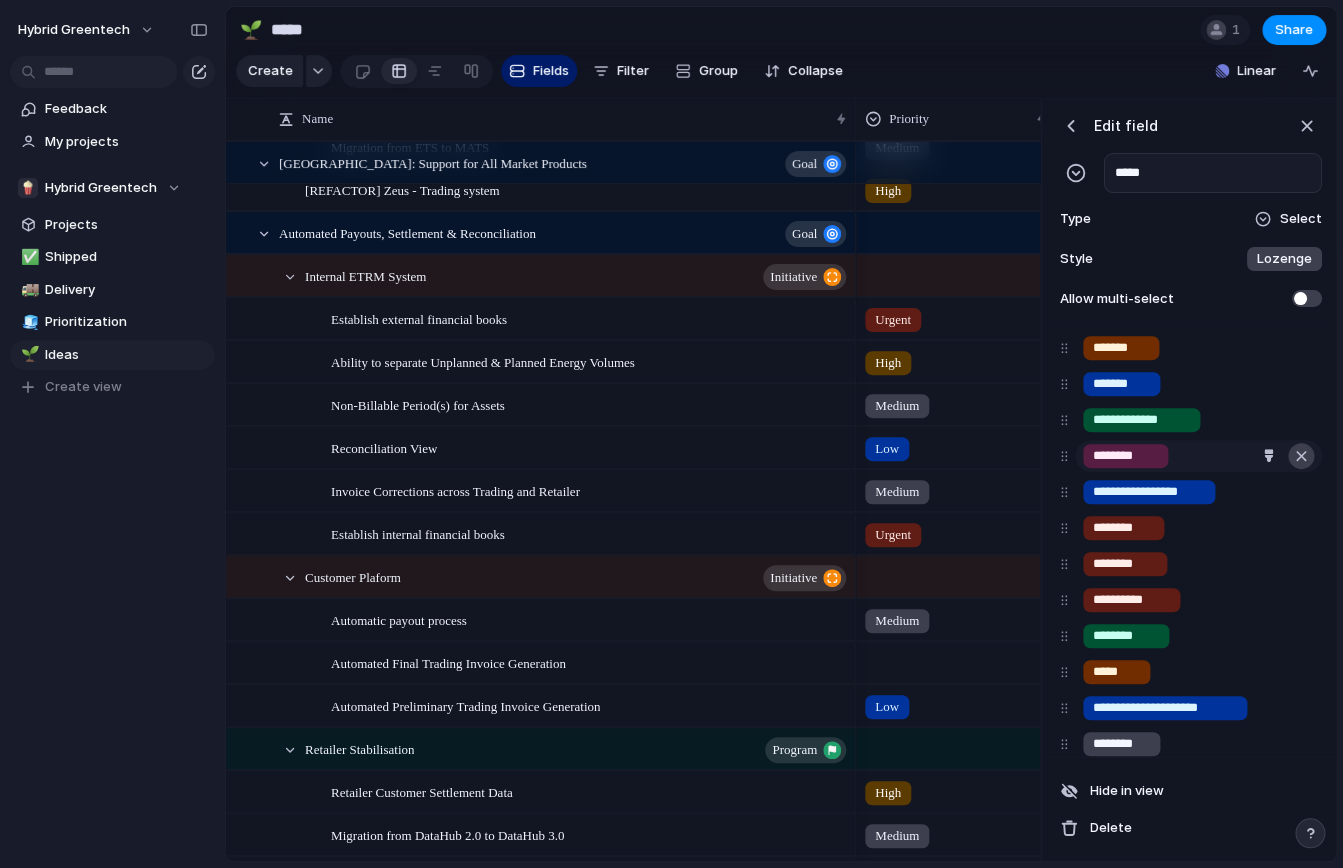 click at bounding box center (1301, 456) 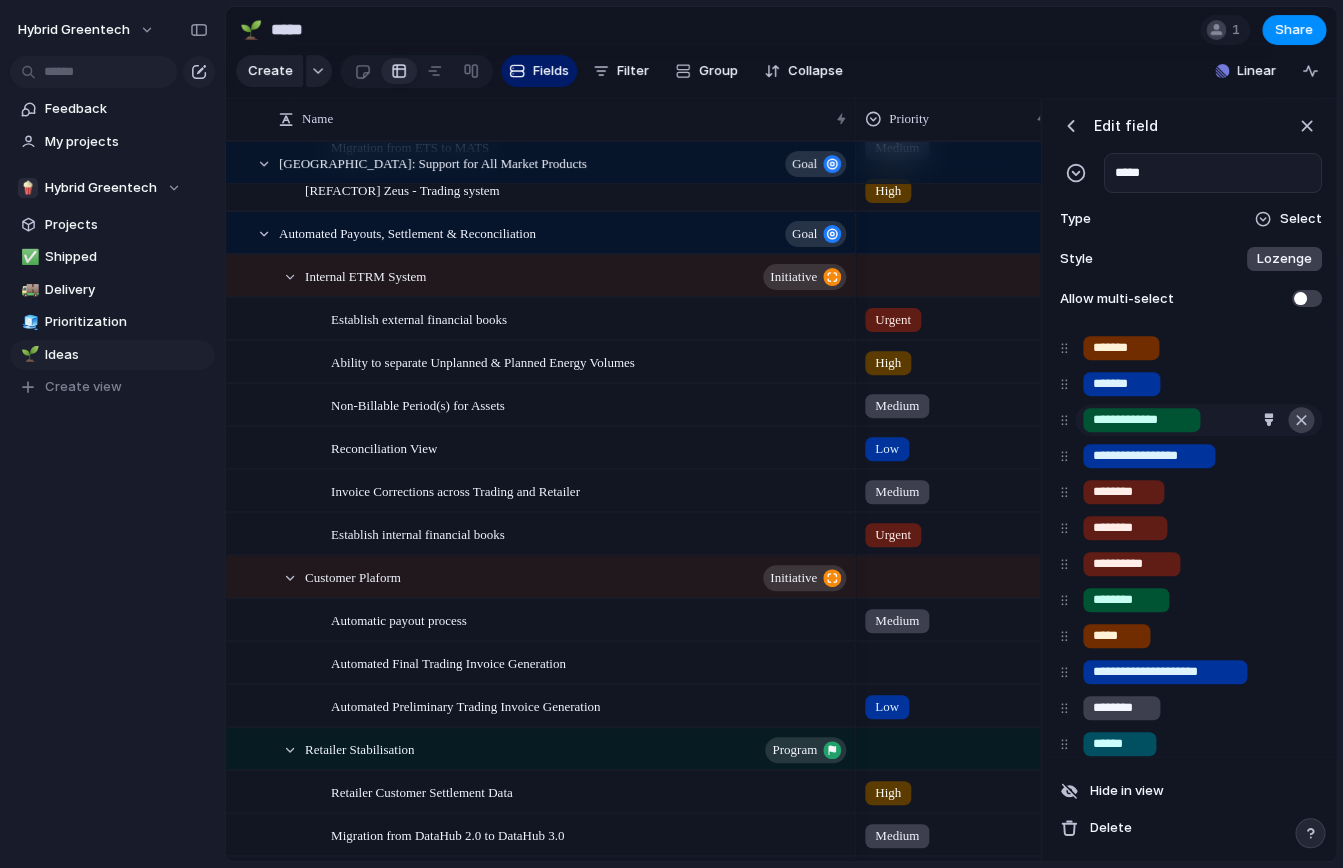 click at bounding box center (1301, 420) 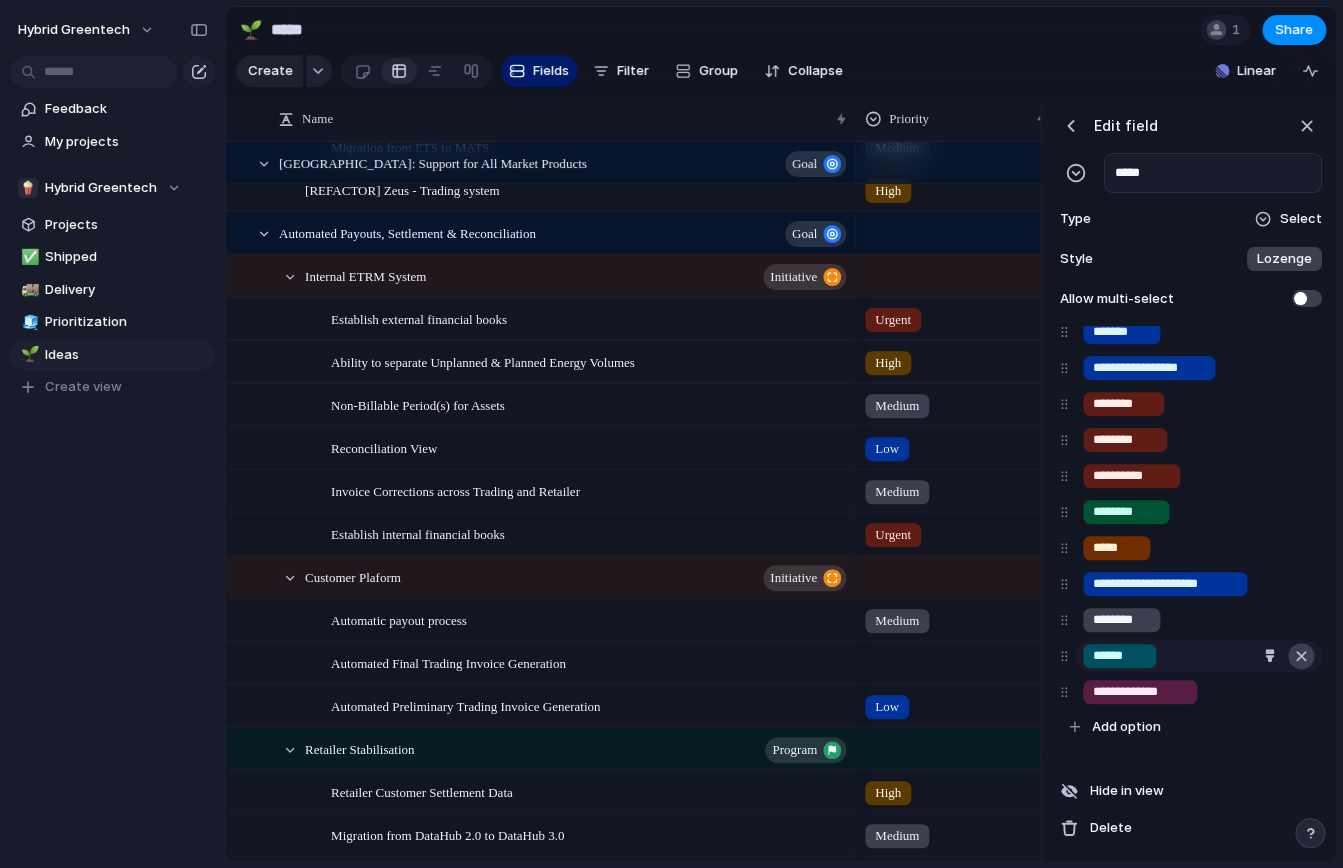 click at bounding box center (1301, 656) 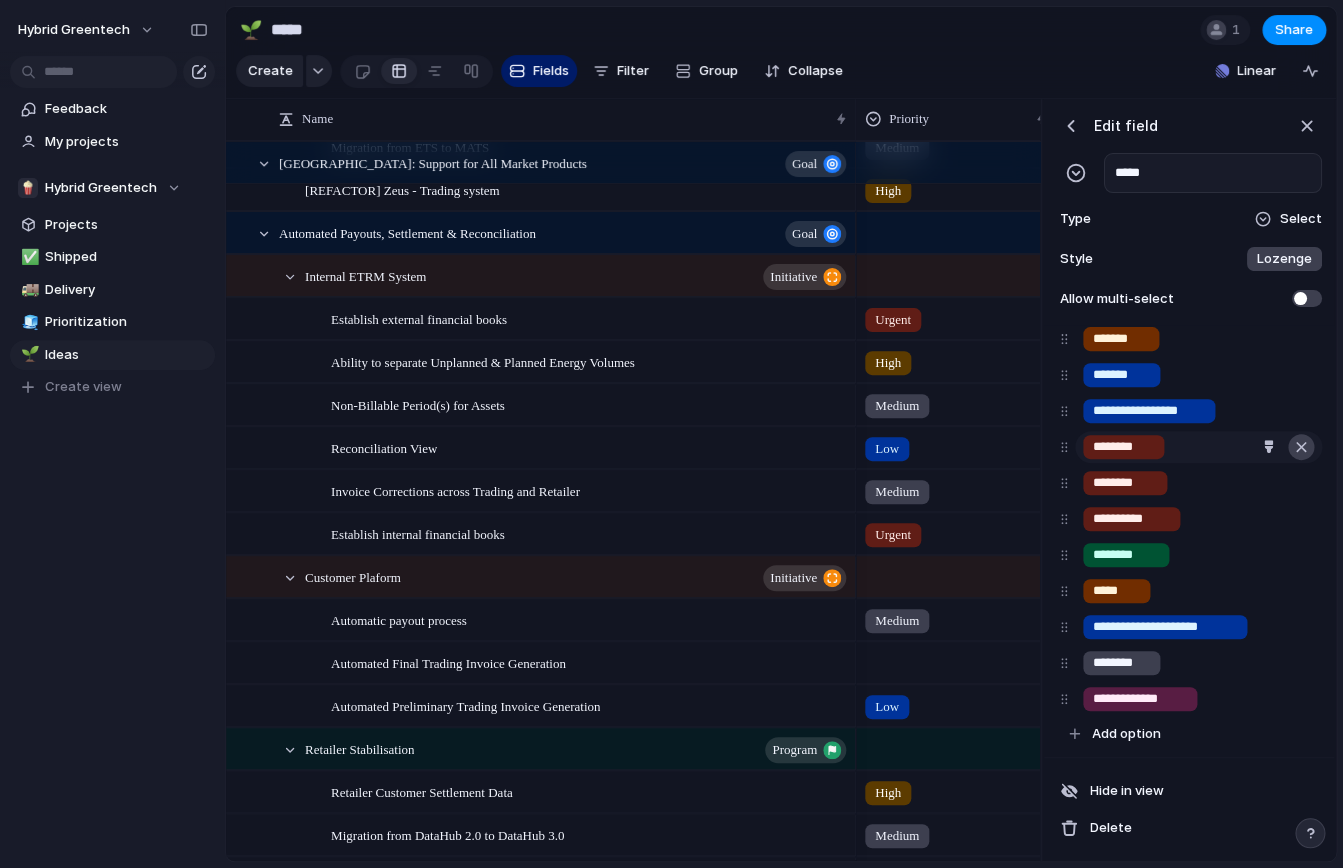 click at bounding box center (1301, 447) 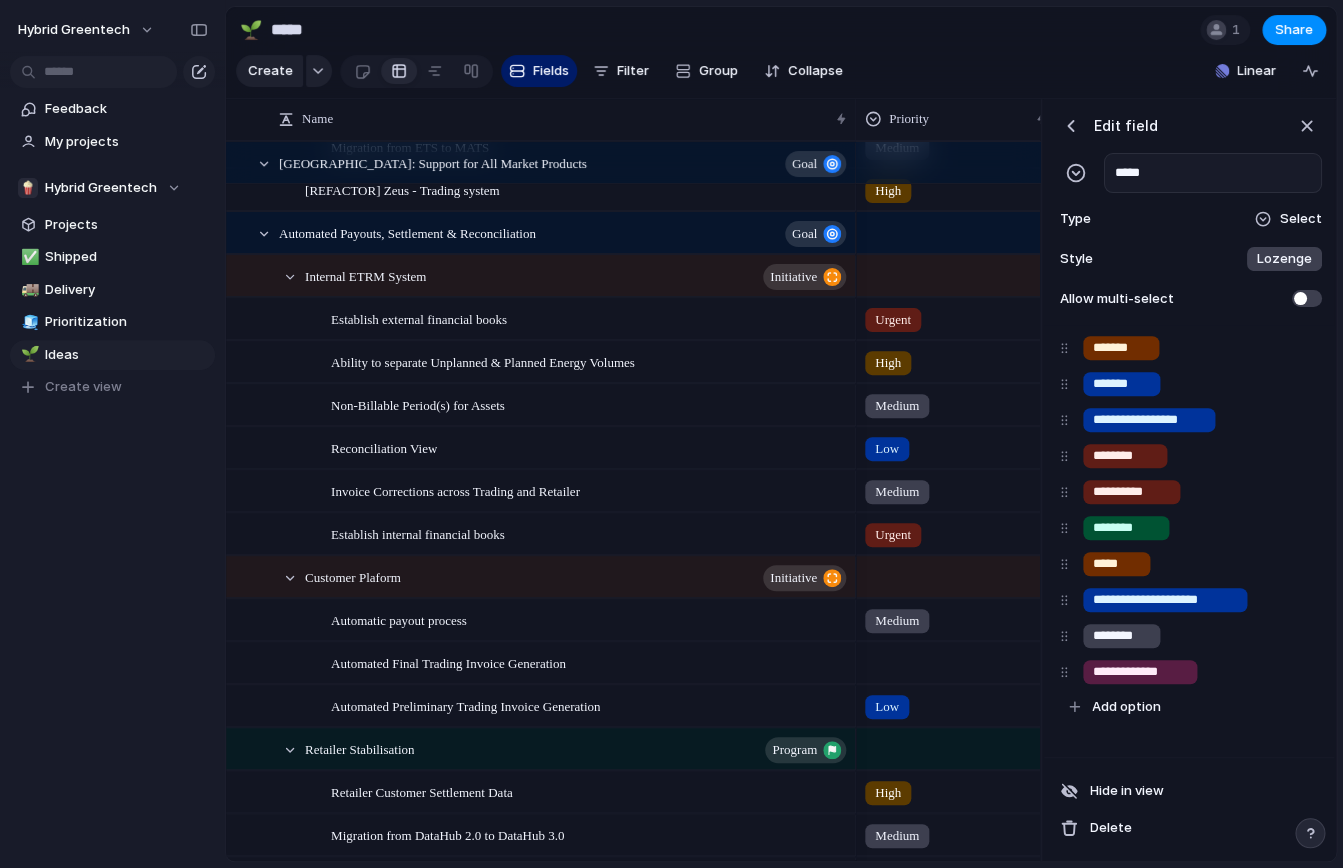 click on "Lozenge" at bounding box center [1284, 259] 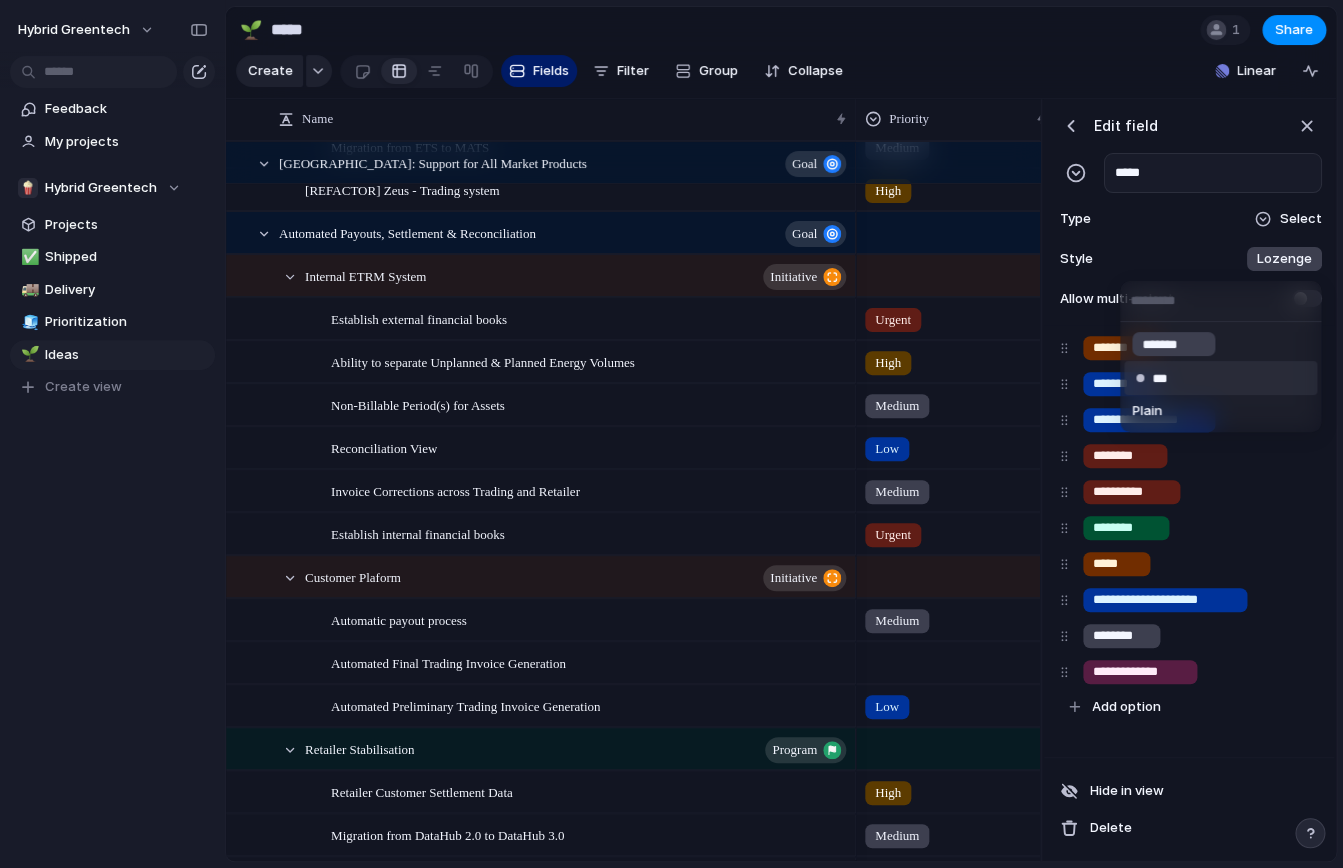 click on "***" at bounding box center (1168, 379) 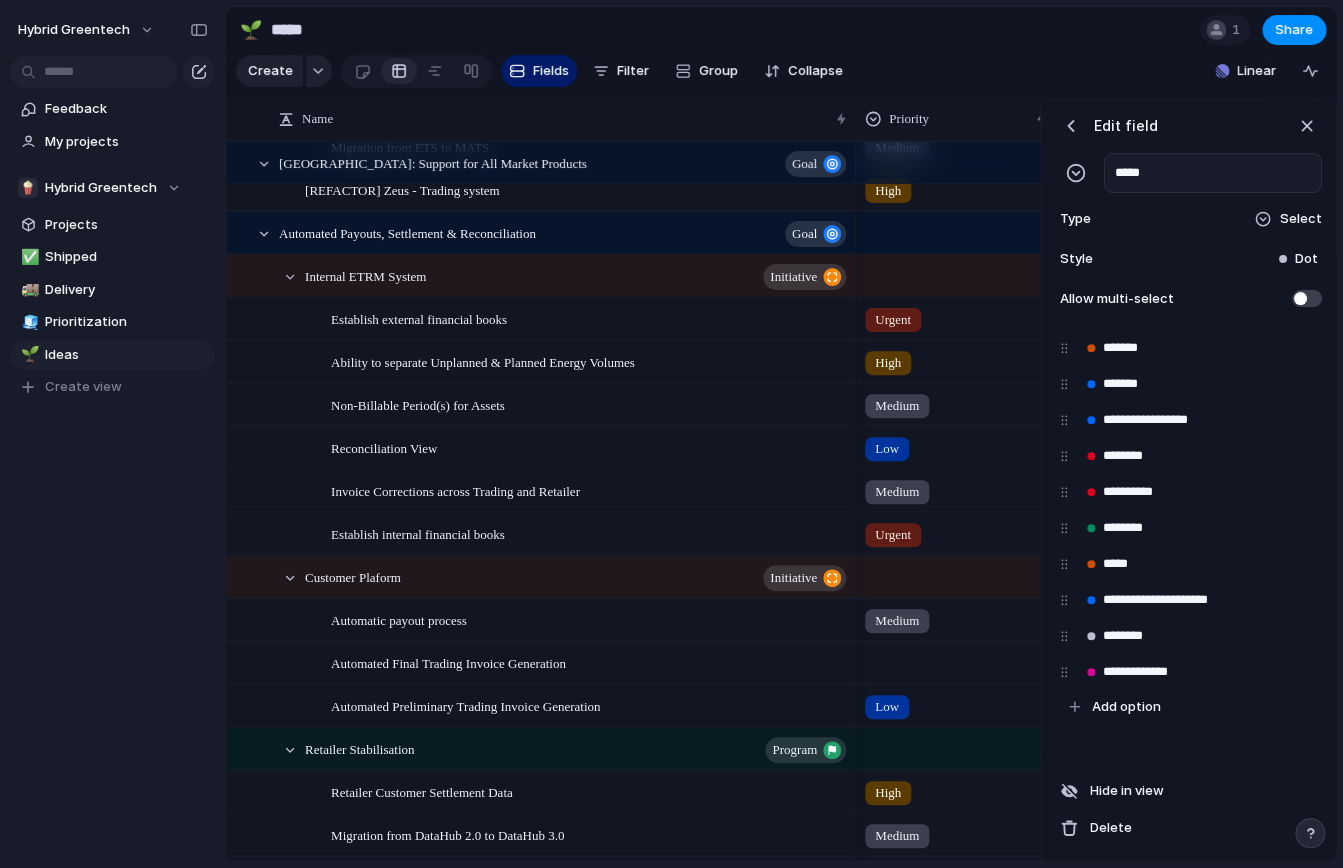 click on "Edit field ***** Type Select Style Dot Allow multi-select" at bounding box center [1189, 212] 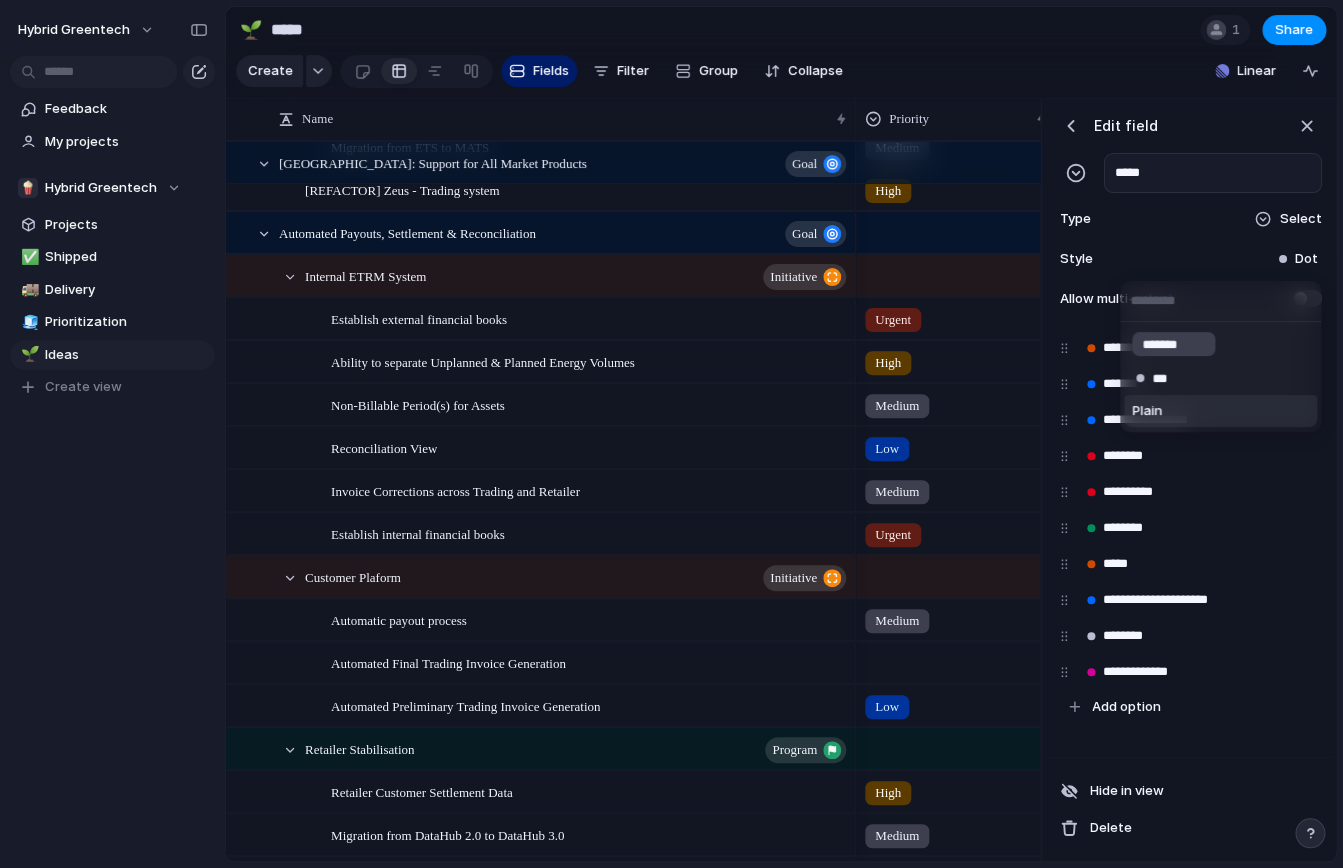 click on "Plain" at bounding box center (1220, 411) 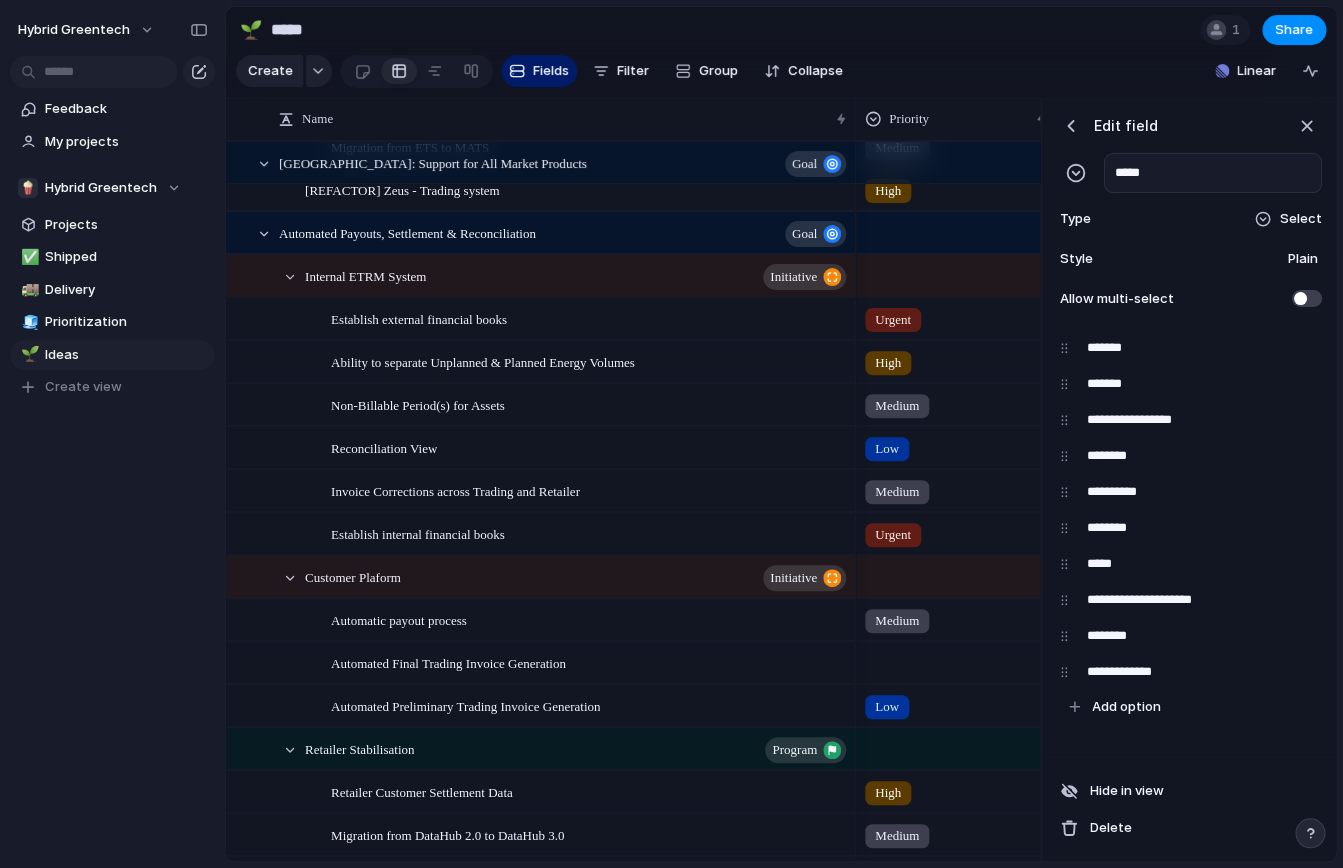 click on "Plain" at bounding box center (1303, 259) 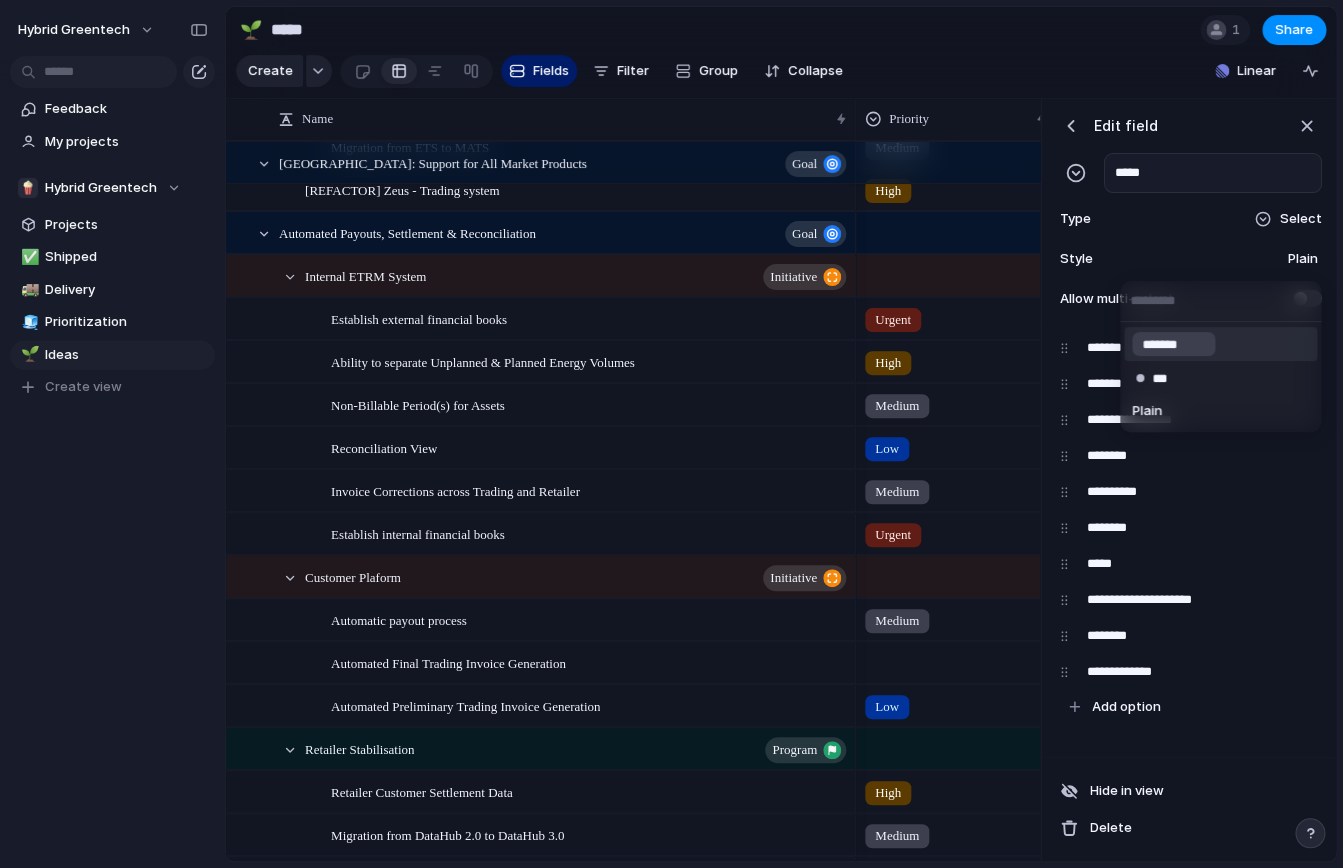 click on "*******" at bounding box center [1220, 344] 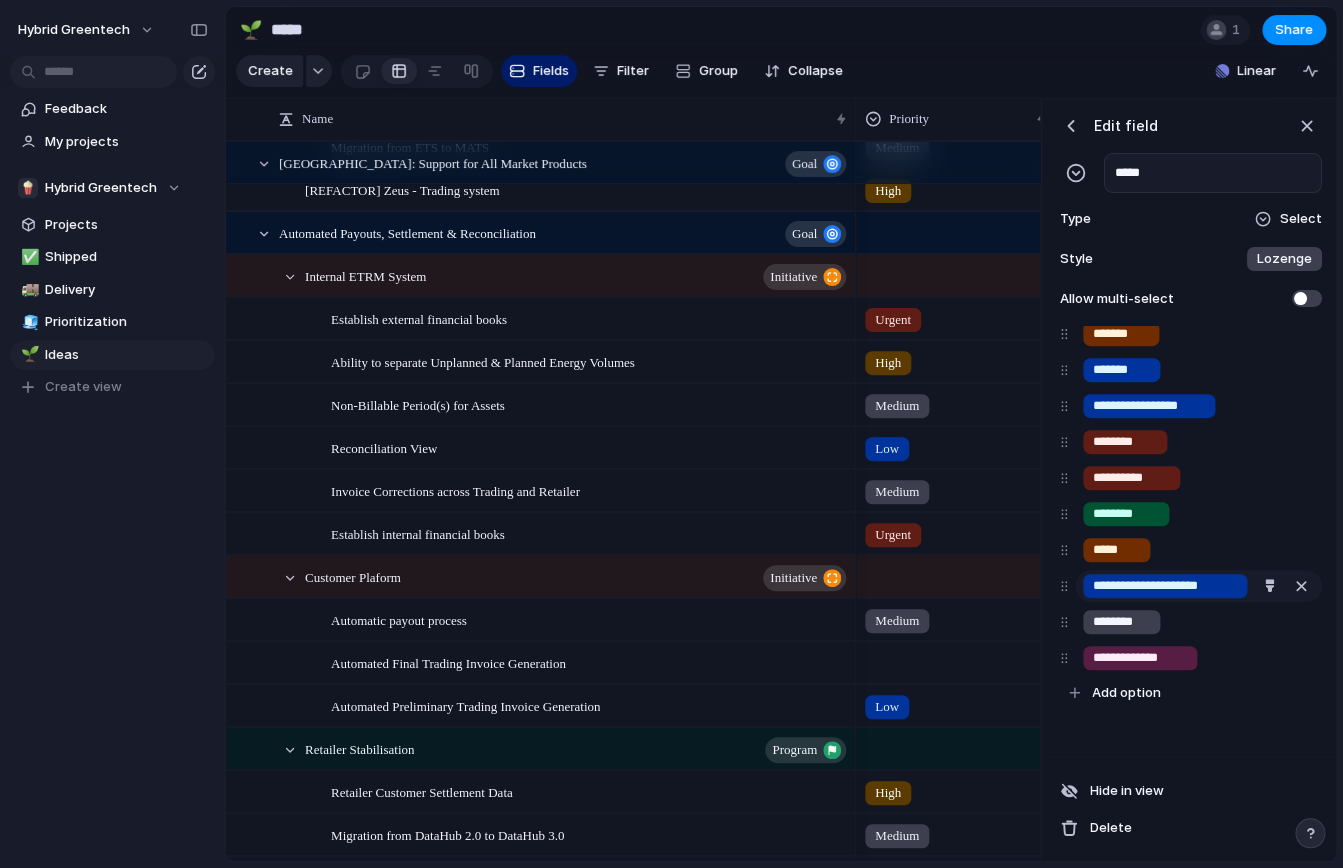 click on "**********" at bounding box center (1165, 586) 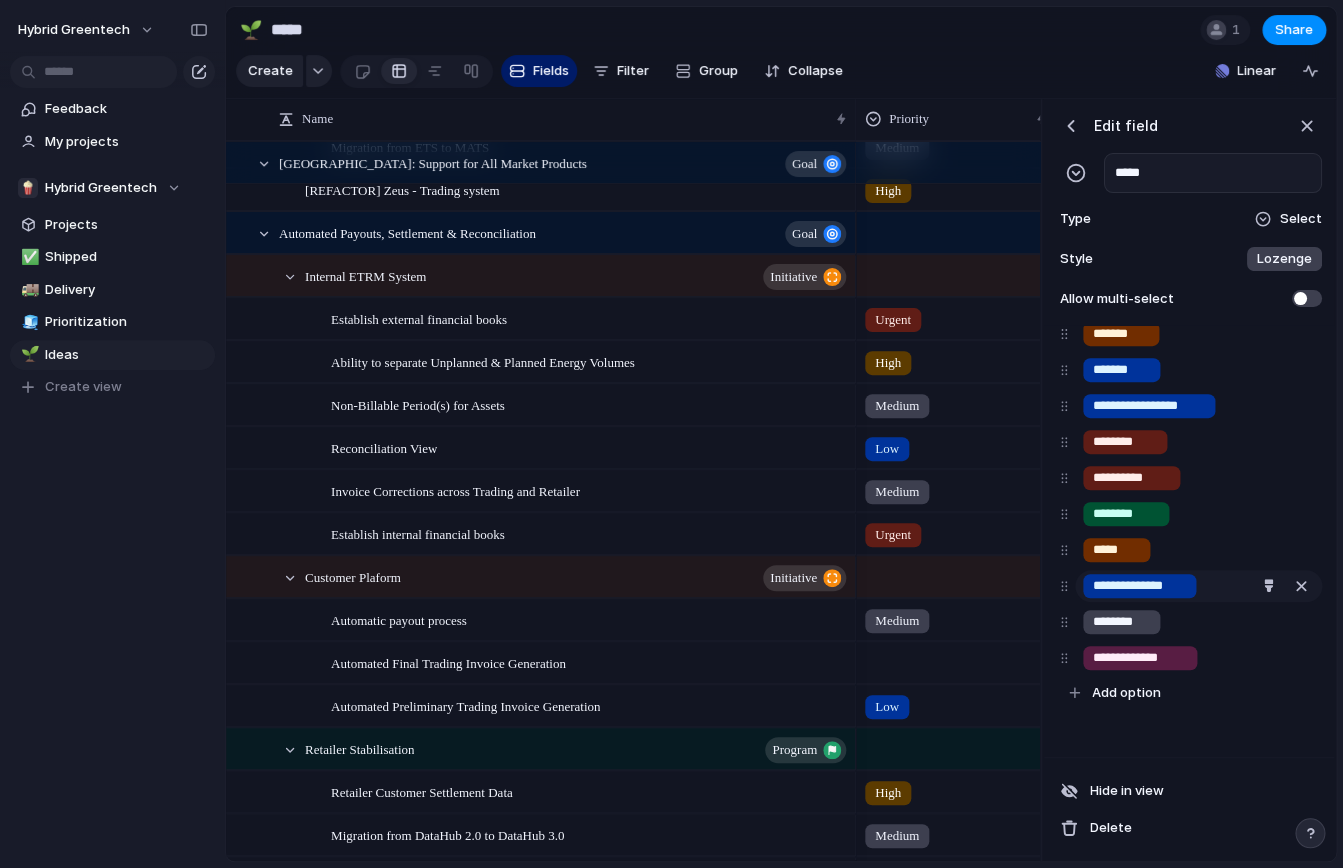 type on "**********" 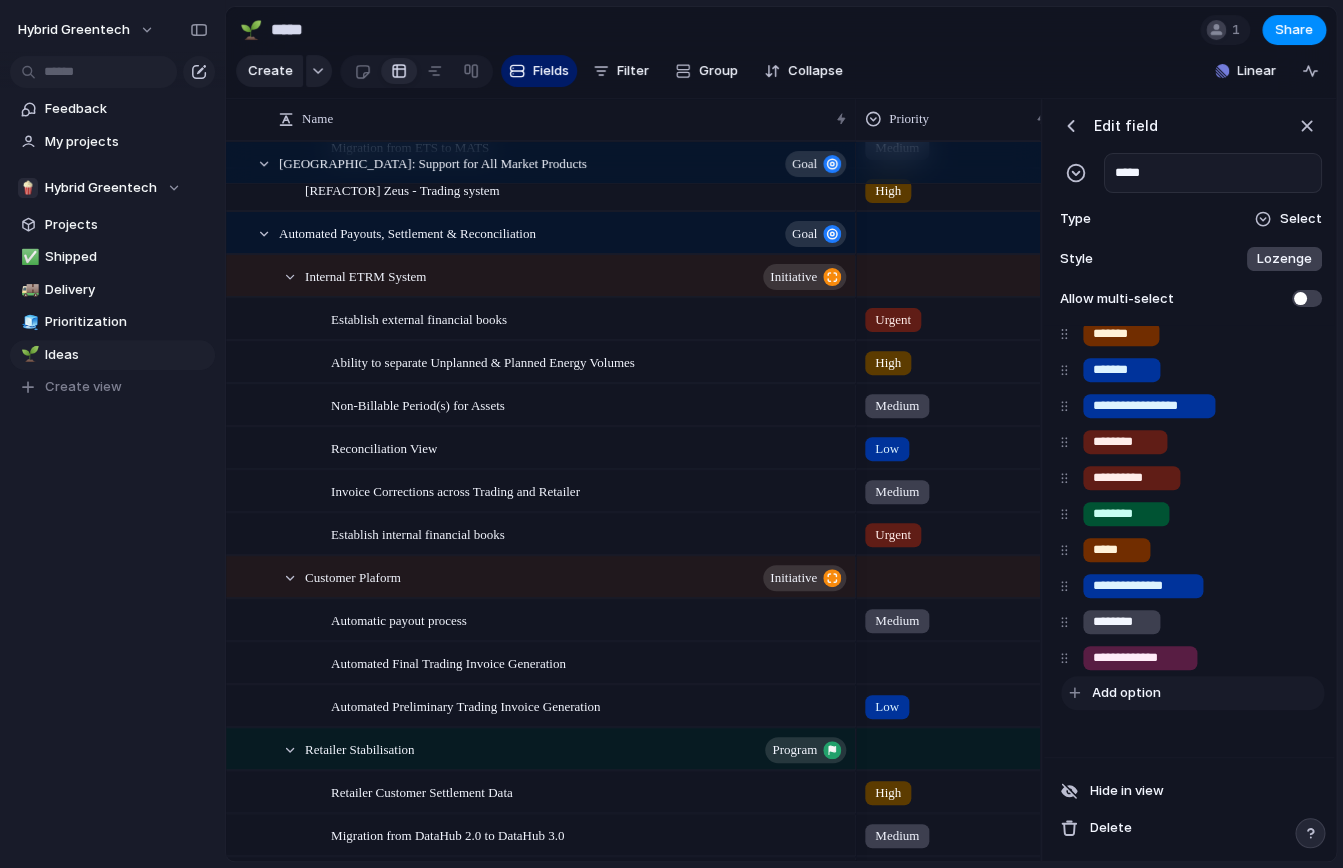 click on "Add option" at bounding box center (1192, 693) 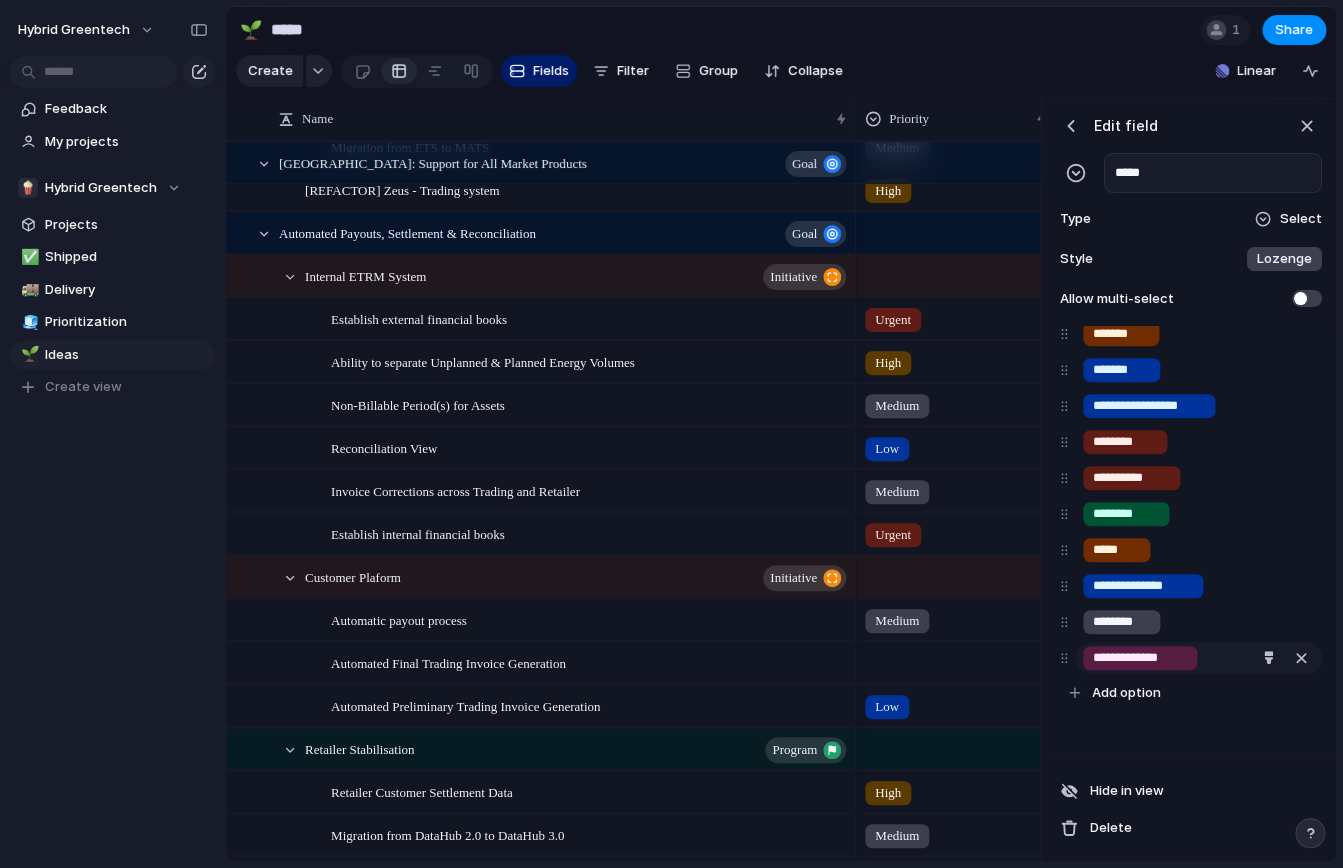 click on "**********" at bounding box center [1140, 658] 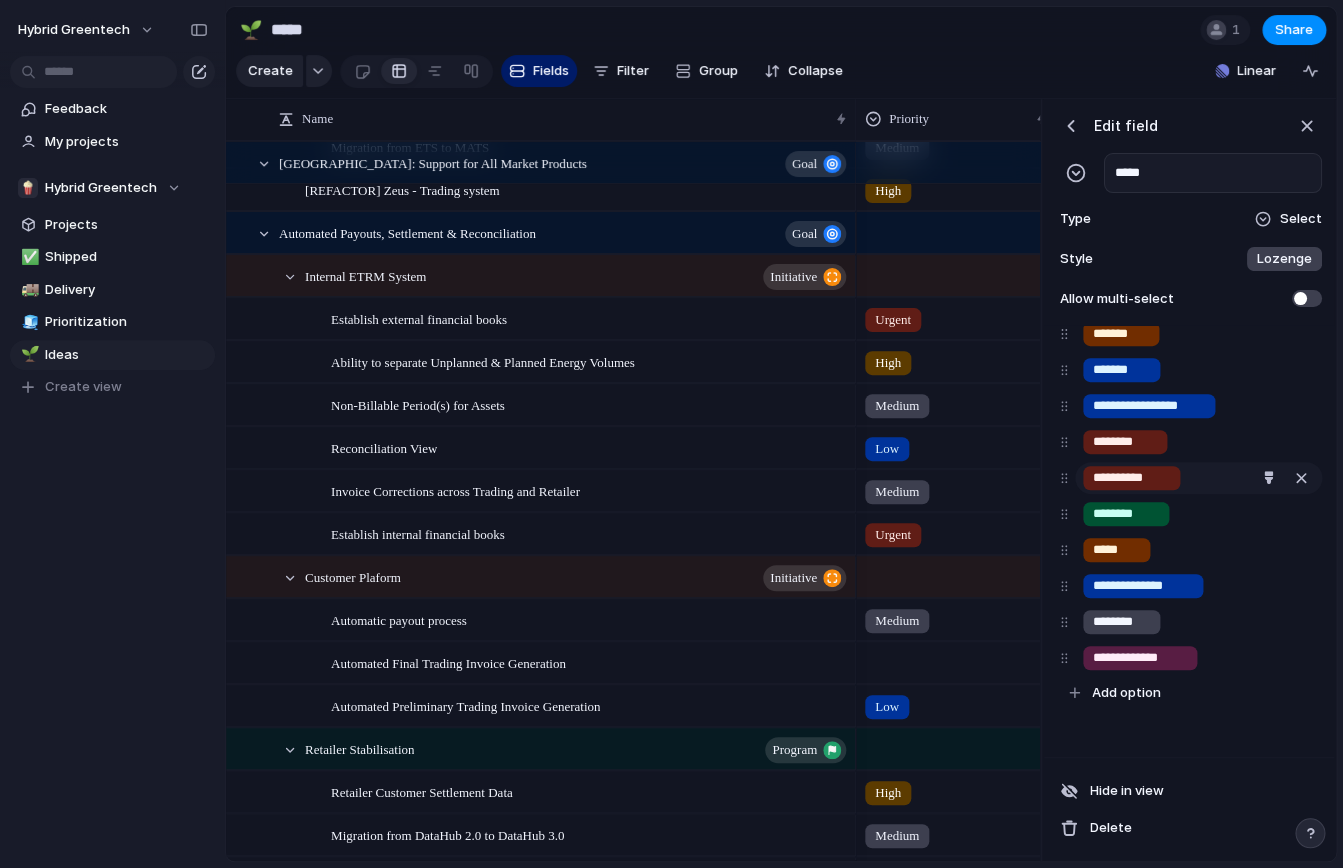 click on "**********" at bounding box center (1131, 478) 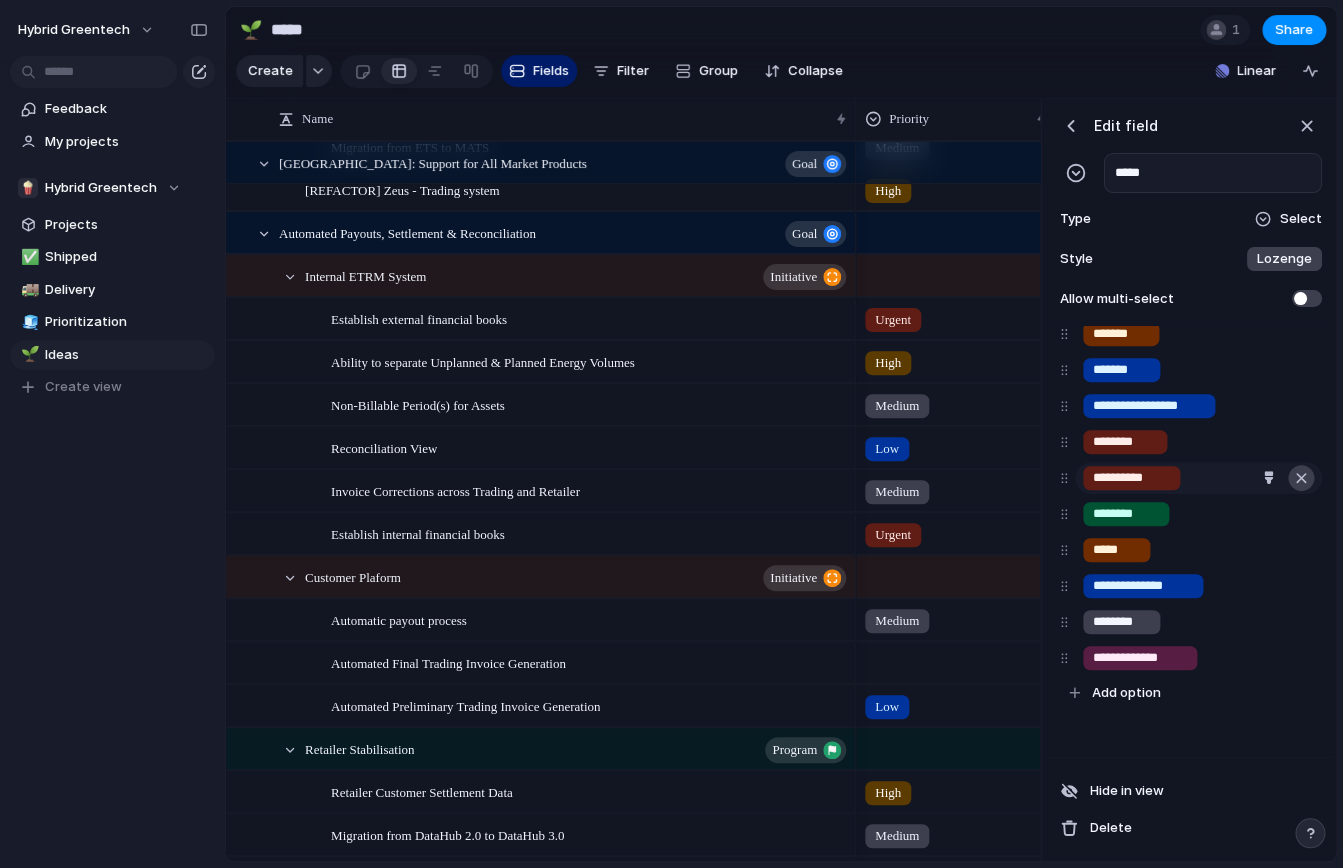 click at bounding box center (1301, 478) 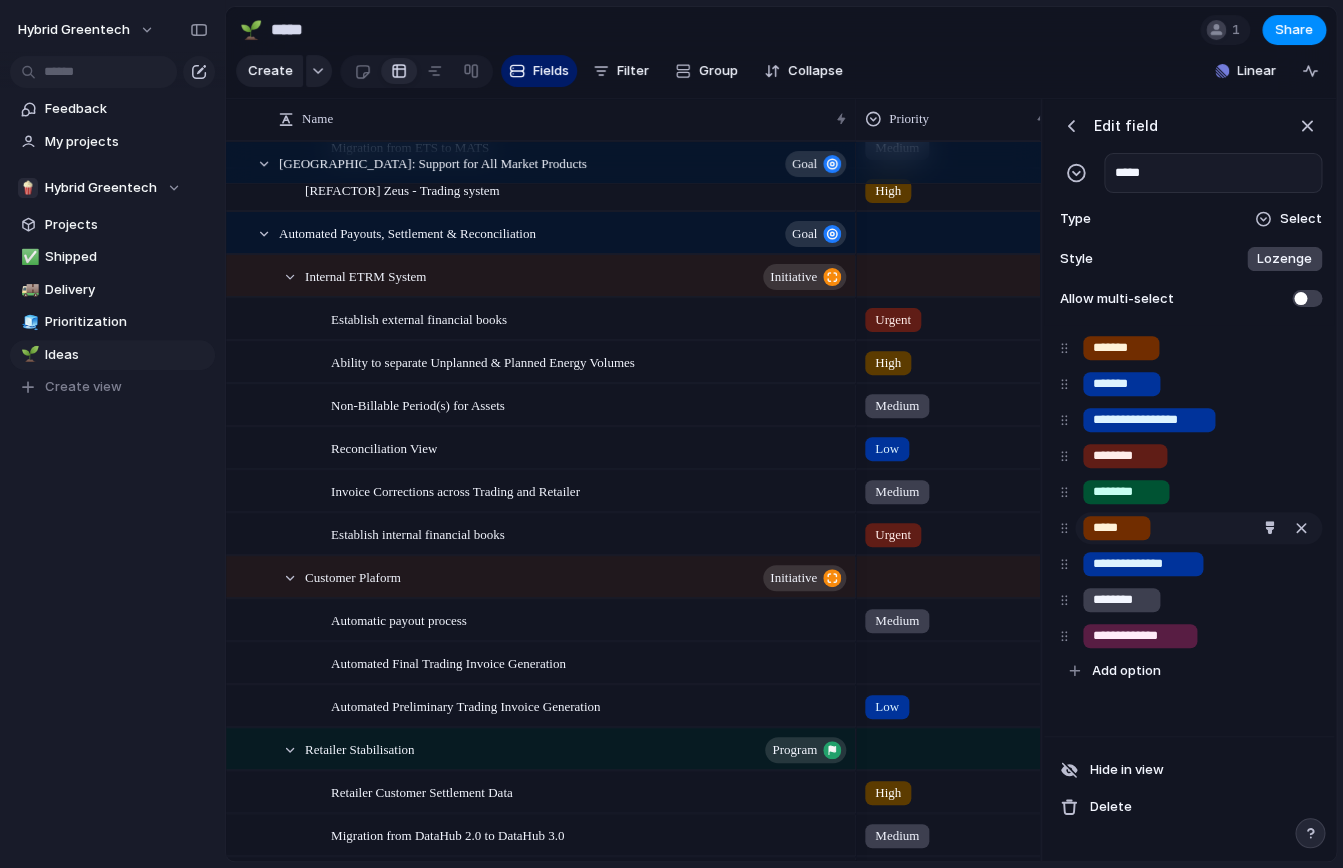 click on "*****" at bounding box center [1116, 528] 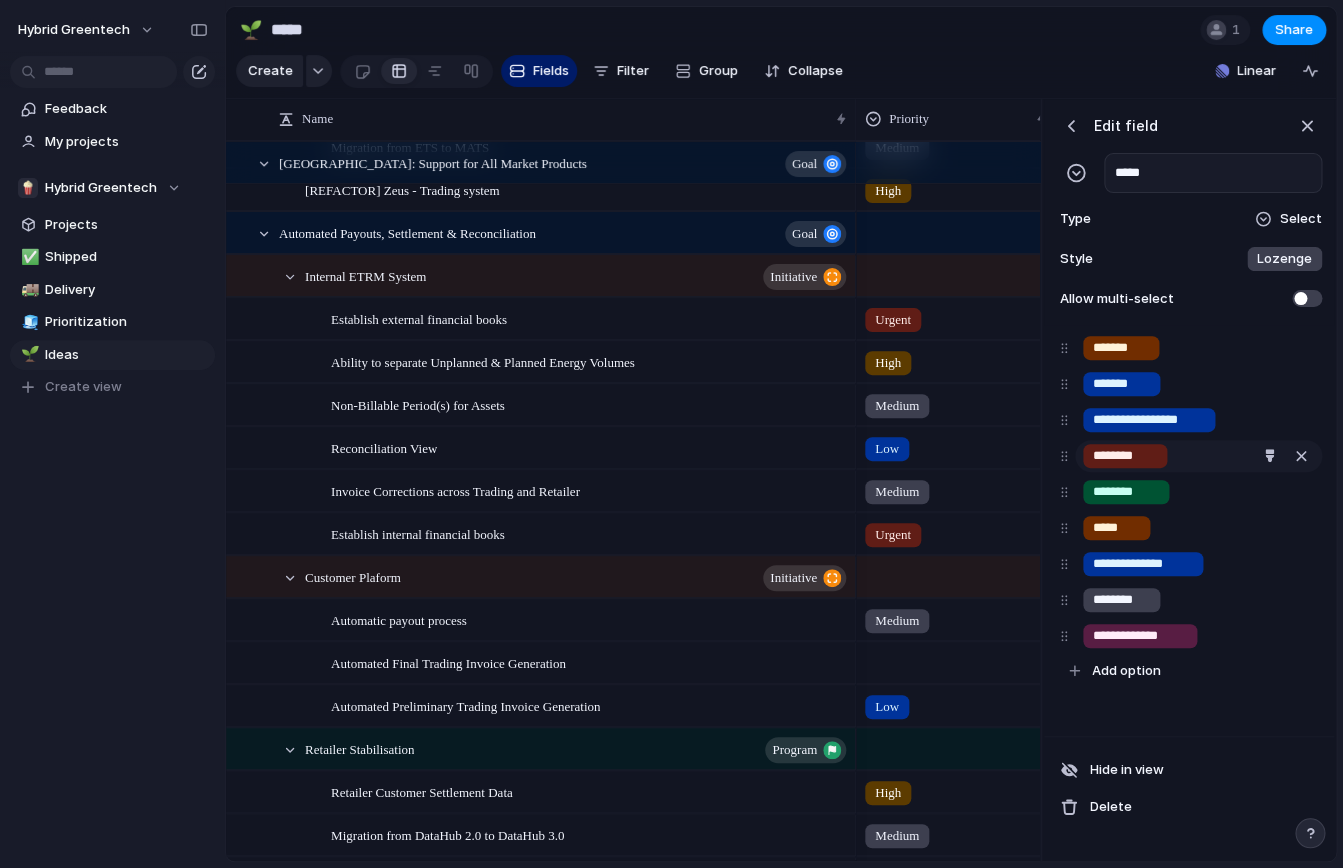 click on "********" at bounding box center (1198, 456) 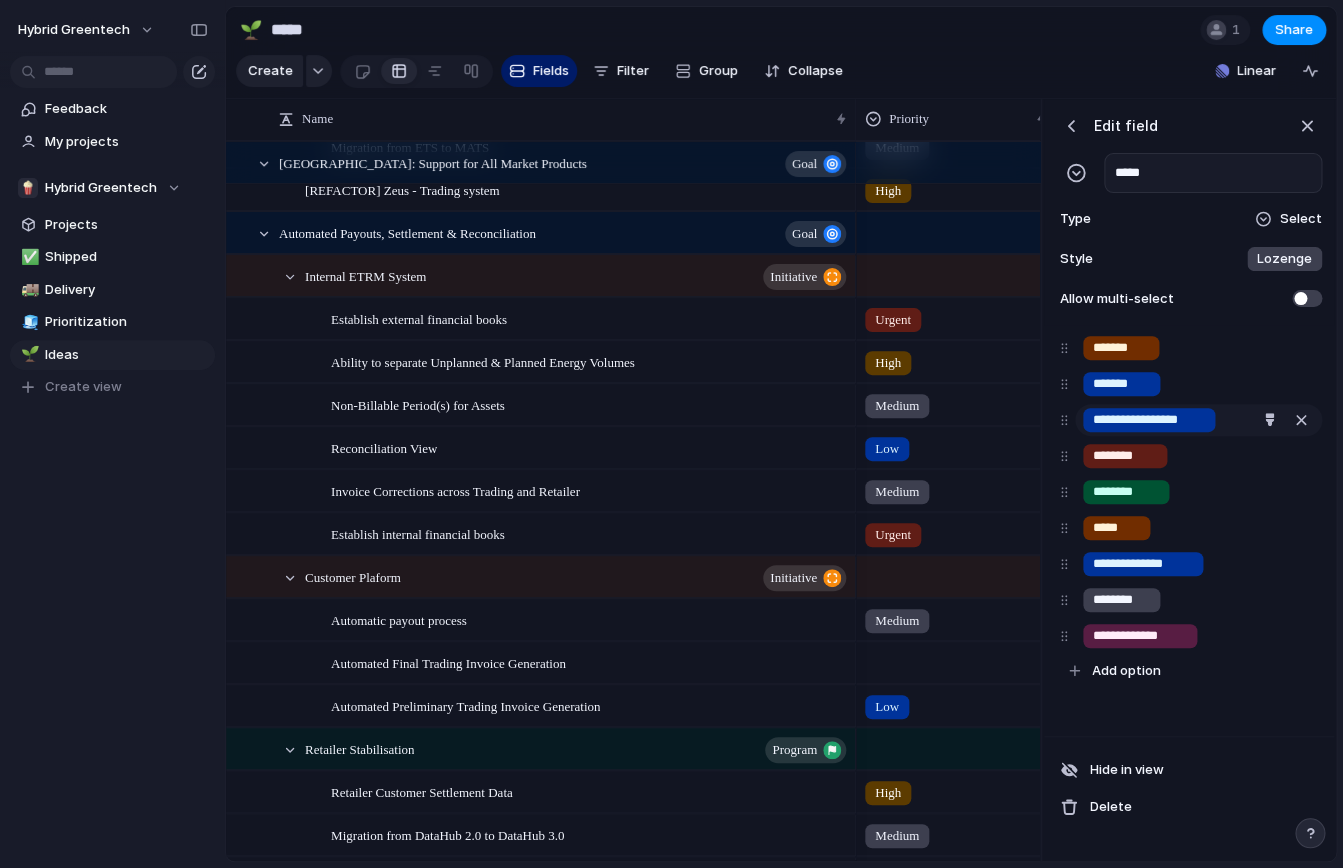 click on "**********" at bounding box center (1149, 420) 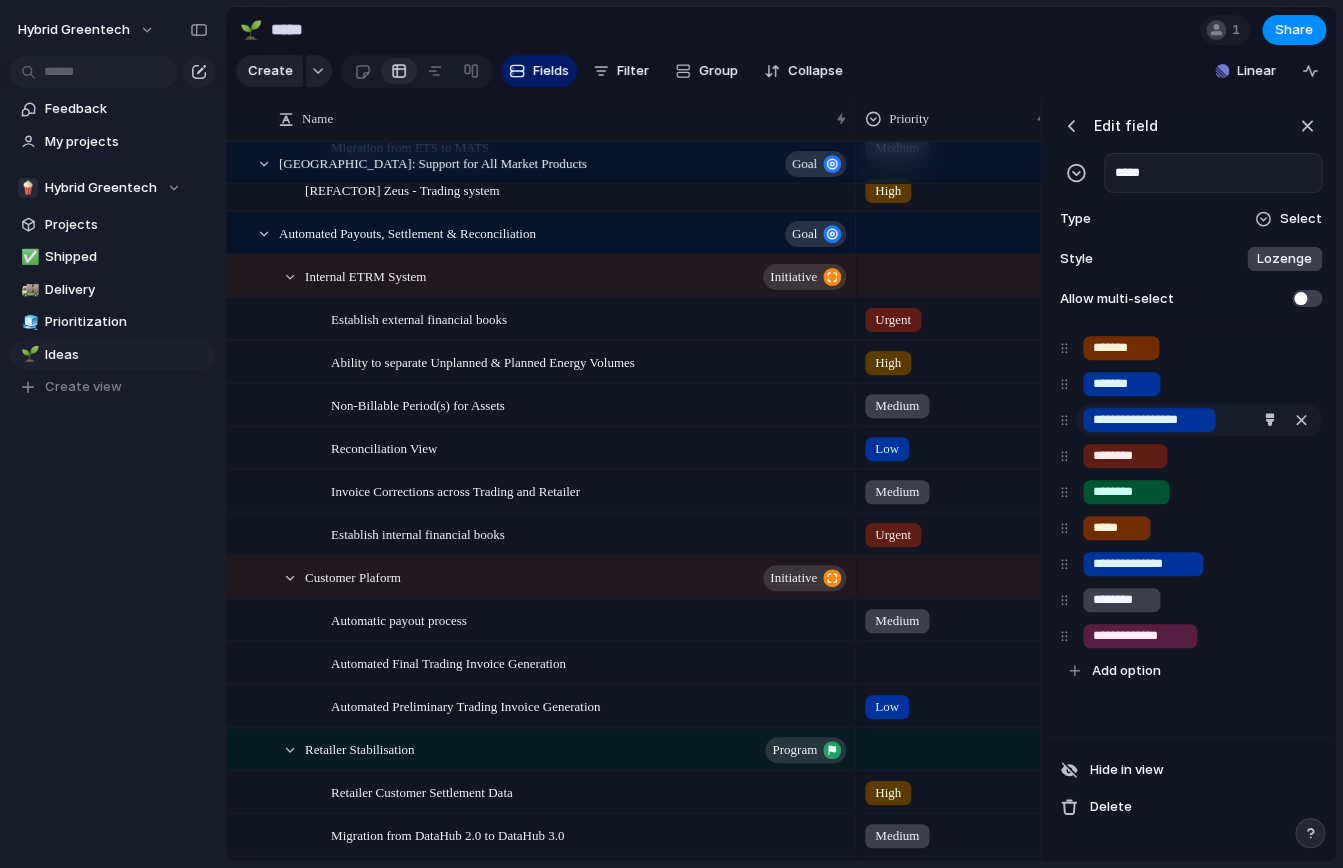 click on "**********" at bounding box center [1149, 420] 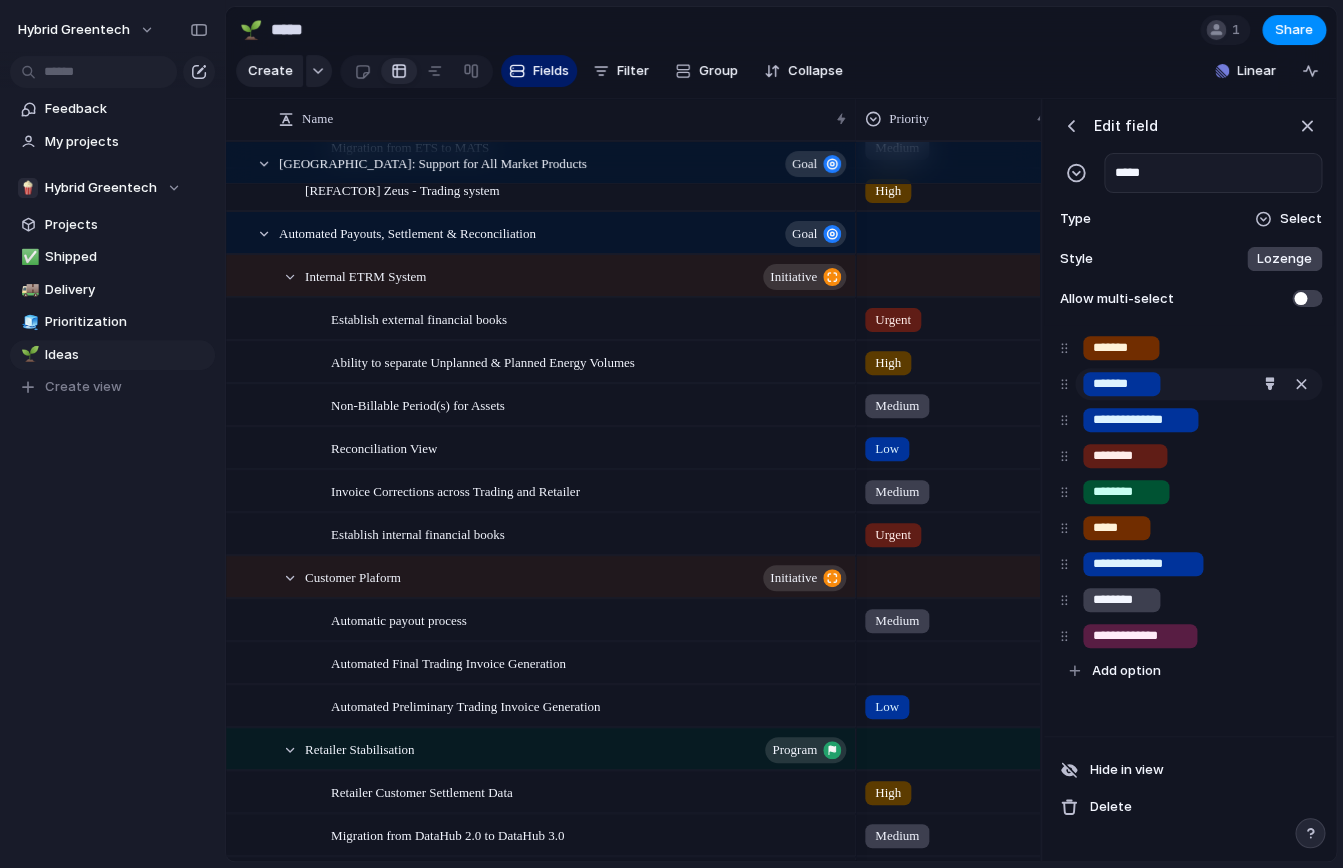 type on "**********" 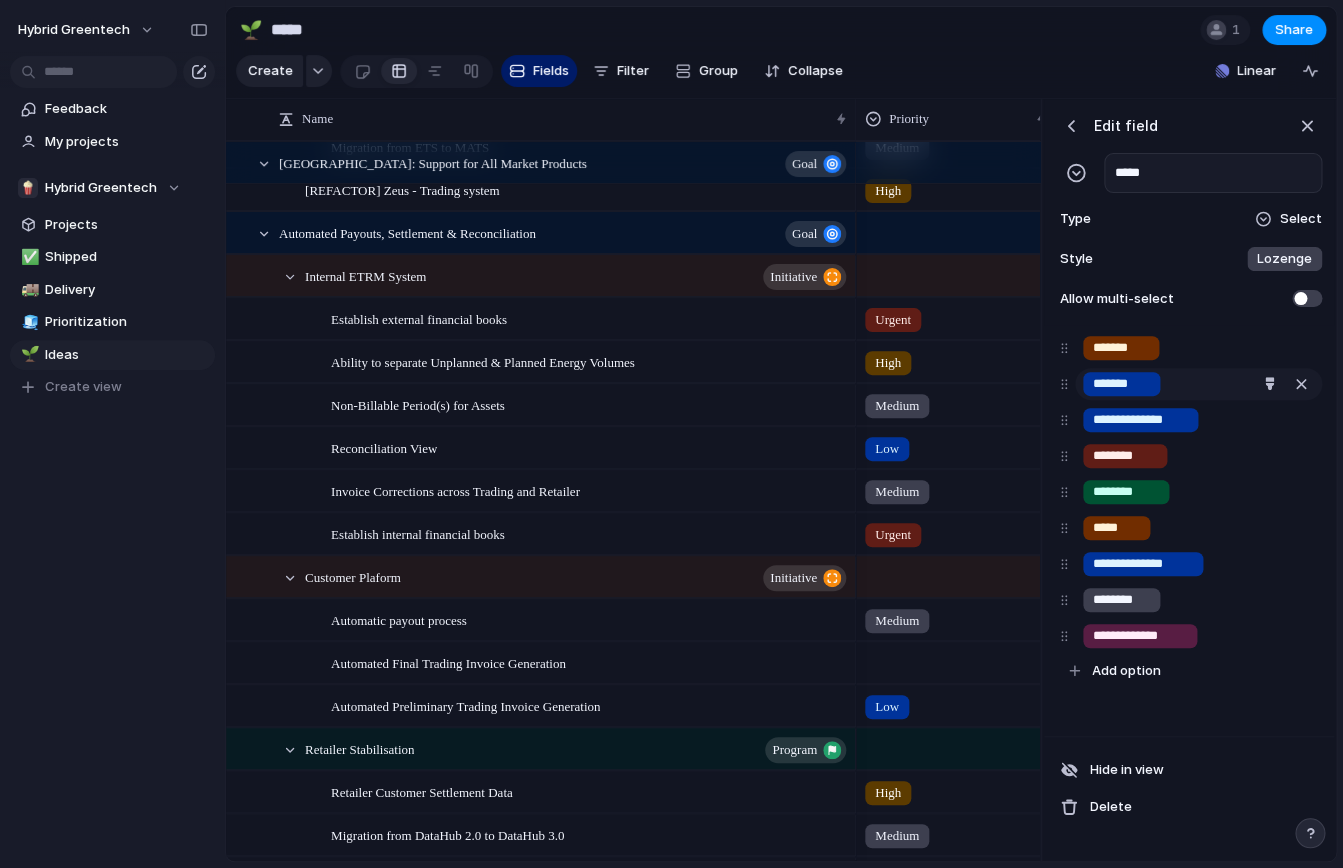 click on "*******" at bounding box center (1121, 384) 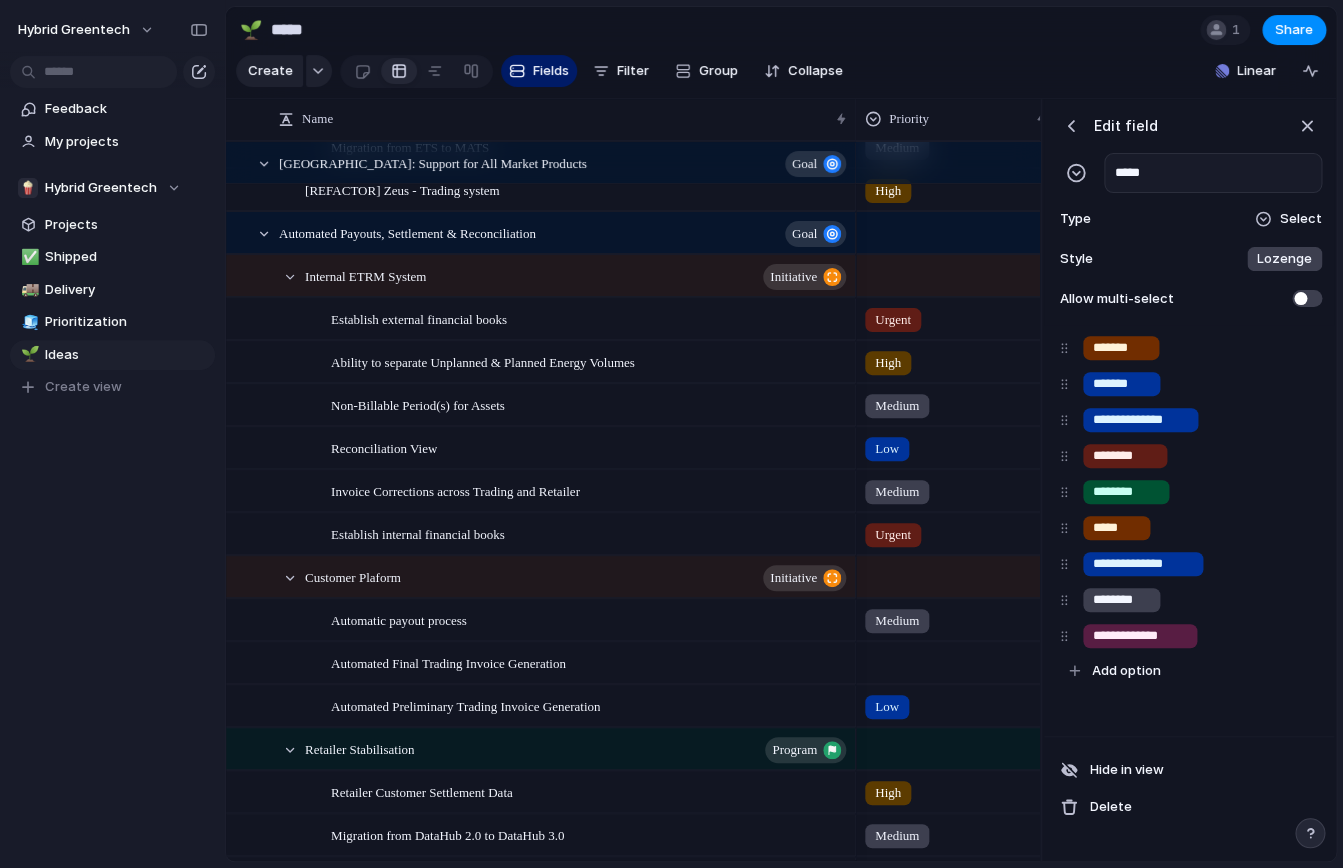 click on "**********" at bounding box center [1189, 530] 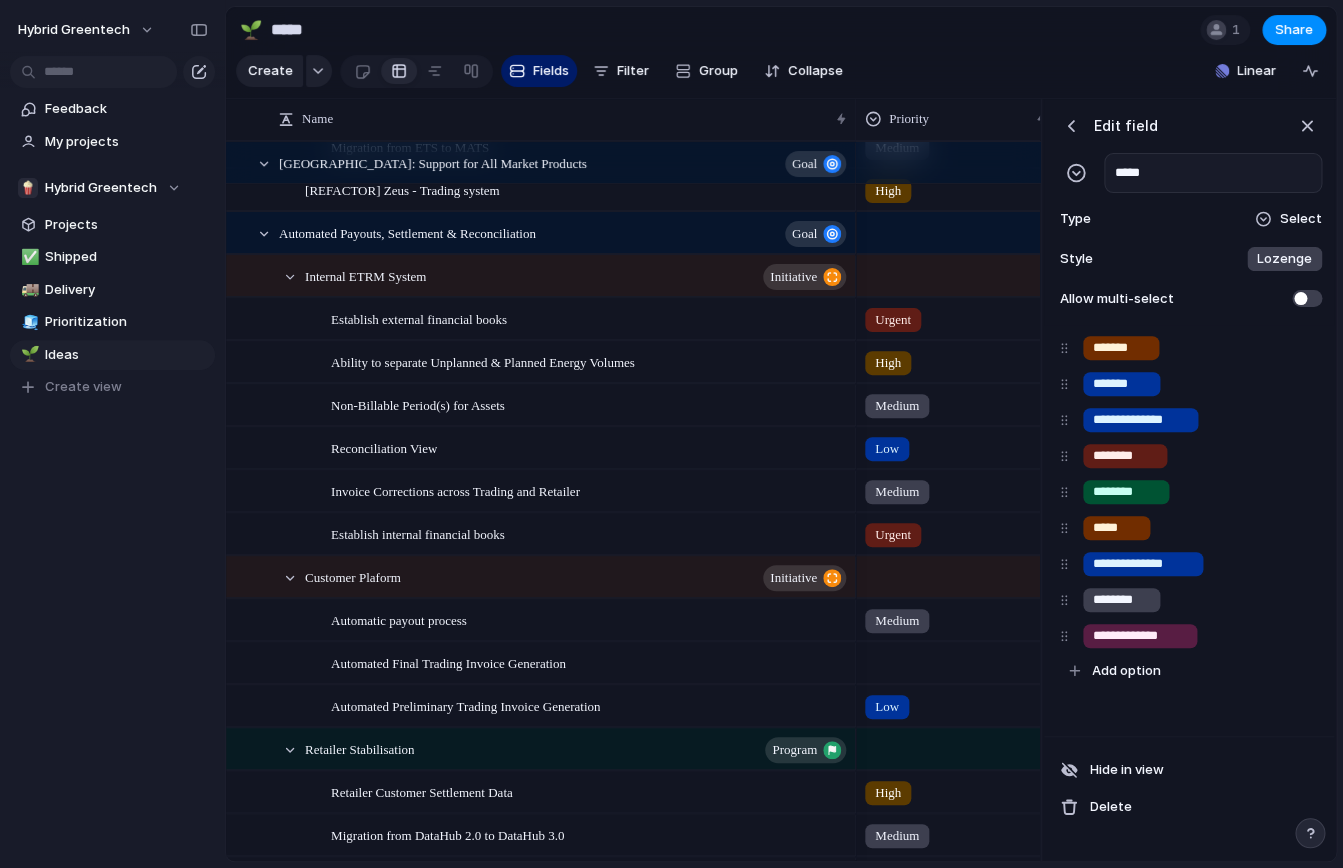 click at bounding box center (1071, 126) 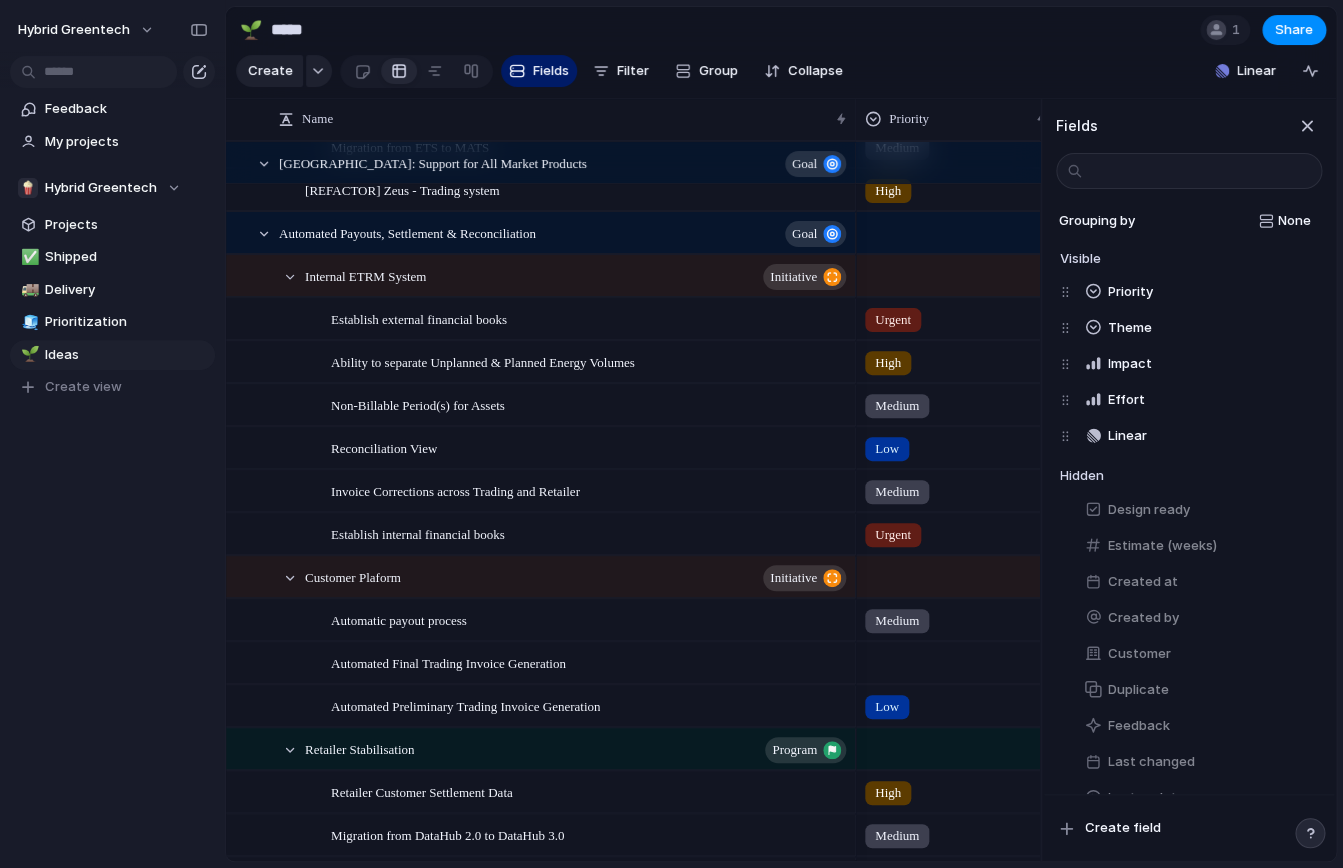 click on "Low" at bounding box center (956, 444) 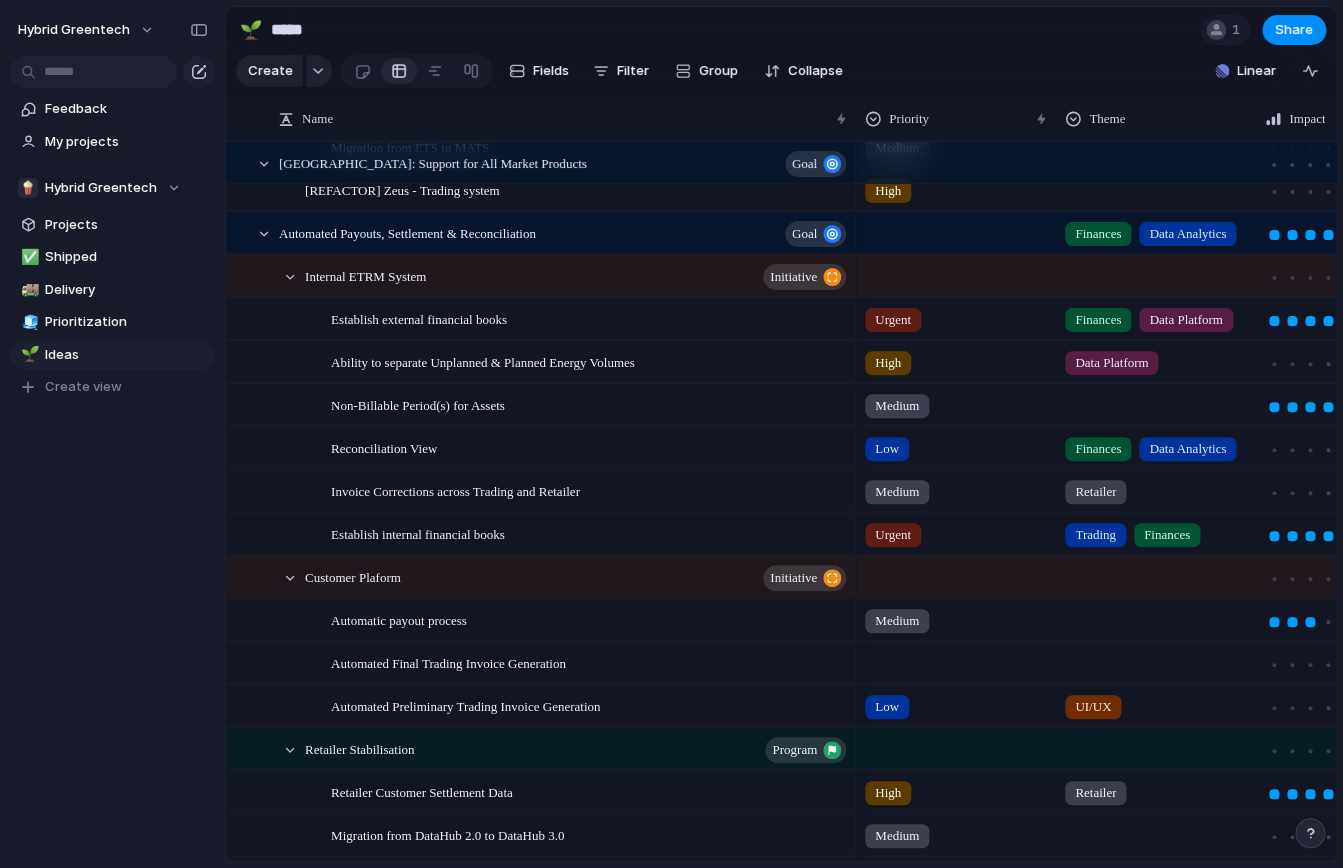 click on "Urgent   High   Medium   Low   No  Priority" at bounding box center [671, 434] 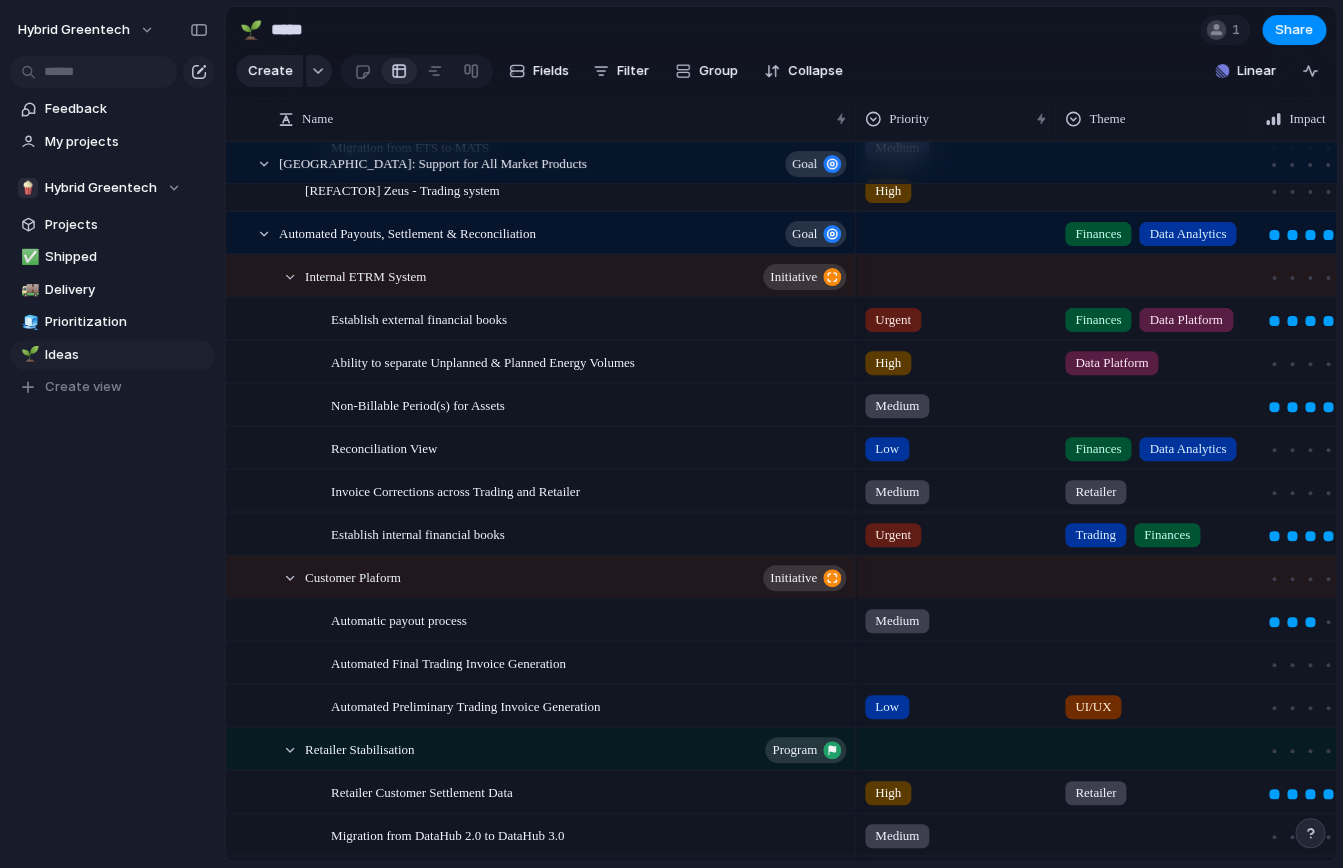 click on "Data Platform" at bounding box center (1156, 358) 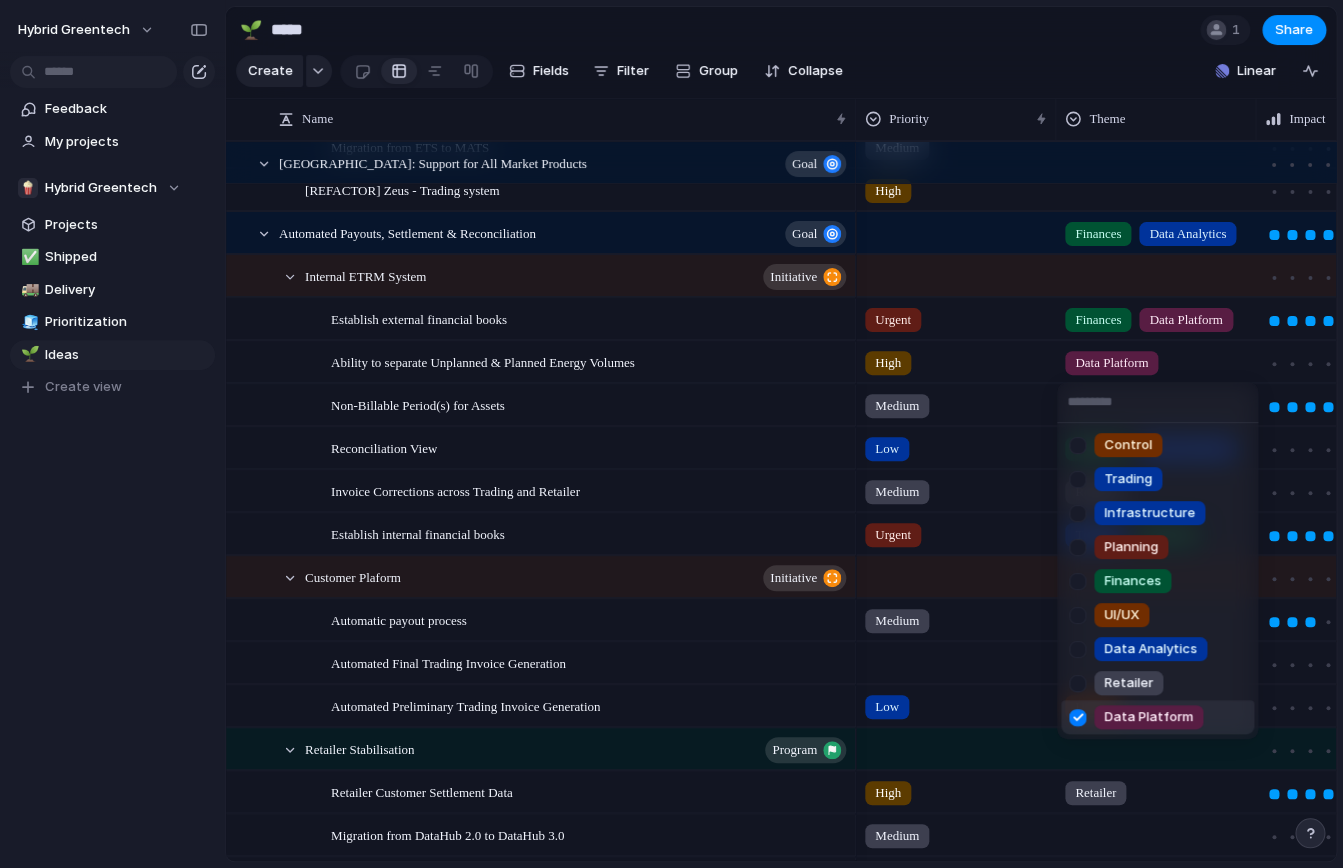 click on "Data Platform" at bounding box center [1148, 717] 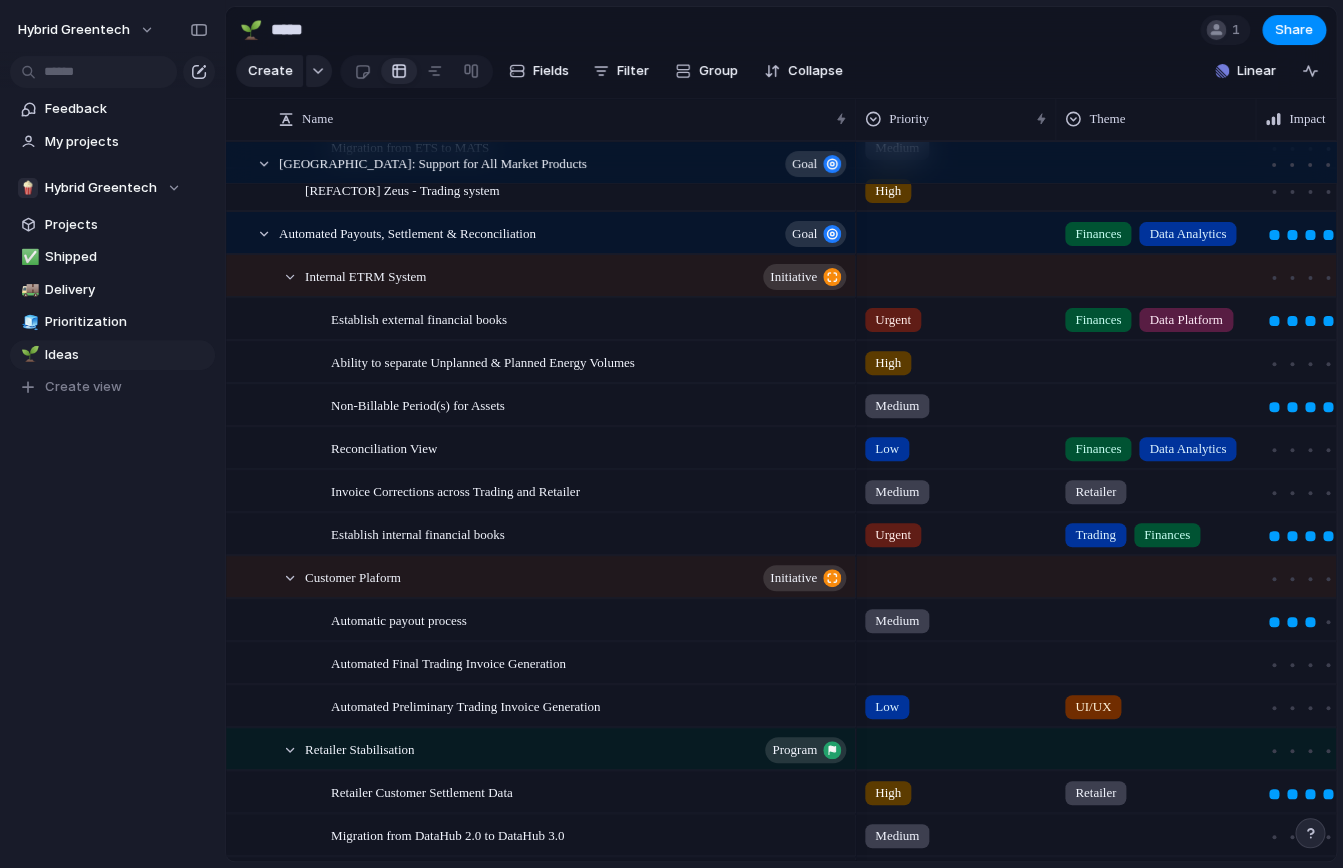 click at bounding box center (1156, 358) 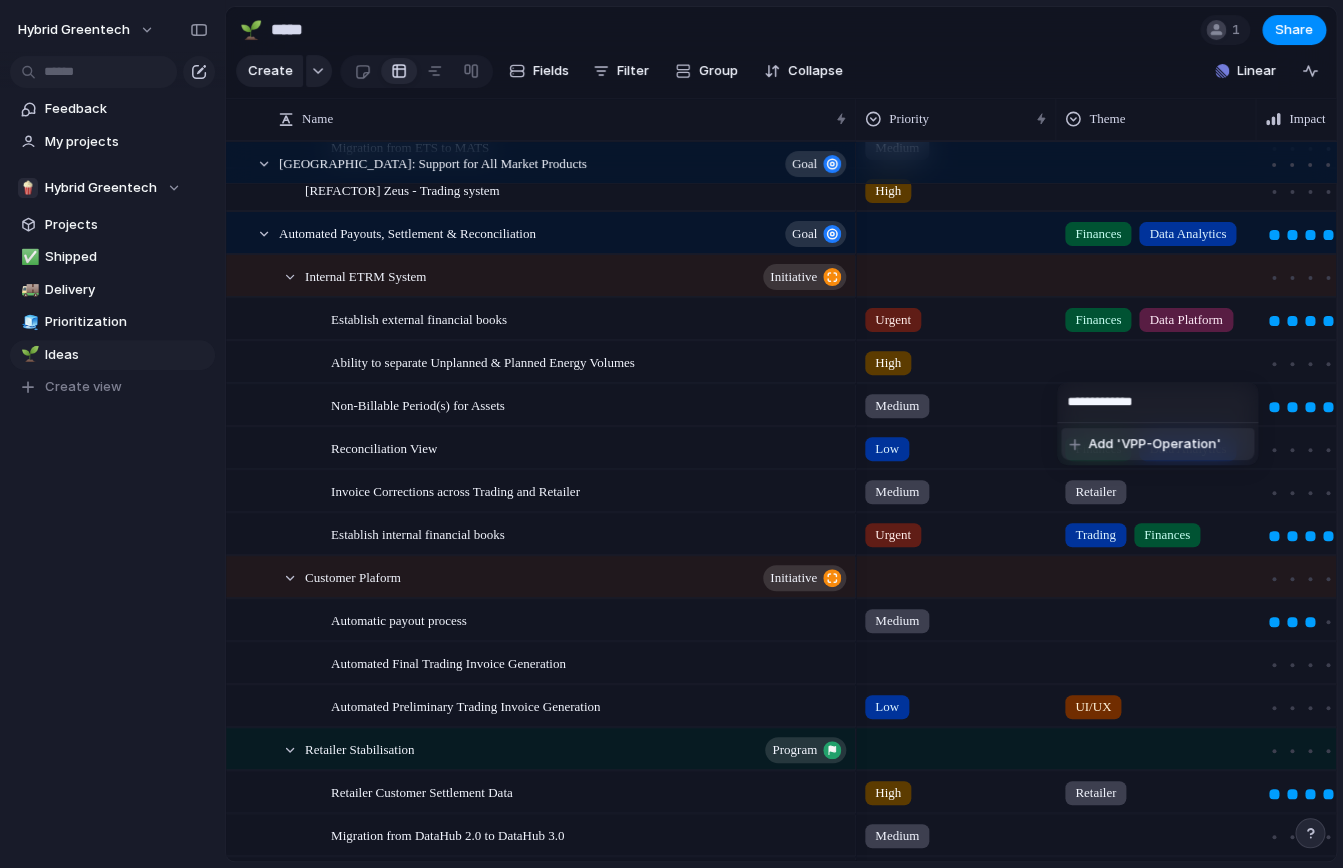 type on "**********" 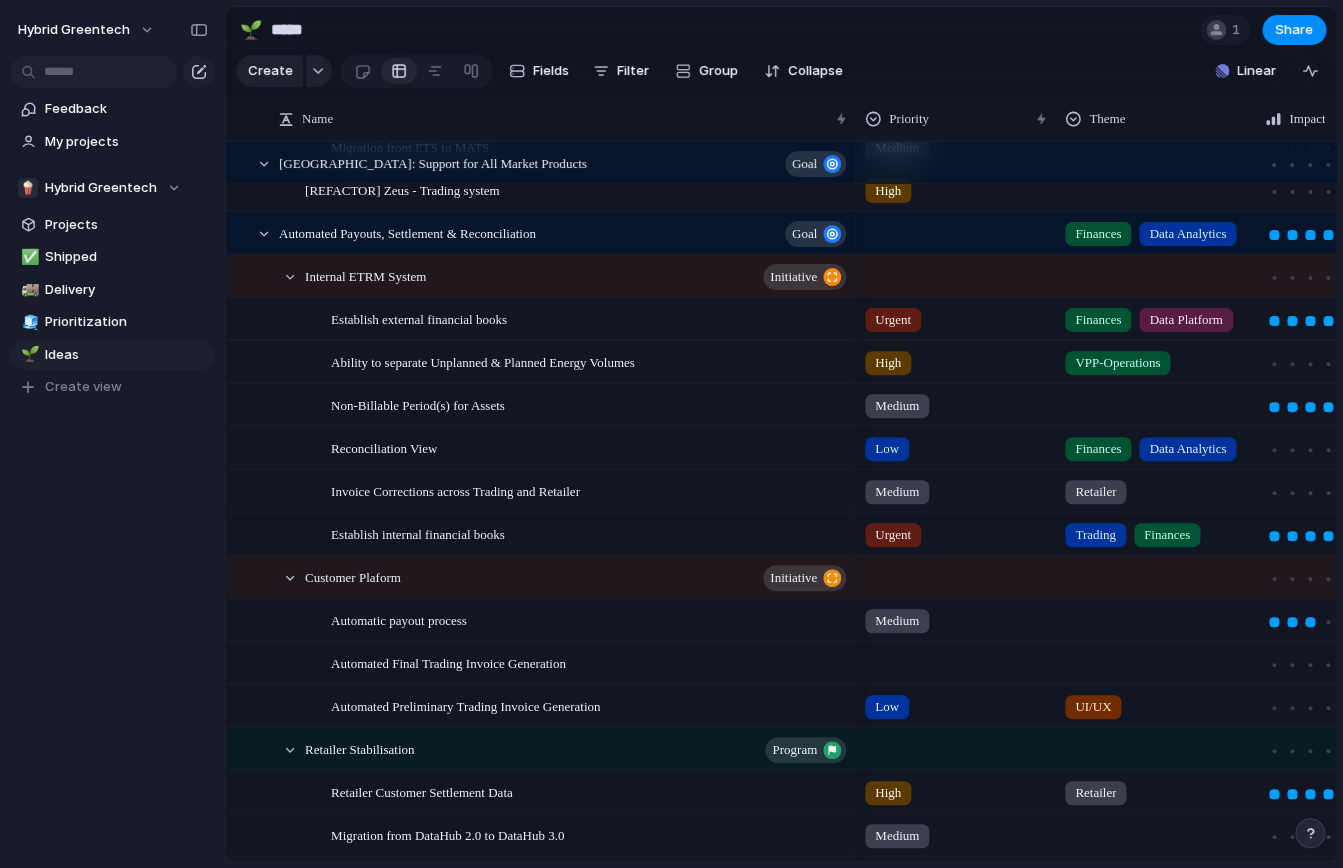 click at bounding box center (1156, 404) 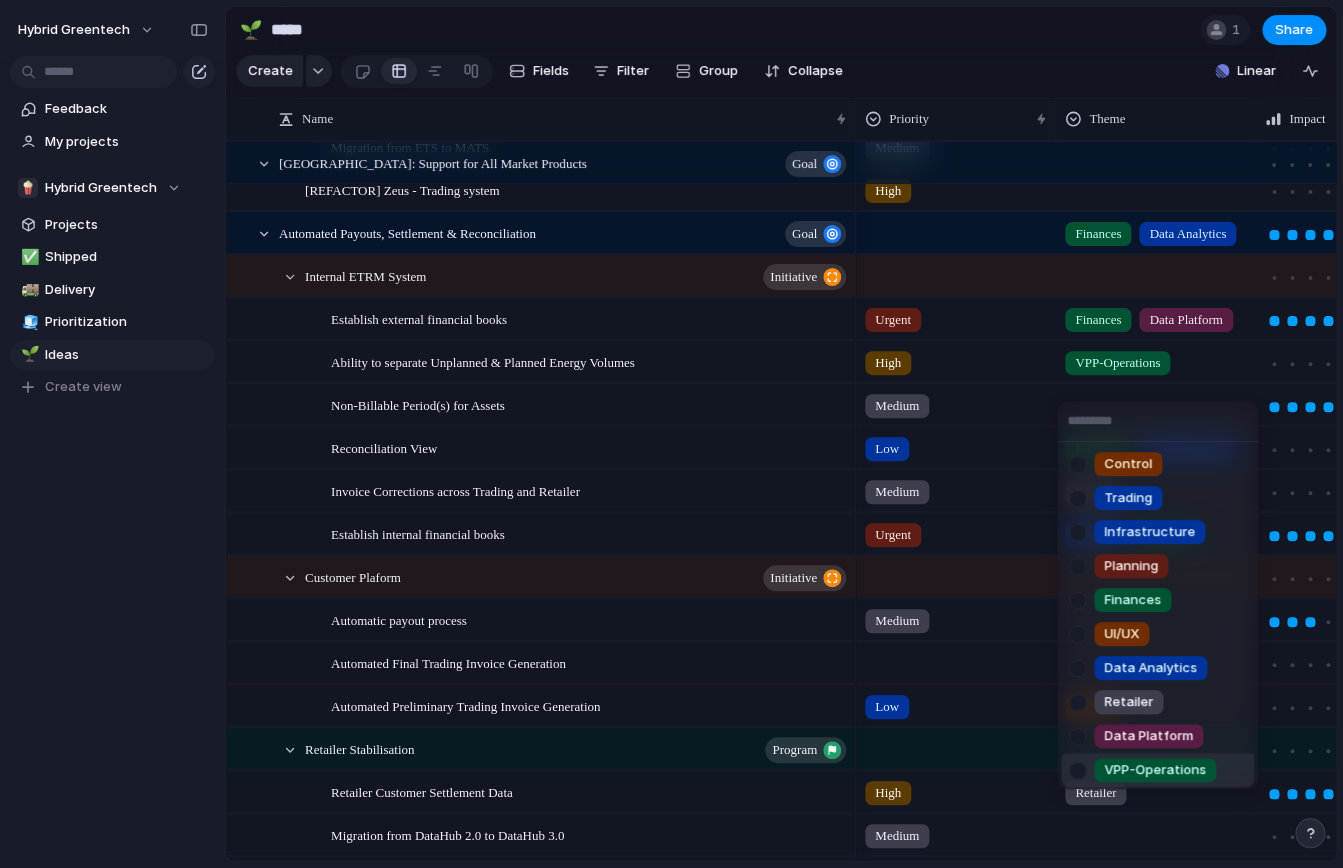 click on "VPP-Operations" at bounding box center [1155, 770] 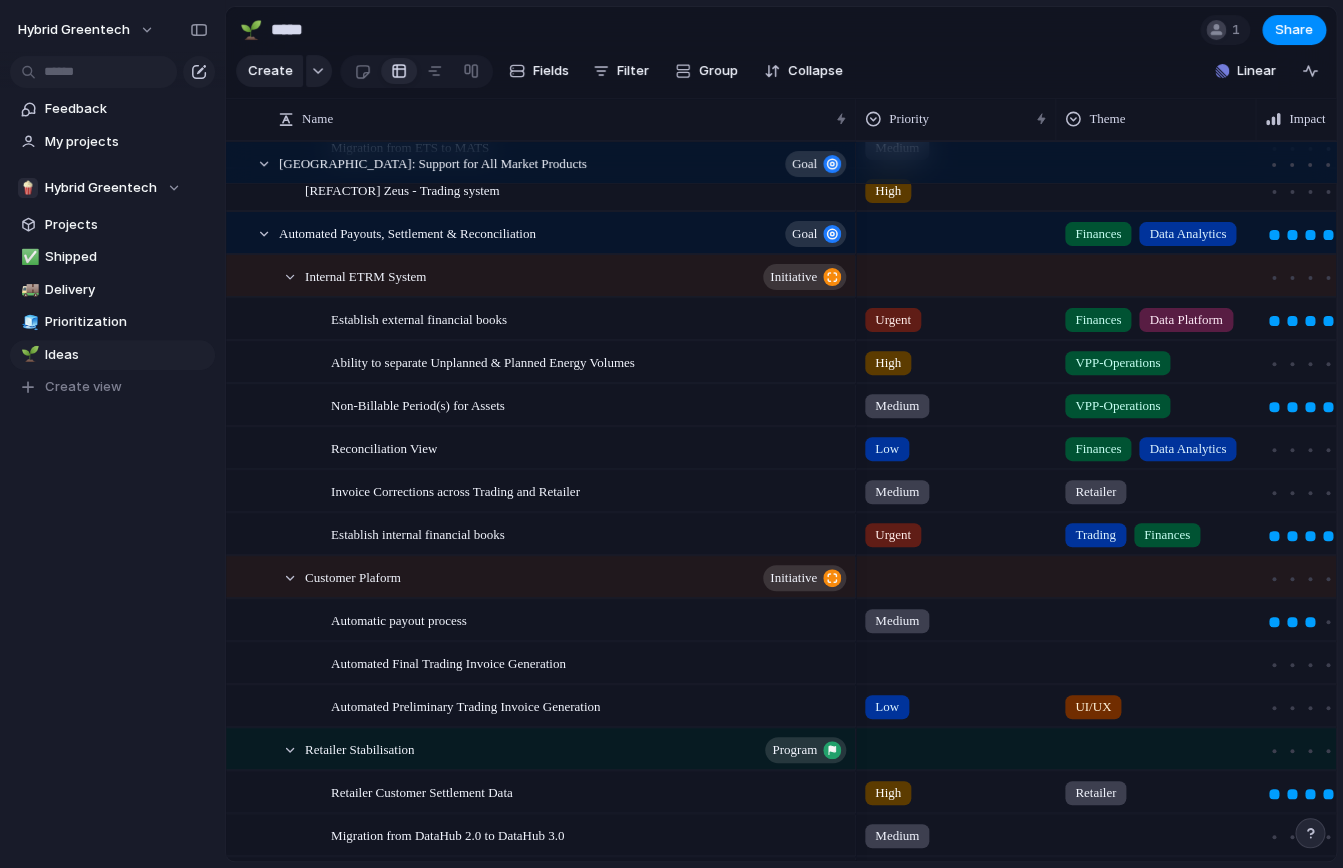 scroll, scrollTop: 325, scrollLeft: 0, axis: vertical 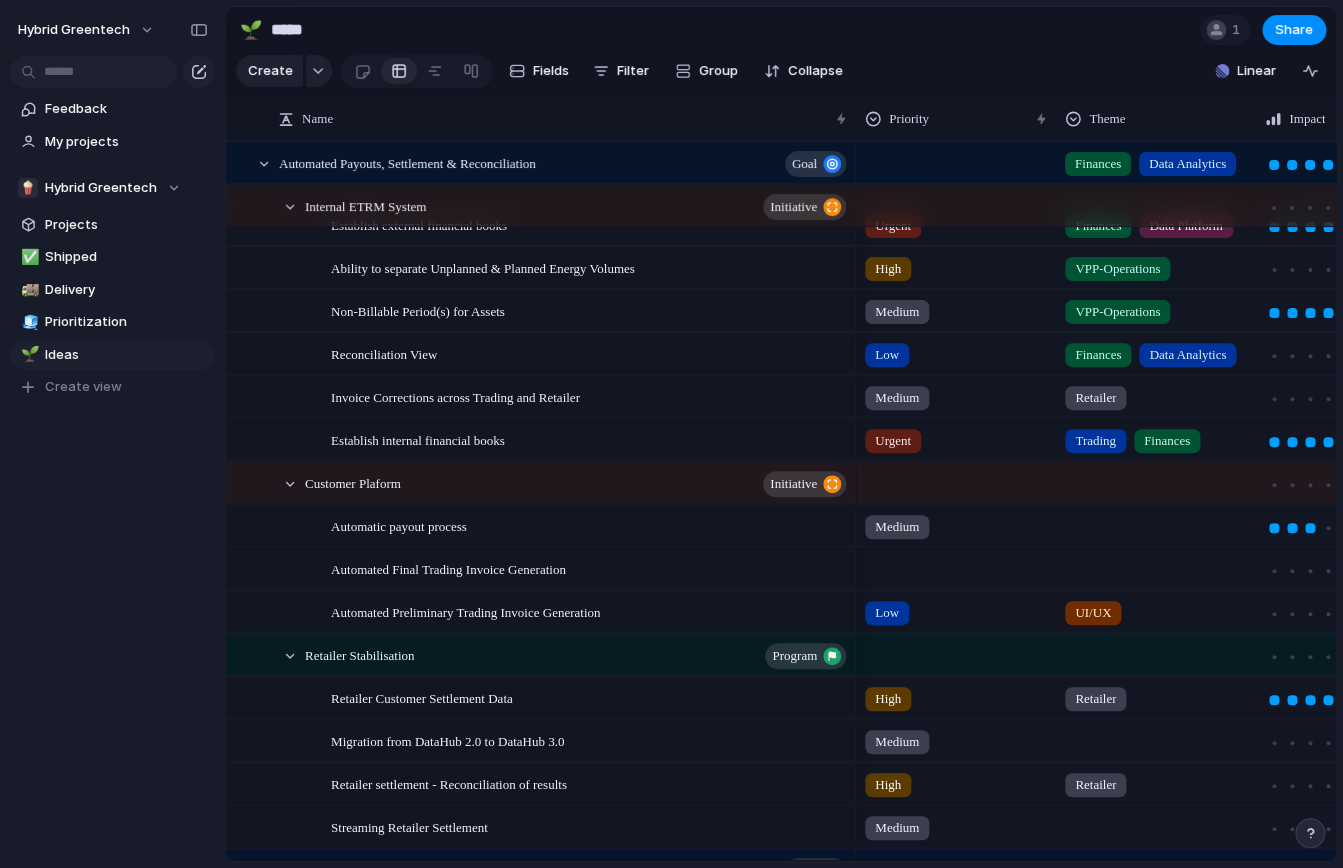 click at bounding box center (1156, 525) 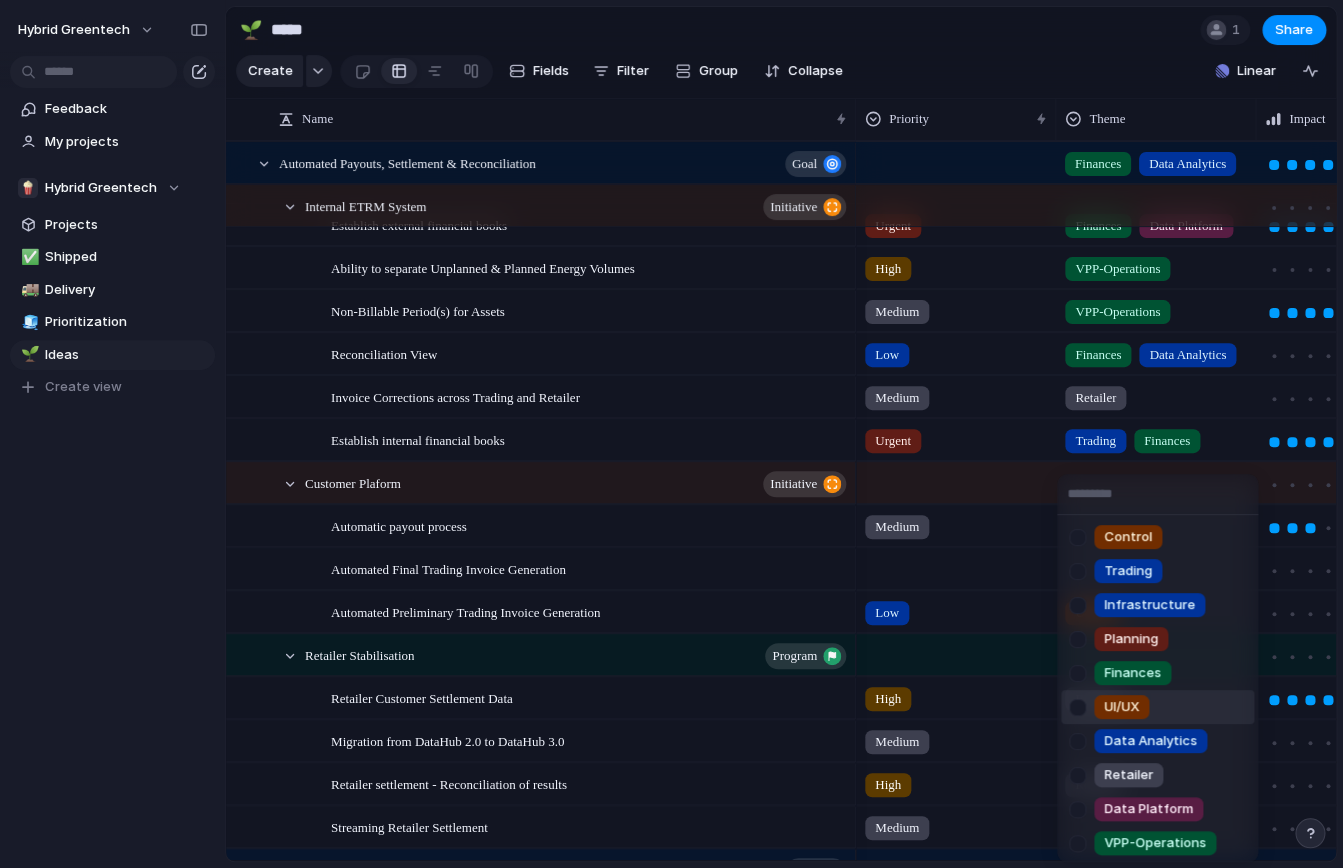 click on "UI/UX" at bounding box center [1121, 707] 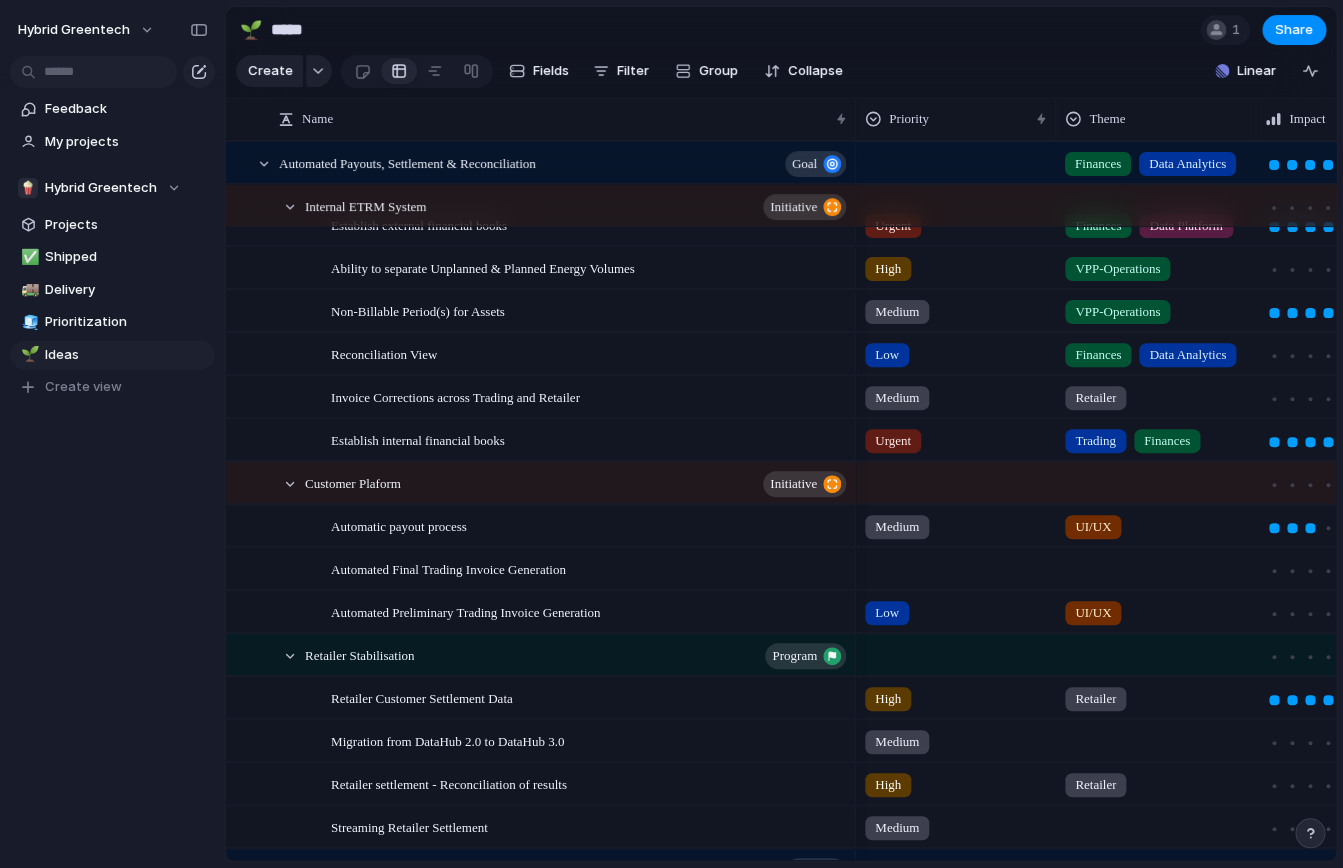 click at bounding box center (1156, 568) 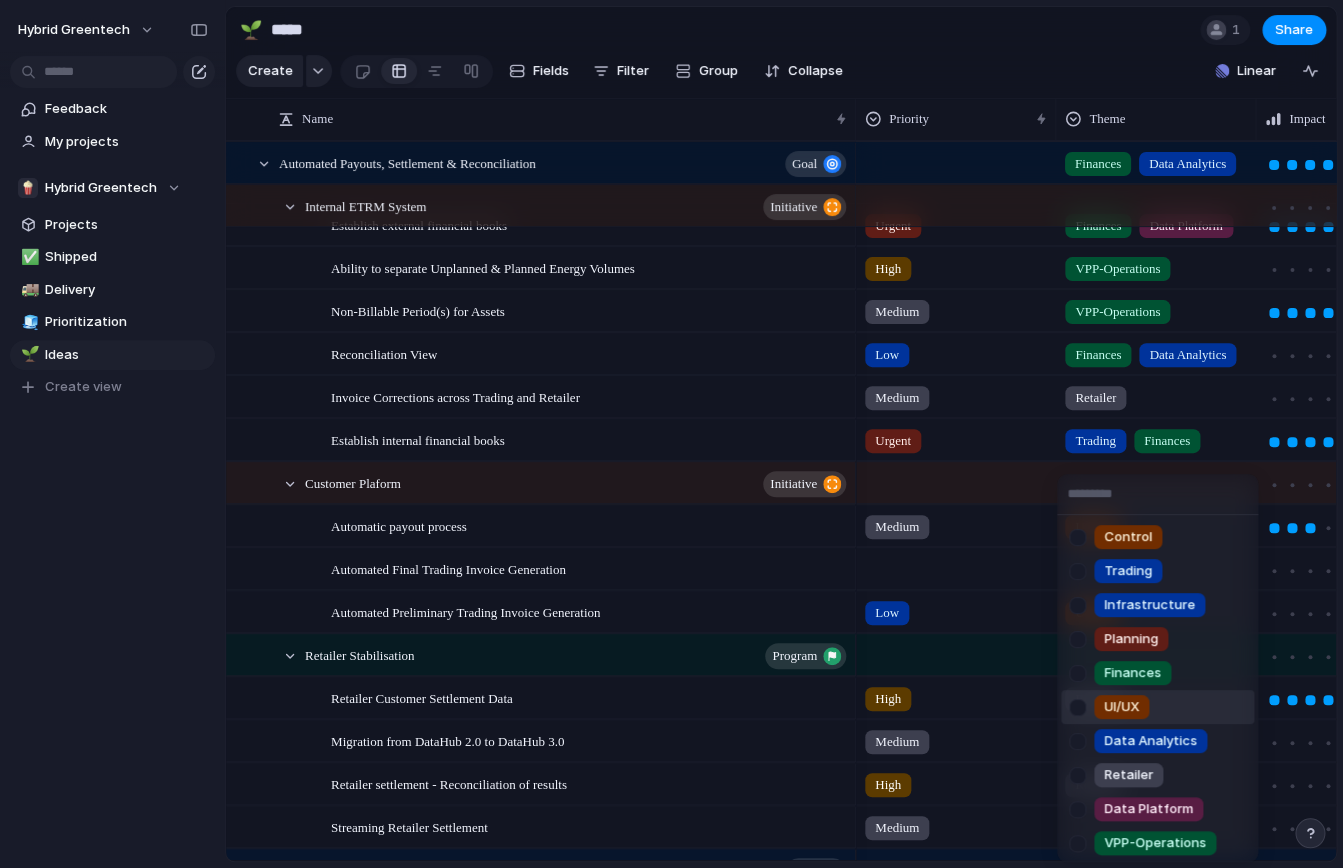 scroll, scrollTop: 3, scrollLeft: 0, axis: vertical 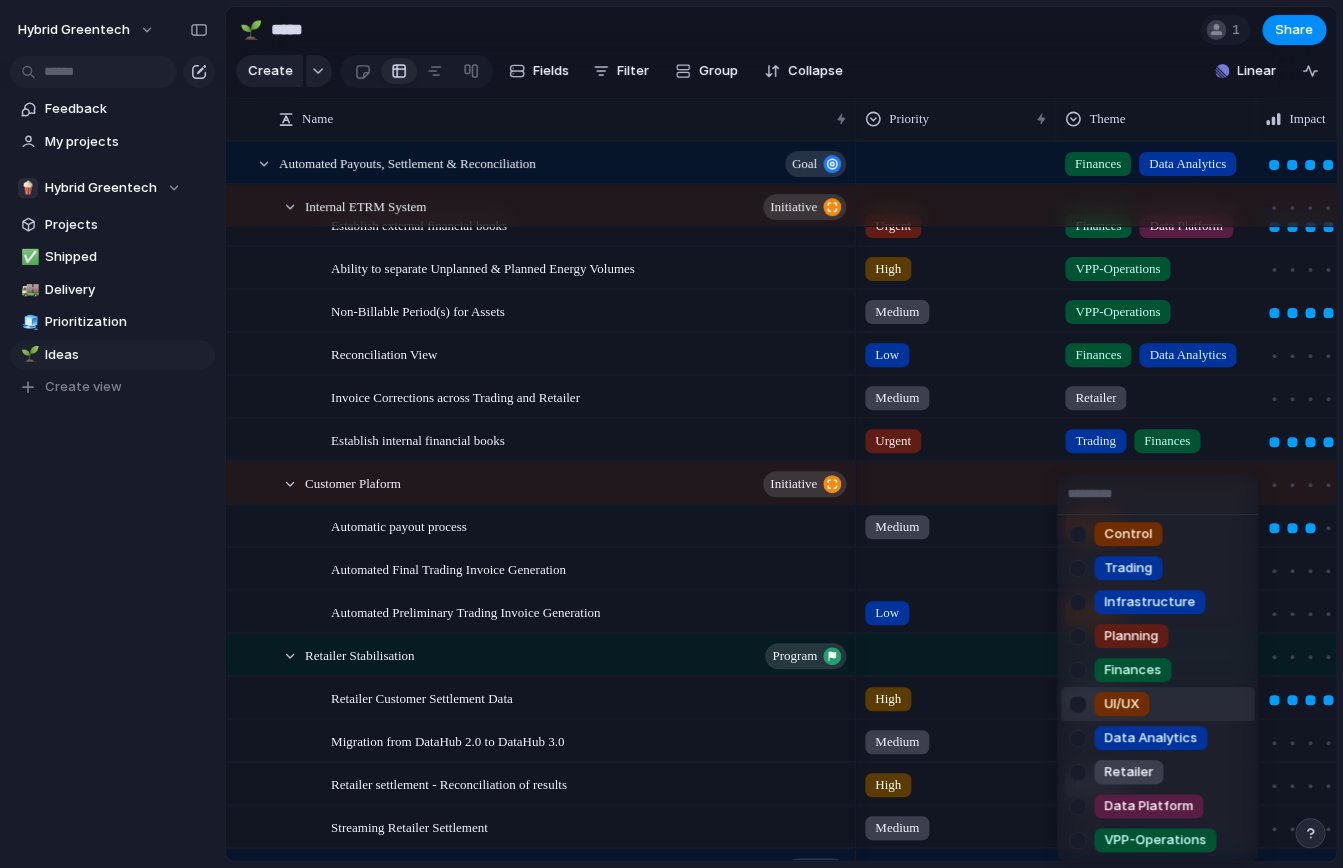 click on "UI/UX" at bounding box center [1157, 704] 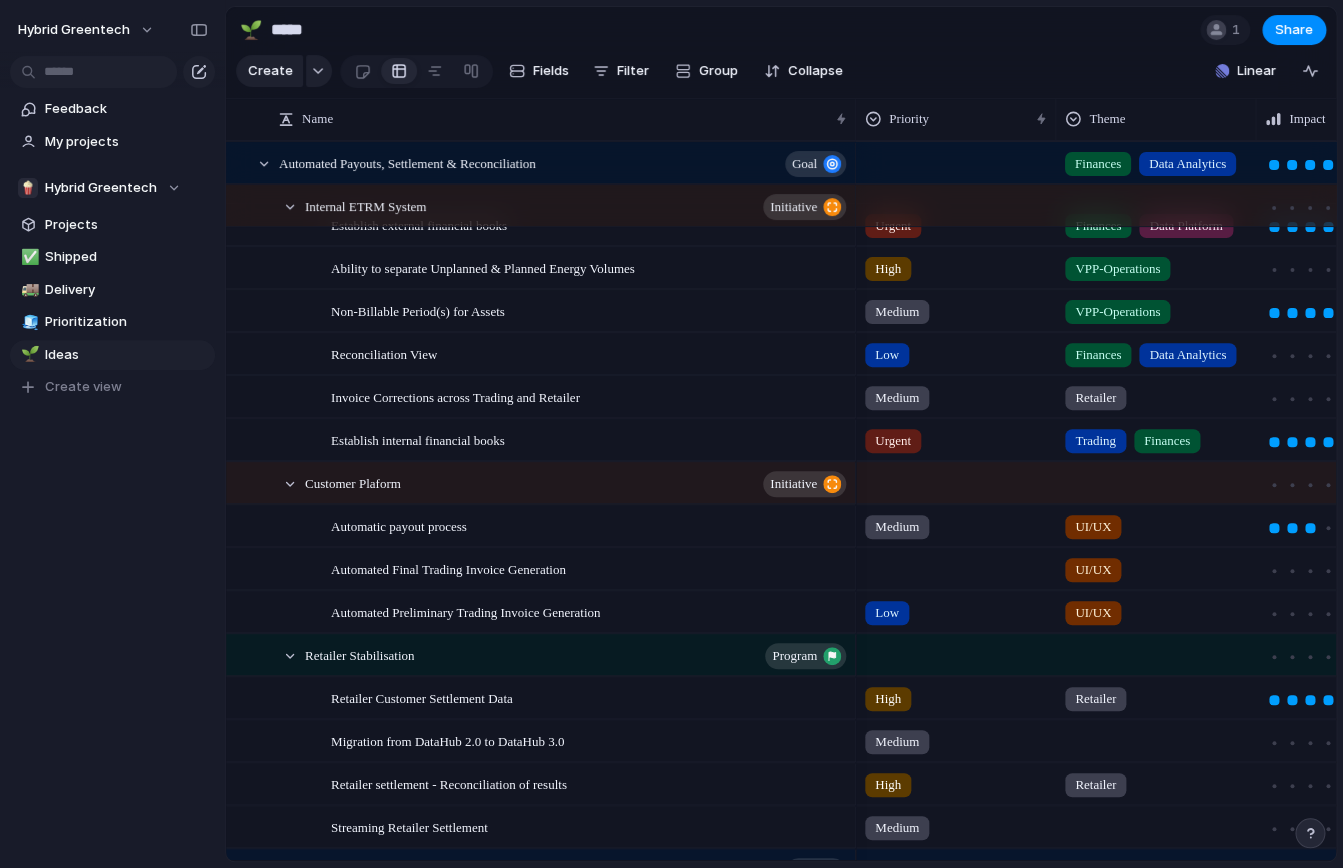 scroll, scrollTop: 531, scrollLeft: 0, axis: vertical 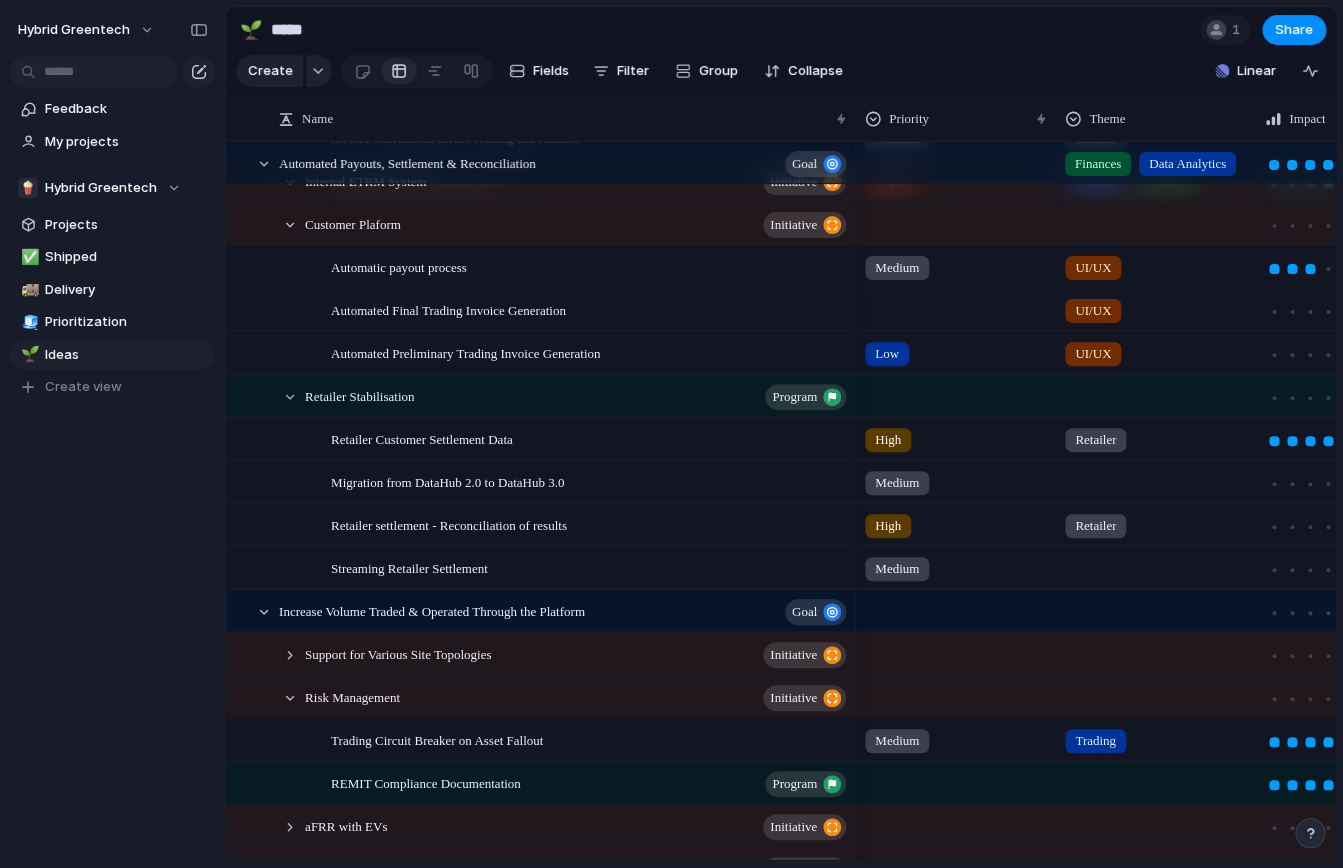 click on "UI/UX" at bounding box center (1156, 263) 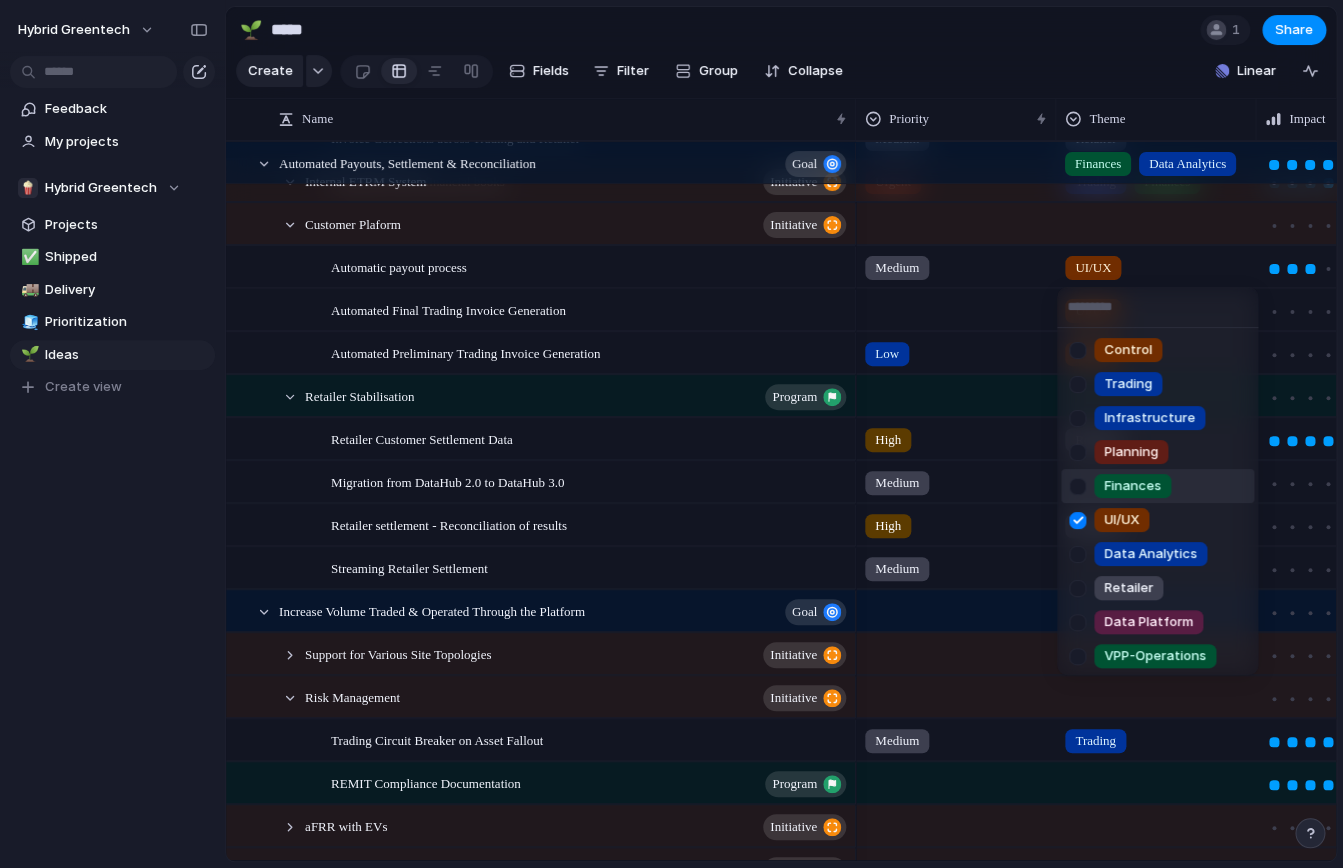 click on "Finances" at bounding box center (1132, 486) 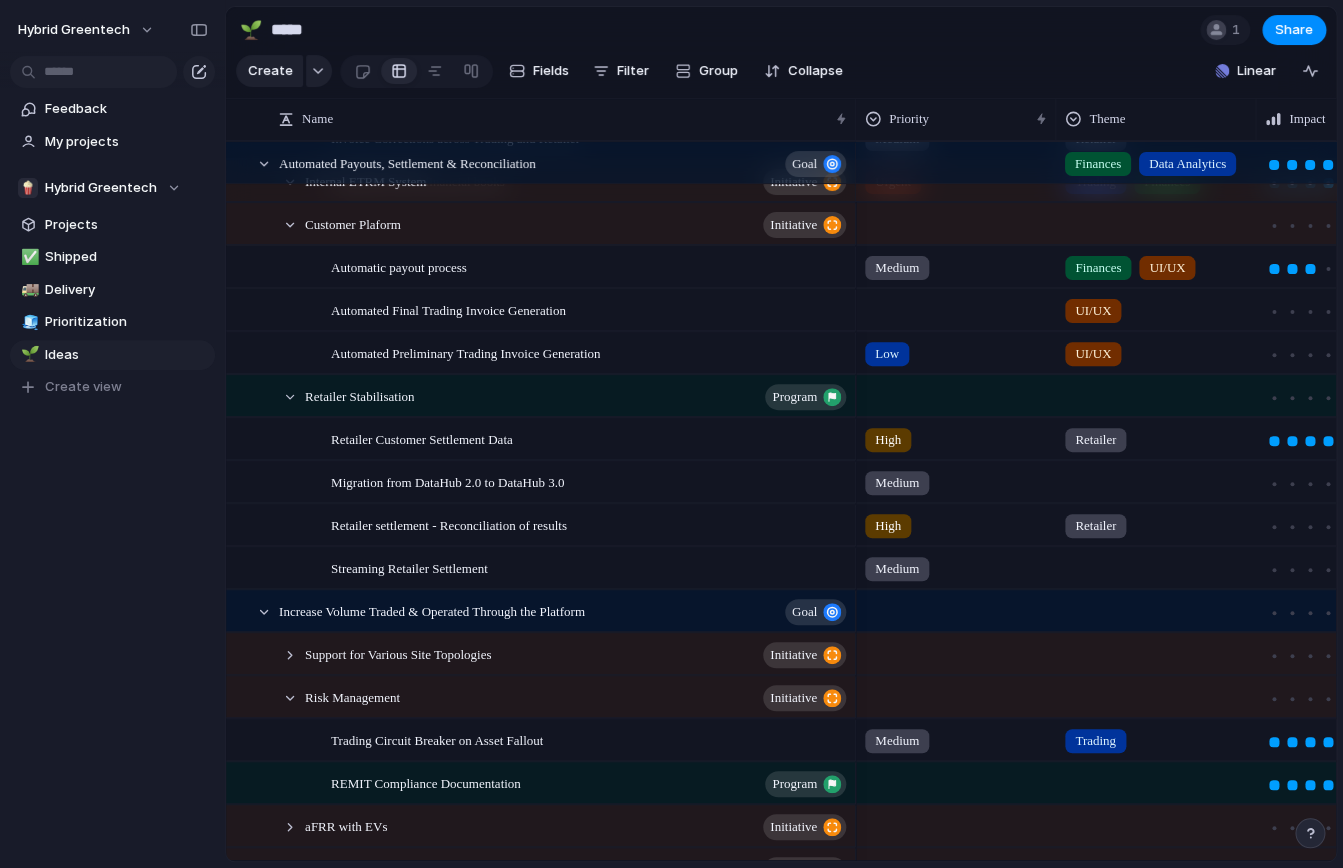 click on "UI/UX" at bounding box center [1156, 306] 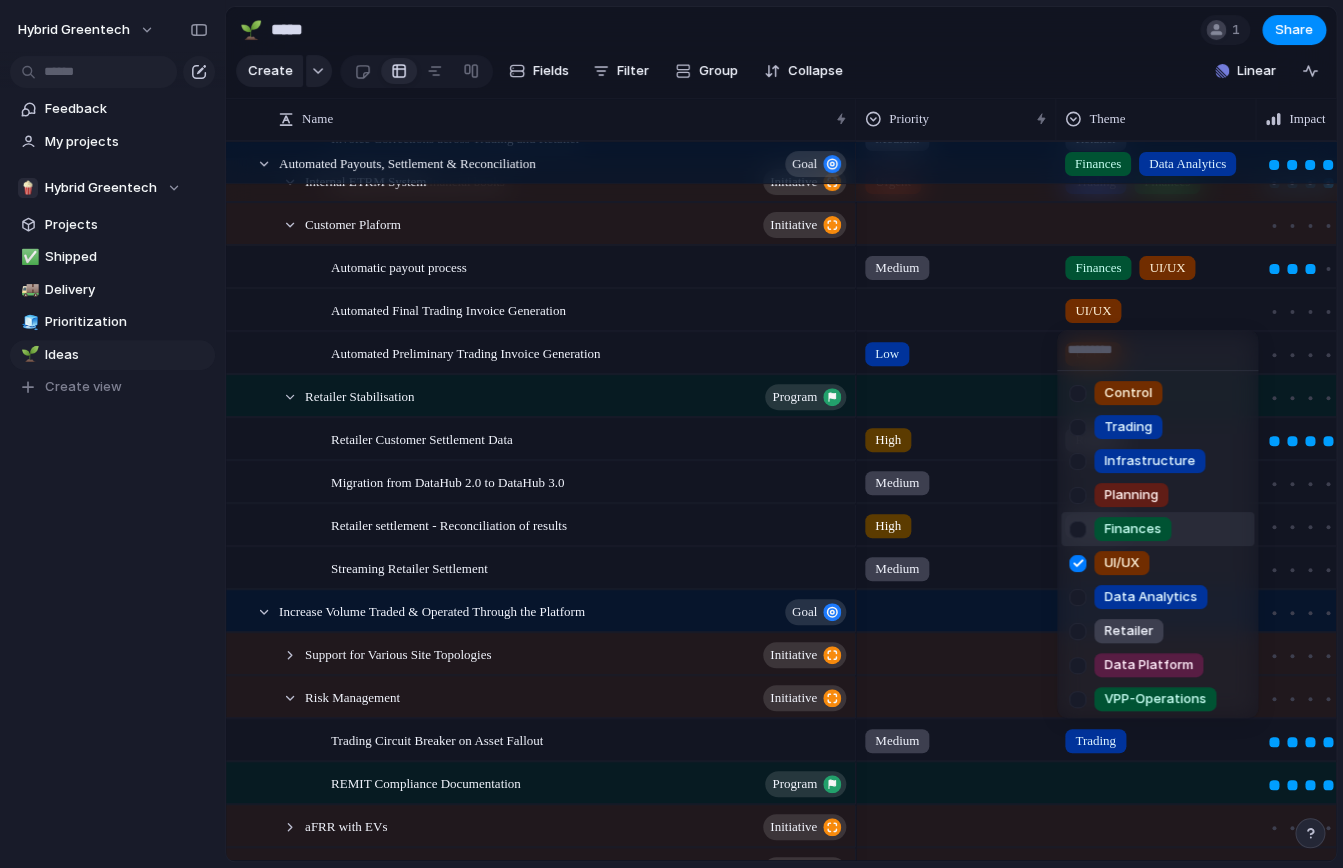 click on "Finances" at bounding box center [1132, 529] 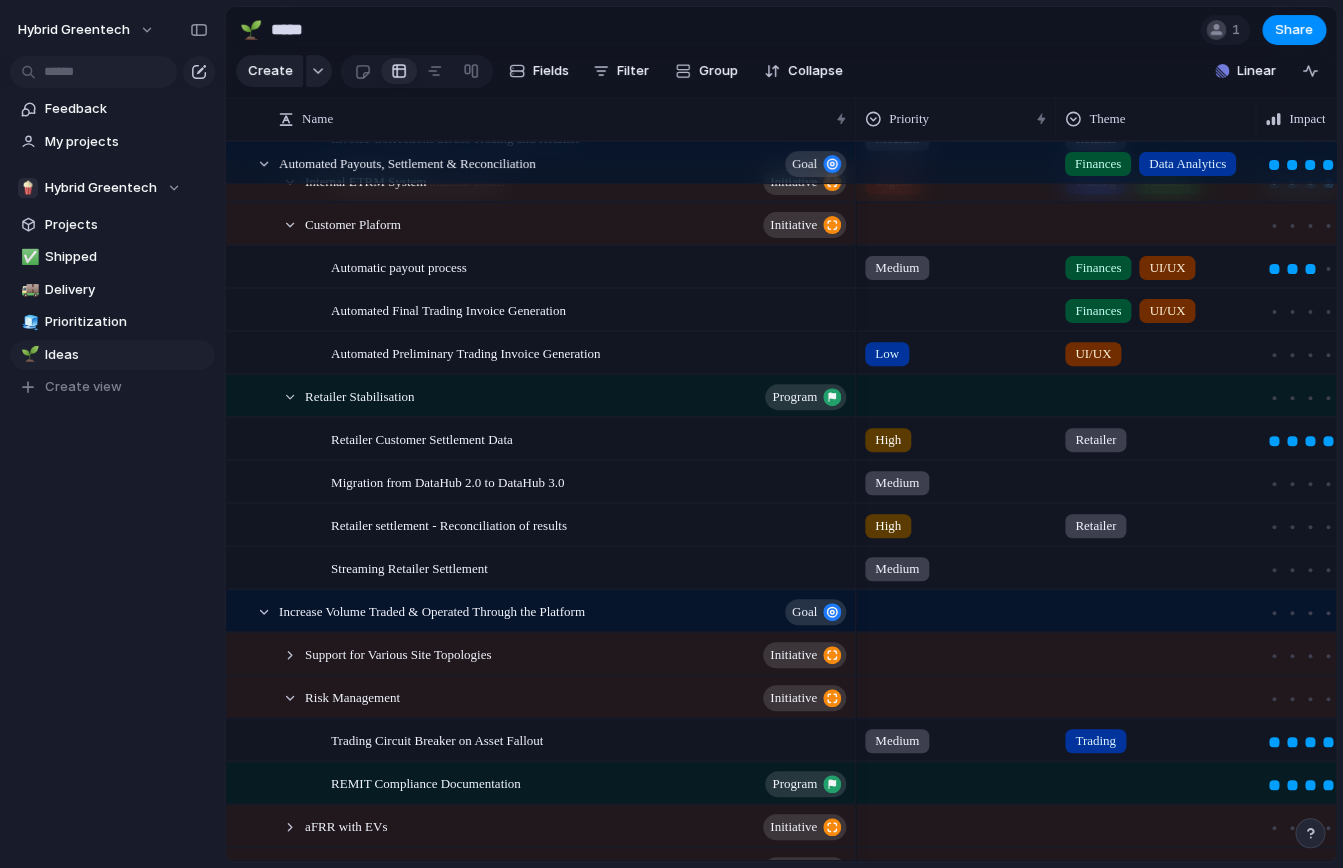 click on "UI/UX" at bounding box center (1156, 349) 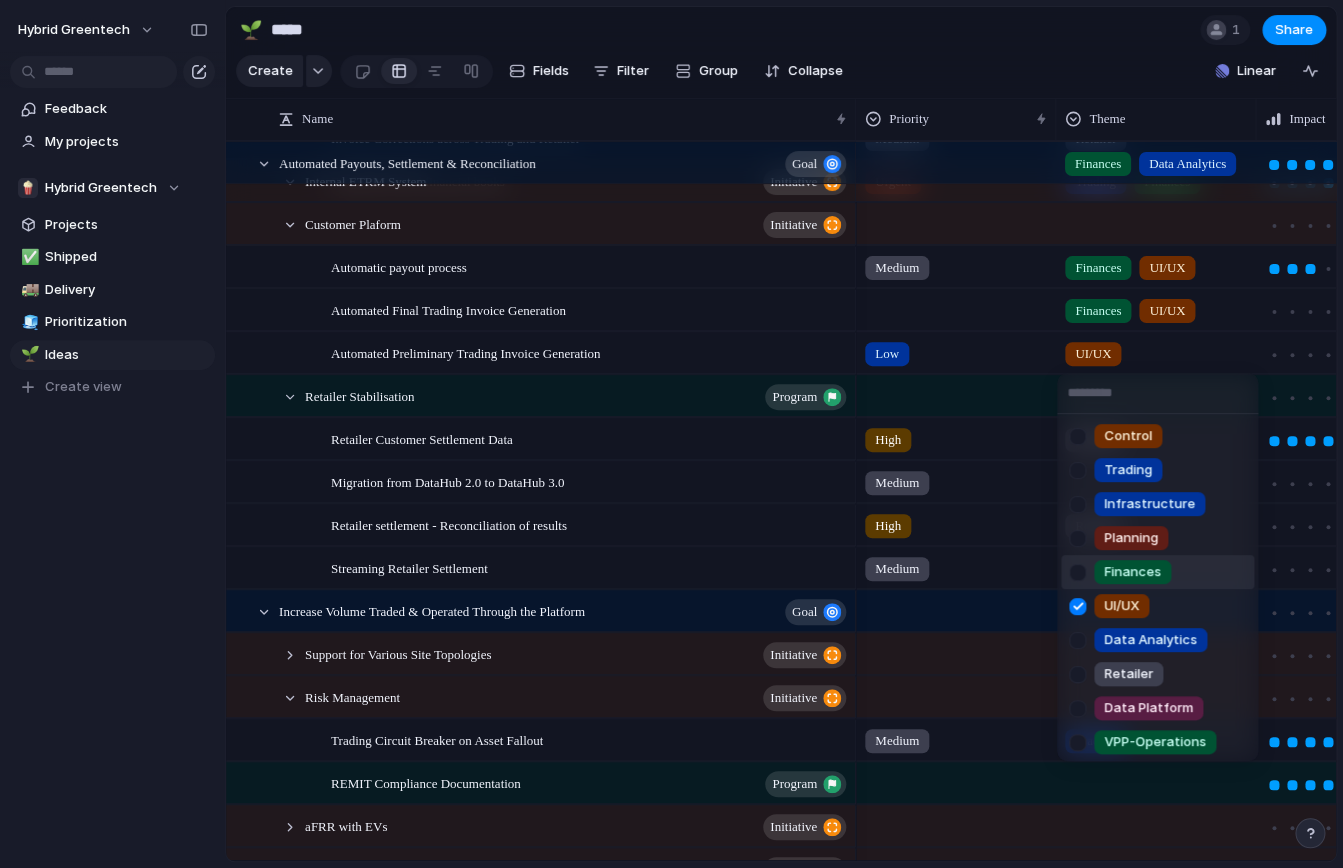 click on "Finances" at bounding box center (1132, 572) 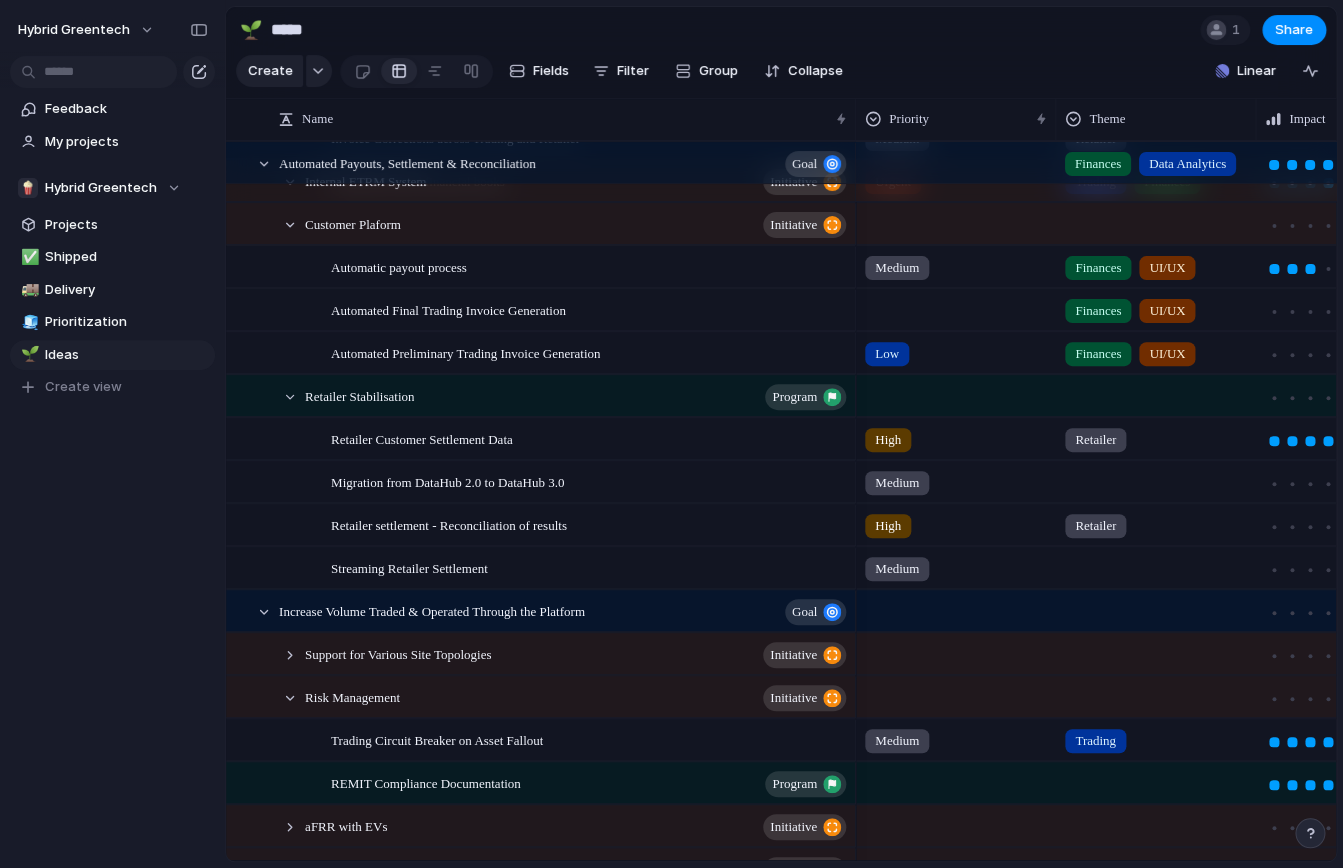 scroll, scrollTop: 637, scrollLeft: 0, axis: vertical 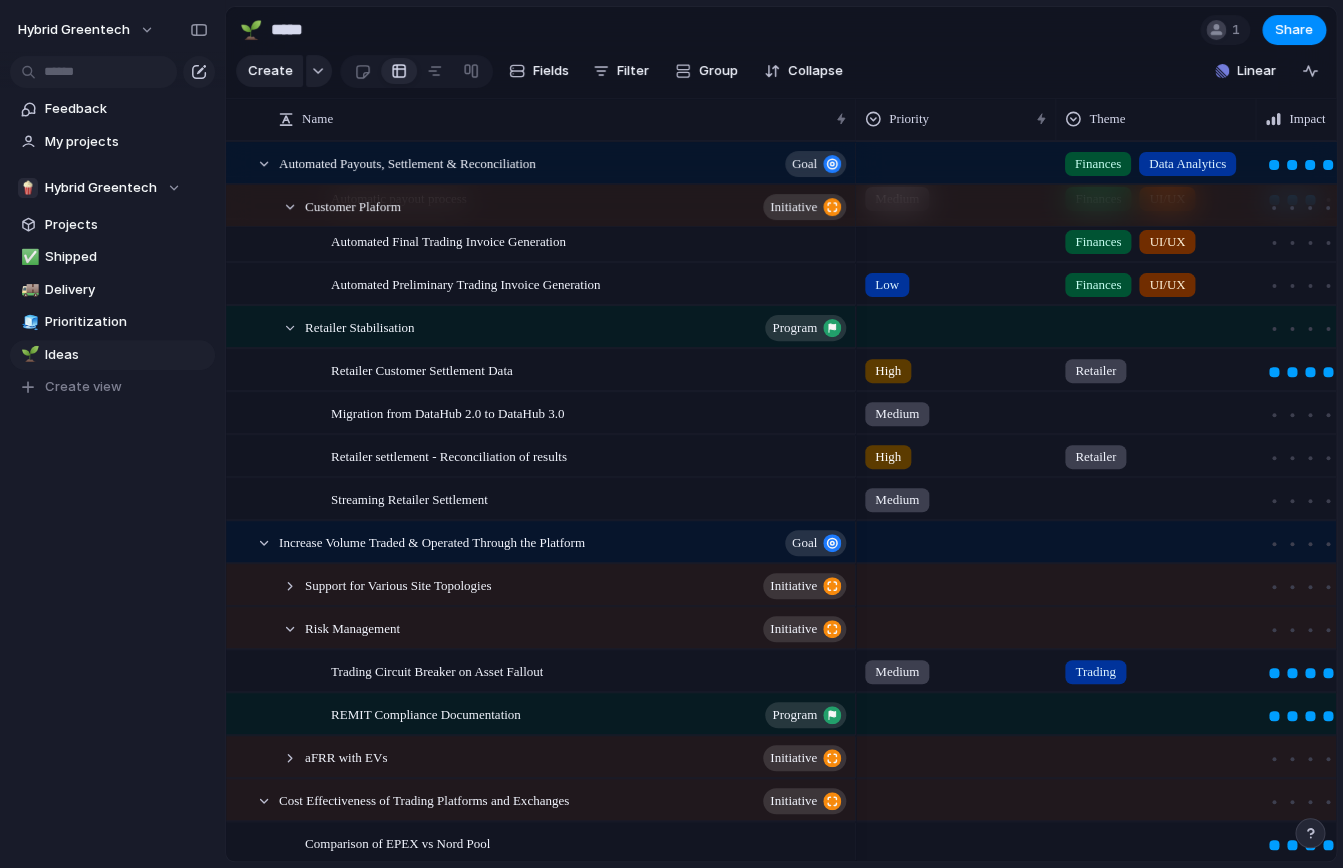 click on "Retailer" at bounding box center [1156, 369] 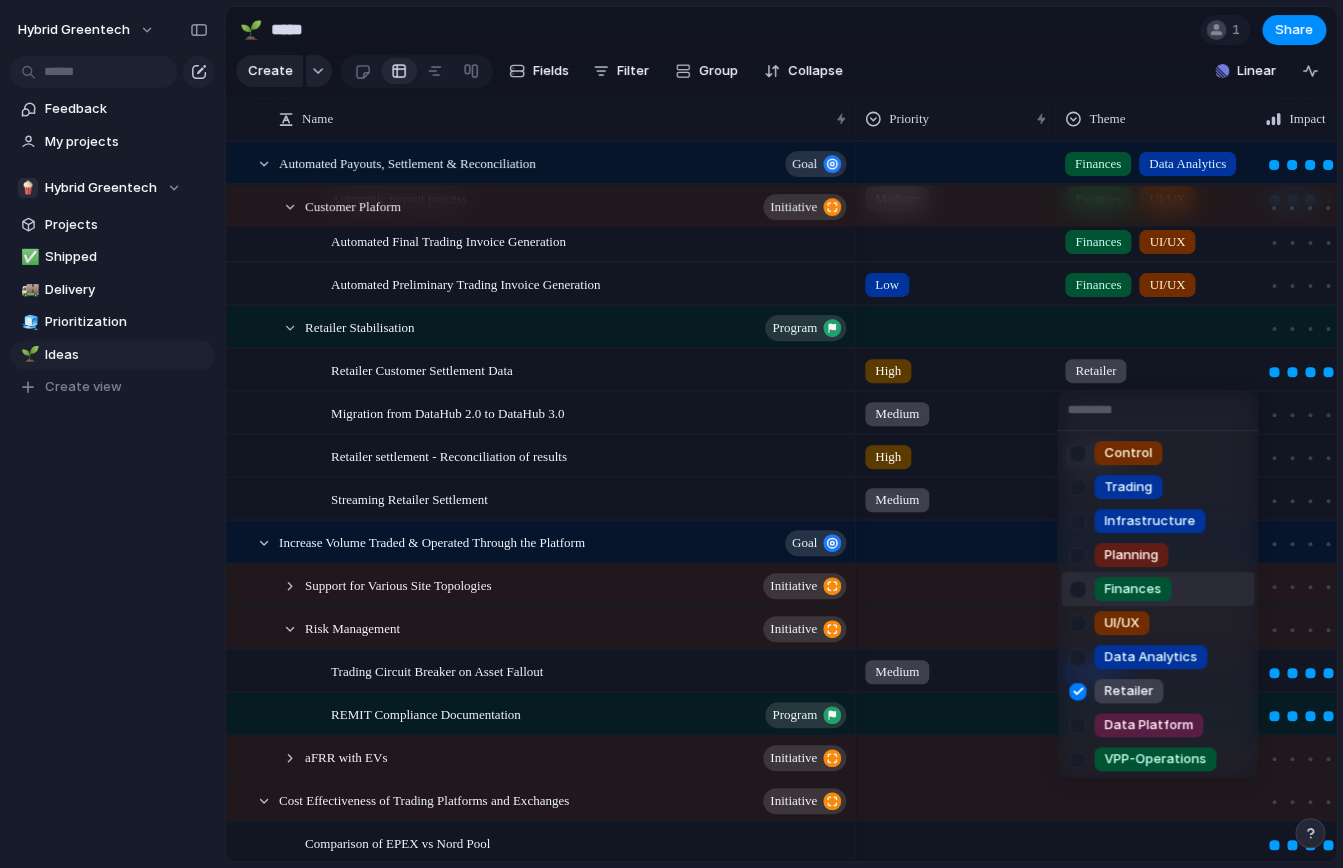 click on "Finances" at bounding box center (1157, 589) 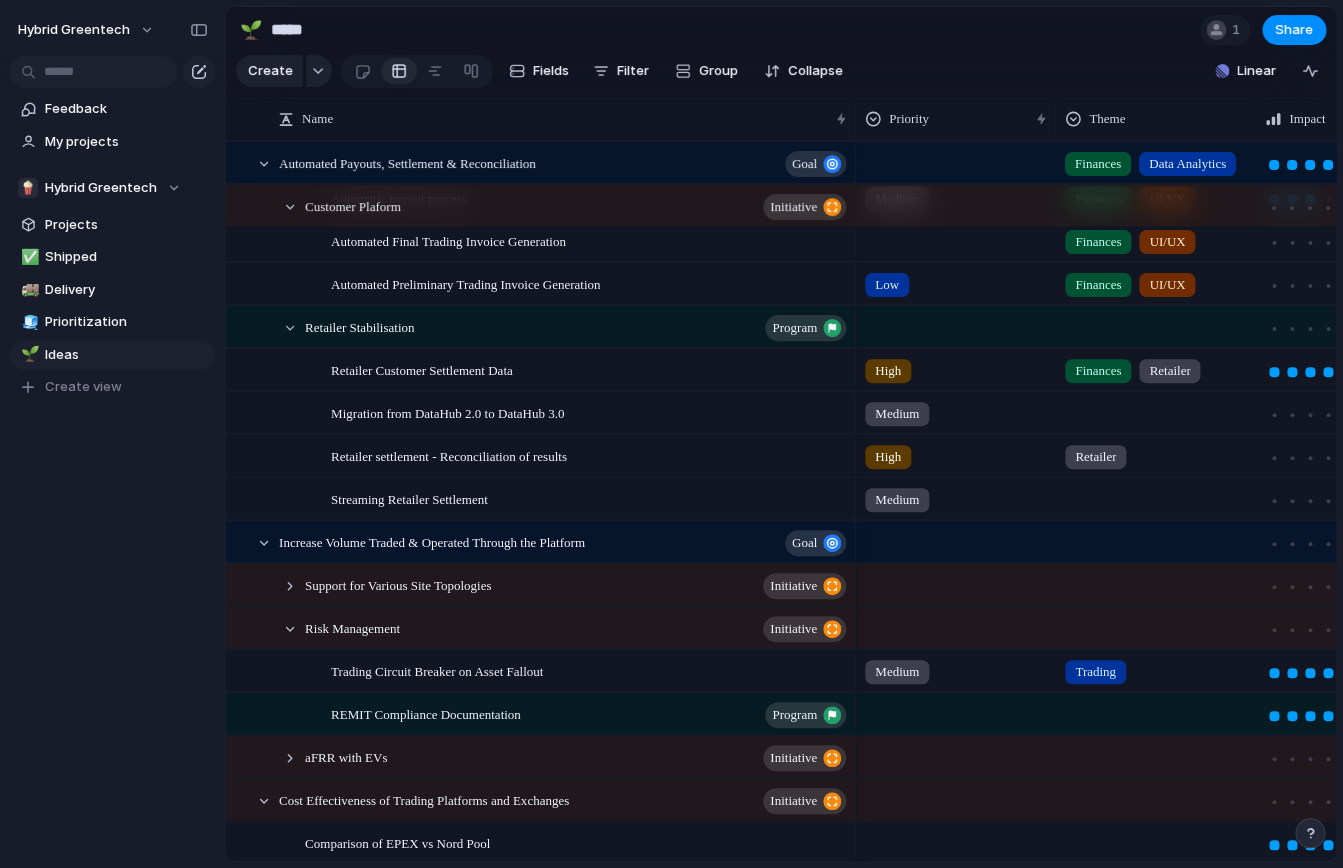 click at bounding box center [1156, 409] 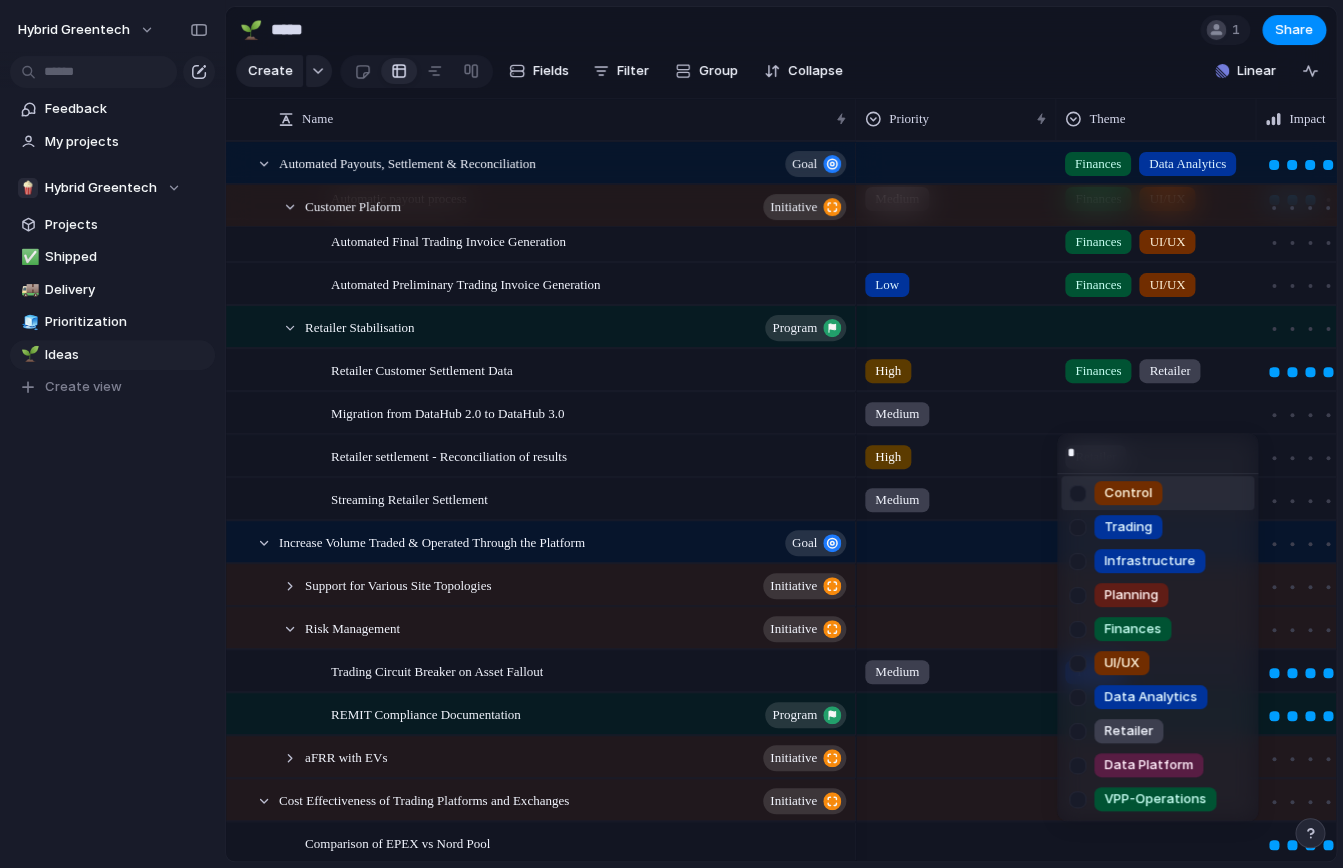 scroll, scrollTop: 0, scrollLeft: 0, axis: both 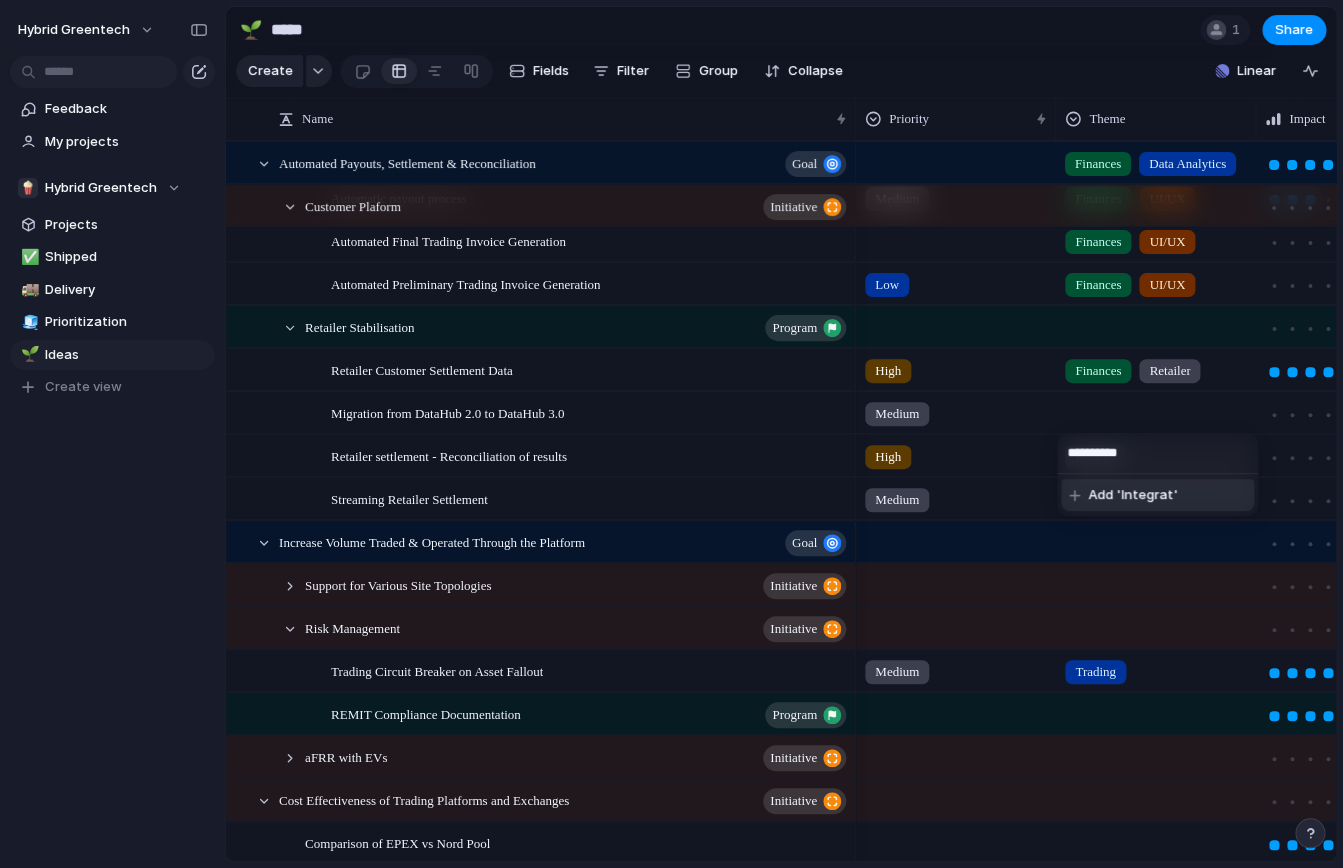type on "**********" 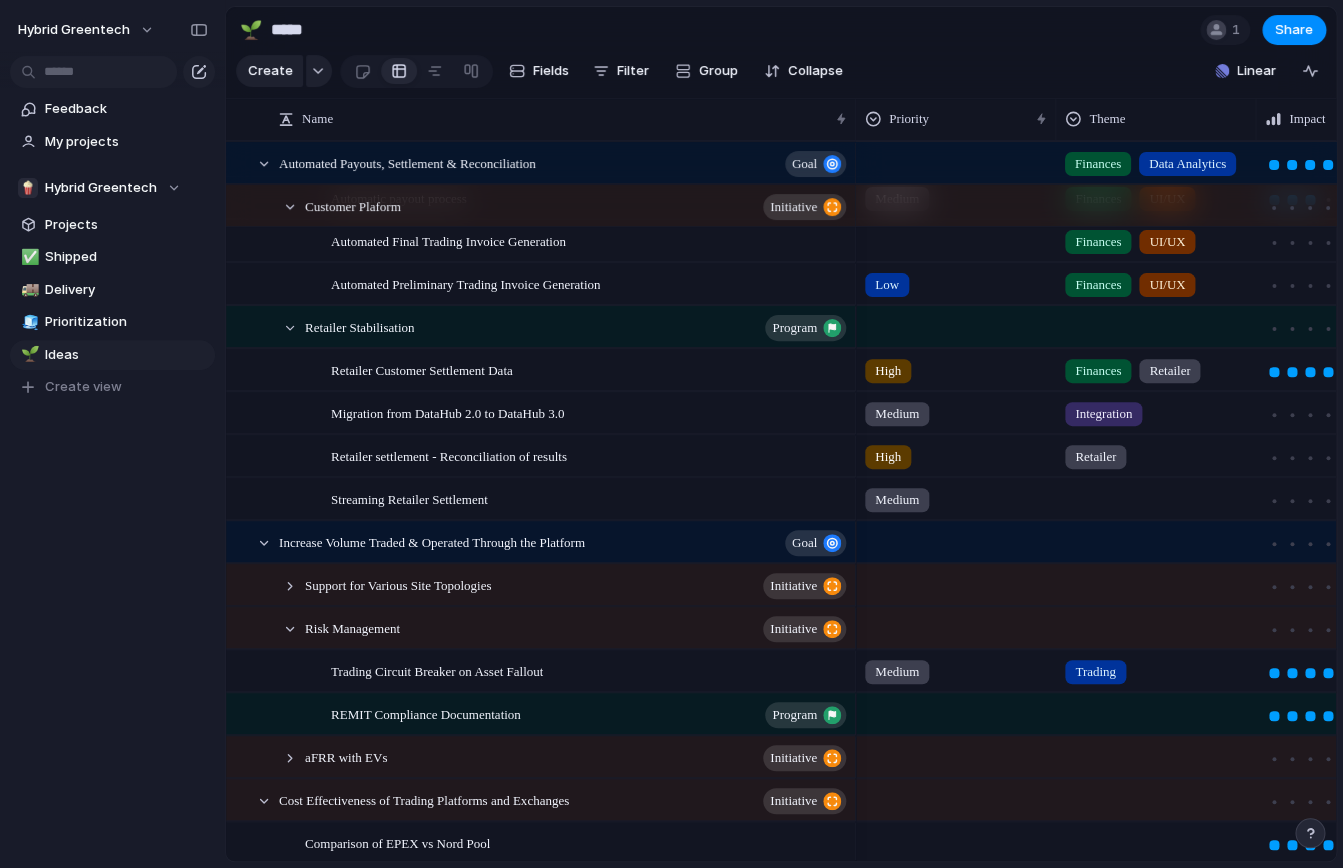 click at bounding box center (1156, 495) 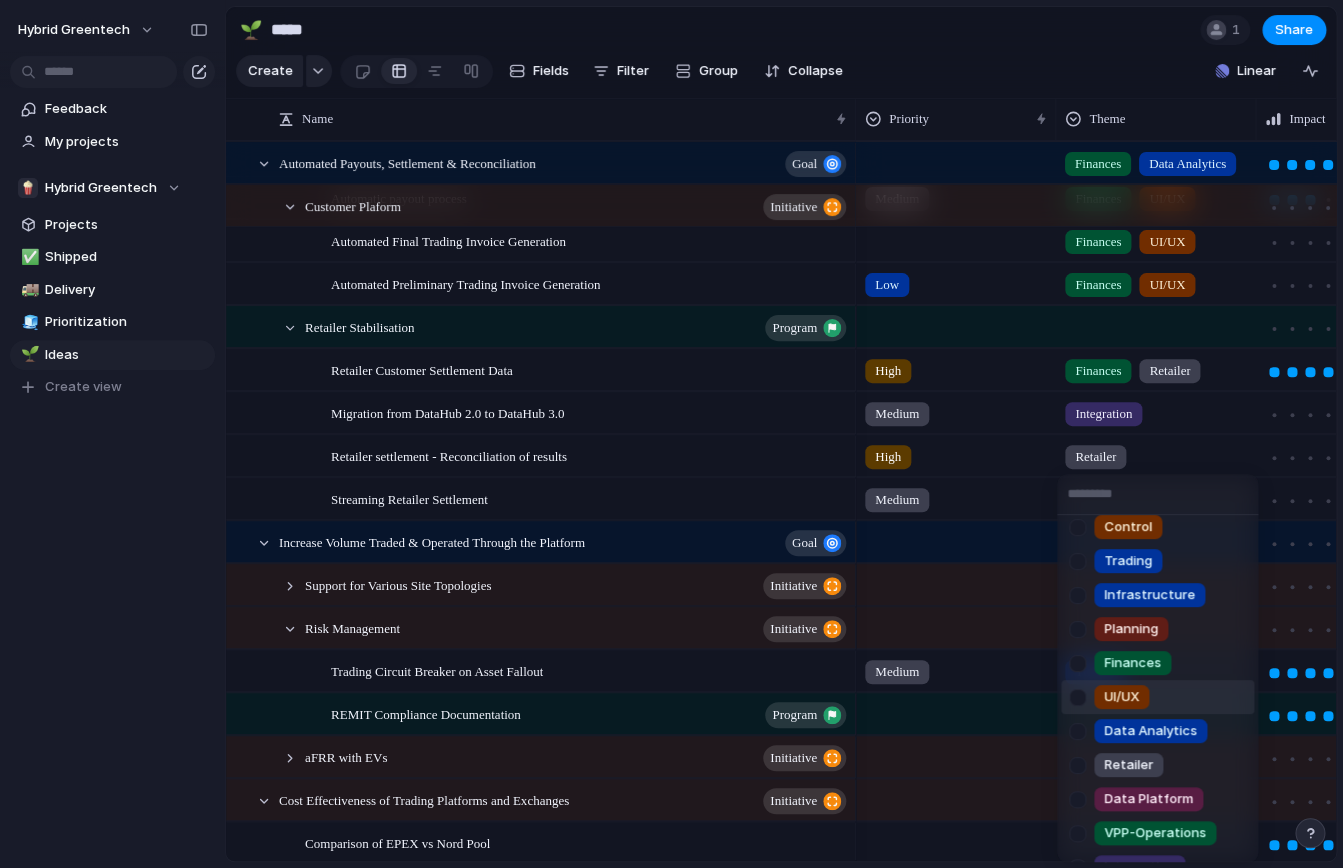 scroll, scrollTop: 37, scrollLeft: 0, axis: vertical 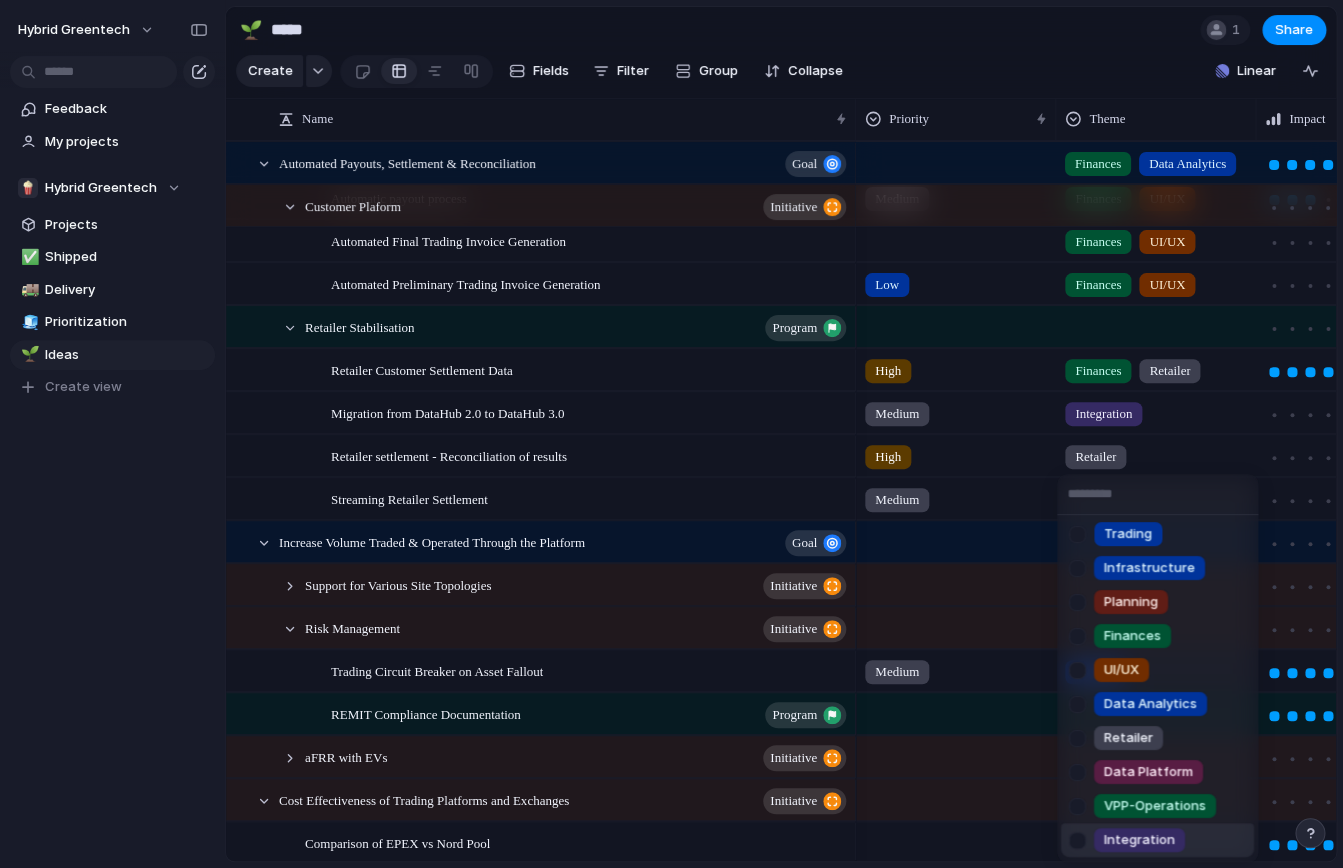 click on "Integration" at bounding box center [1139, 840] 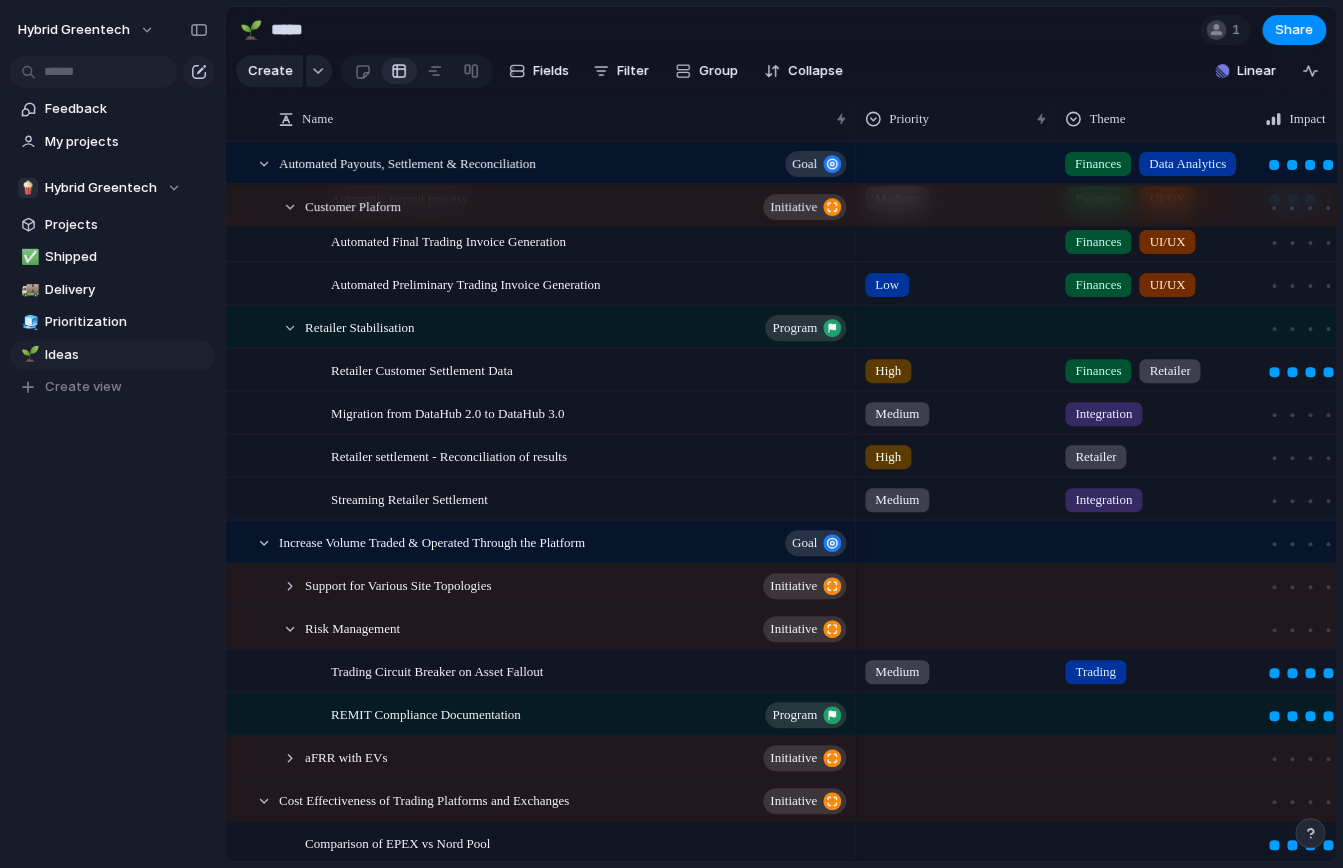 scroll, scrollTop: 701, scrollLeft: 0, axis: vertical 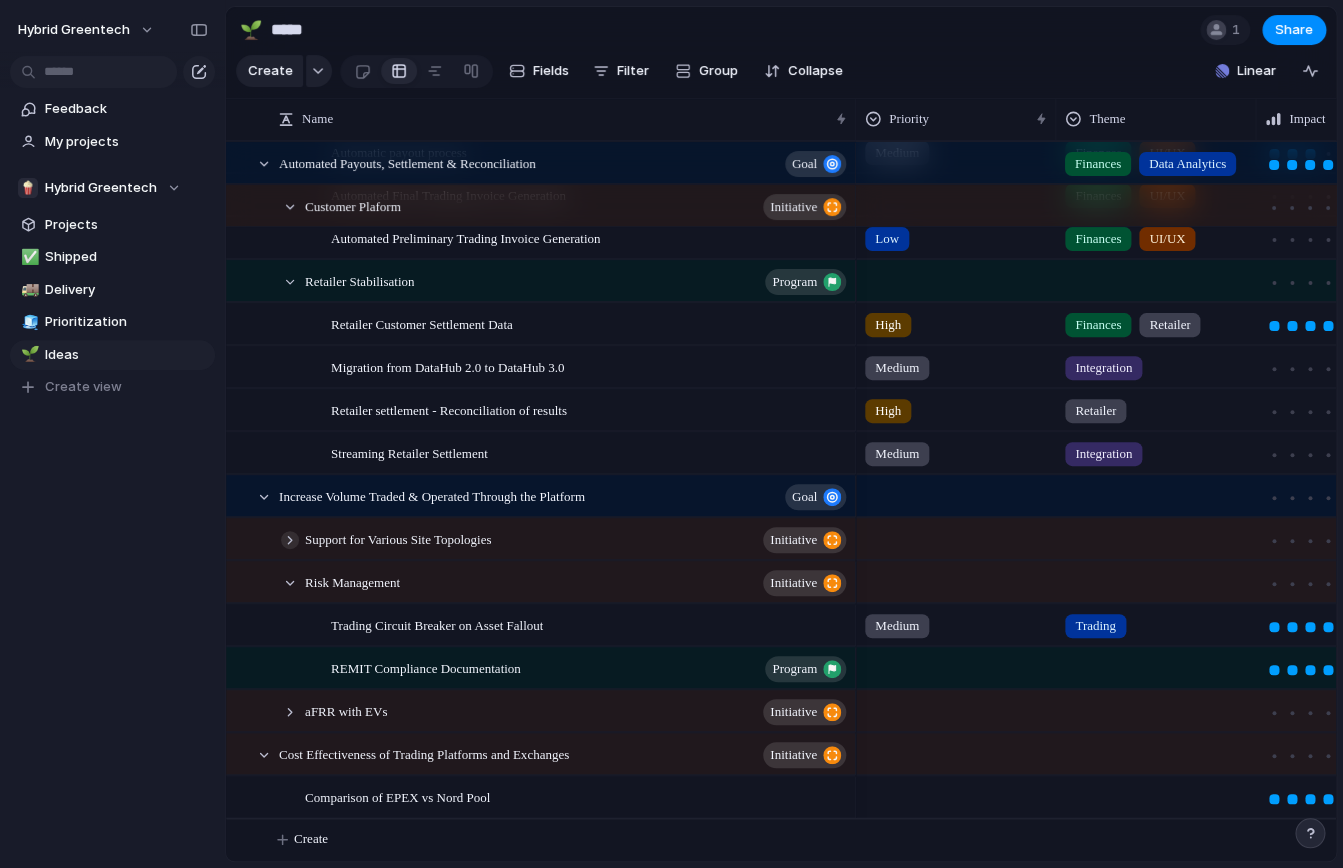 click at bounding box center (290, 540) 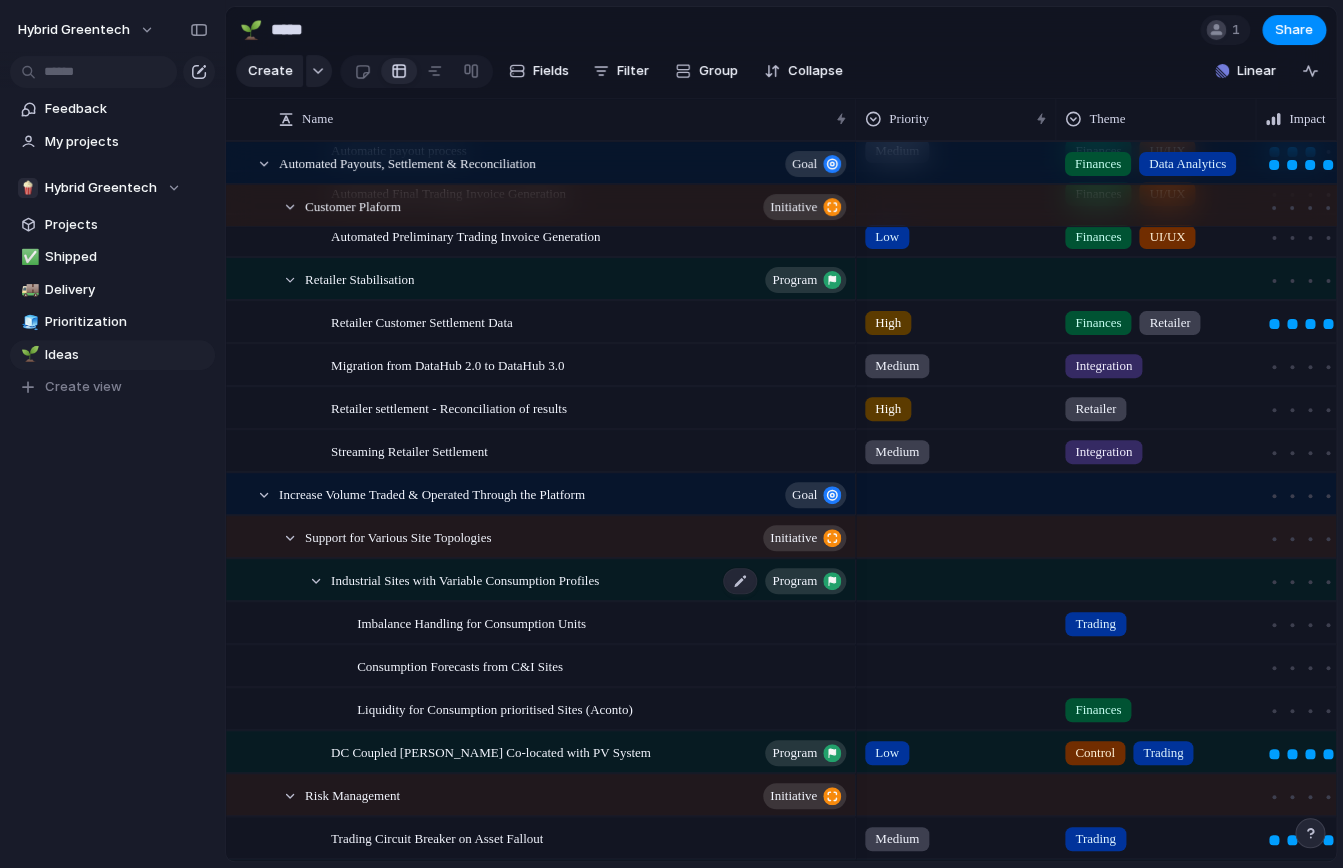 scroll, scrollTop: 819, scrollLeft: 0, axis: vertical 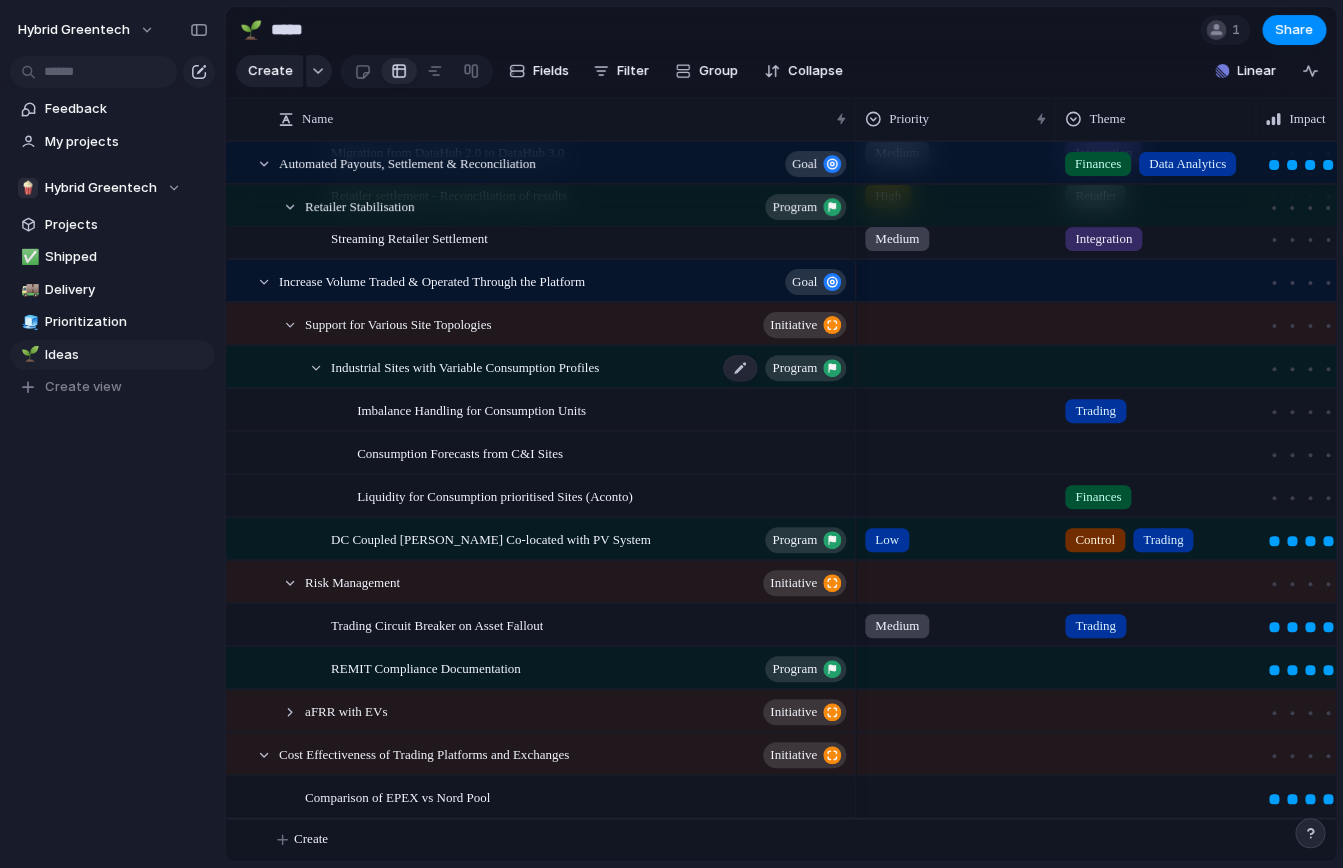 click on "Program" at bounding box center (805, 368) 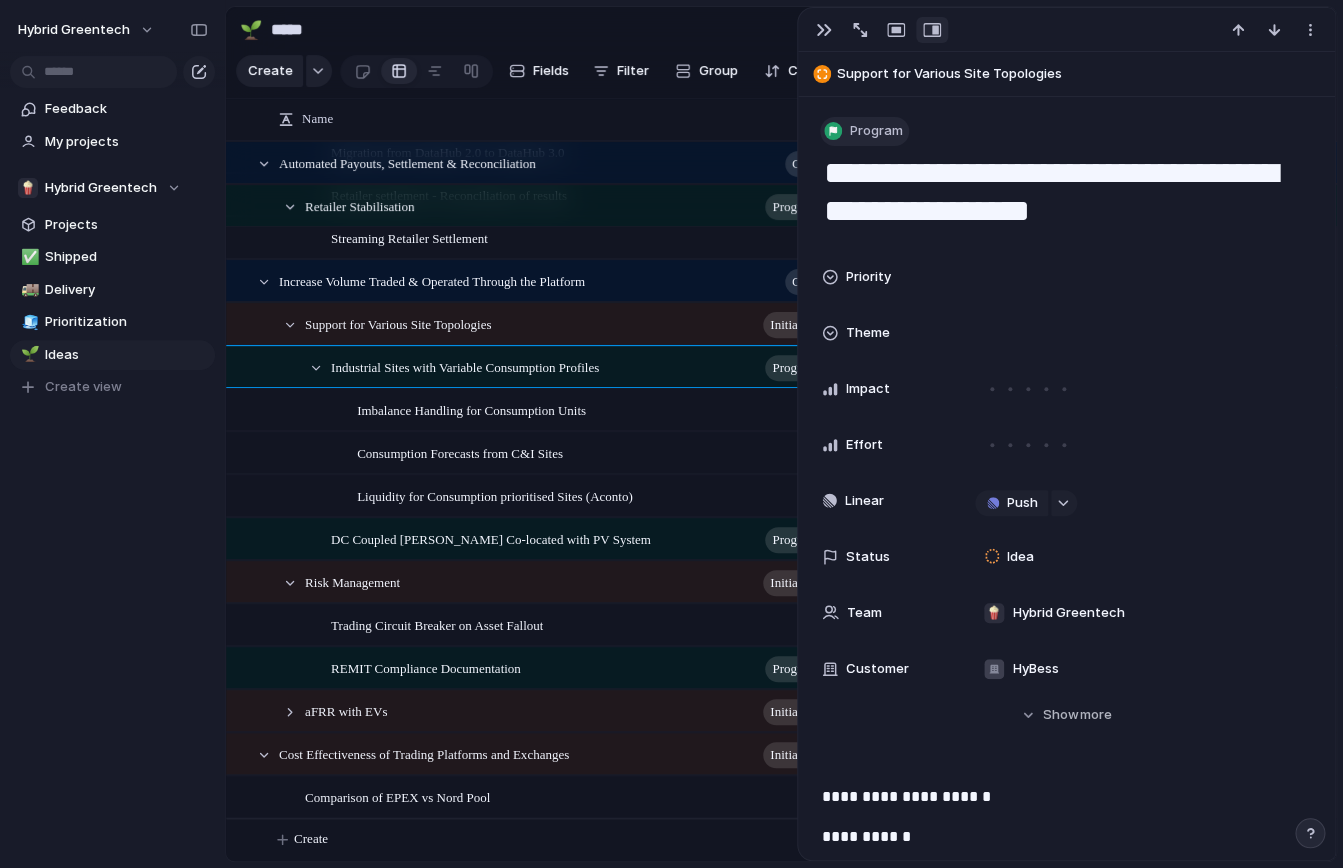 click on "Program" at bounding box center [876, 131] 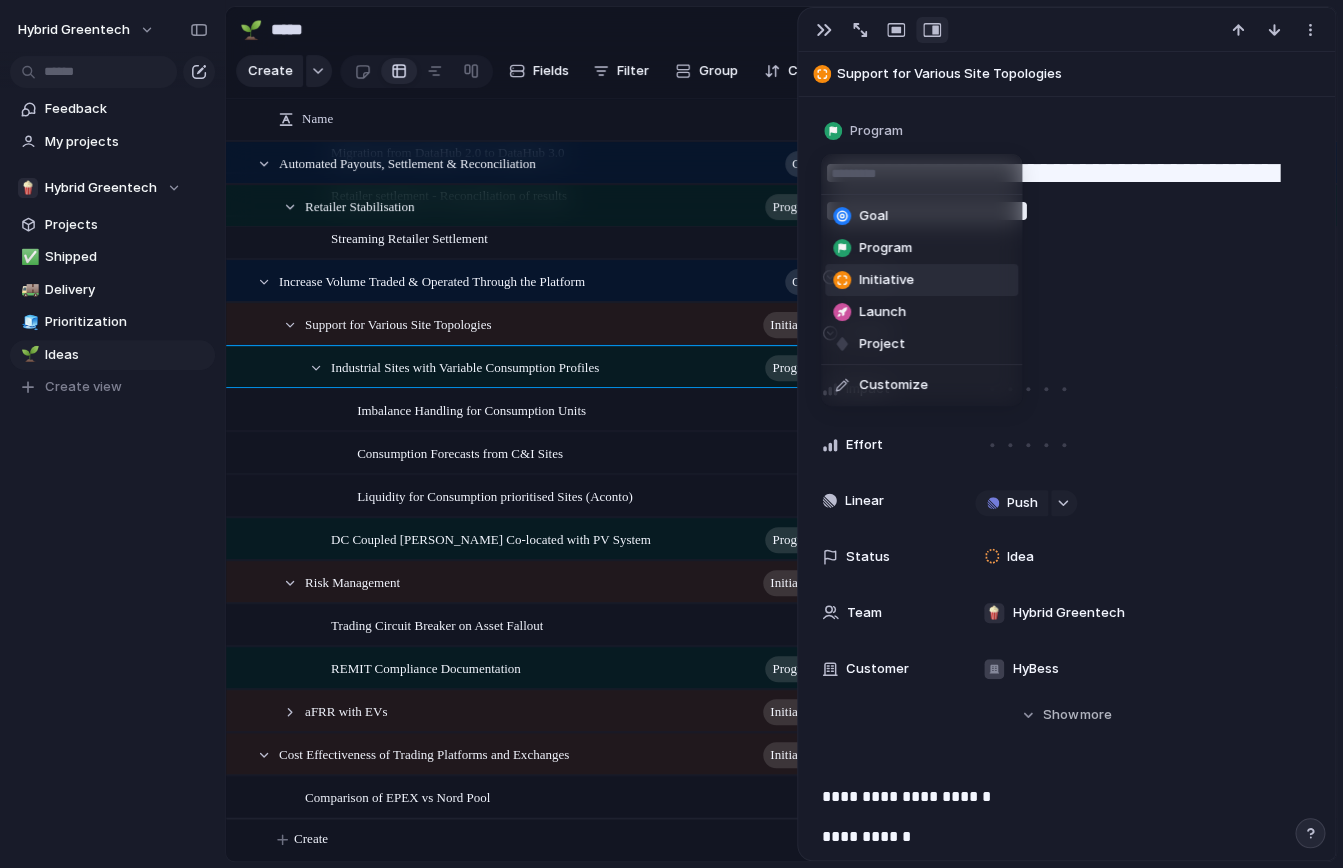 click on "Initiative" at bounding box center (886, 280) 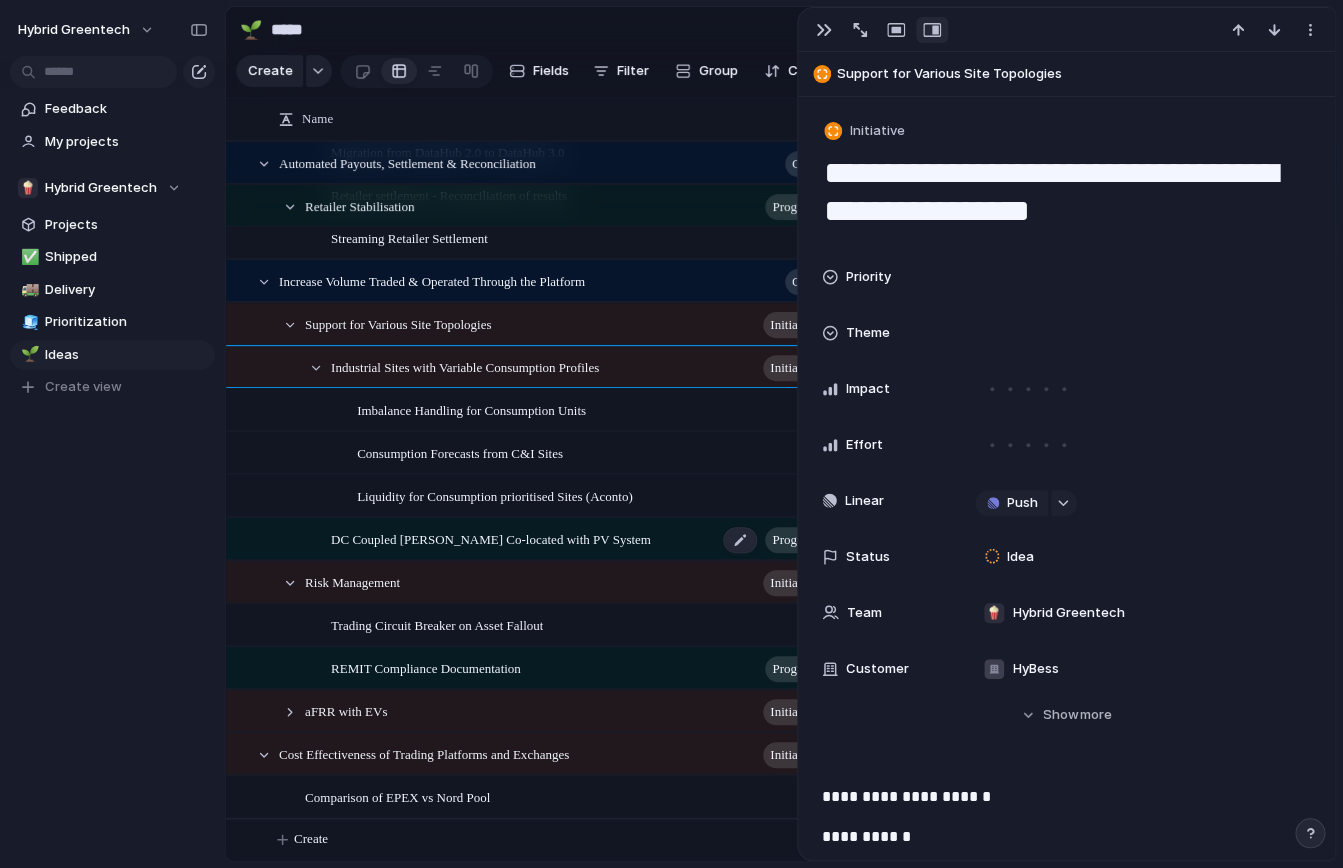 click on "Program" at bounding box center [794, 540] 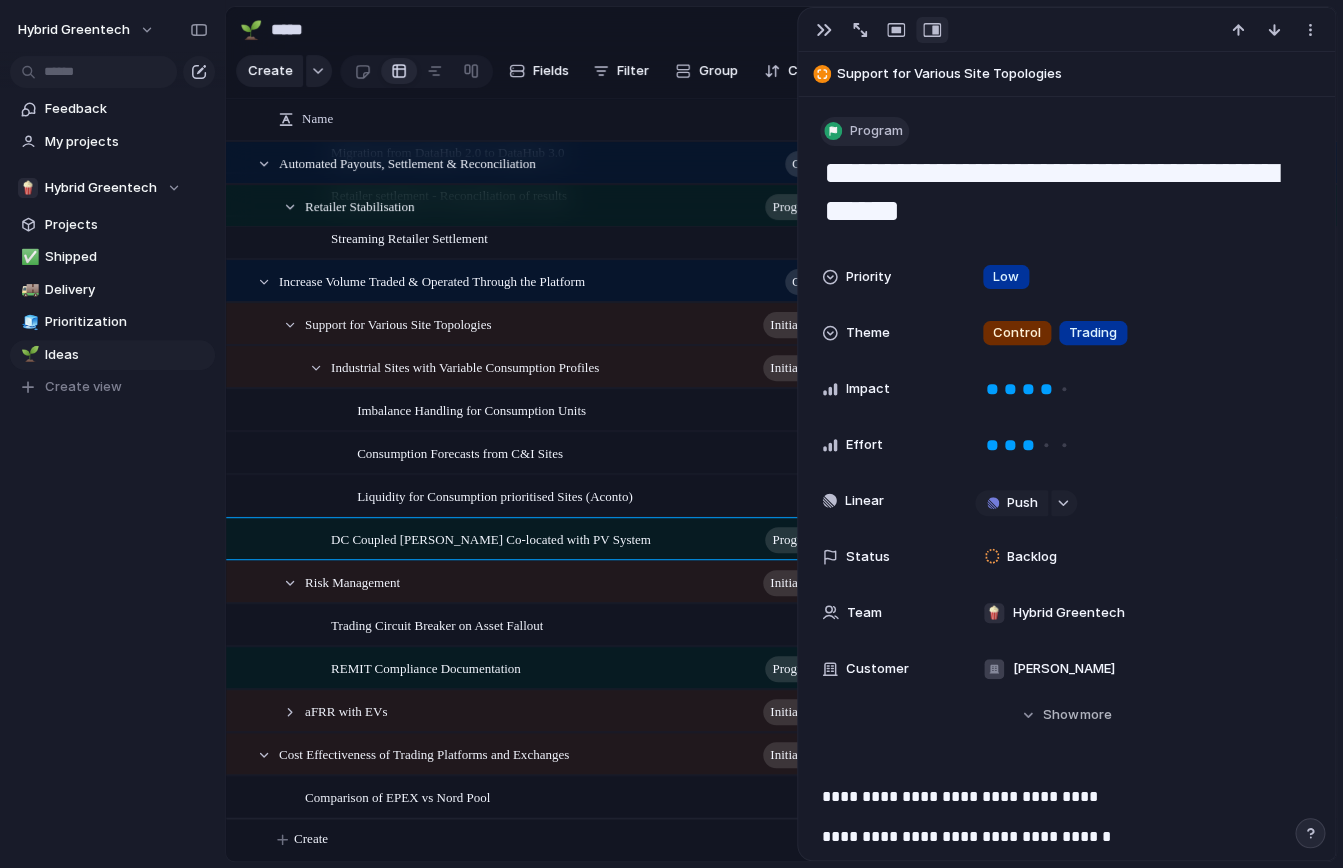 click on "Program" at bounding box center [876, 131] 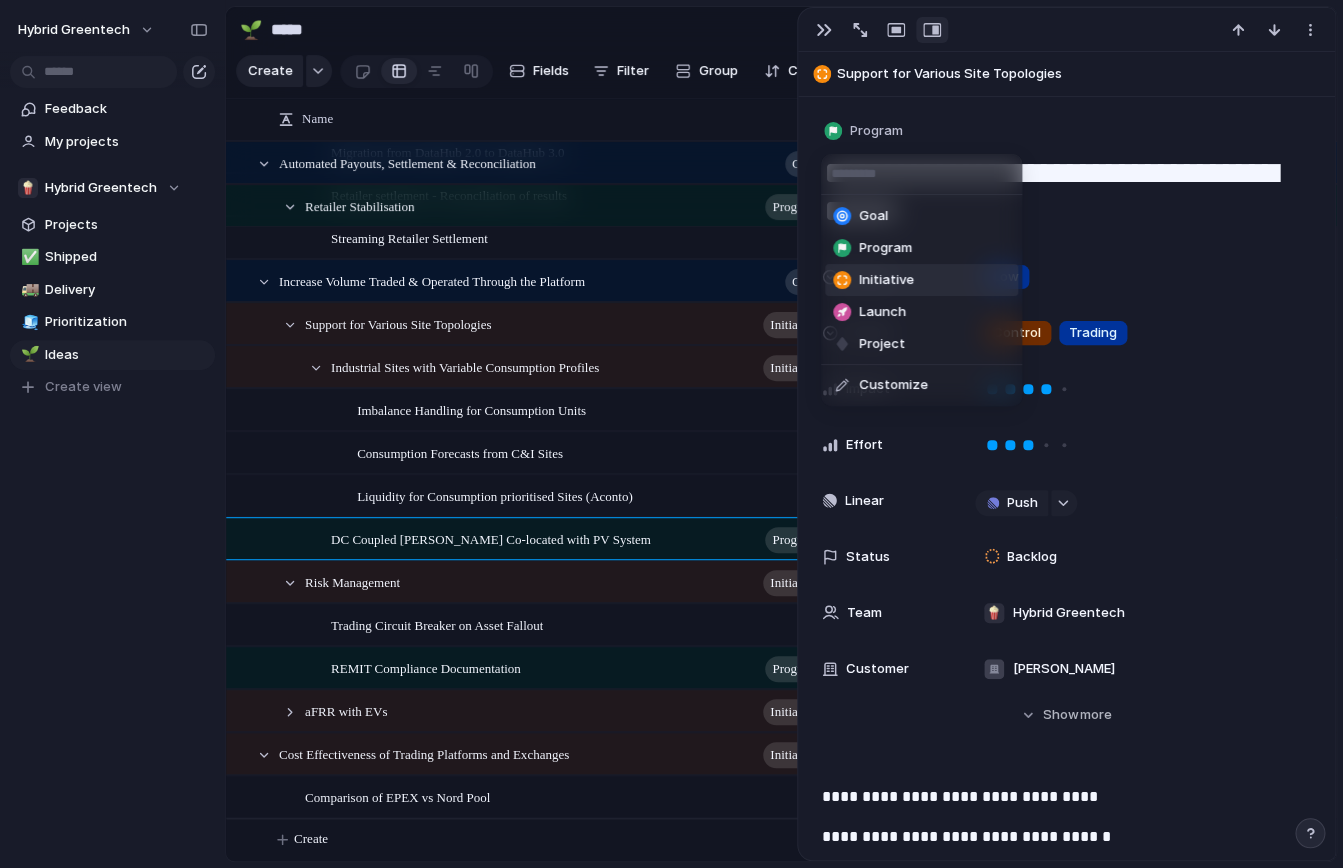click on "Initiative" at bounding box center (873, 280) 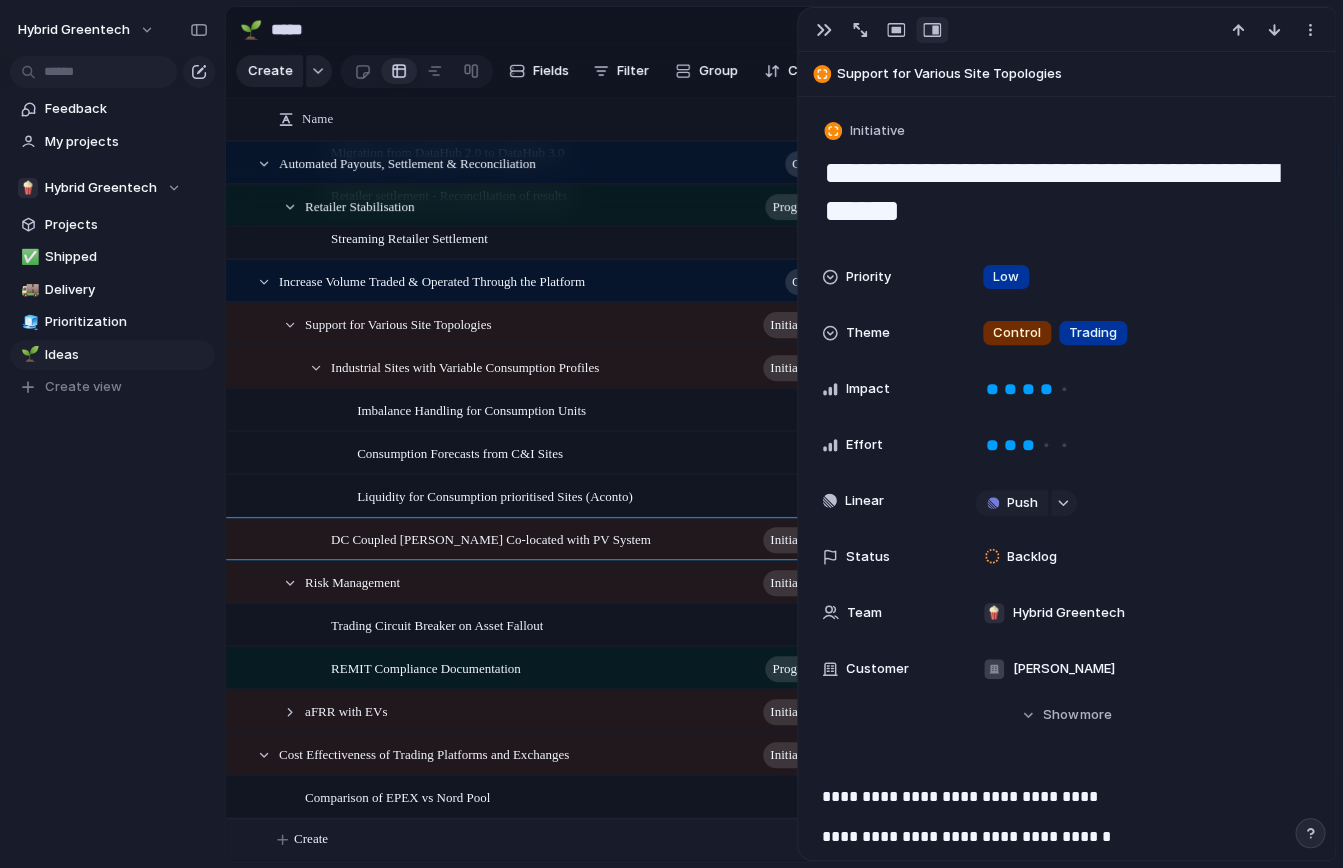 click on "Create" at bounding box center [806, 839] 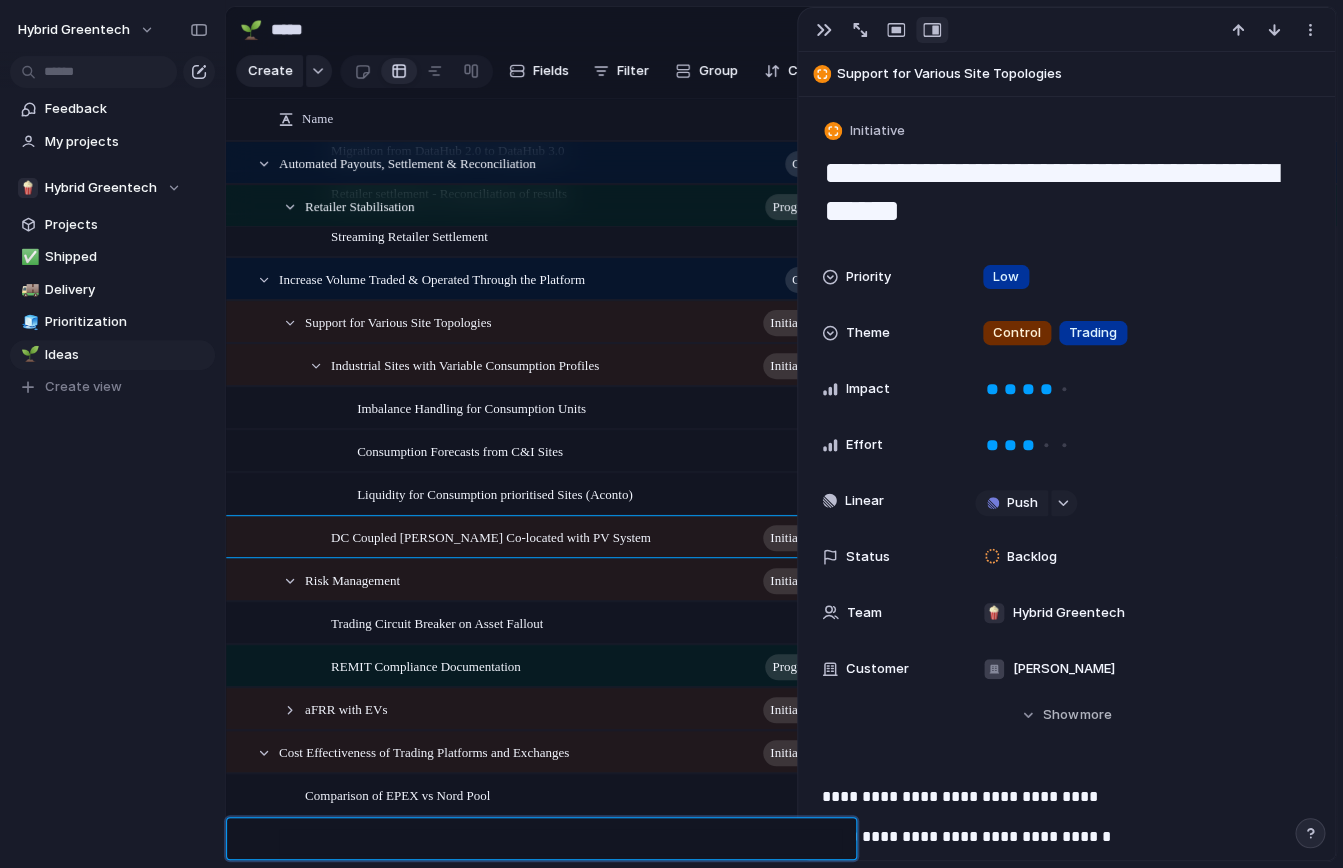 click on "Hybrid Greentech Feedback My projects 🍿 Hybrid Greentech Projects ✅ Shipped 🚚 Delivery 🧊 Prioritization 🌱 Ideas
To pick up a draggable item, press the space bar.
While dragging, use the arrow keys to move the item.
Press space again to drop the item in its new position, or press escape to cancel.
Create view Keep using Index You're approaching the free limit of 300 work items Upgrade plan 🌱 ***** 1 Share Create Fields Filter Group Zoom Collapse Linear
Name
Priority
Theme
Impact
Effort mFRR initiative Risk Management initiative Goal Low" at bounding box center [671, 0] 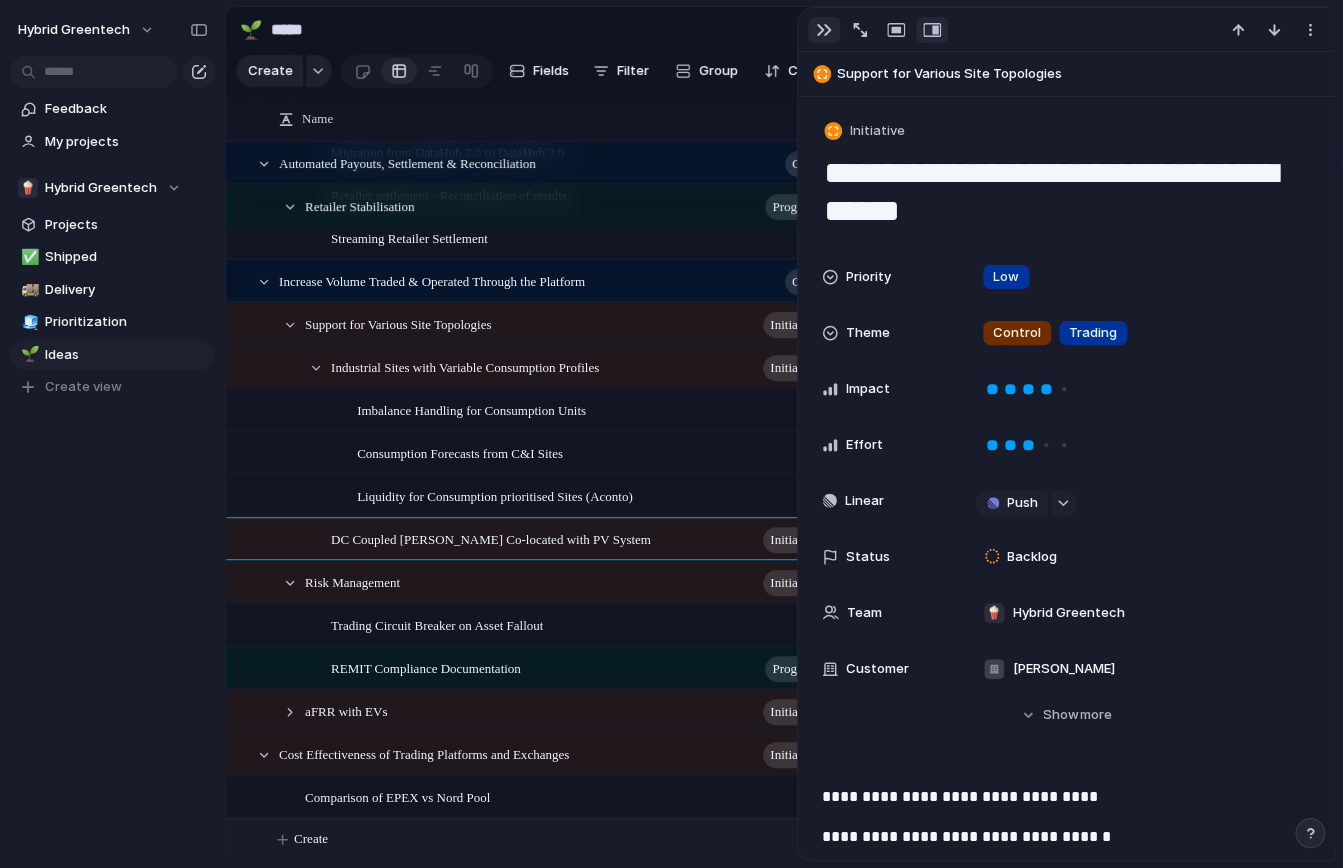 click at bounding box center (824, 30) 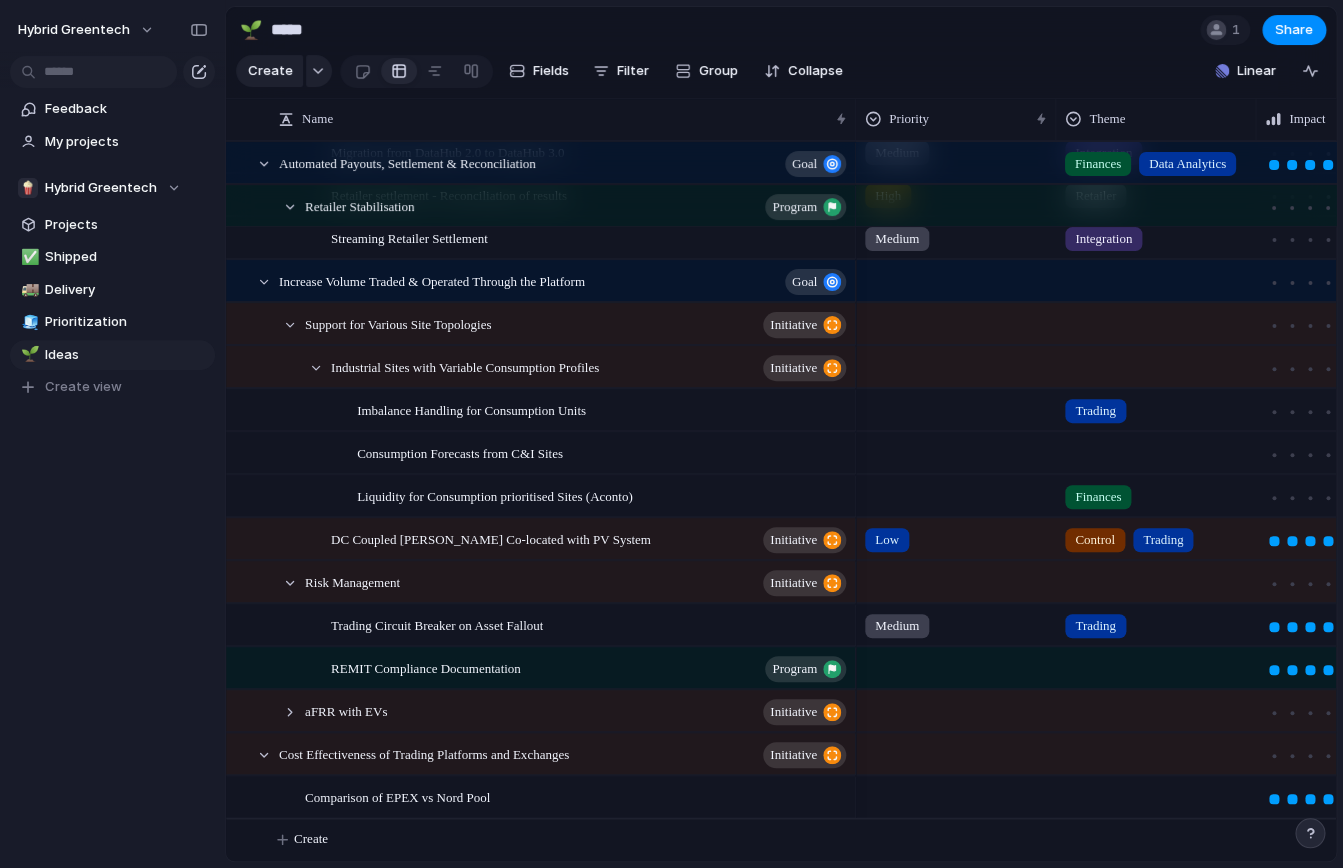 click at bounding box center (1156, 793) 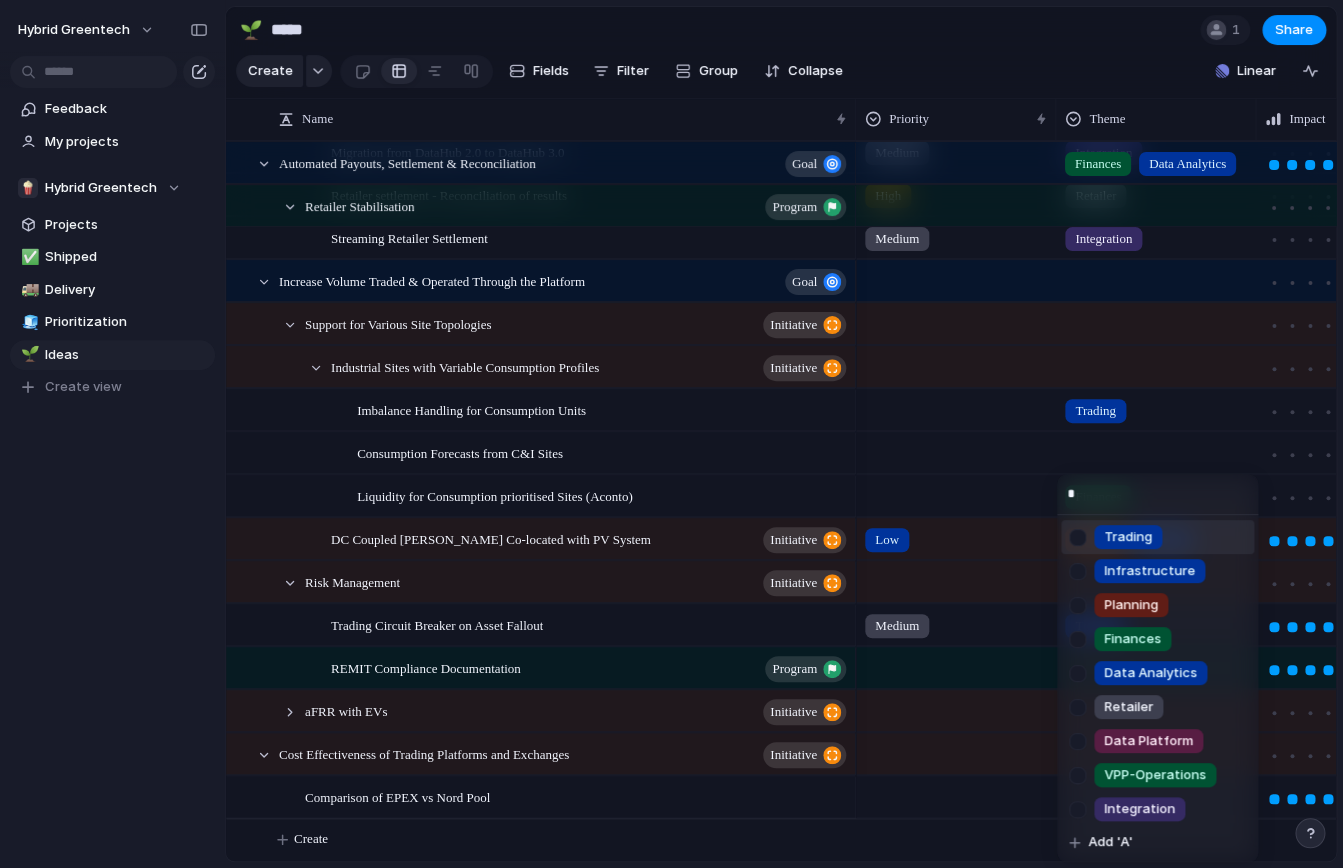 type on "**" 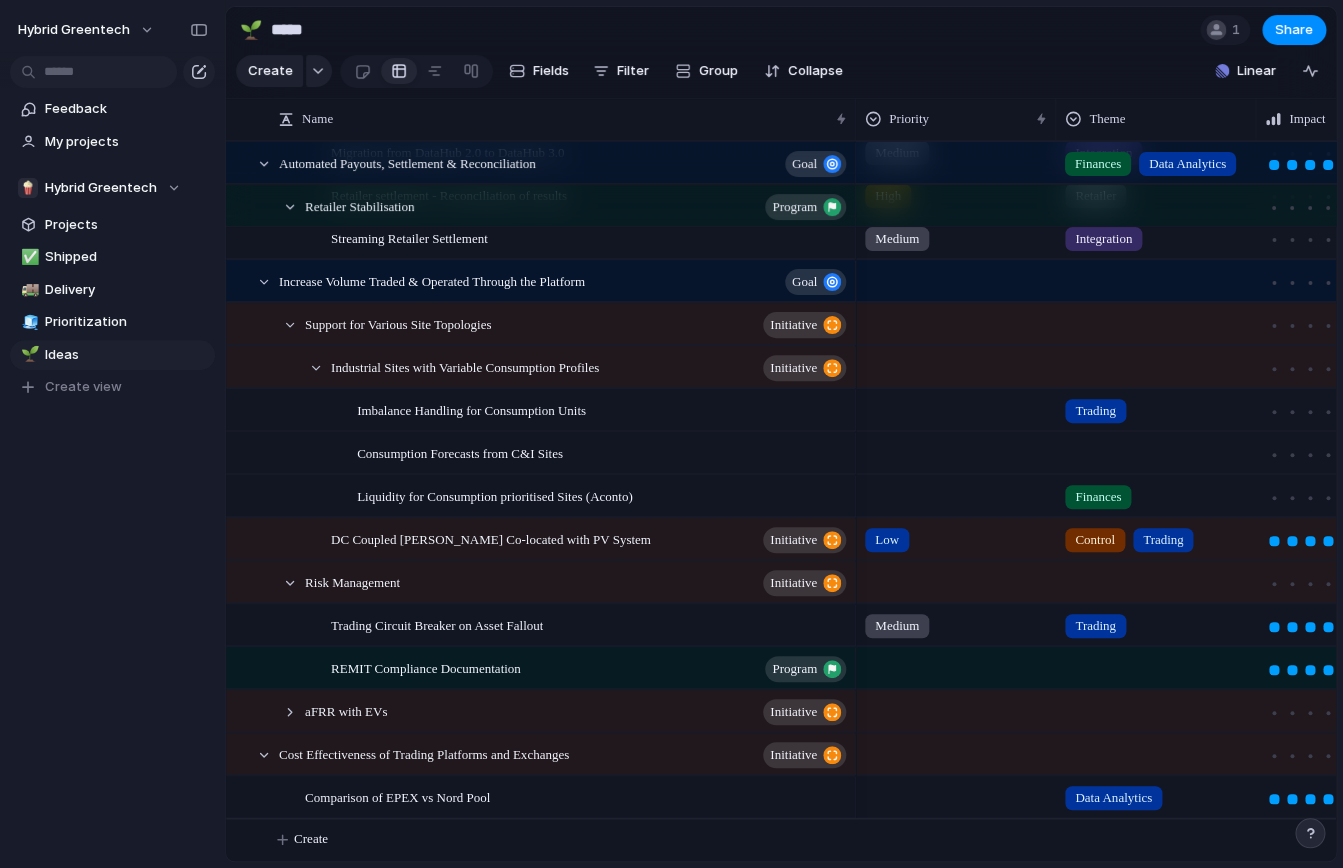 click on "aFRR with EVs initiative" at bounding box center [567, 711] 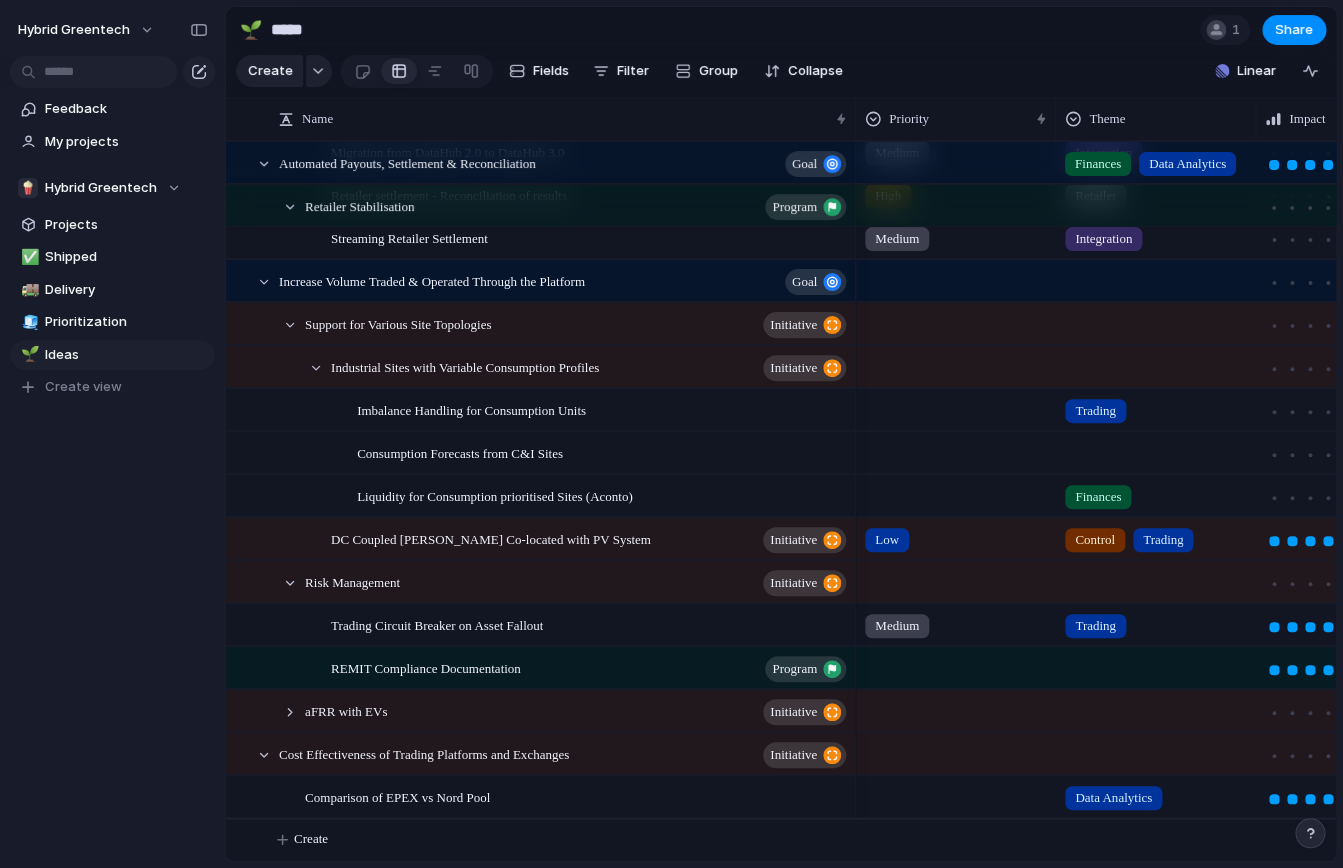 click on "aFRR with EVs initiative" at bounding box center (567, 711) 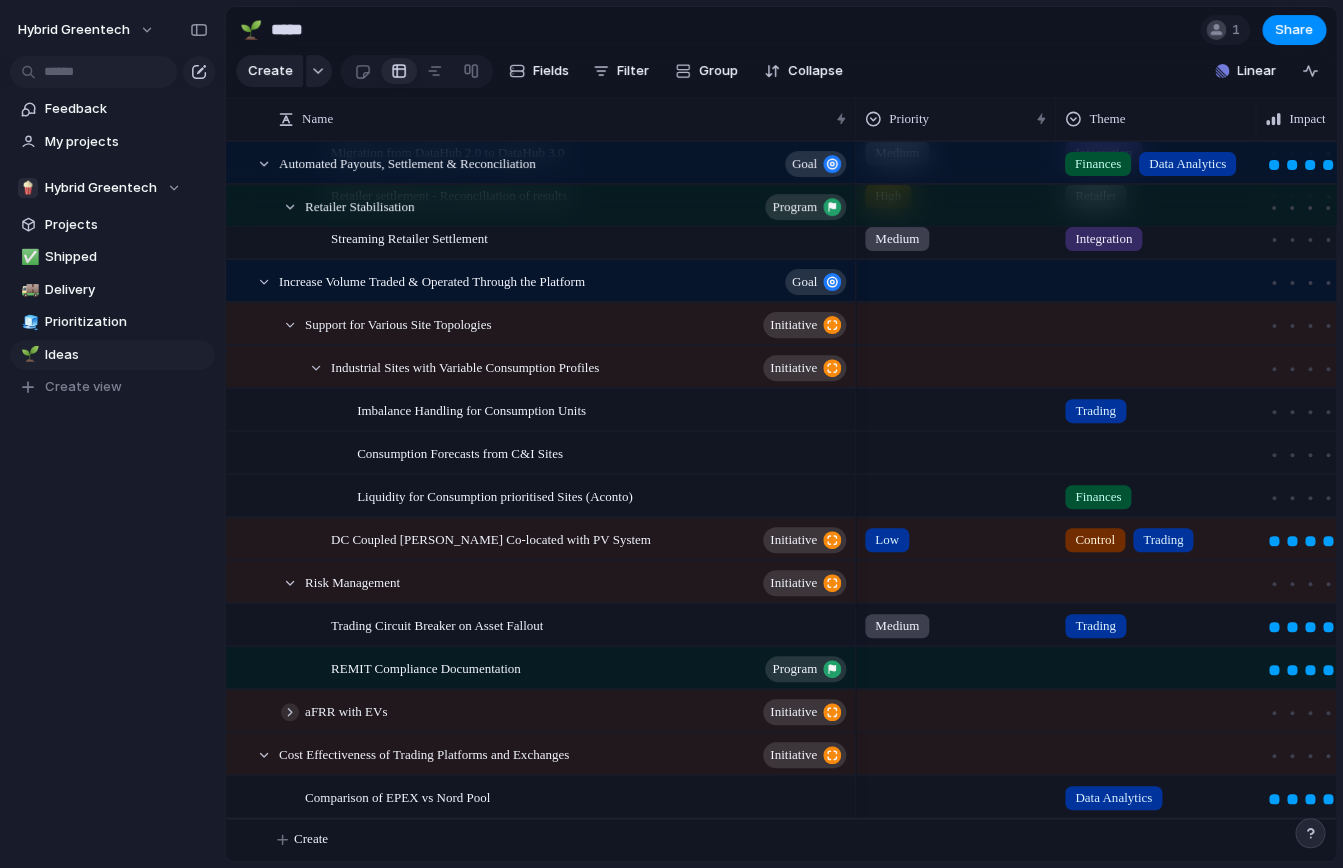 click at bounding box center [290, 712] 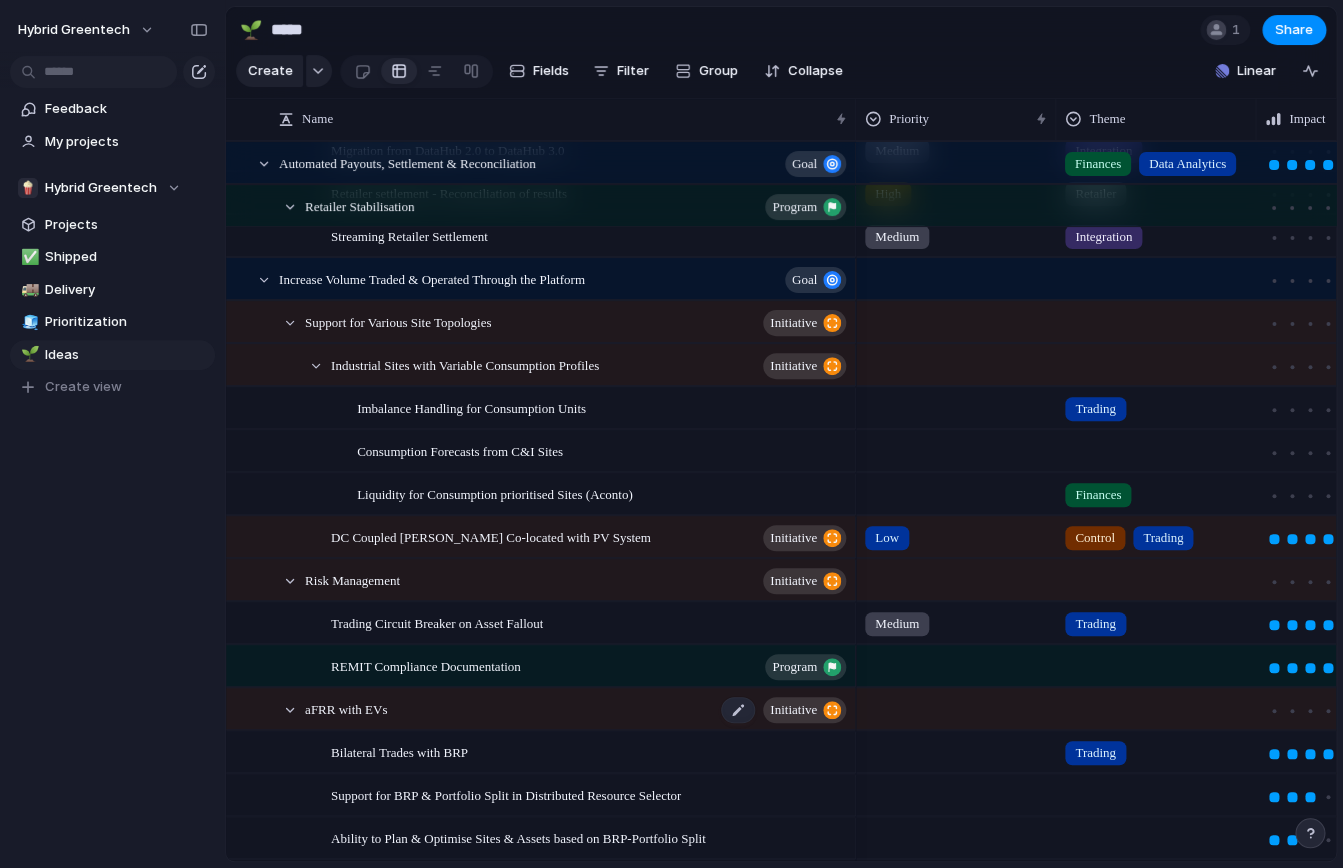 scroll, scrollTop: 1011, scrollLeft: 0, axis: vertical 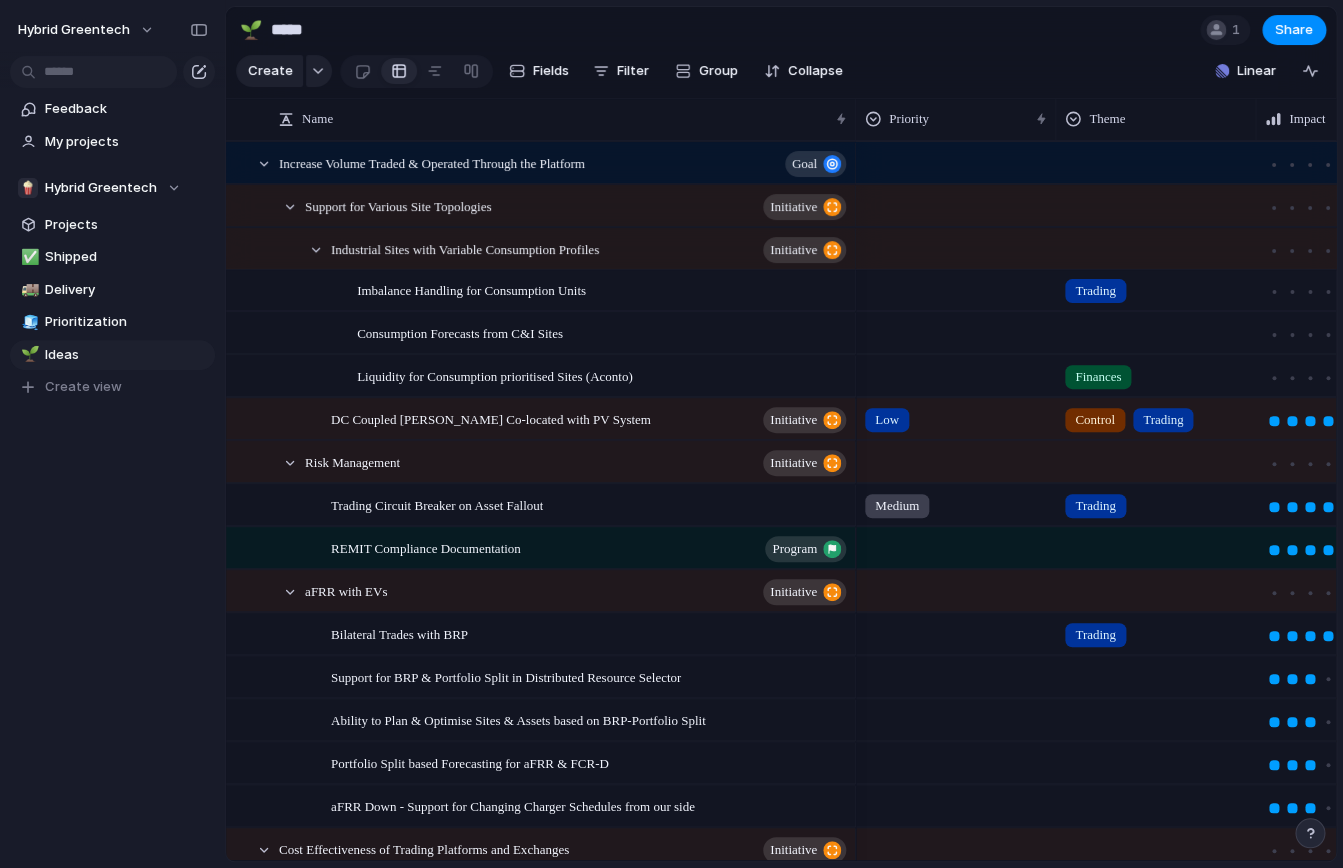 click at bounding box center [1156, 673] 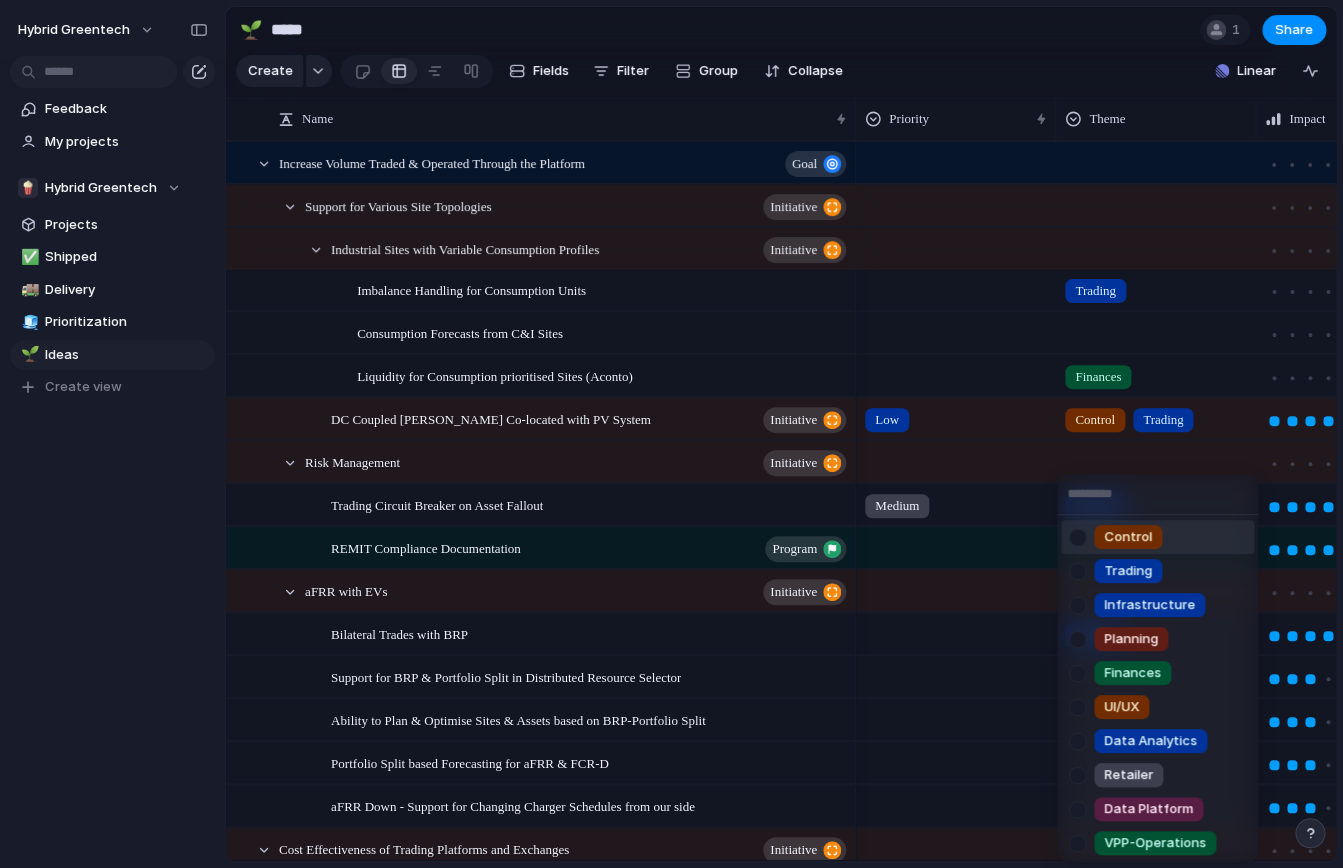 click at bounding box center (1157, 494) 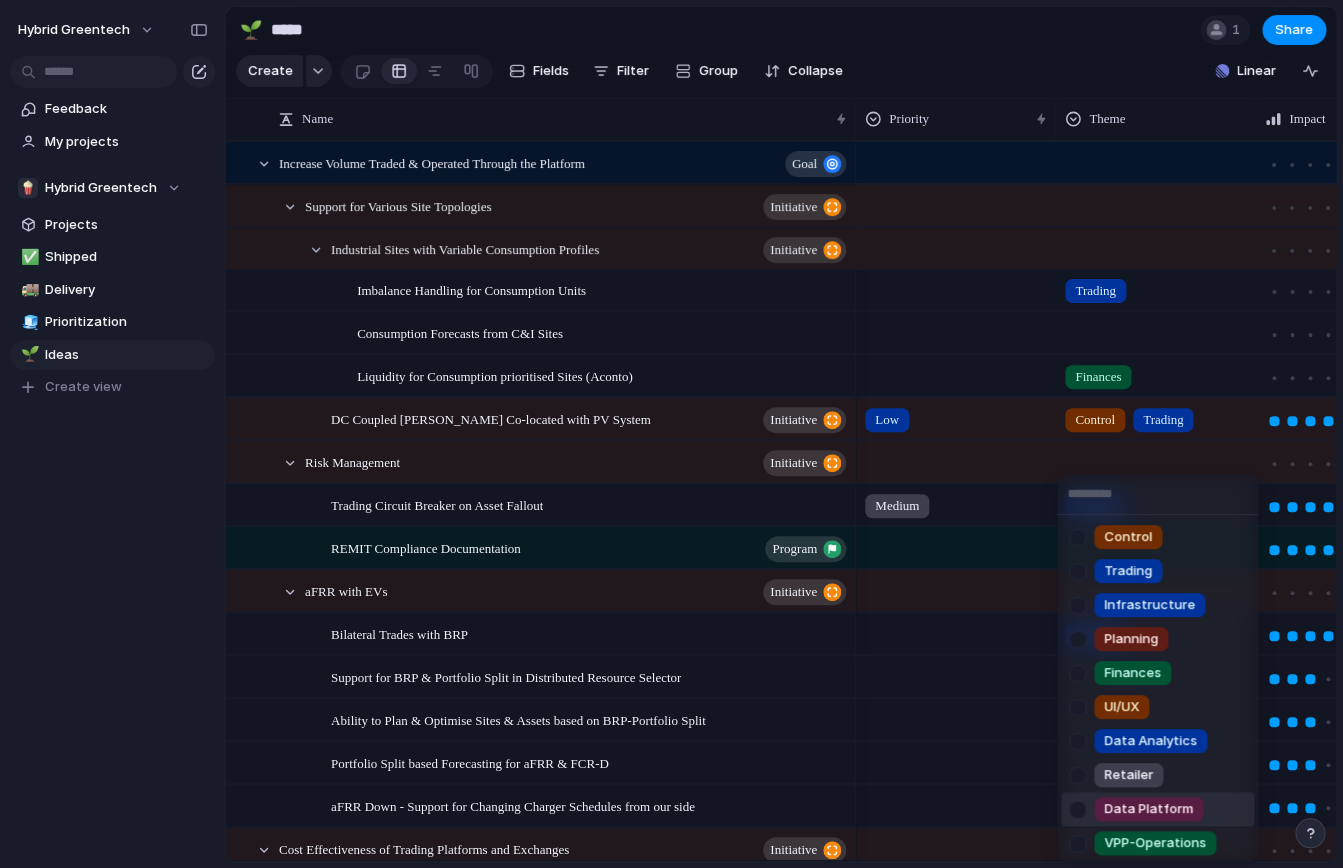 click on "Data Platform" at bounding box center [1148, 809] 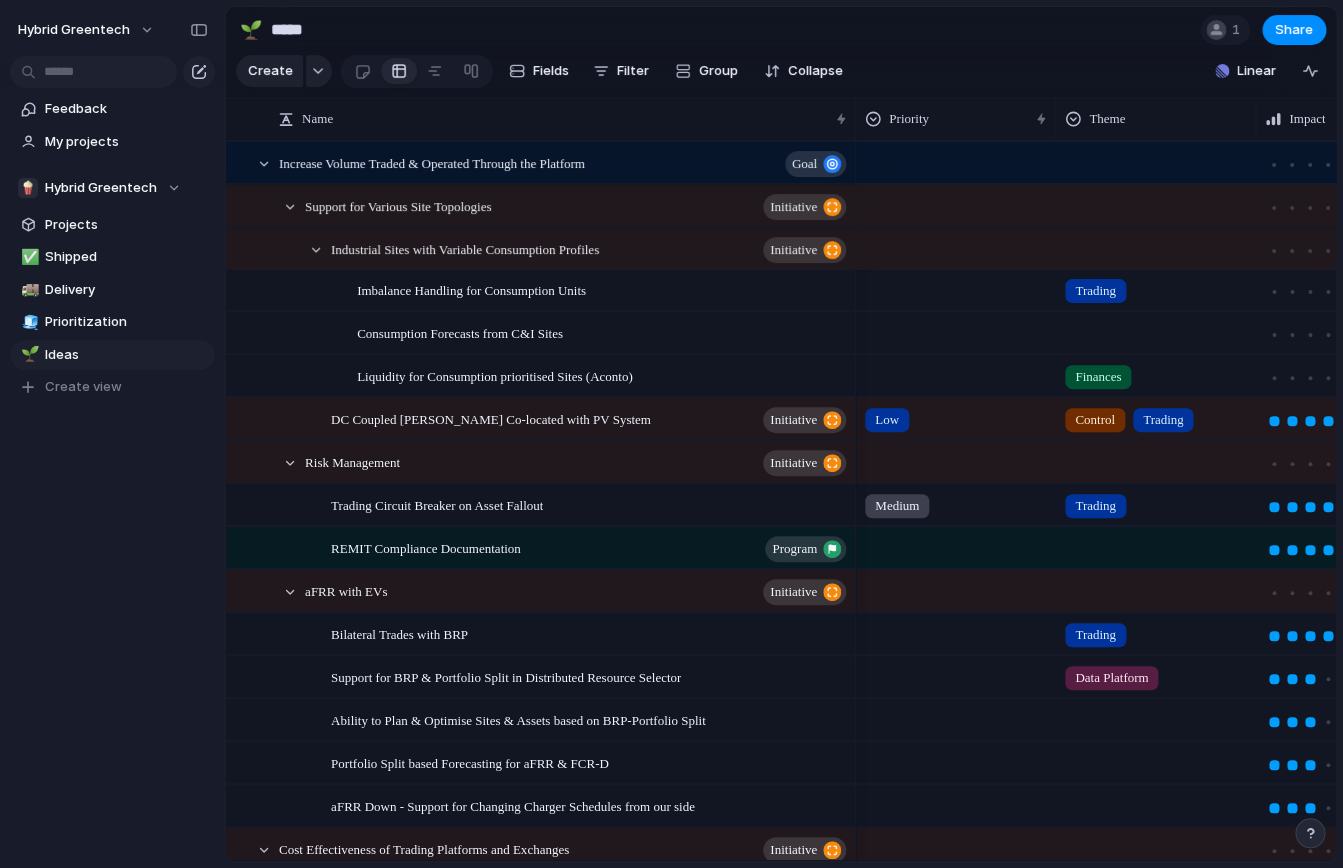 click at bounding box center (1156, 716) 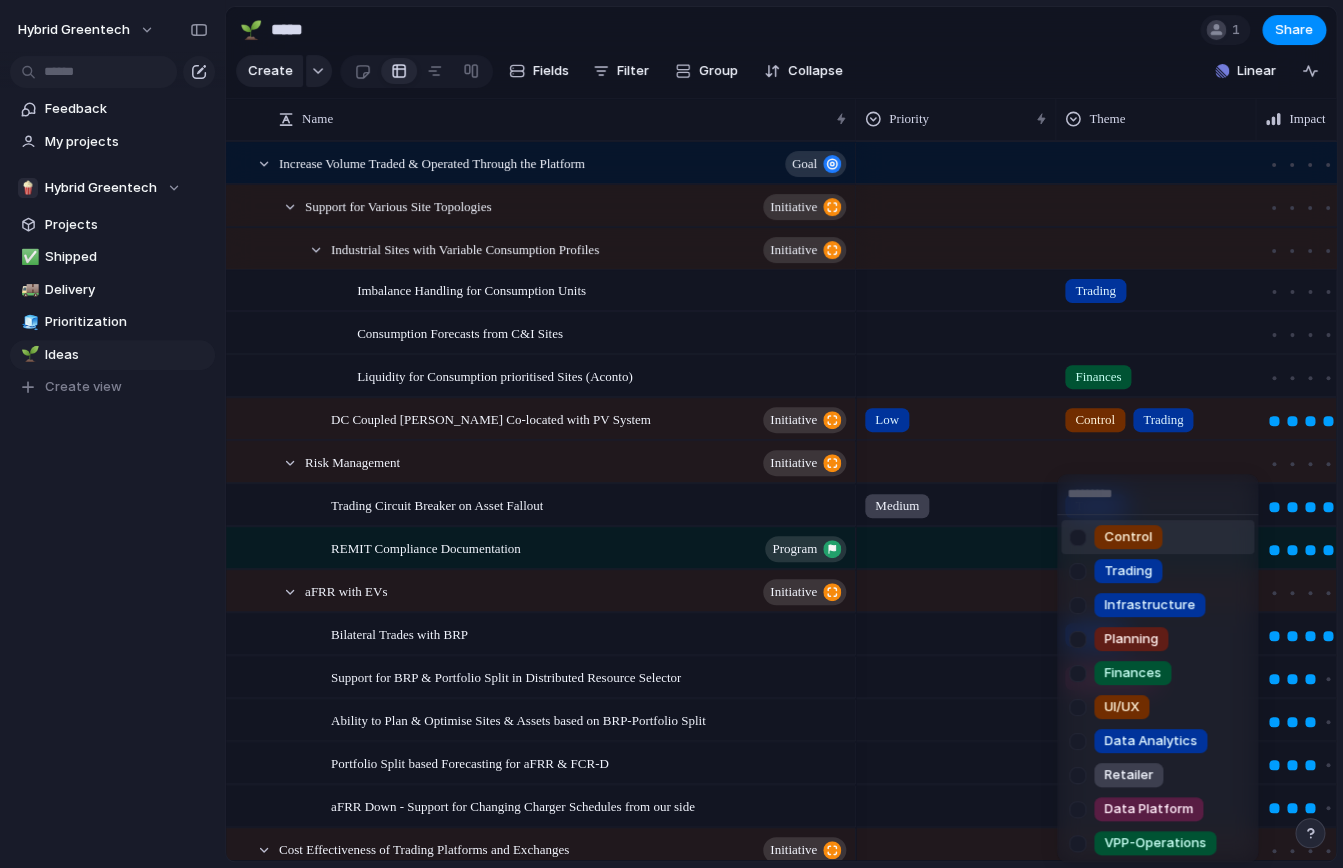 click on "Control" at bounding box center (1128, 537) 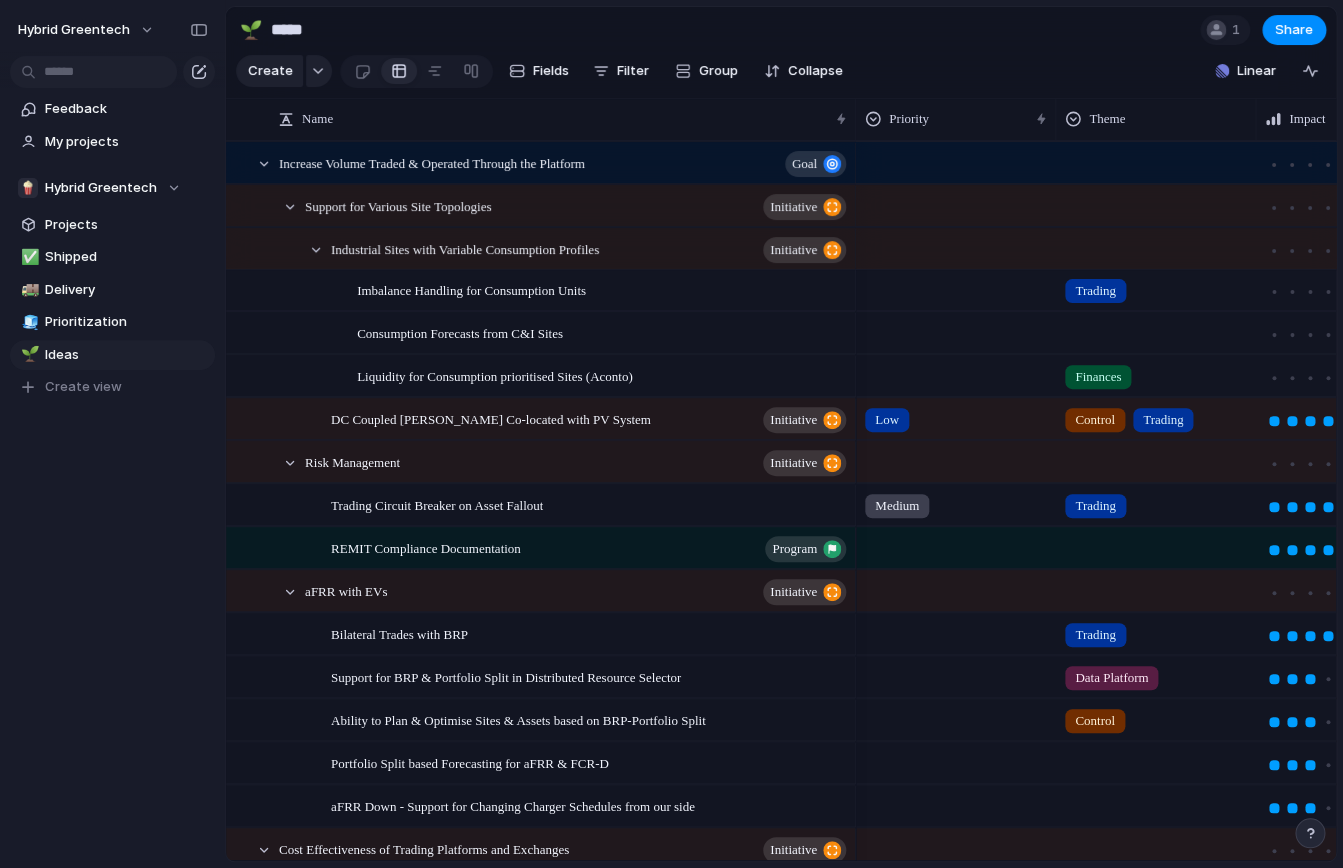 click on "Control" at bounding box center [1156, 716] 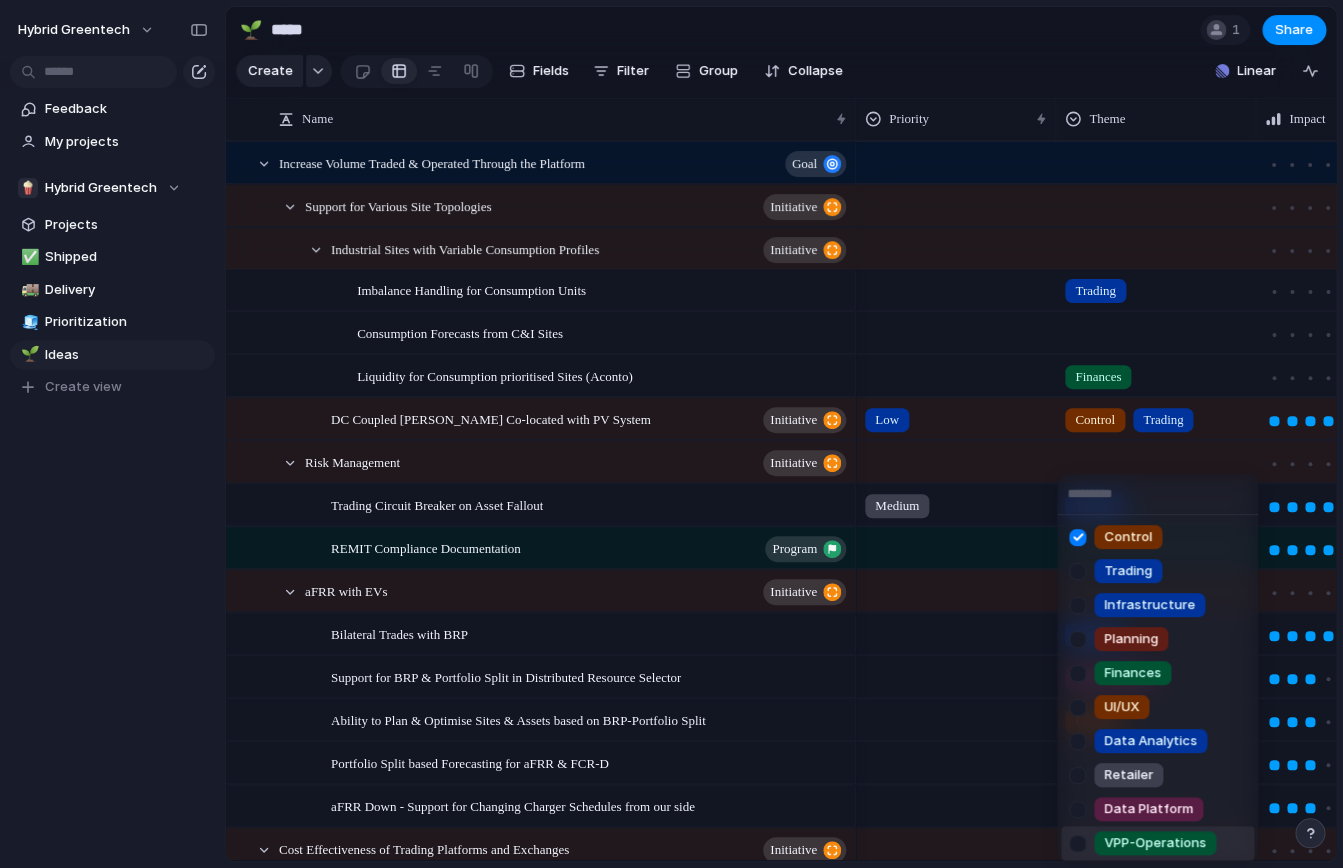 click on "VPP-Operations" at bounding box center [1155, 843] 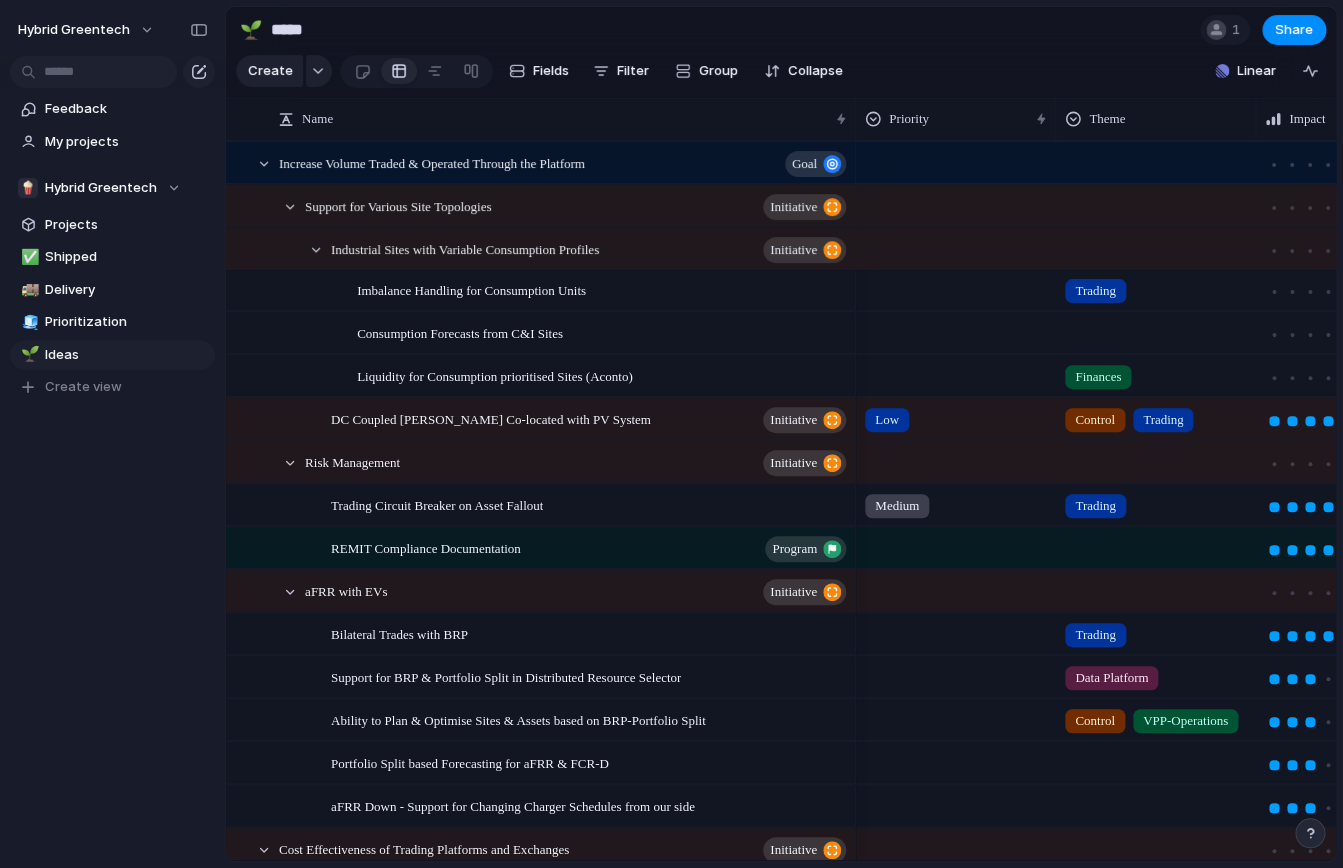 click on "Control" at bounding box center (1095, 721) 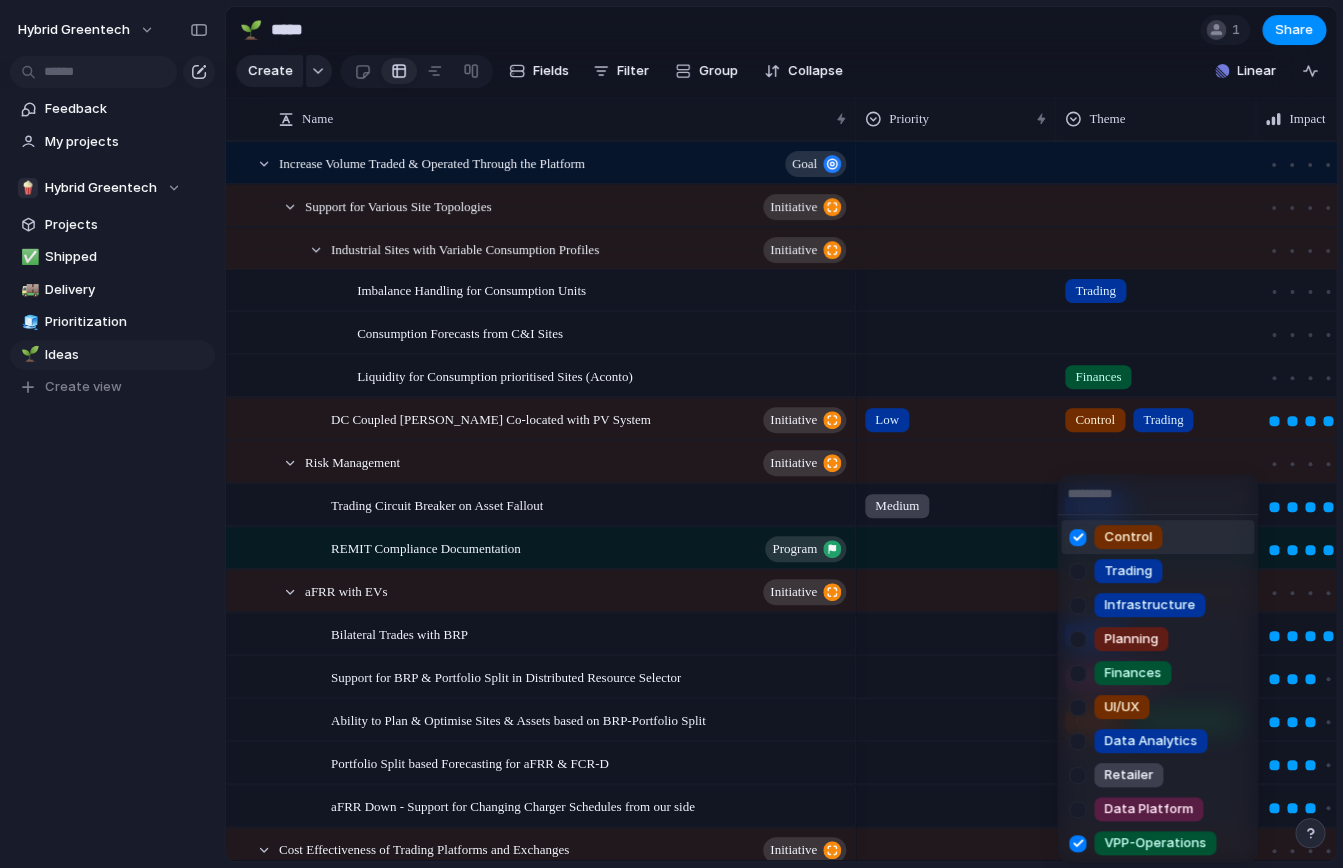 click at bounding box center [1077, 537] 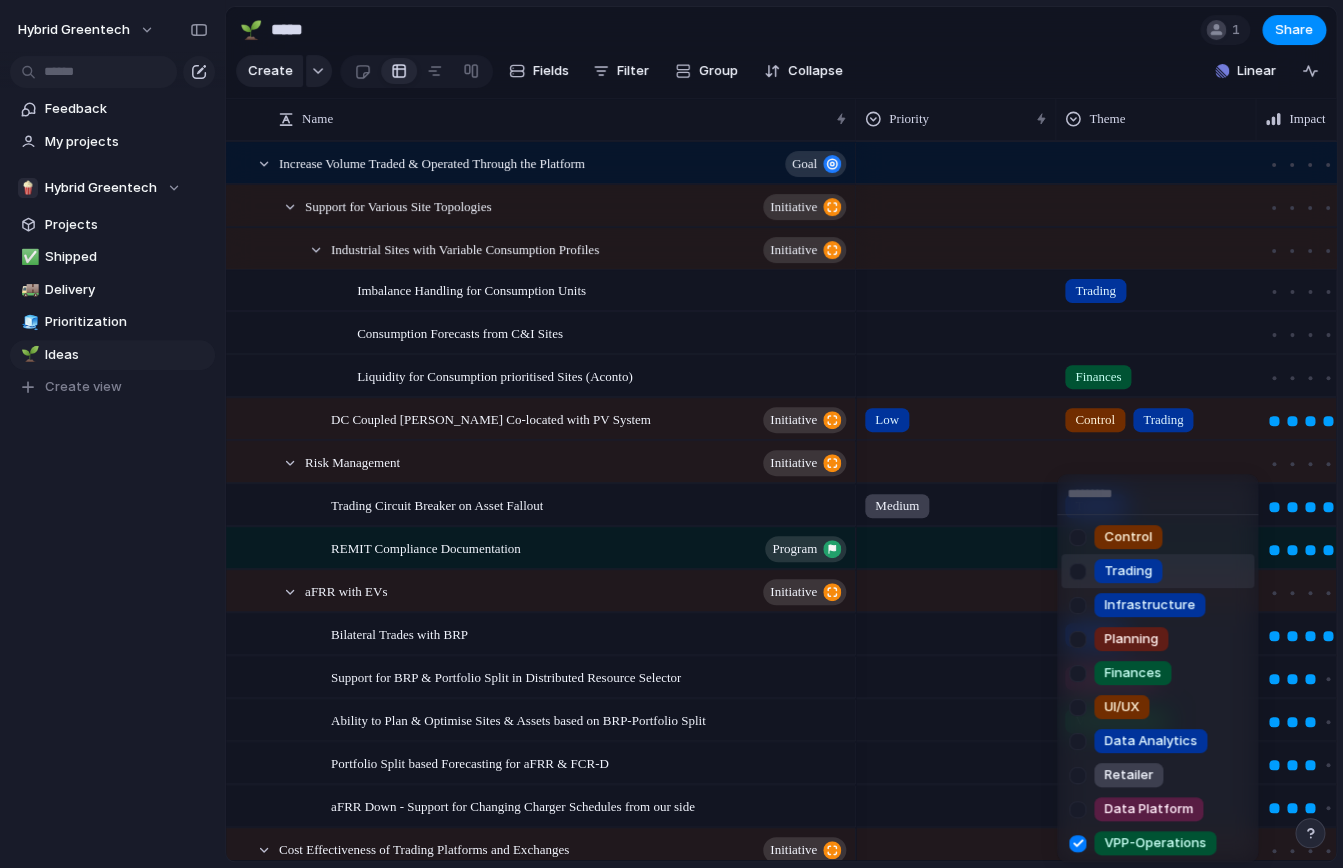 click on "Control   Trading   Infrastructure   Planning   Finances   UI/UX   Data Analytics   Retailer   Data Platform   VPP-Operations   Integration" at bounding box center (671, 434) 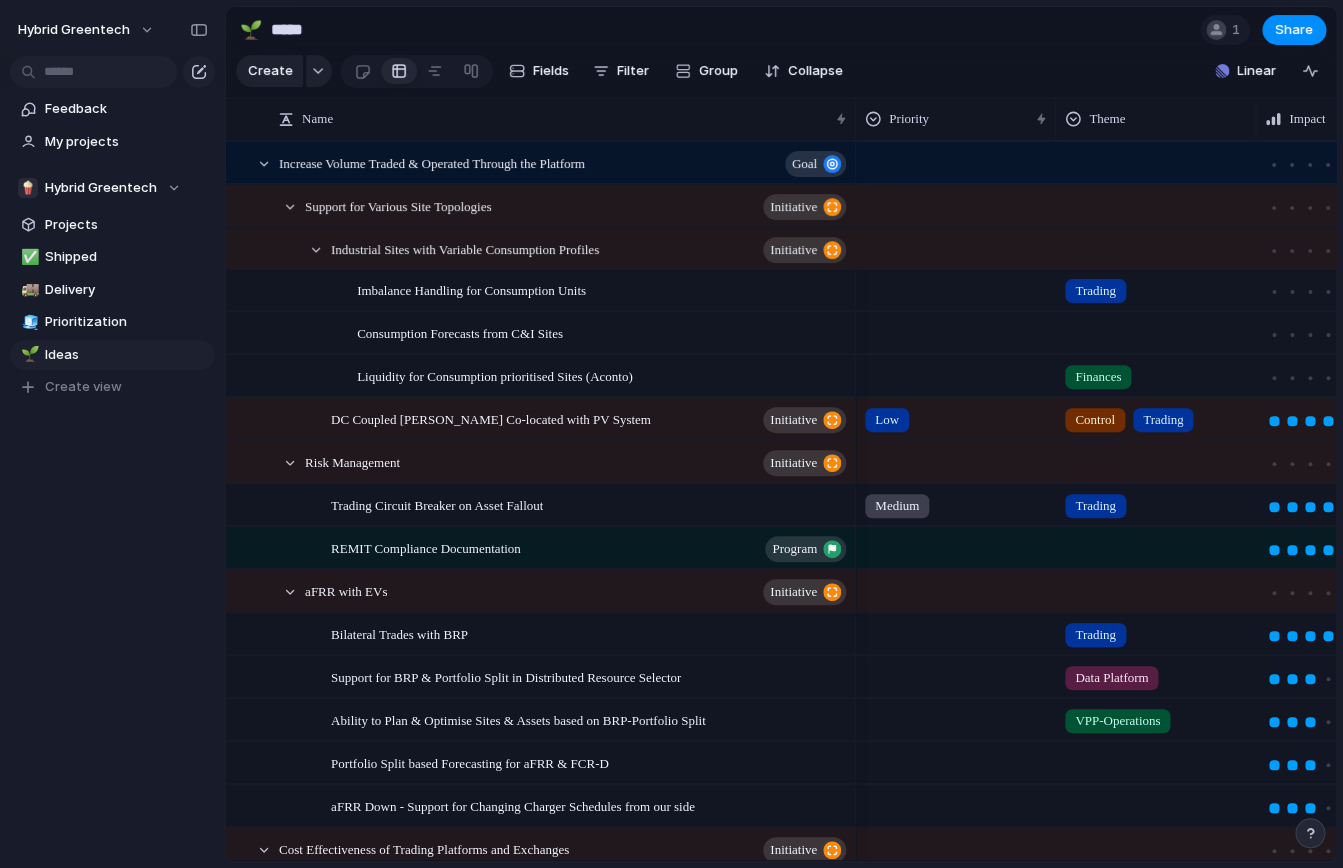 click on "VPP-Operations" at bounding box center [1117, 721] 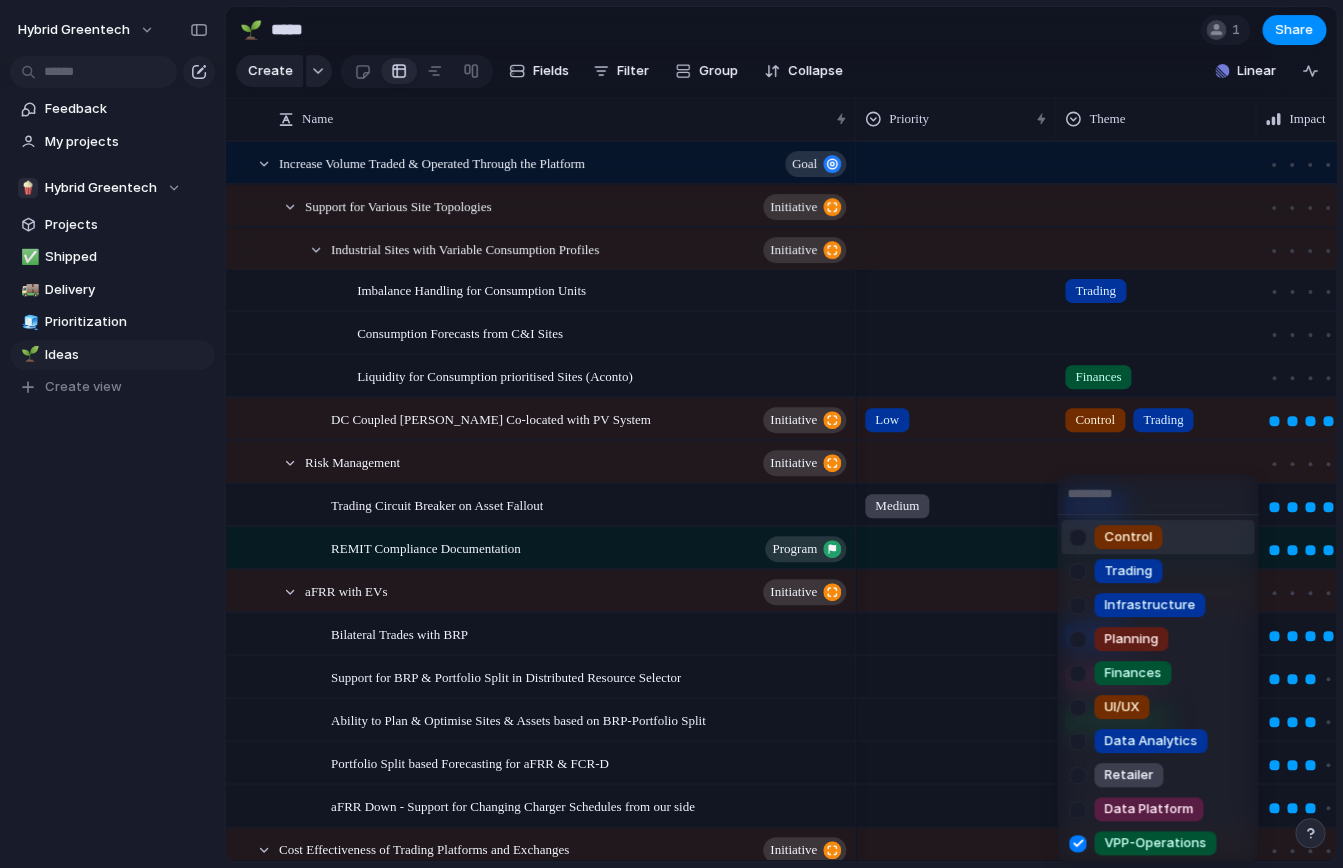 click at bounding box center (1077, 537) 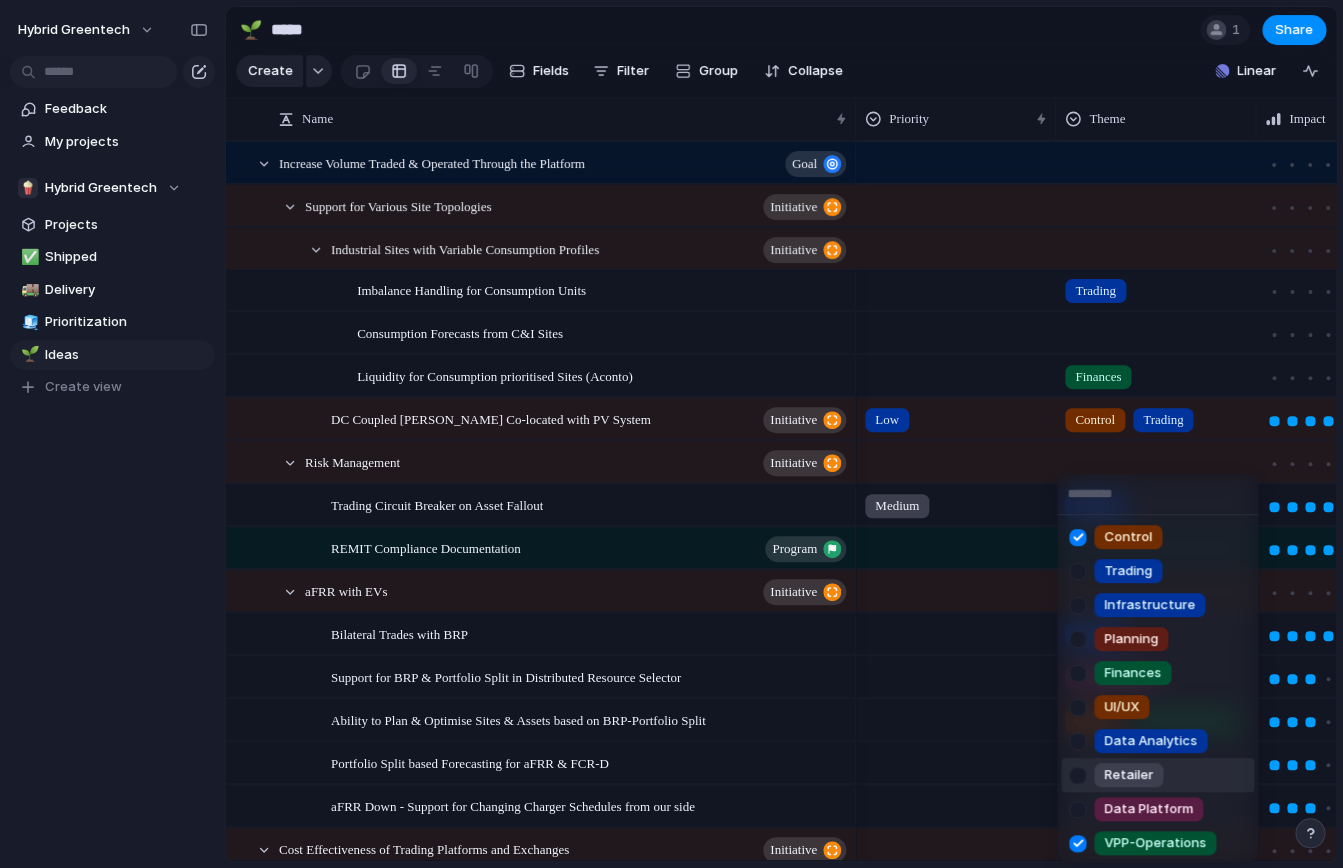 click on "Control   Trading   Infrastructure   Planning   Finances   UI/UX   Data Analytics   Retailer   Data Platform   VPP-Operations   Integration" at bounding box center (671, 434) 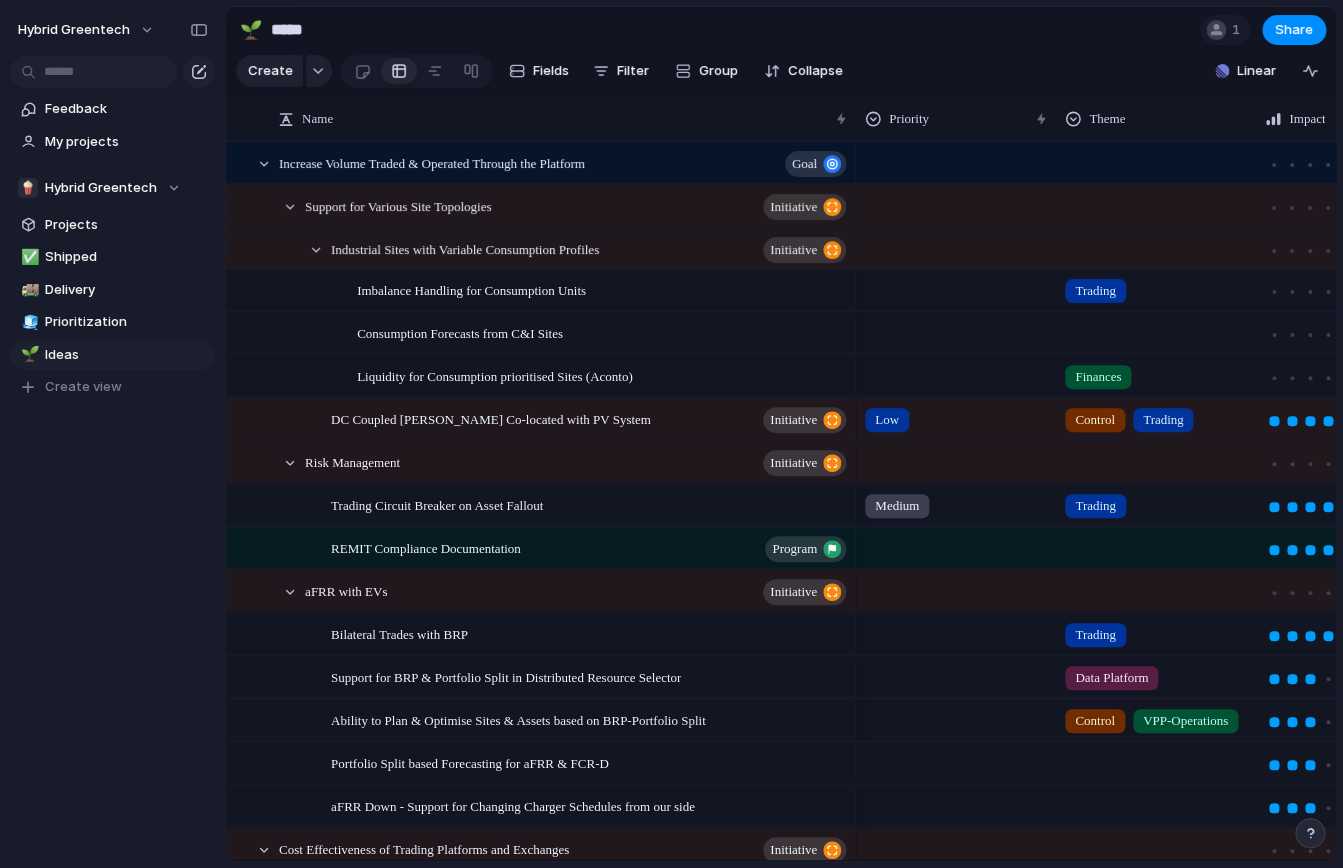 click at bounding box center (1156, 759) 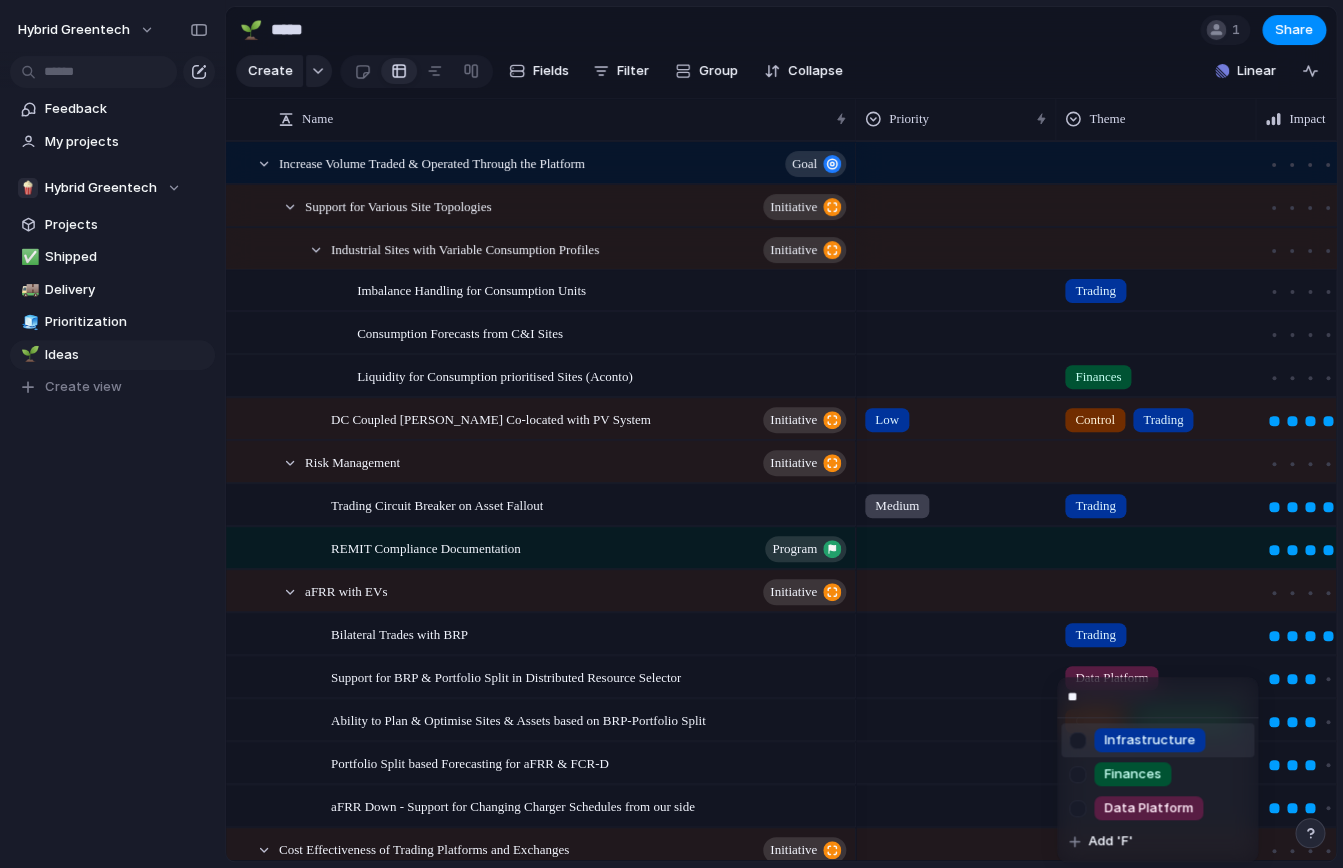 type on "*" 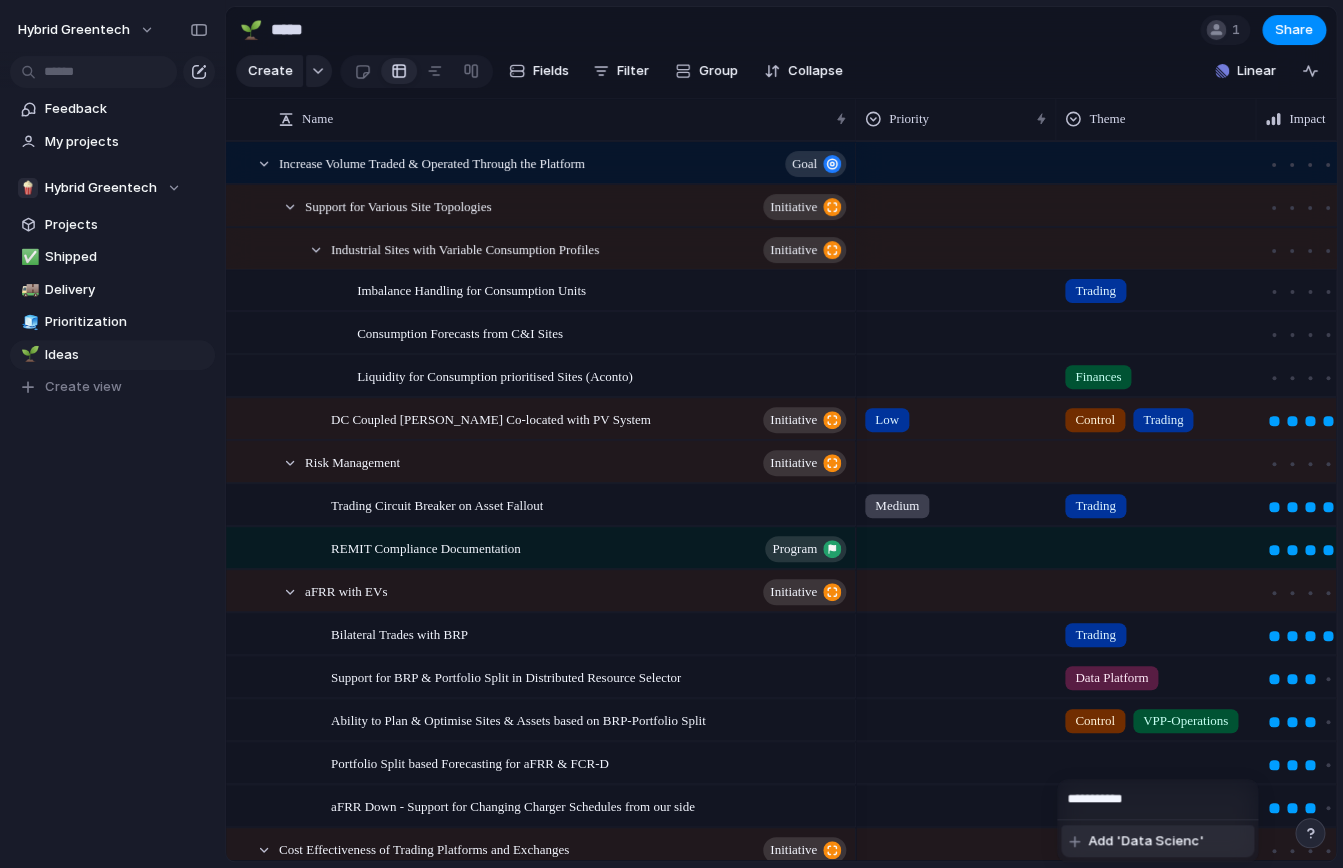 type on "**********" 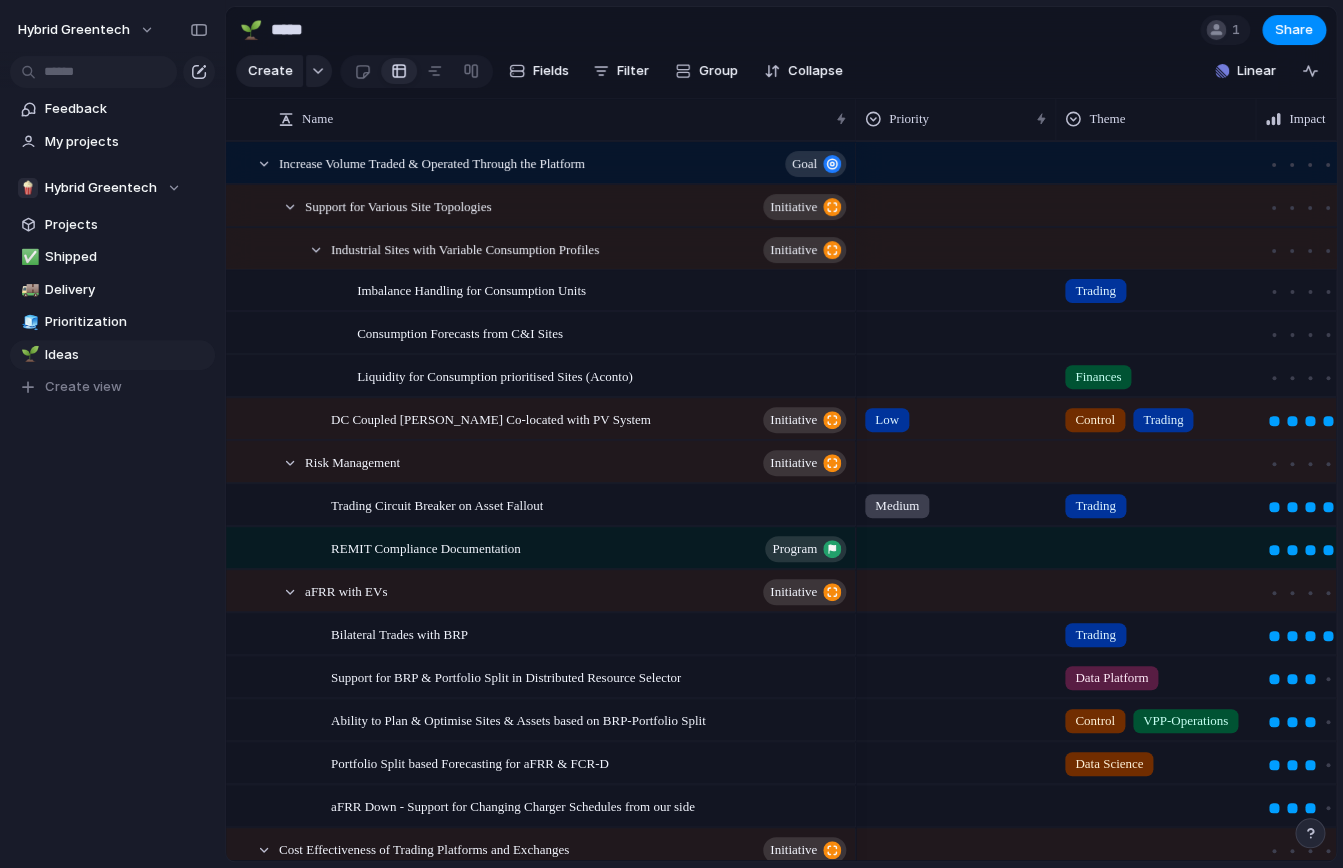 click at bounding box center (1156, 802) 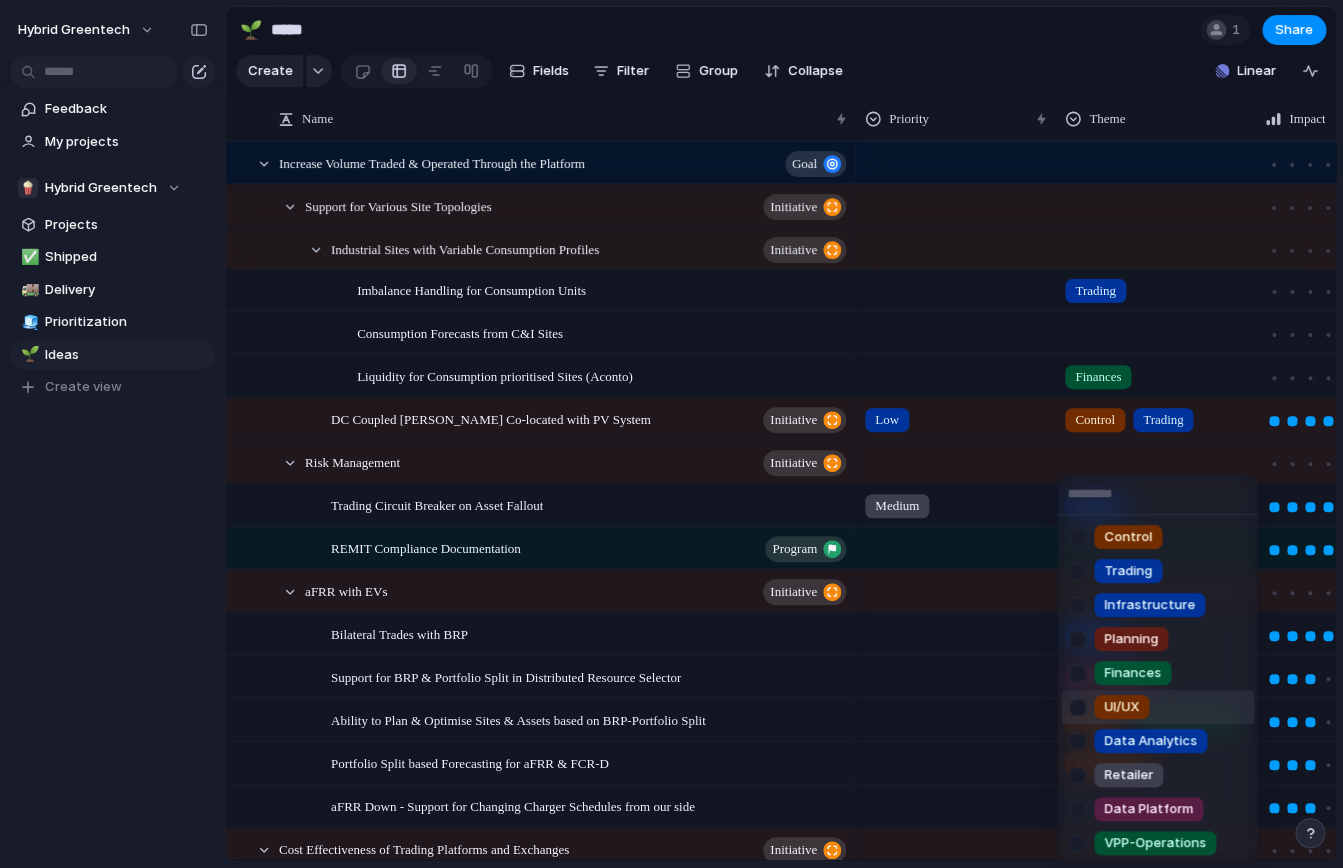 scroll, scrollTop: 71, scrollLeft: 0, axis: vertical 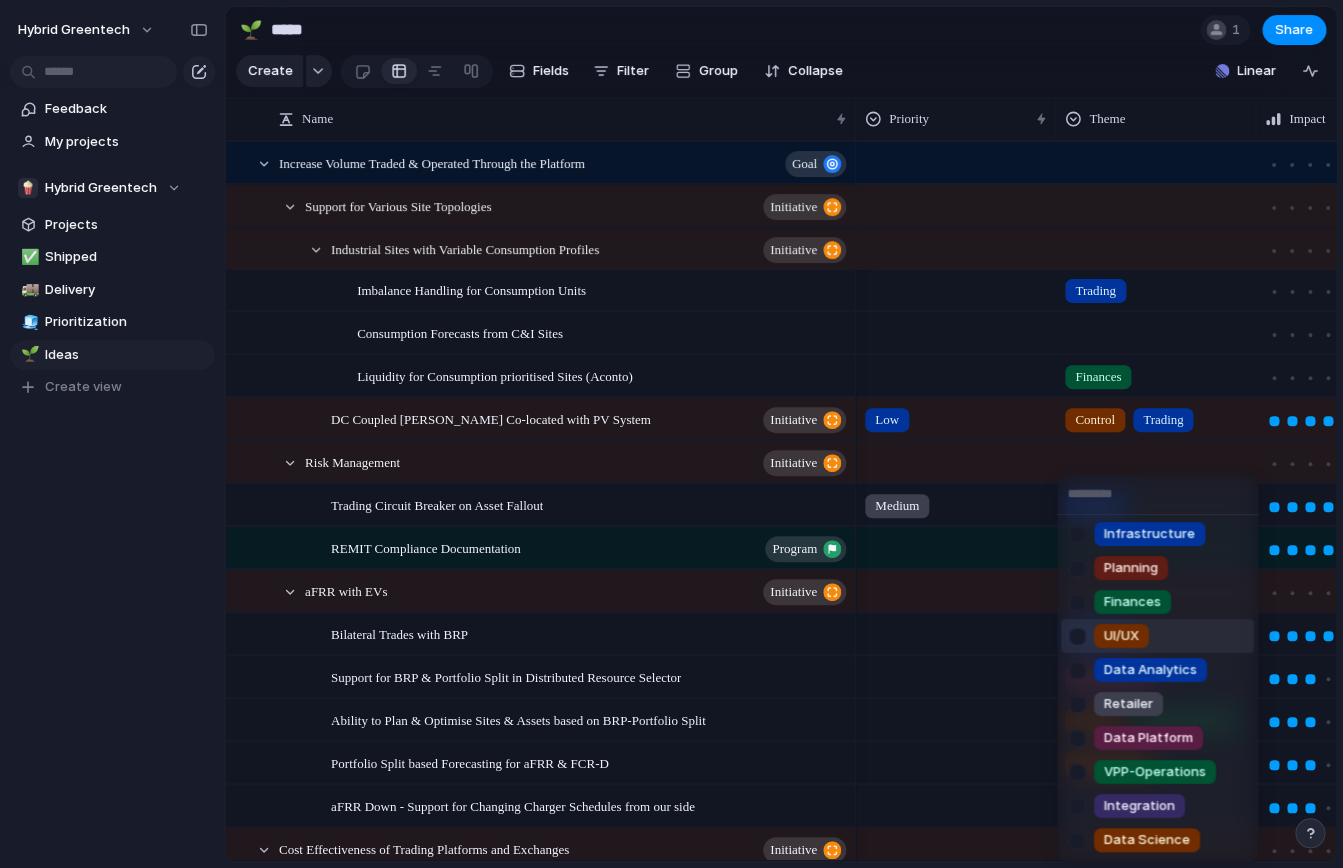 click on "UI/UX" at bounding box center (1121, 636) 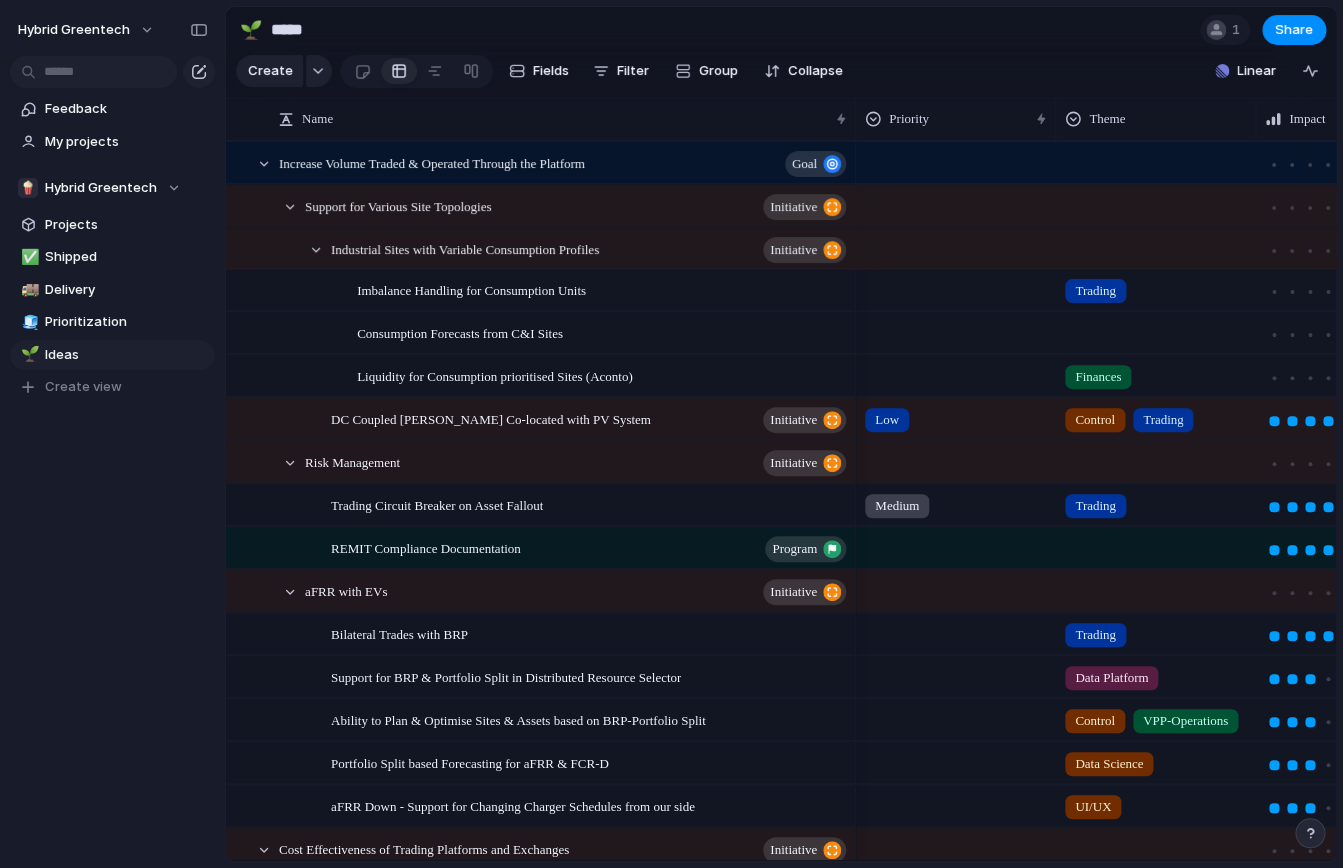click on "UI/UX" at bounding box center [1093, 807] 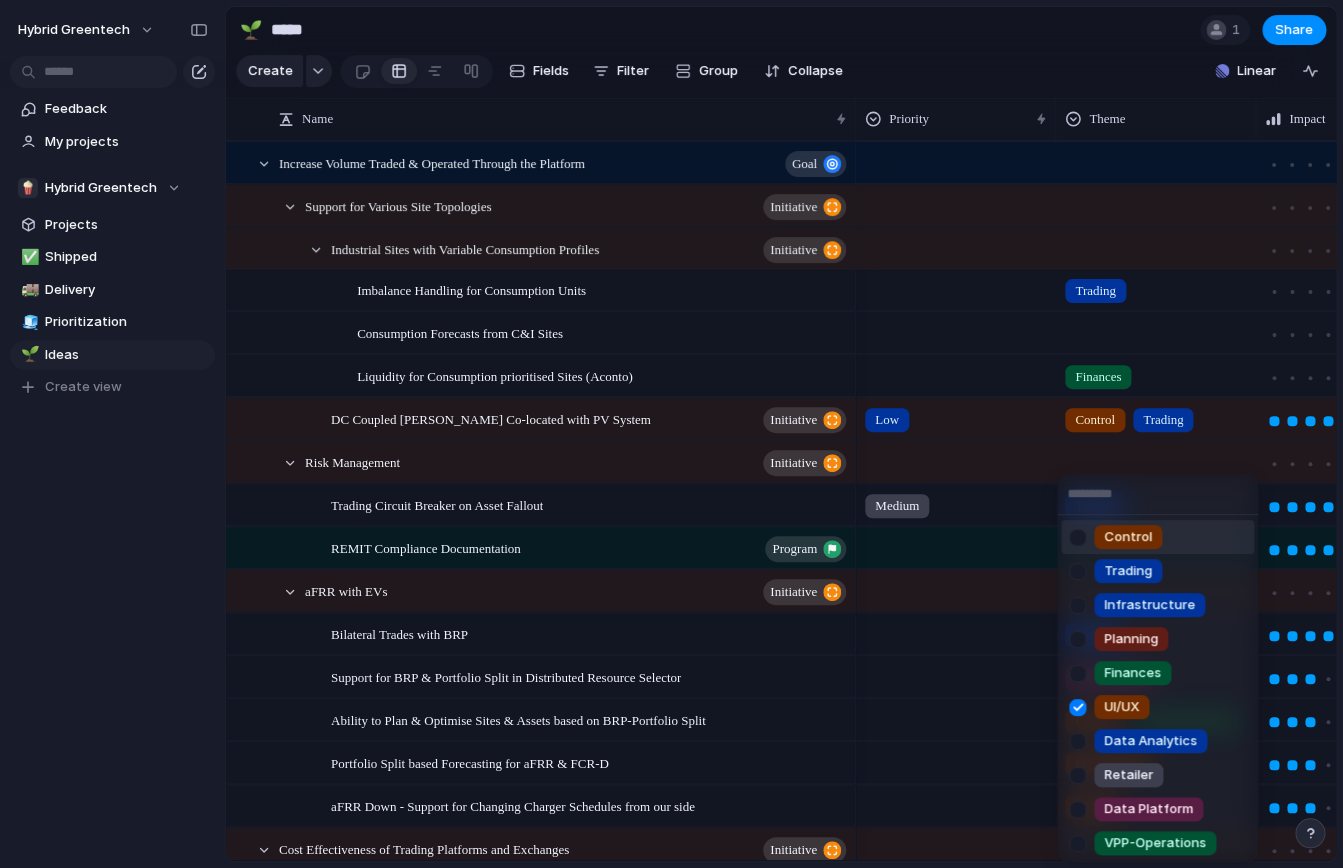 click on "Control" at bounding box center (1128, 537) 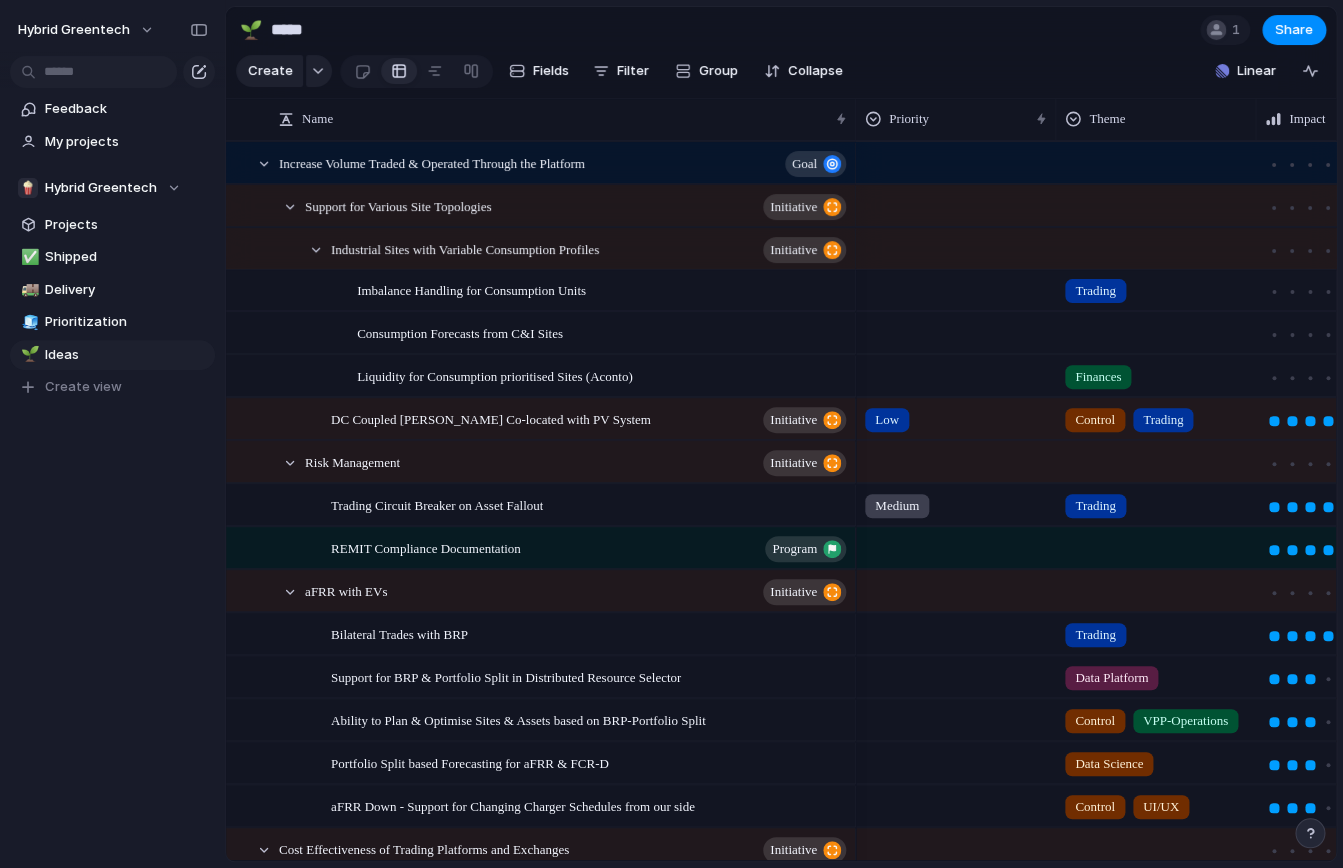 click on "Control" at bounding box center [1095, 807] 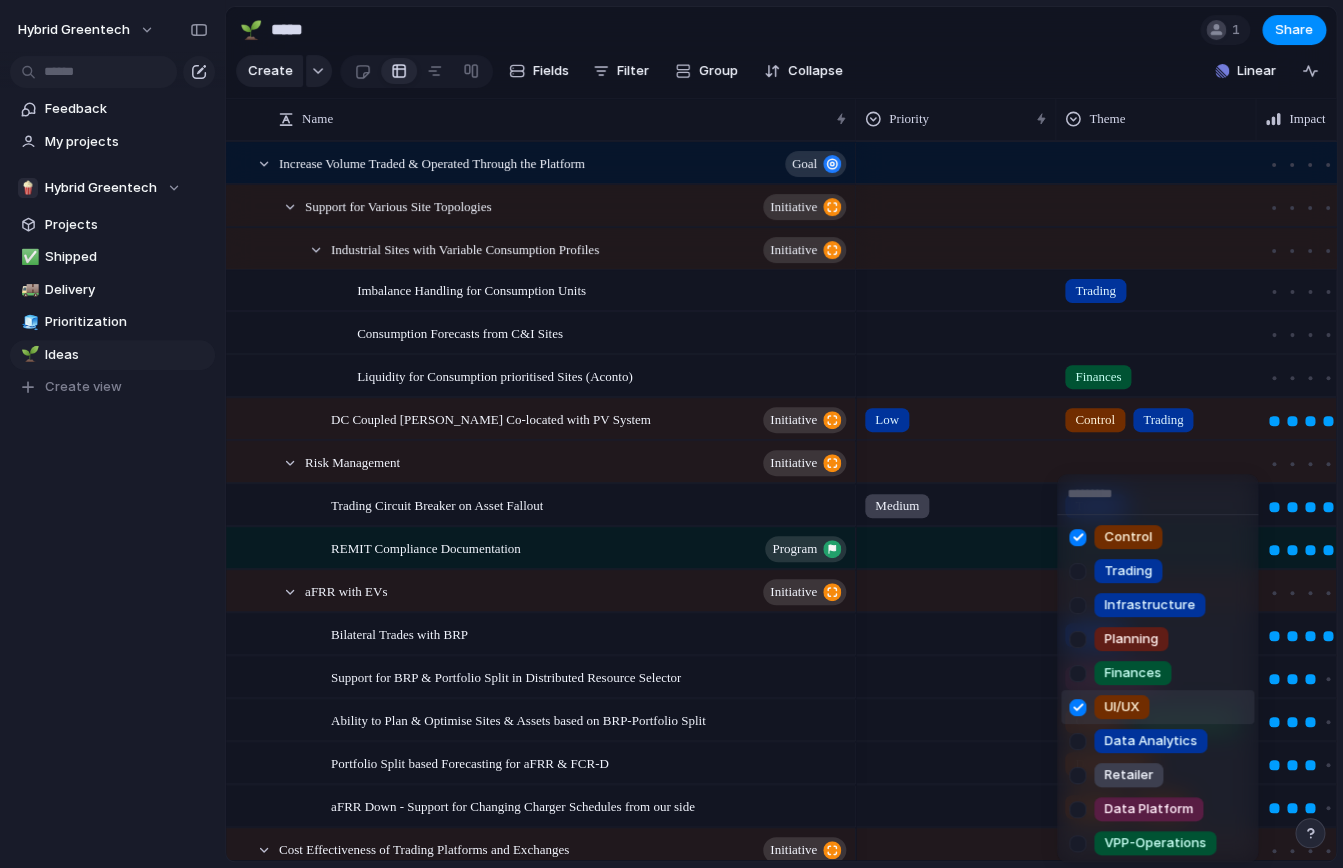 click at bounding box center (1077, 707) 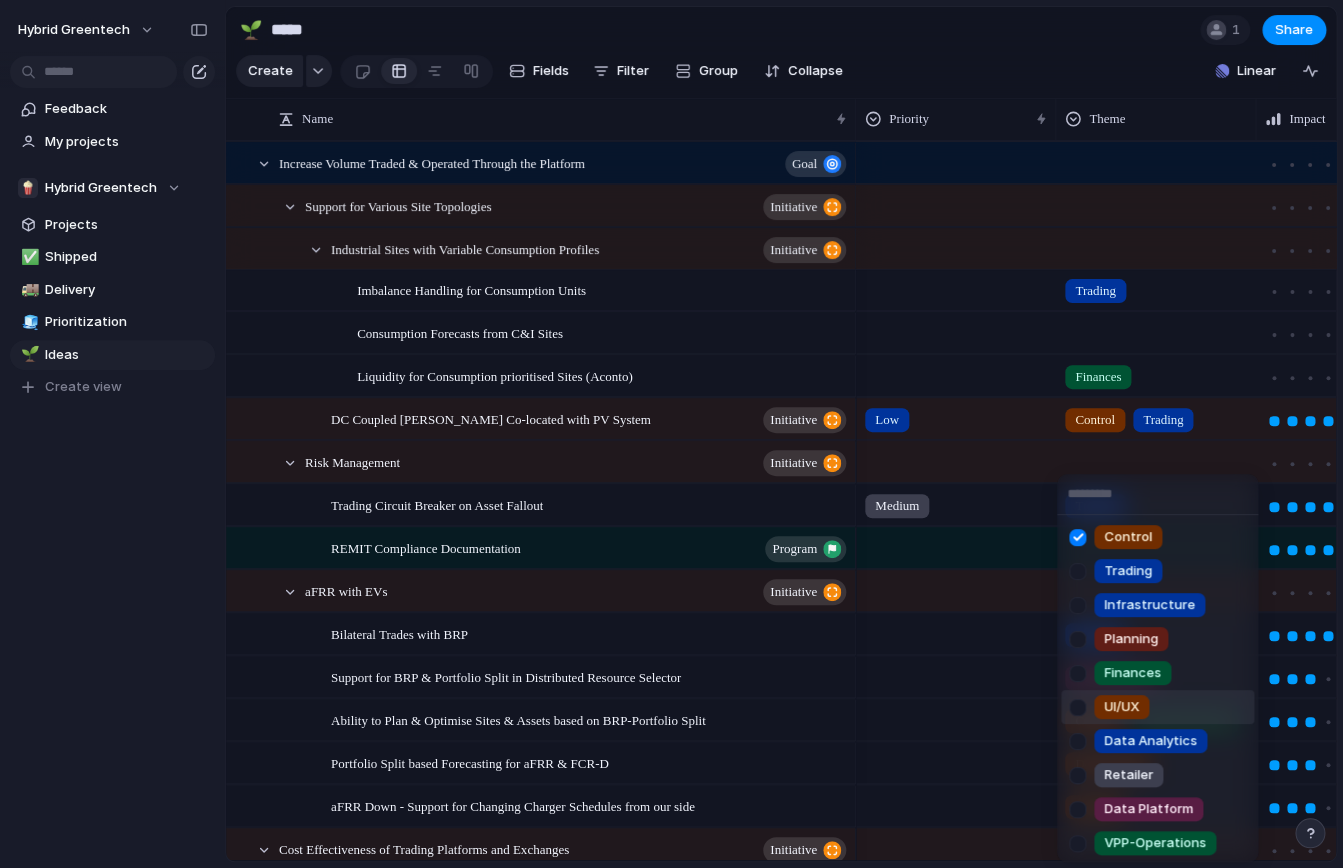 click on "Control   Trading   Infrastructure   Planning   Finances   UI/UX   Data Analytics   Retailer   Data Platform   VPP-Operations   Integration   Data Science" at bounding box center [671, 434] 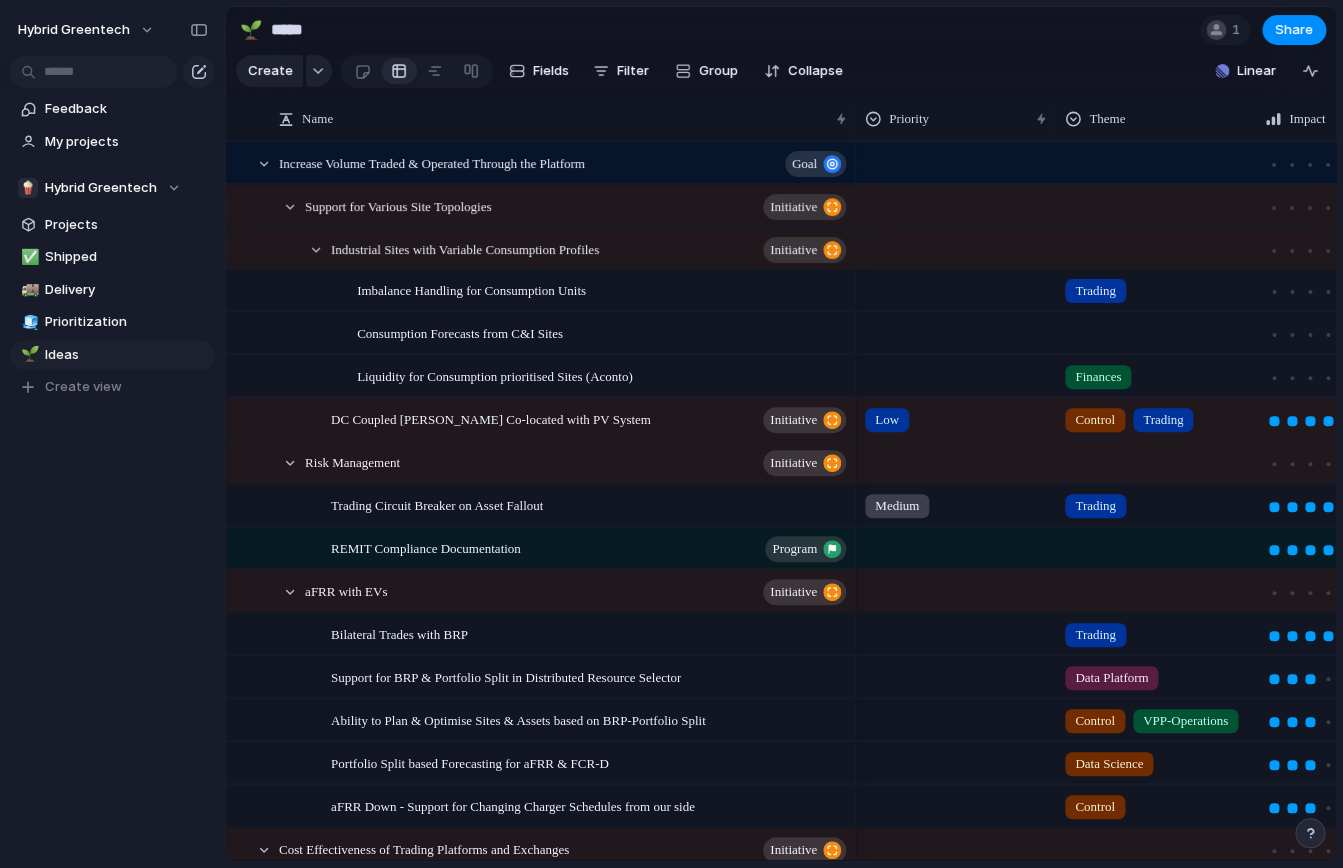 scroll, scrollTop: 1079, scrollLeft: 0, axis: vertical 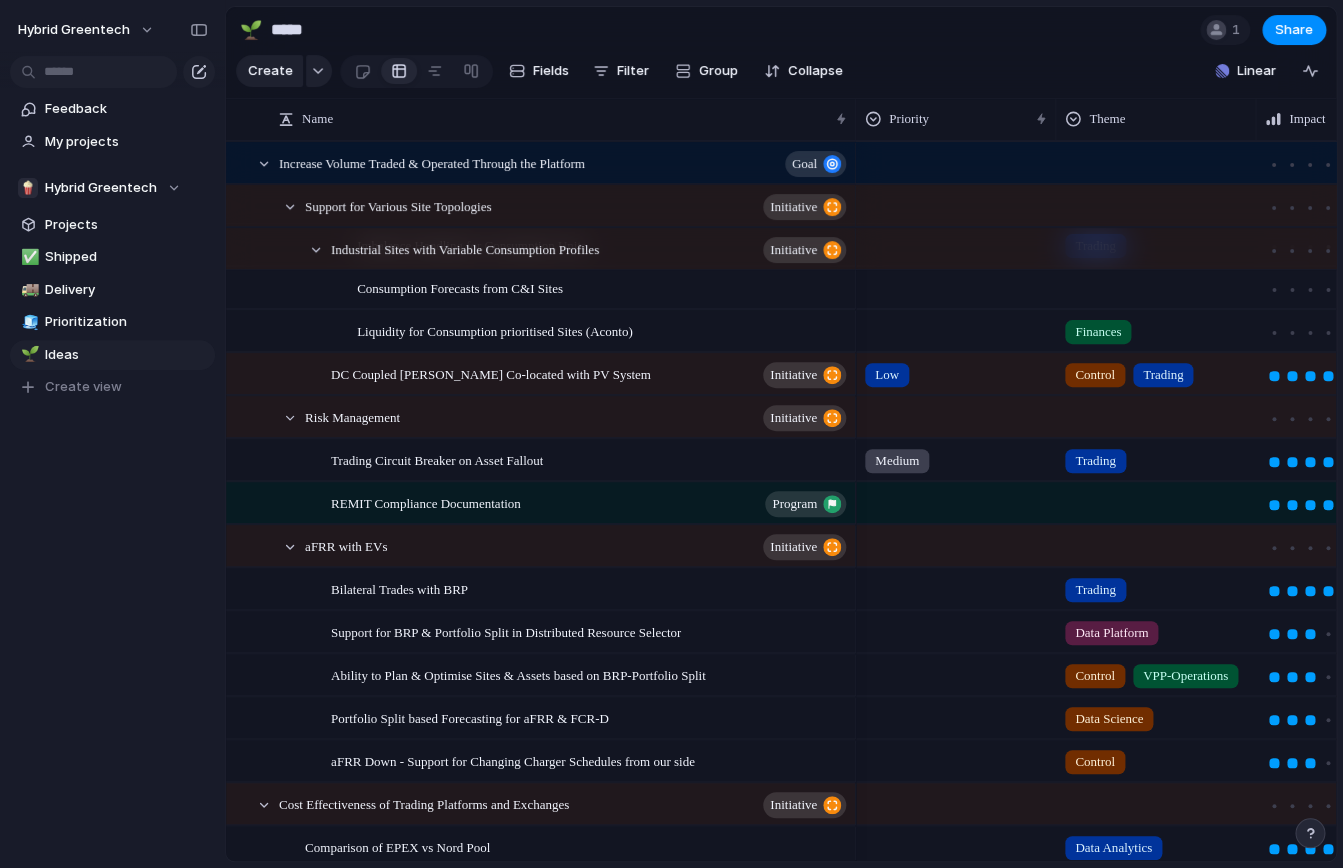 click on "Data Science" at bounding box center (1109, 719) 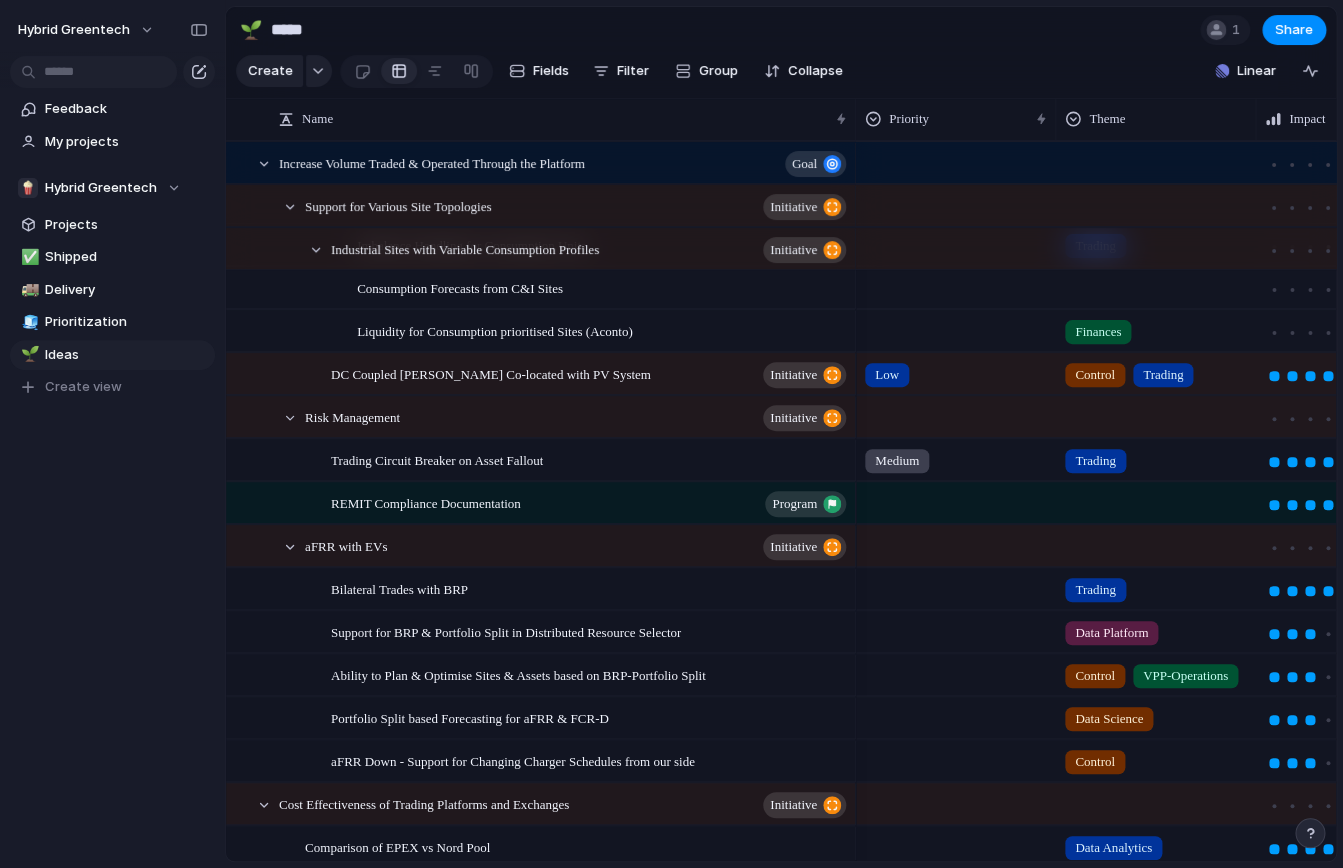 click on "Control   Trading   Infrastructure   Planning   Finances   UI/UX   Data Analytics   Retailer   Data Platform   VPP-Operations   Integration   Data Science" at bounding box center [671, 434] 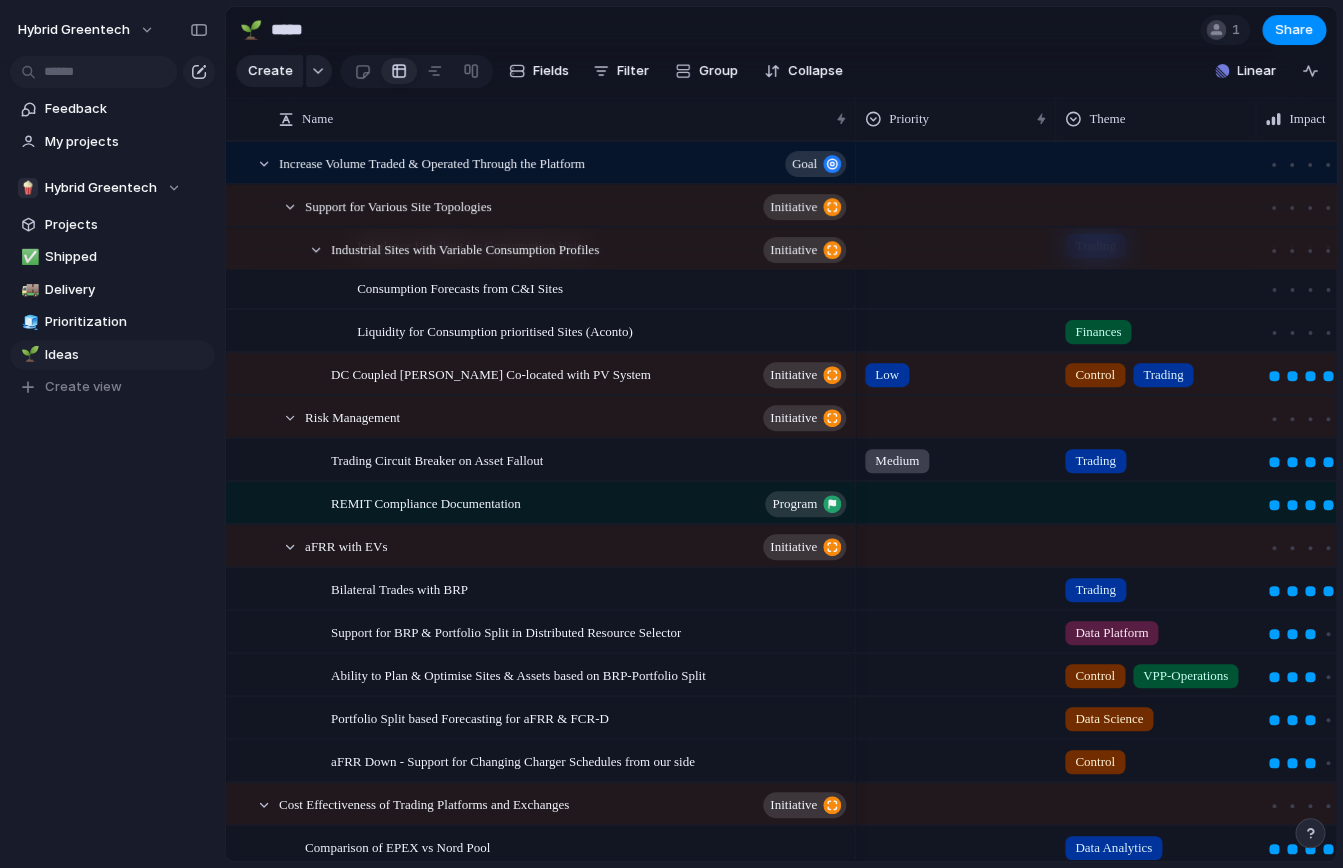 click on "Data Science" at bounding box center [1109, 719] 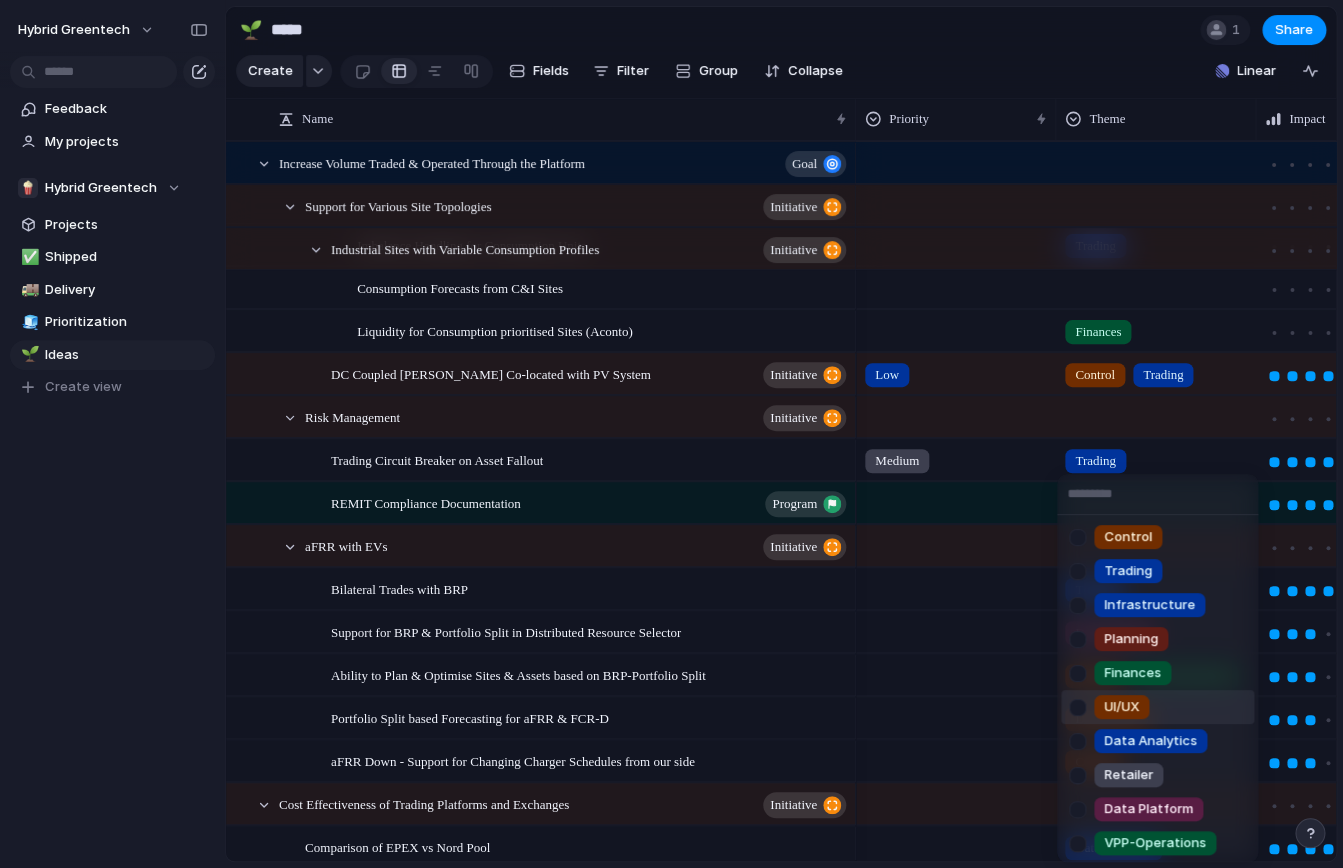 click on "Control   Trading   Infrastructure   Planning   Finances   UI/UX   Data Analytics   Retailer   Data Platform   VPP-Operations   Integration   Data Science" at bounding box center [671, 434] 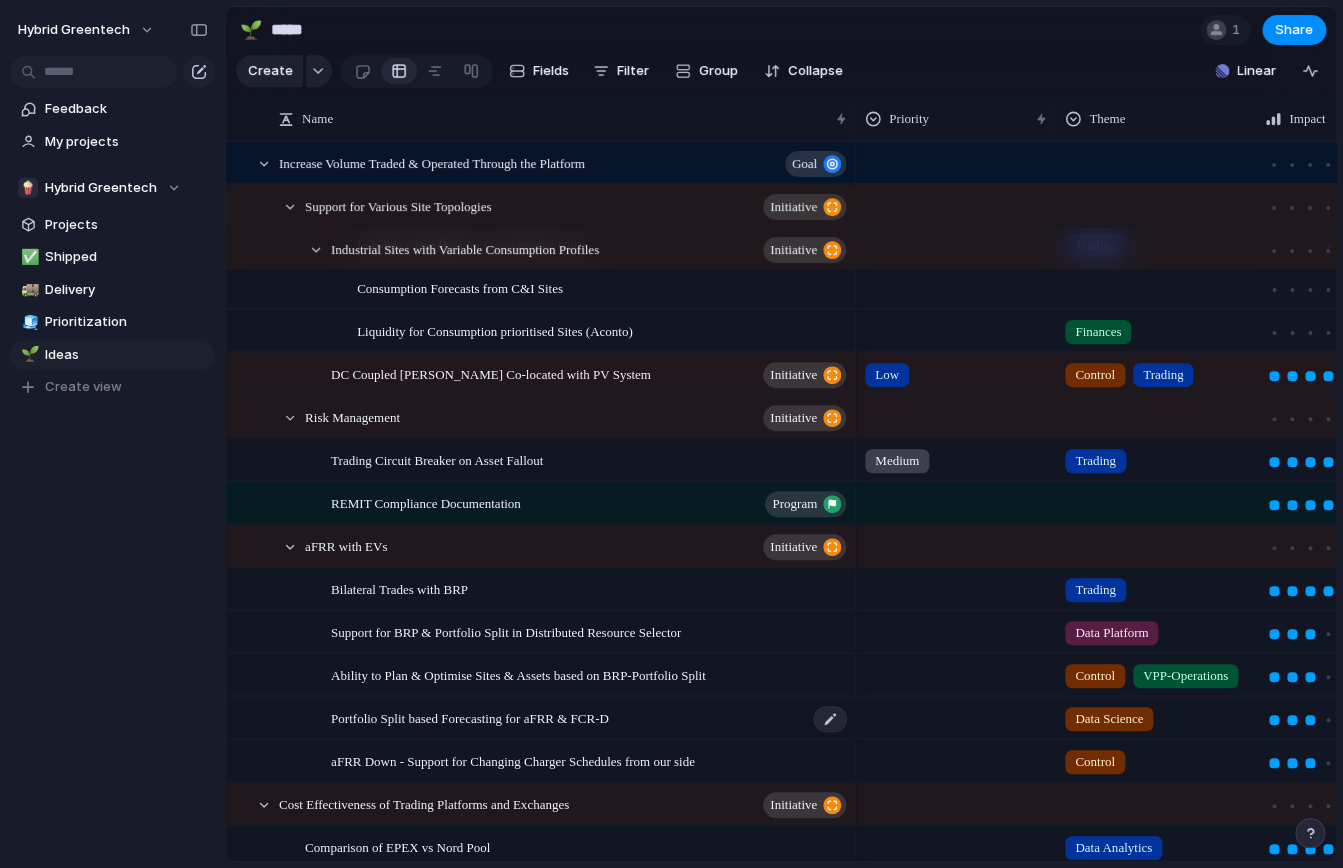 click on "Portfolio Split based Forecasting for aFRR & FCR-D" at bounding box center (590, 718) 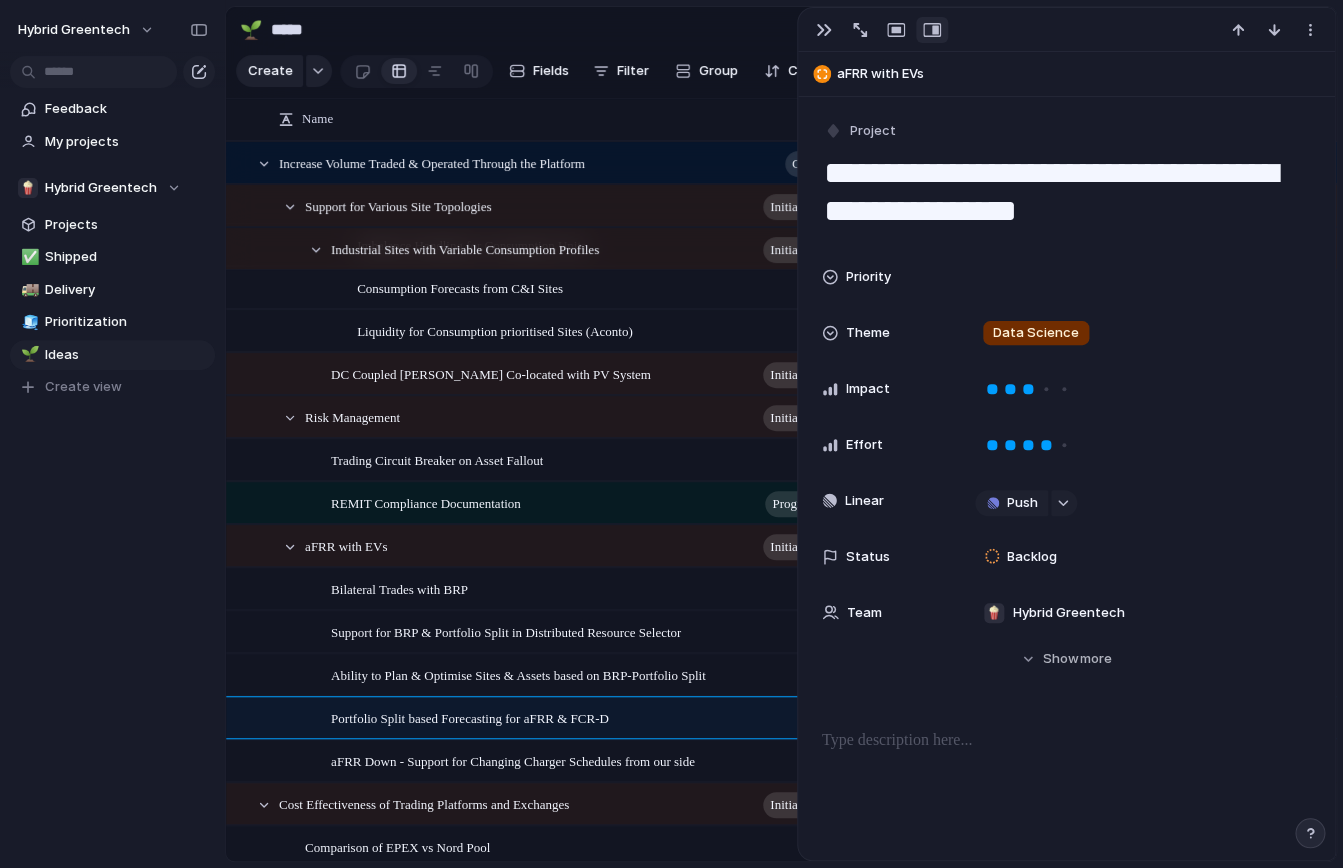 click on "Portfolio Split based Forecasting for aFRR & FCR-D" at bounding box center [590, 718] 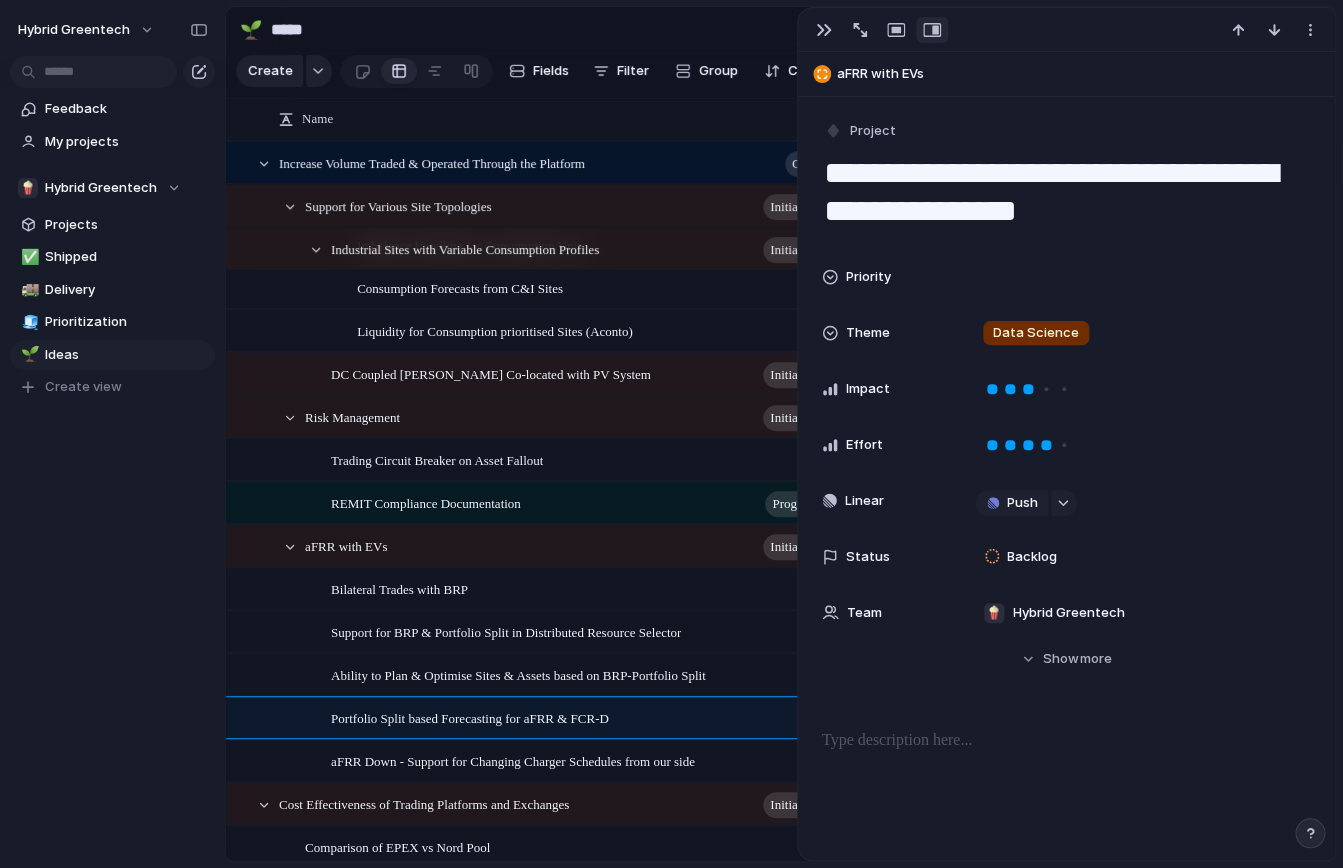click on "**********" at bounding box center (1066, 192) 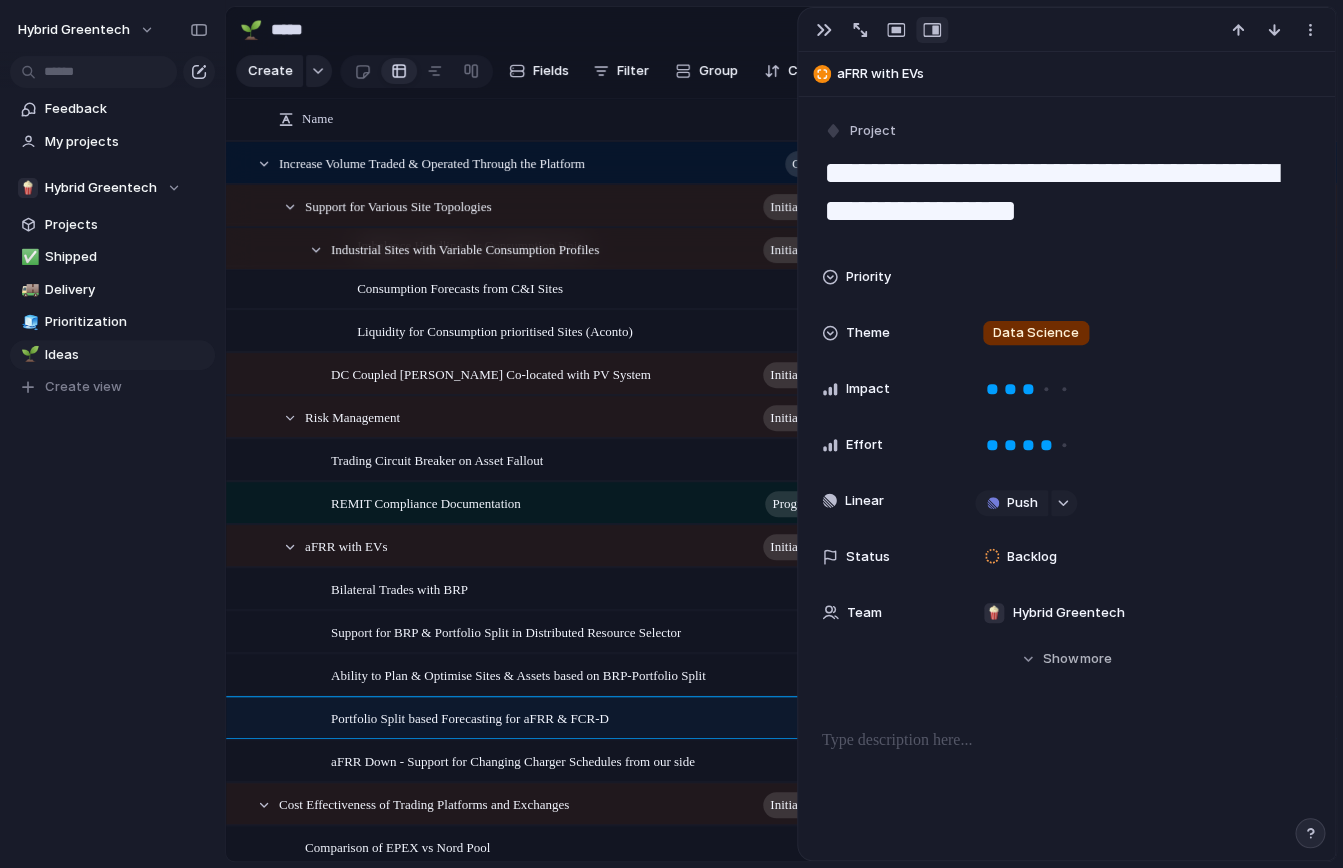 drag, startPoint x: 1116, startPoint y: 175, endPoint x: 805, endPoint y: 155, distance: 311.64243 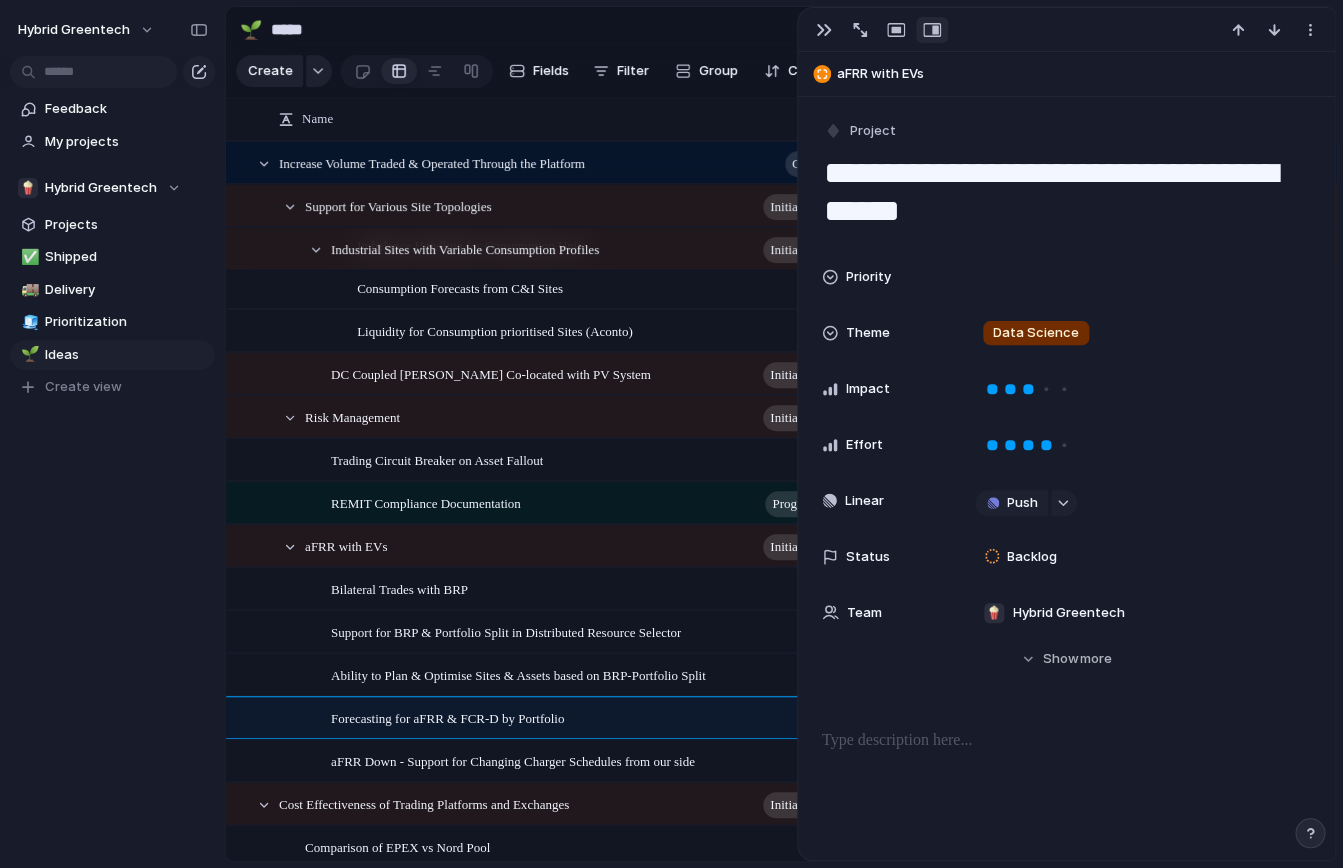 type on "**********" 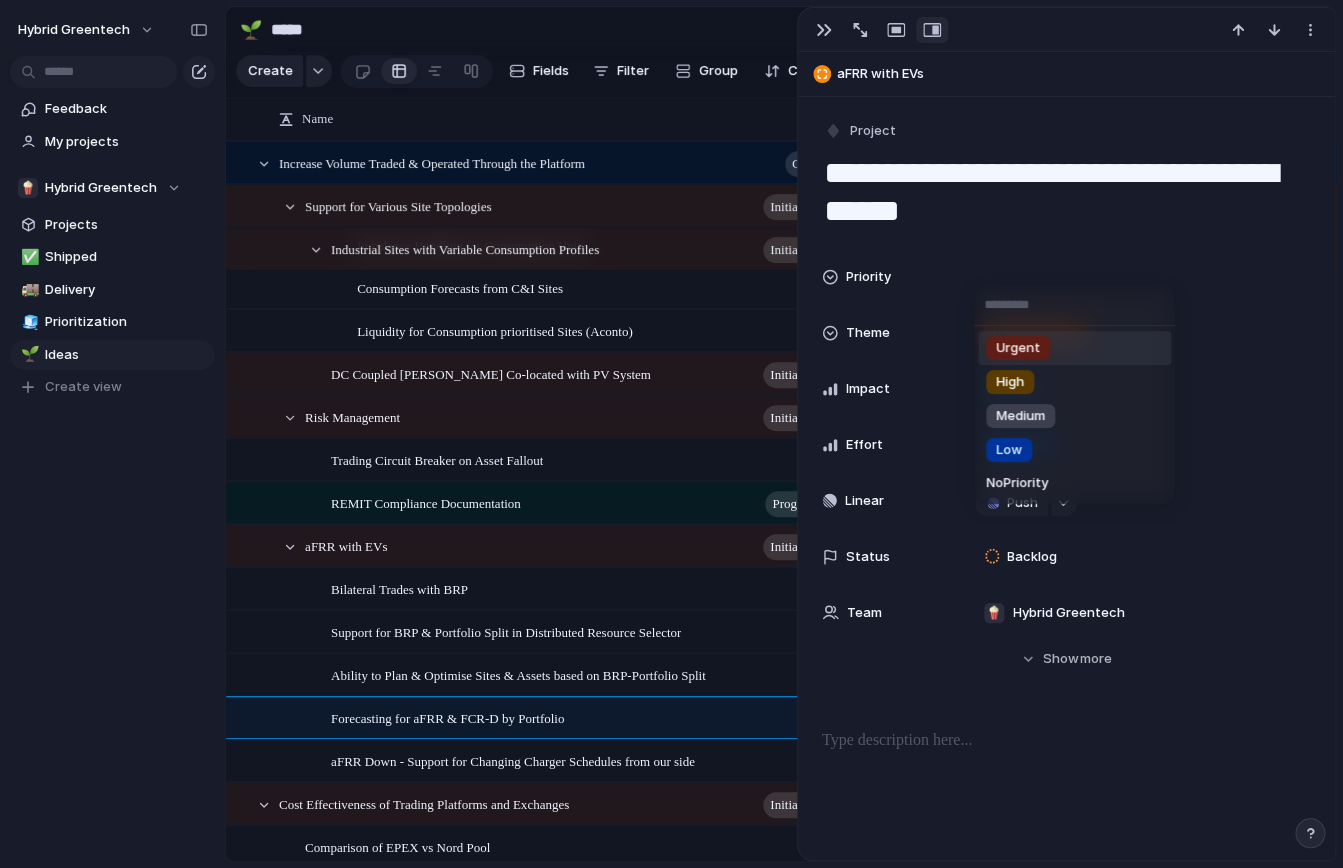 click on "Urgent   High   Medium   Low   No  Priority" at bounding box center [671, 434] 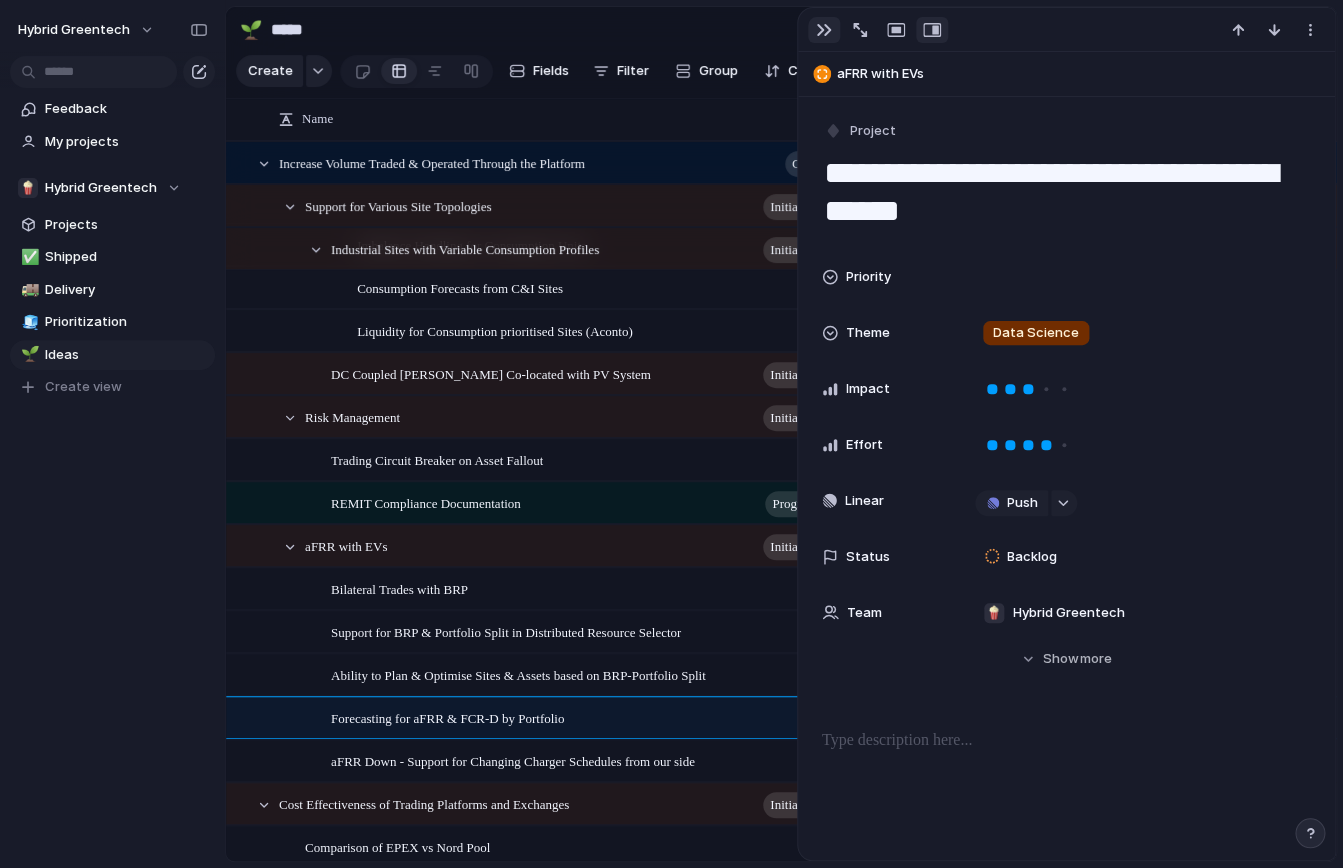 click at bounding box center [824, 30] 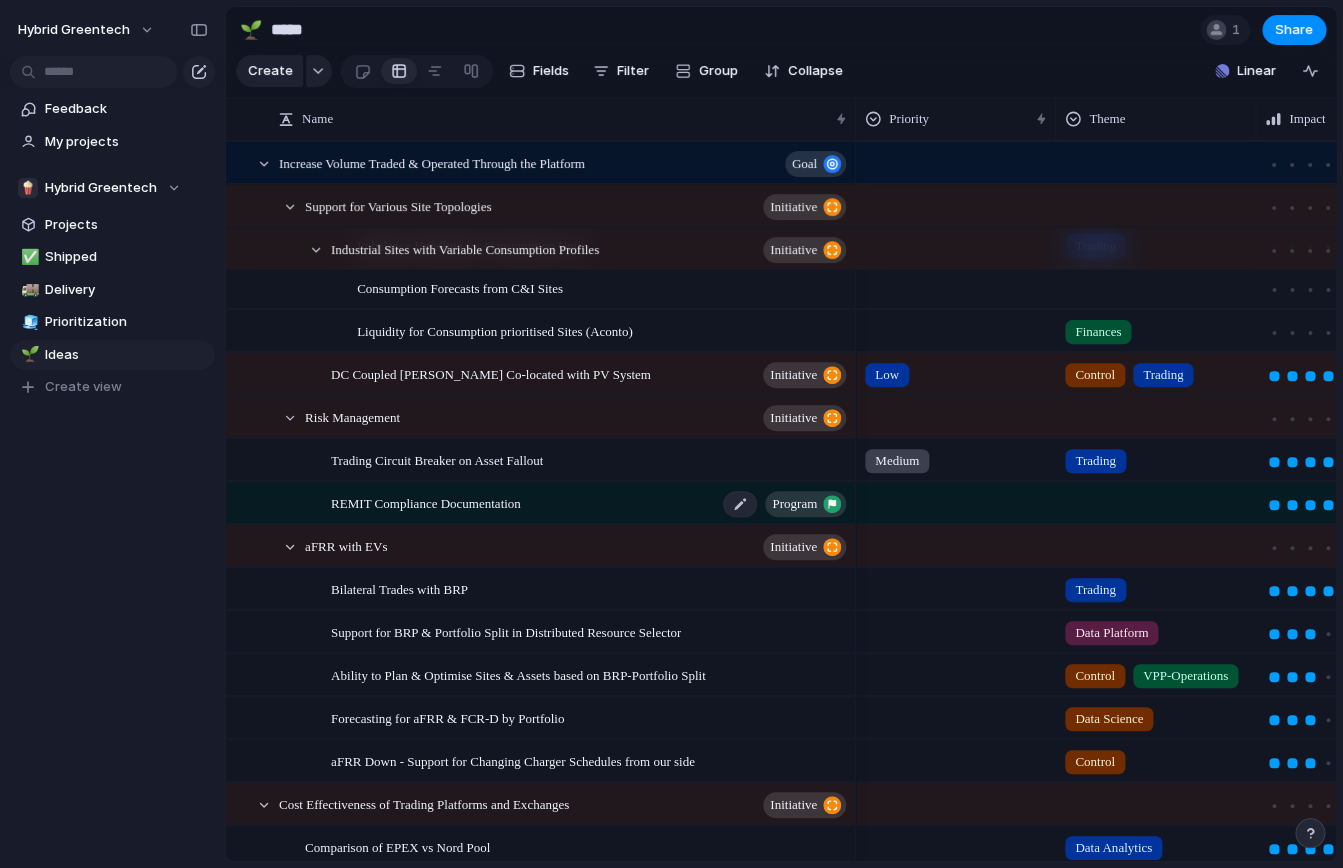 scroll, scrollTop: 1131, scrollLeft: 0, axis: vertical 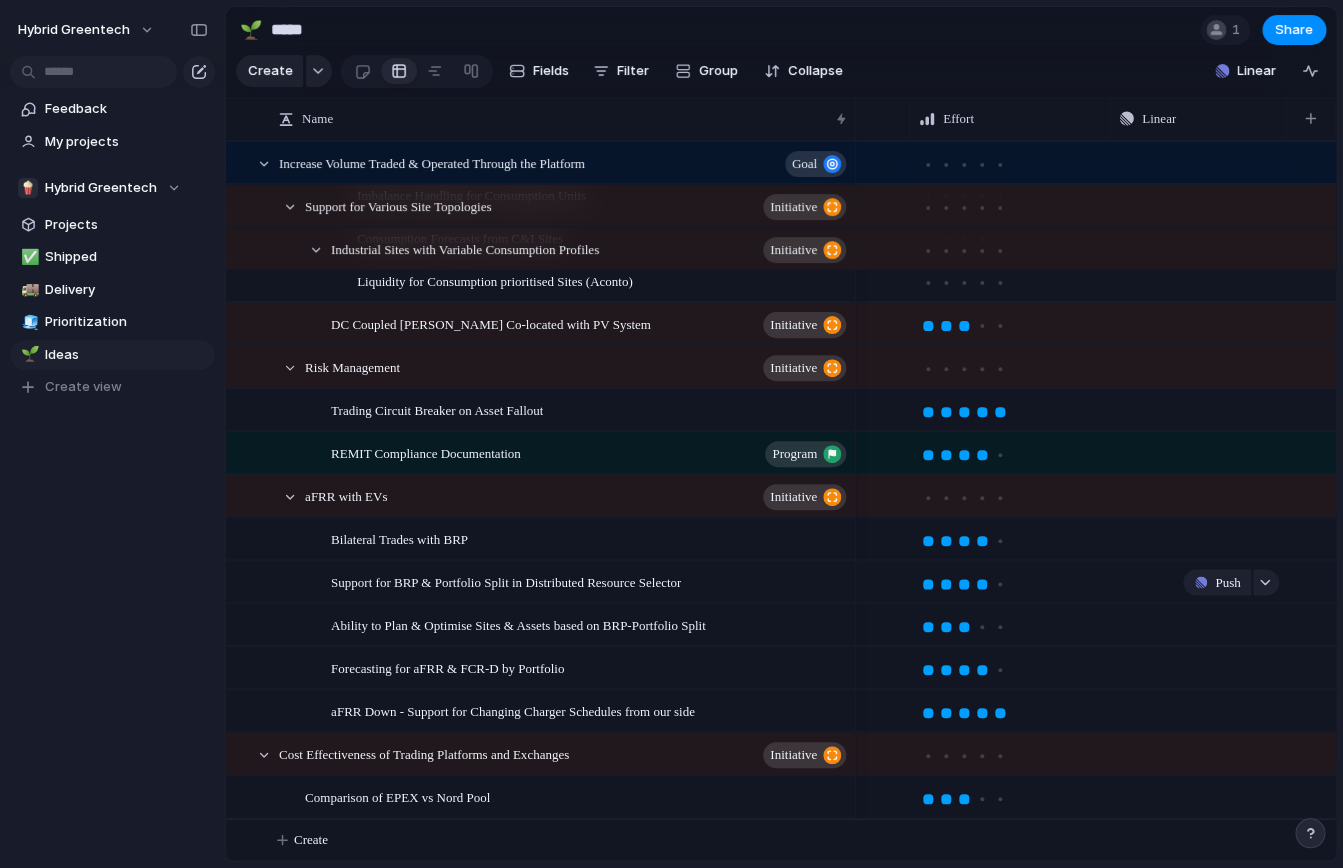 click on "Push" at bounding box center (1198, 581) 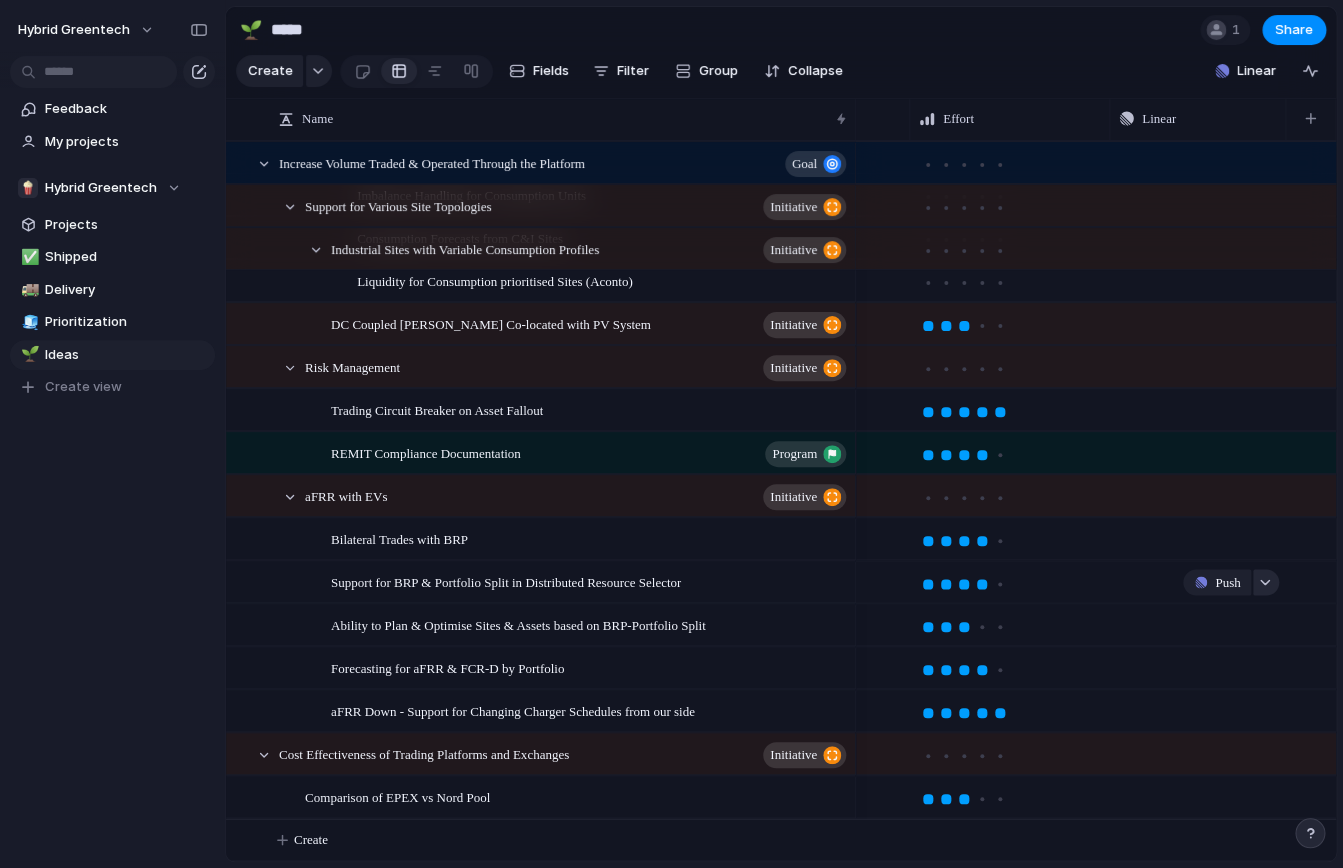 click at bounding box center (1265, 582) 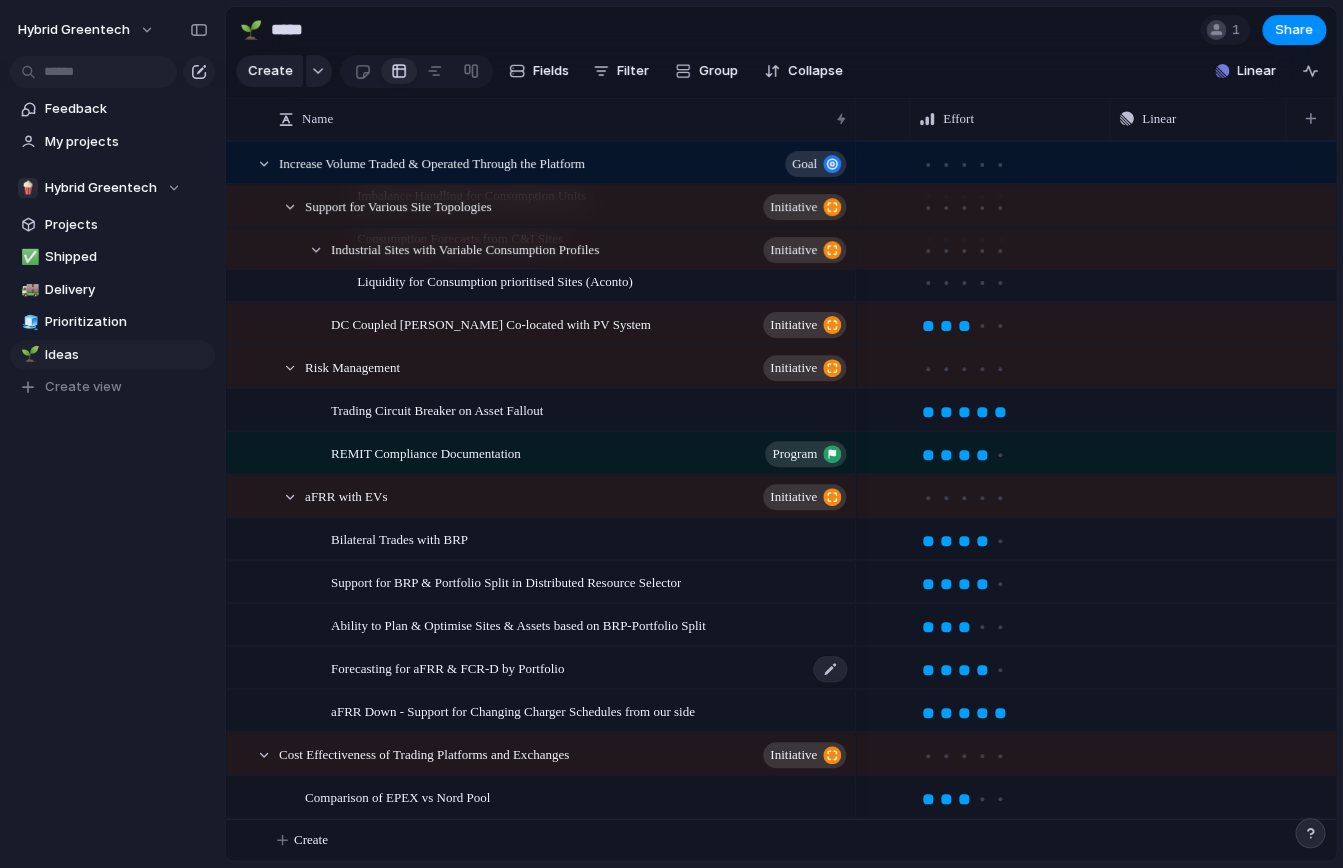 scroll, scrollTop: 1021, scrollLeft: 0, axis: vertical 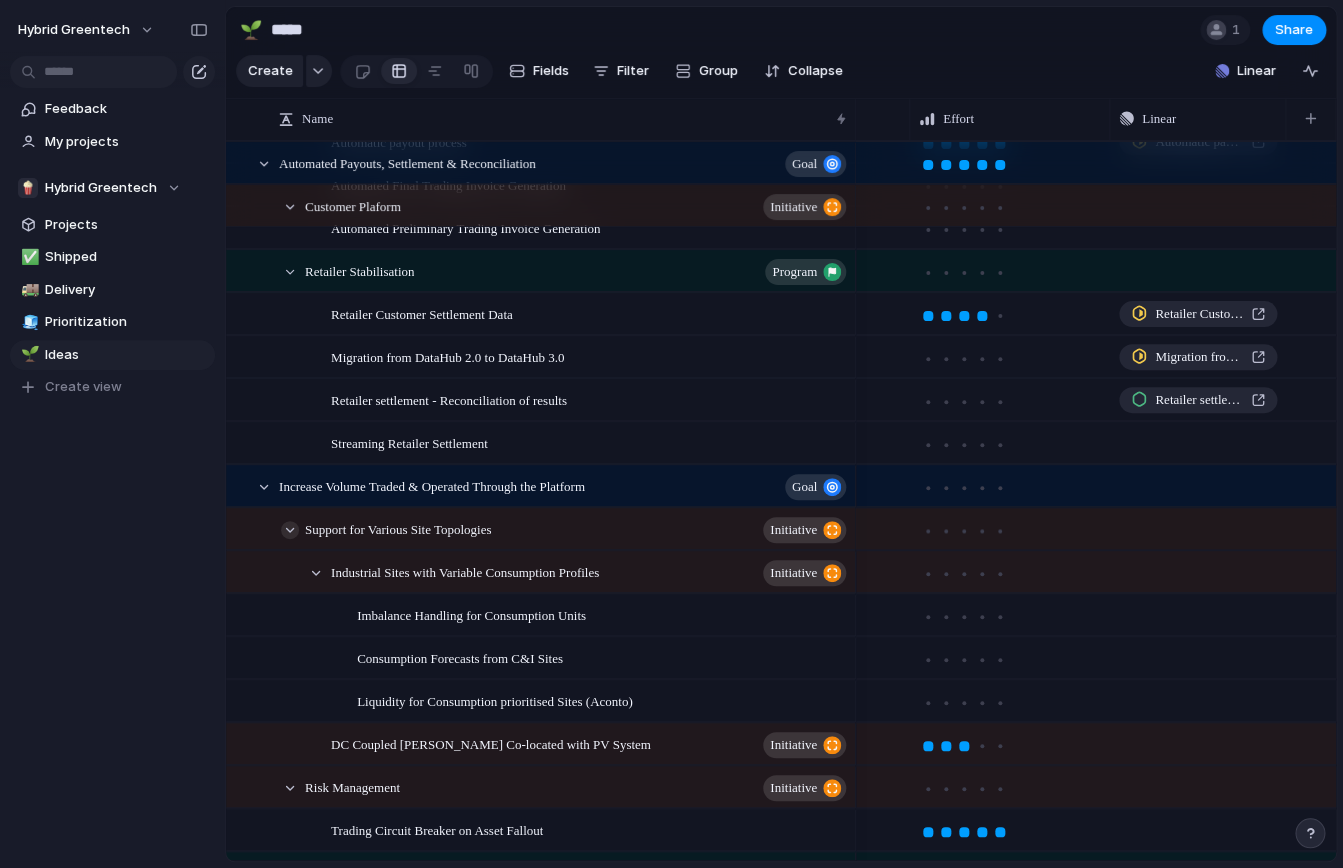 click at bounding box center (290, 530) 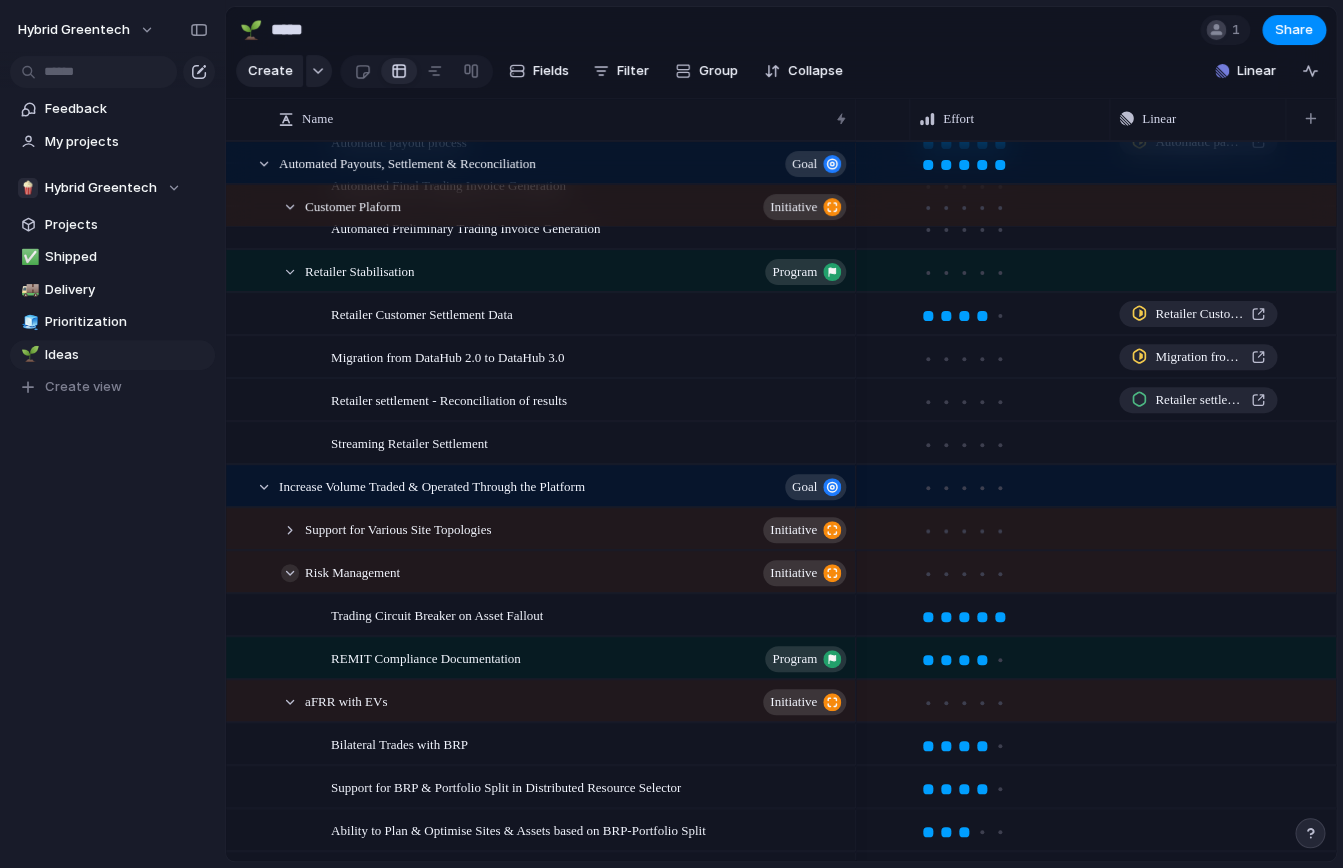 click at bounding box center (290, 573) 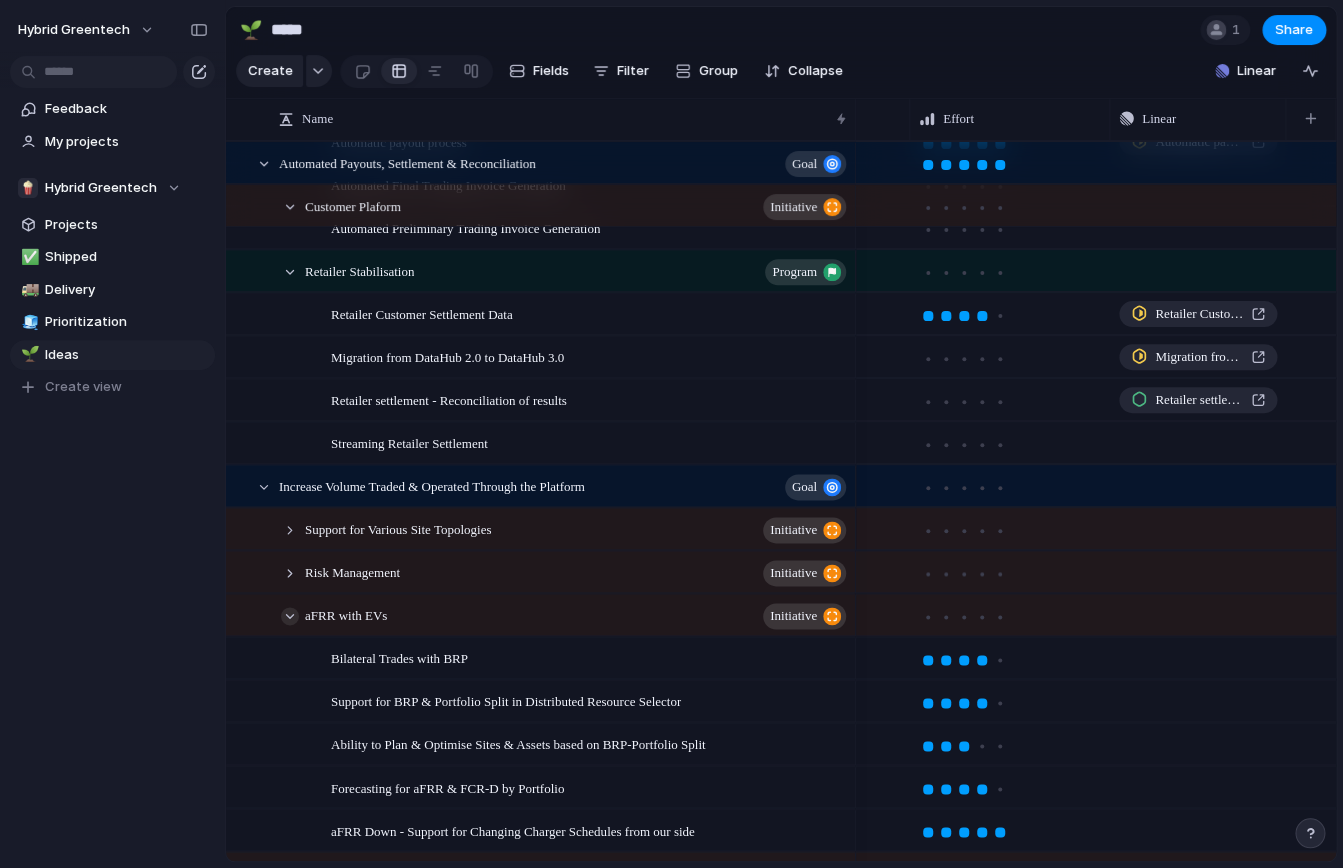 click at bounding box center [290, 616] 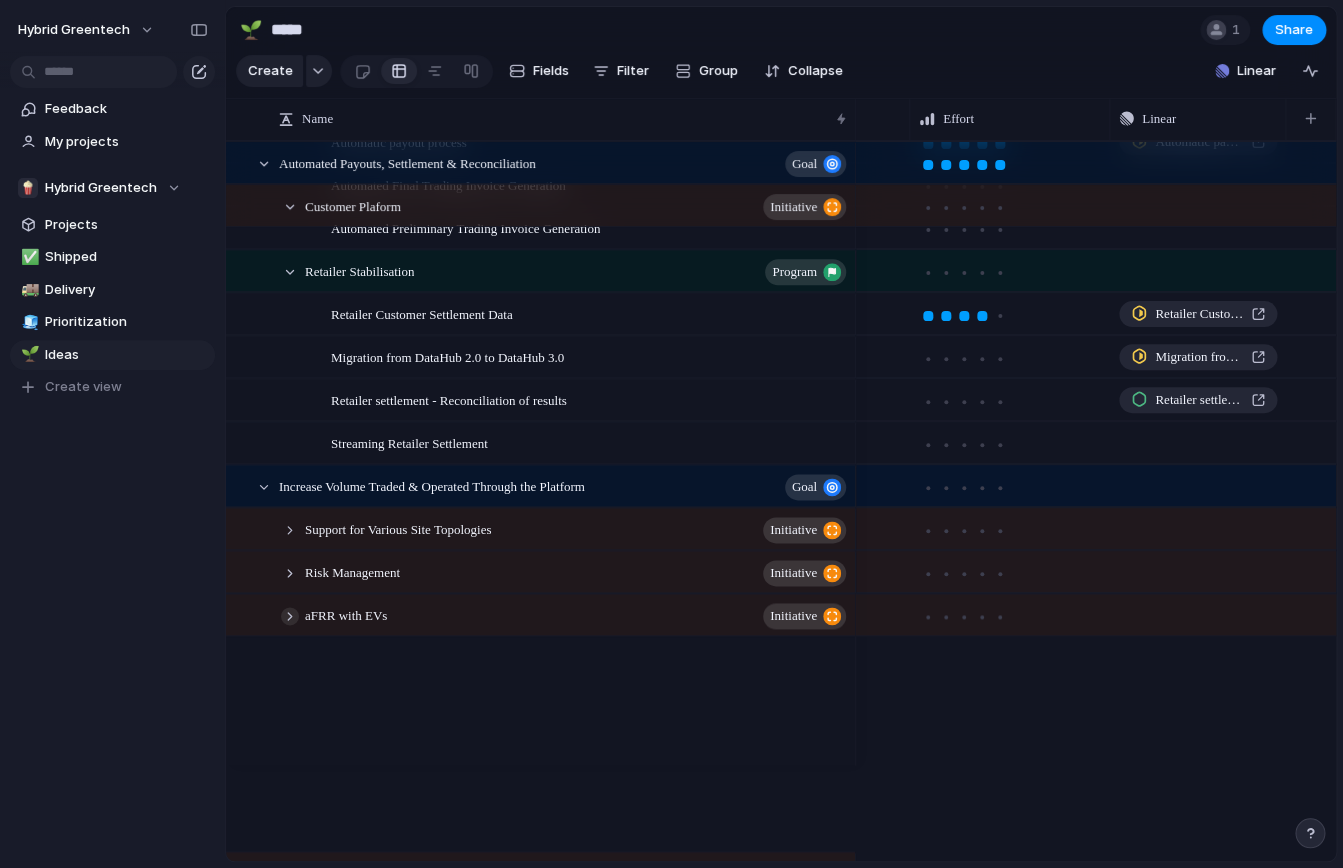 scroll, scrollTop: 615, scrollLeft: 0, axis: vertical 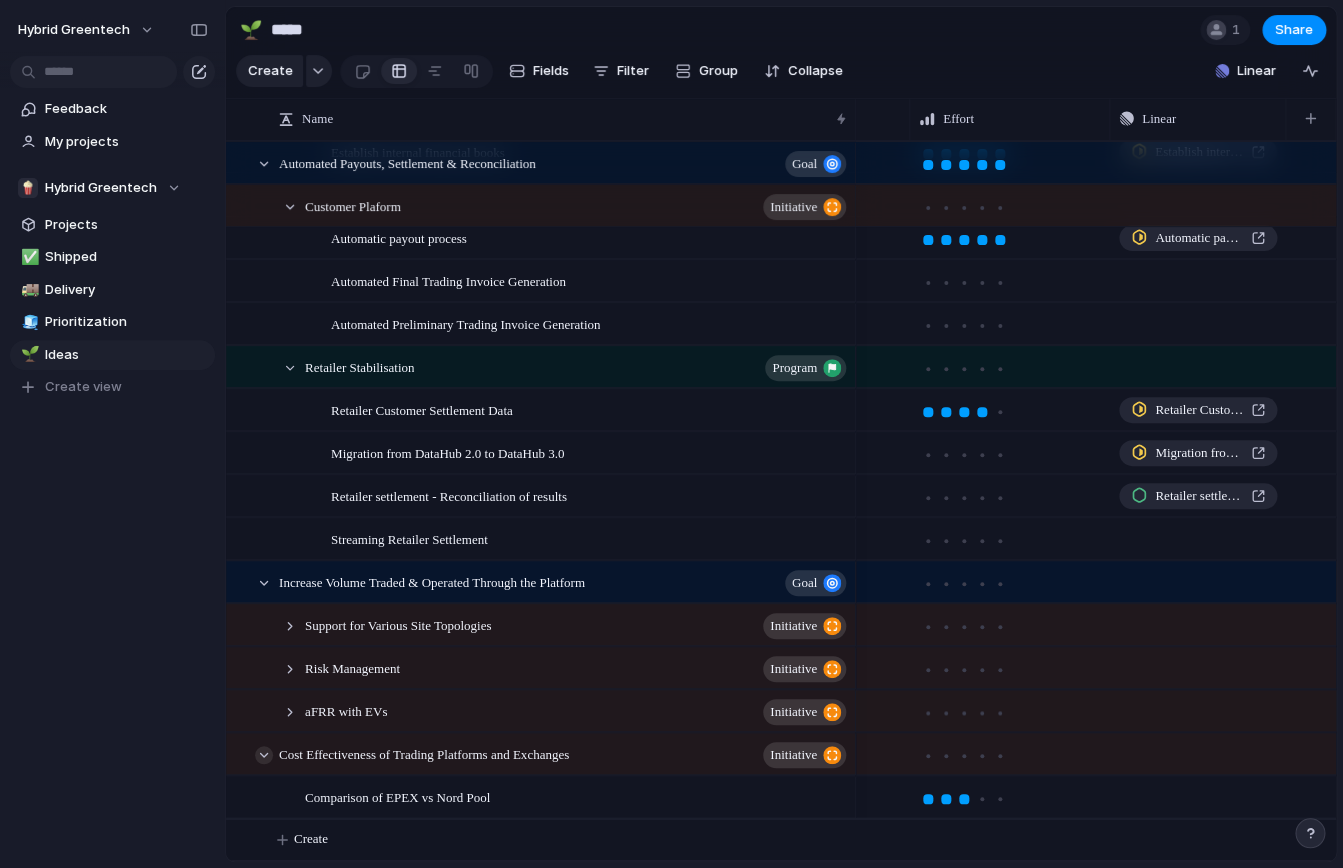 click at bounding box center [264, 755] 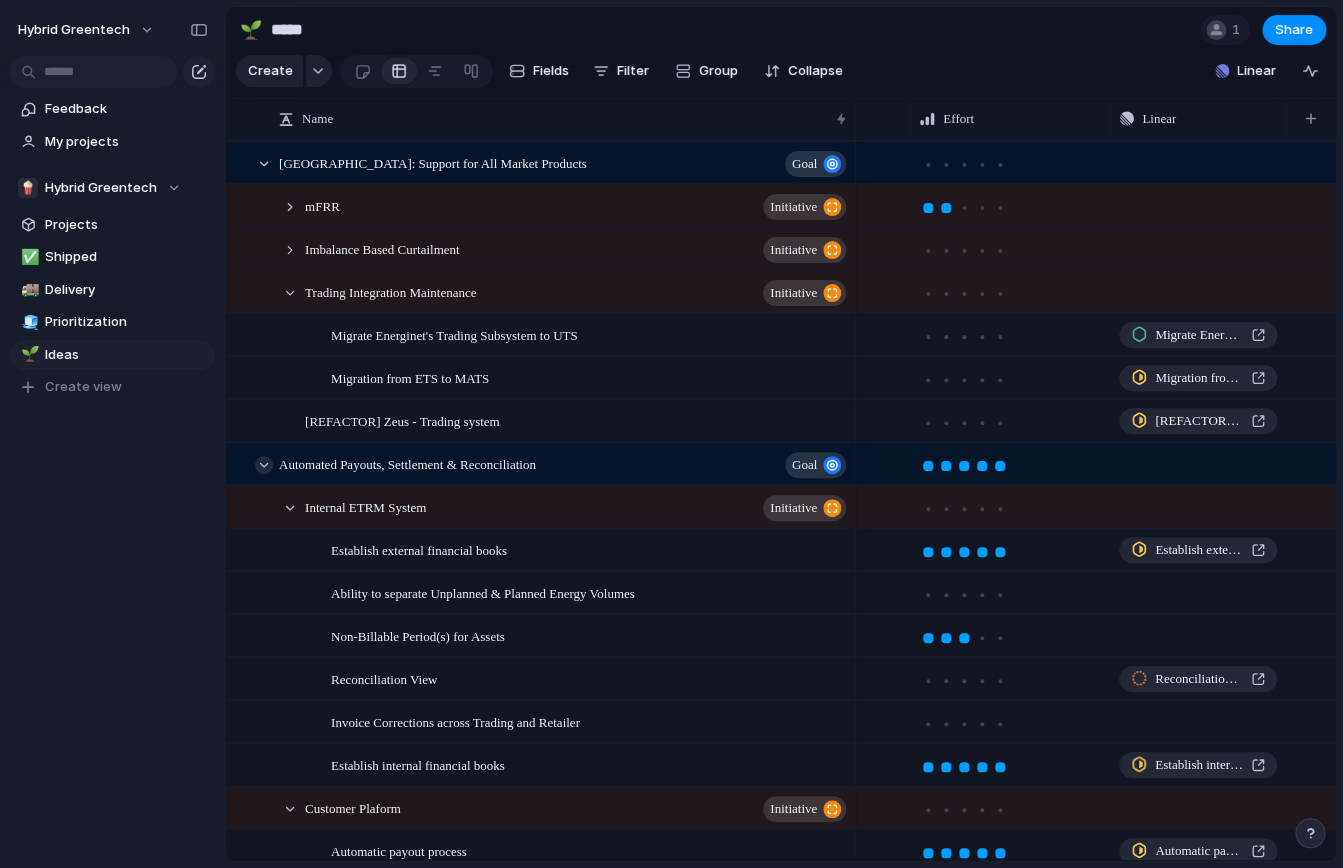 click at bounding box center (264, 465) 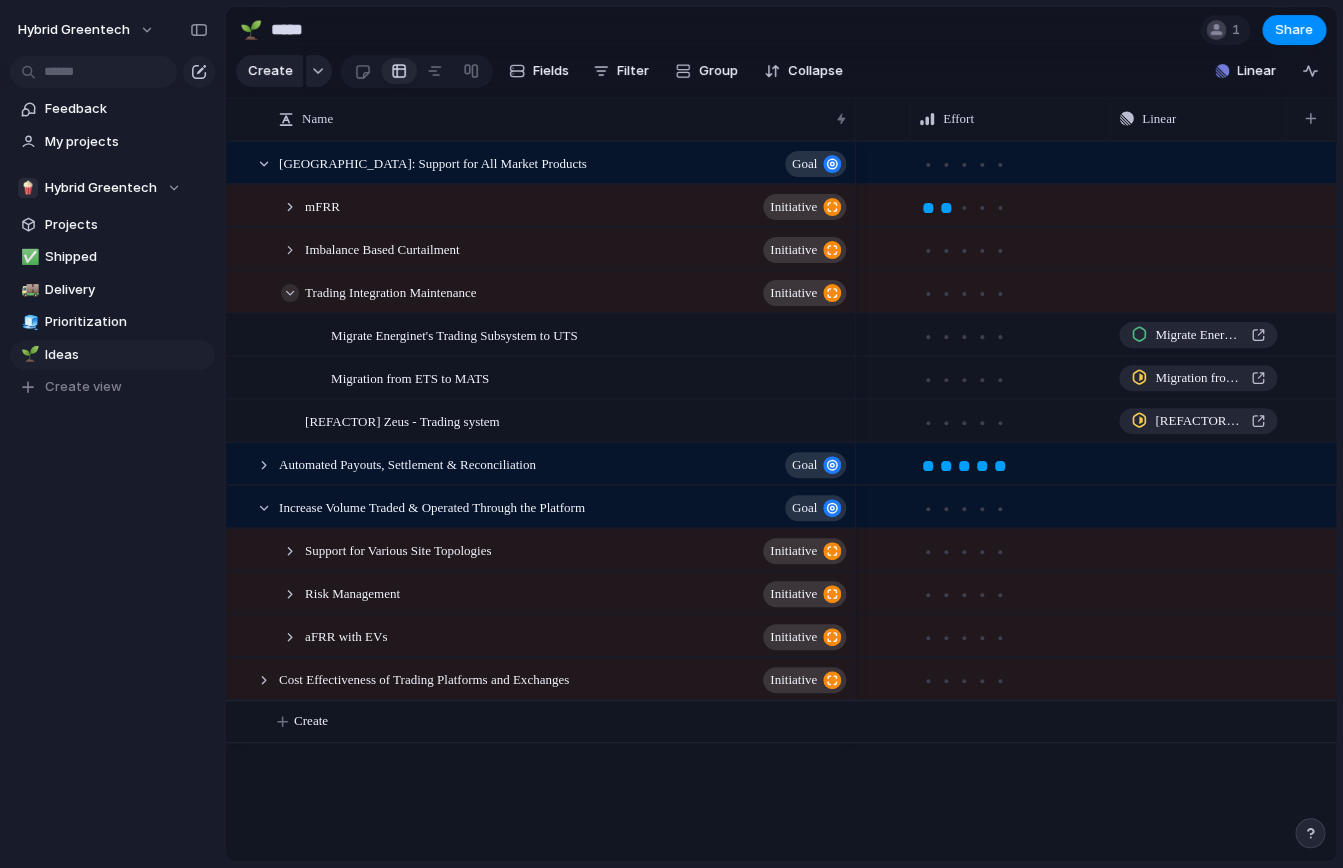 click at bounding box center [290, 293] 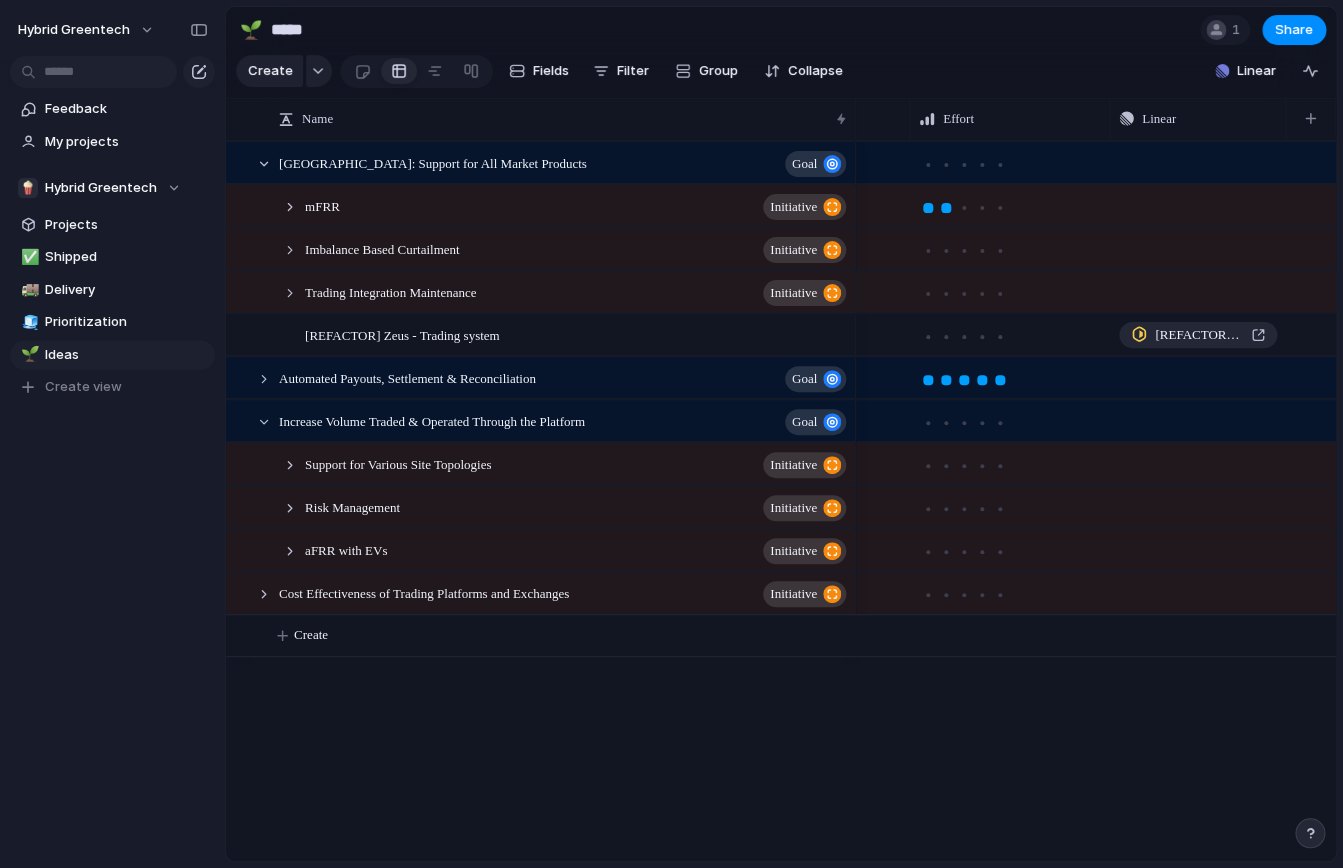 click on "mFRR initiative Imbalance Based Curtailment initiative [REFACTOR] Zeus - Trading system Risk Management initiative aFRR with EVs initiative Cost Effectiveness of Trading Platforms and Exchanges initiative Increase Volume Traded & Operated Through the Platform Goal Support for Various Site Topologies initiative Automated Payouts, Settlement & Reconciliation Goal Trading Integration Maintenance initiative [GEOGRAPHIC_DATA]: Support for All Market Products Goal Control Trading Planning Push Push [REFACTOR] Zeus - Trading system Push Push Push Push Push Finances Data Analytics Push Push Push Create" at bounding box center [781, 501] 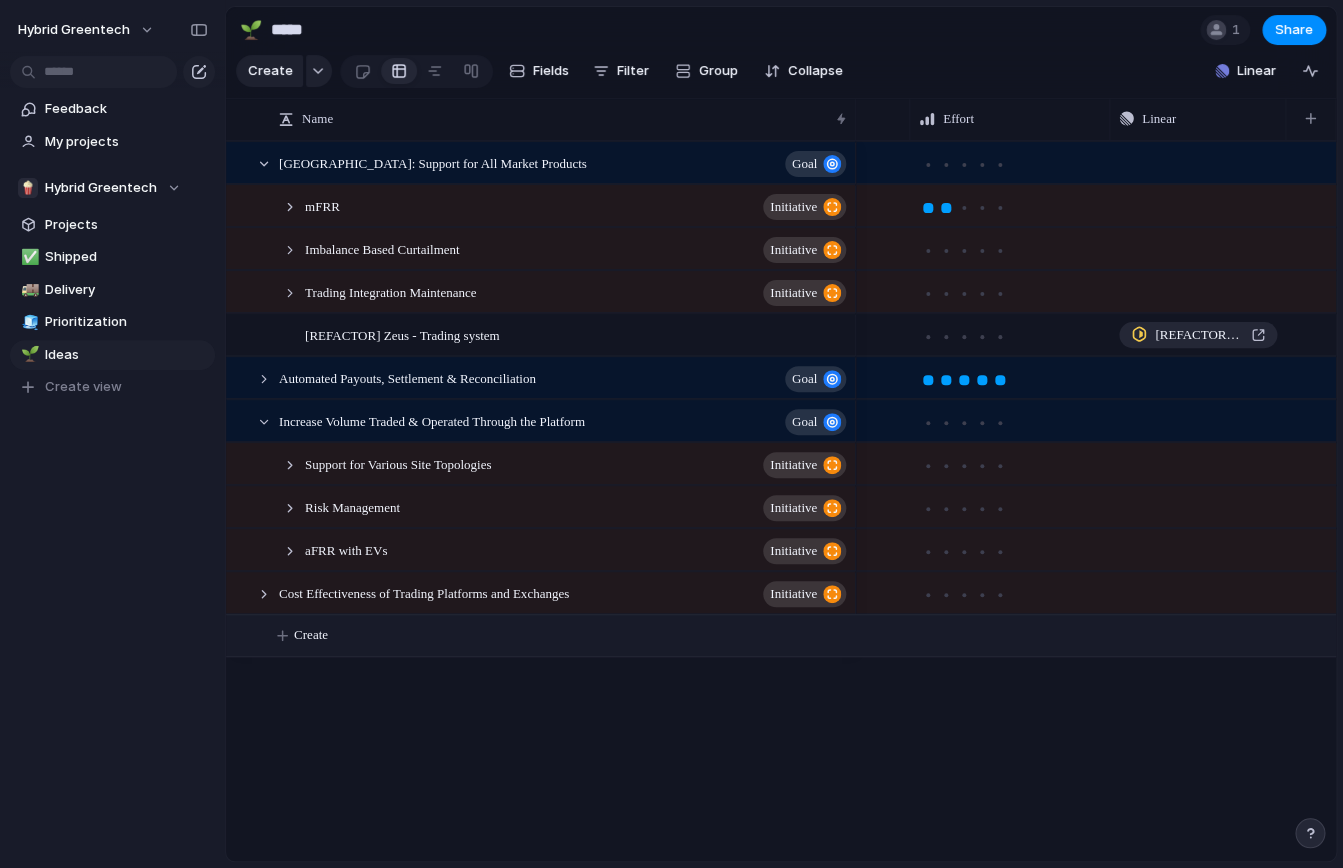 click on "Create" at bounding box center (806, 635) 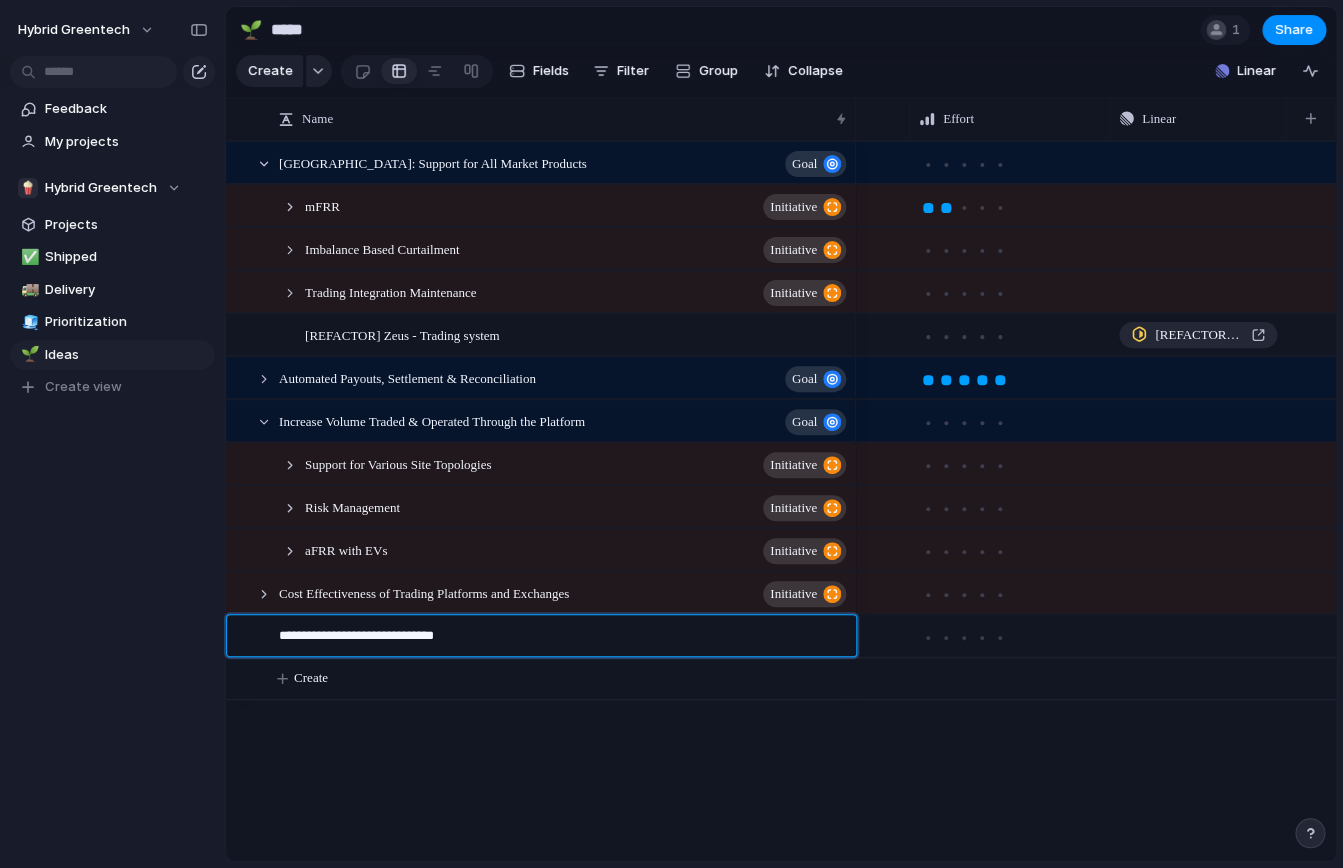 type on "**********" 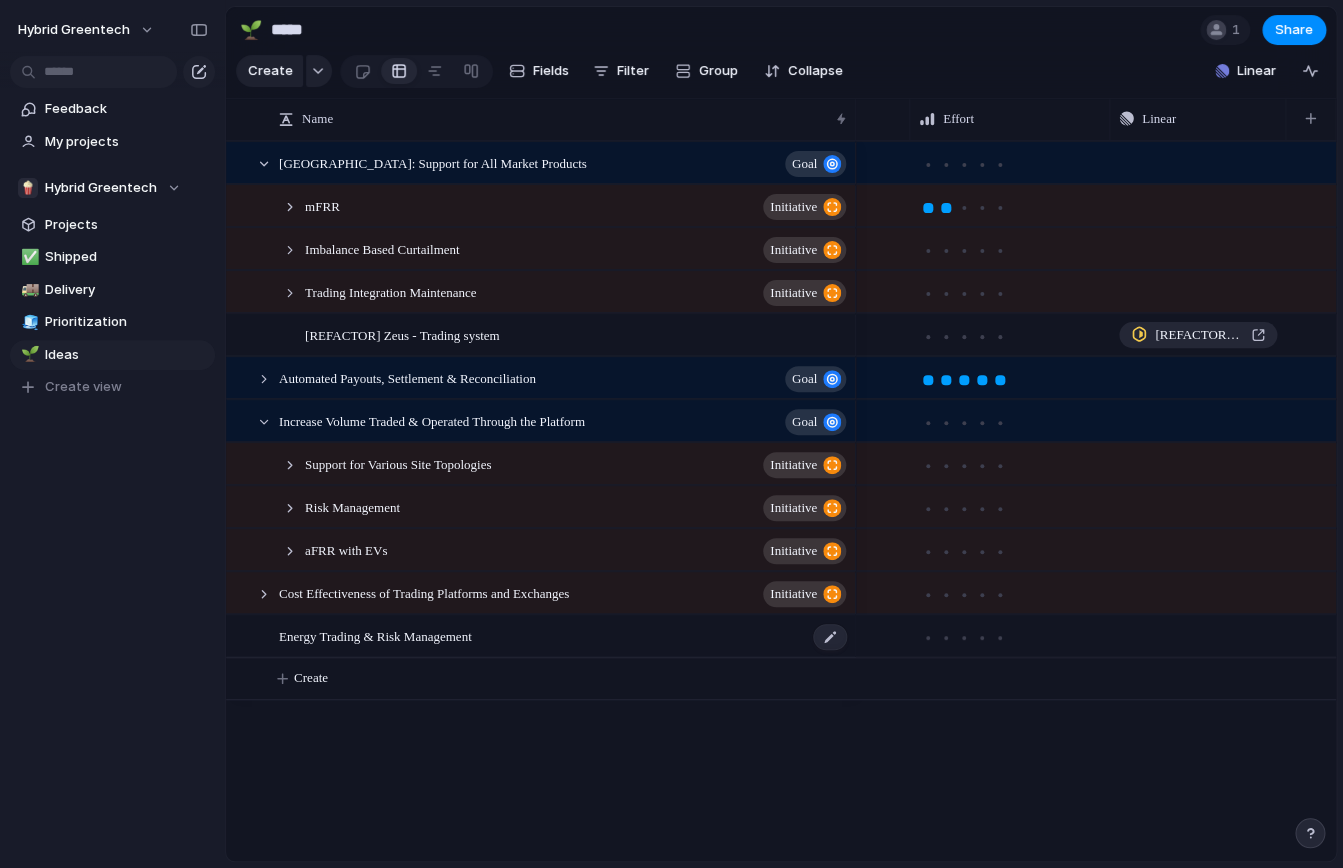 click on "Energy Trading & Risk Management" at bounding box center (564, 636) 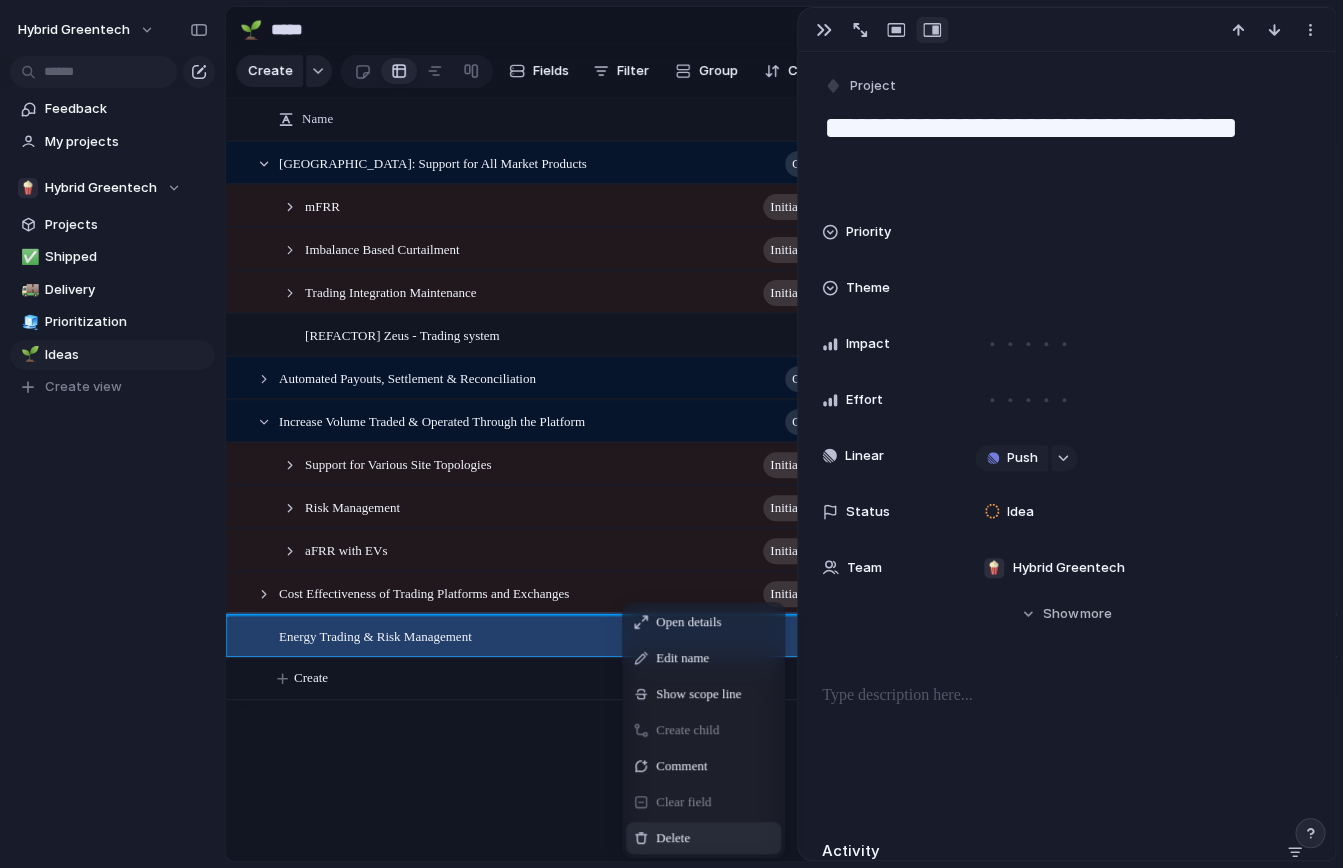 click on "Delete" at bounding box center [673, 838] 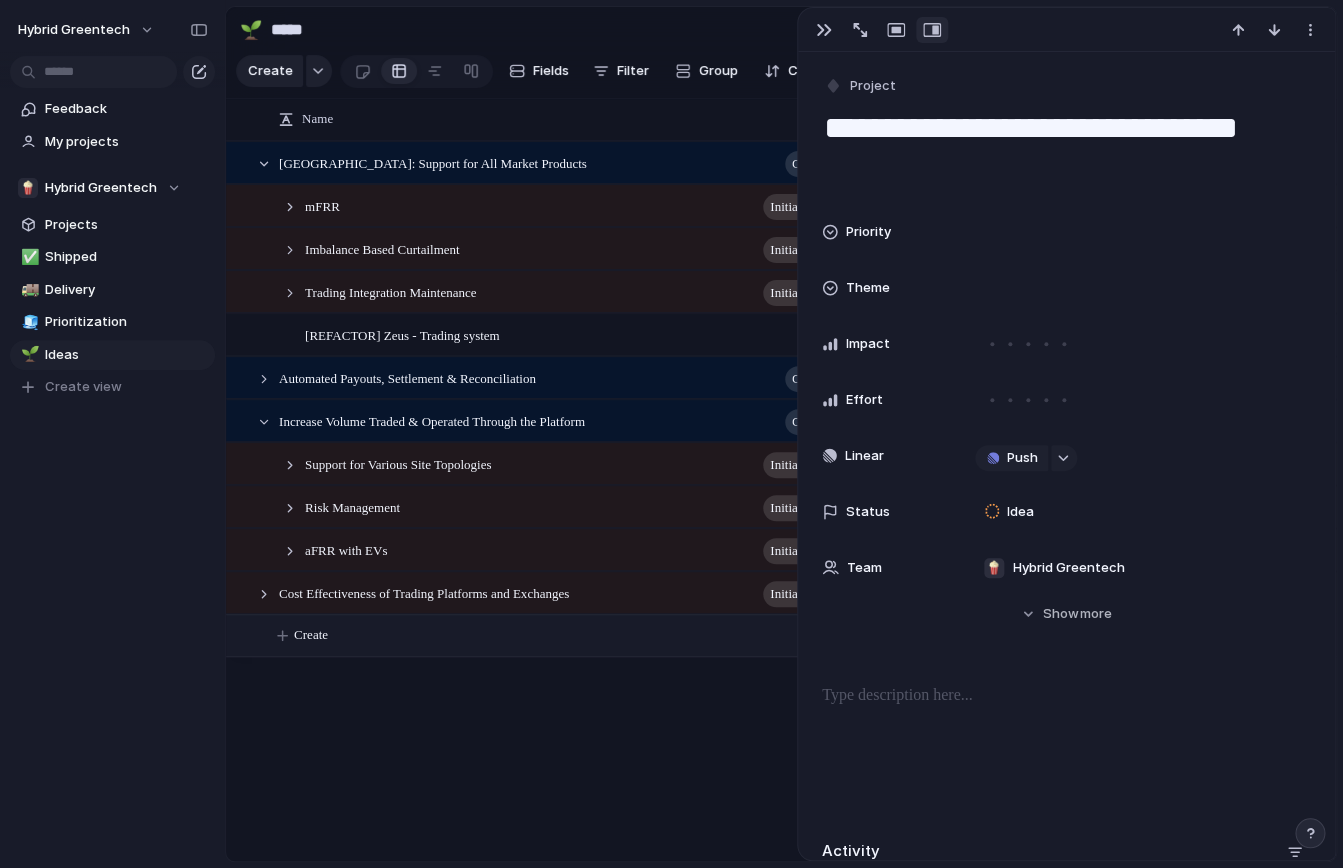 click on "mFRR initiative Imbalance Based Curtailment initiative [REFACTOR] Zeus - Trading system Risk Management initiative aFRR with EVs initiative Cost Effectiveness of Trading Platforms and Exchanges initiative Increase Volume Traded & Operated Through the Platform Goal Support for Various Site Topologies initiative Automated Payouts, Settlement & Reconciliation Goal Trading Integration Maintenance initiative [GEOGRAPHIC_DATA]: Support for All Market Products Goal Energy Trading & Risk Management Control Trading Planning Push Push [REFACTOR] Zeus - Trading system Push Push Push Push Push Finances Data Analytics Push Push Push Push Create" at bounding box center [781, 501] 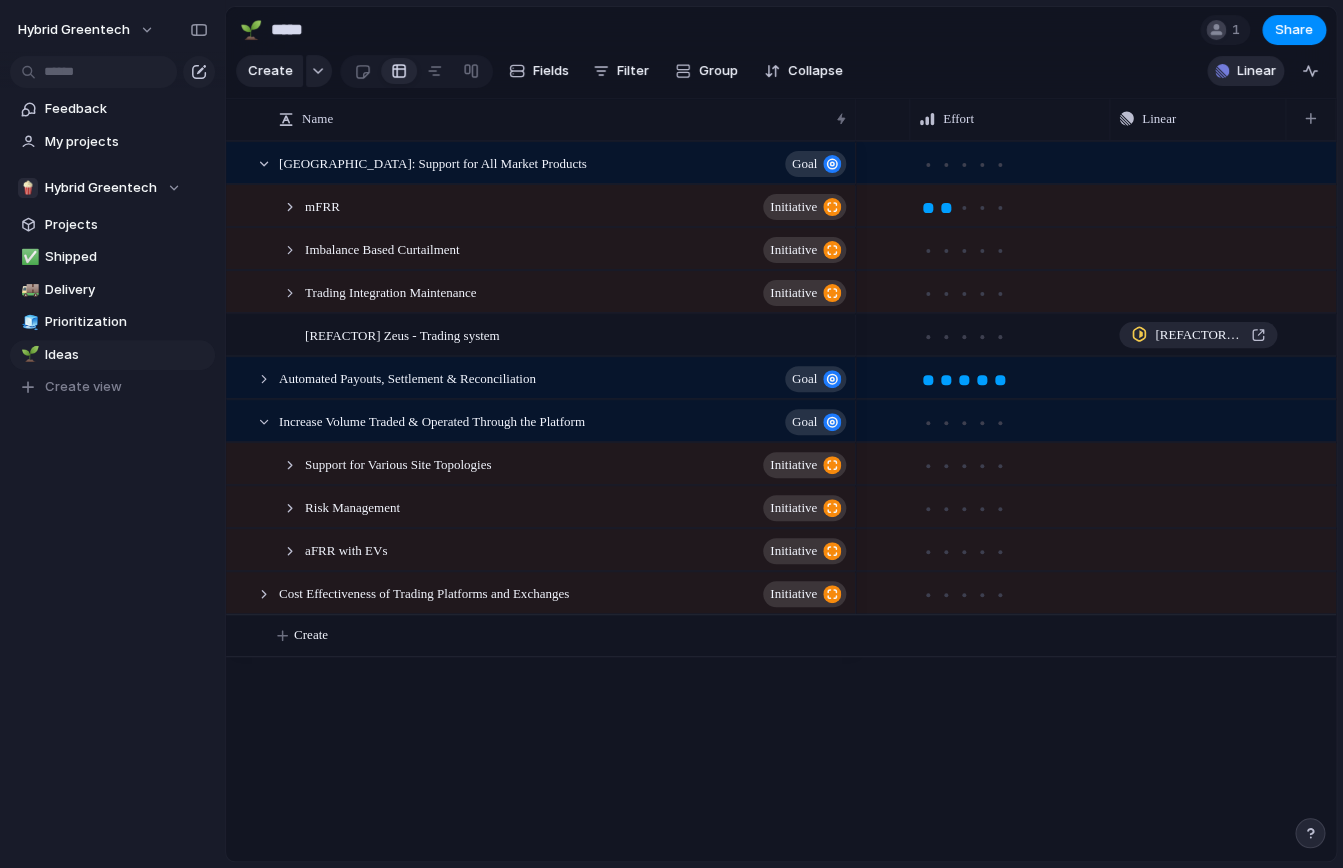 click on "Linear" at bounding box center (1256, 71) 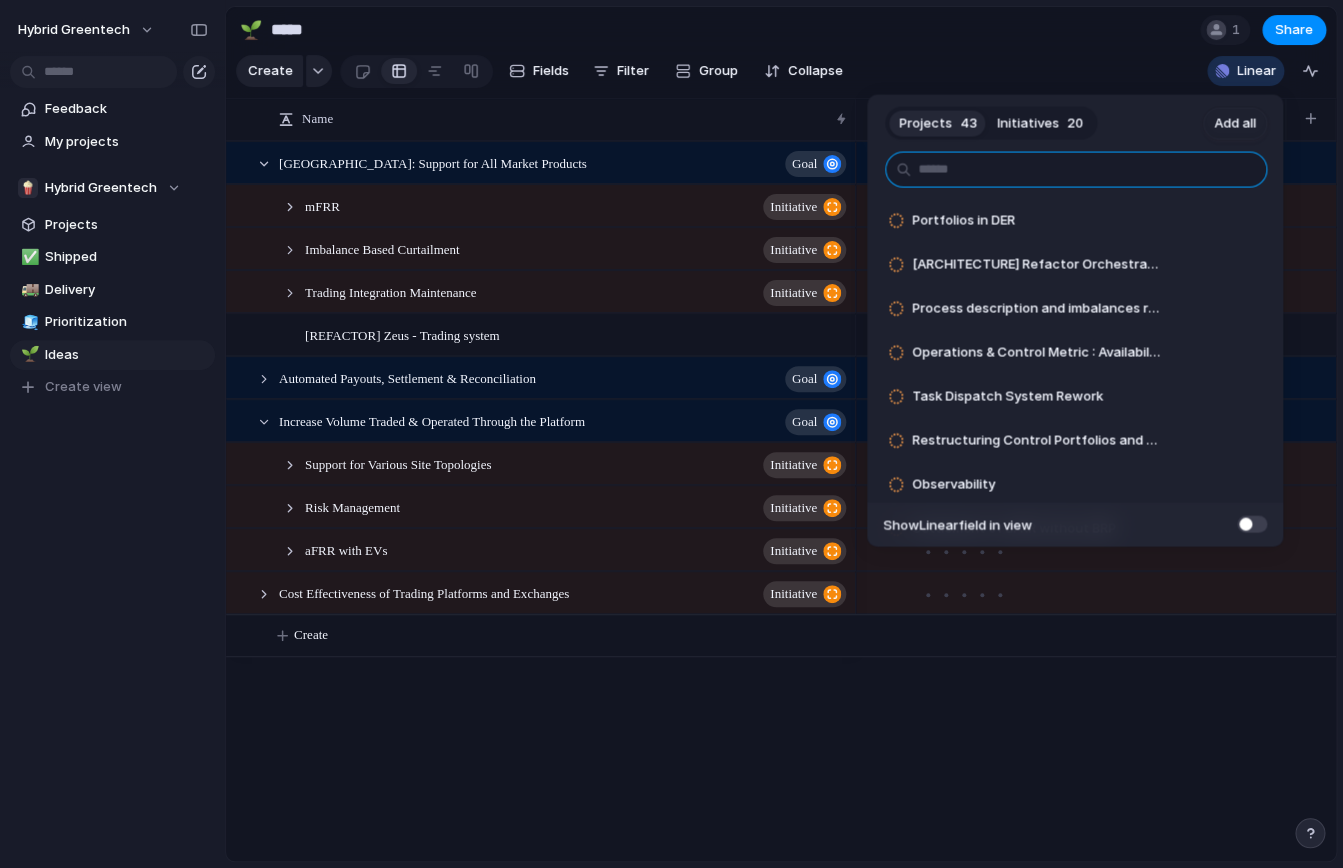click at bounding box center [1076, 170] 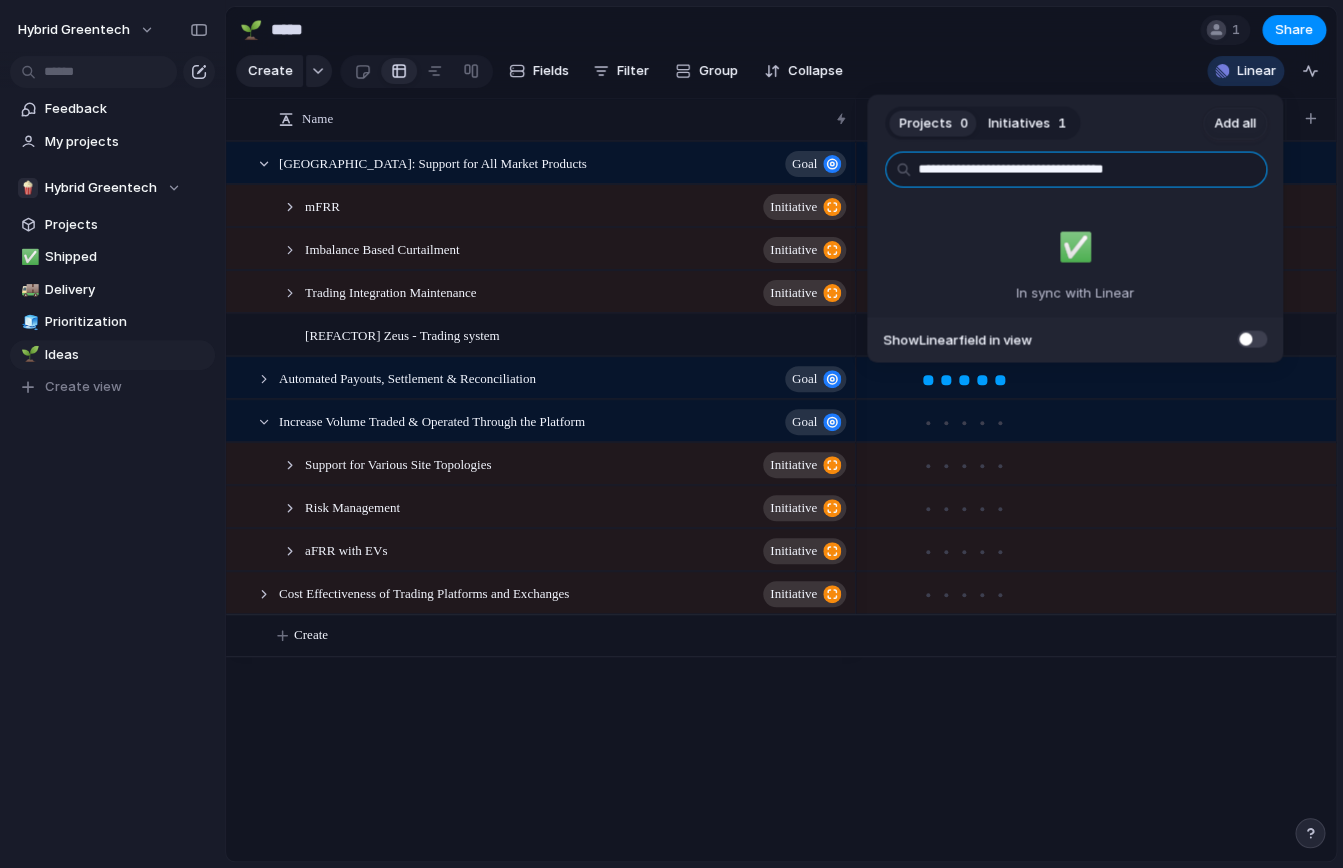 type on "**********" 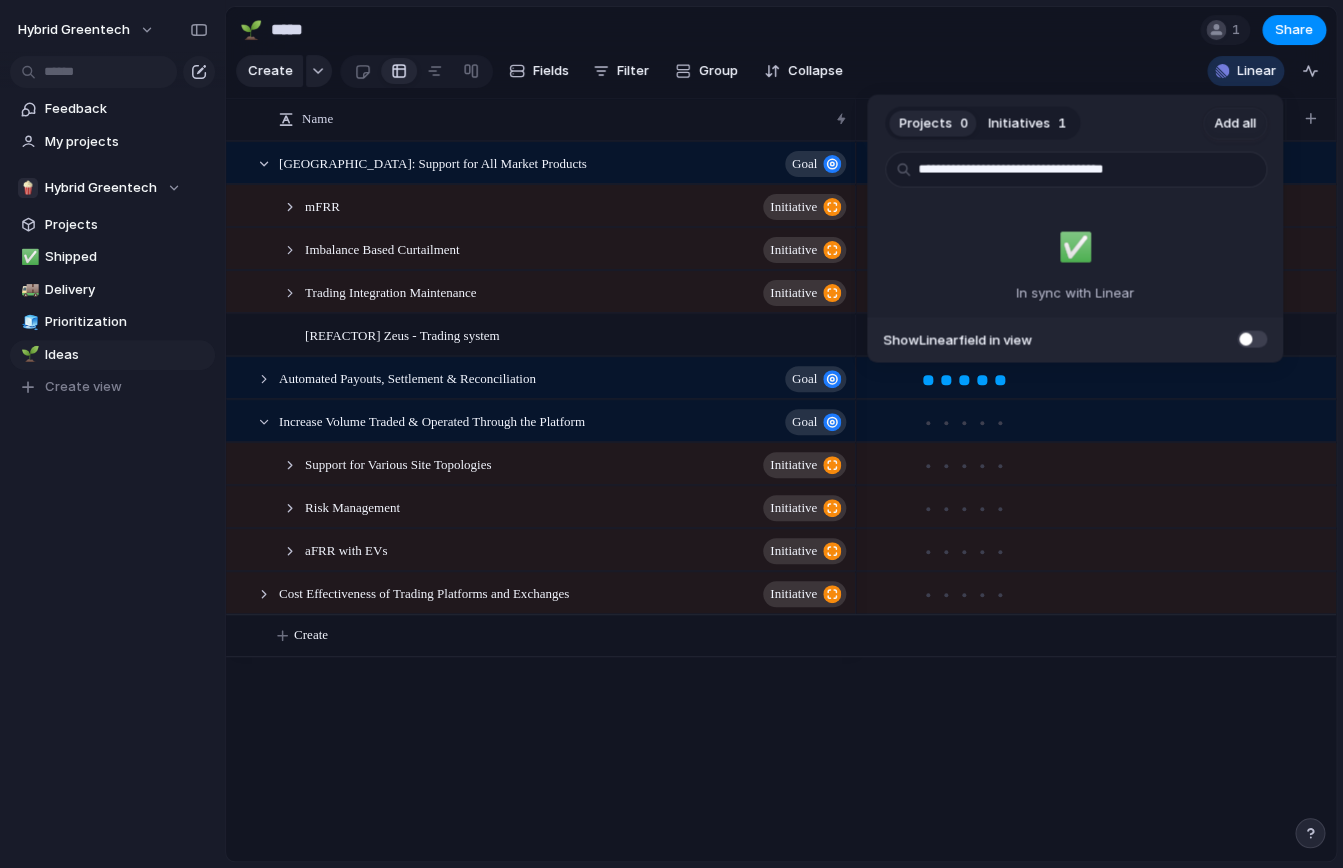 click on "Projects 0 Initiatives 1 Add all" at bounding box center (1075, 123) 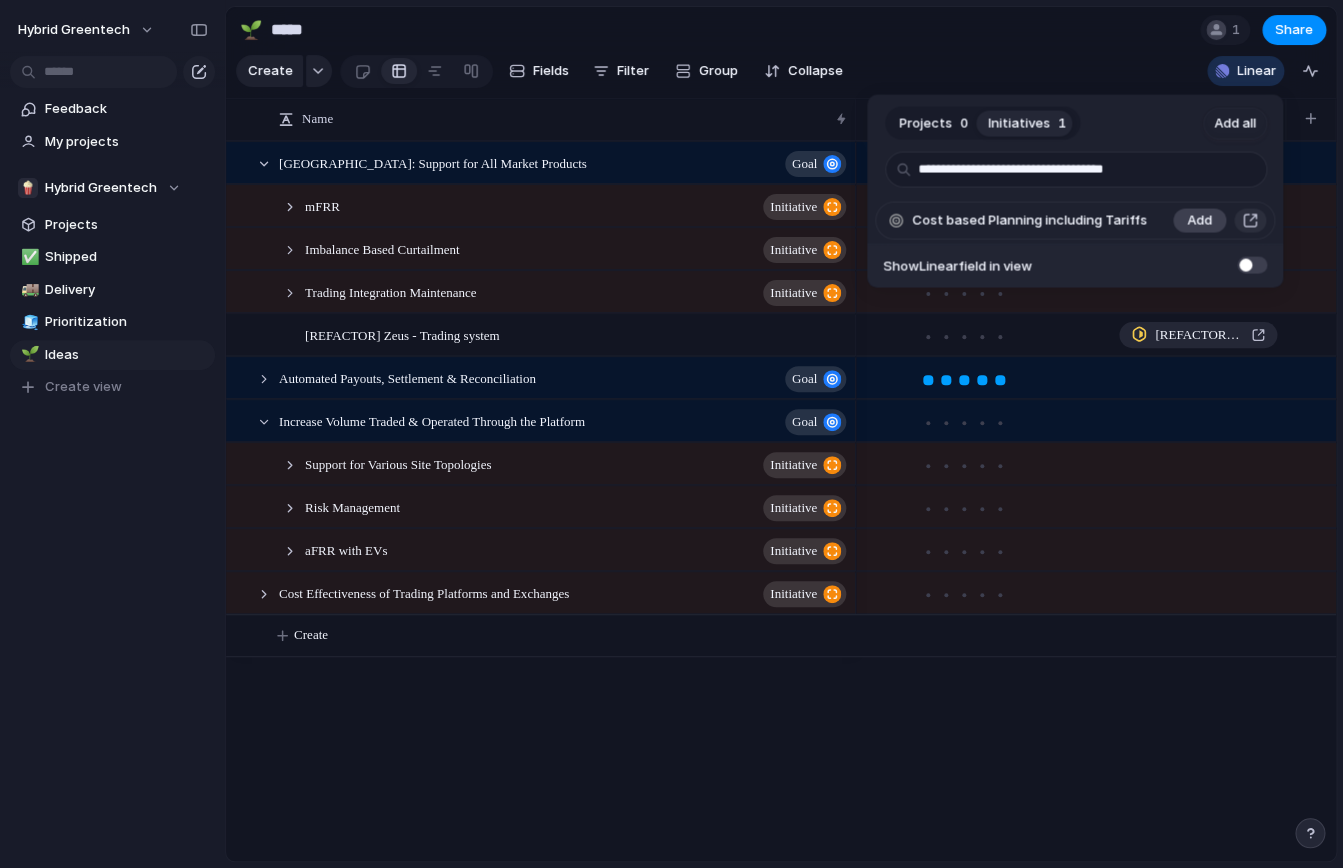 click on "Add" at bounding box center [1199, 221] 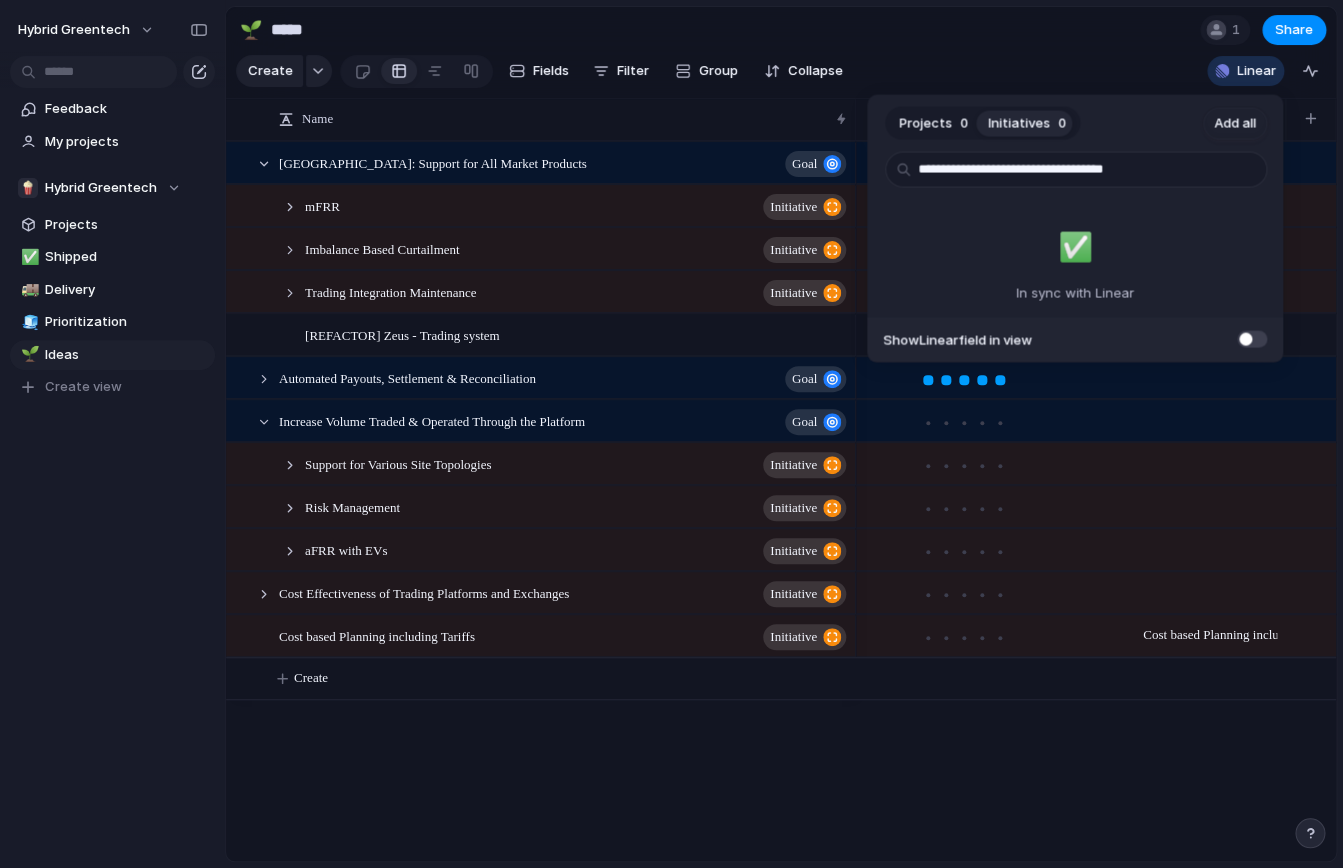 click on "**********" at bounding box center [671, 434] 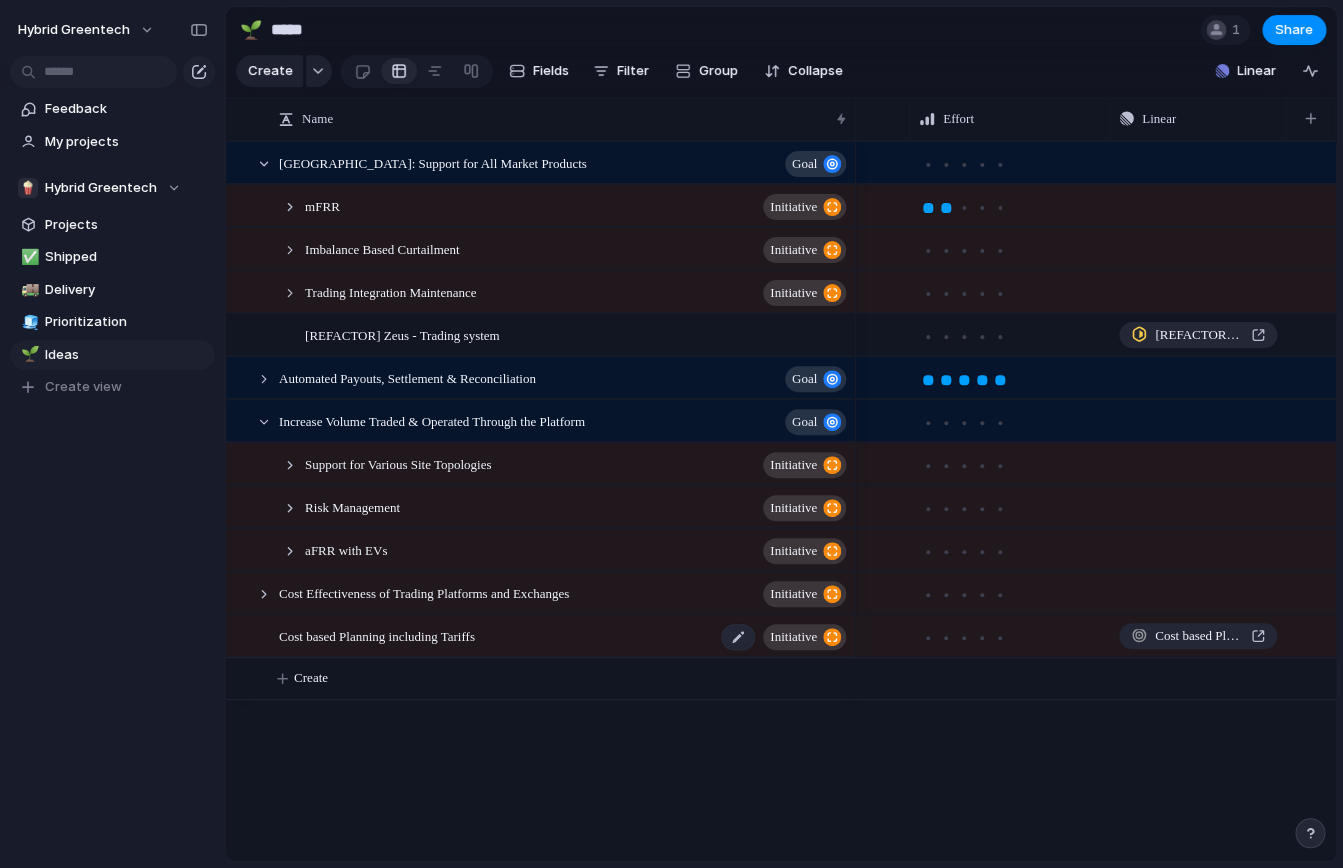 click on "Cost based Planning including Tariffs" at bounding box center [377, 635] 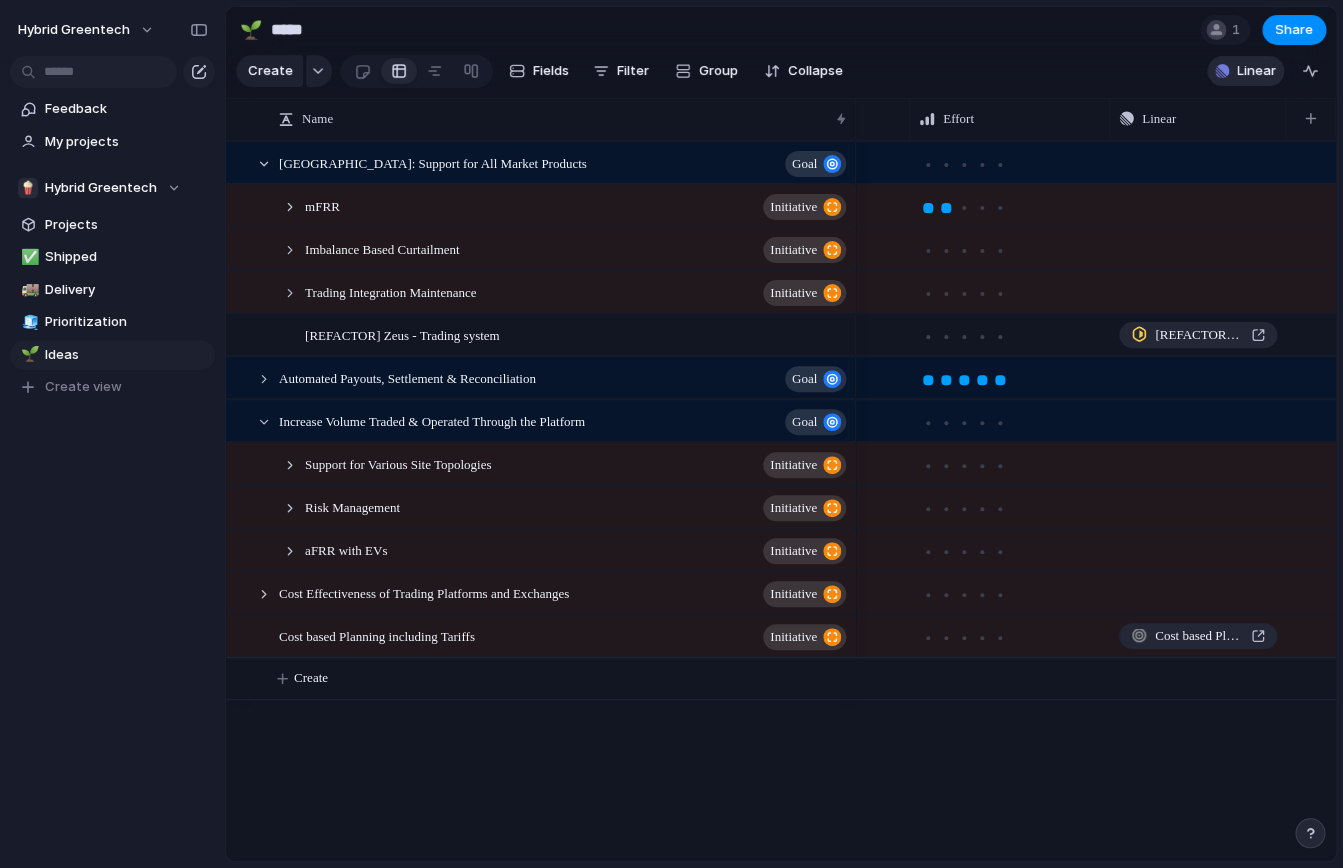 click on "Linear" at bounding box center [1256, 71] 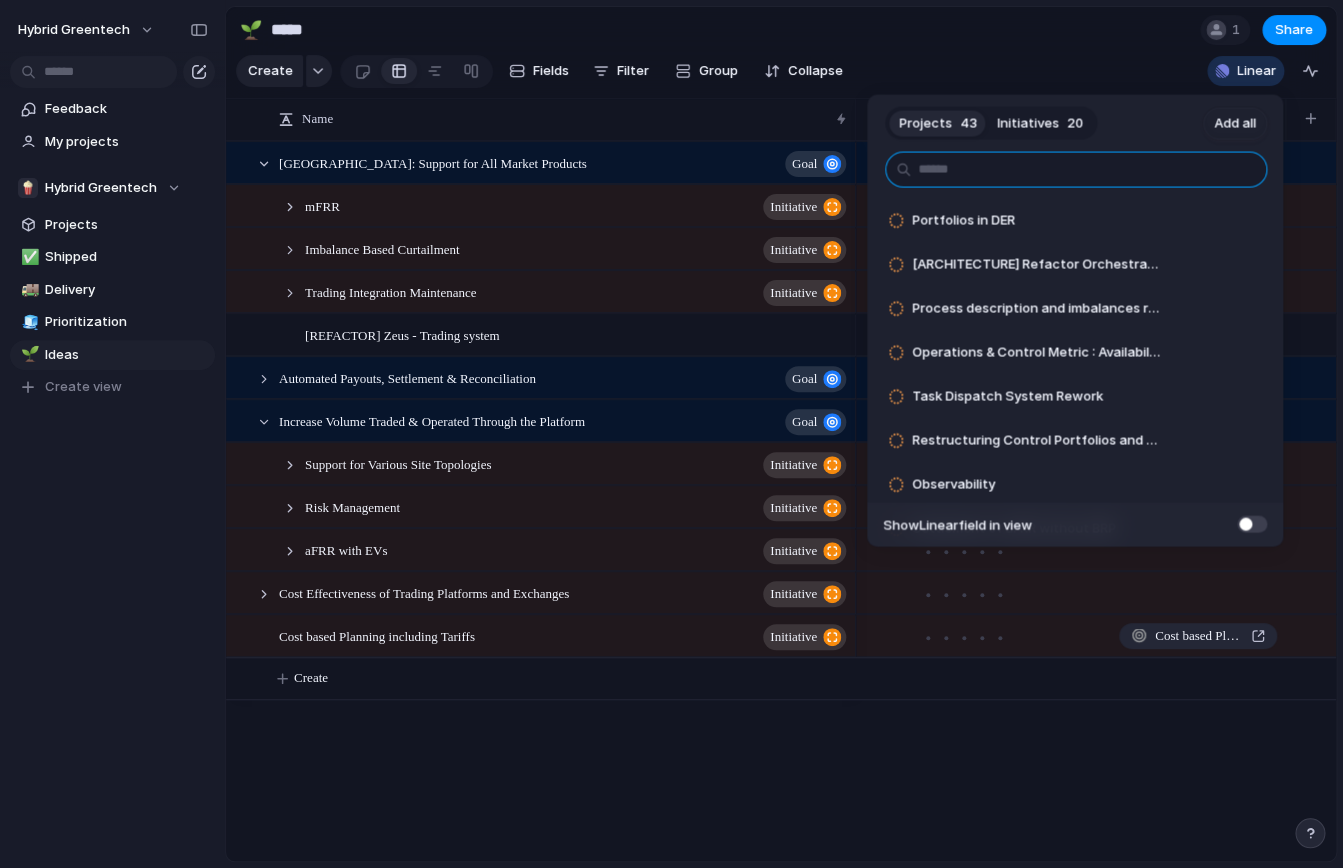 click at bounding box center [1076, 170] 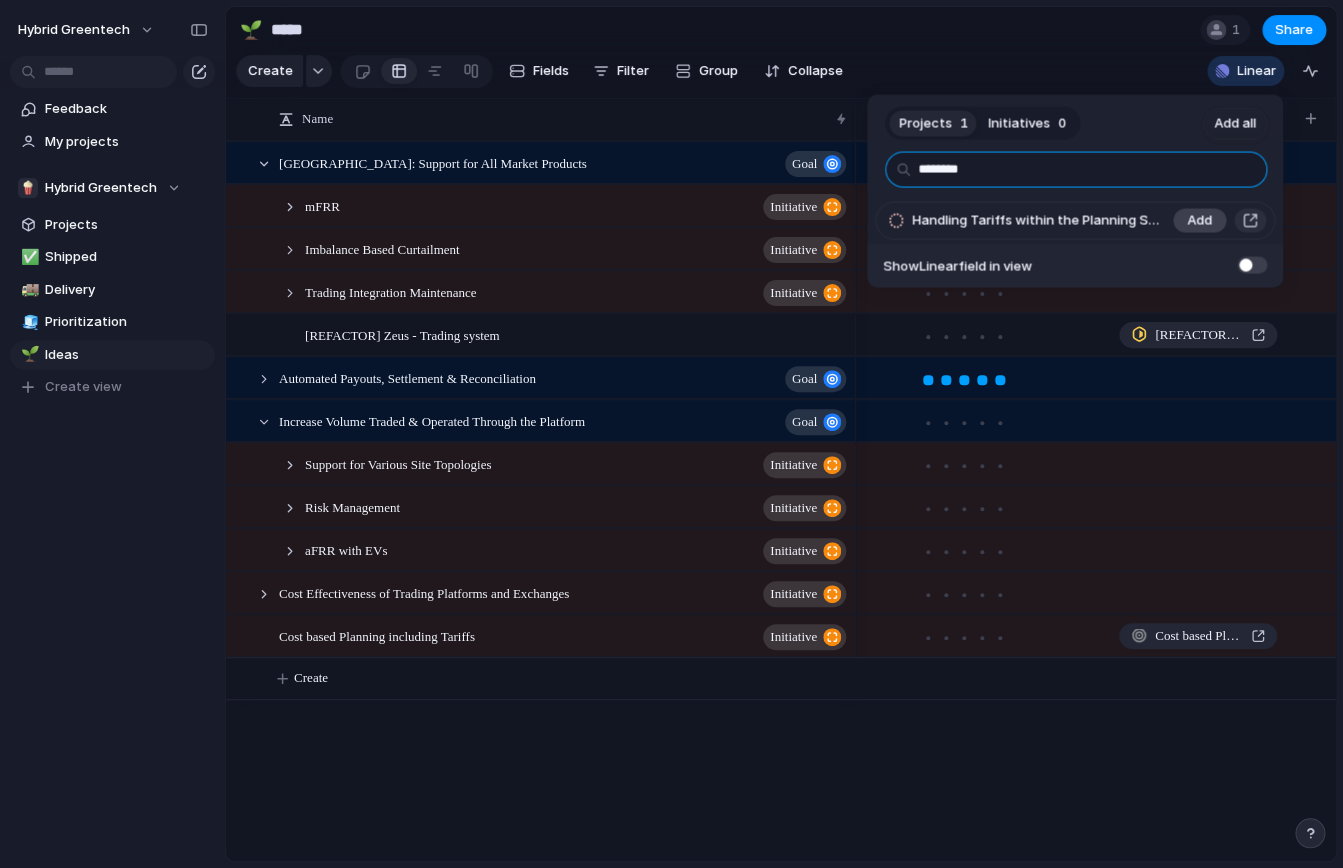 type on "********" 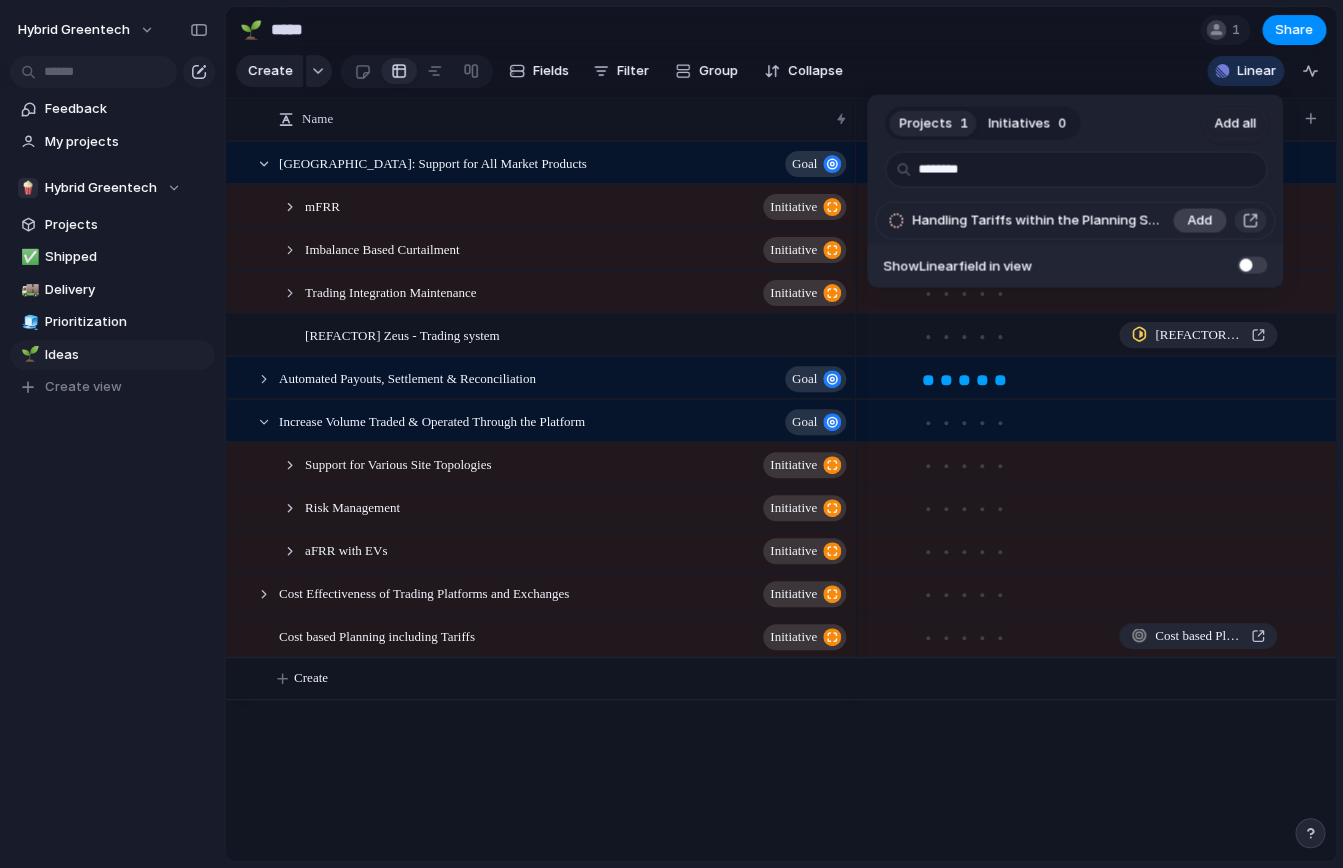 click on "Add" at bounding box center [1199, 221] 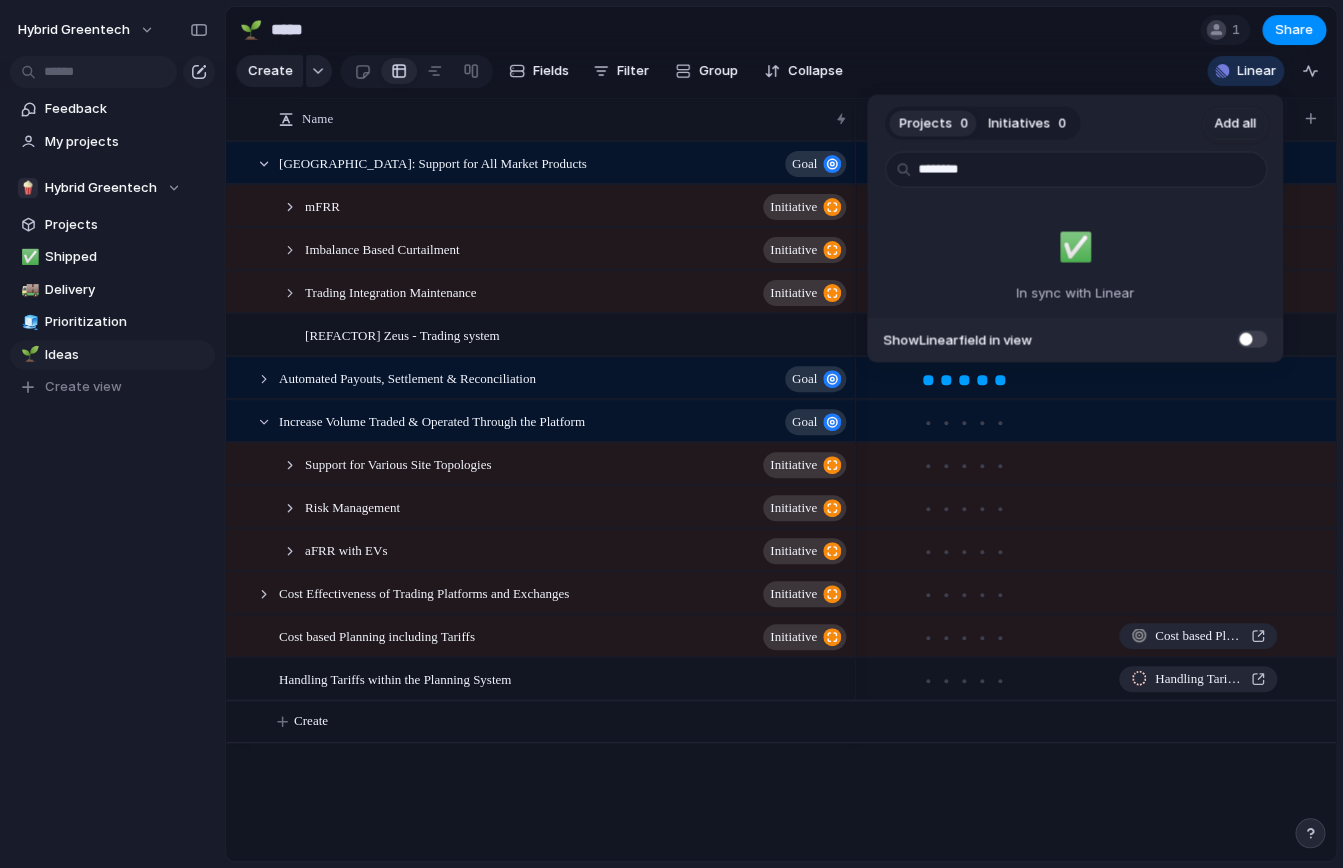 click on "Projects 0 Initiatives 0 Add all ******** ✅️ In sync with Linear Show  Linear  field in view" at bounding box center [671, 434] 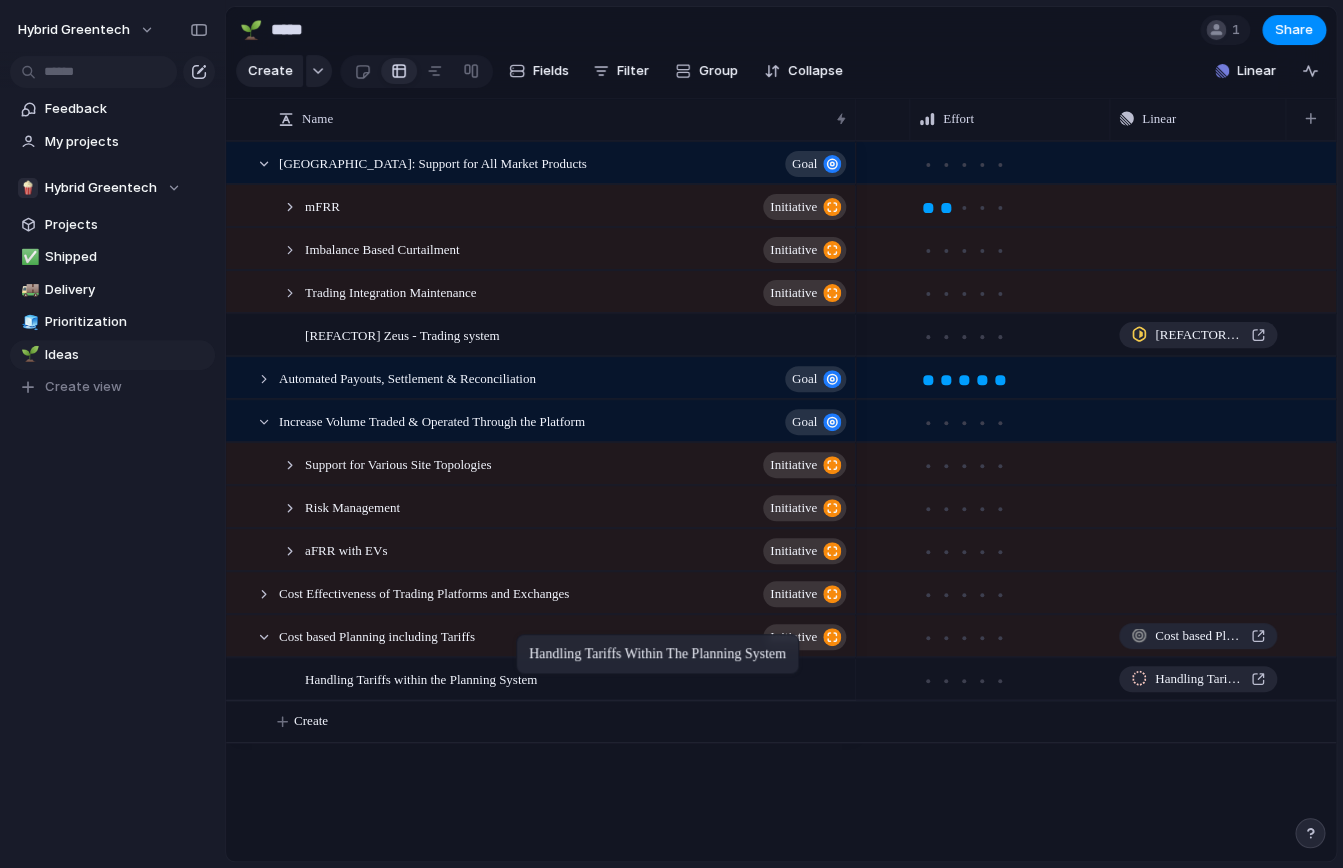 drag, startPoint x: 463, startPoint y: 672, endPoint x: 526, endPoint y: 638, distance: 71.5891 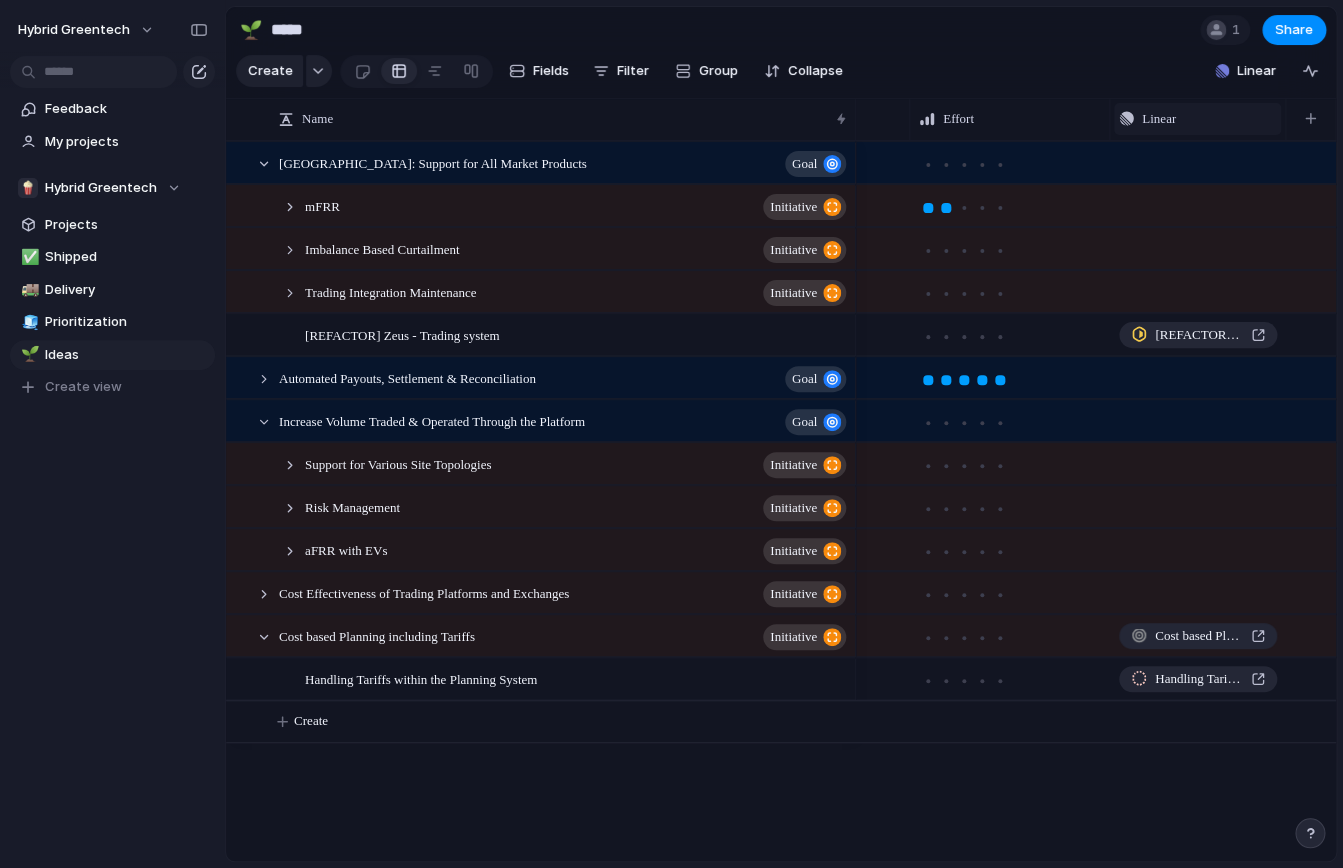 click on "Linear" at bounding box center (1159, 119) 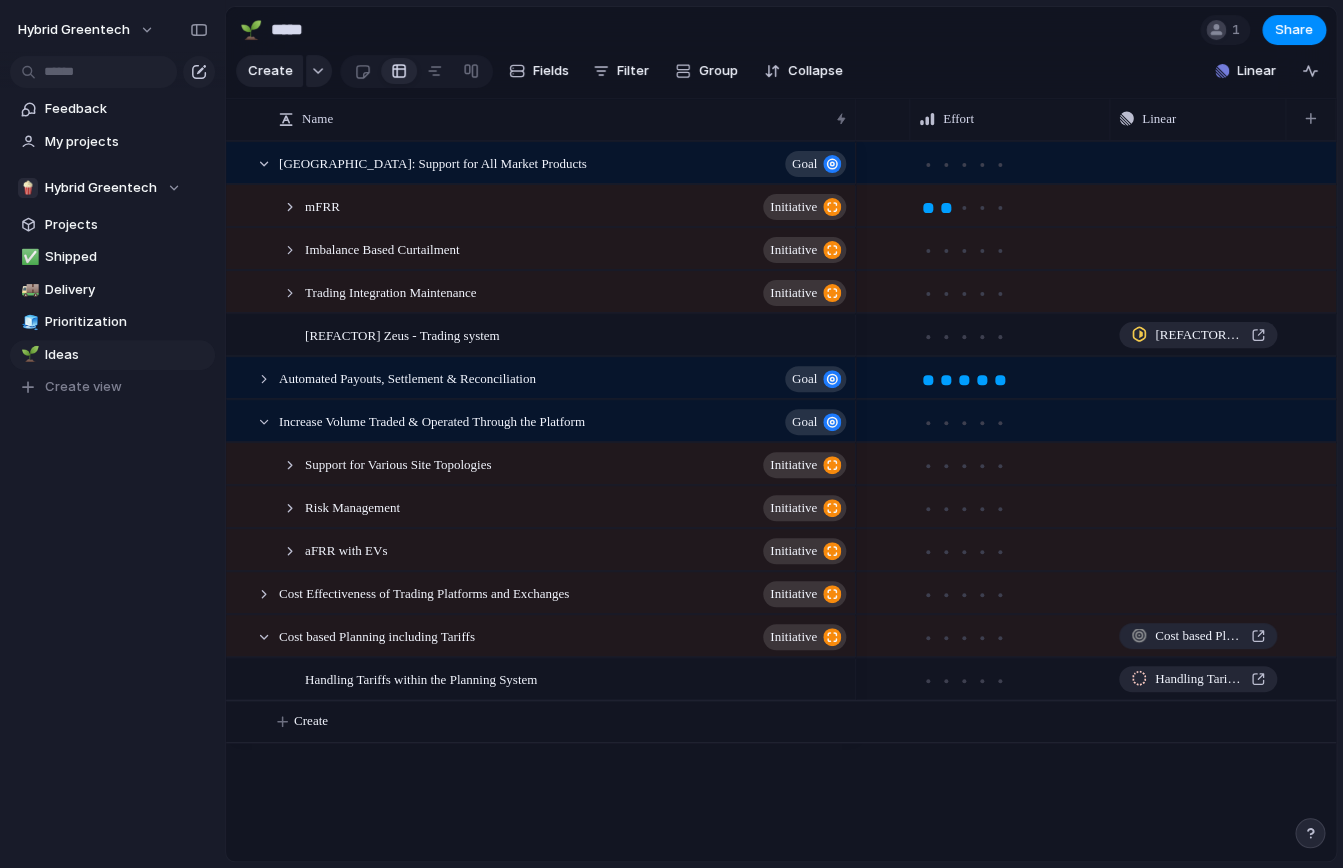 click on "Create Fields Filter Group Zoom Collapse Linear" at bounding box center (781, 75) 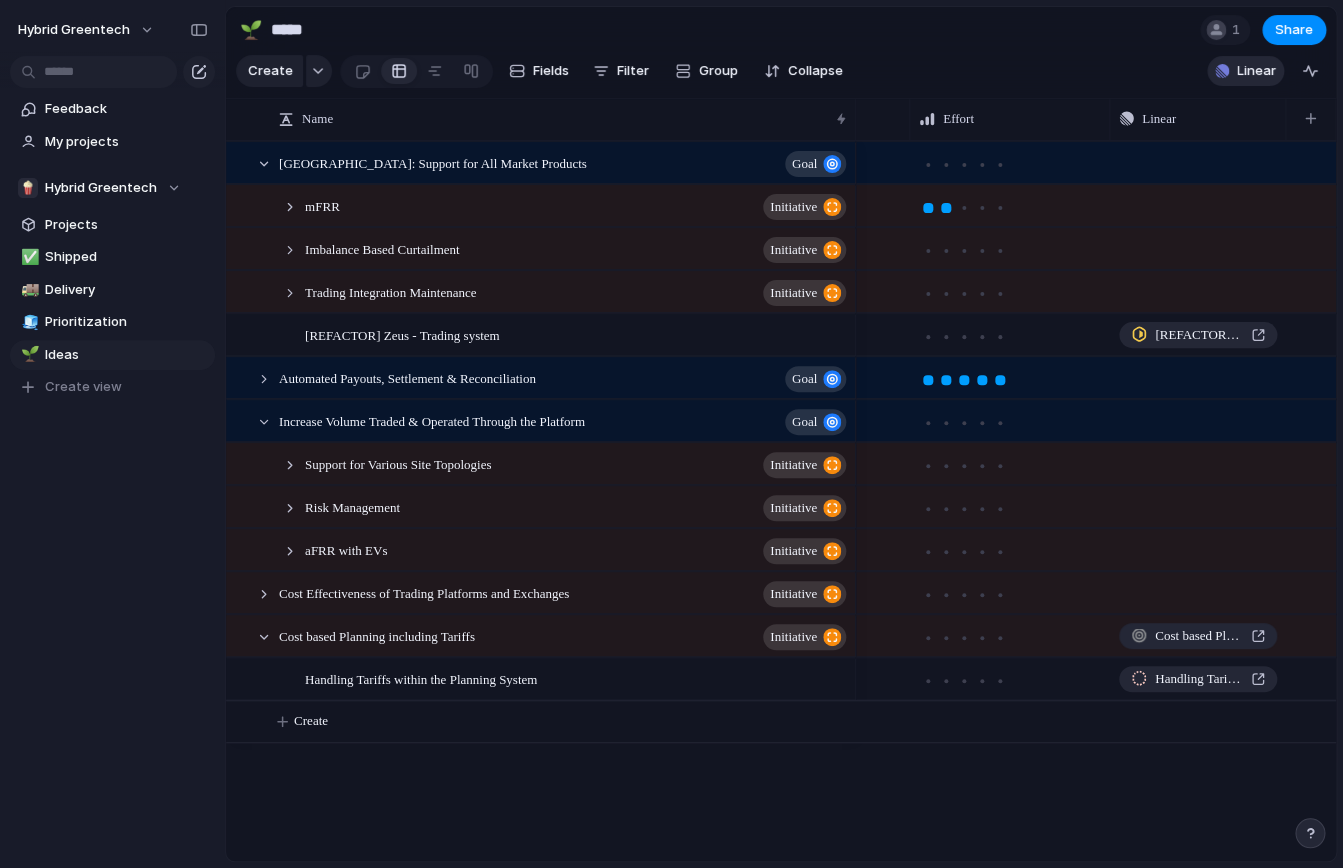 click on "Linear" at bounding box center (1256, 71) 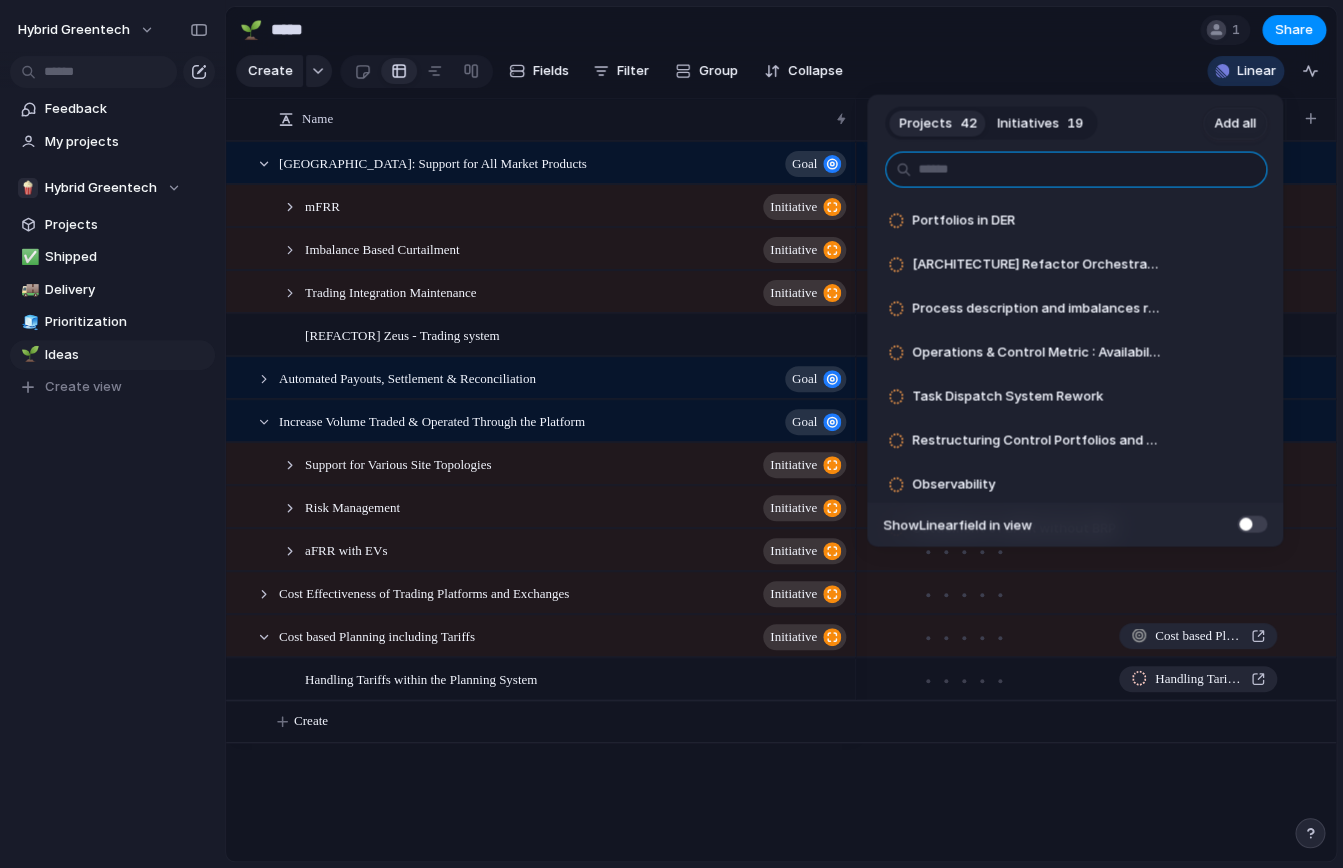 click at bounding box center [1076, 170] 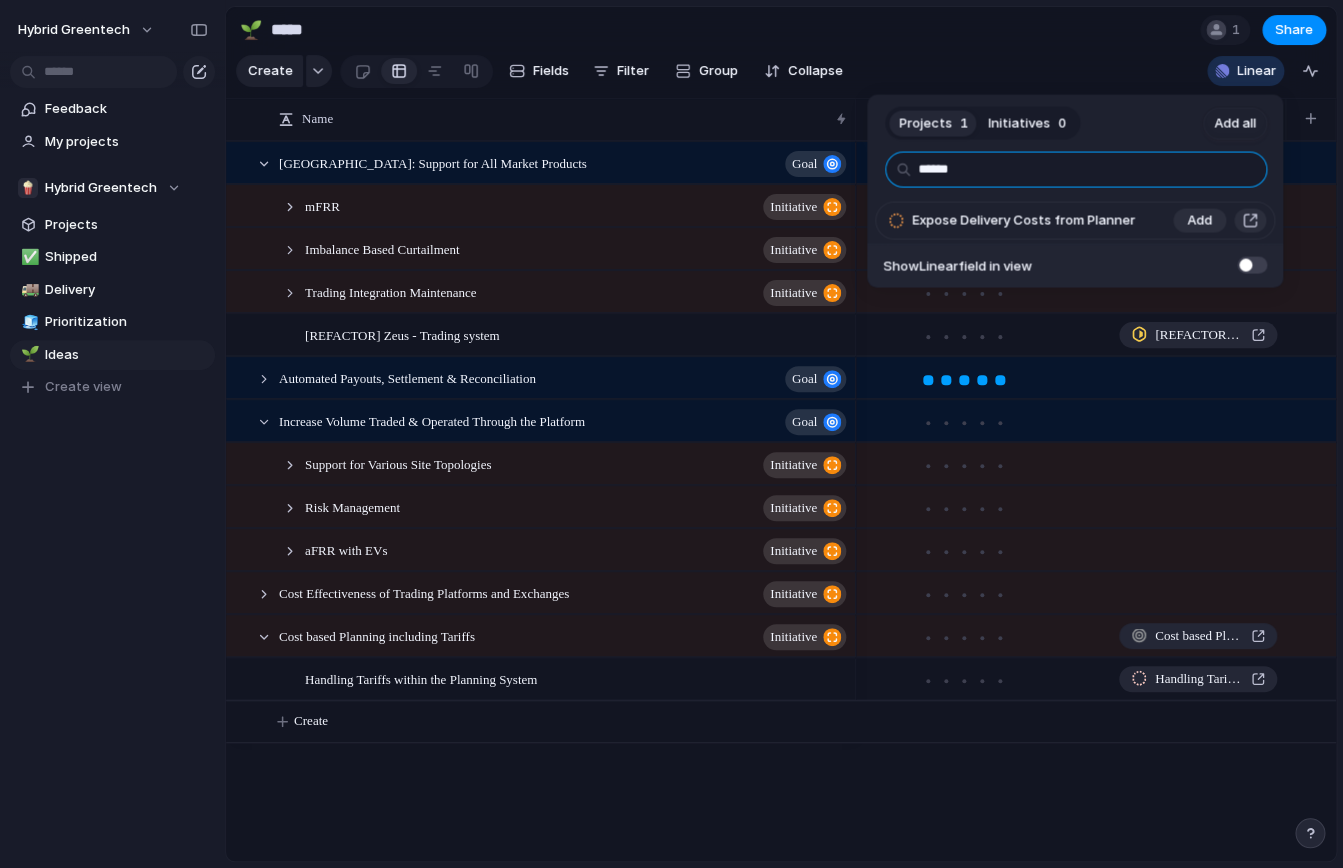 type on "******" 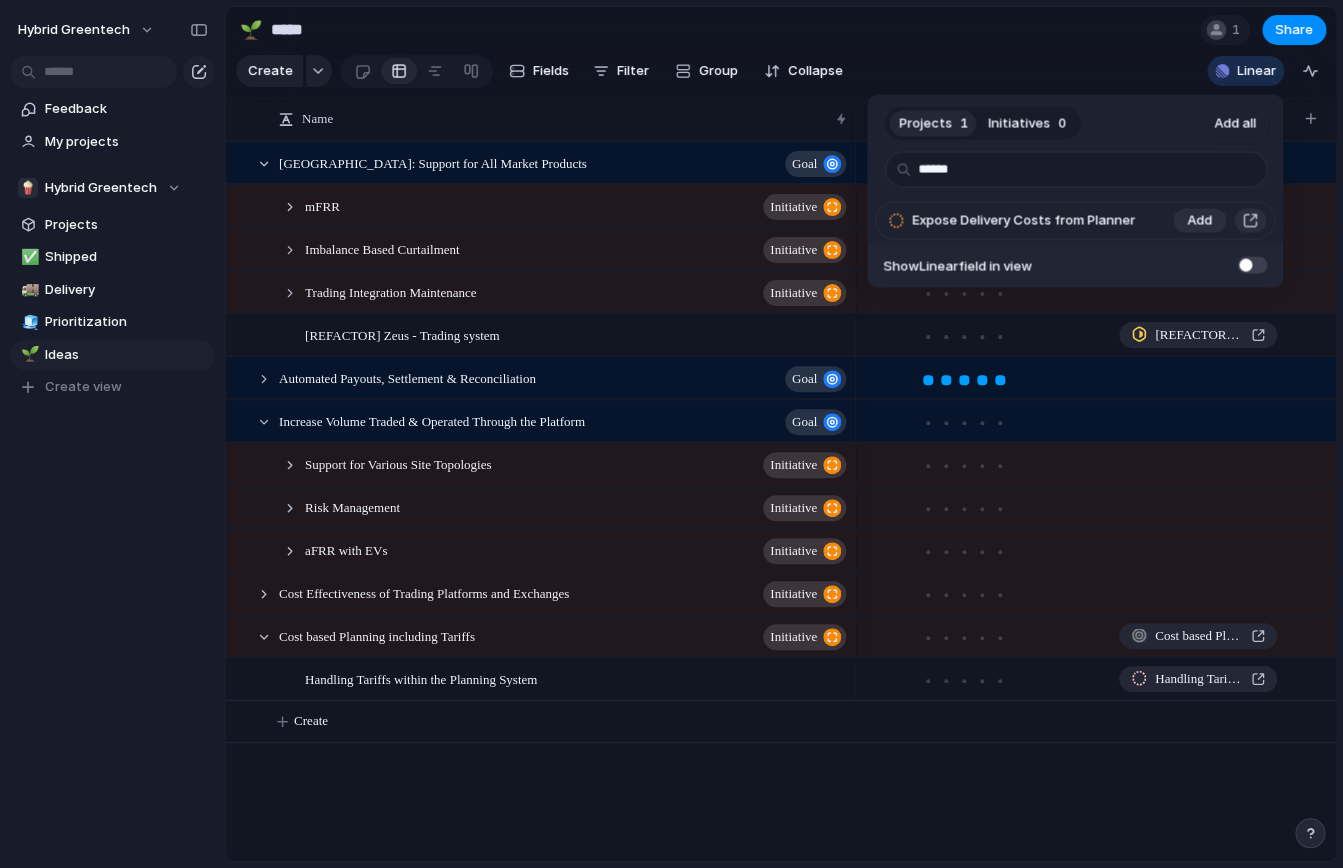 click on "Expose Delivery Costs from Planner Add" at bounding box center [1075, 221] 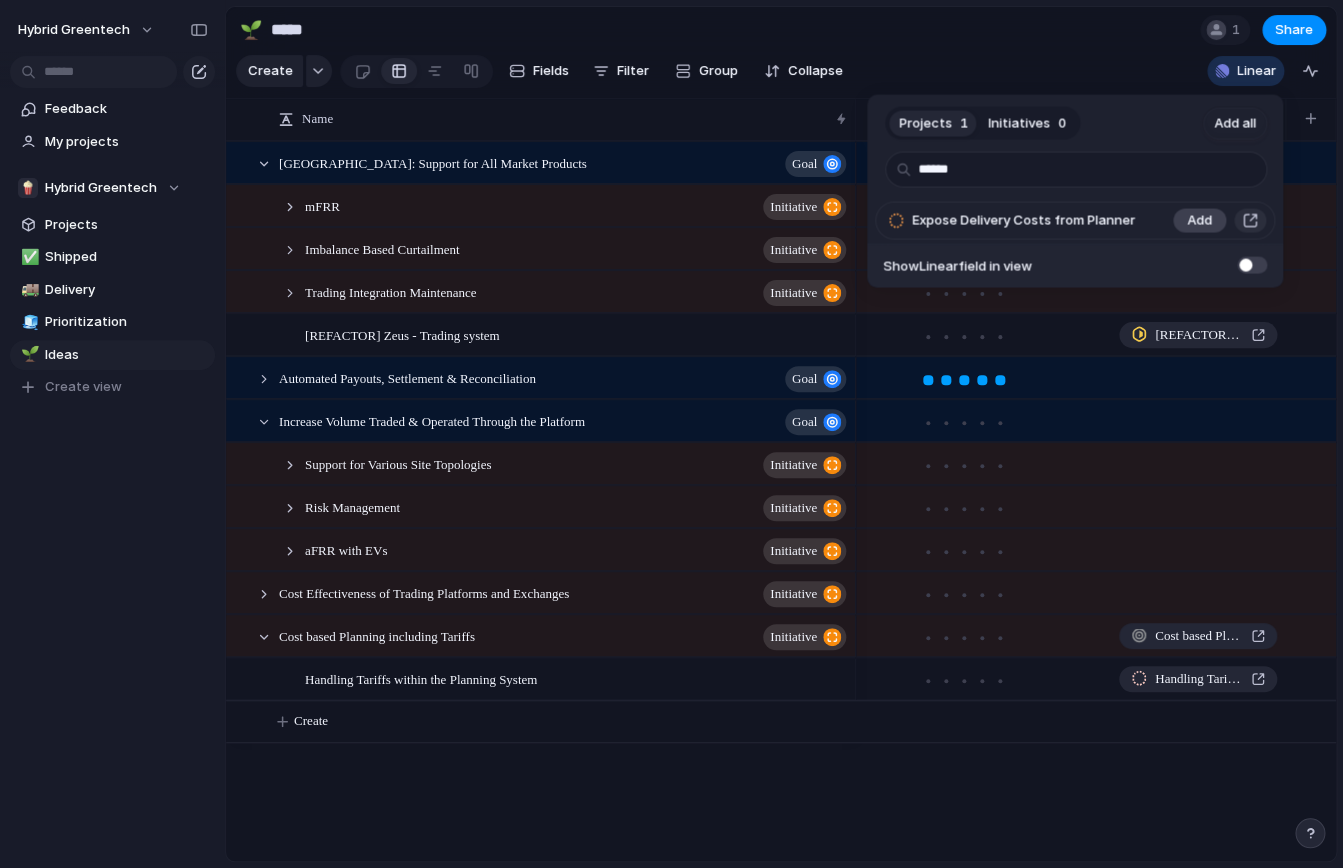 click on "Add" at bounding box center [1199, 221] 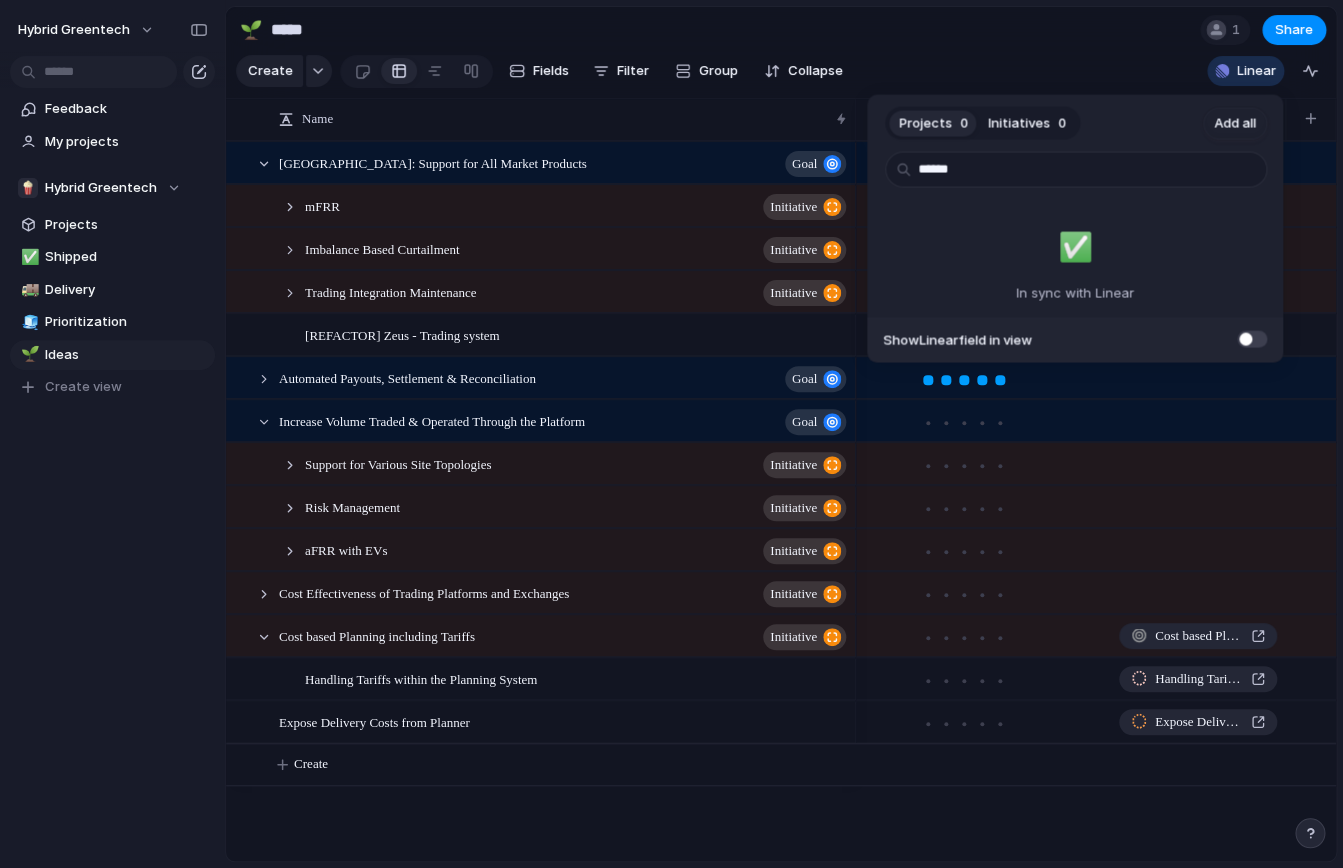 click on "Projects 0 Initiatives 0 Add all ****** ✅️ In sync with Linear Show  Linear  field in view" at bounding box center [671, 434] 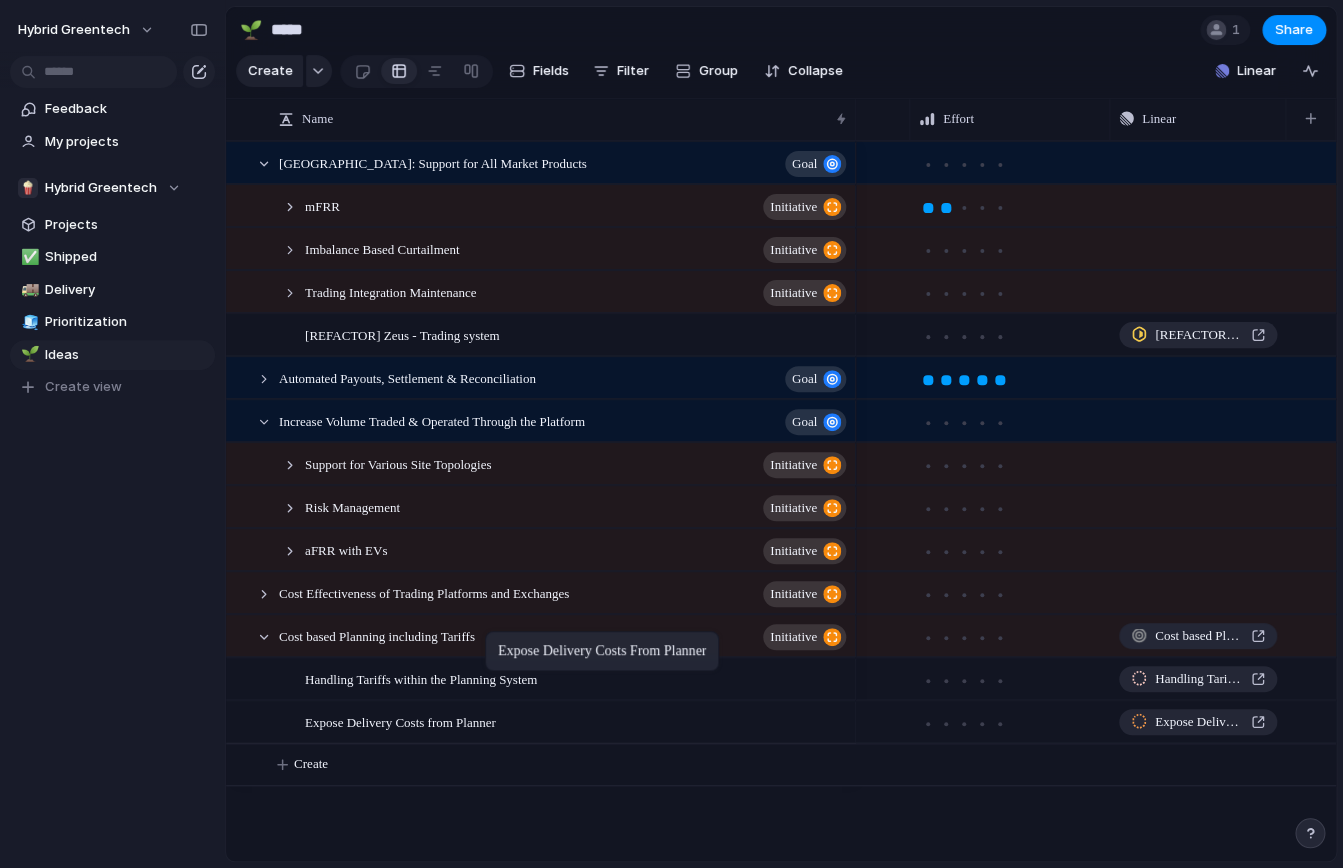 drag, startPoint x: 425, startPoint y: 723, endPoint x: 495, endPoint y: 635, distance: 112.44554 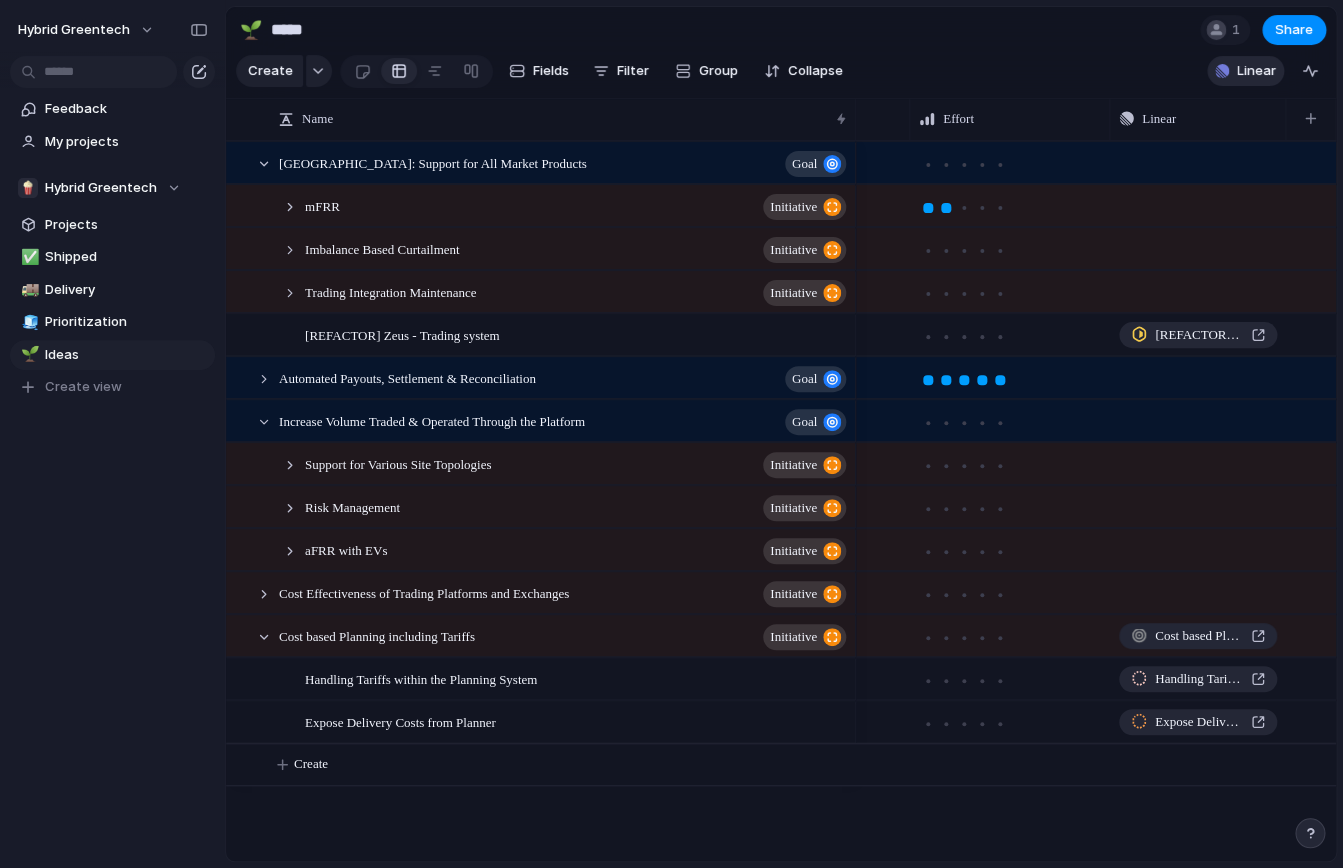 click on "Linear" at bounding box center [1256, 71] 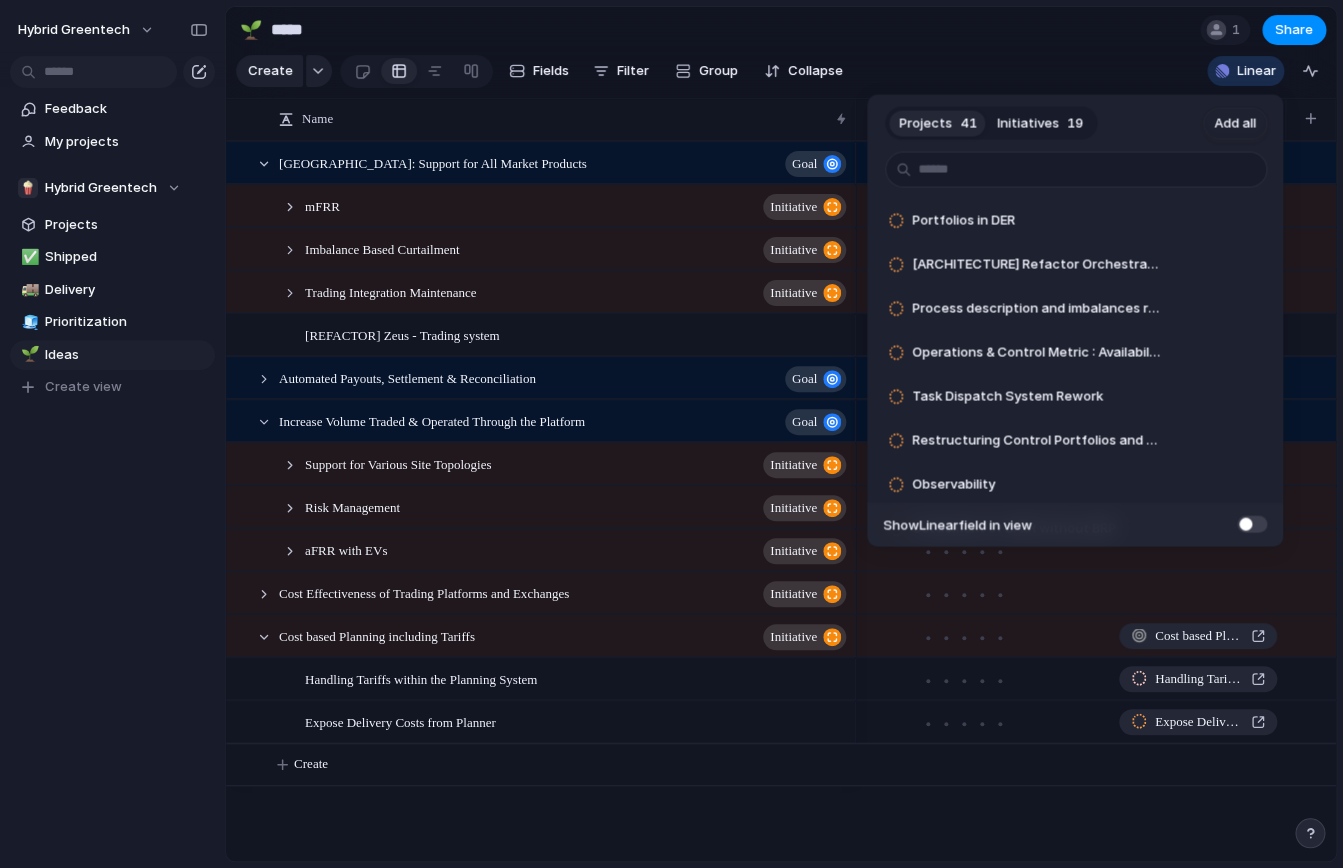 type 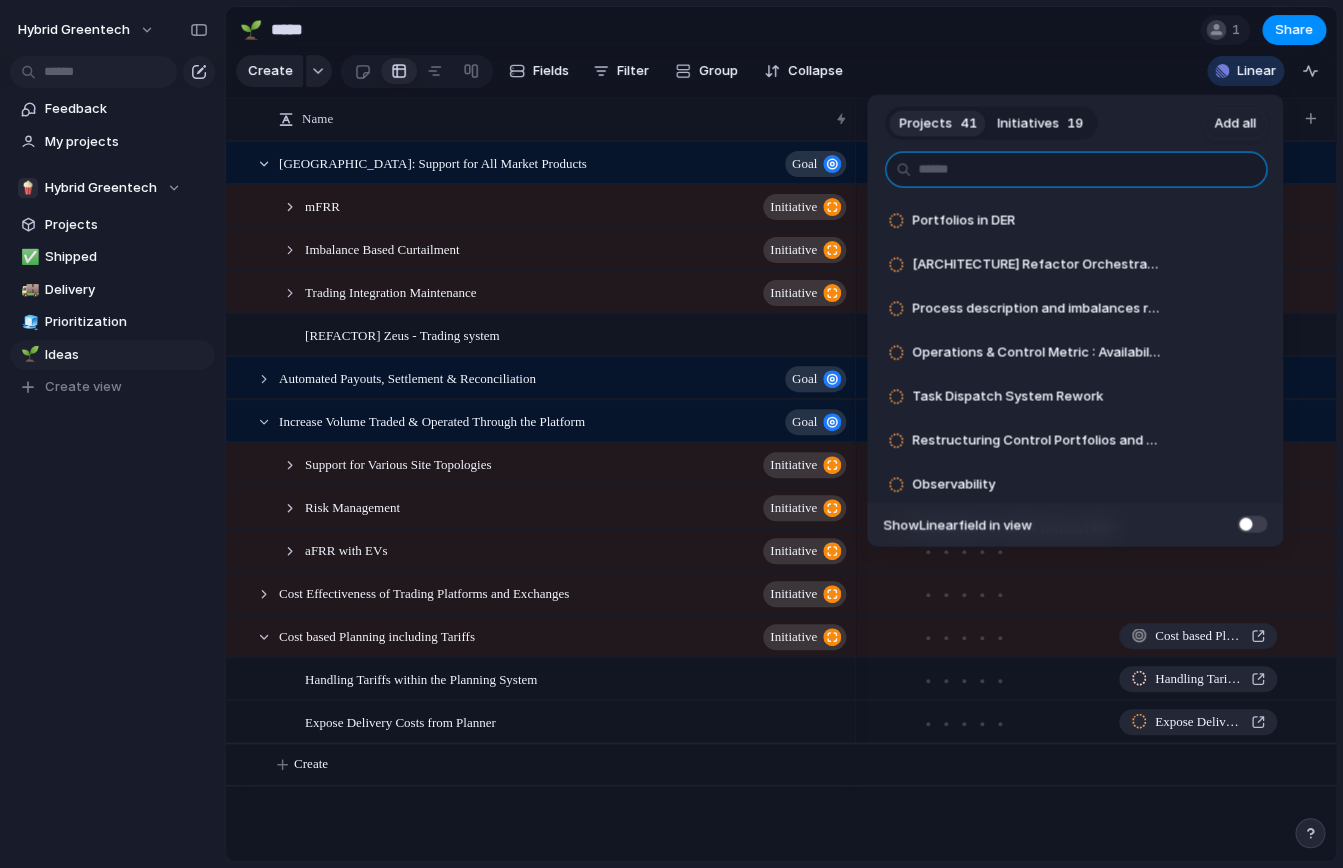 click at bounding box center (1076, 170) 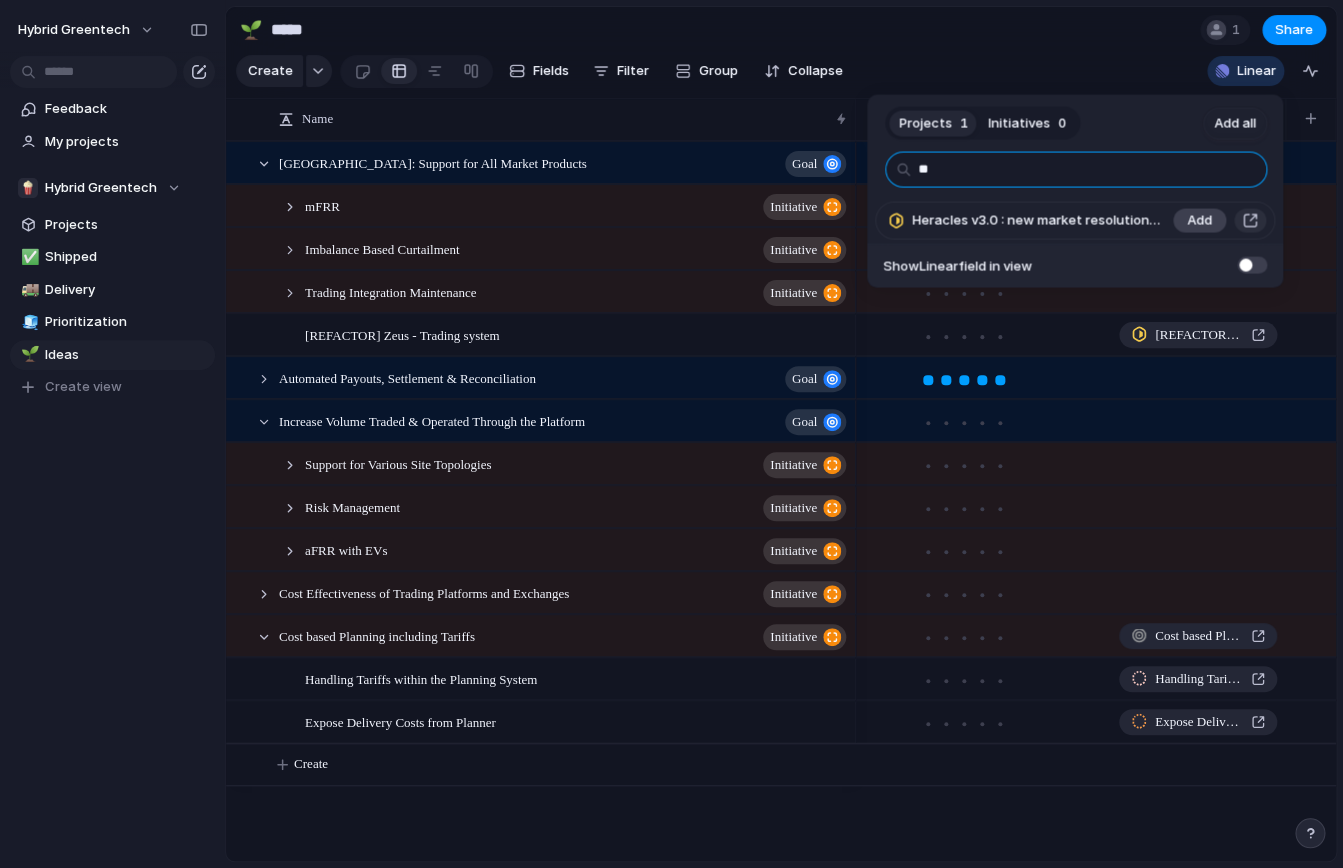 type on "**" 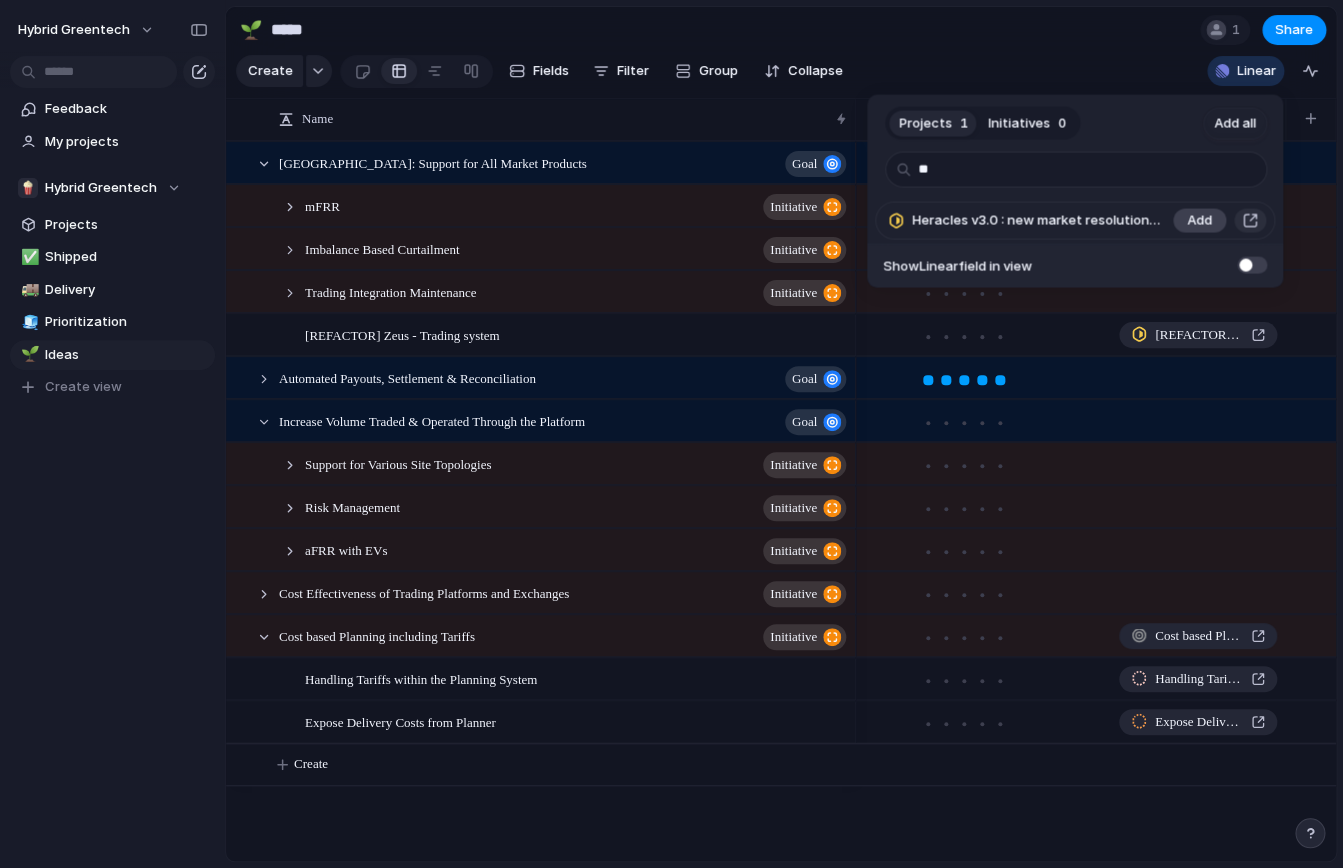 click on "Add" at bounding box center [1199, 221] 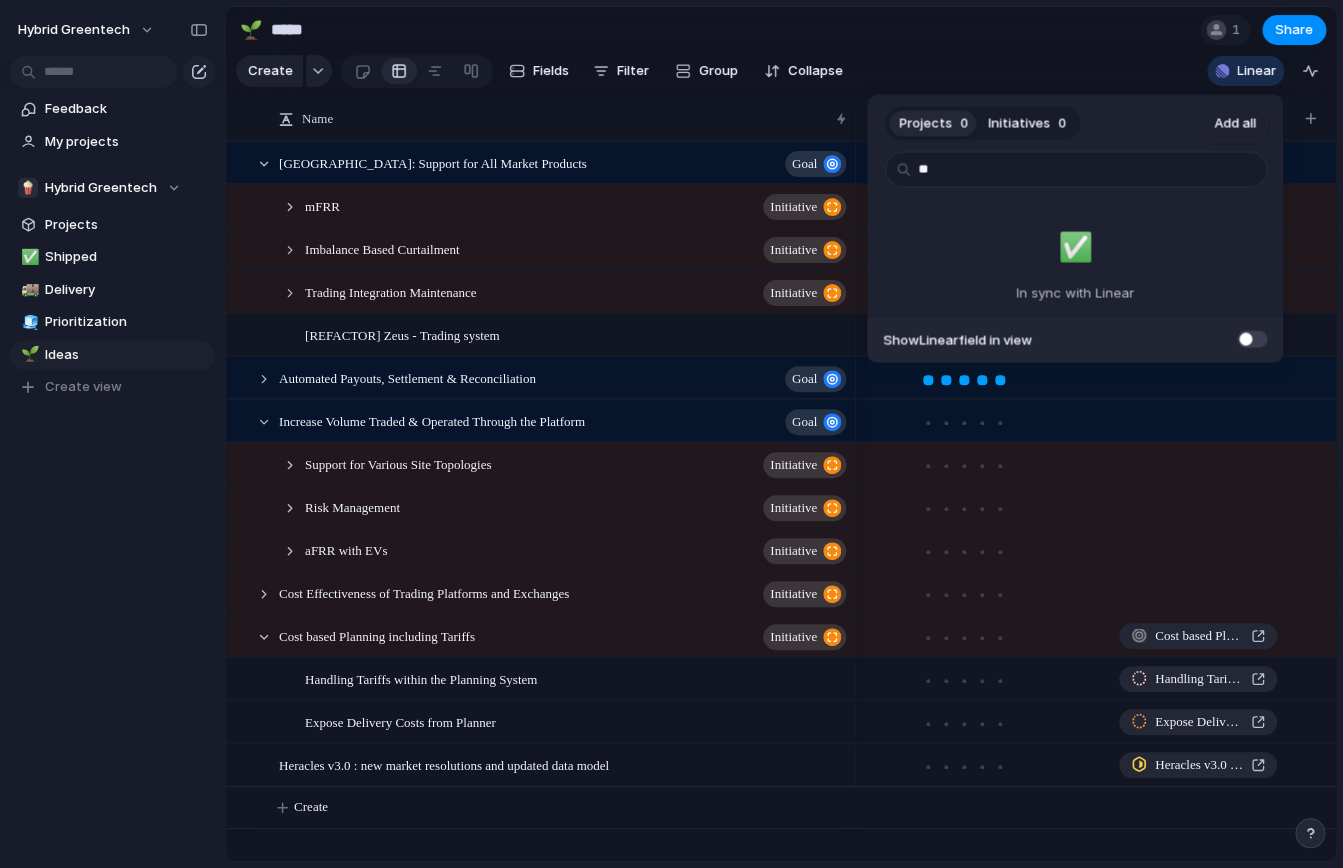 click on "Projects 0 Initiatives 0 Add all ** ✅️ In sync with Linear Show  Linear  field in view" at bounding box center [671, 434] 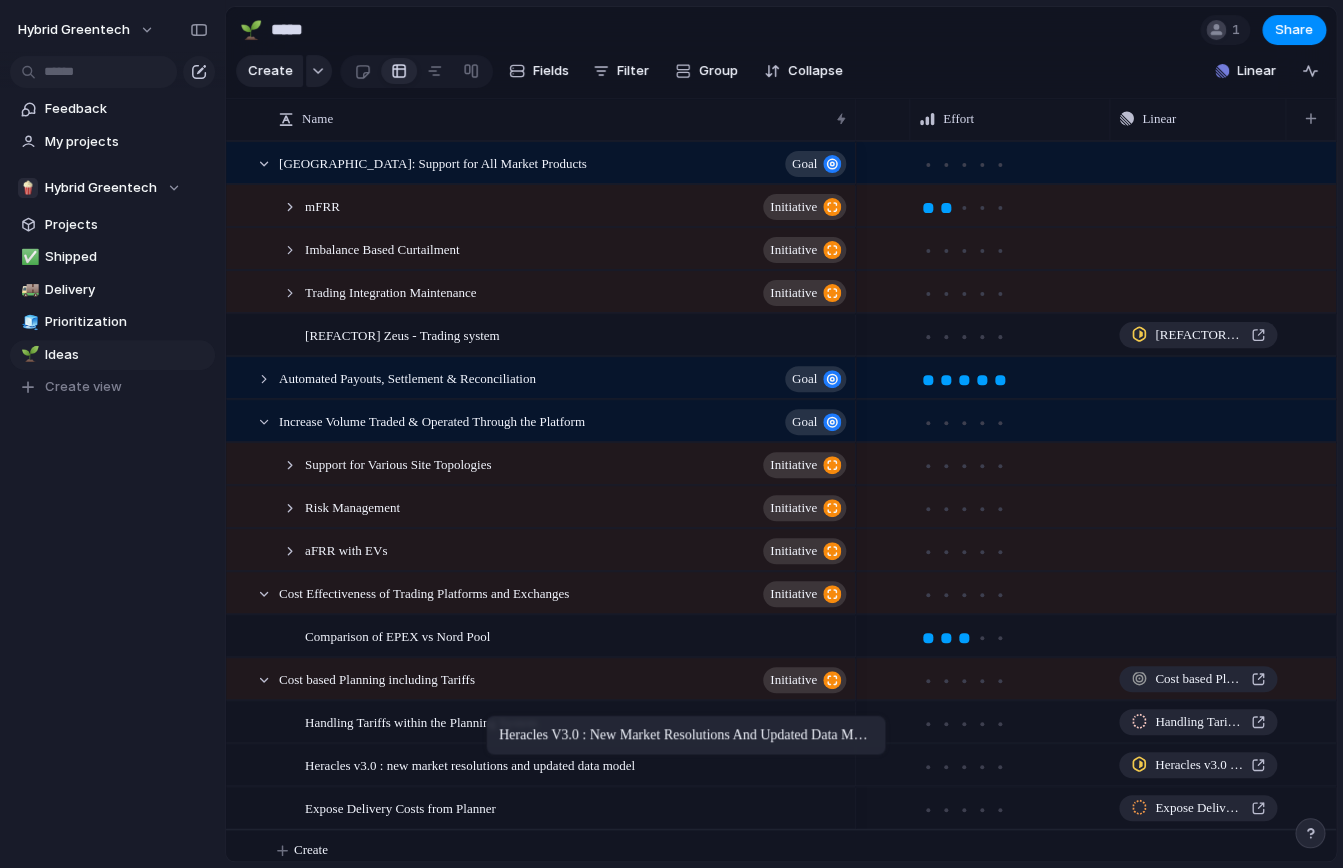 drag, startPoint x: 465, startPoint y: 766, endPoint x: 496, endPoint y: 719, distance: 56.302753 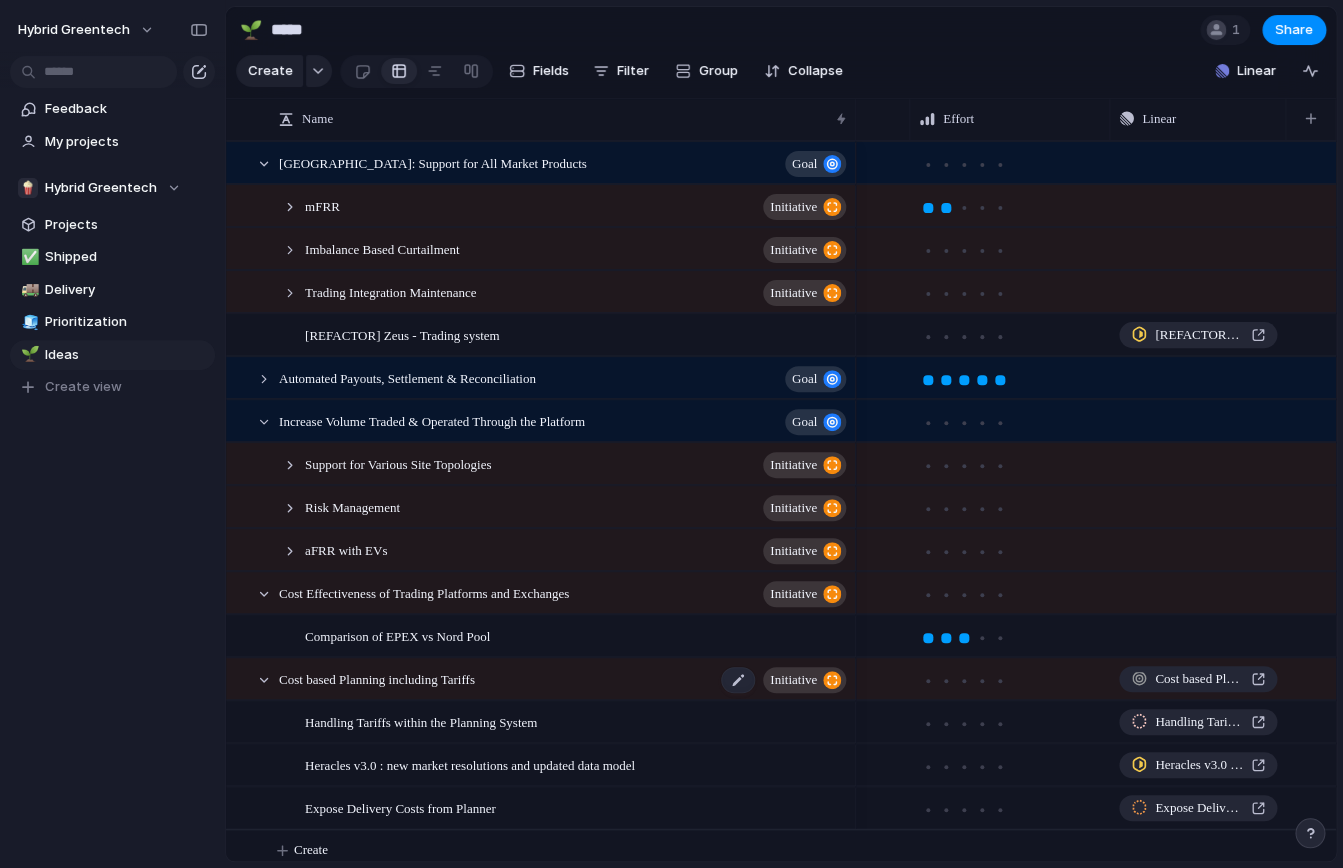 click on "Cost based Planning including Tariffs" at bounding box center [377, 678] 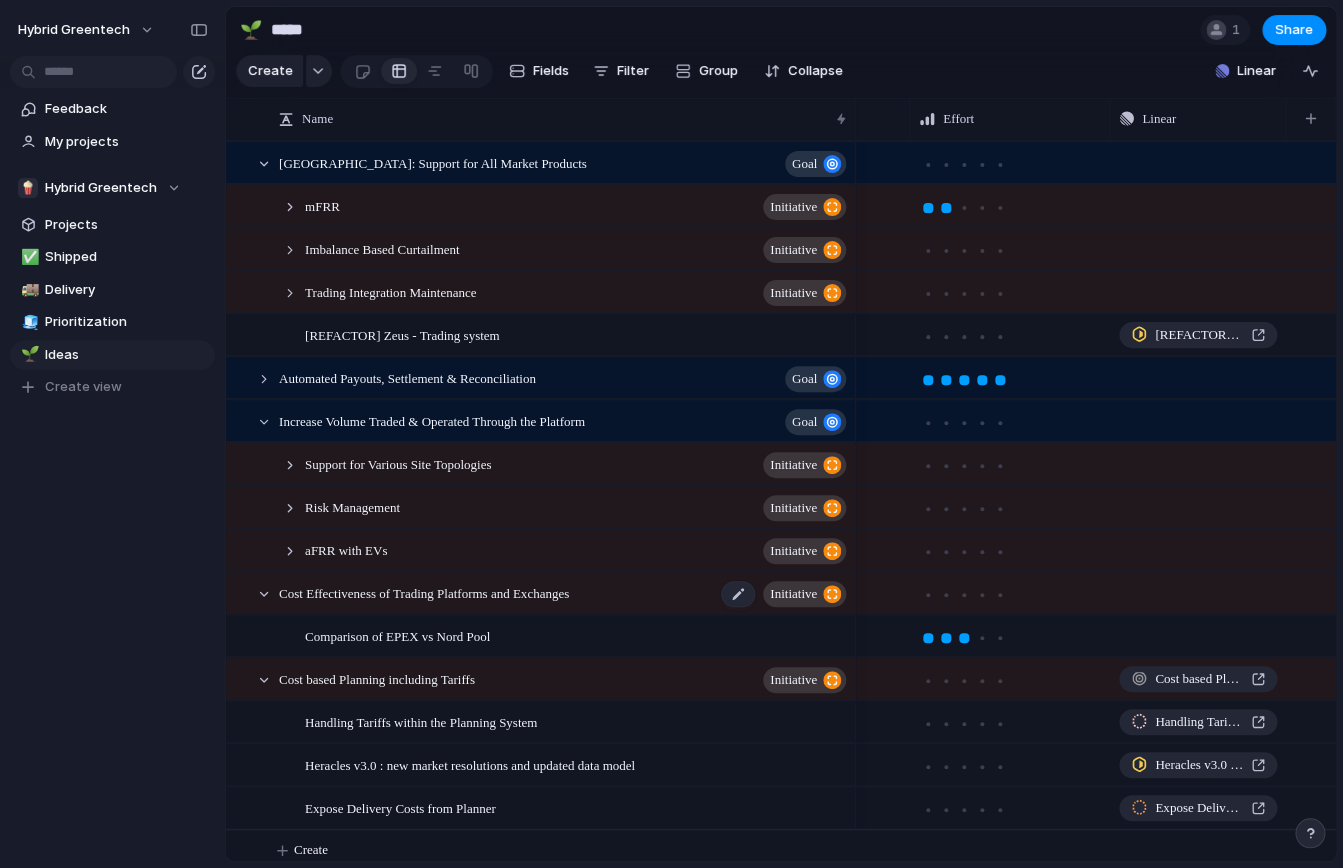 scroll, scrollTop: 13, scrollLeft: 0, axis: vertical 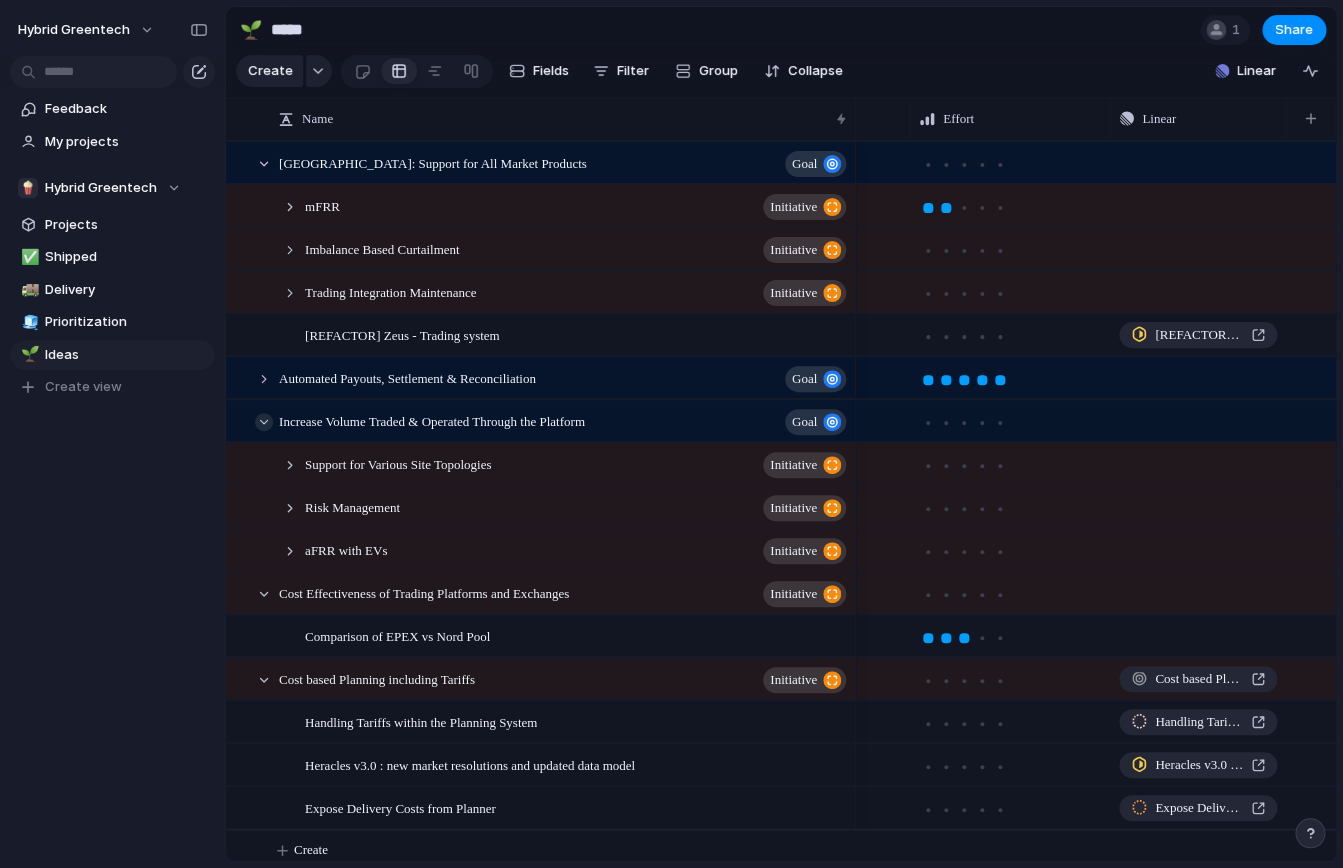 click at bounding box center (264, 422) 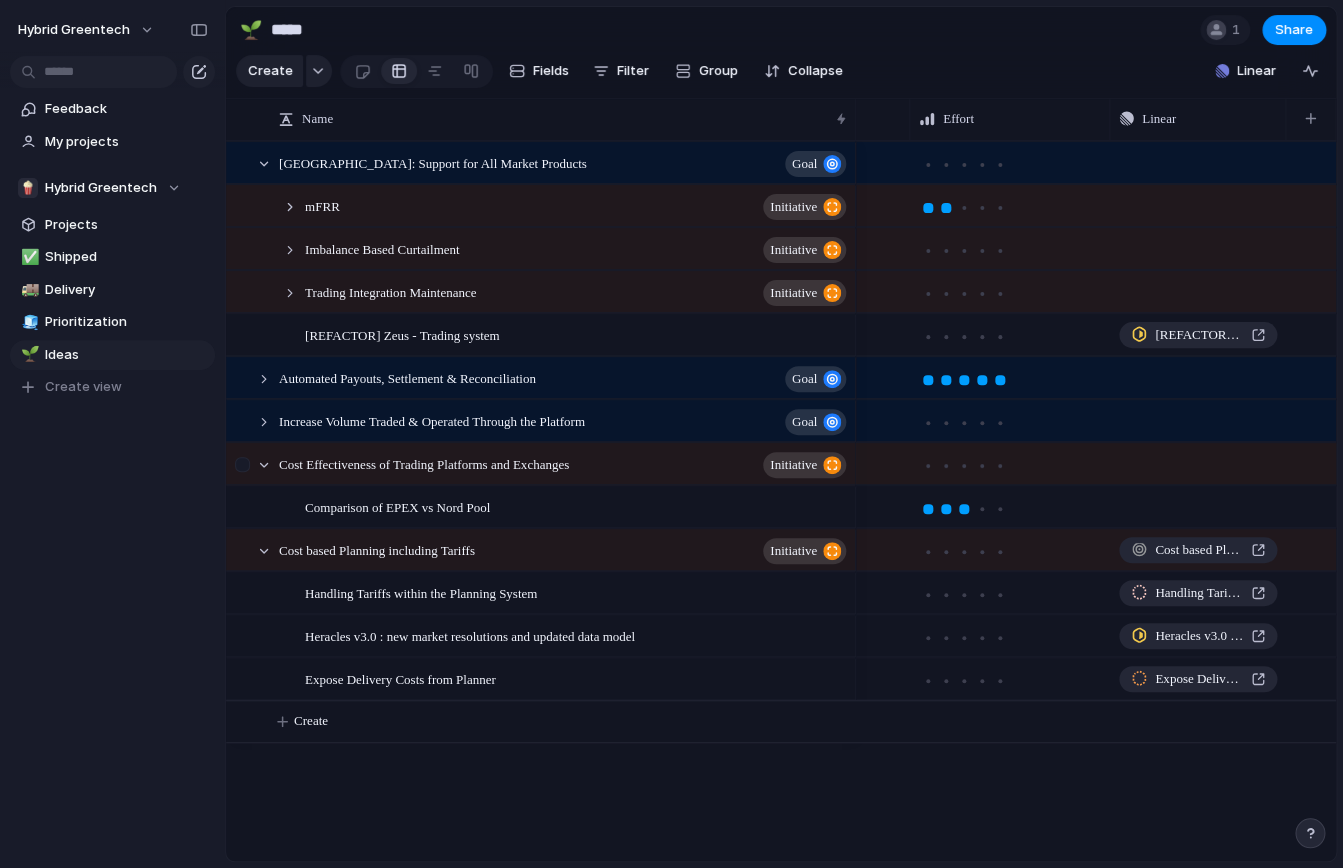 click at bounding box center (245, 471) 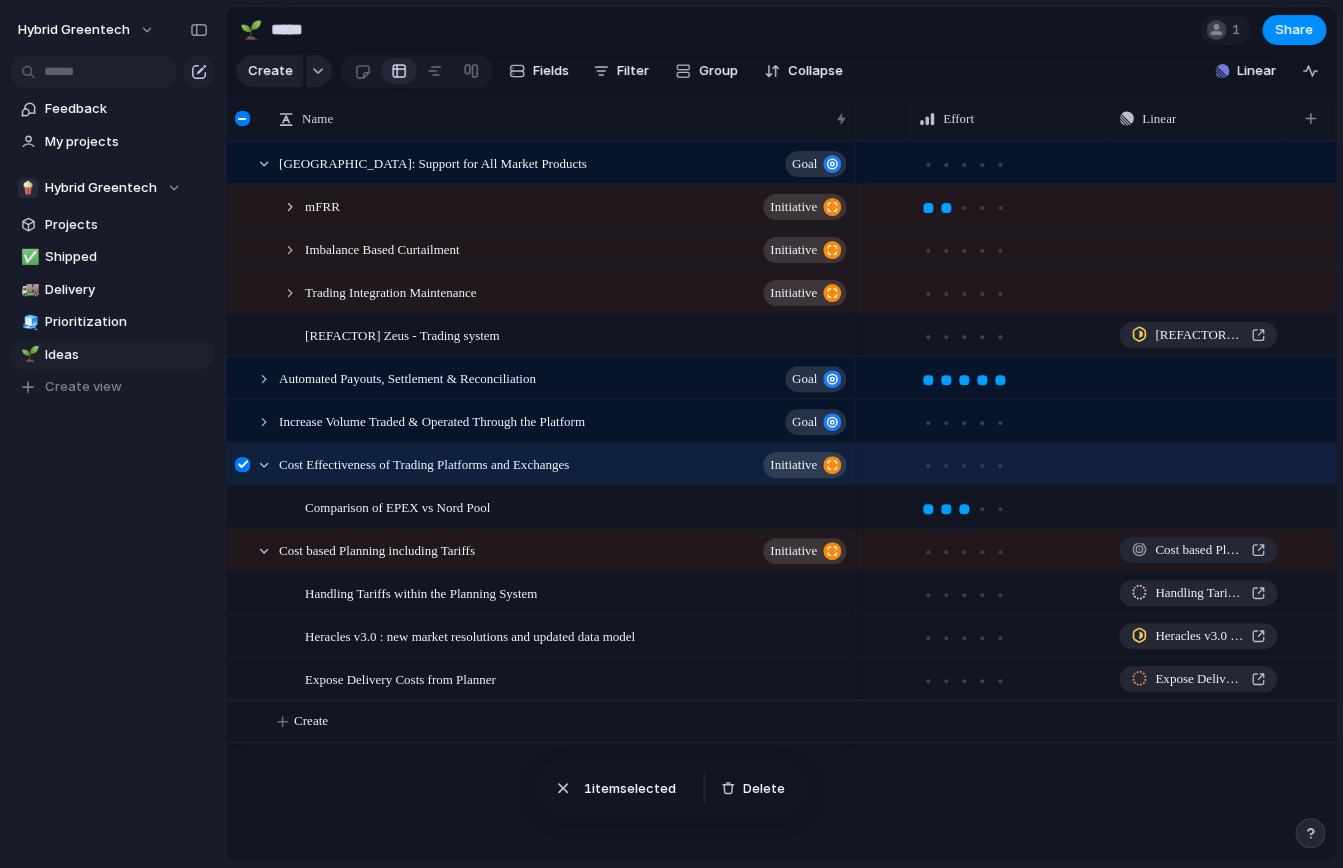 click at bounding box center [245, 471] 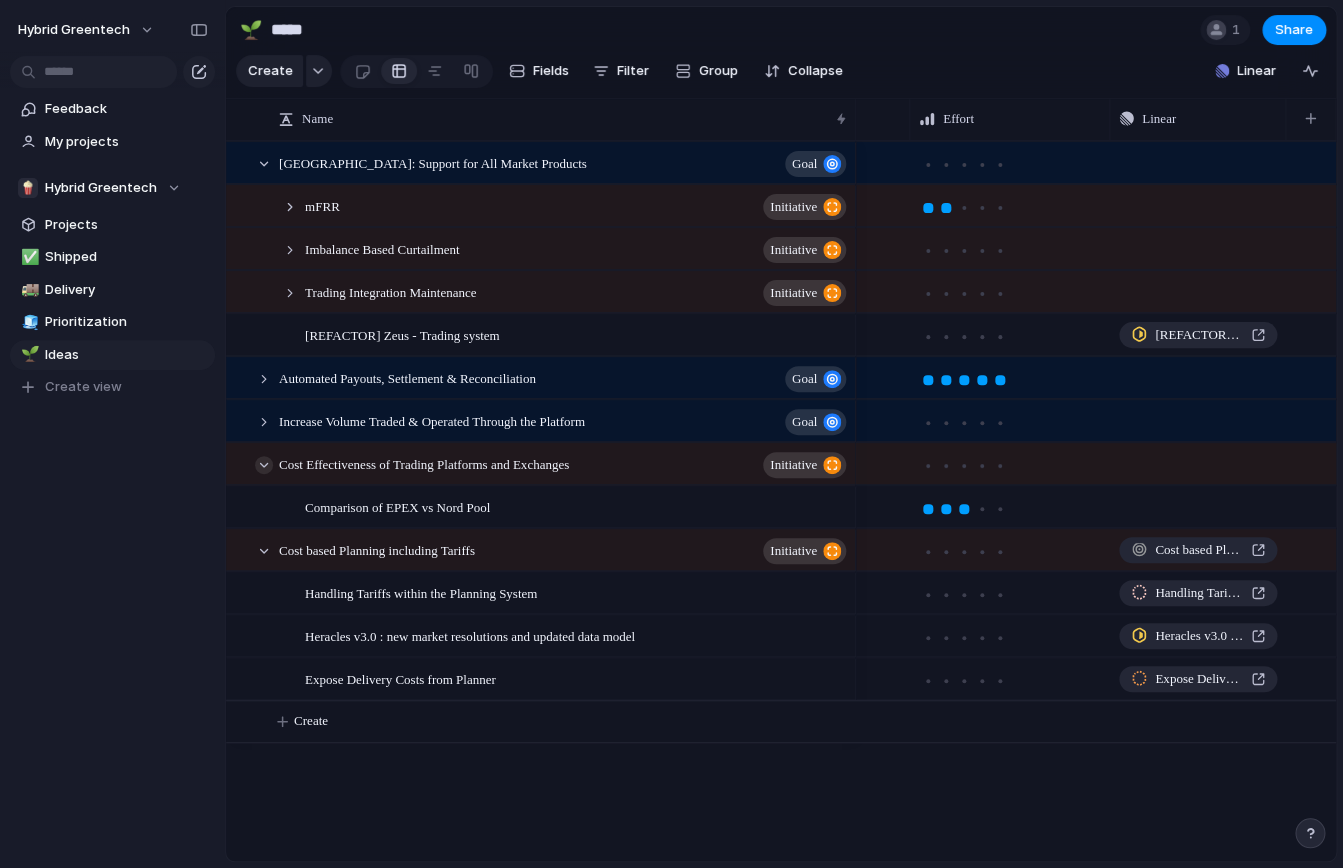 click at bounding box center (264, 465) 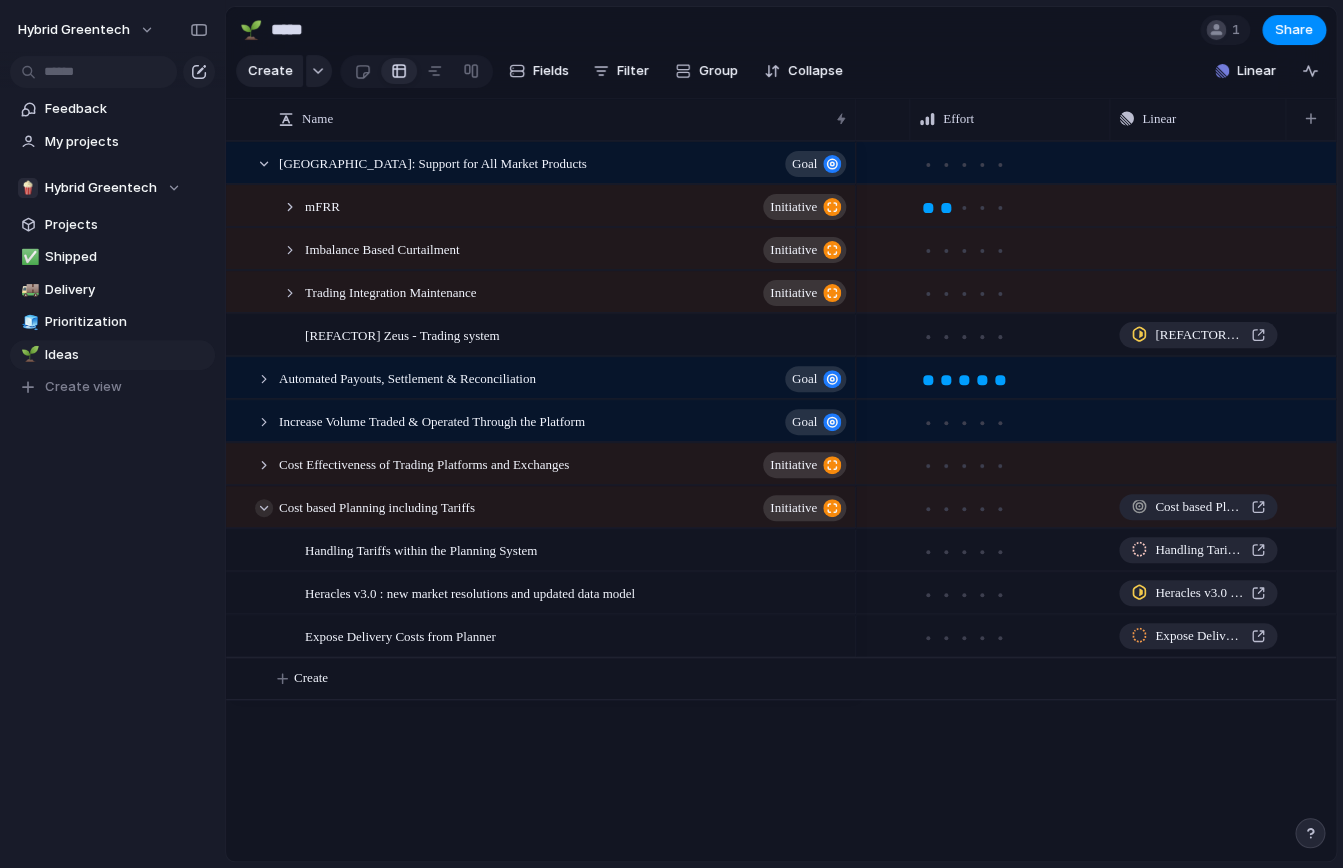 click at bounding box center [264, 508] 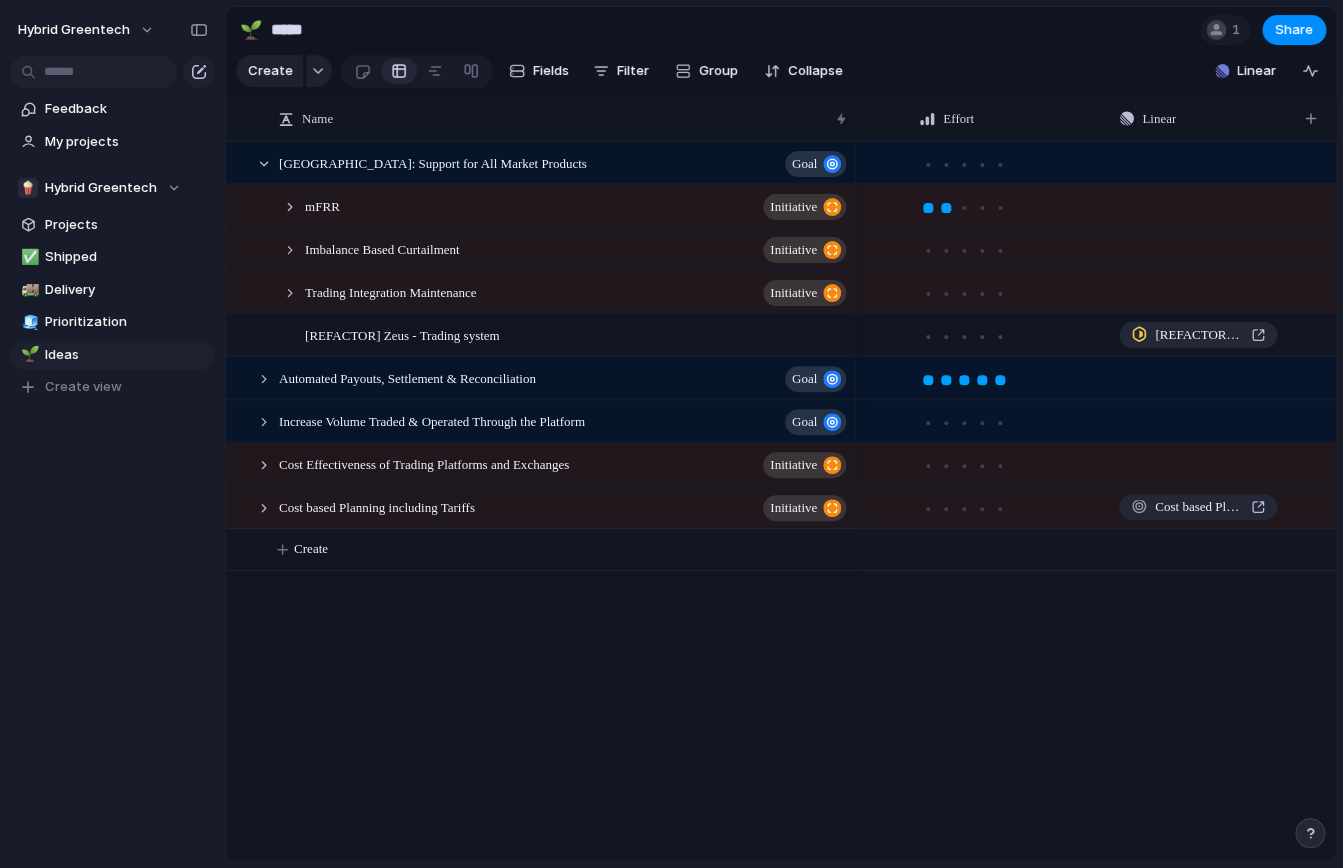 click on "mFRR initiative Imbalance Based Curtailment initiative [REFACTOR] Zeus - Trading system Cost Effectiveness of Trading Platforms and Exchanges initiative Increase Volume Traded & Operated Through the Platform Goal Automated Payouts, Settlement & Reconciliation Goal Trading Integration Maintenance initiative Cost based Planning including Tariffs initiative Handling Tariffs within the Planning System Expose Delivery Costs from Planner Heracles v3.0 : new market resolutions and updated data model [GEOGRAPHIC_DATA]: Support for All Market Products Goal Control Trading Planning Push Push [REFACTOR] Zeus - Trading system Push Push Finances Data Analytics Push Push Cost based Planning including Tariffs Handling Tariffs within the Planning System Expose Delivery Costs from Planner Heracles v3.0 : new market resolutions and updated data model Push Create" at bounding box center [781, 501] 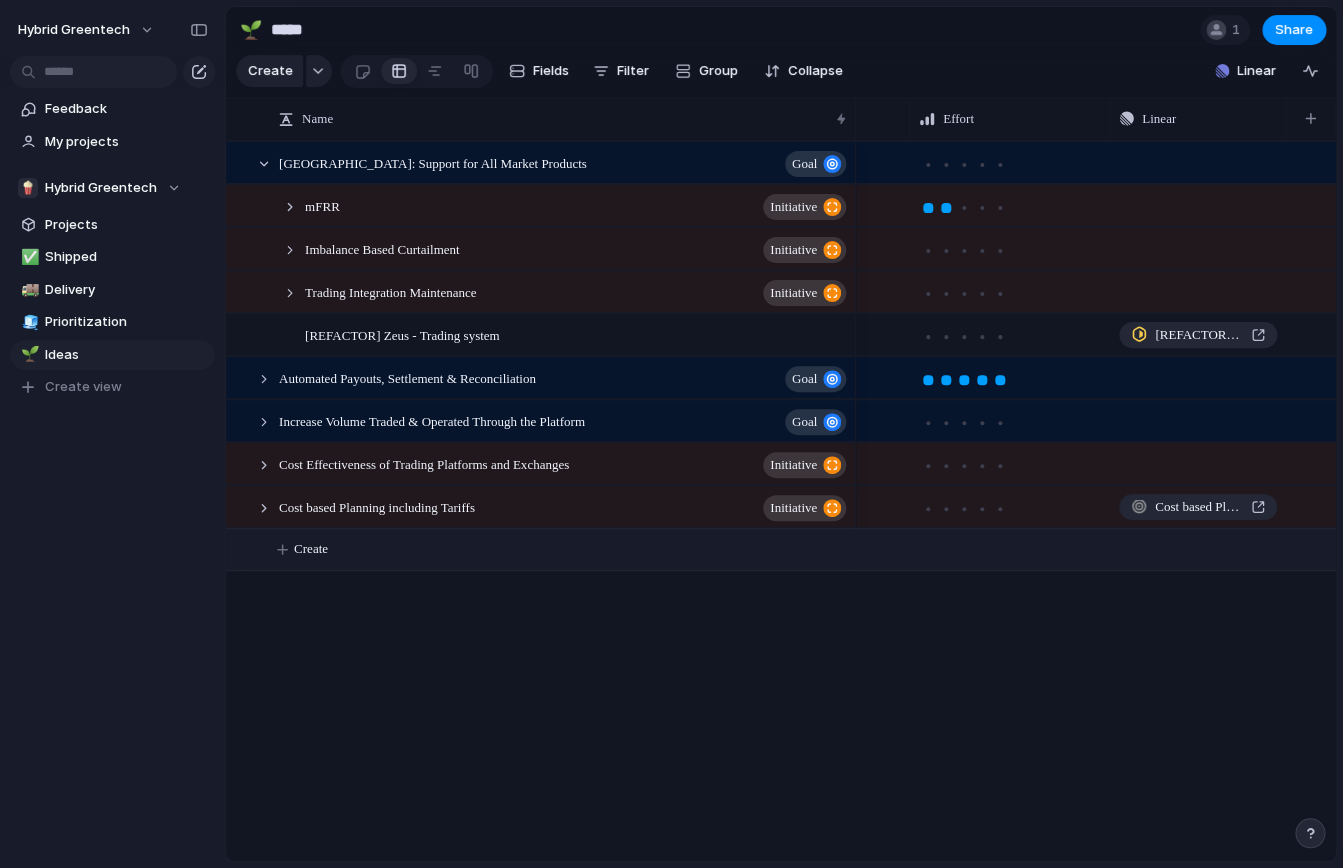 click on "Create" at bounding box center (311, 549) 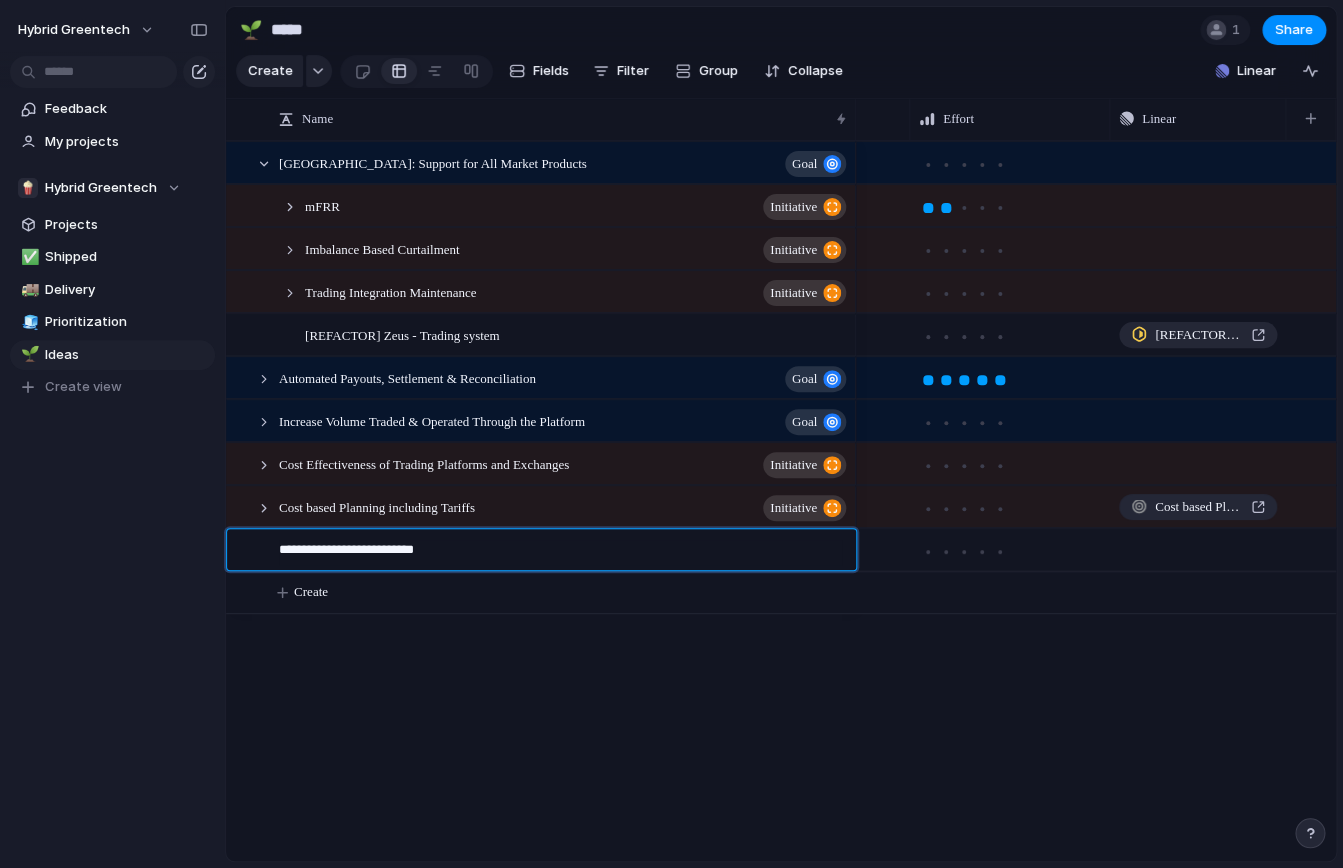 type on "**********" 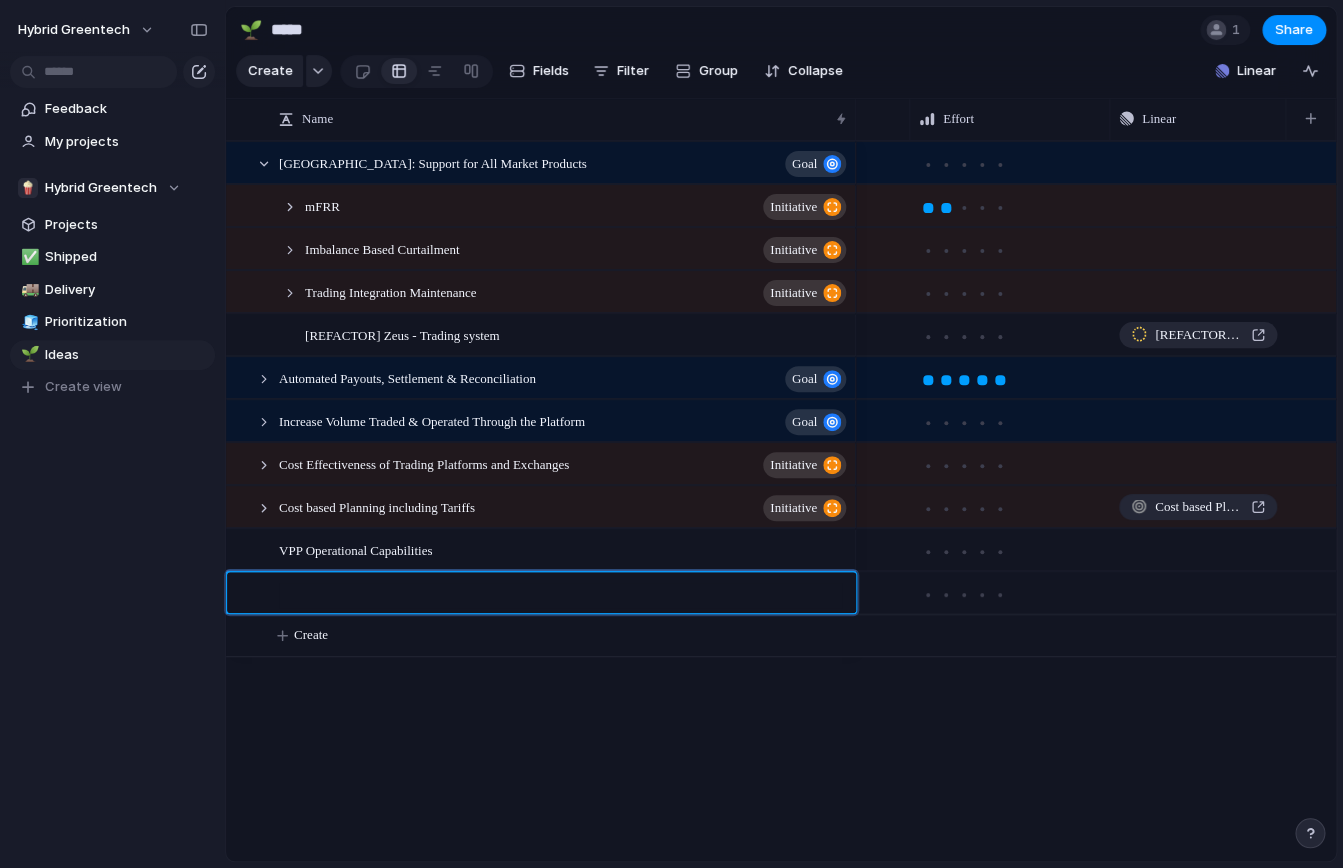 click on "Hybrid Greentech Feedback My projects 🍿 Hybrid Greentech Projects ✅ Shipped 🚚 Delivery 🧊 Prioritization 🌱 Ideas
To pick up a draggable item, press the space bar.
While dragging, use the arrow keys to move the item.
Press space again to drop the item in its new position, or press escape to cancel.
Create view Keep using Index You're approaching the free limit of 300 work items Upgrade plan 🌱 ***** 1 Share Create Fields Filter Group Zoom Collapse Linear Press ENTER to sort
Name
Theme
Impact
Effort
Linear" at bounding box center [671, 0] 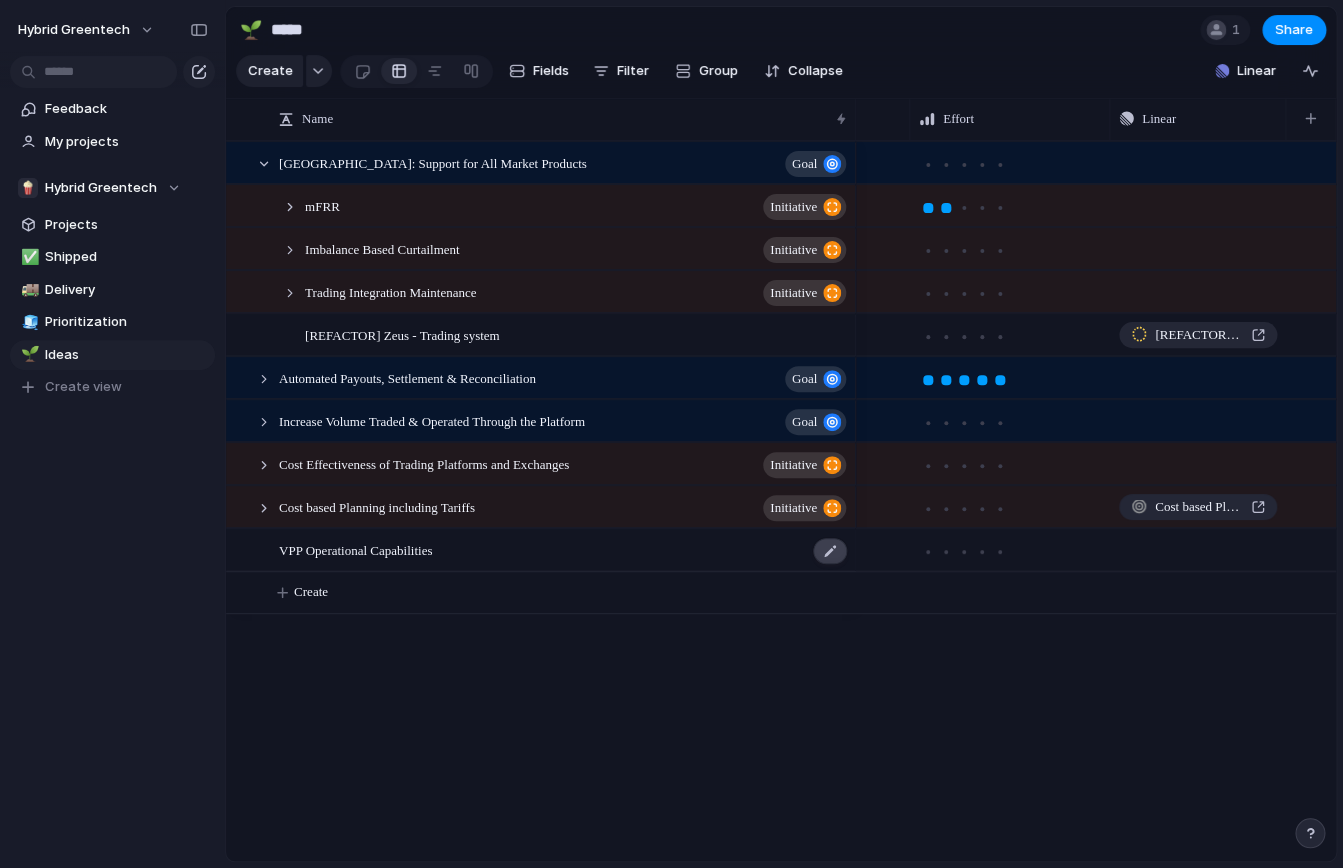click at bounding box center [830, 551] 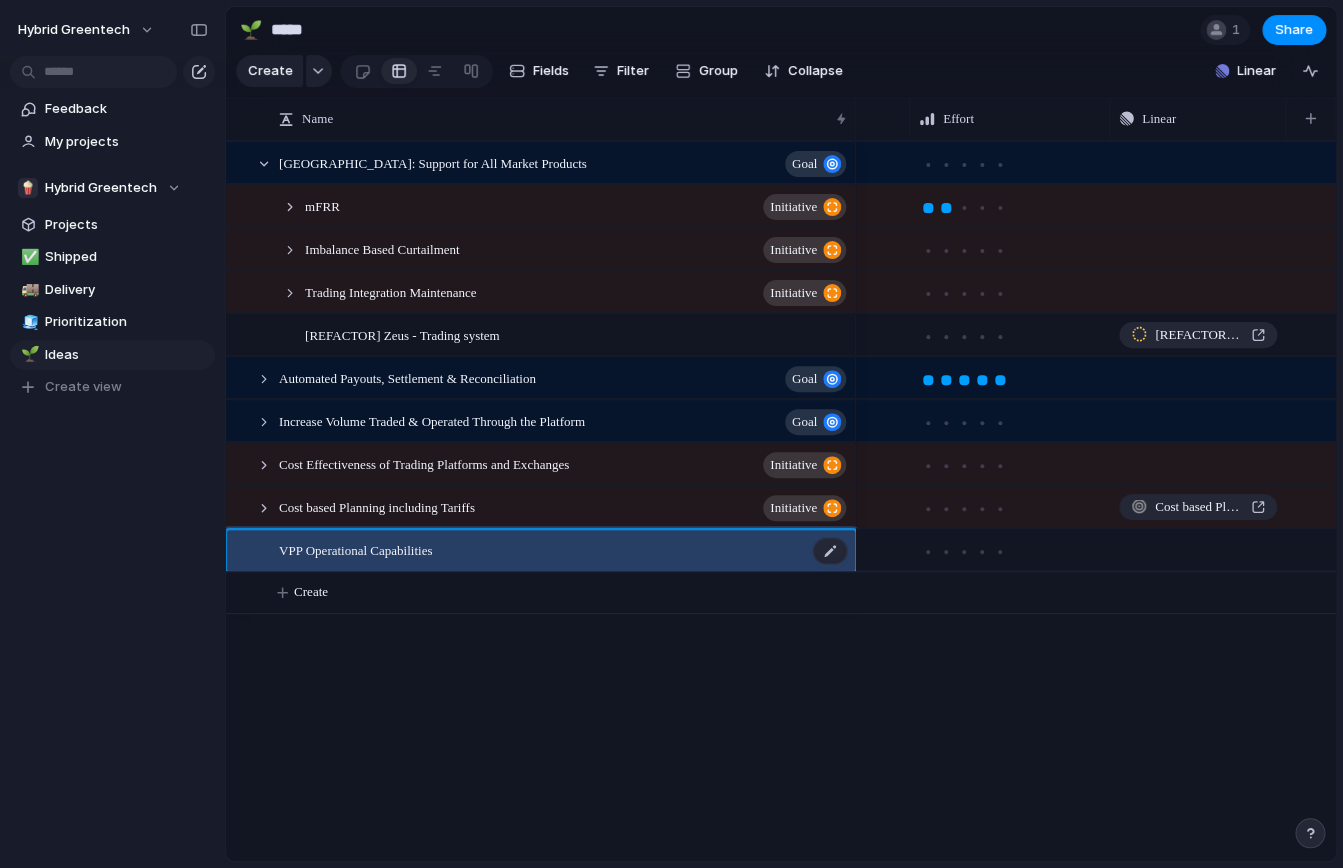 click on "VPP Operational Capabilities" at bounding box center (564, 550) 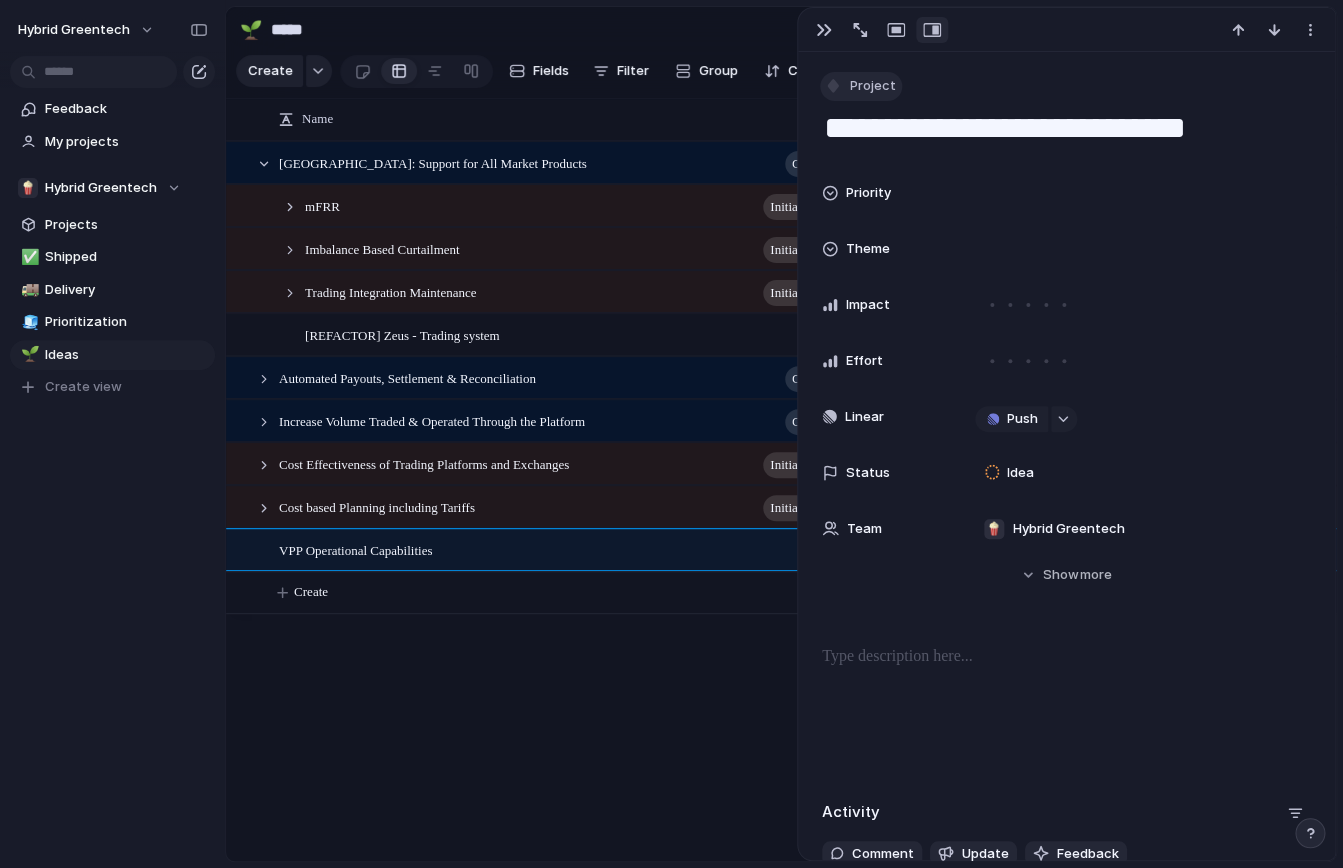 click on "Project" at bounding box center [873, 86] 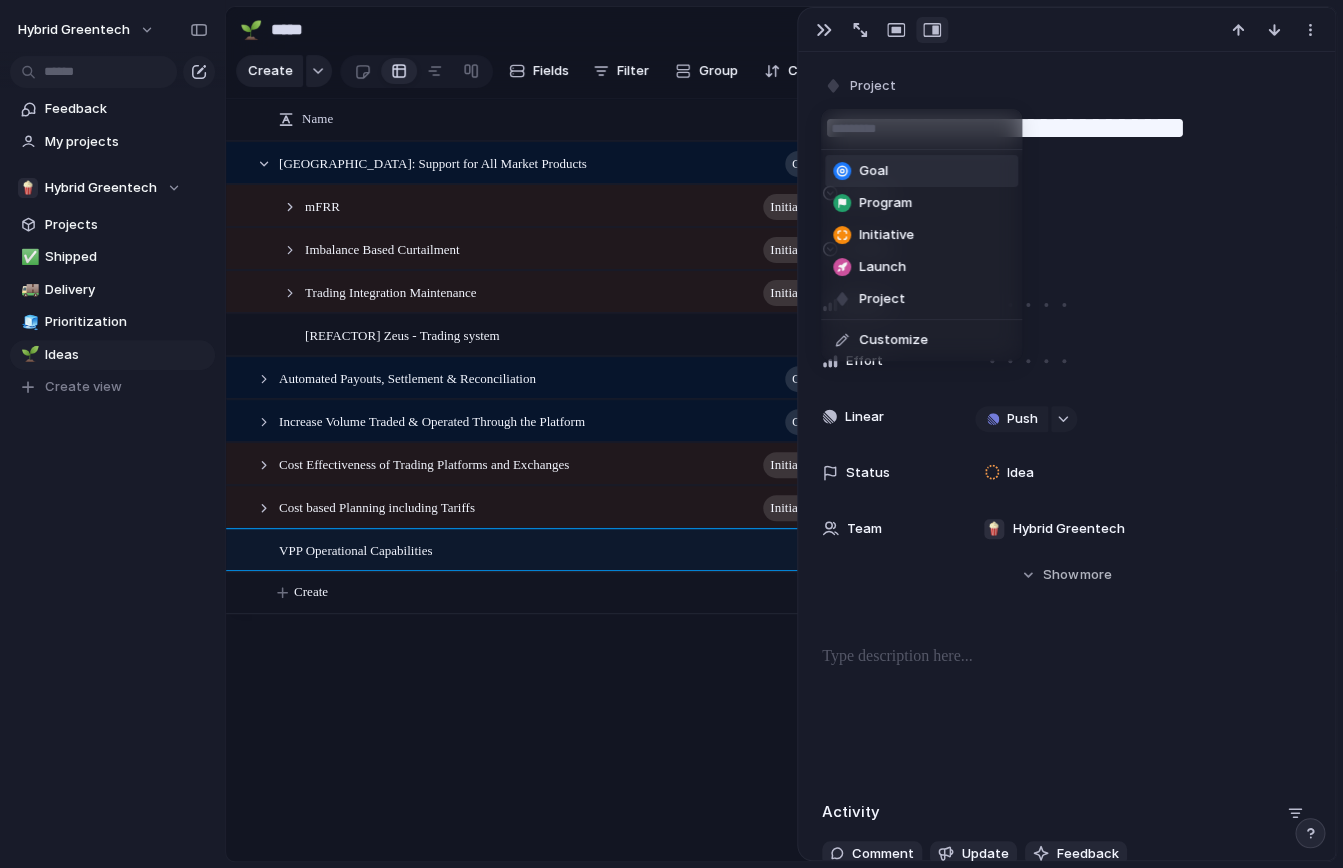 click on "Goal" at bounding box center (873, 171) 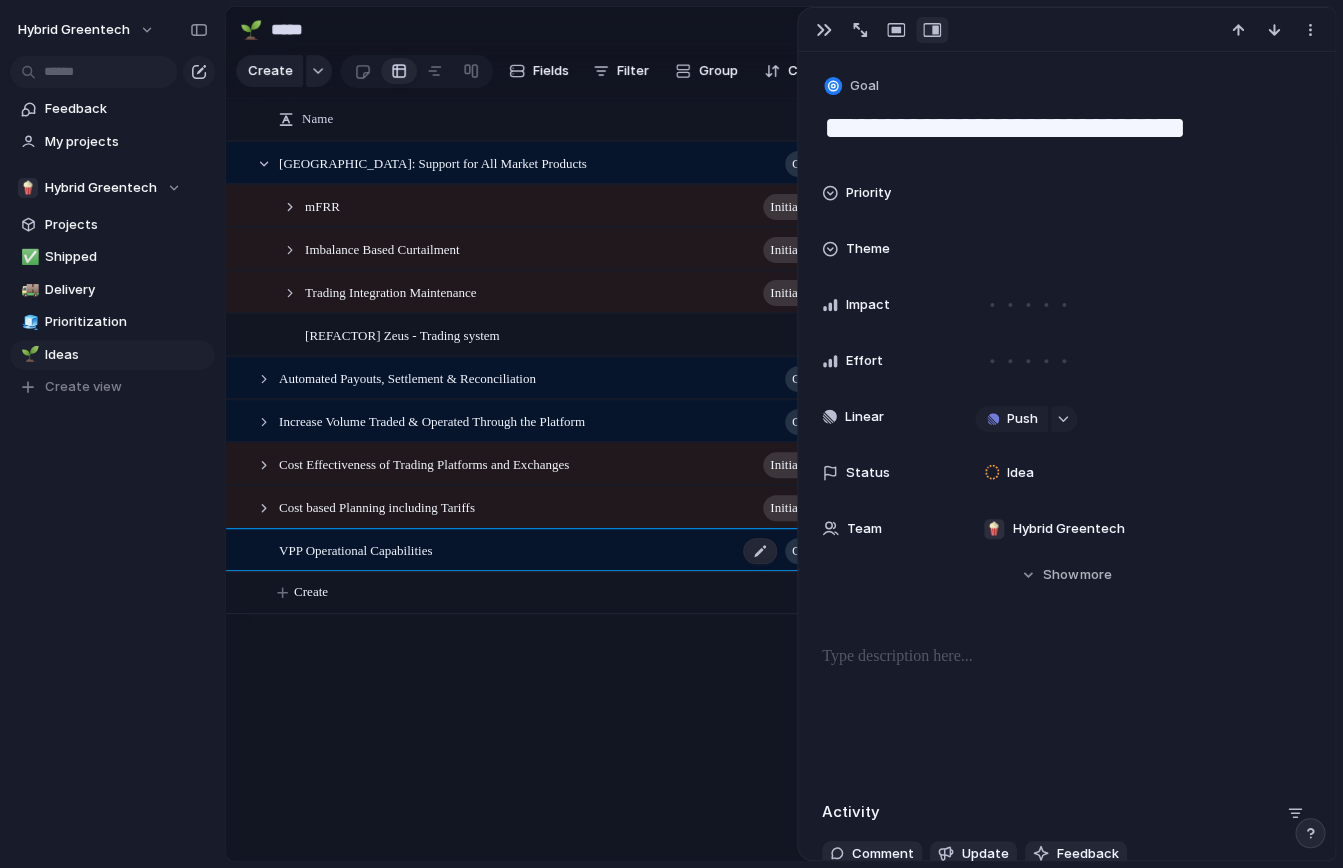 click on "VPP Operational Capabilities Goal" at bounding box center [564, 550] 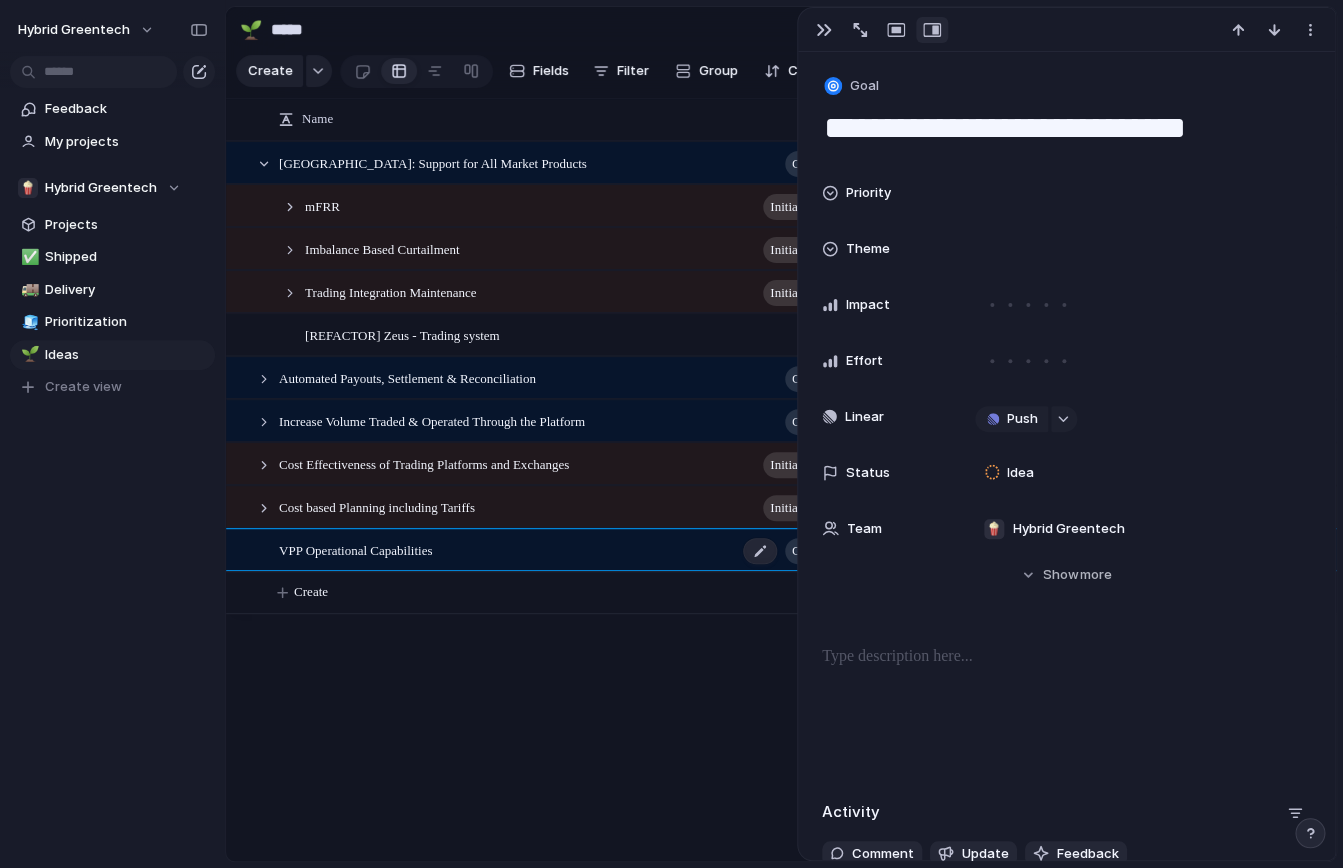 click on "VPP Operational Capabilities Goal" at bounding box center (564, 550) 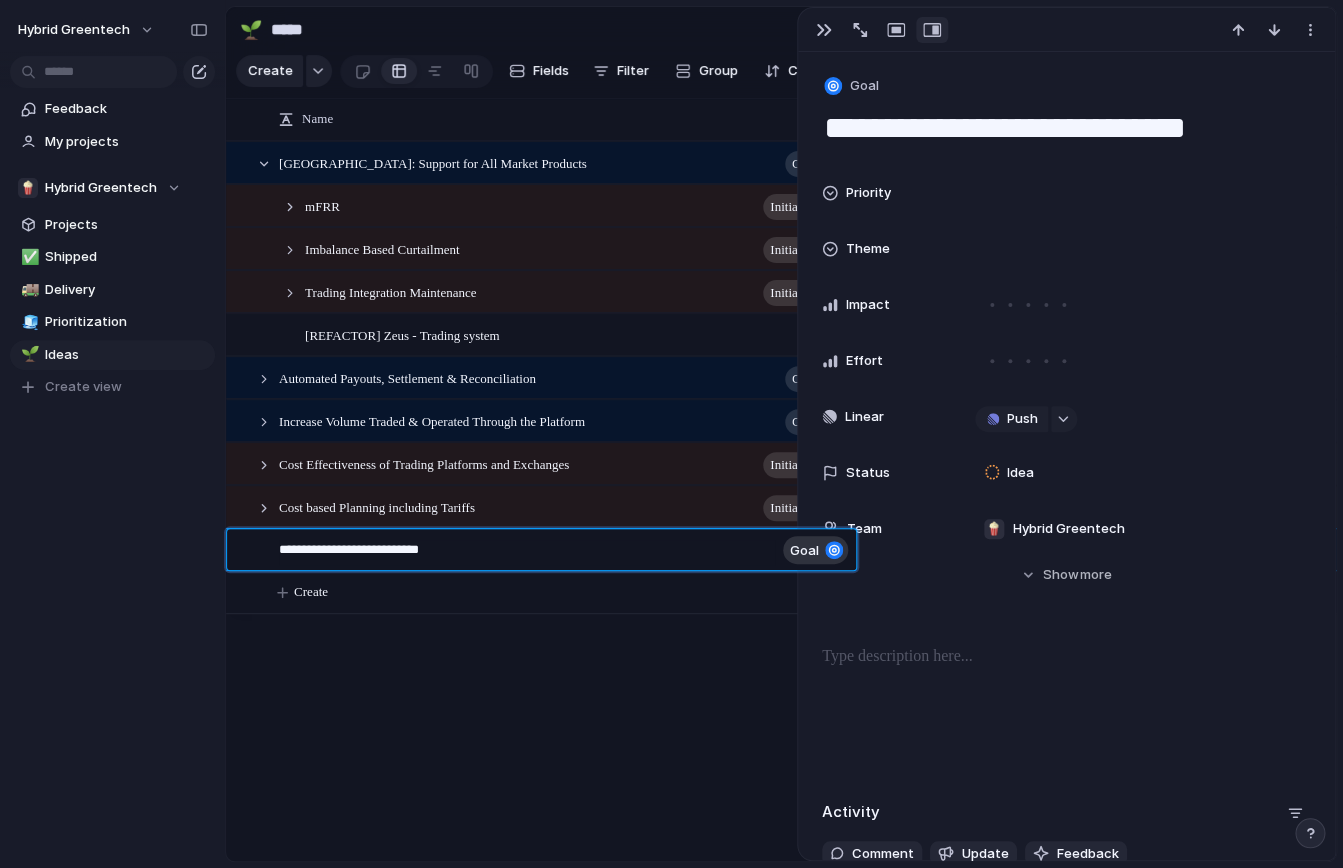 click on "**********" at bounding box center (527, 552) 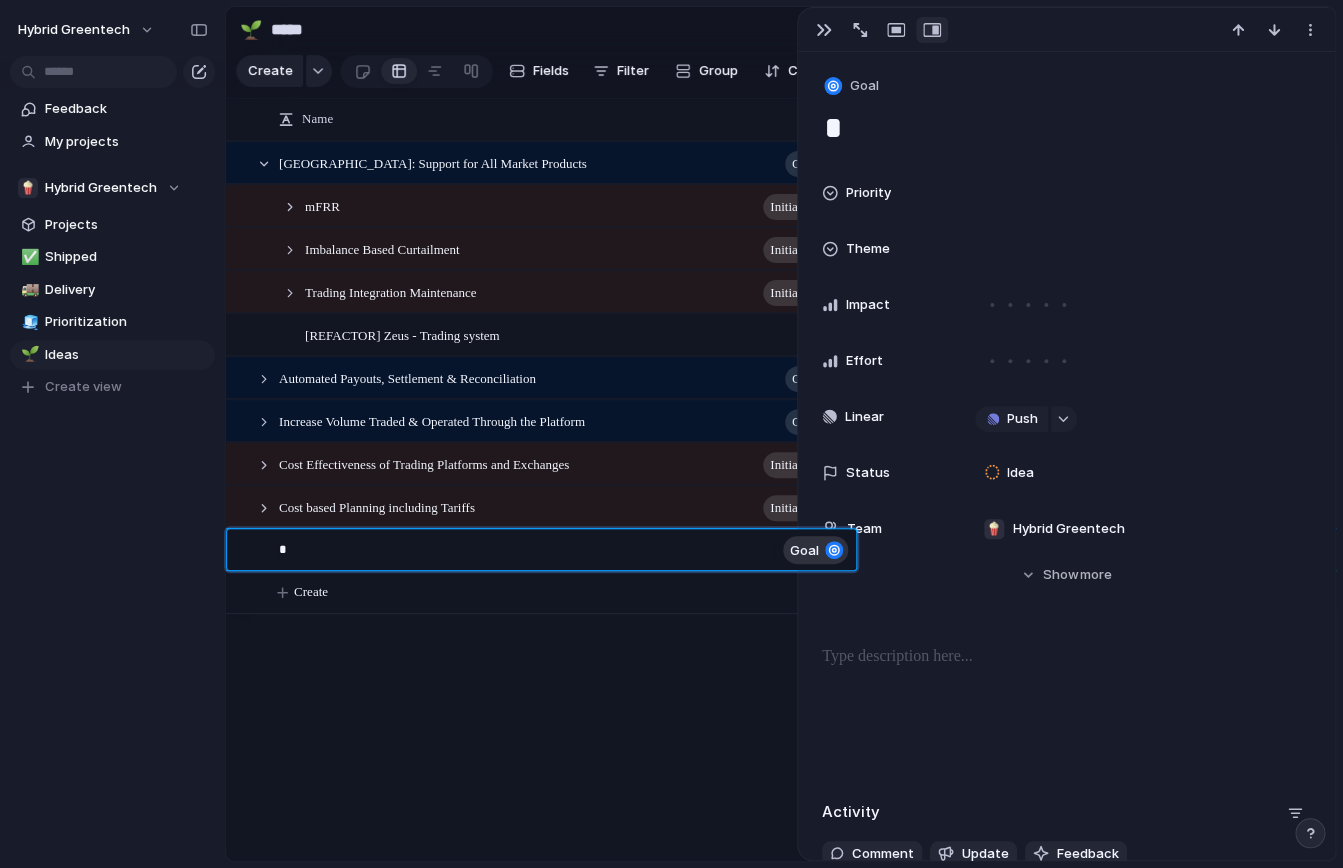 type on "**" 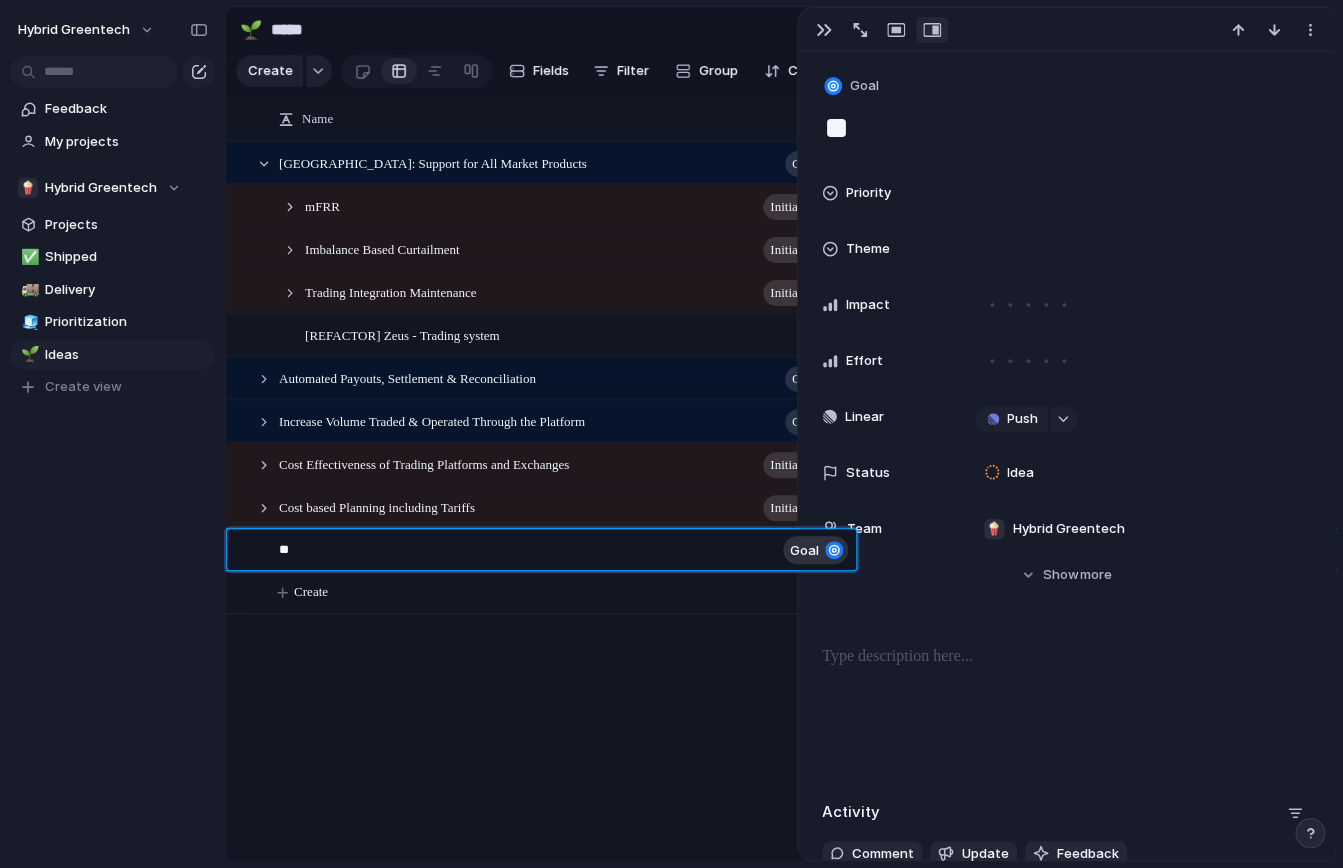 type on "***" 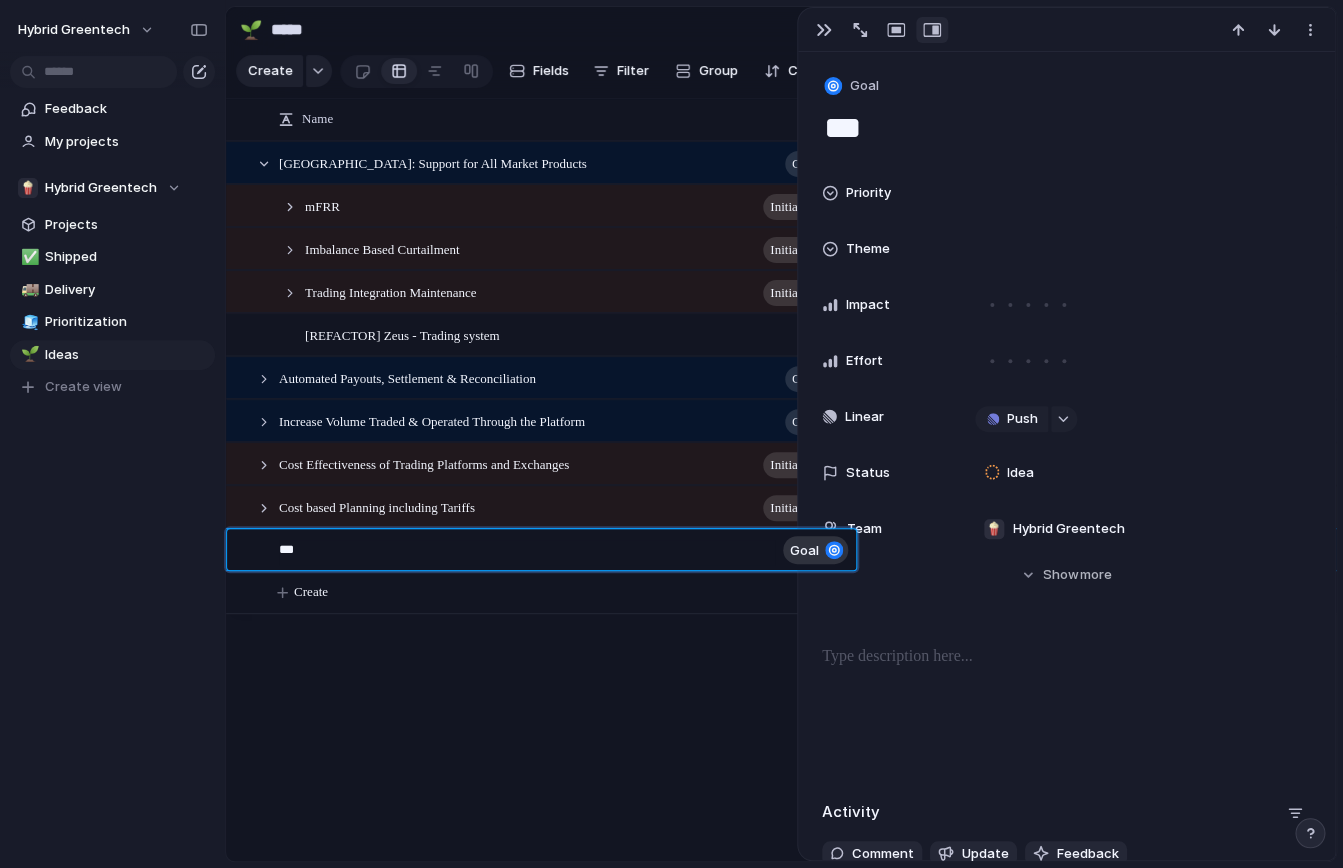 type on "****" 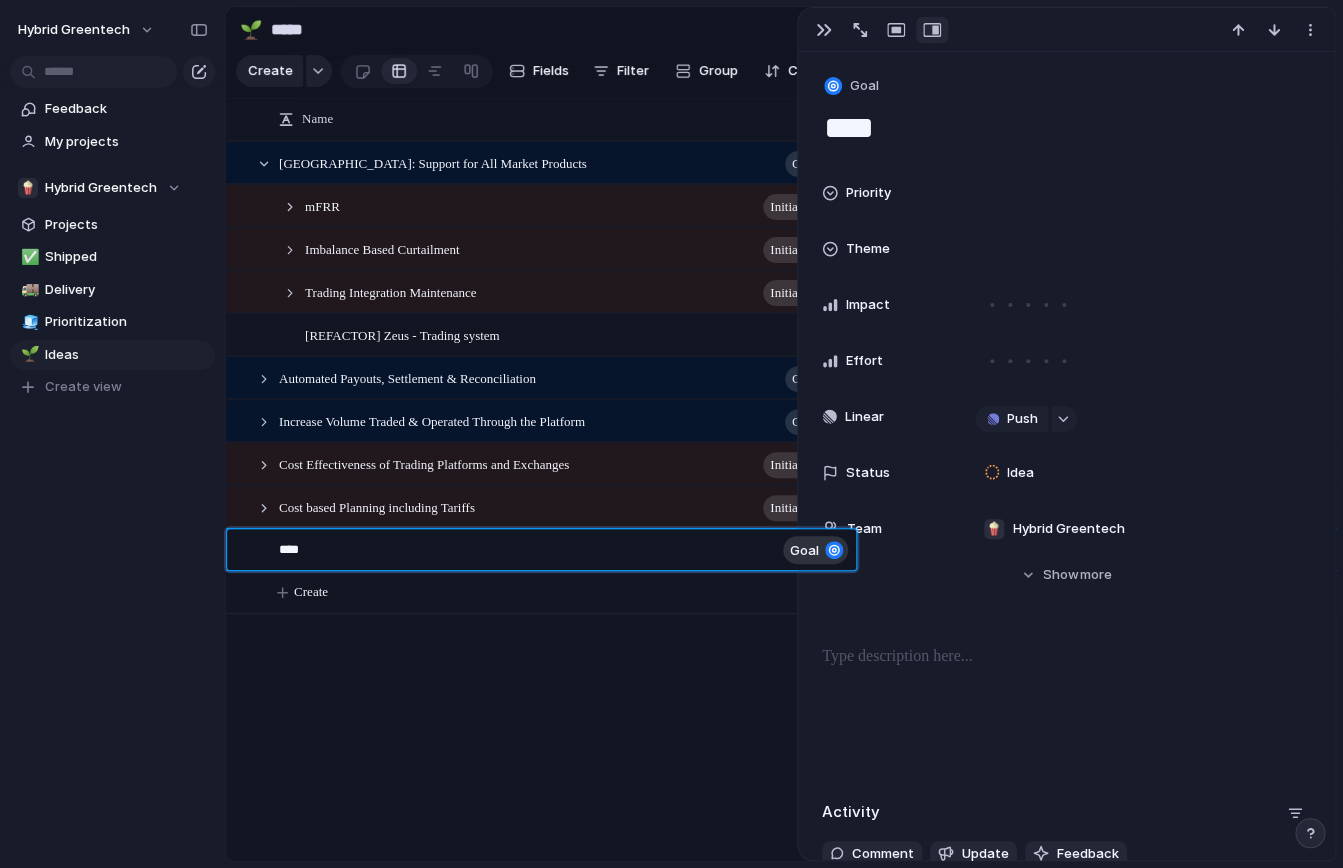 type on "*****" 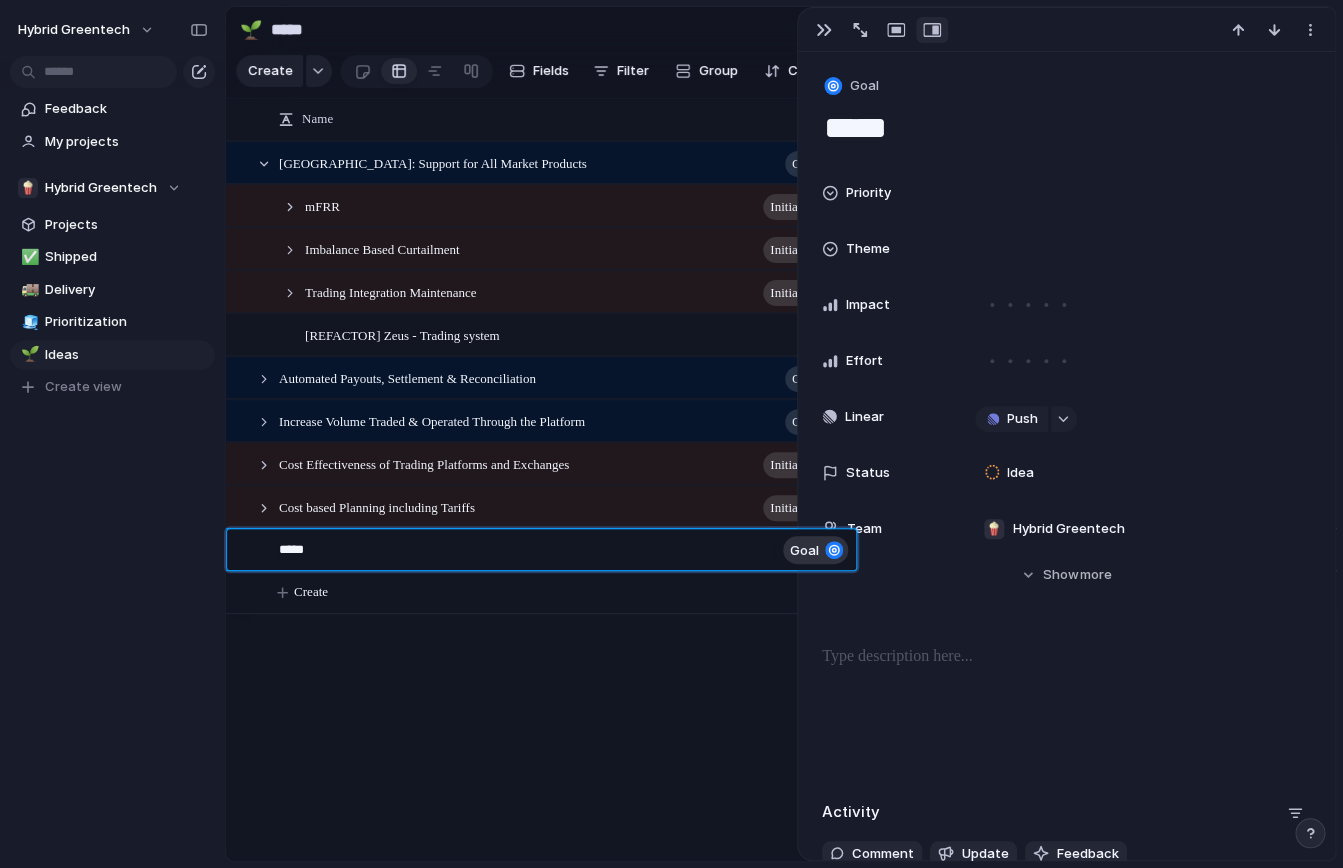 type on "****" 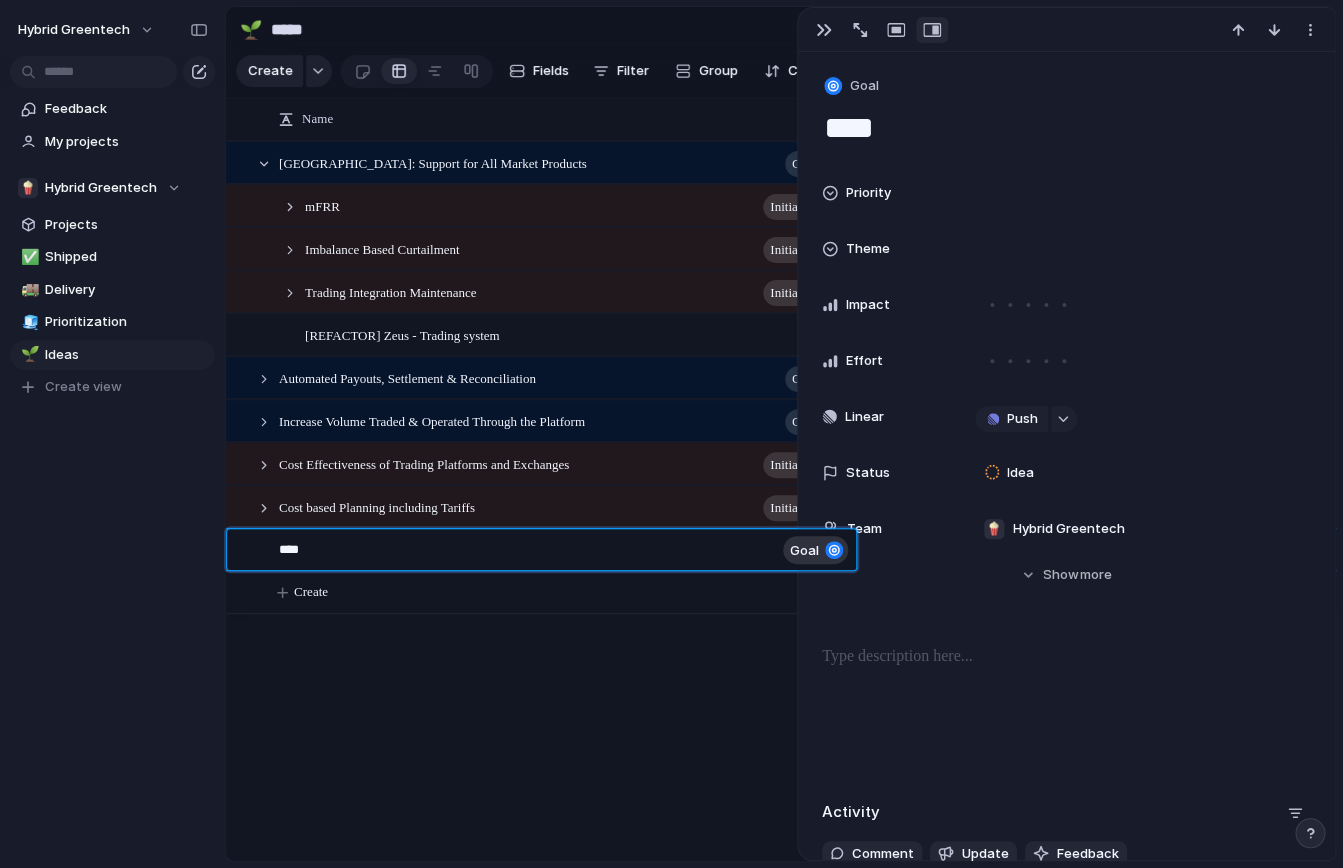 type on "***" 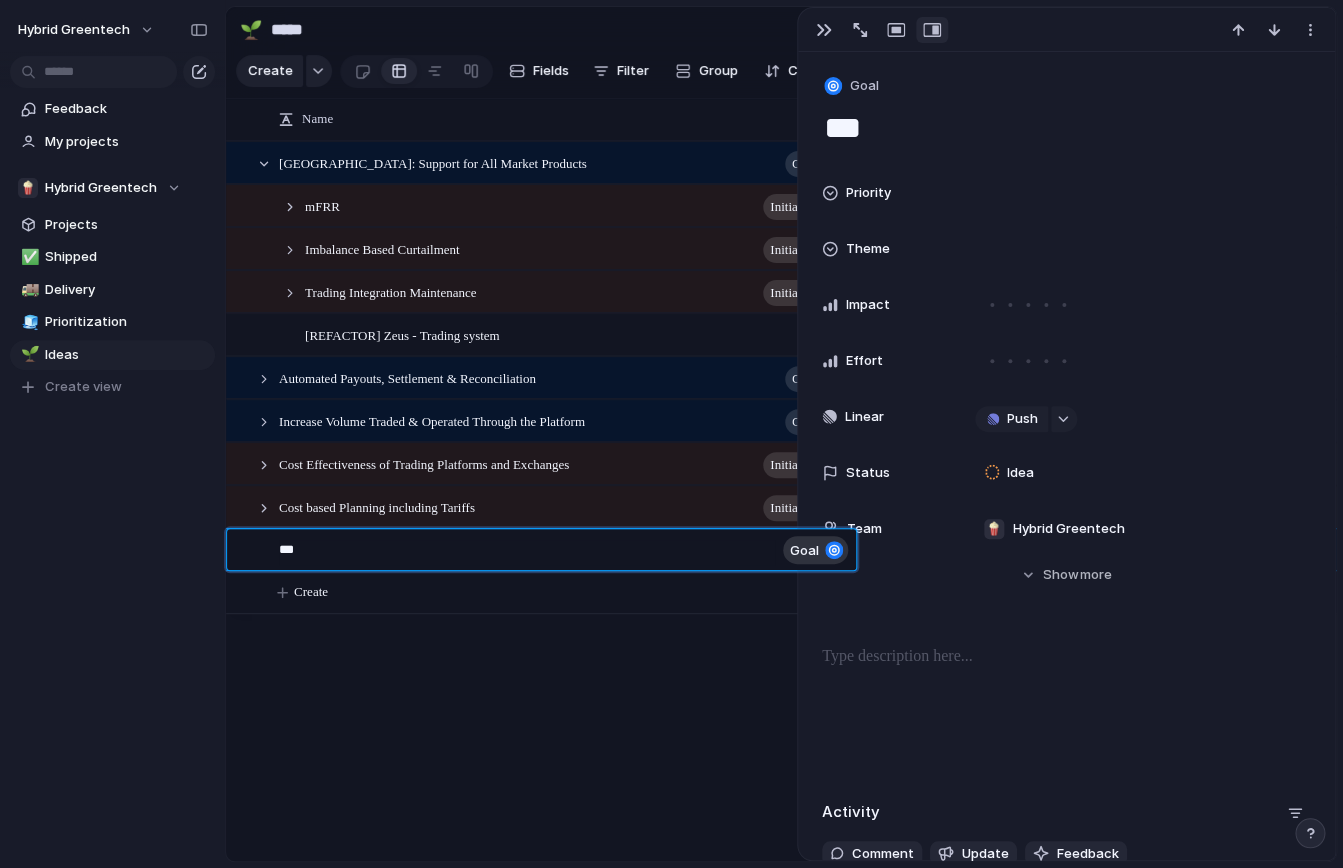 type on "**" 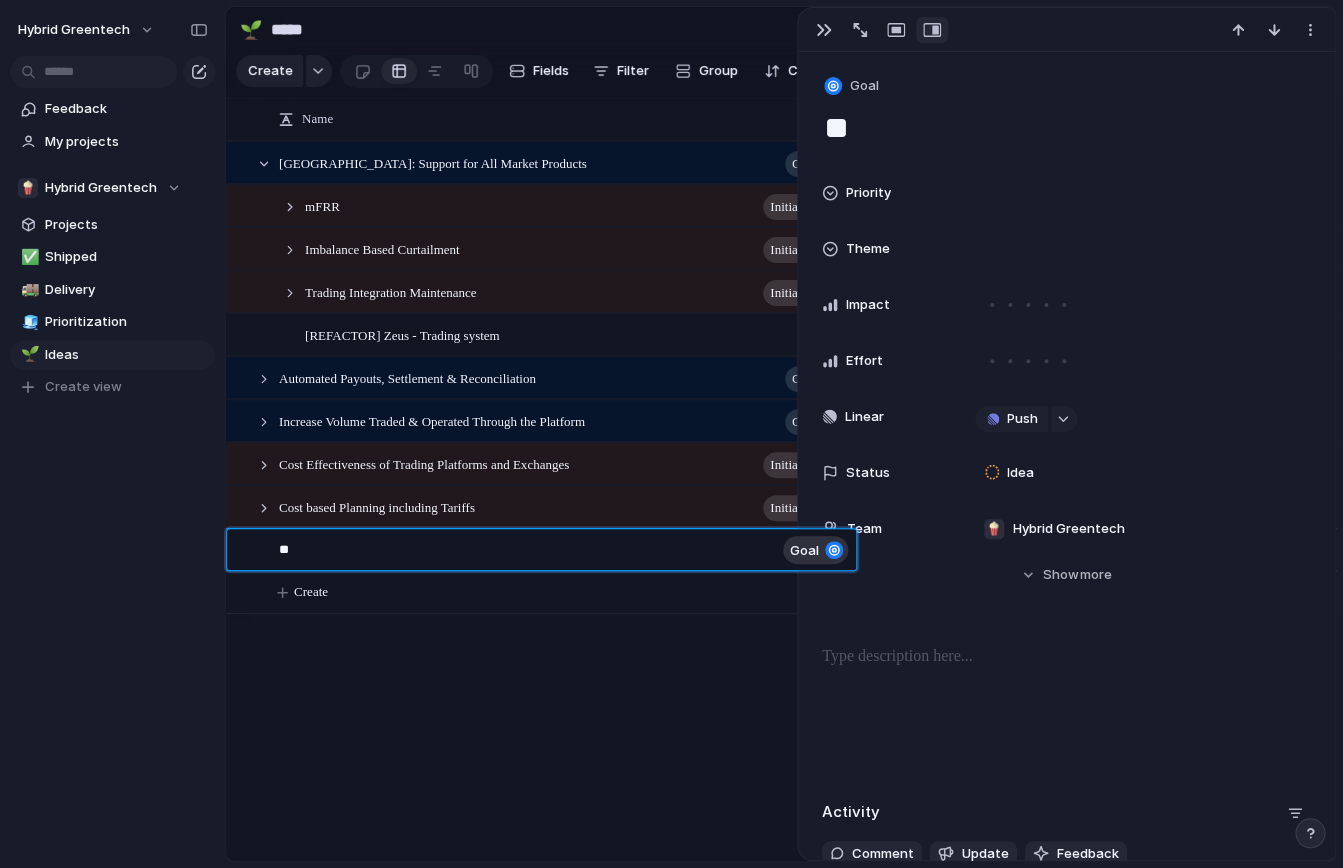 type on "***" 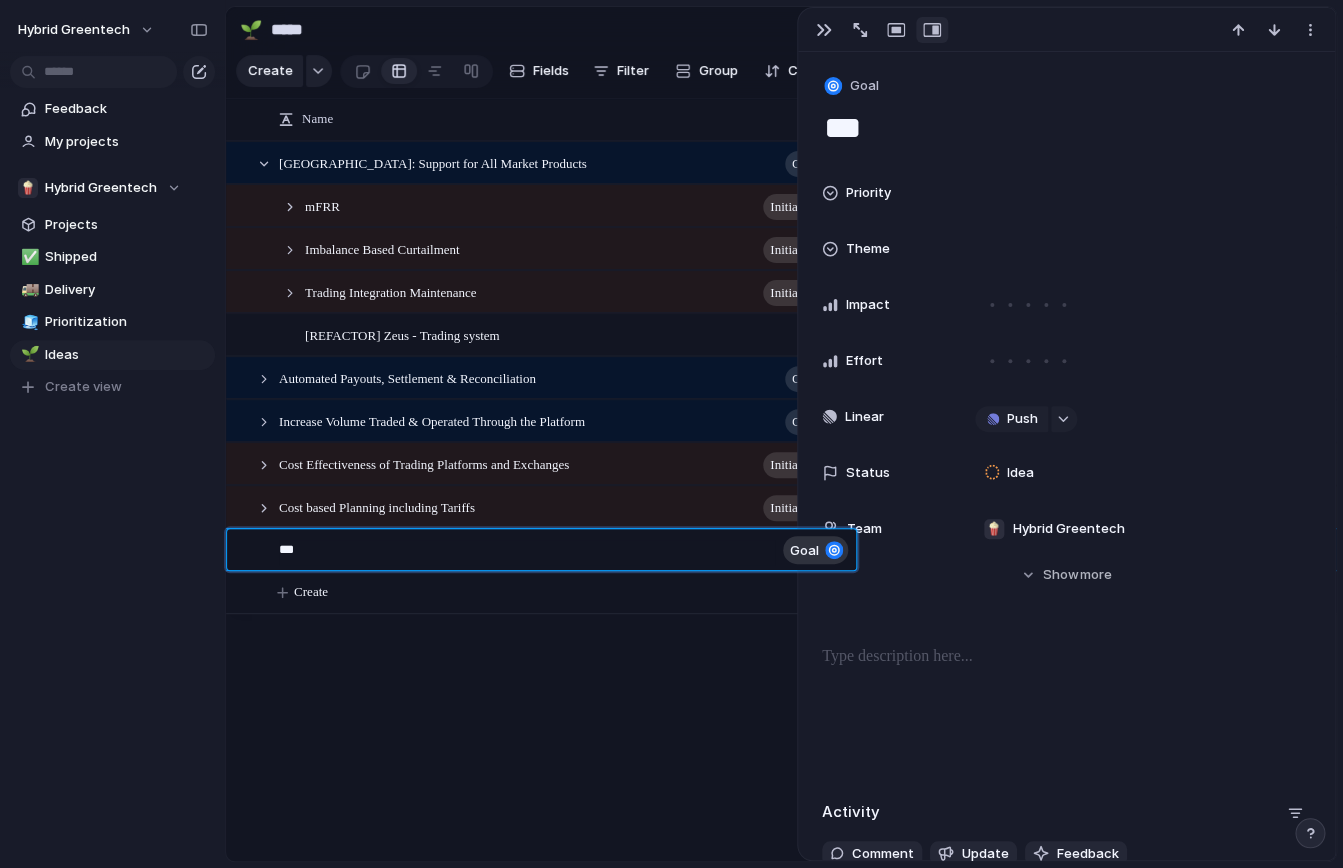 type on "****" 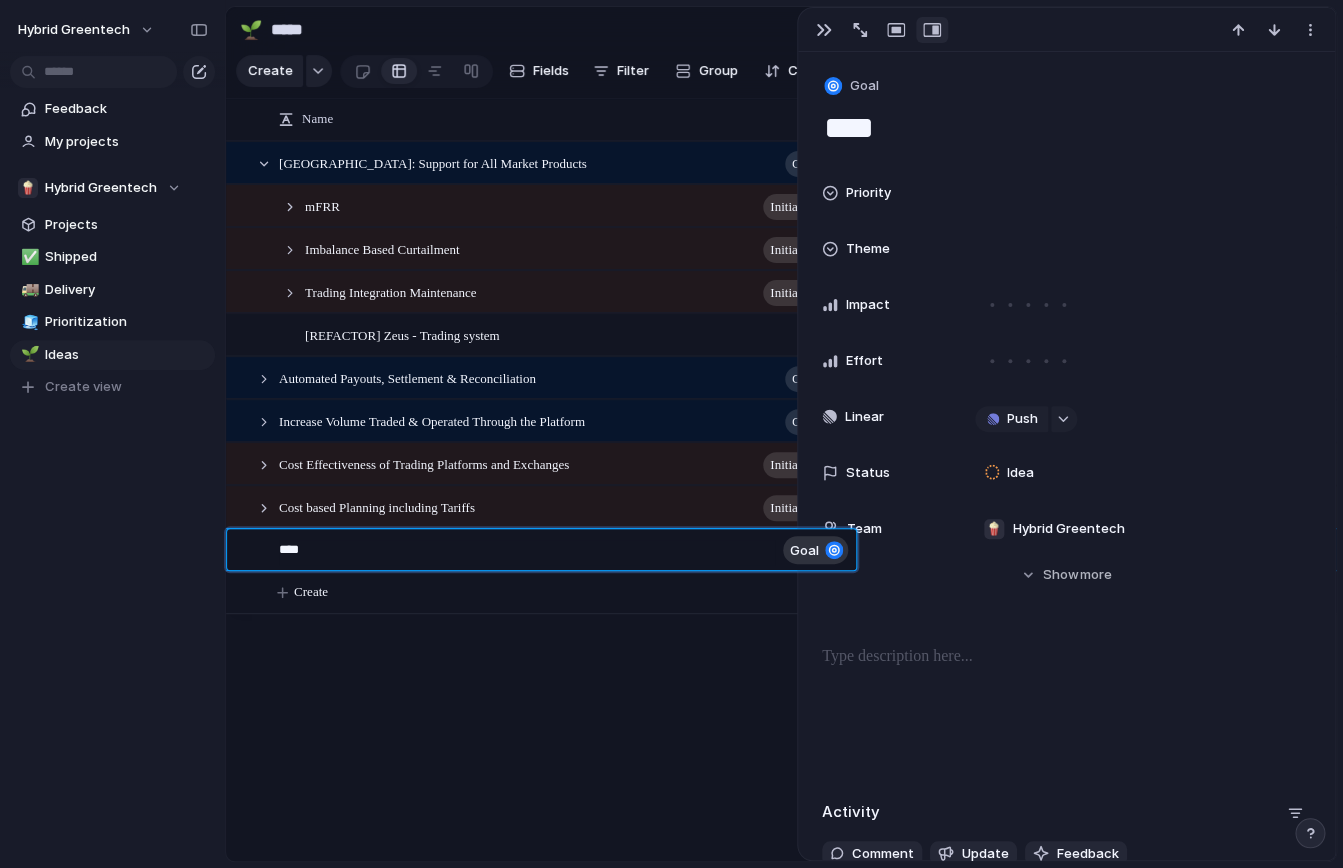 type on "*****" 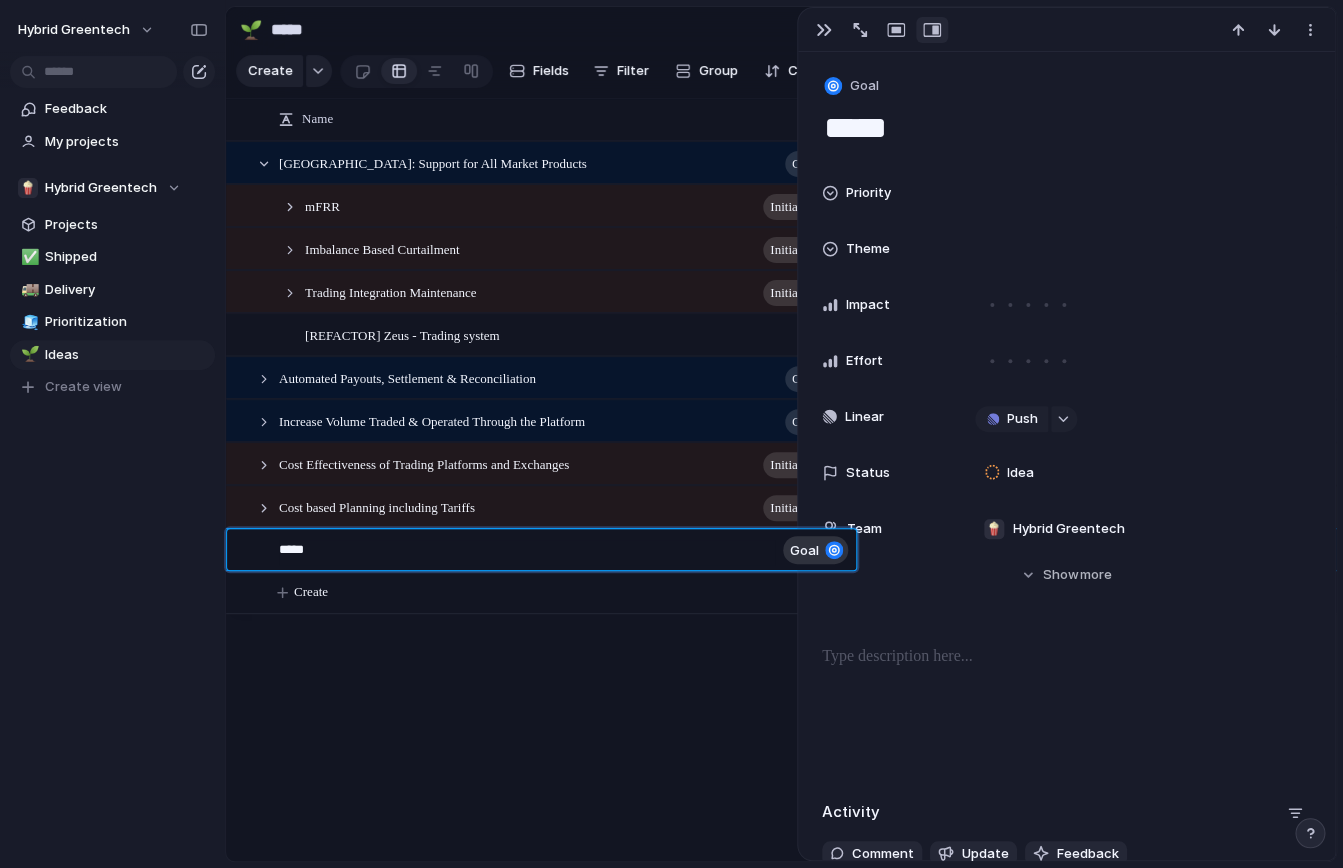 type on "****" 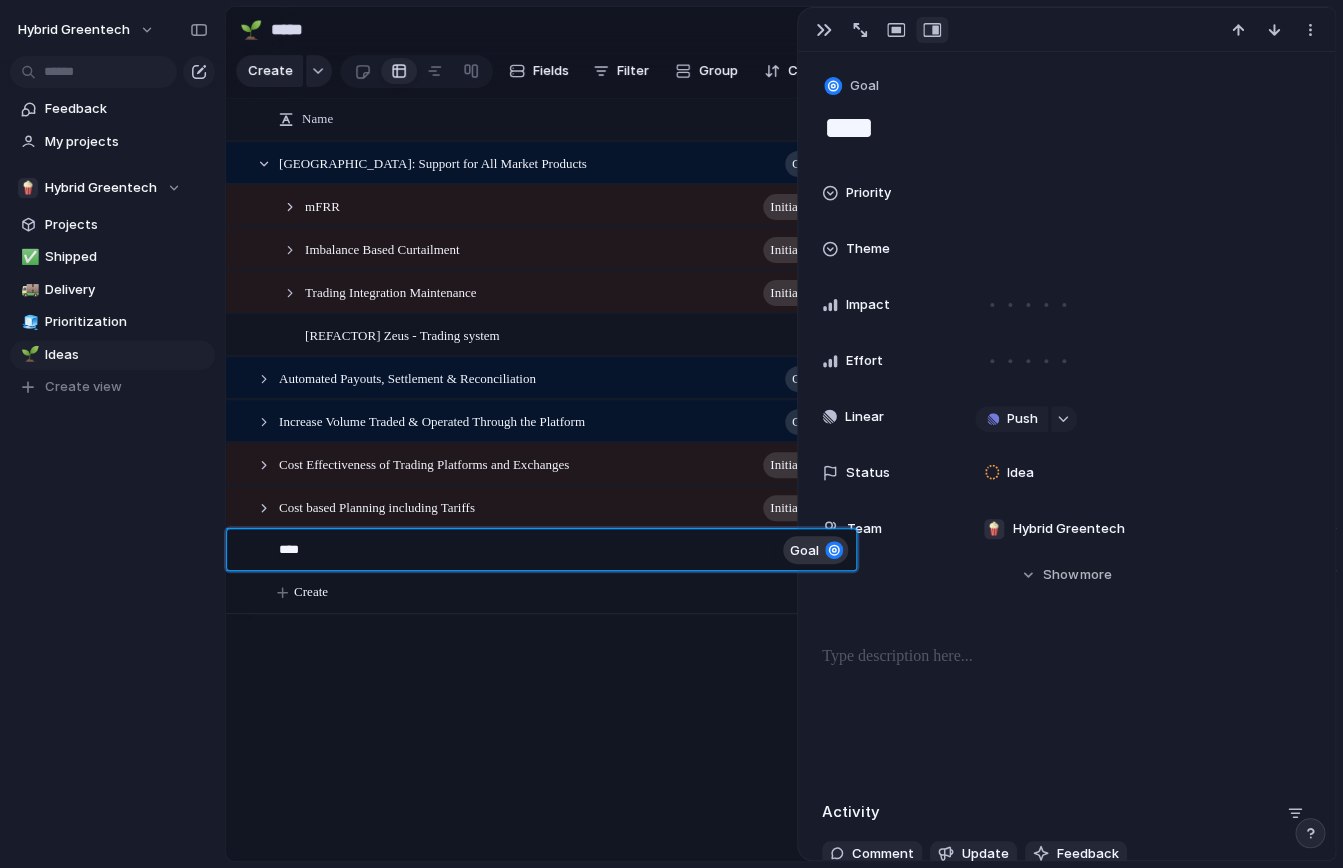 type on "***" 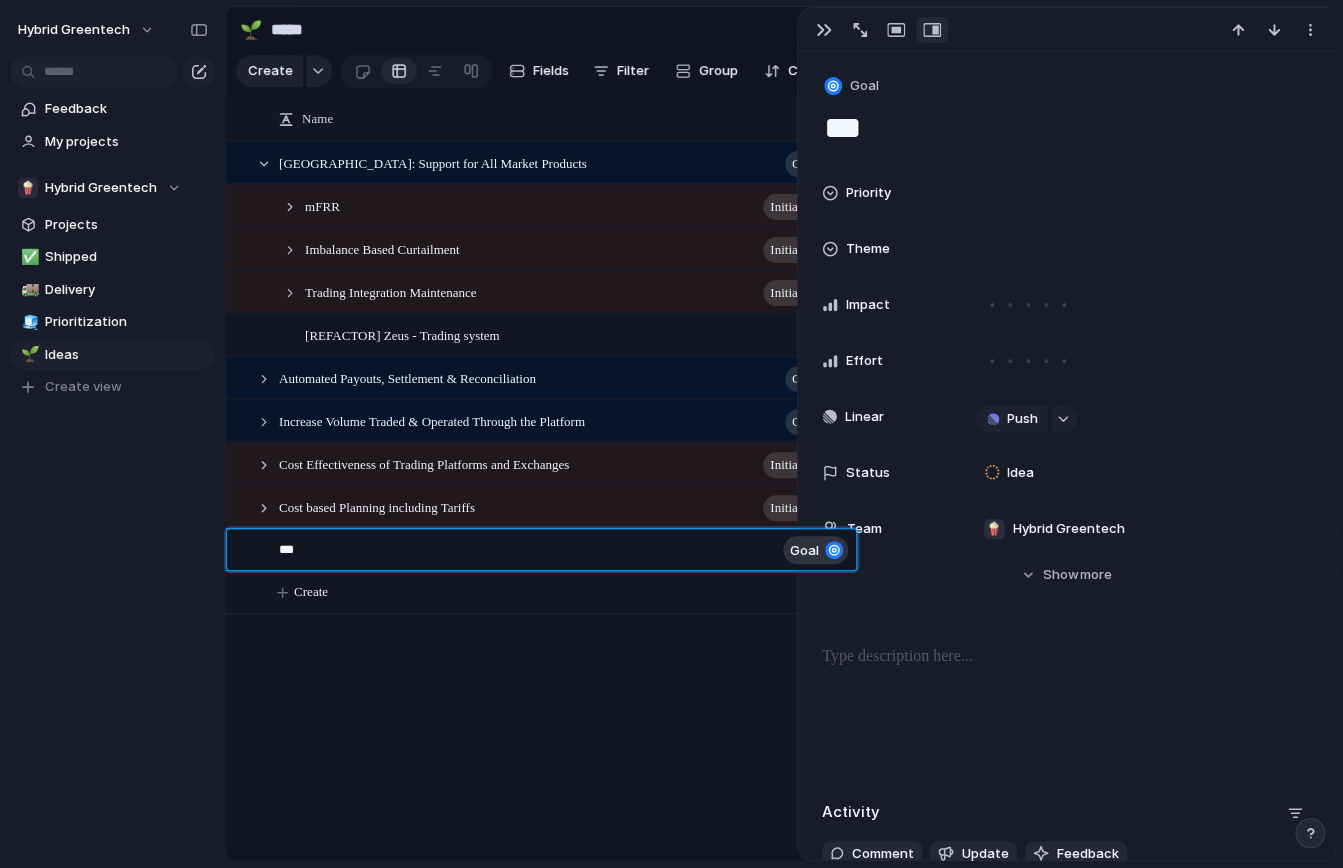 type on "**" 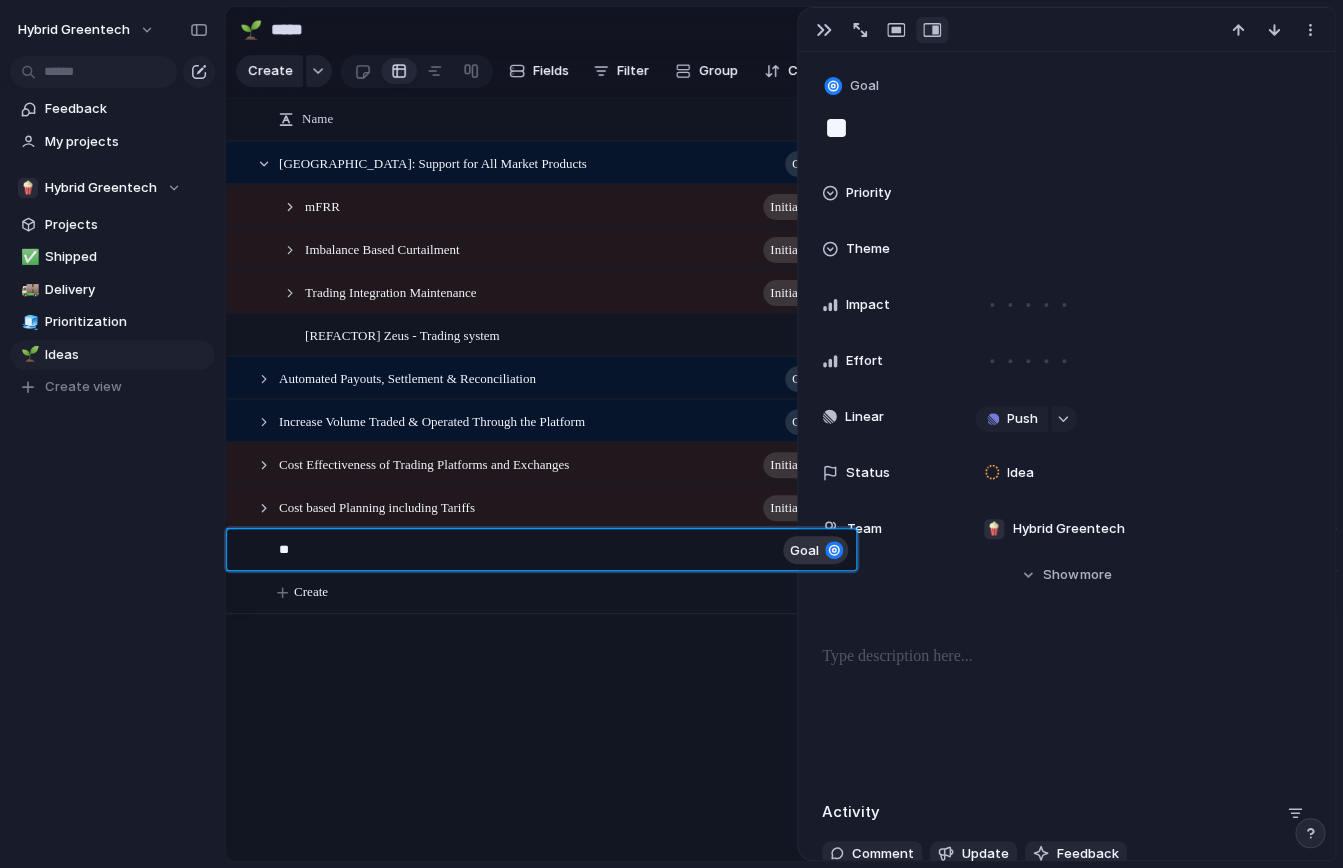 type on "*" 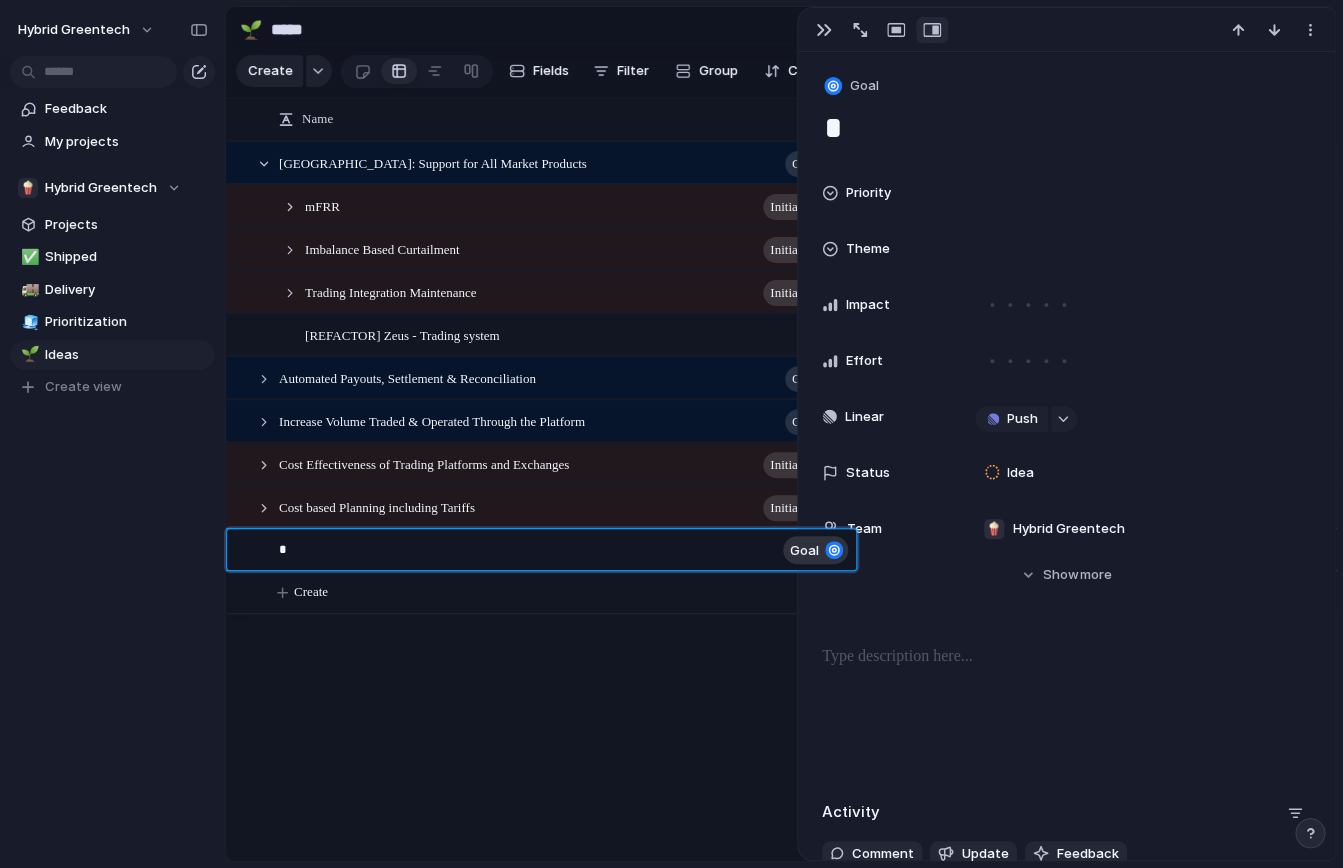 type 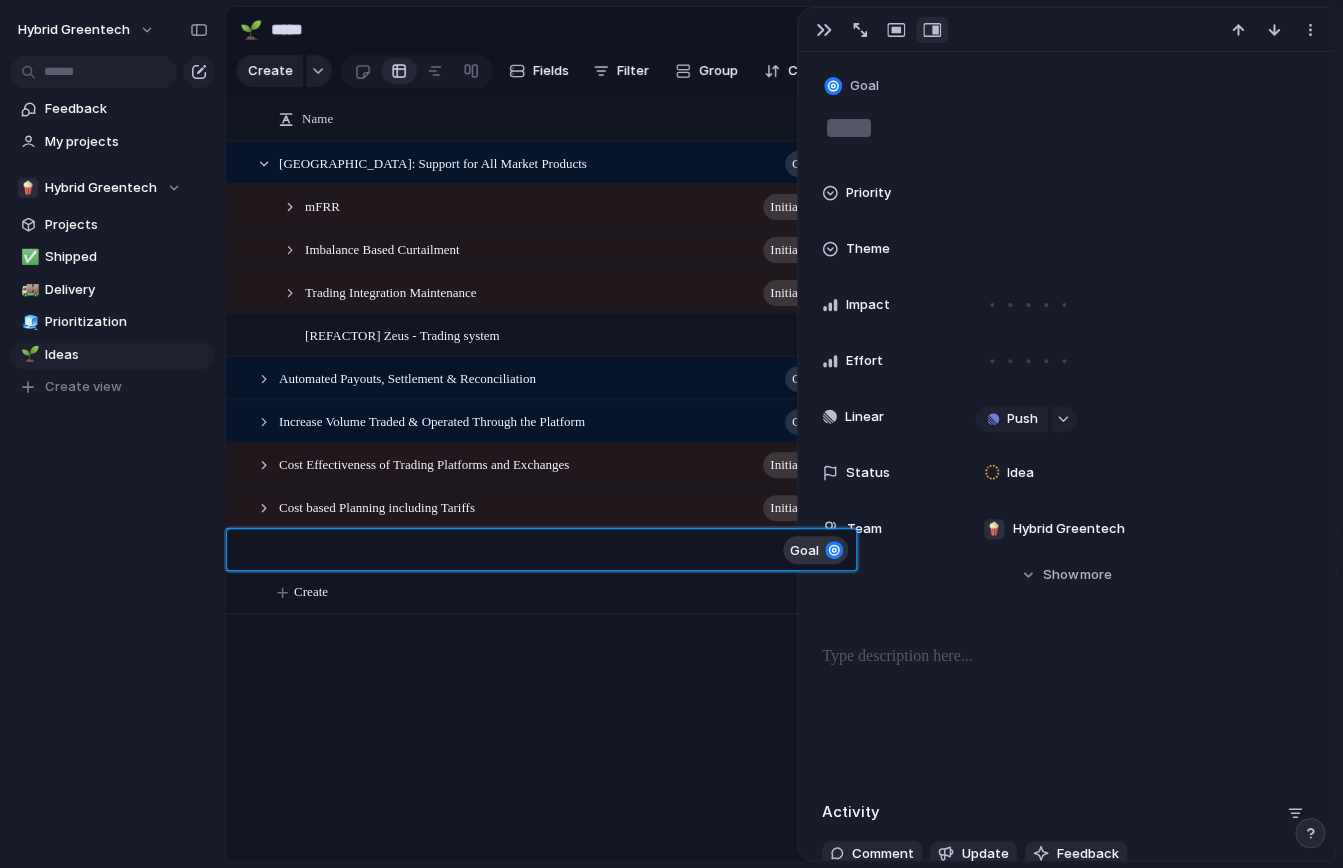 type on "*" 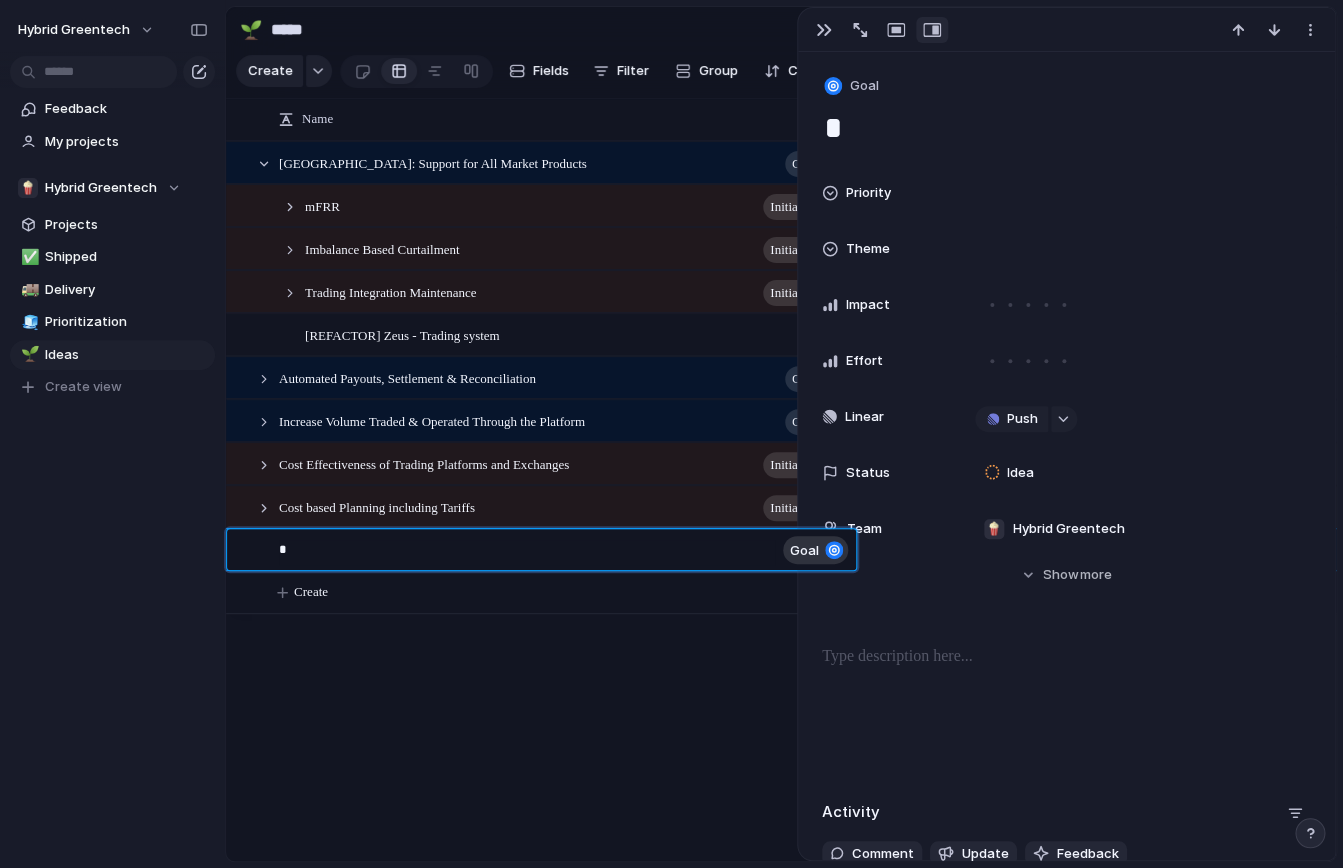 type on "**" 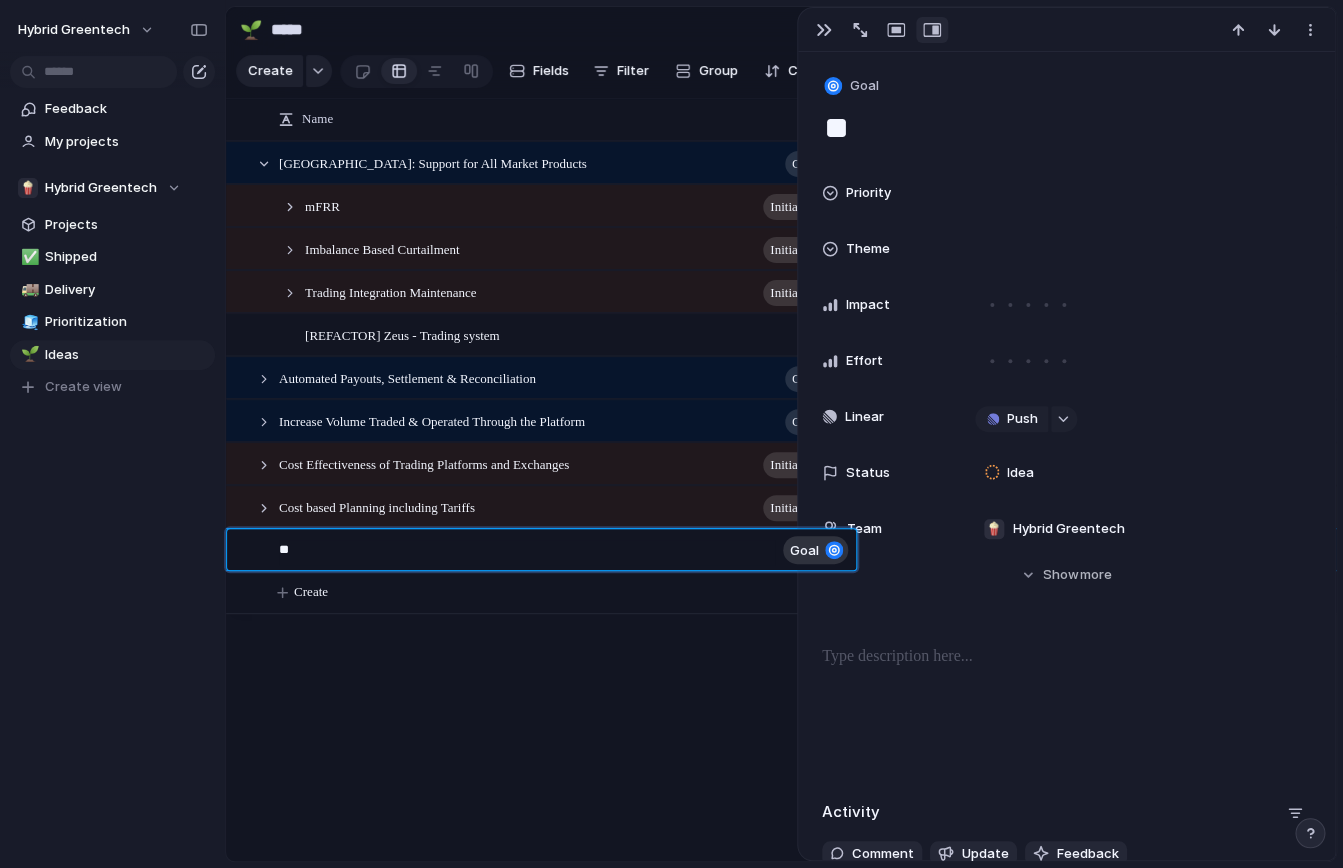 type on "***" 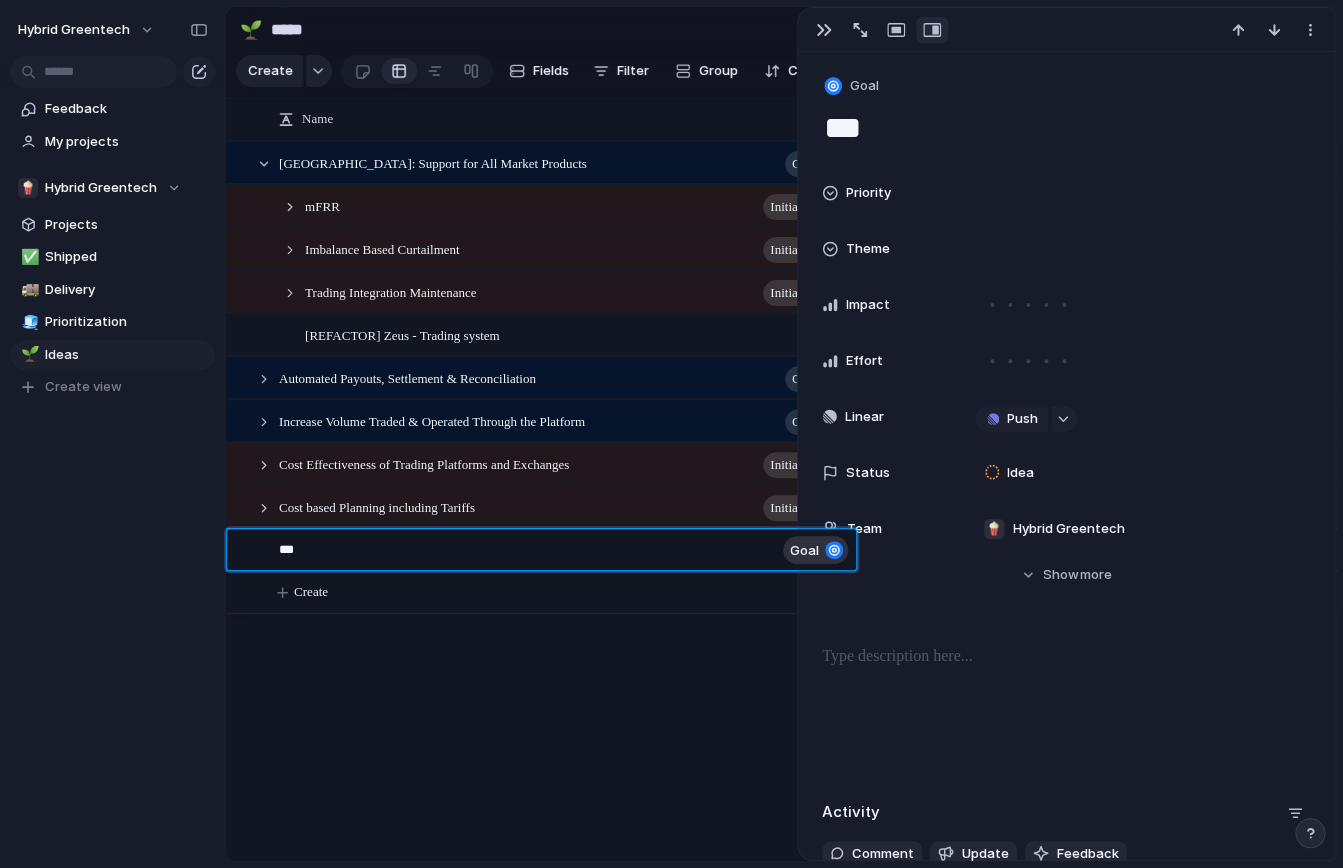 type on "****" 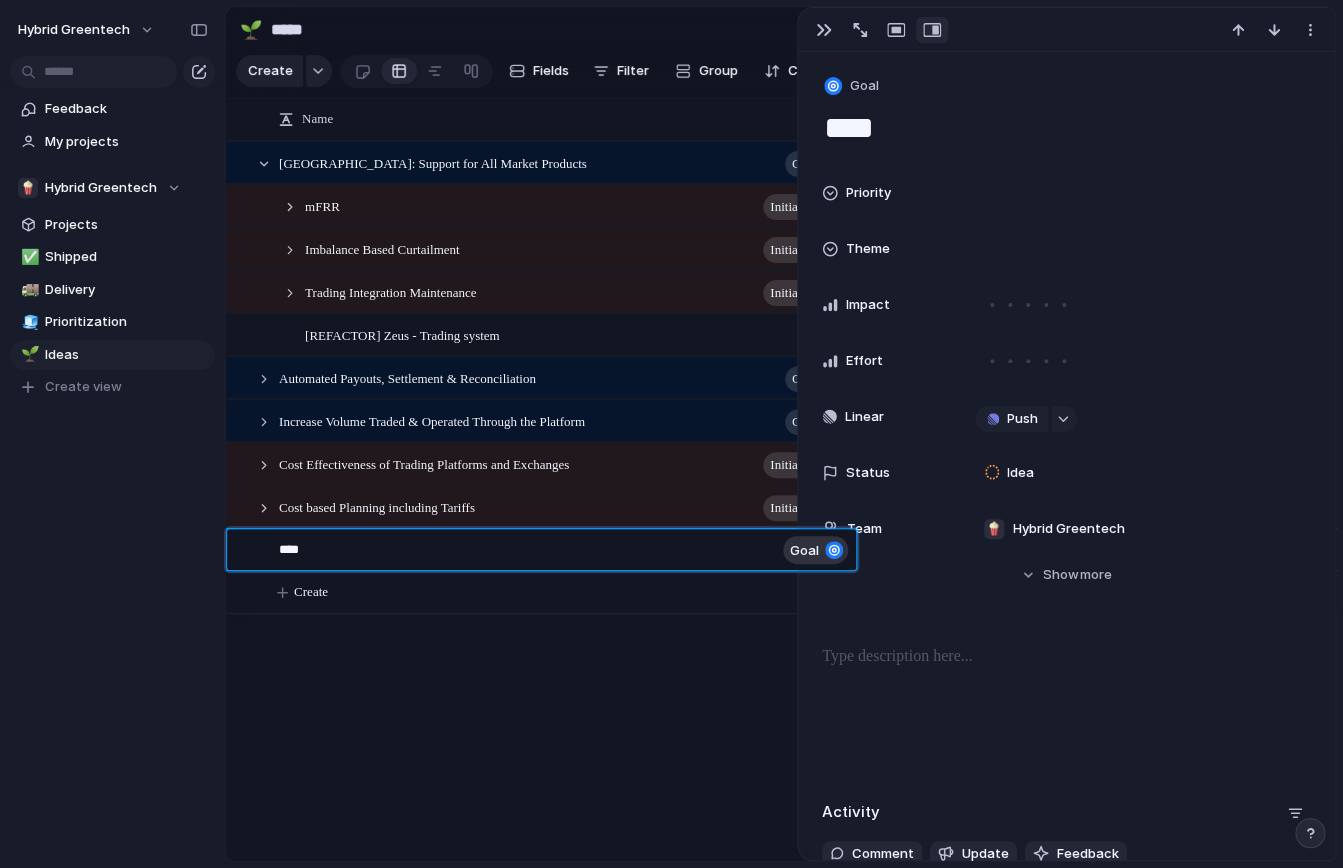 type on "****" 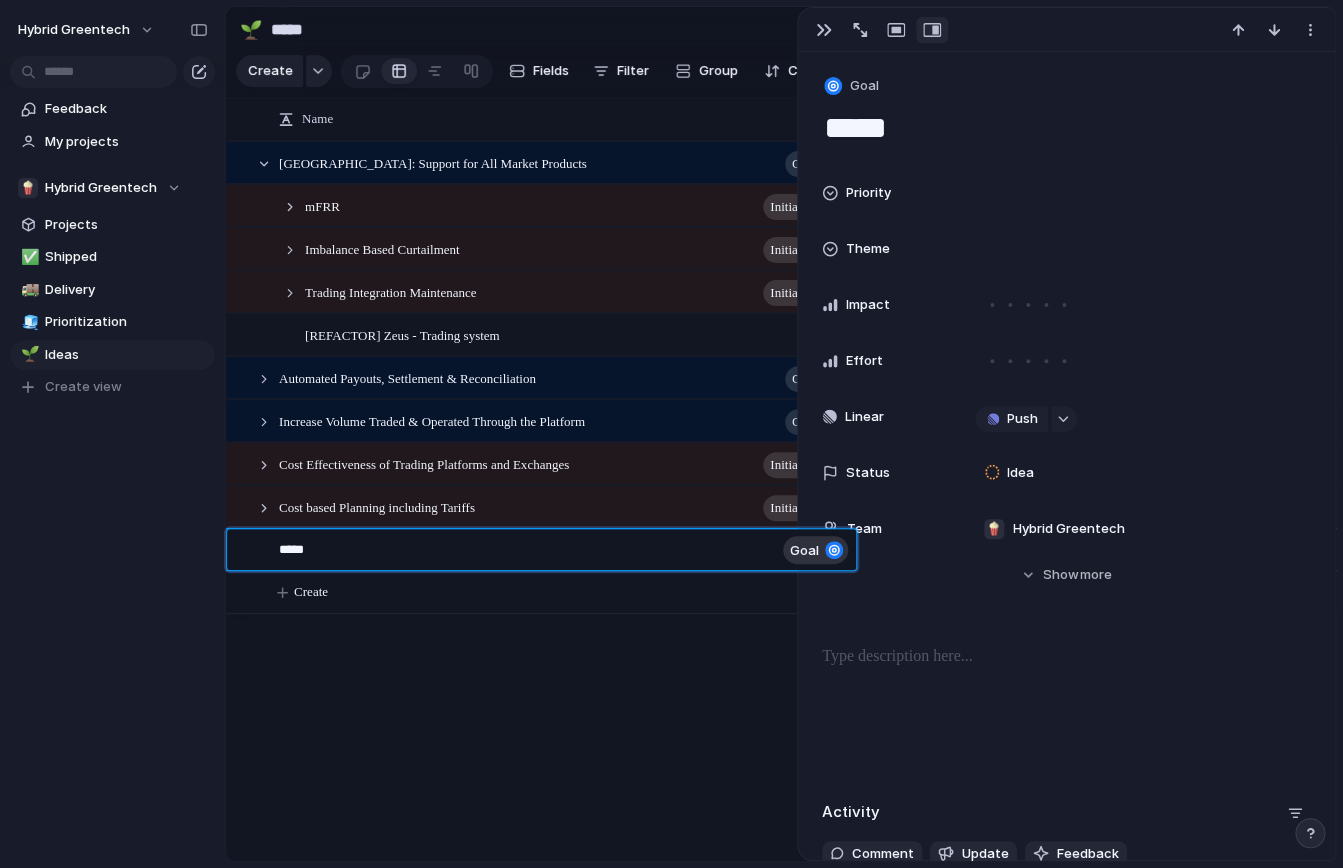 type on "****" 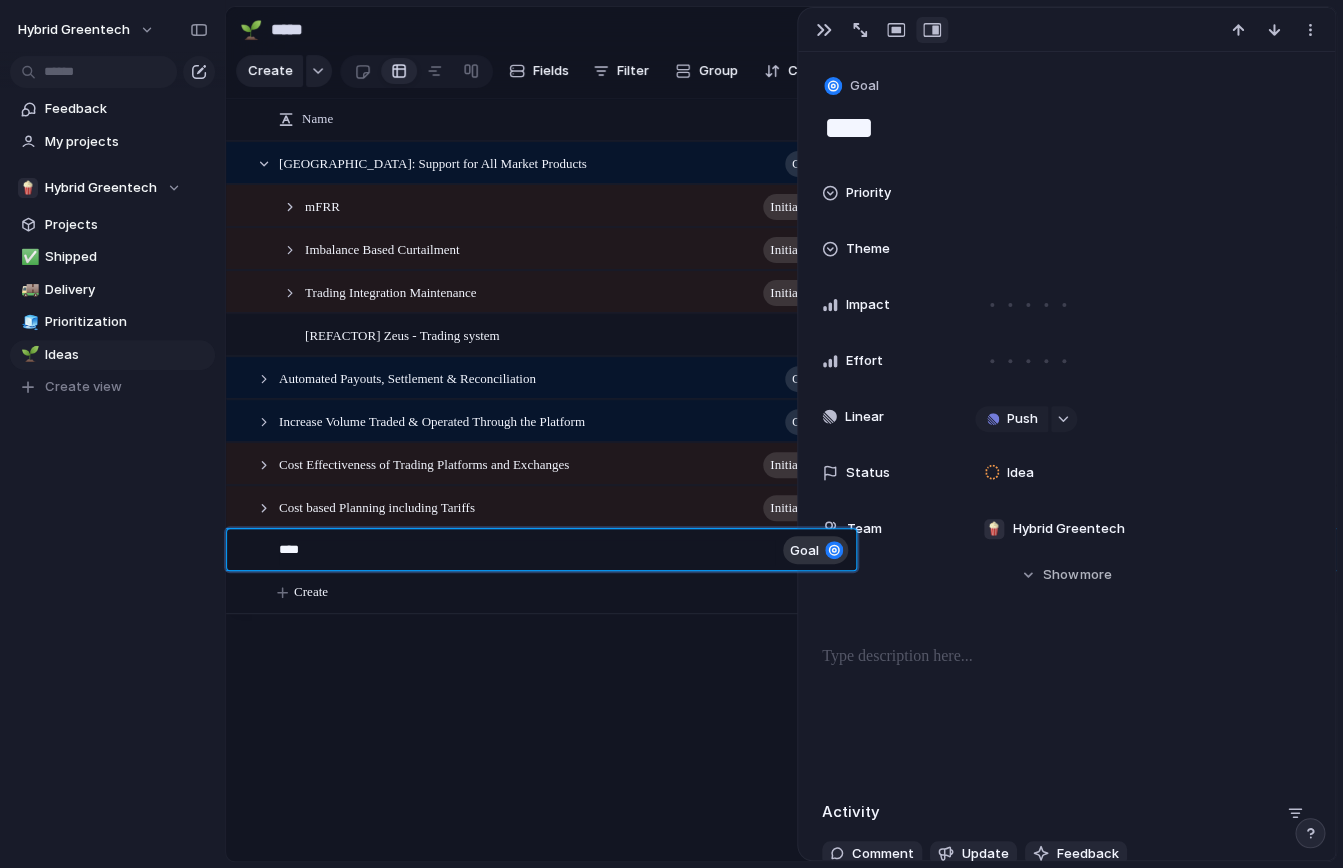 type on "***" 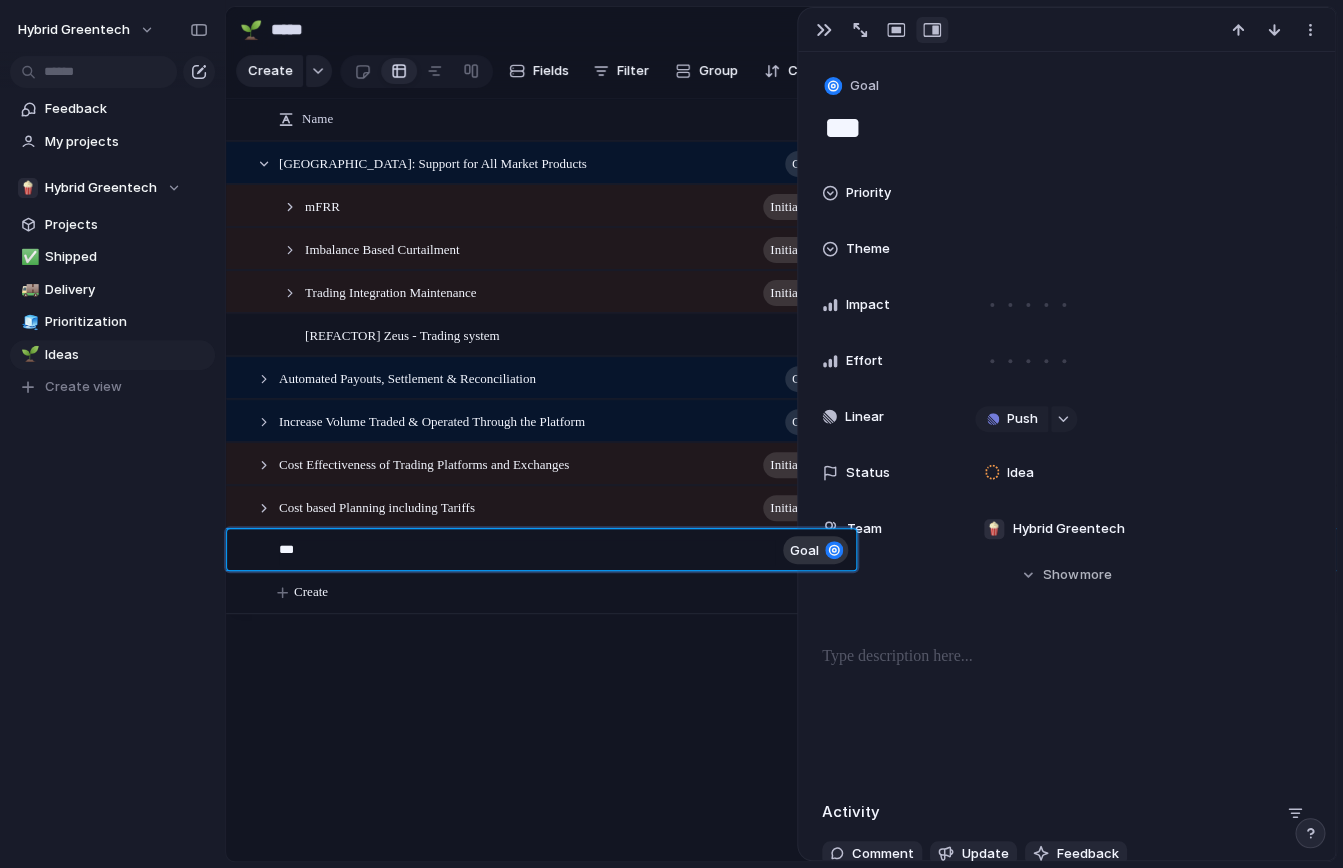 type on "**" 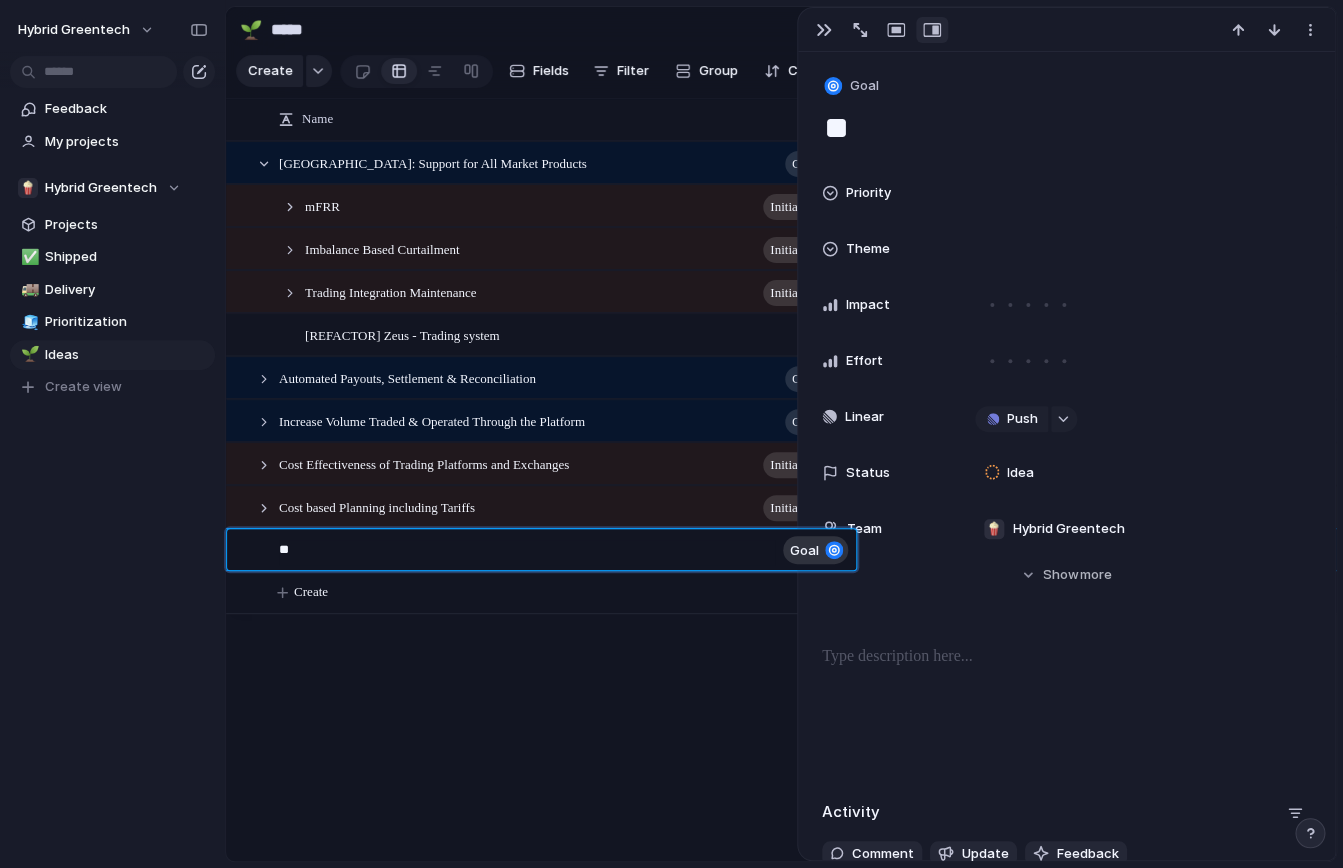 type on "*" 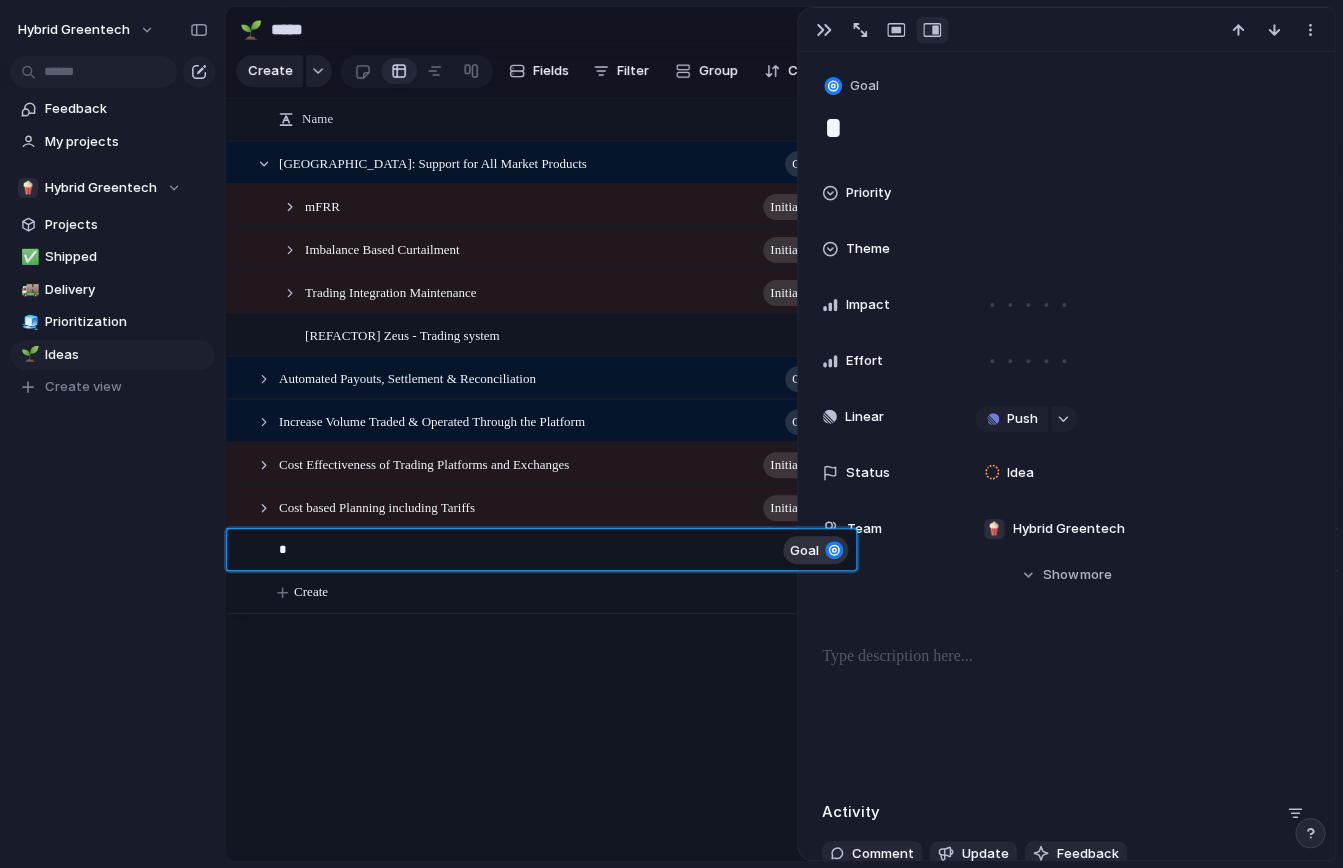 type 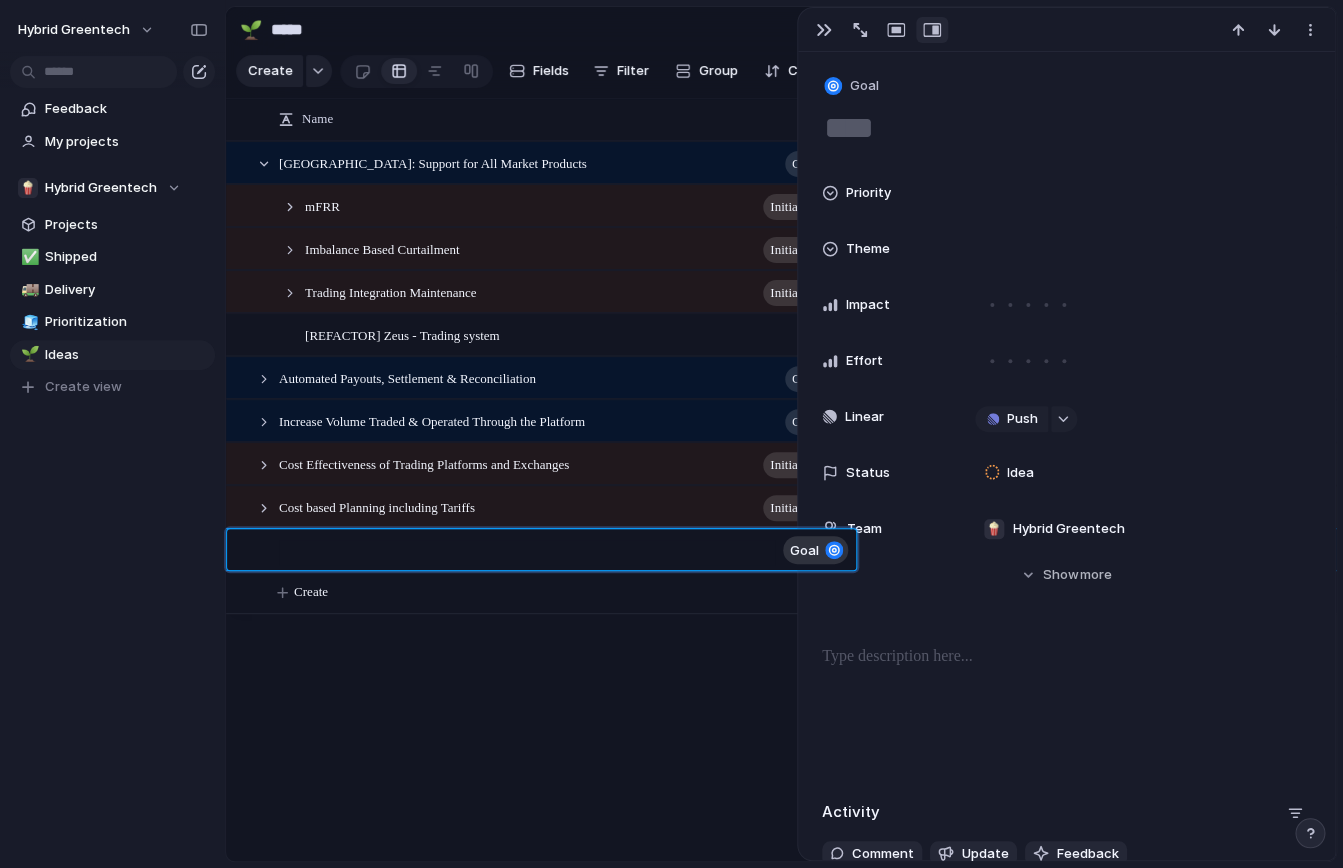 type on "*" 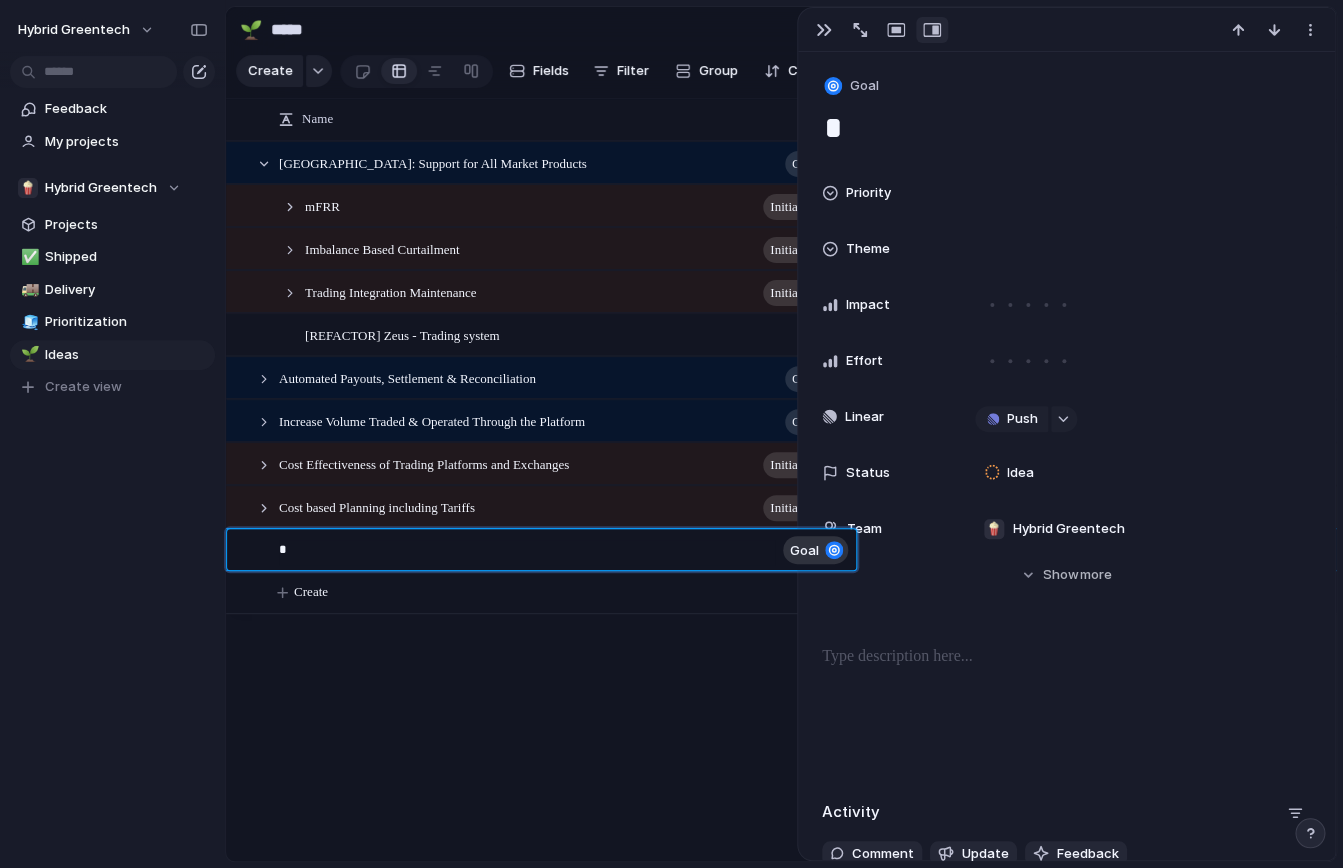 type on "**" 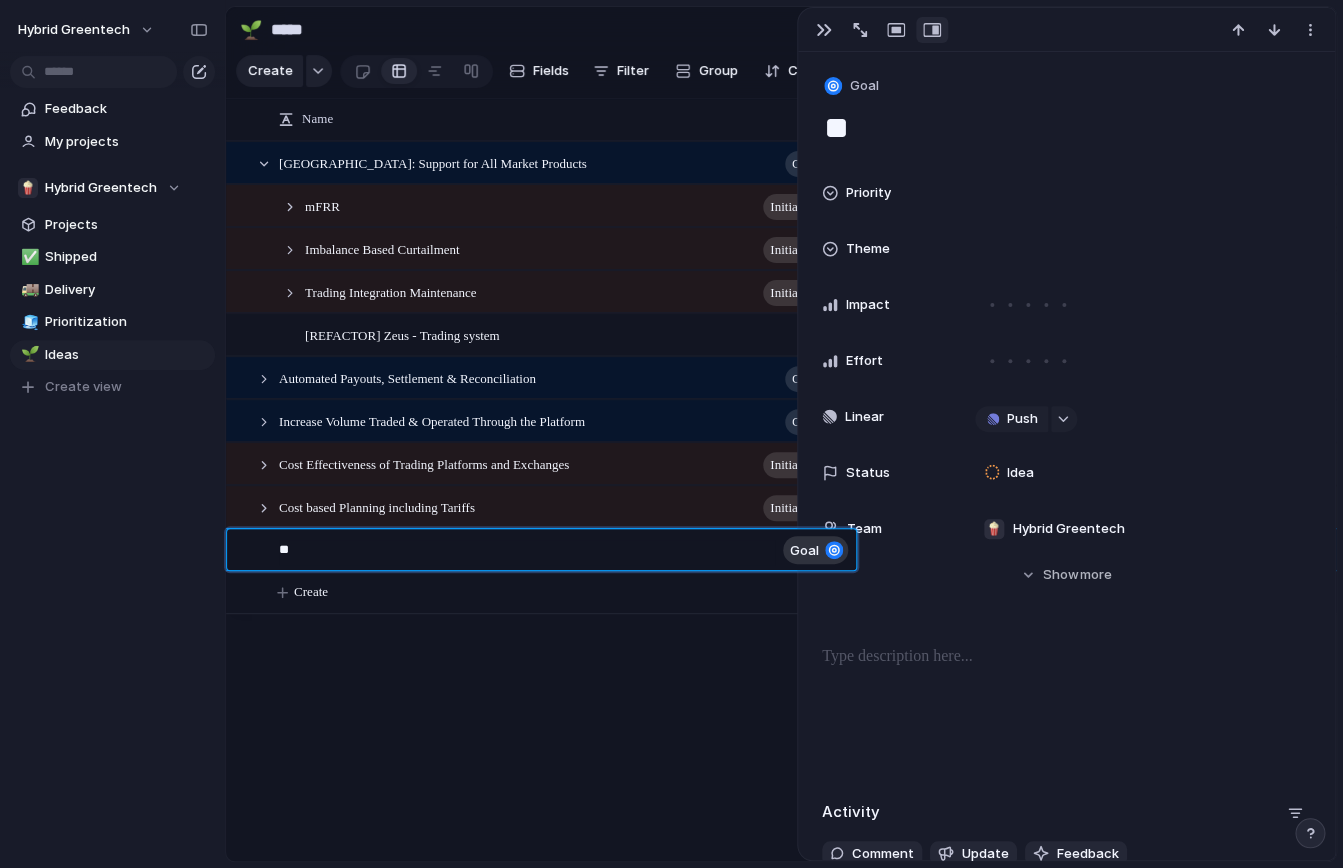 type on "***" 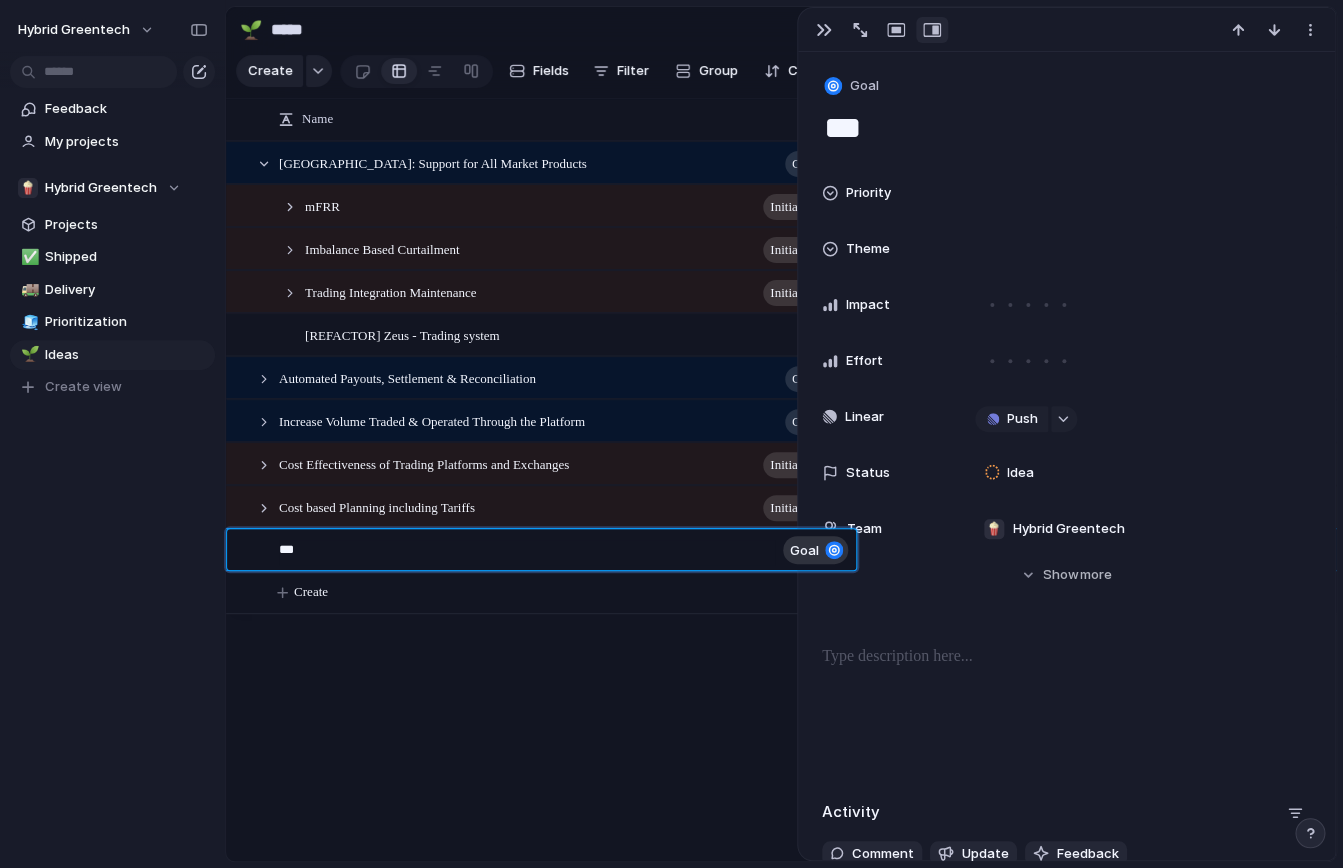 type on "****" 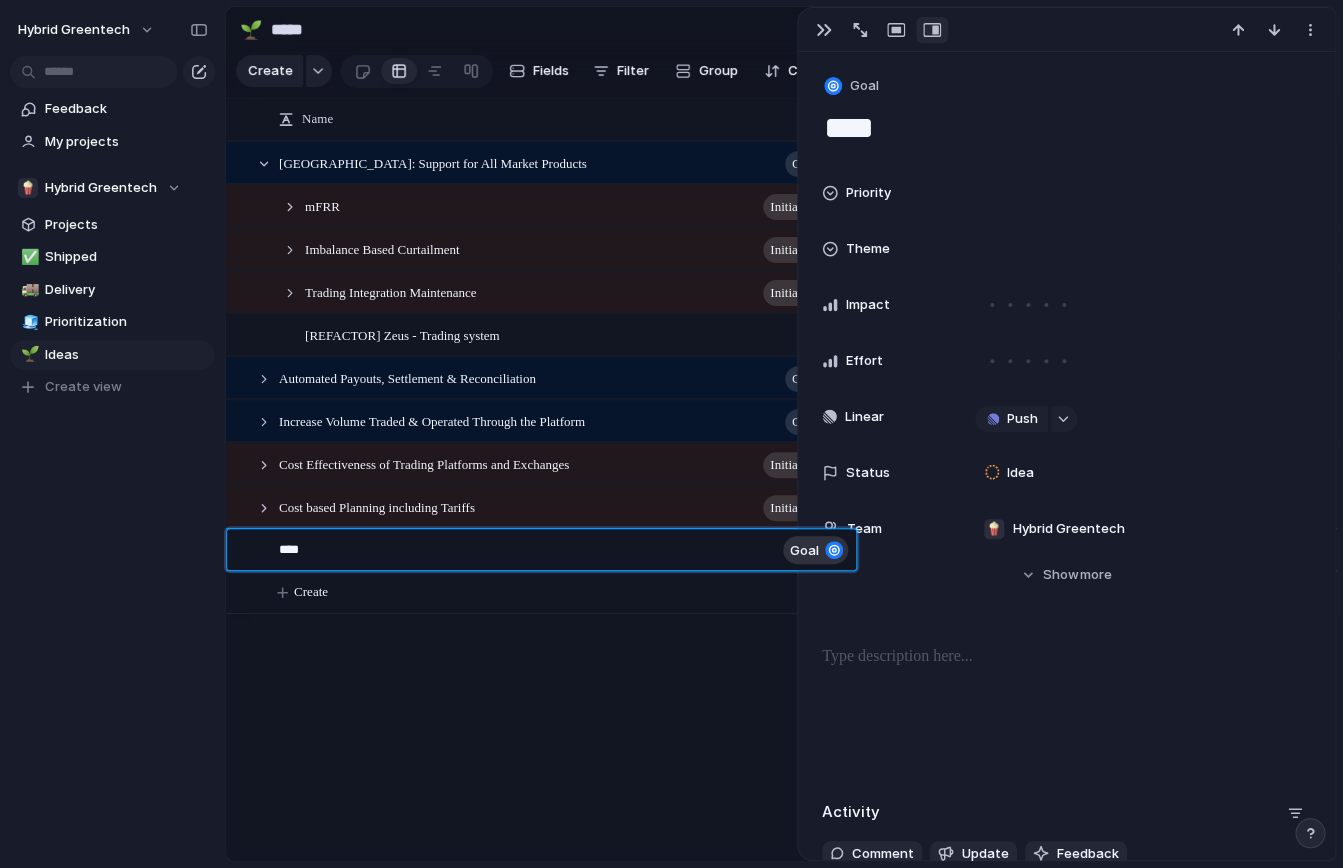 type on "****" 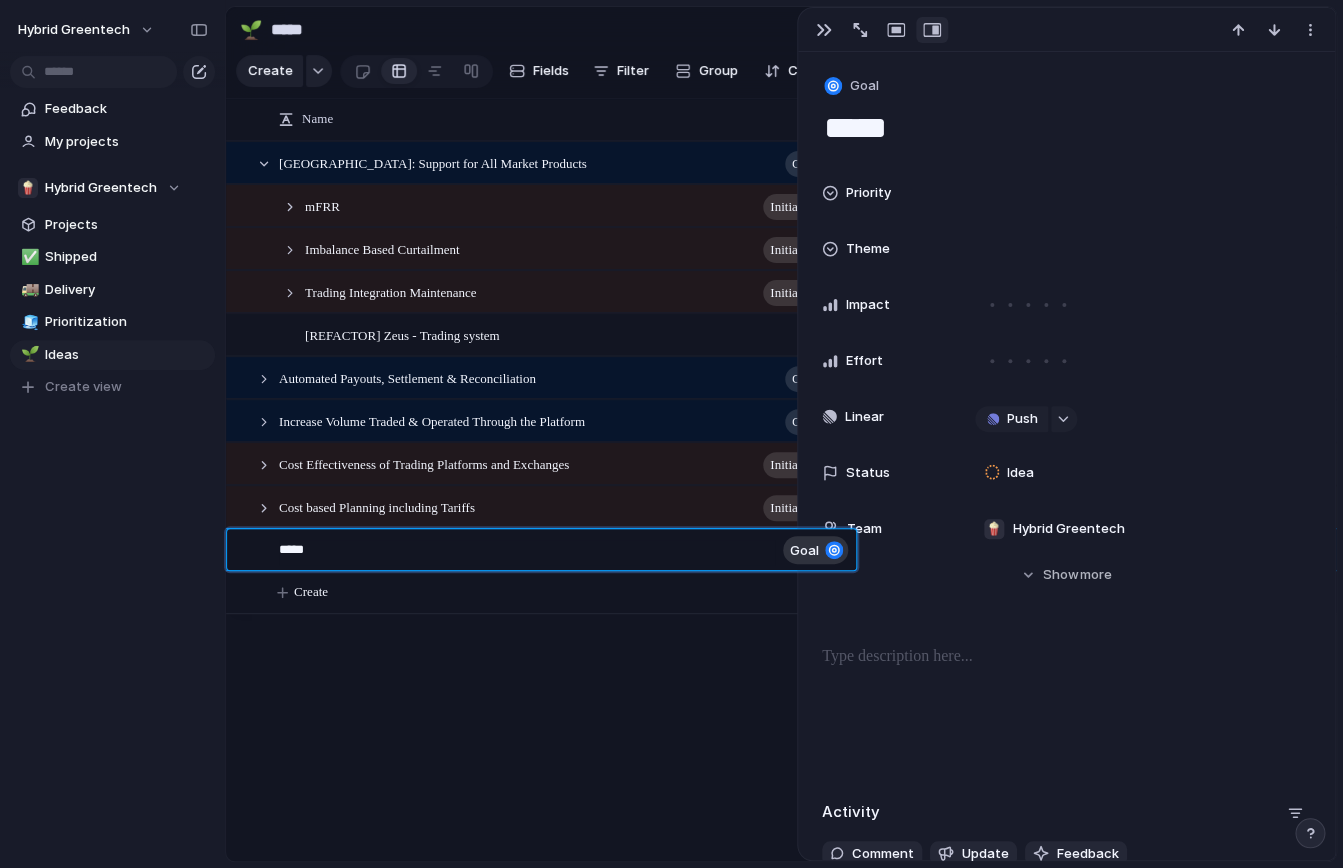 type on "******" 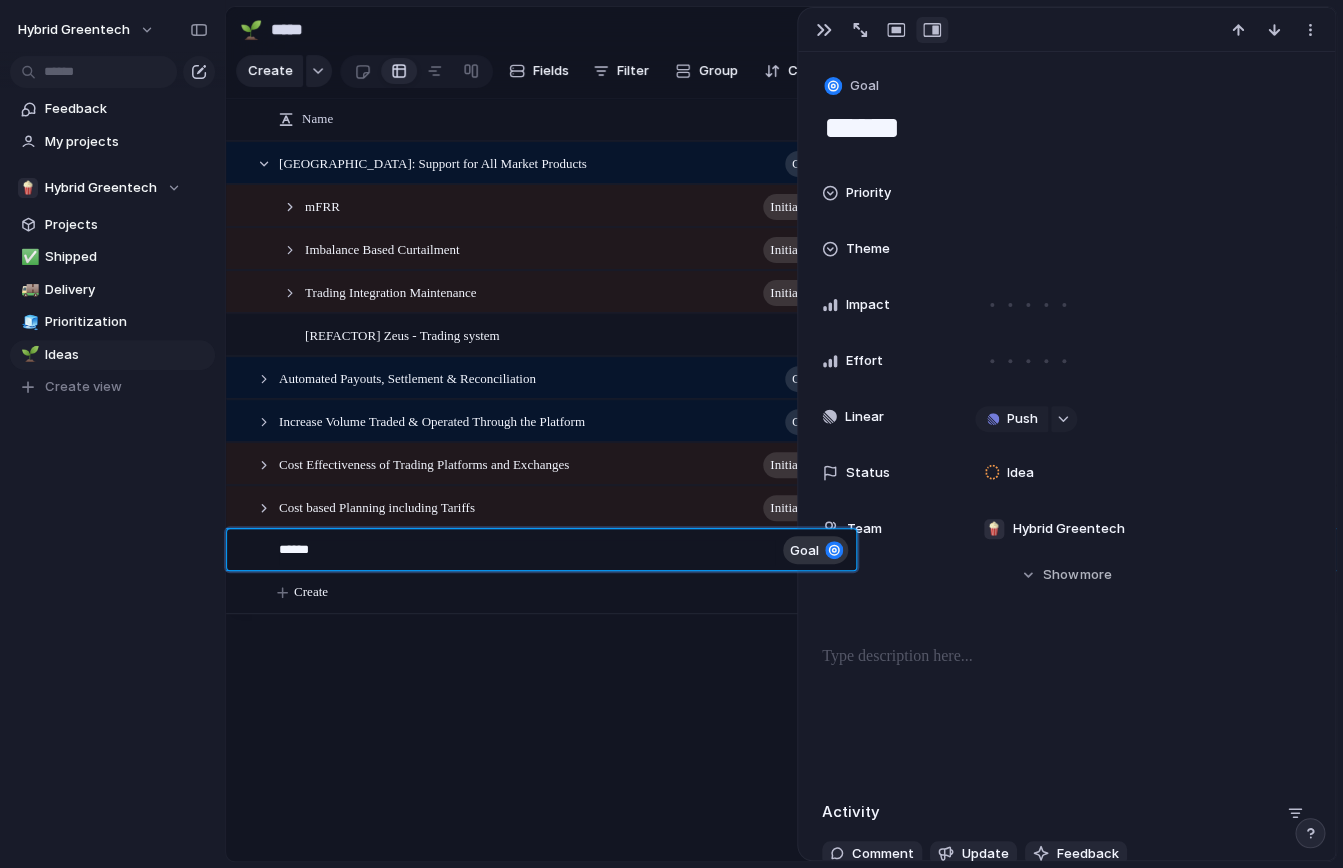 type on "*******" 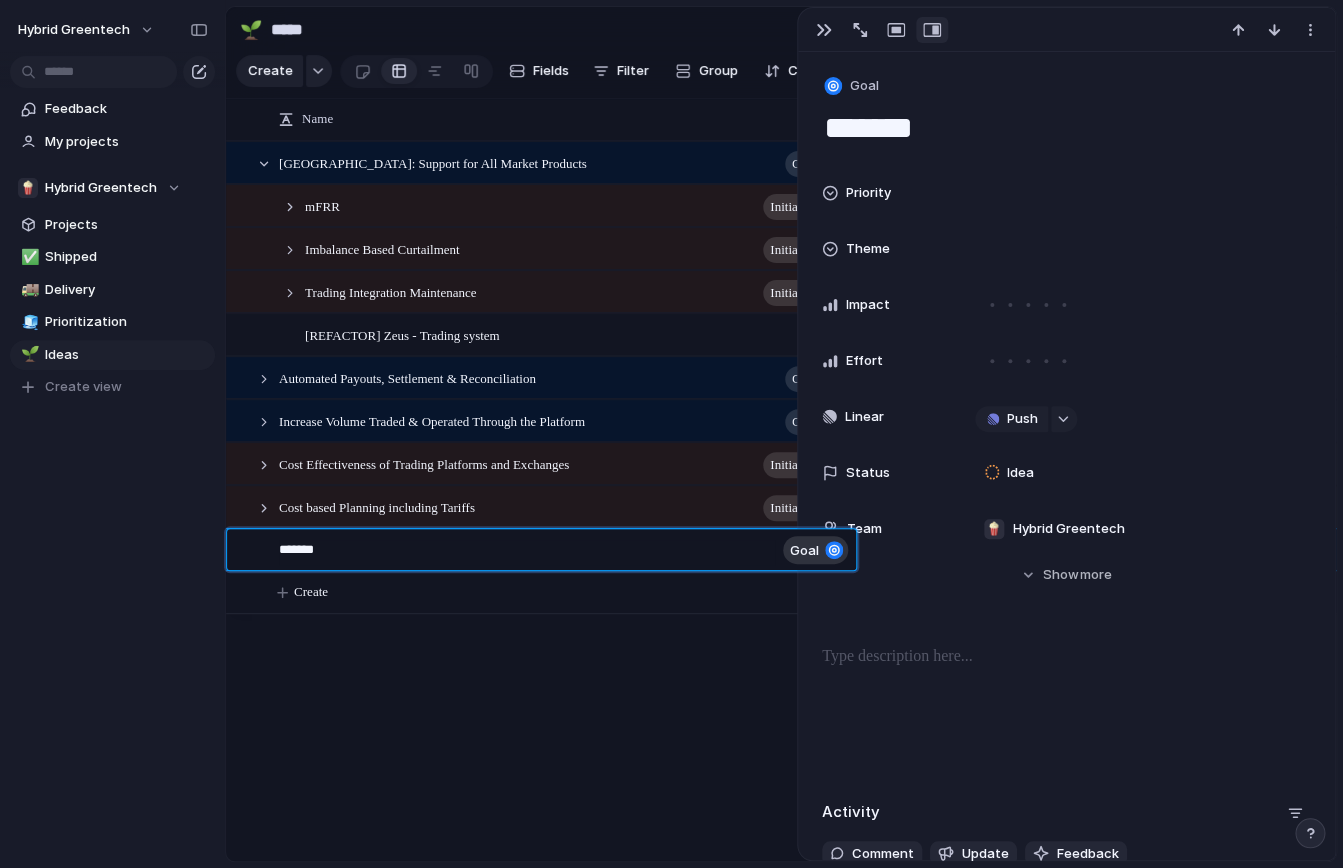 type on "********" 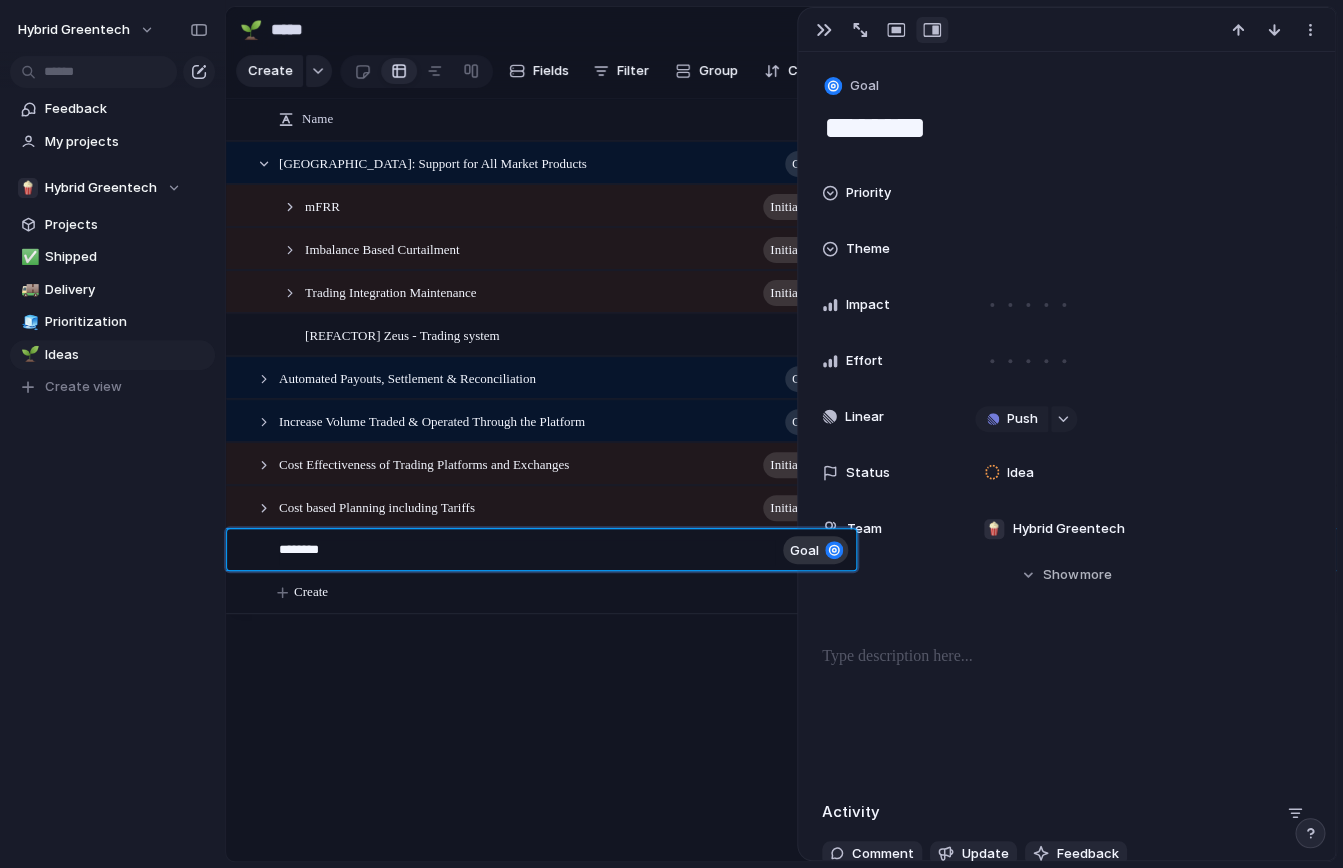 type on "********" 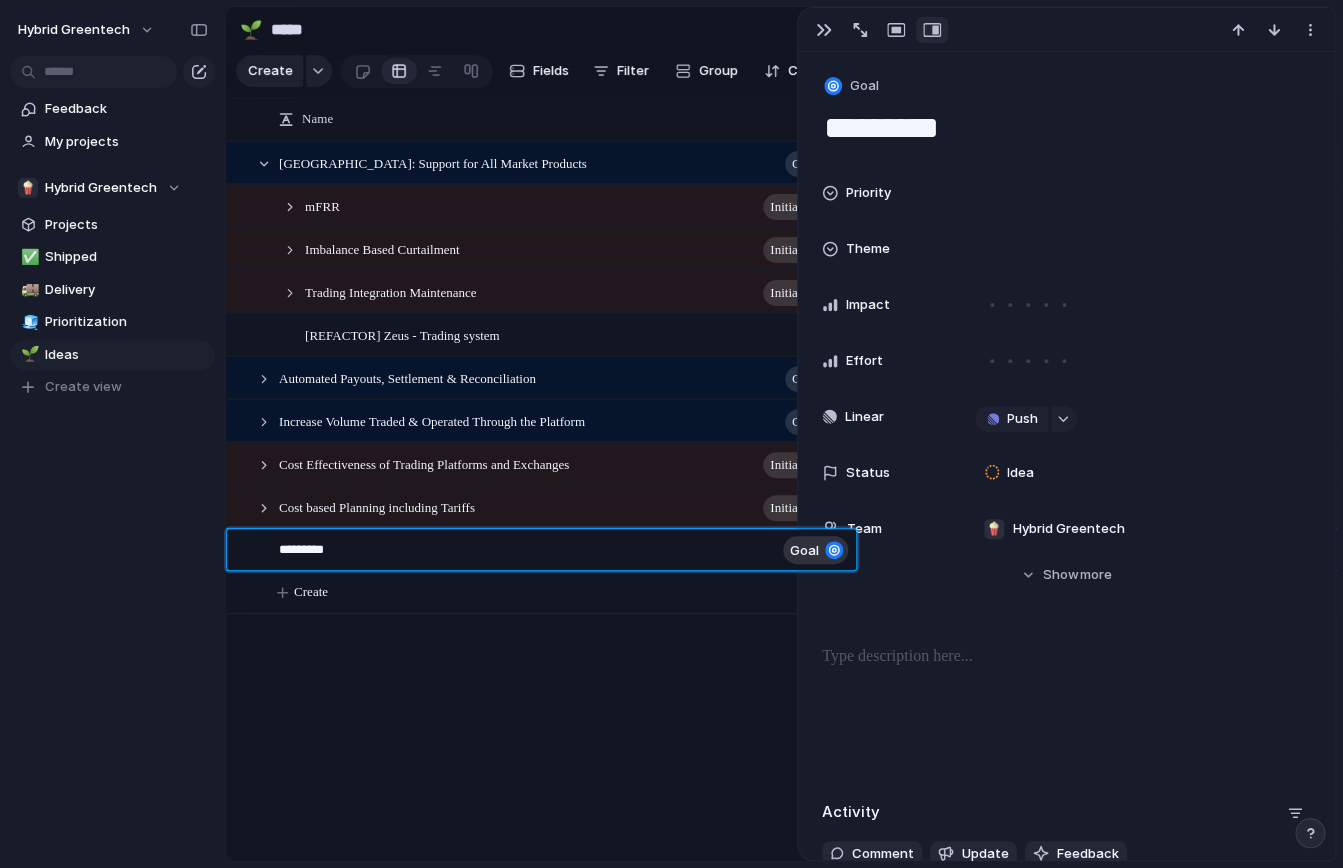 type on "**********" 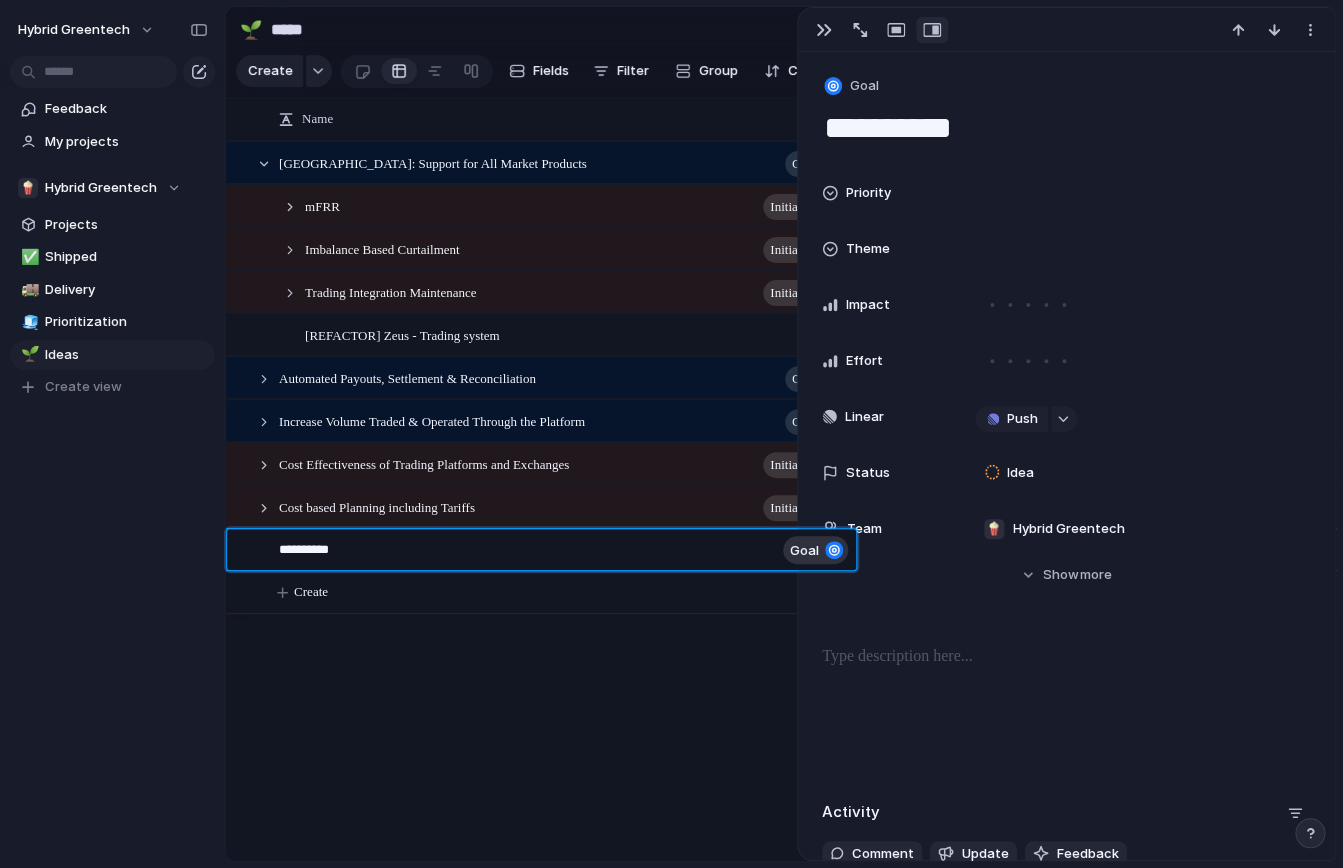 type on "**********" 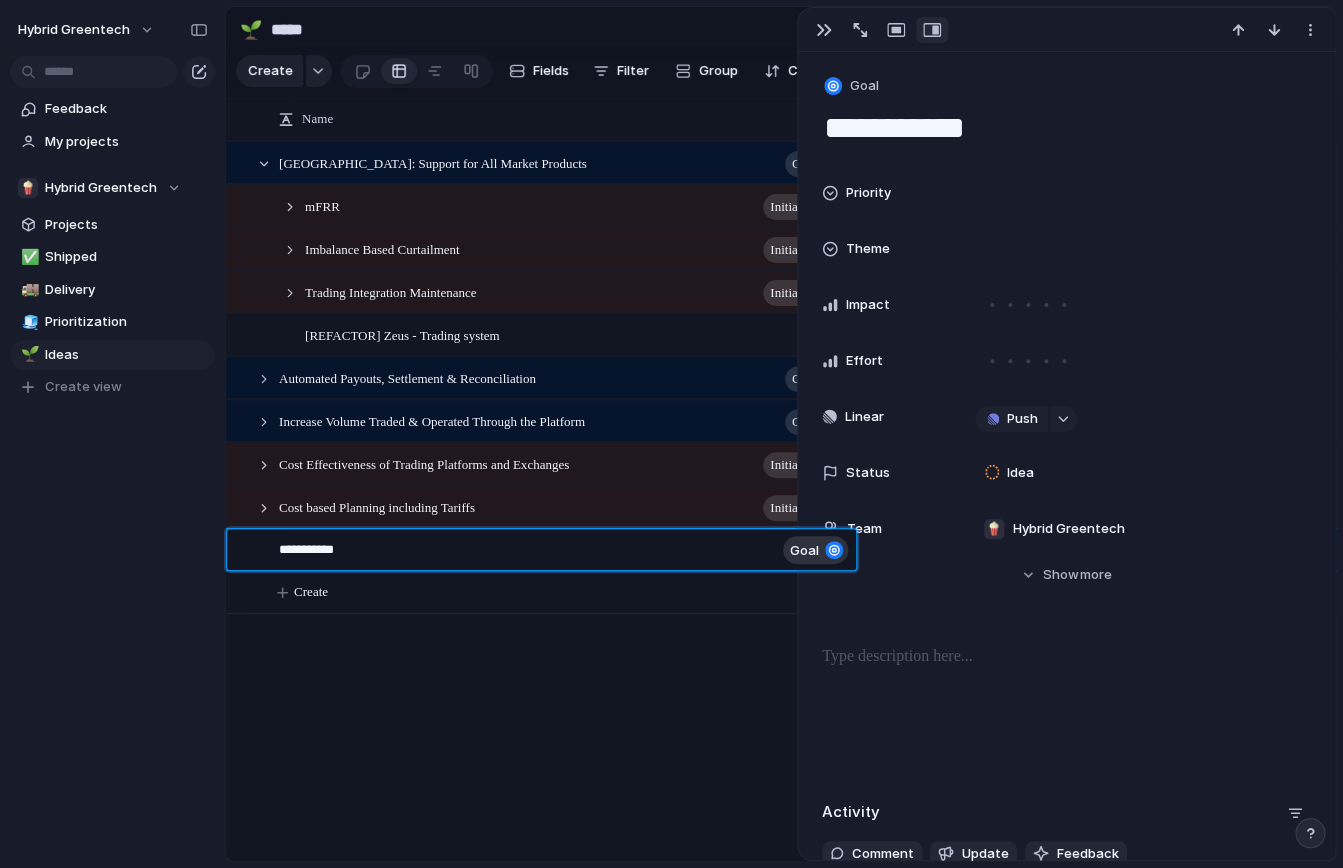 type on "**********" 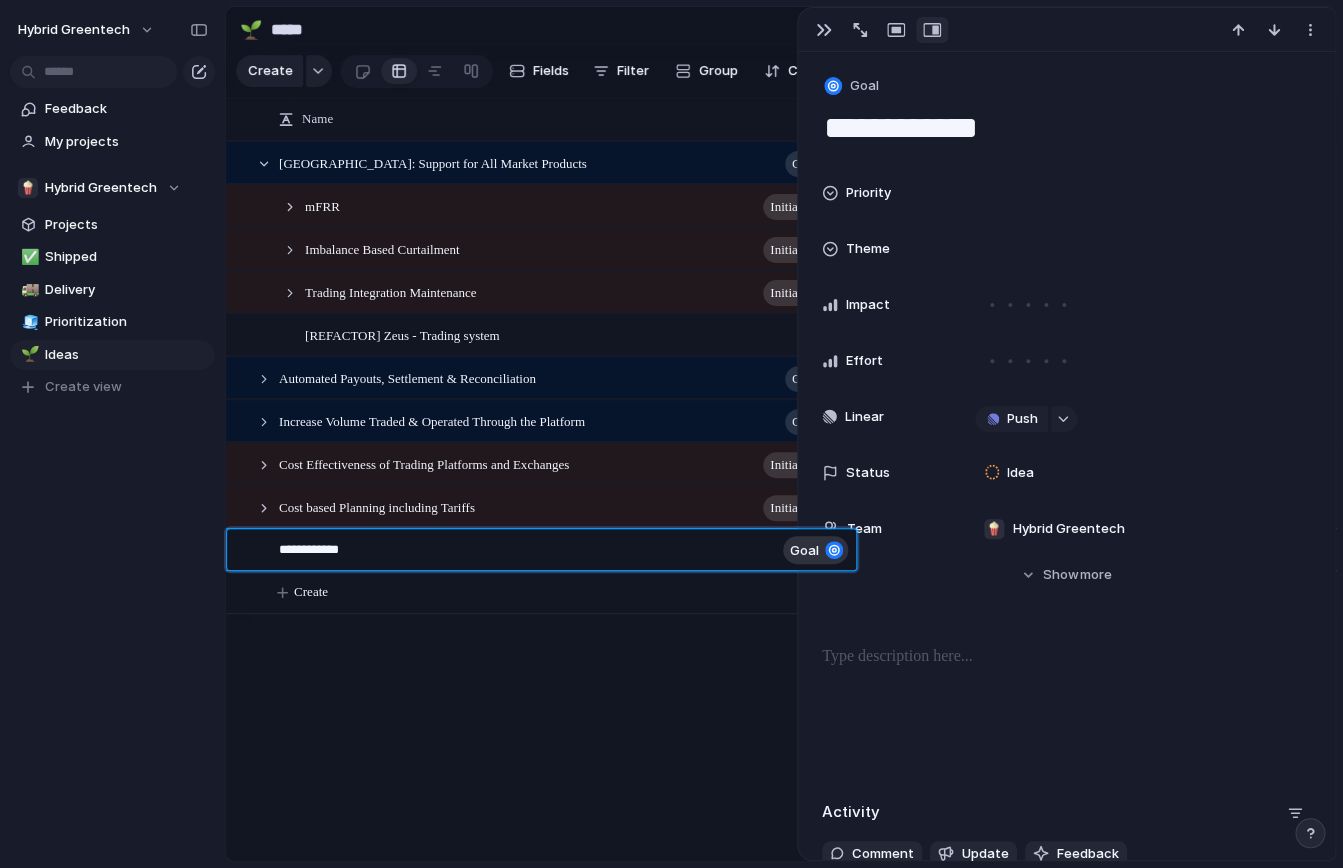 type on "**********" 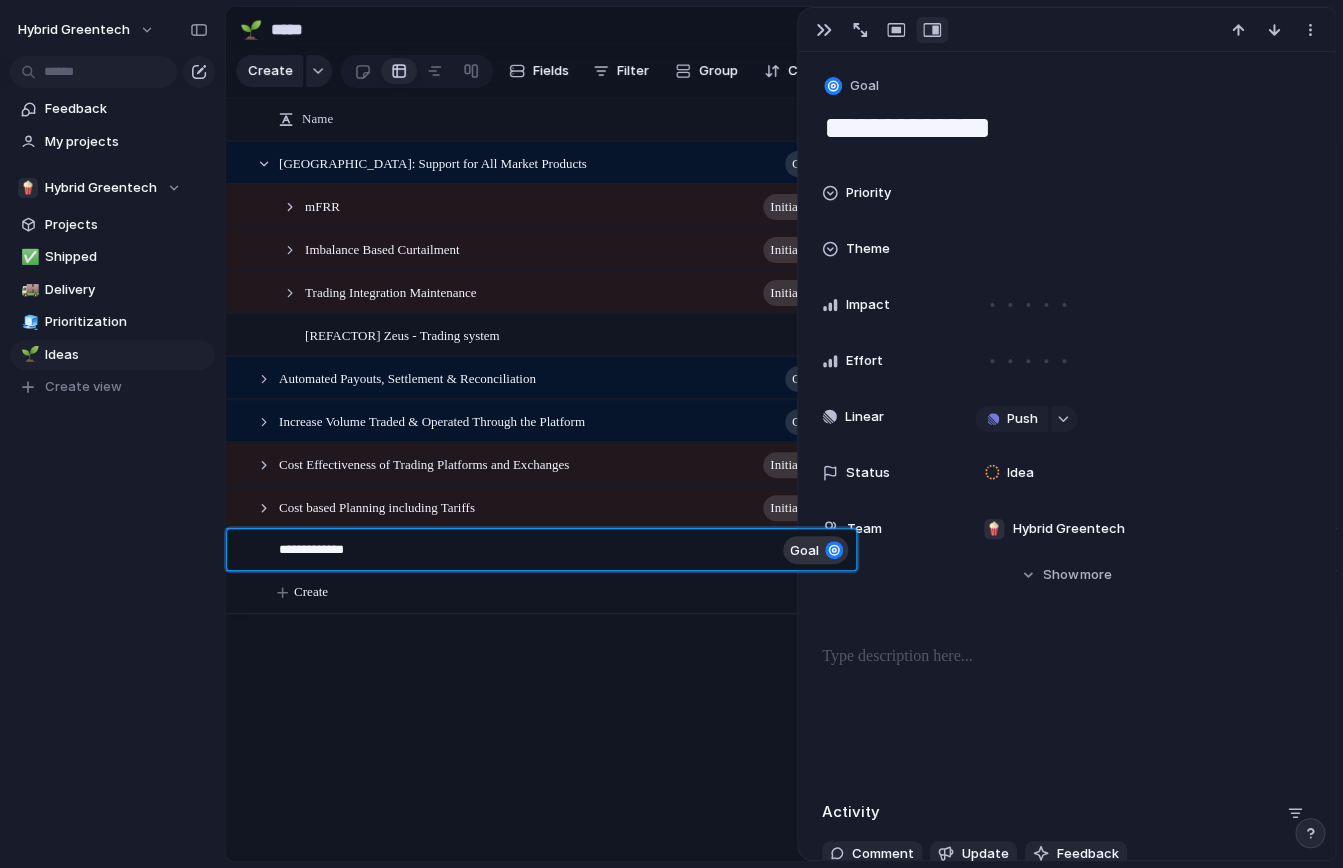 type on "**********" 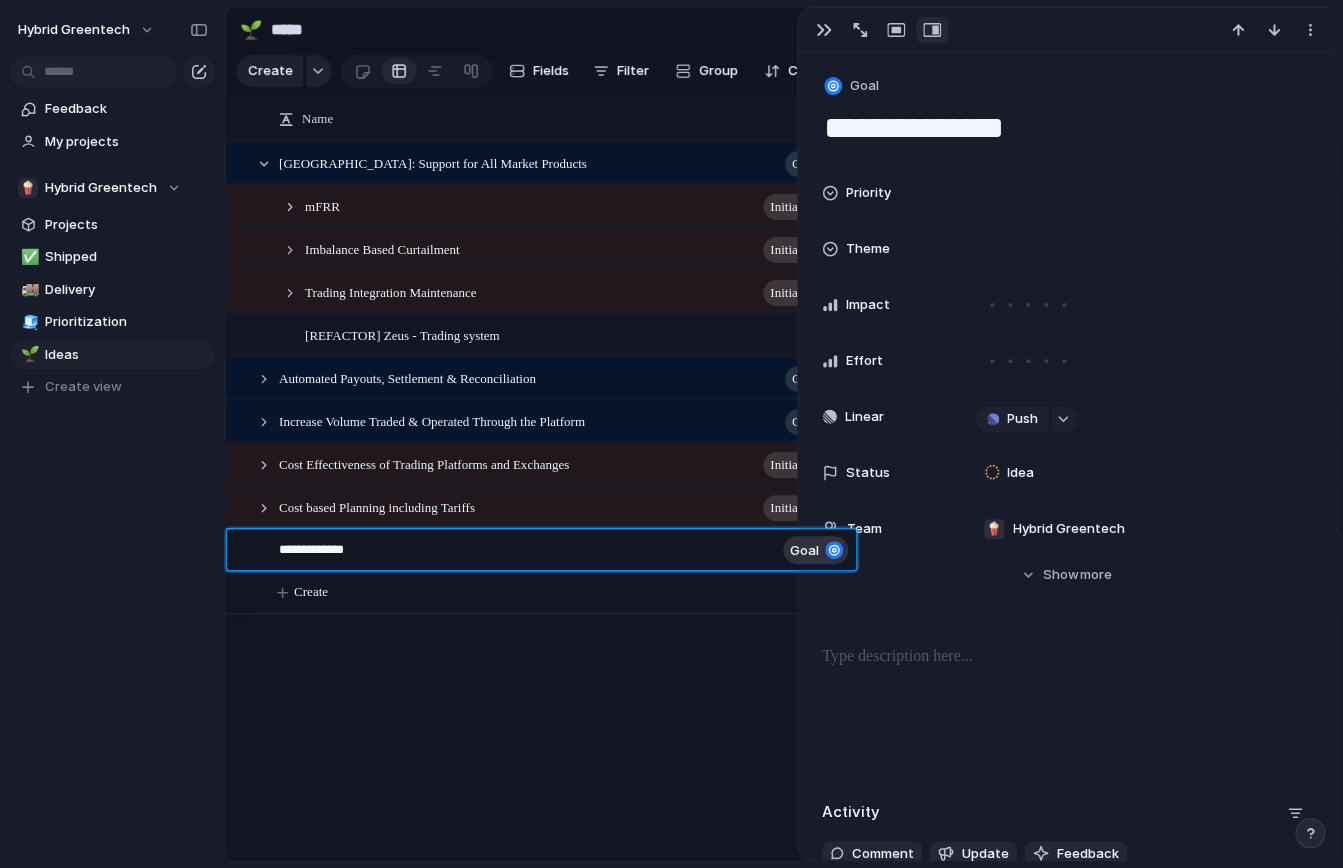 type on "**********" 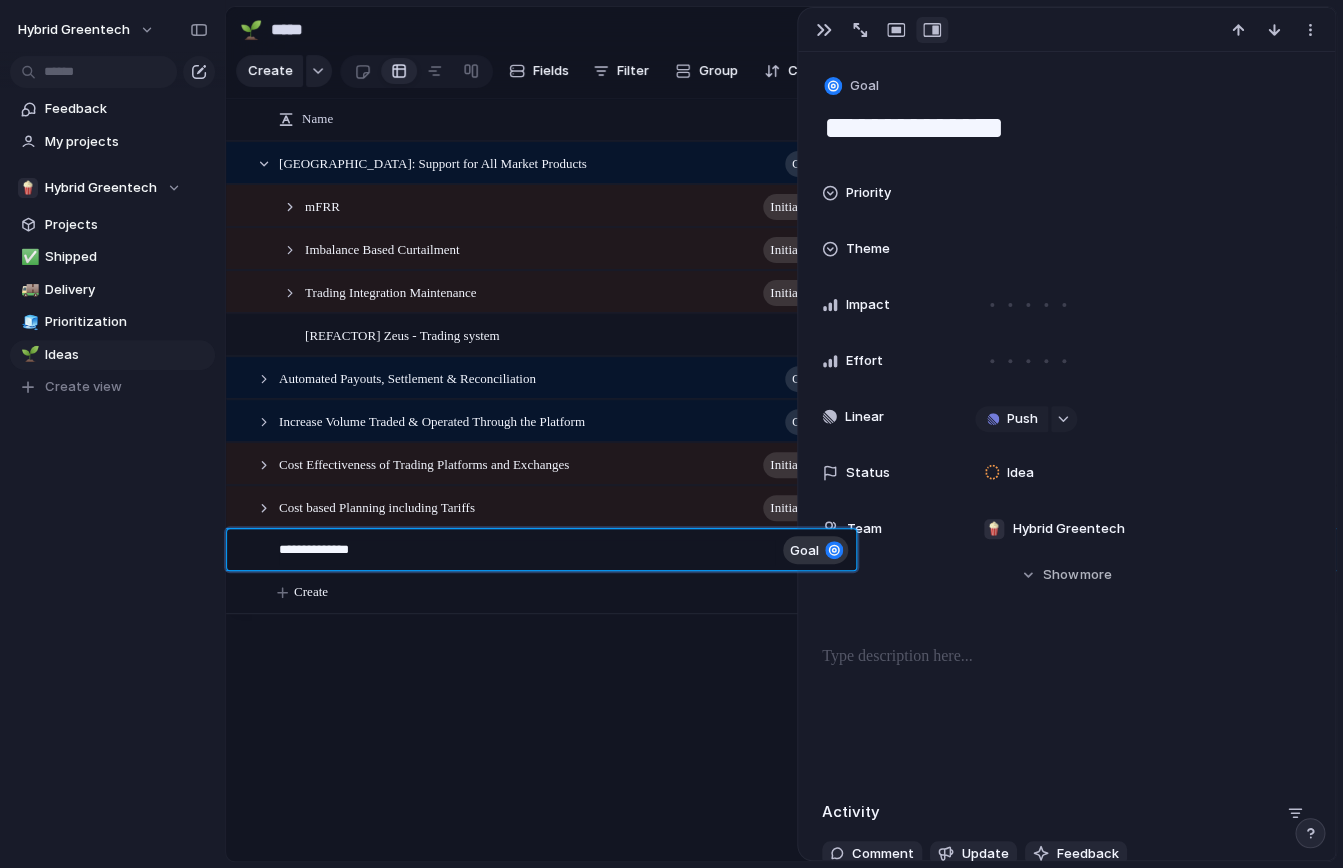 type on "**********" 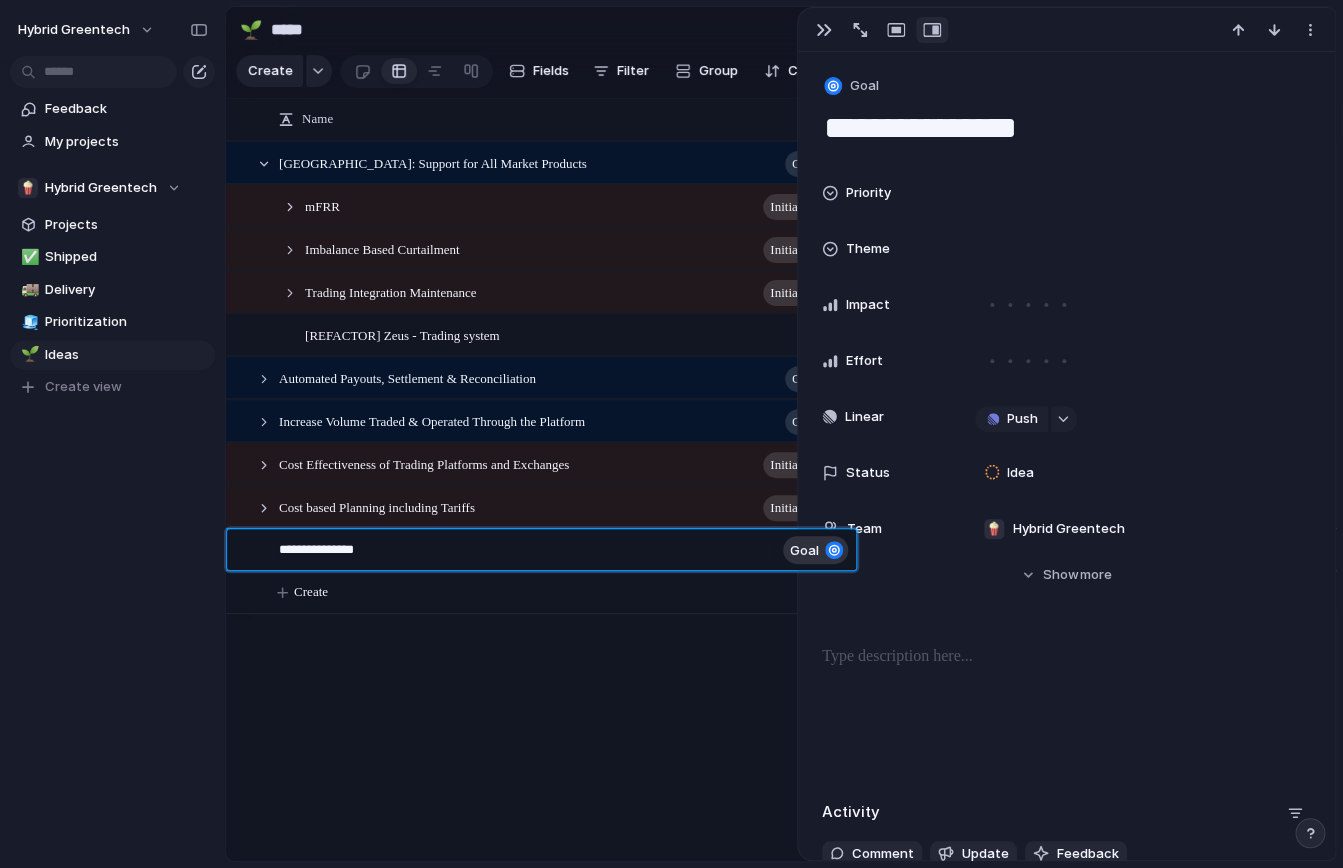 type on "**********" 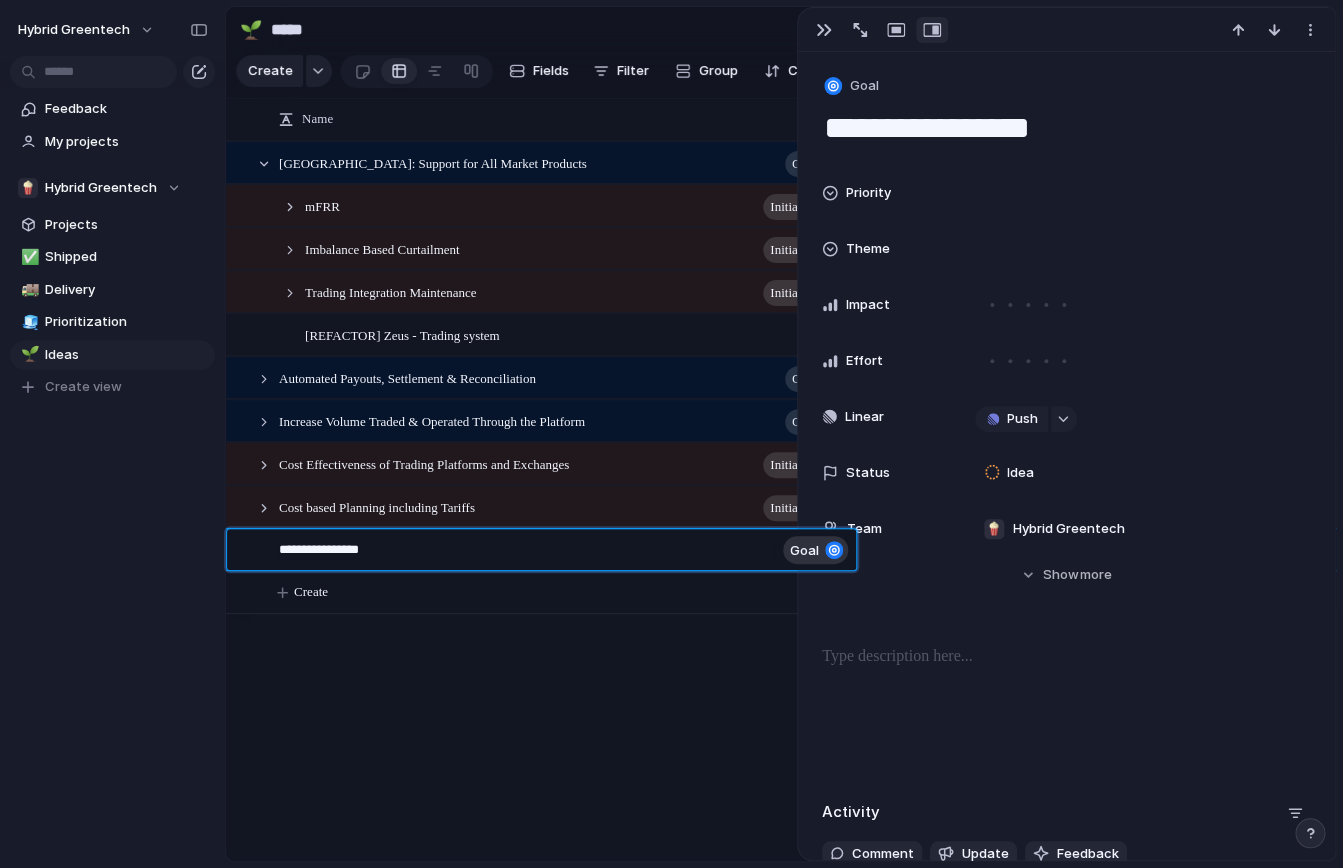 type on "**********" 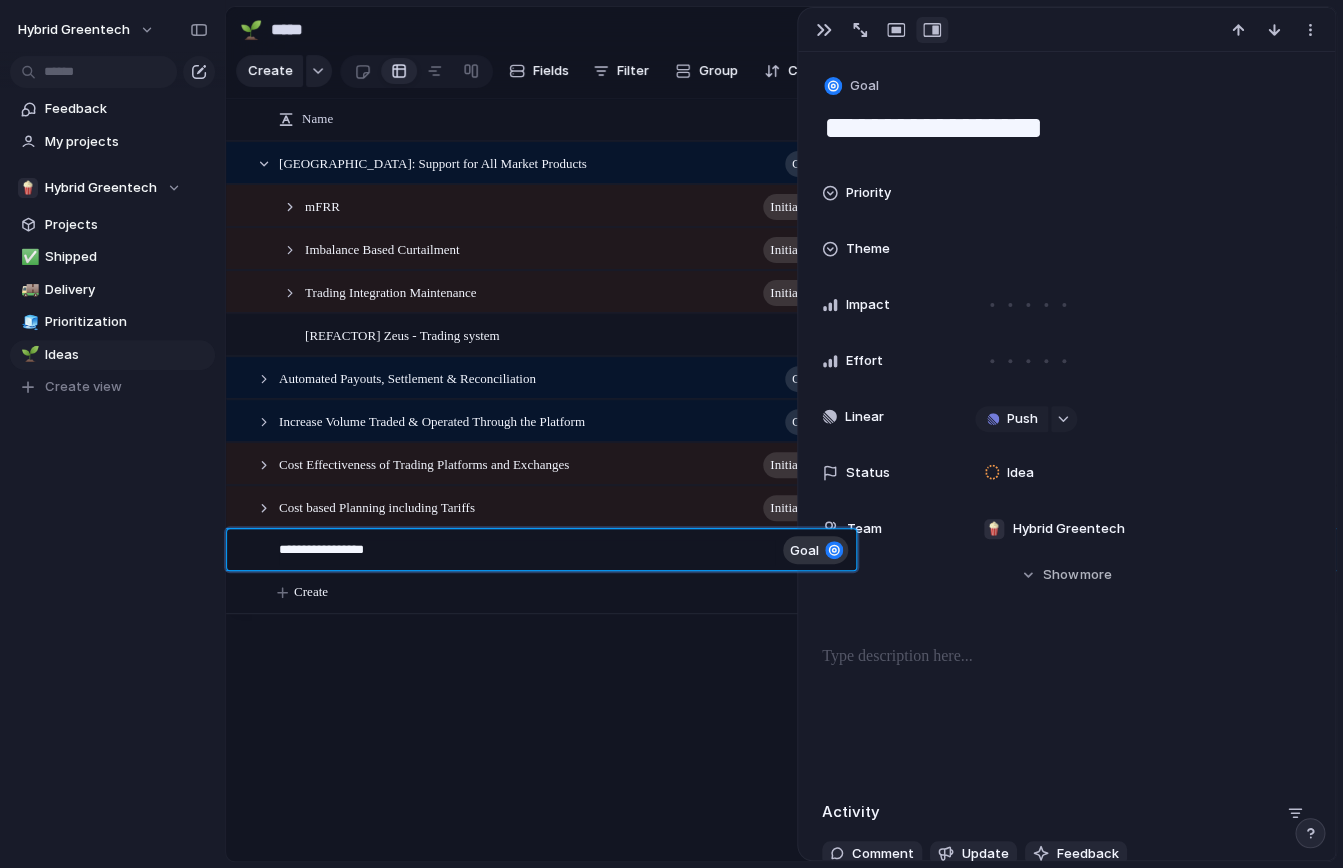type on "**********" 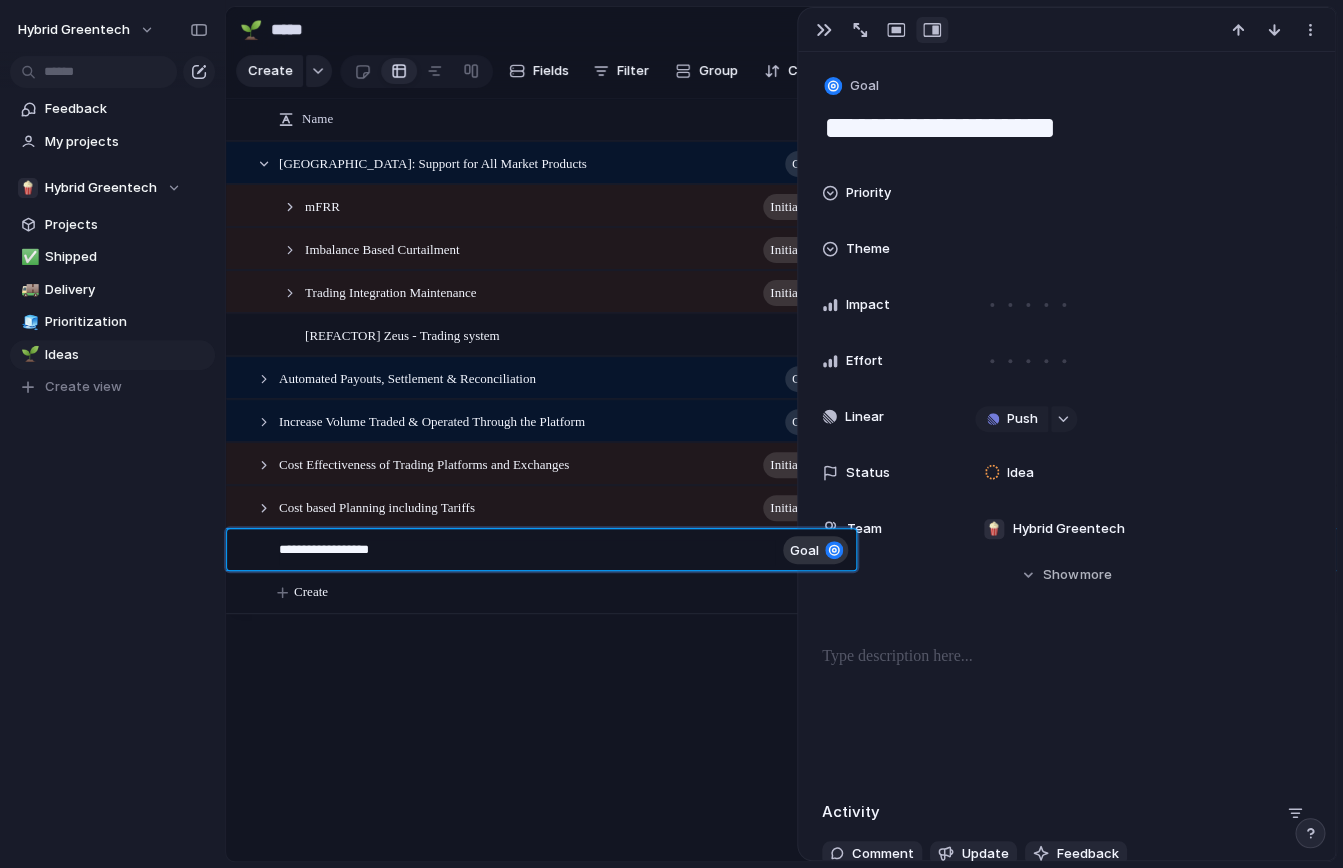 type on "**********" 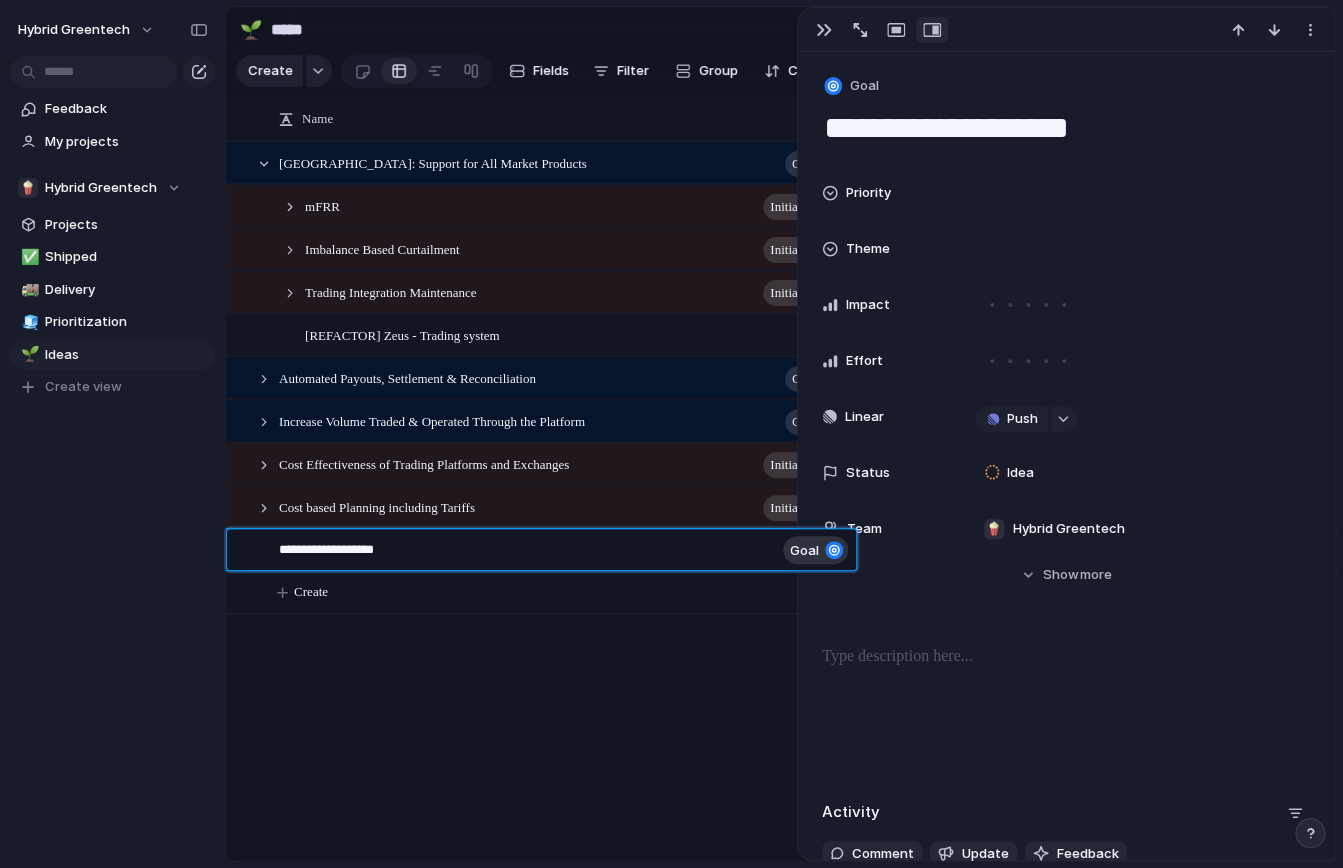 type on "**********" 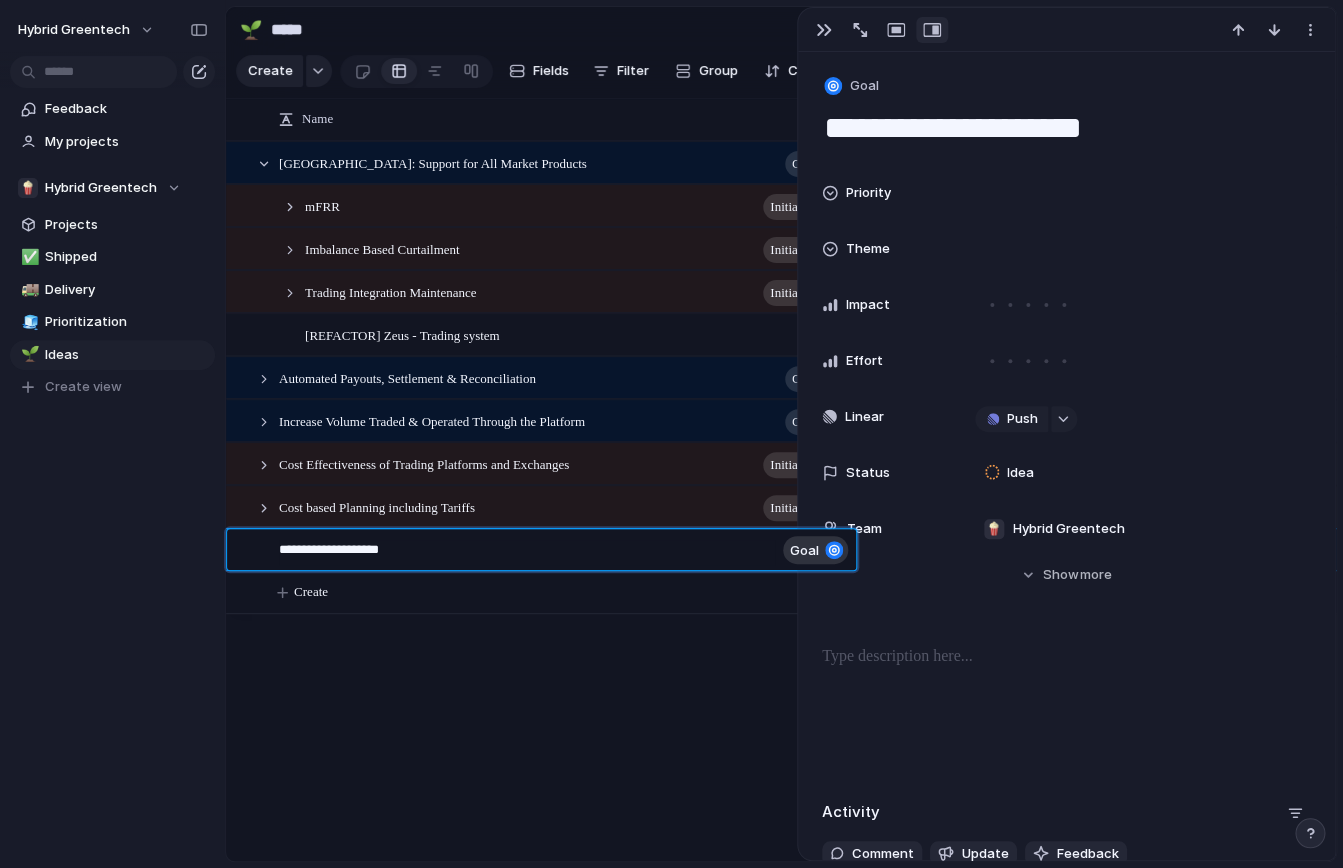 type on "**********" 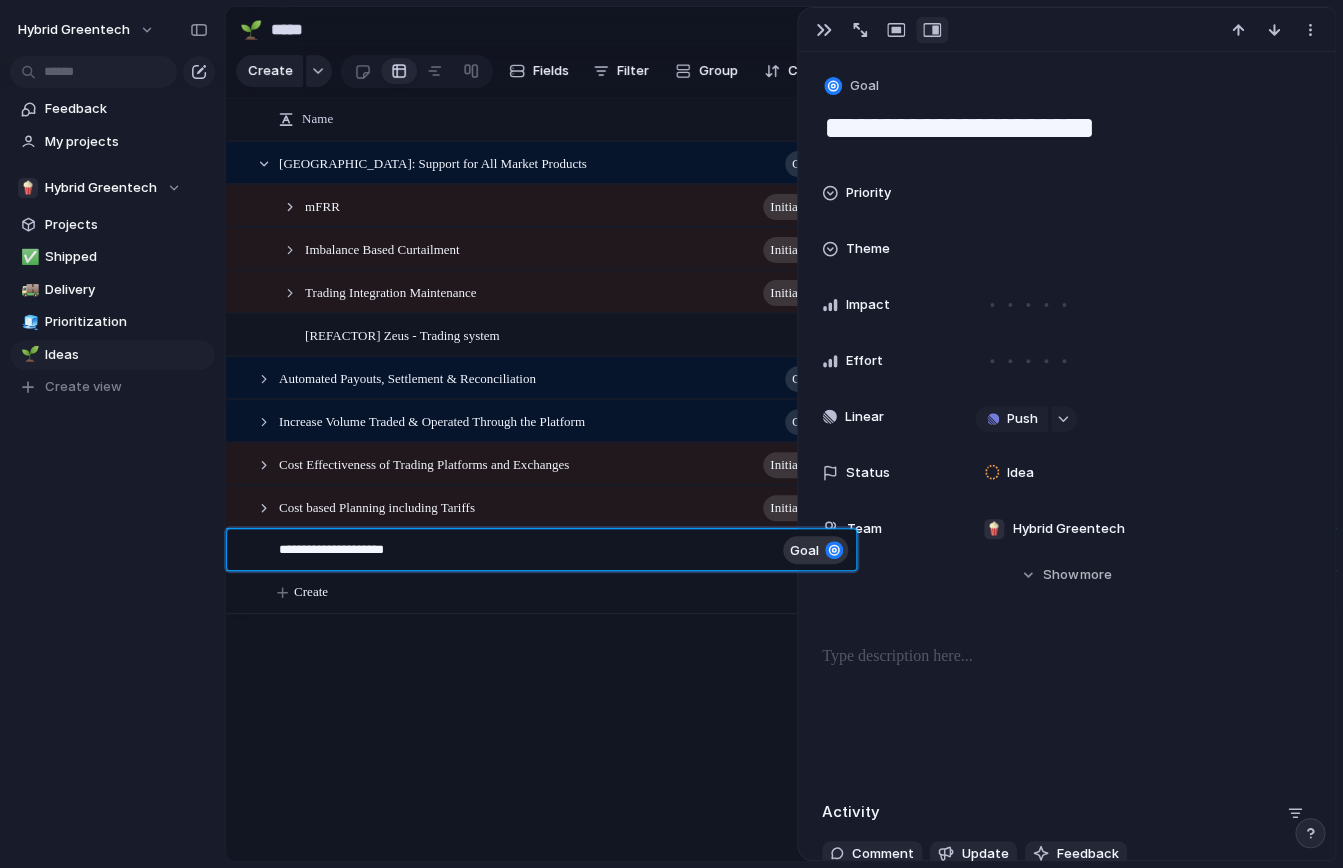 type on "**********" 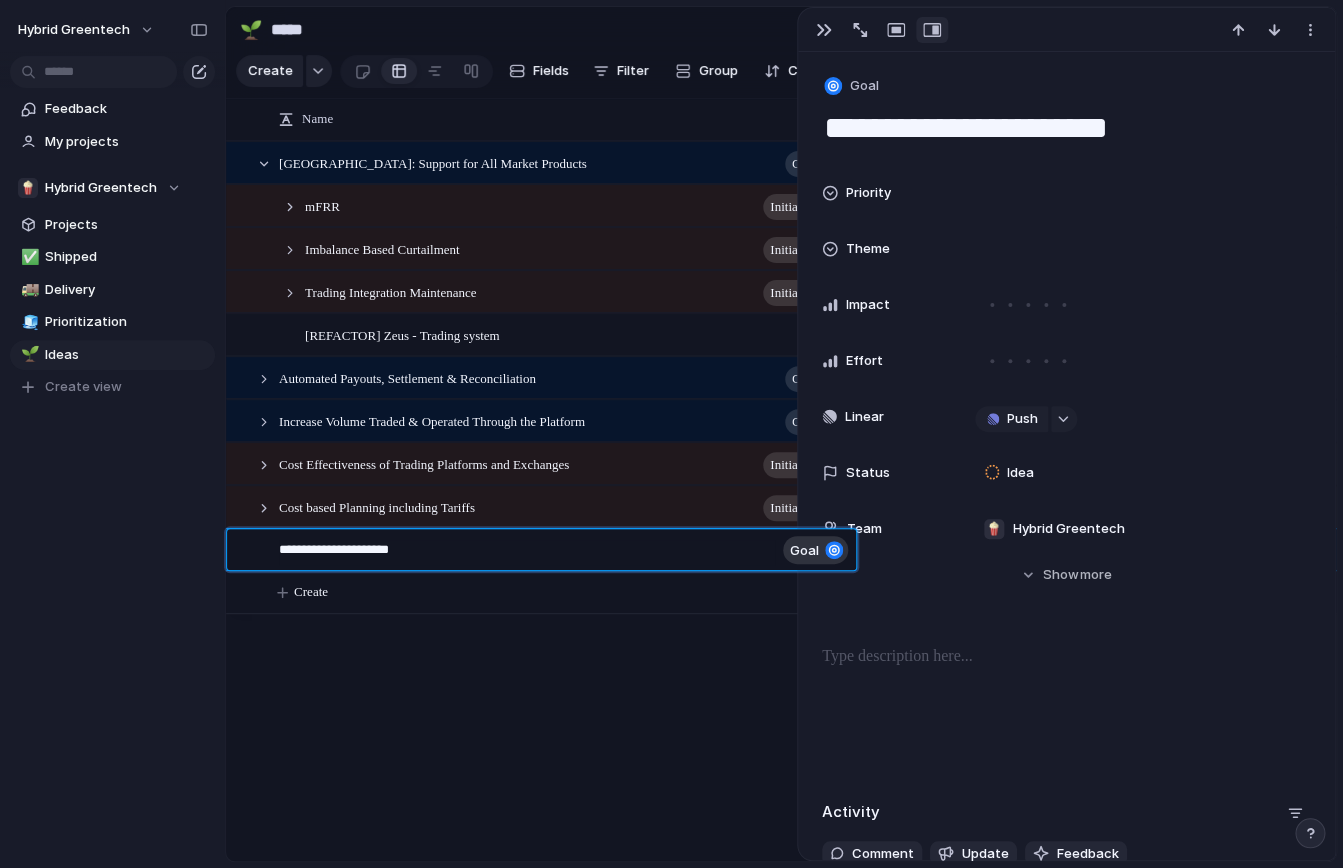 type on "**********" 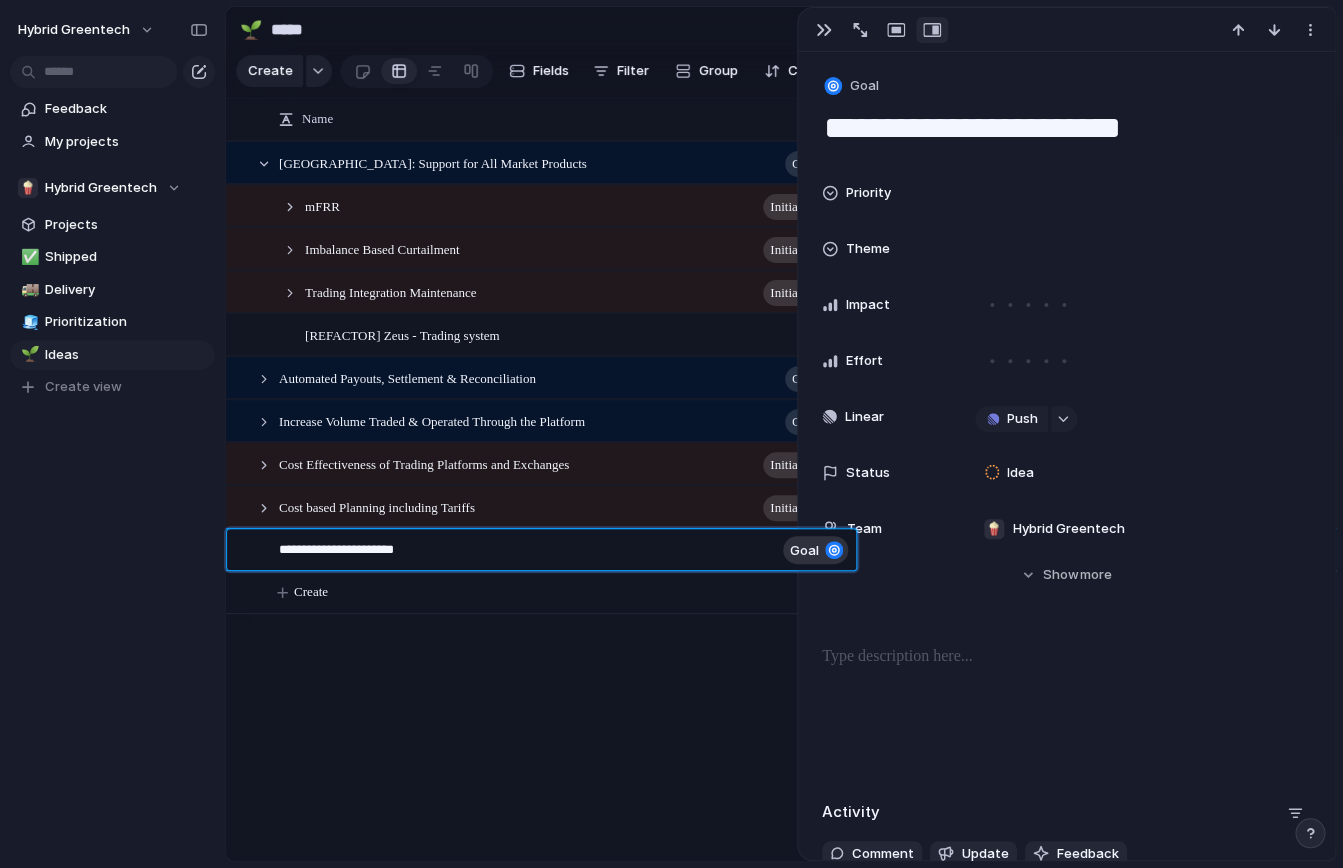 type on "**********" 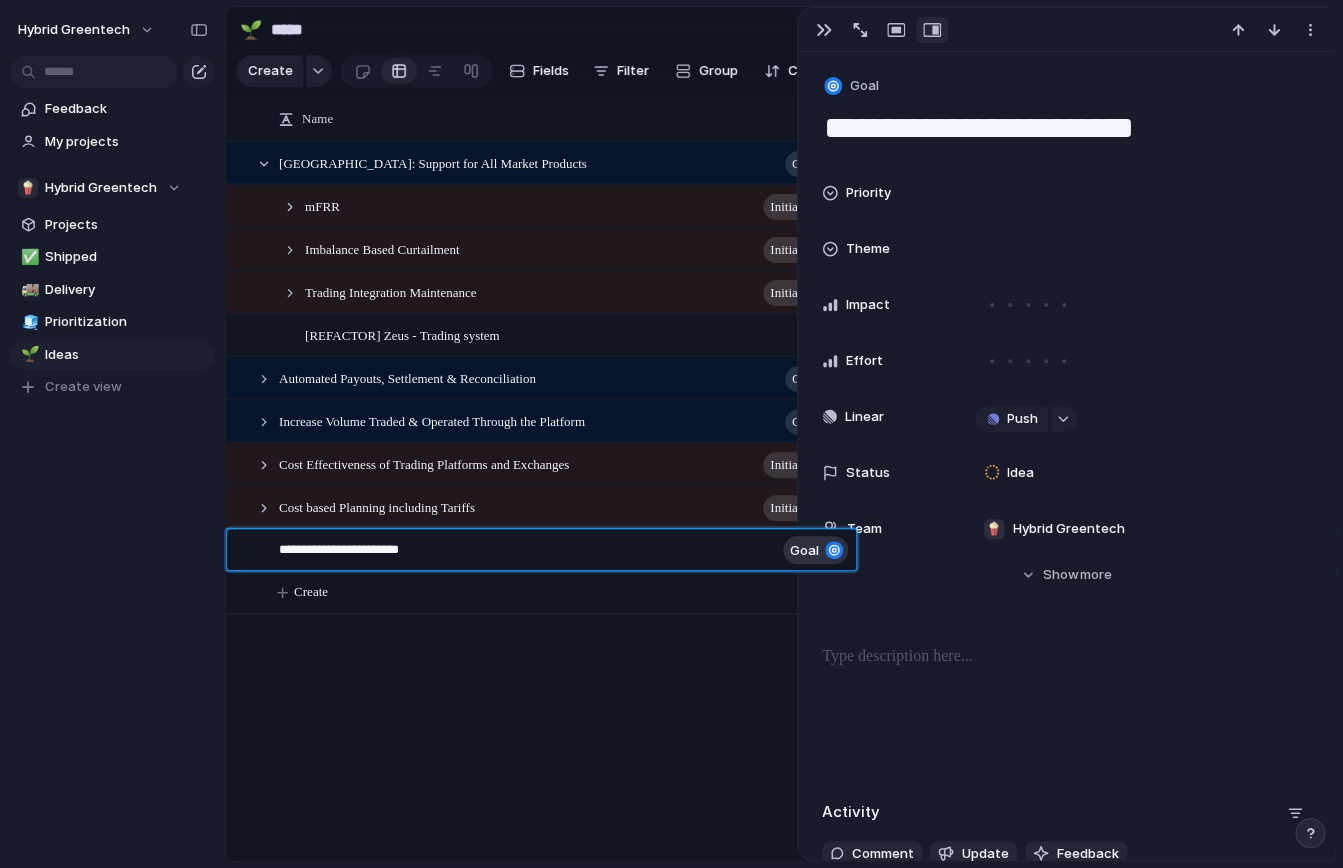 type on "**********" 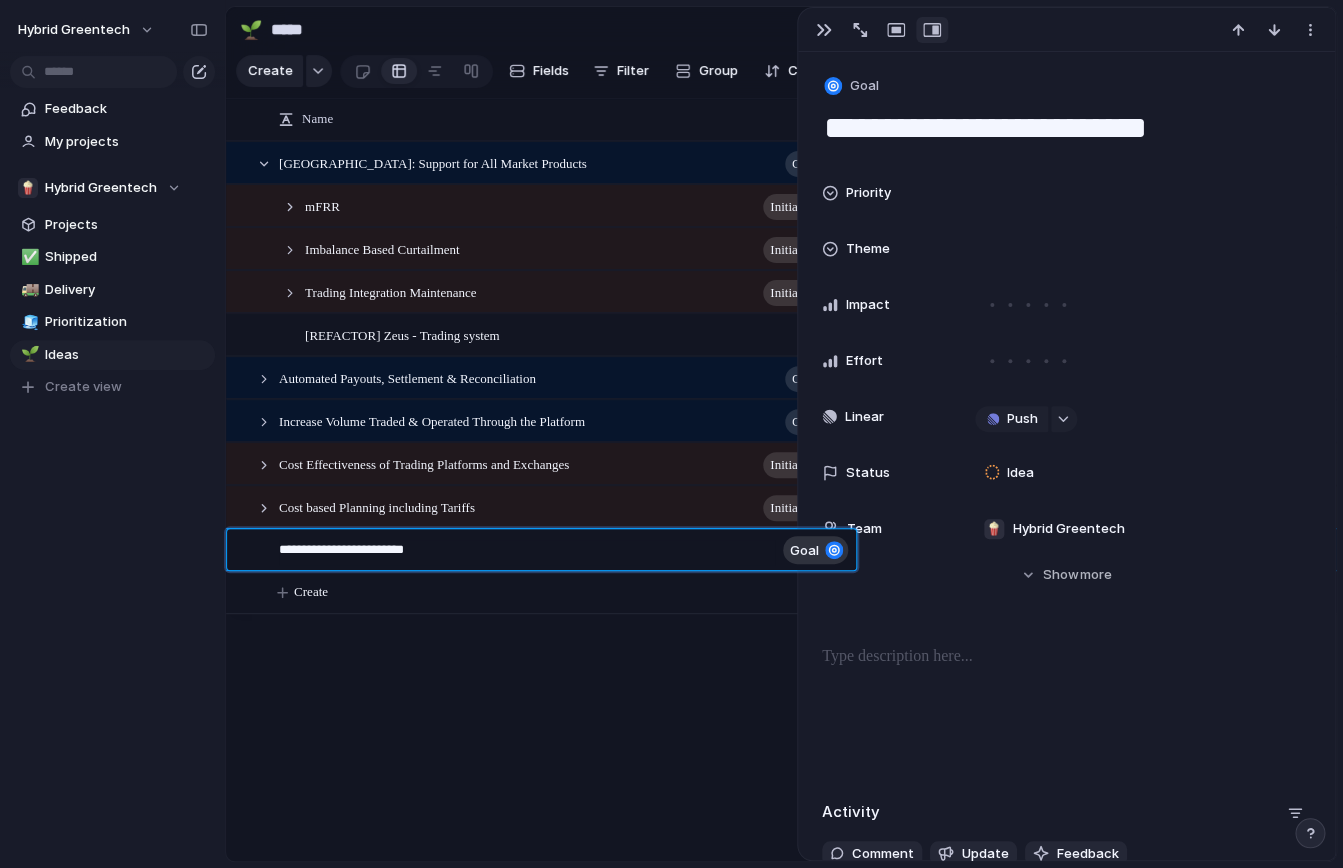 type on "**********" 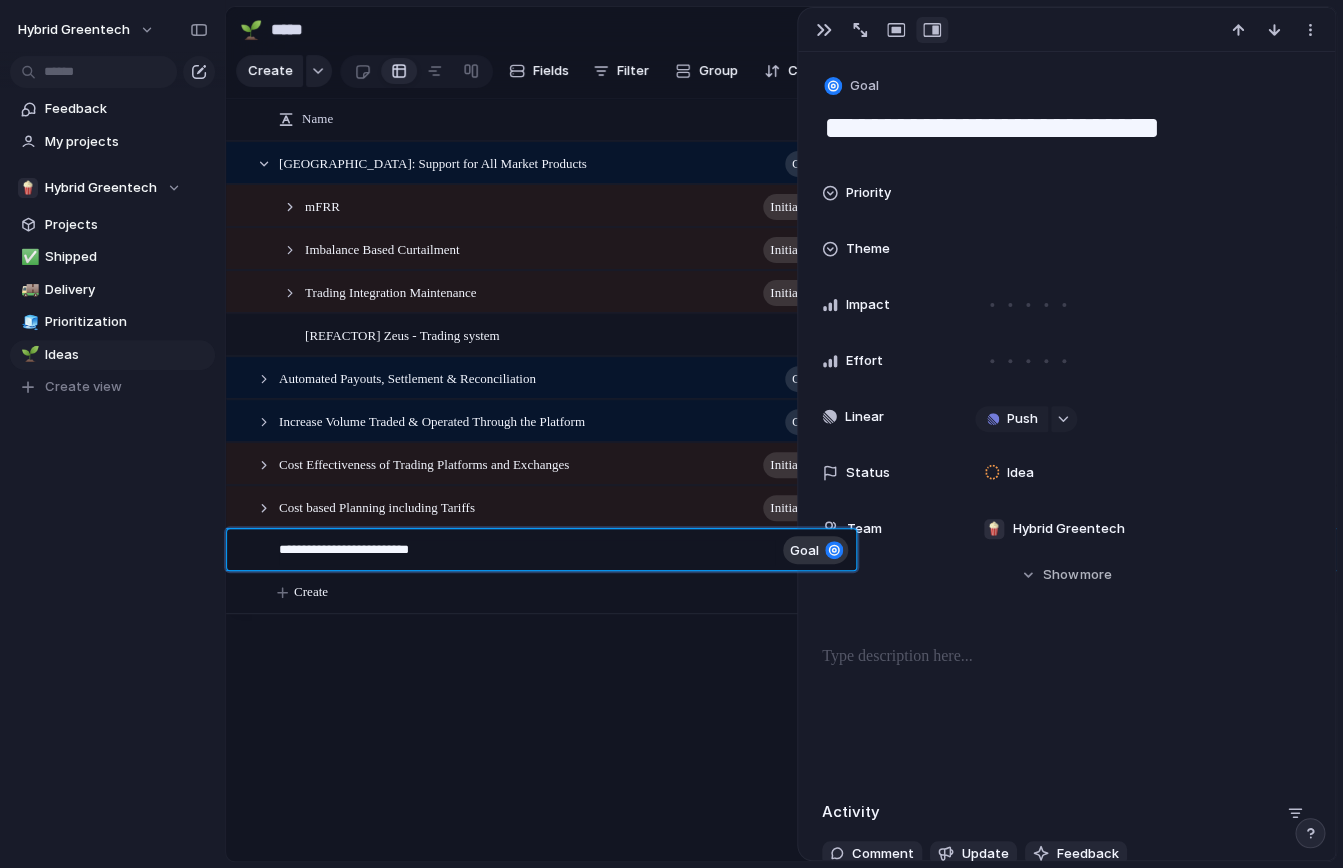type on "**********" 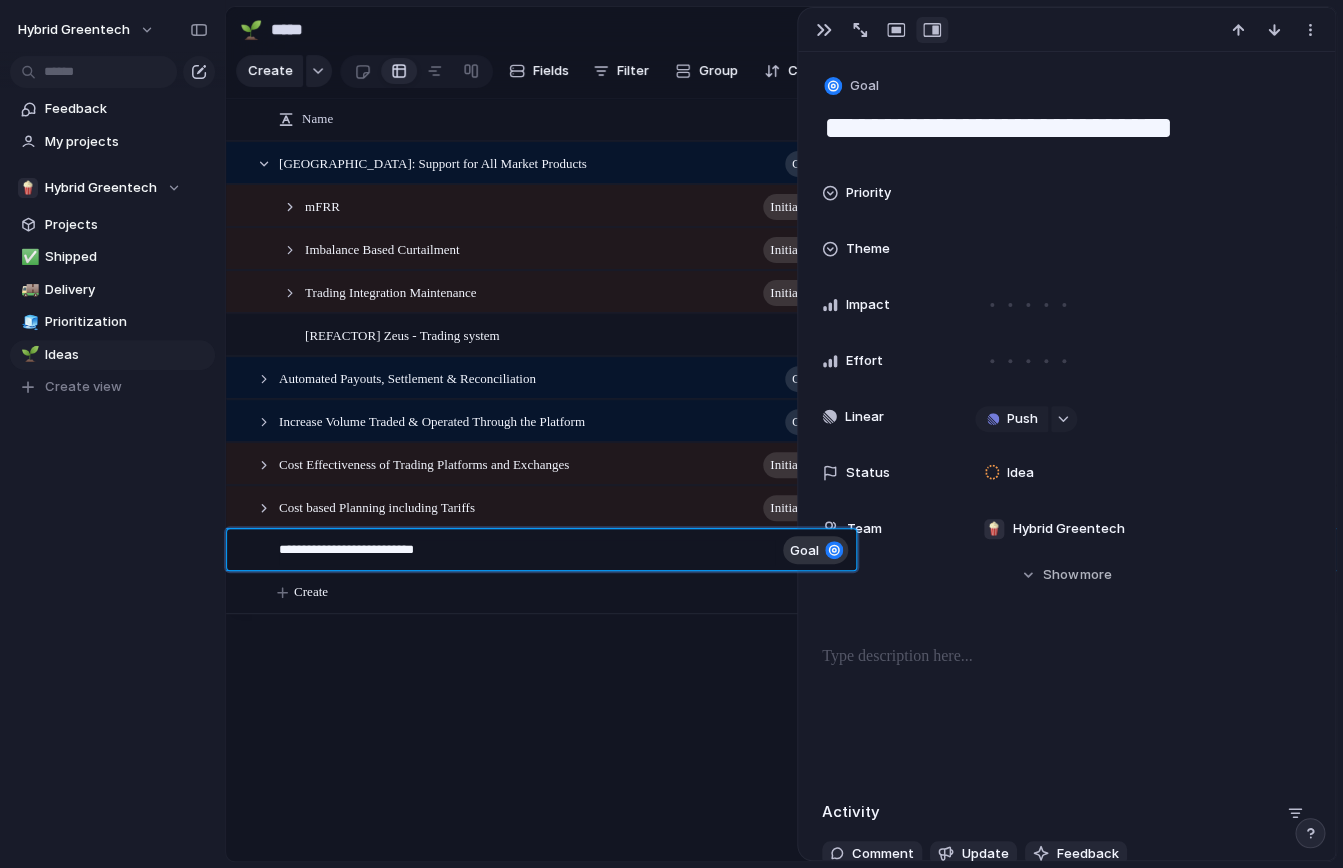 type on "**********" 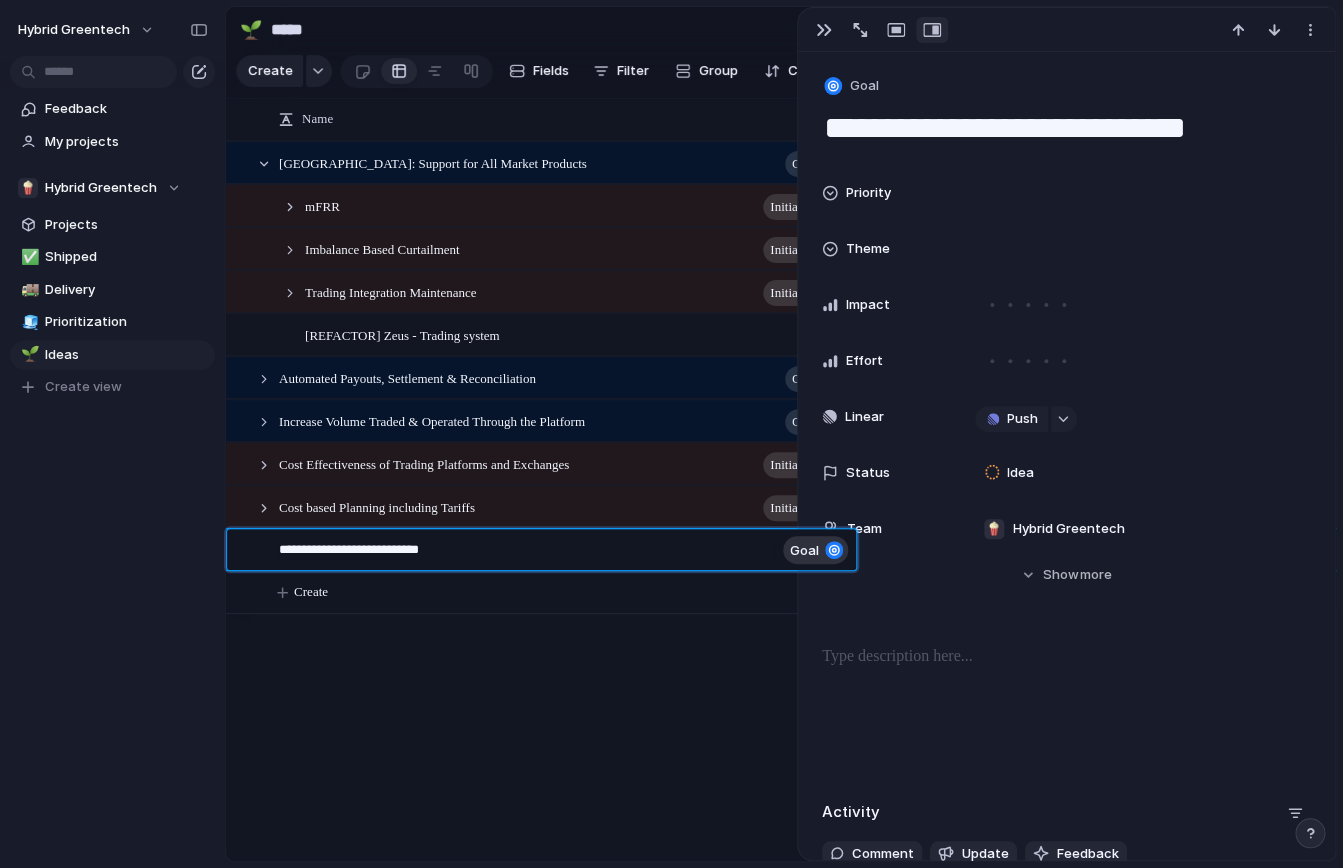 type on "**********" 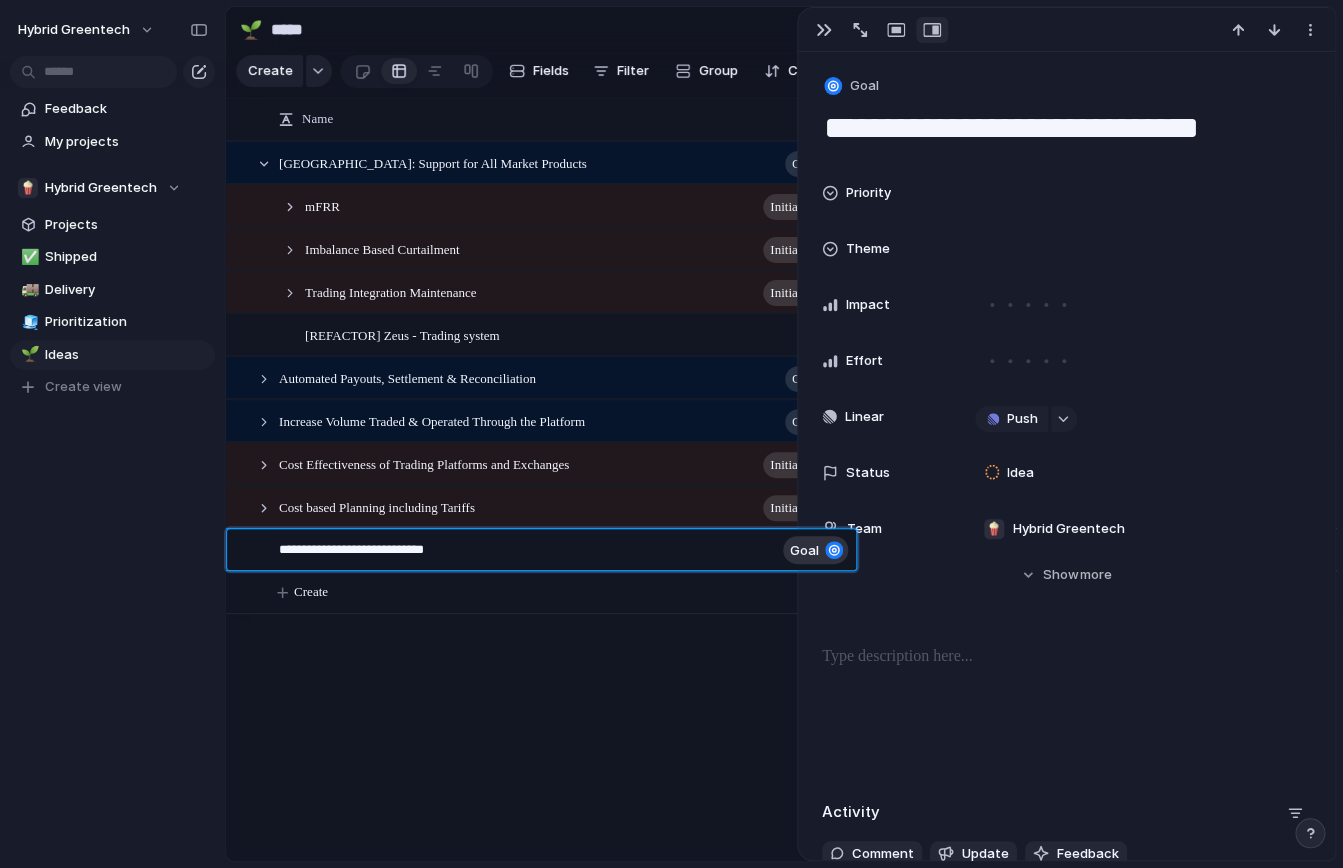 type on "**********" 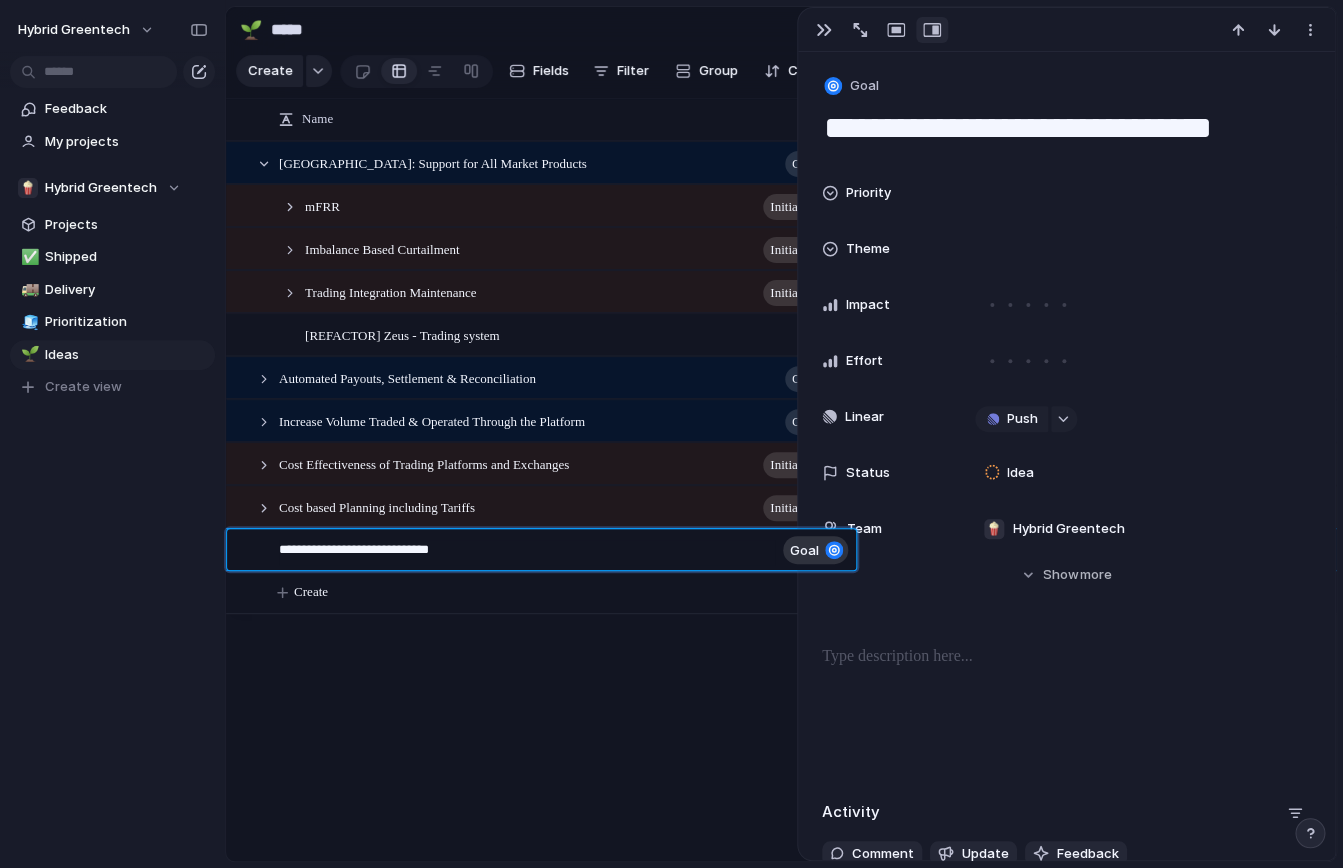 type on "**********" 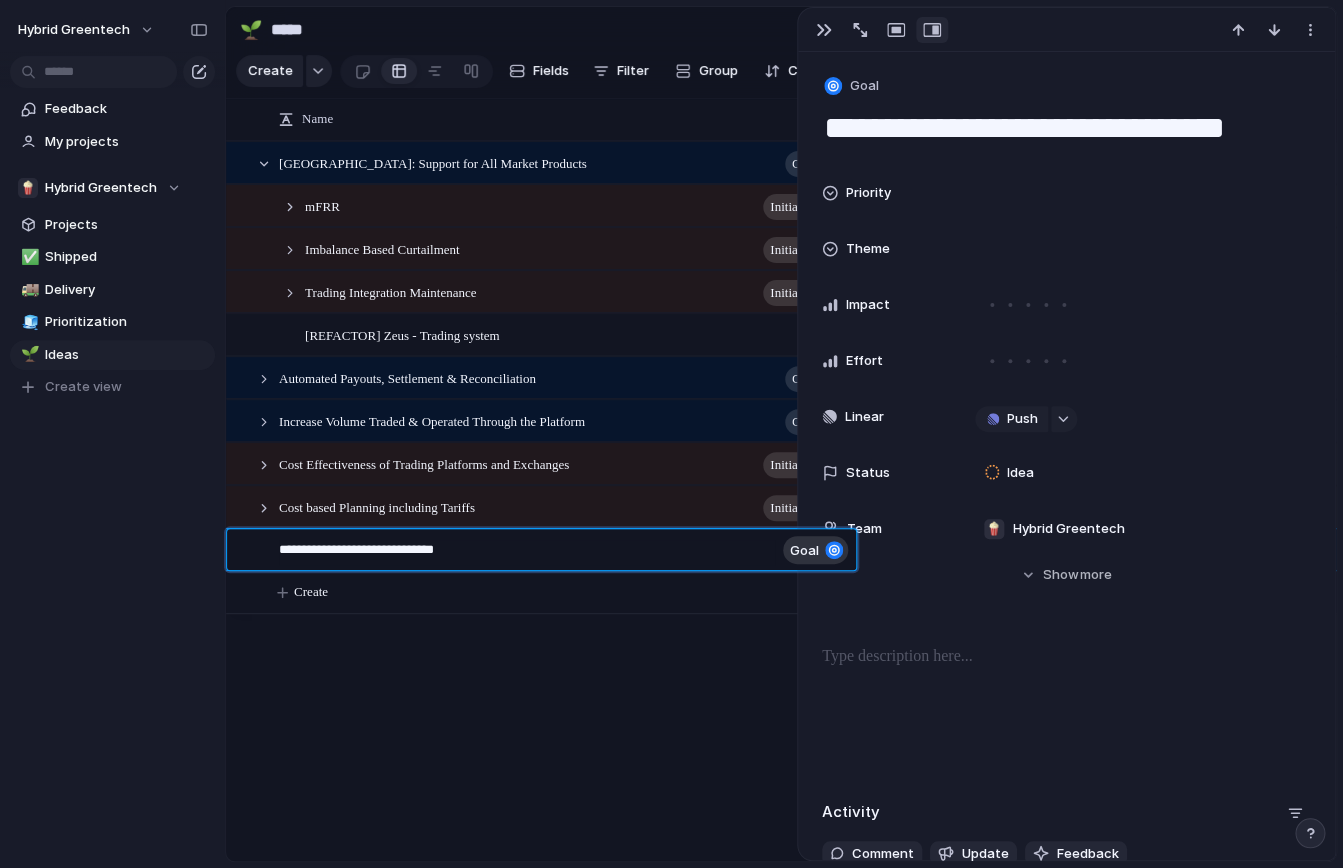 type on "**********" 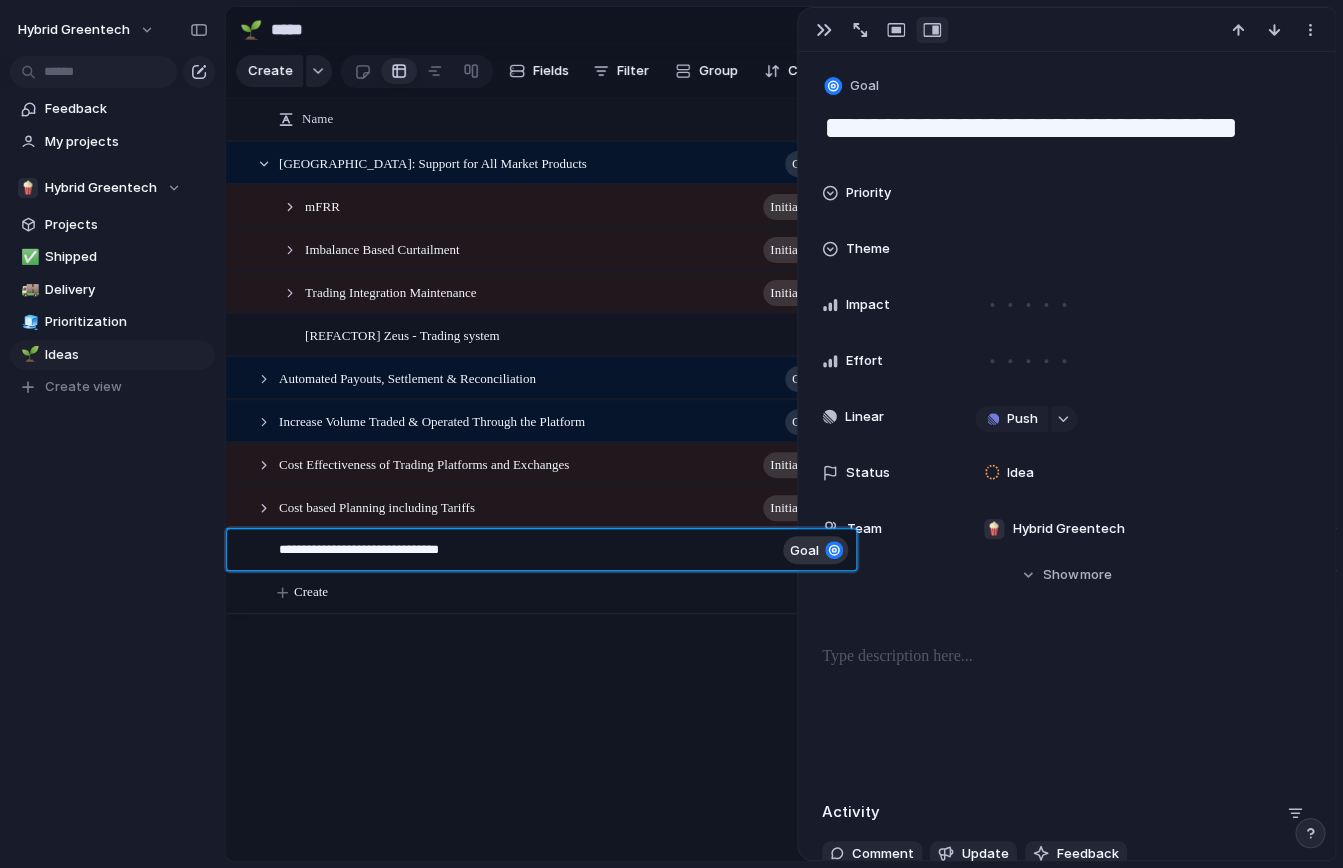 type on "**********" 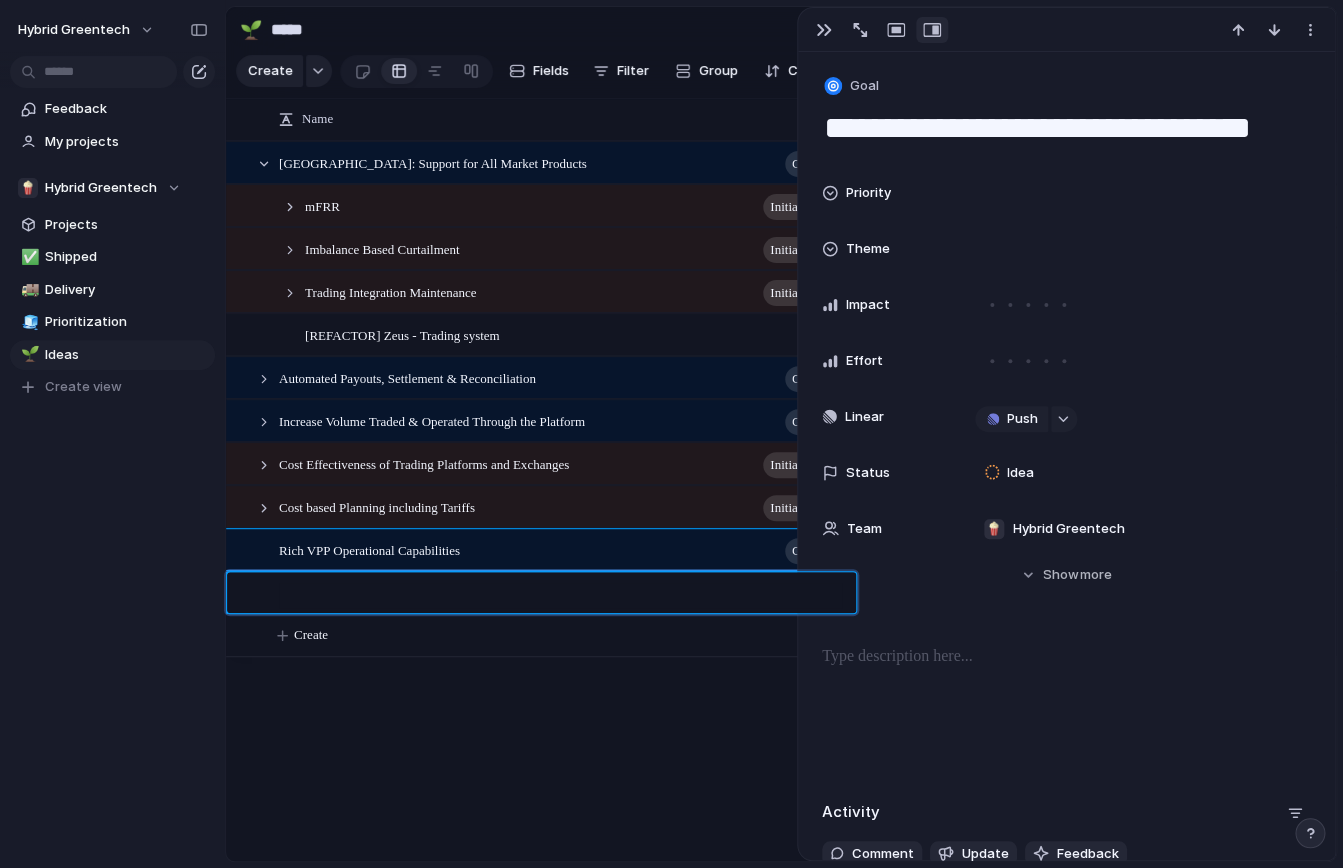click on "Hybrid Greentech Feedback My projects 🍿 Hybrid Greentech Projects ✅ Shipped 🚚 Delivery 🧊 Prioritization 🌱 Ideas
To pick up a draggable item, press the space bar.
While dragging, use the arrow keys to move the item.
Press space again to drop the item in its new position, or press escape to cancel.
Create view Keep using Index You're approaching the free limit of 300 work items Upgrade plan 🌱 ***** 1 Share Create Fields Filter Group Zoom Collapse Linear Press ENTER to sort
Name
Theme
Impact
Effort
Linear" at bounding box center (671, 0) 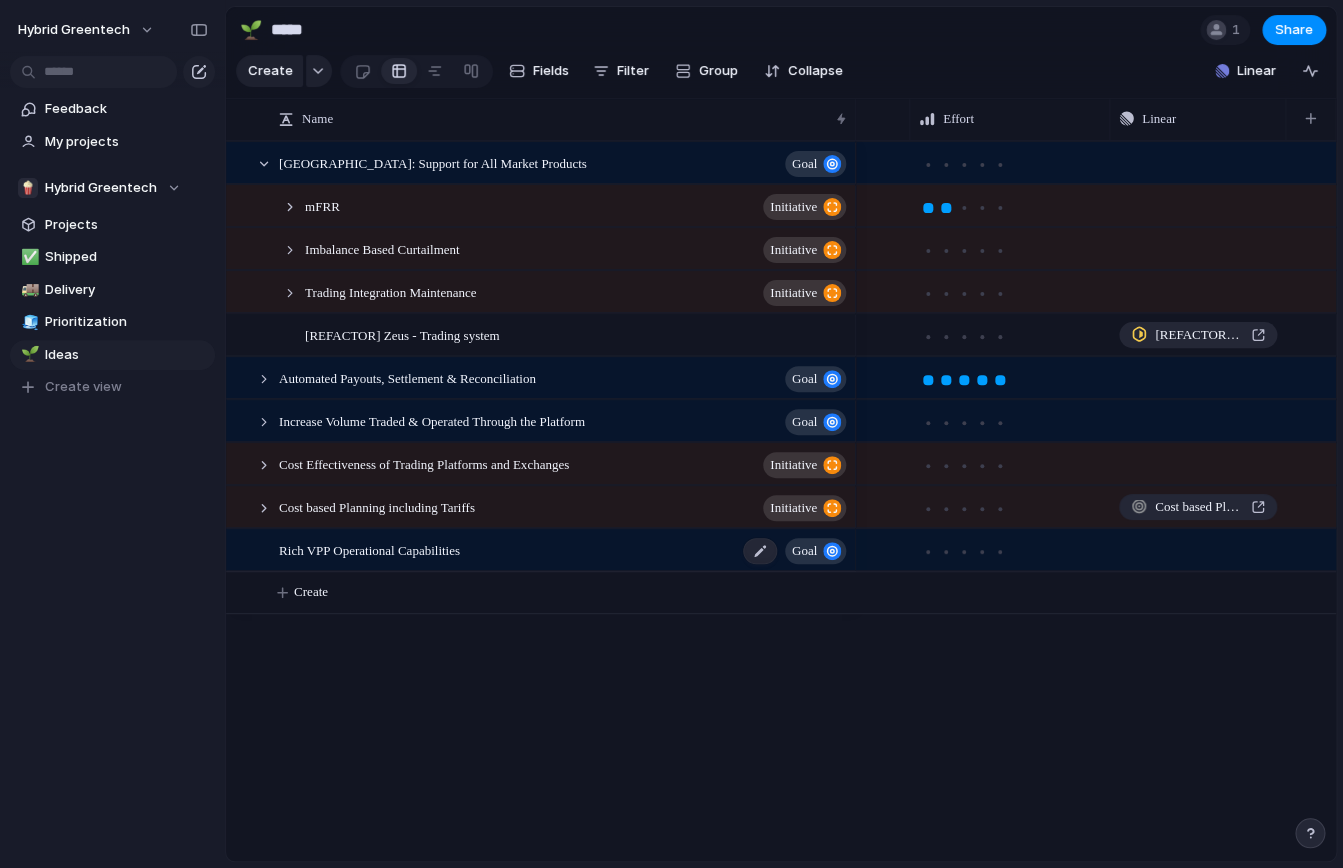 click on "Rich VPP Operational Capabilities" at bounding box center (369, 549) 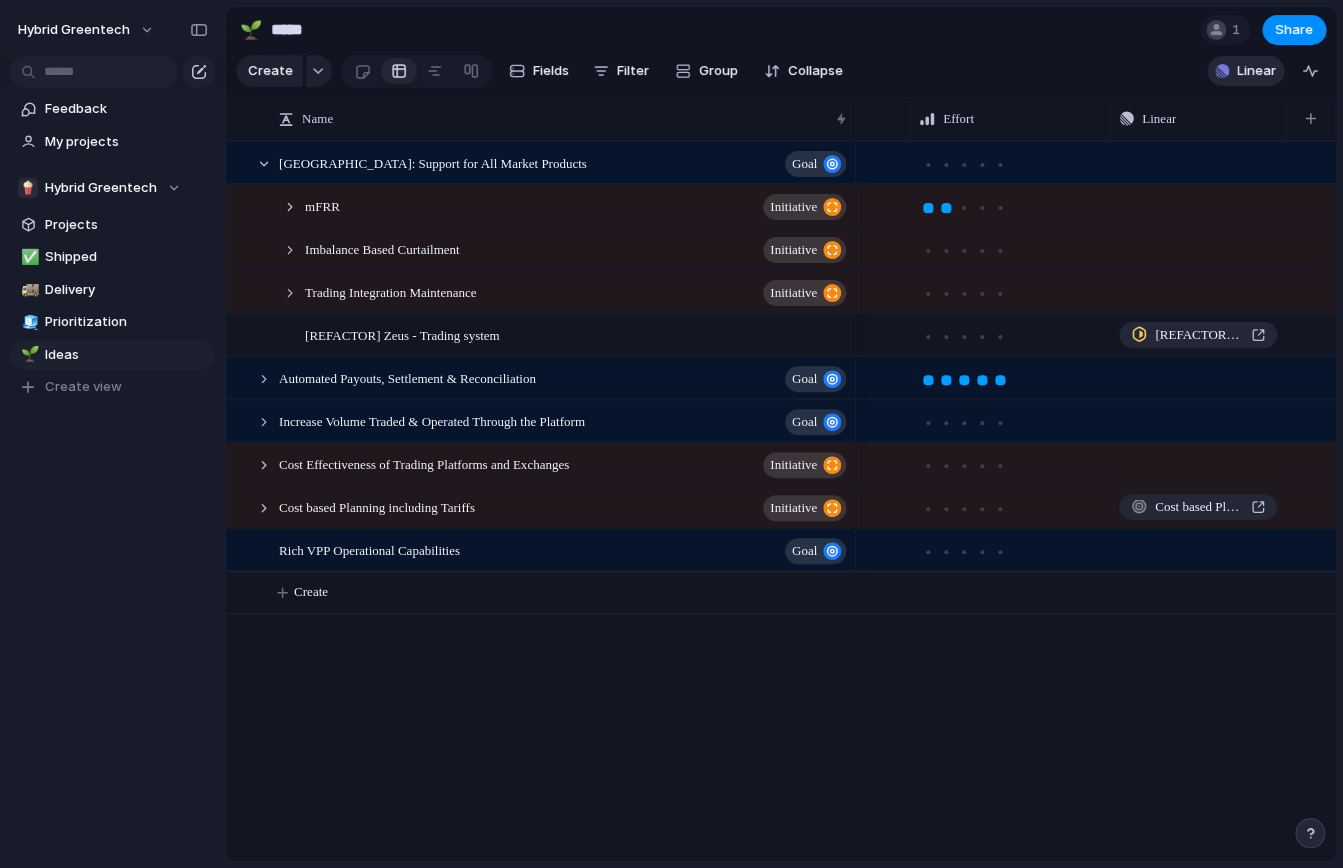 click on "Linear" at bounding box center [1245, 71] 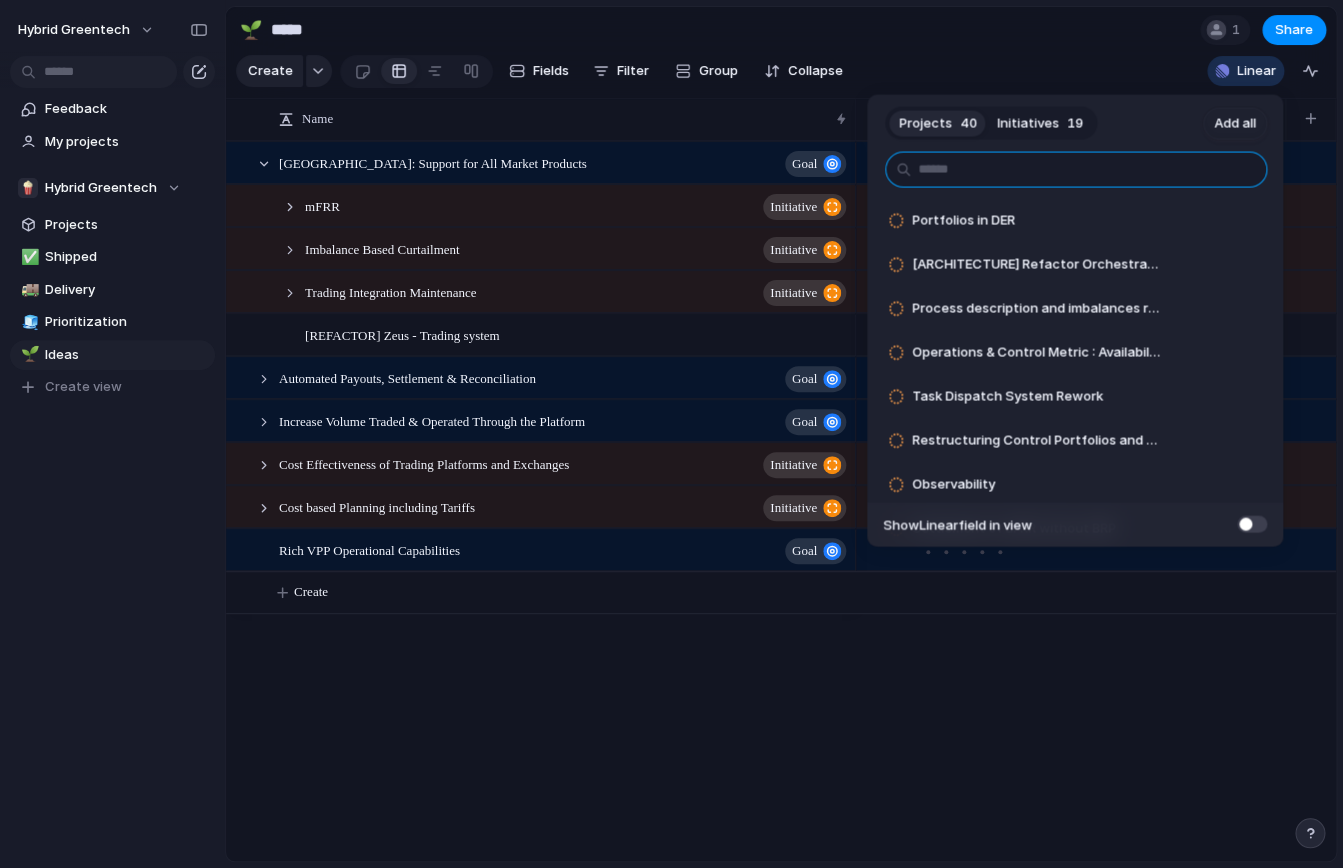 click at bounding box center (1076, 170) 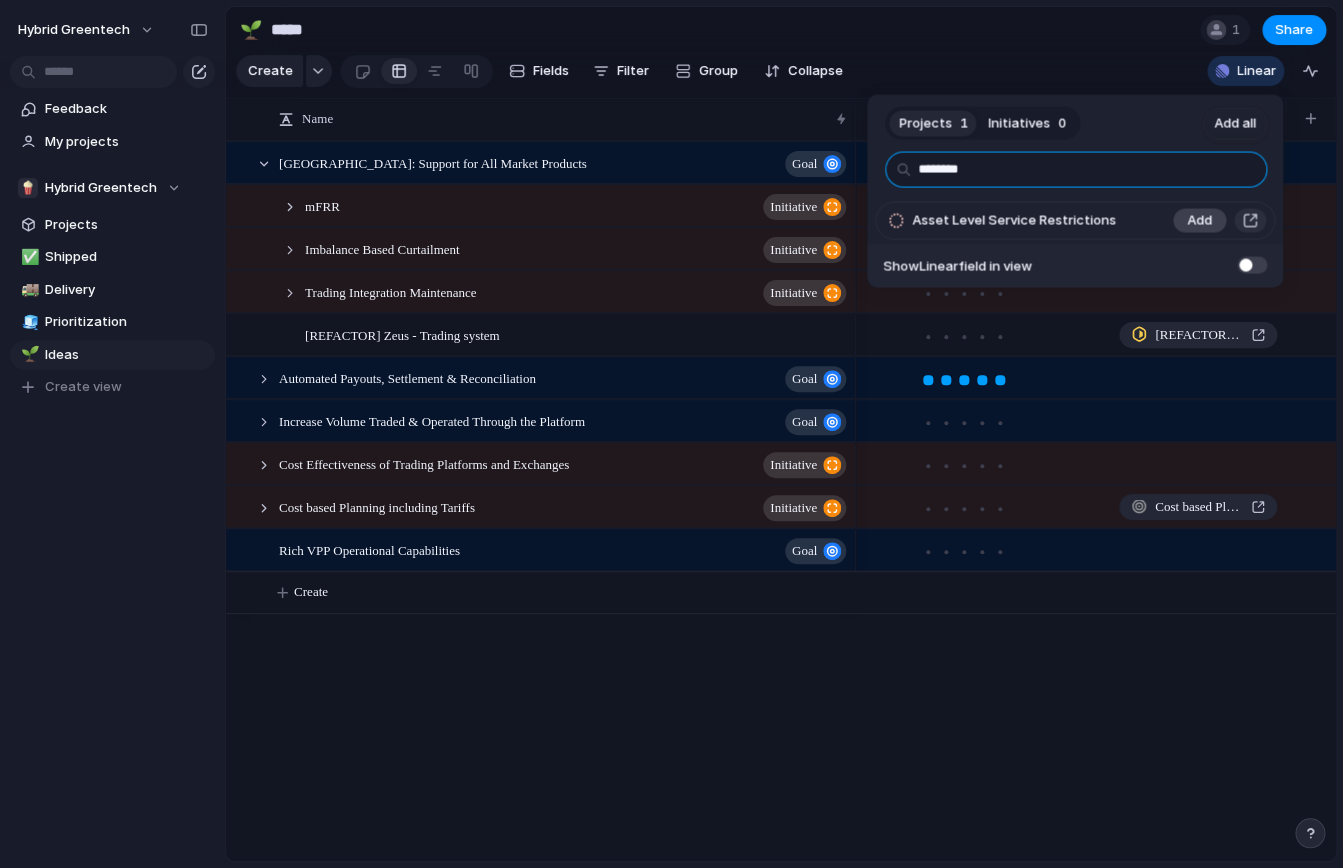 type on "********" 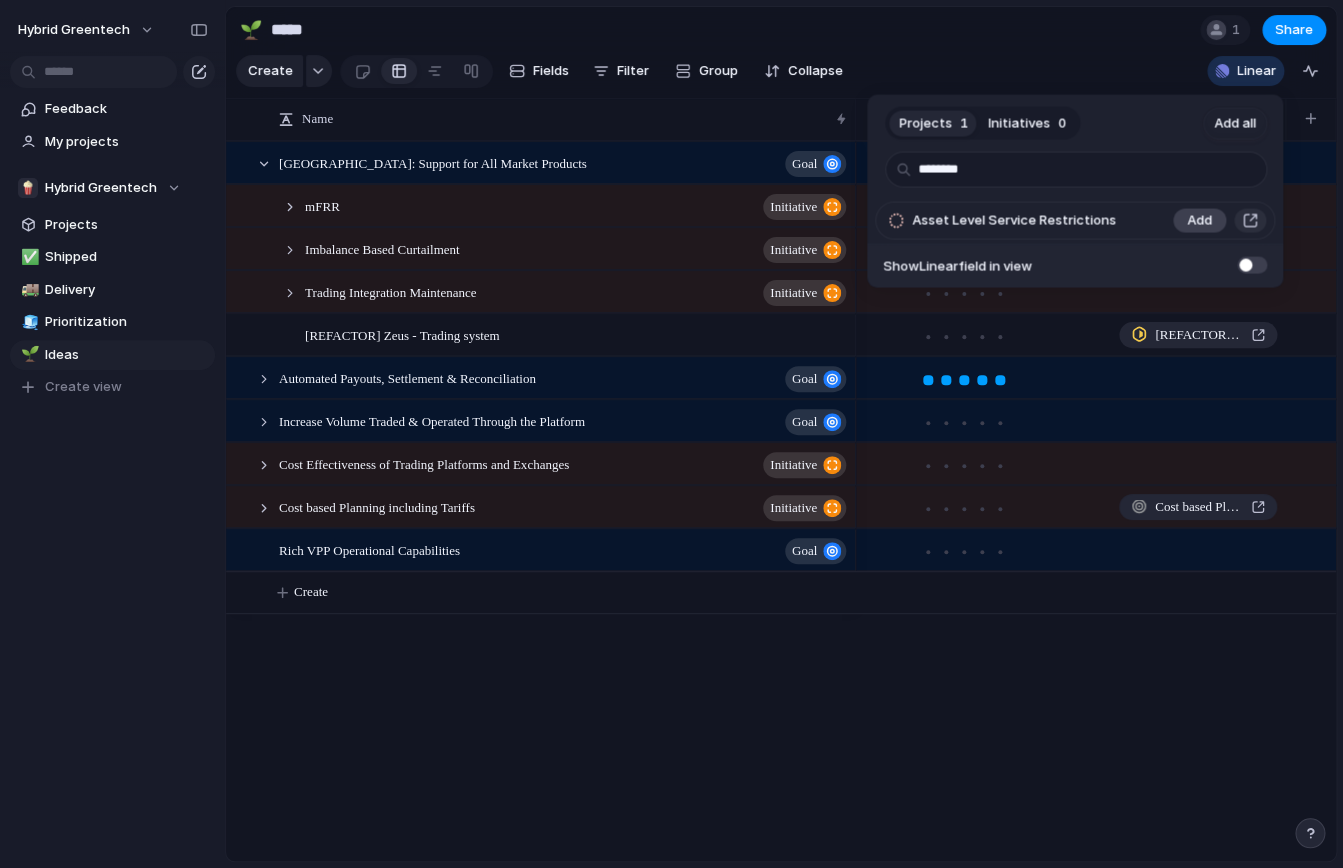click on "Add" at bounding box center (1199, 221) 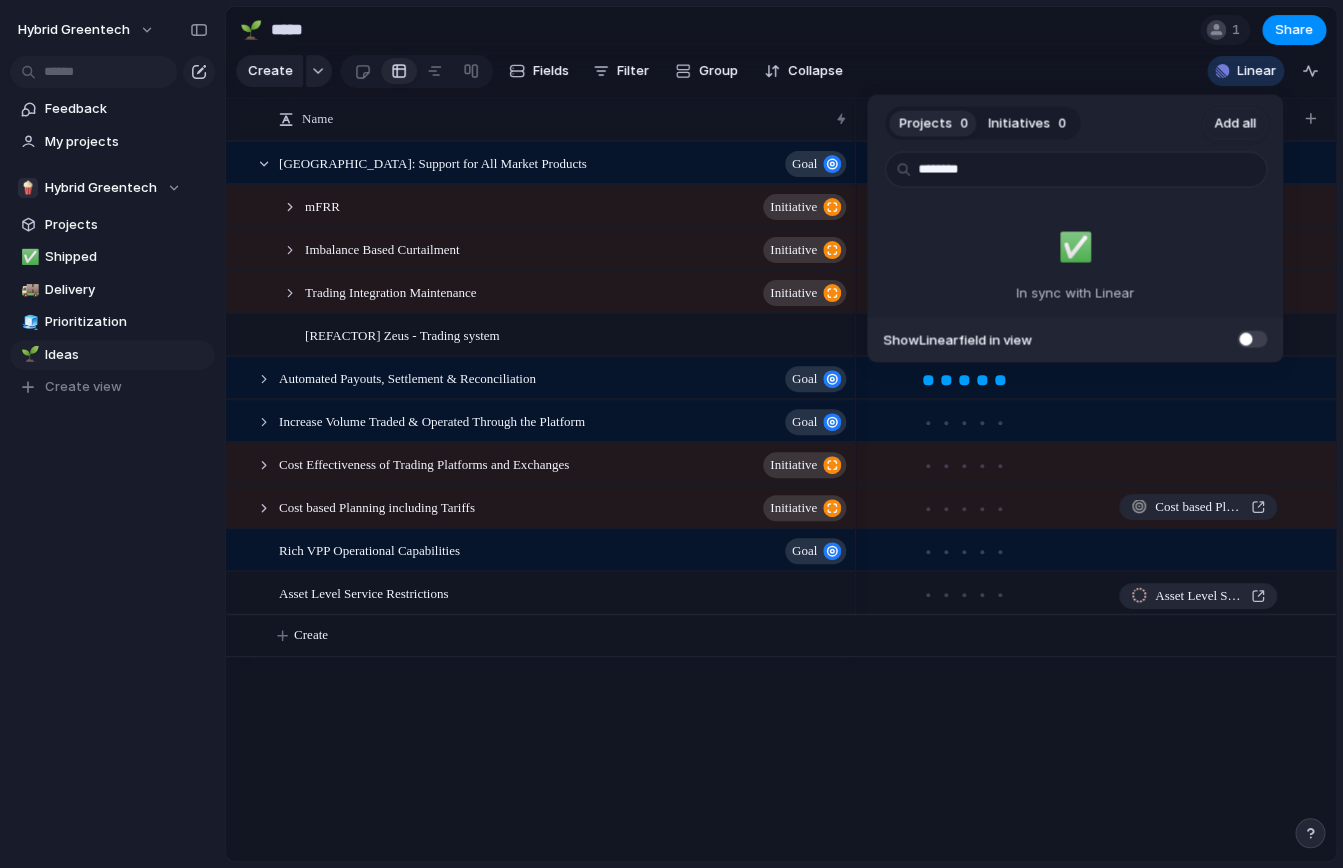 click on "Projects 0 Initiatives 0 Add all ******** ✅️ In sync with Linear Show  Linear  field in view" at bounding box center (671, 434) 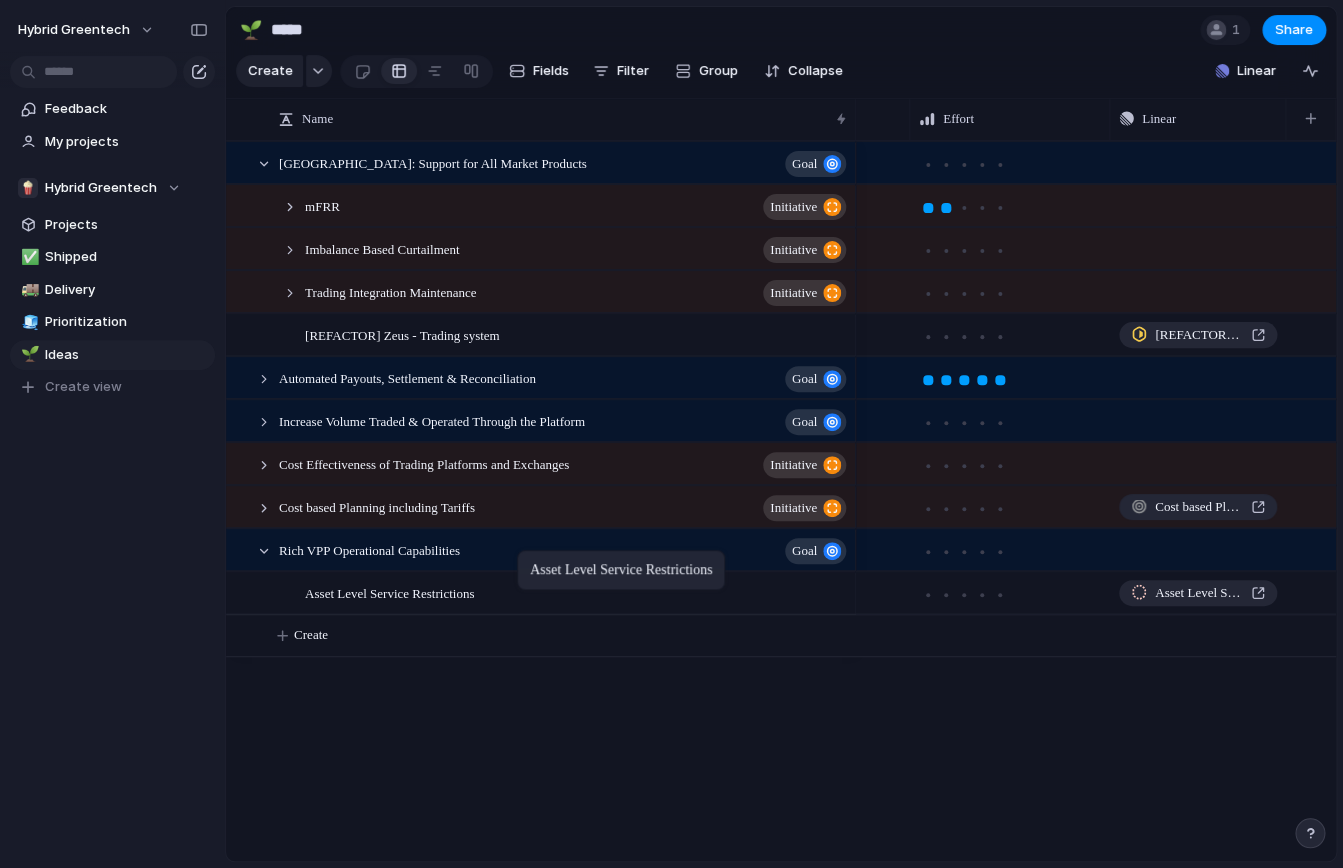 drag, startPoint x: 439, startPoint y: 586, endPoint x: 527, endPoint y: 554, distance: 93.637596 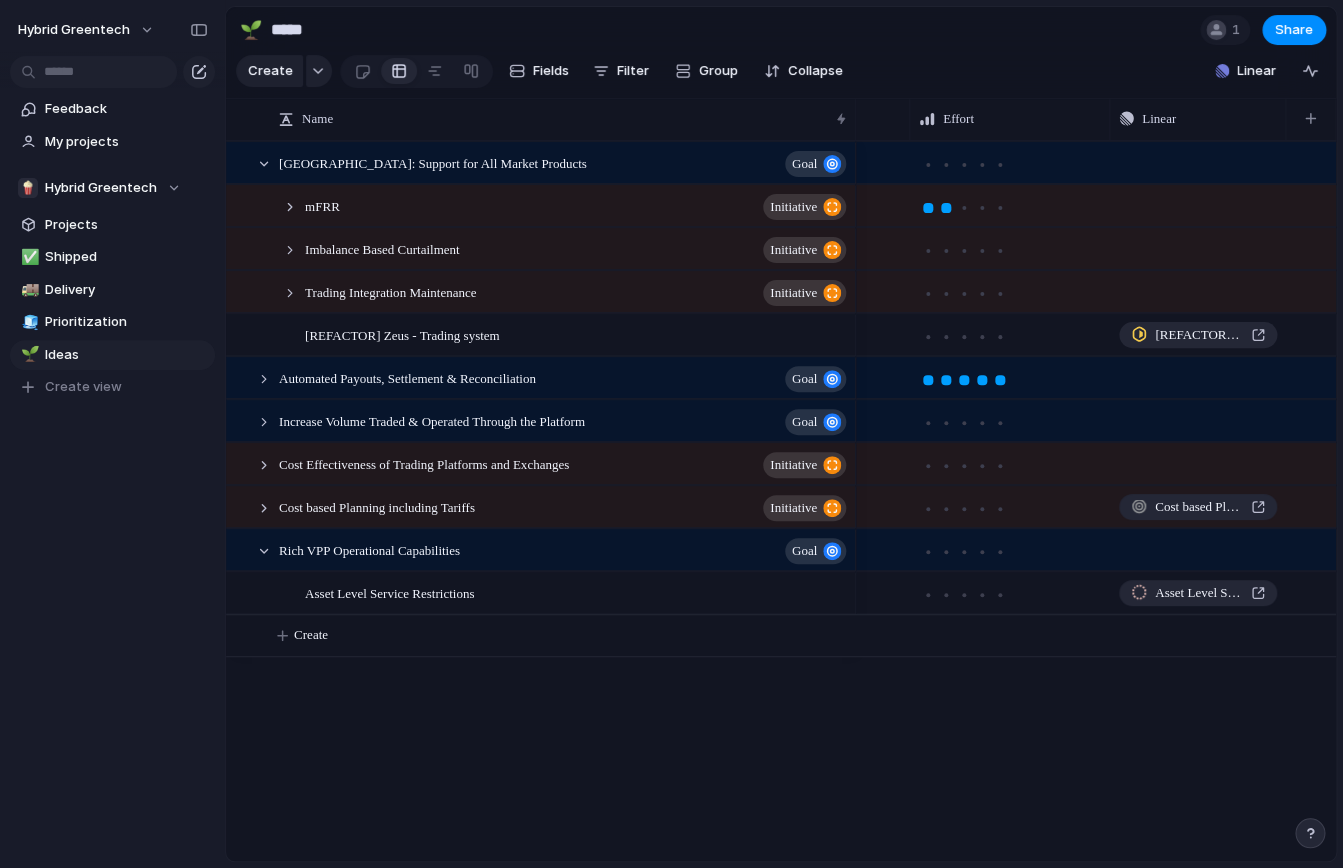 click on "mFRR initiative Imbalance Based Curtailment initiative [REFACTOR] Zeus - Trading system Cost Effectiveness of Trading Platforms and Exchanges initiative Increase Volume Traded & Operated Through the Platform Goal Automated Payouts, Settlement & Reconciliation Goal Trading Integration Maintenance initiative Cost based Planning including Tariffs initiative [GEOGRAPHIC_DATA]: Support for All Market Products Goal Rich VPP Operational Capabilities Goal Asset Level Service Restrictions Control Trading Planning Push Push [REFACTOR] Zeus - Trading system Push Push Finances Data Analytics Push Push Cost based Planning including Tariffs Push Push Asset Level Service Restrictions Create" at bounding box center (781, 501) 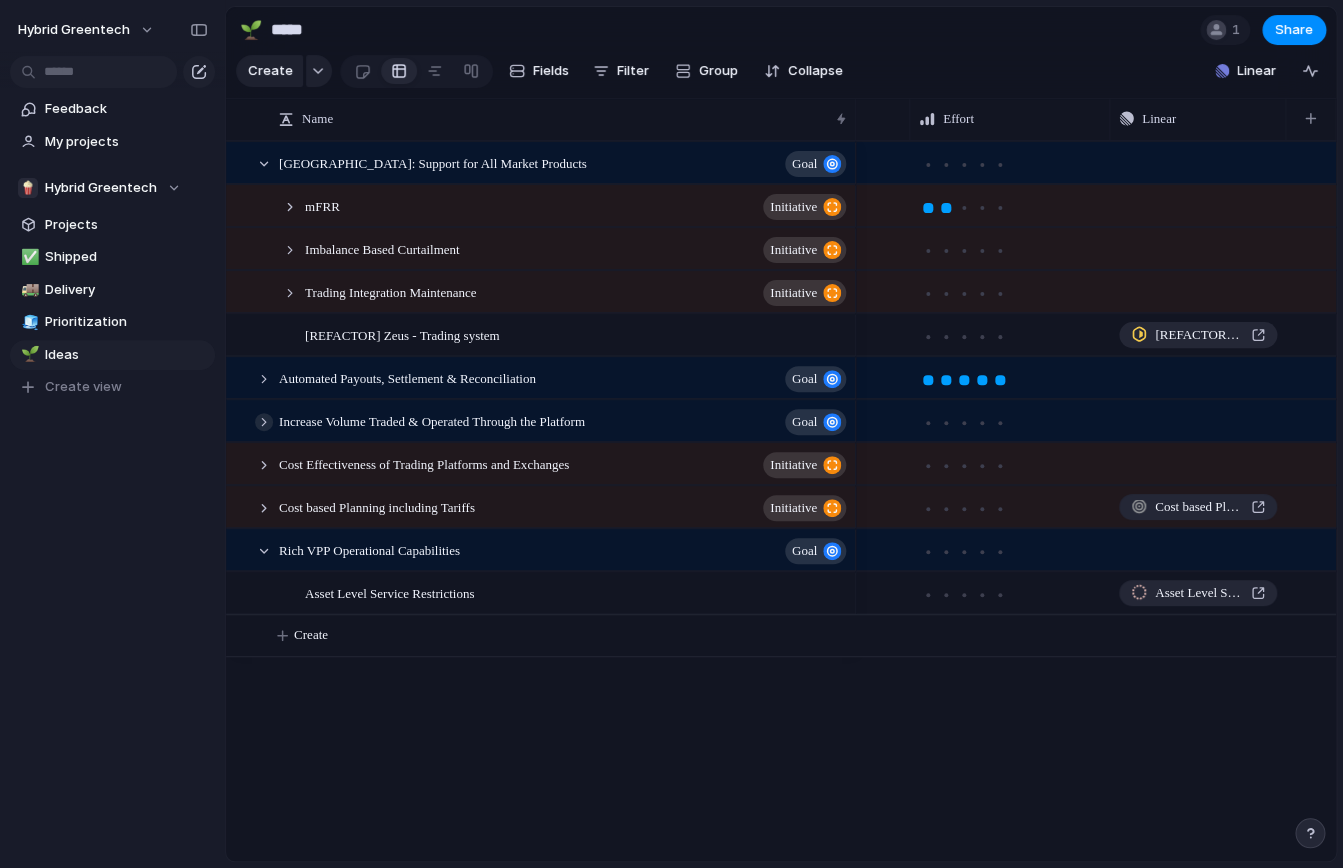 click at bounding box center (264, 422) 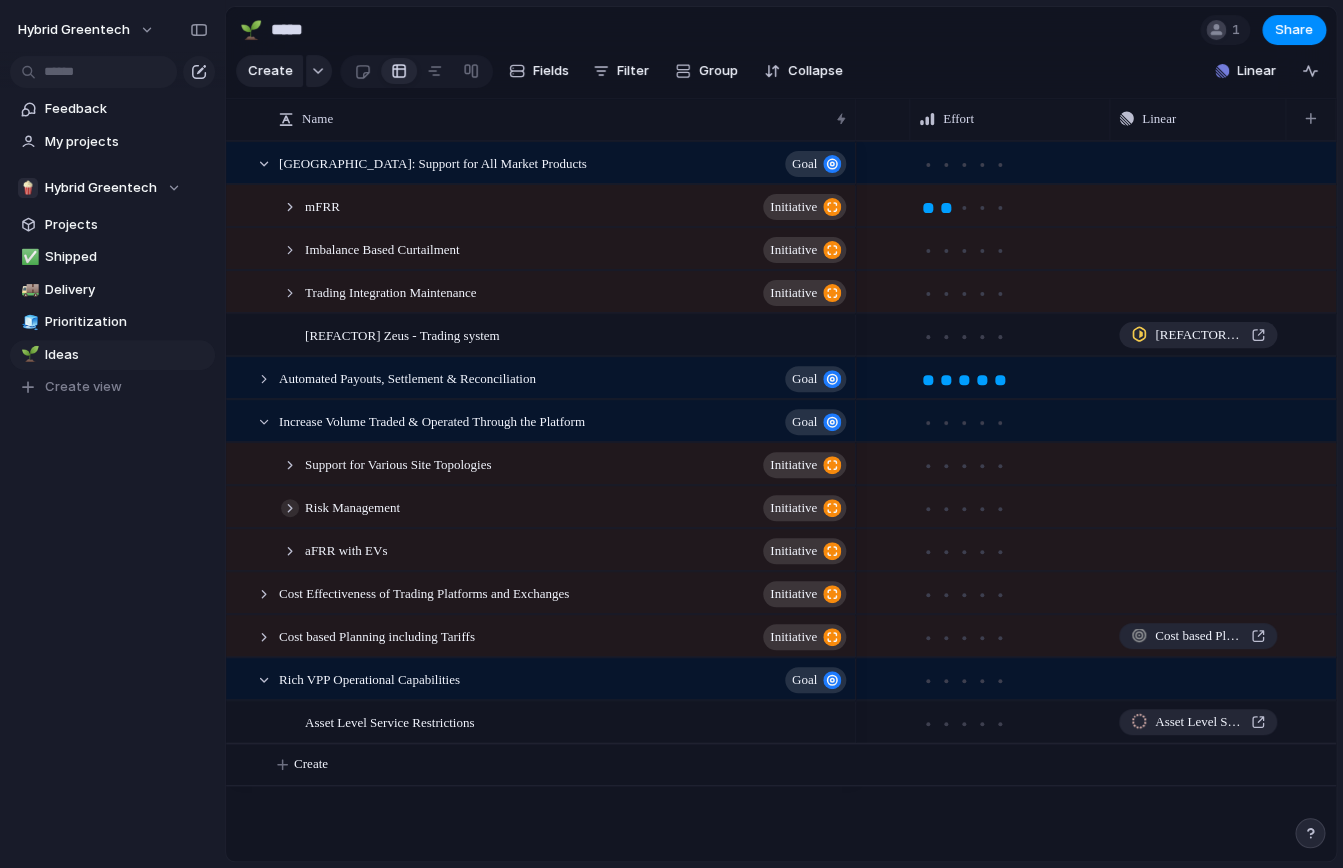 click at bounding box center [290, 508] 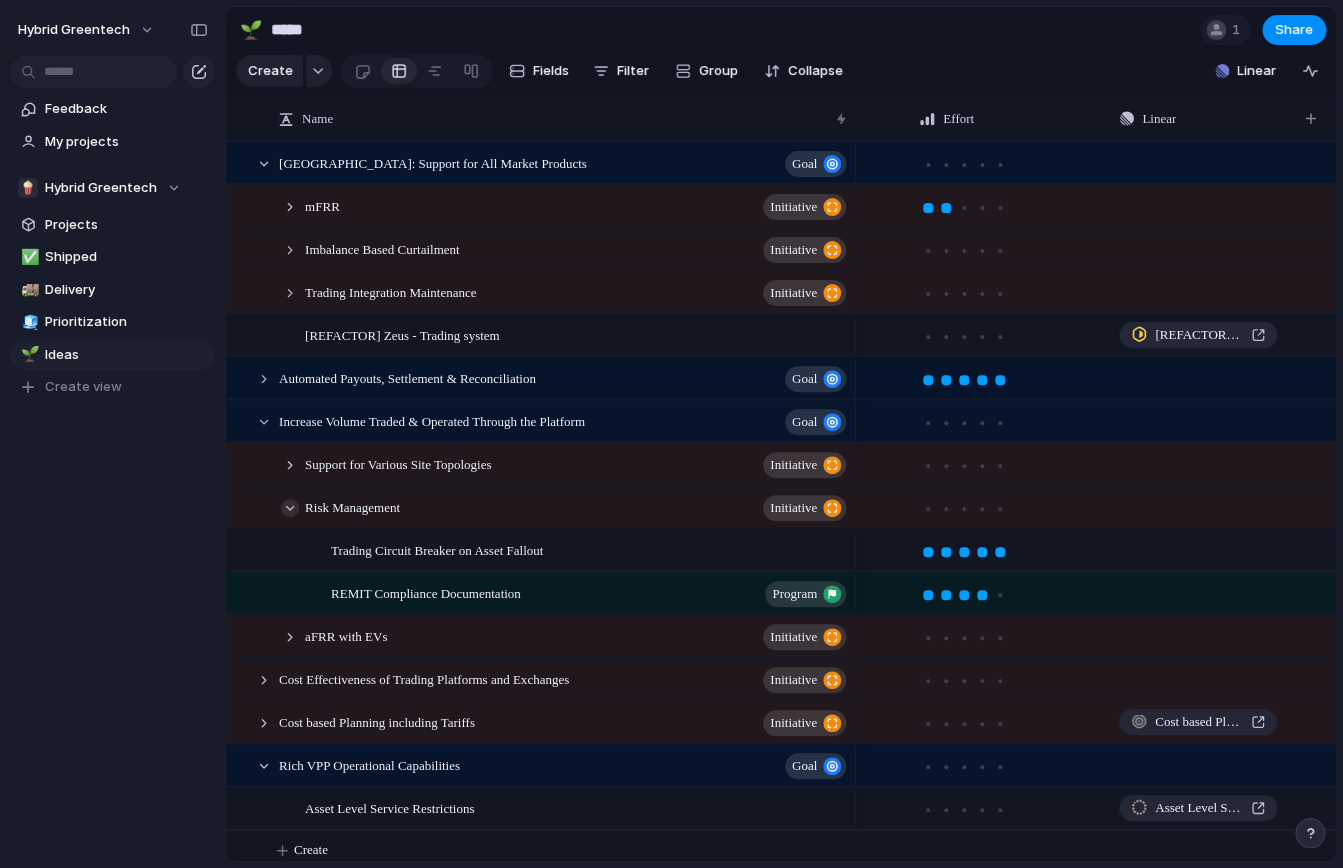 click at bounding box center [290, 508] 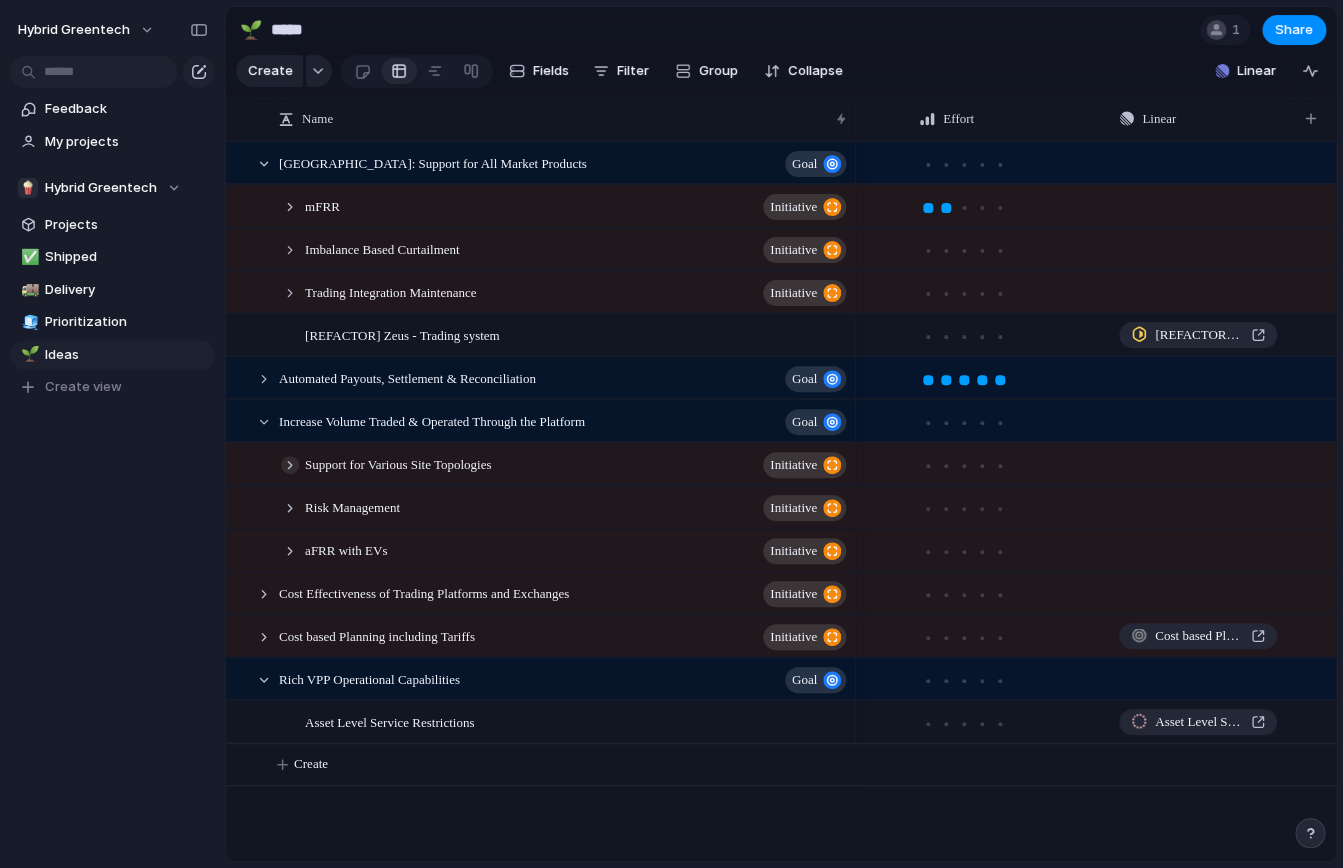 click at bounding box center (290, 465) 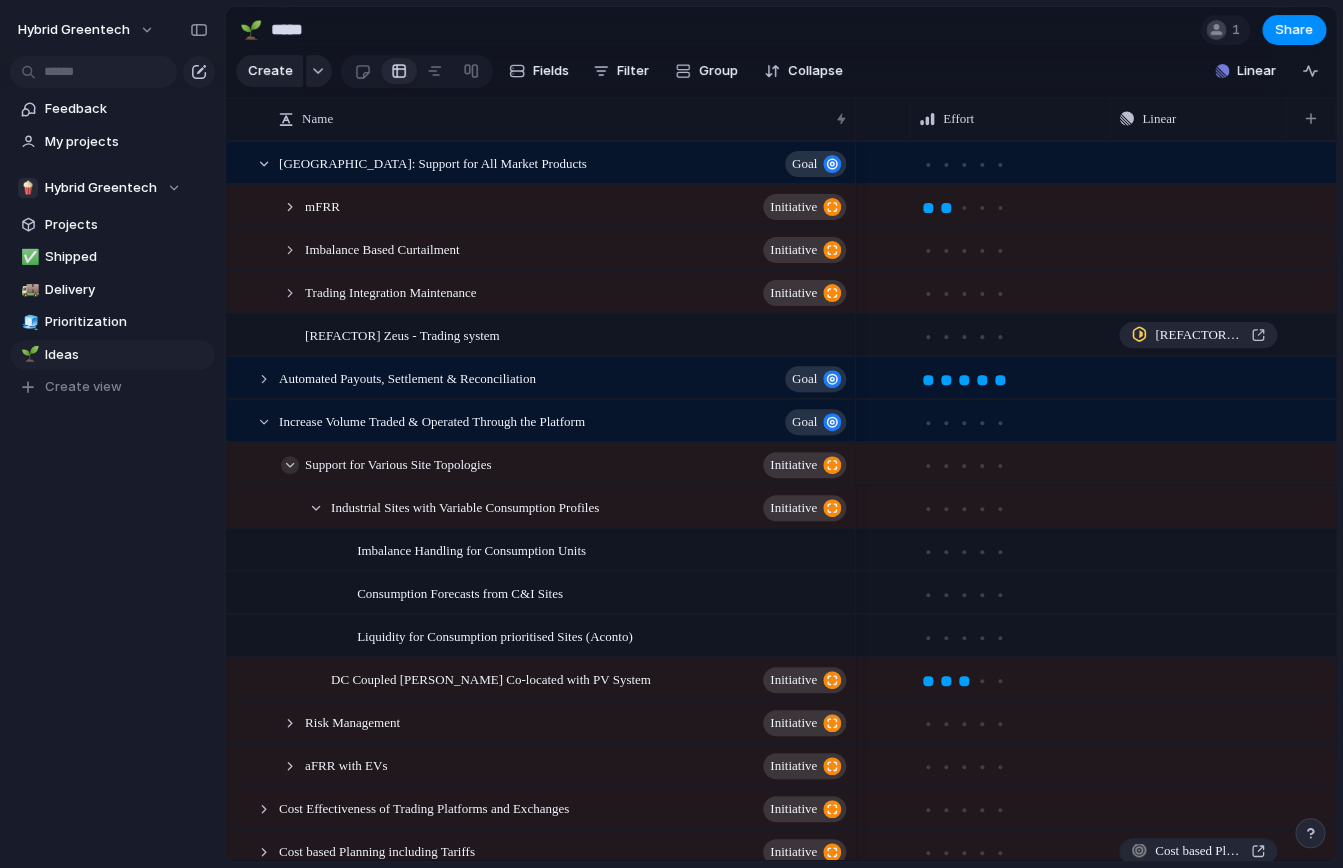 click at bounding box center [290, 465] 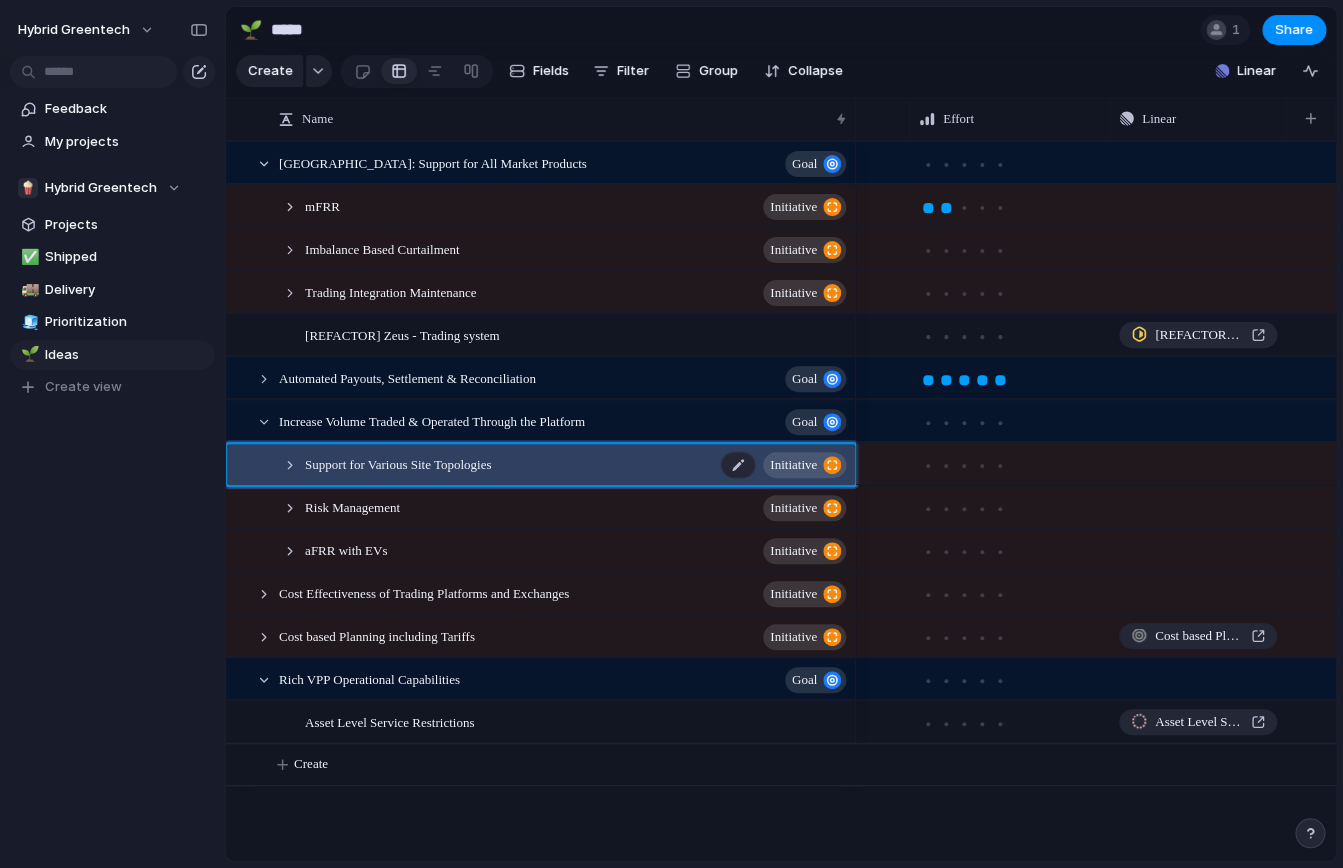 click at bounding box center (832, 465) 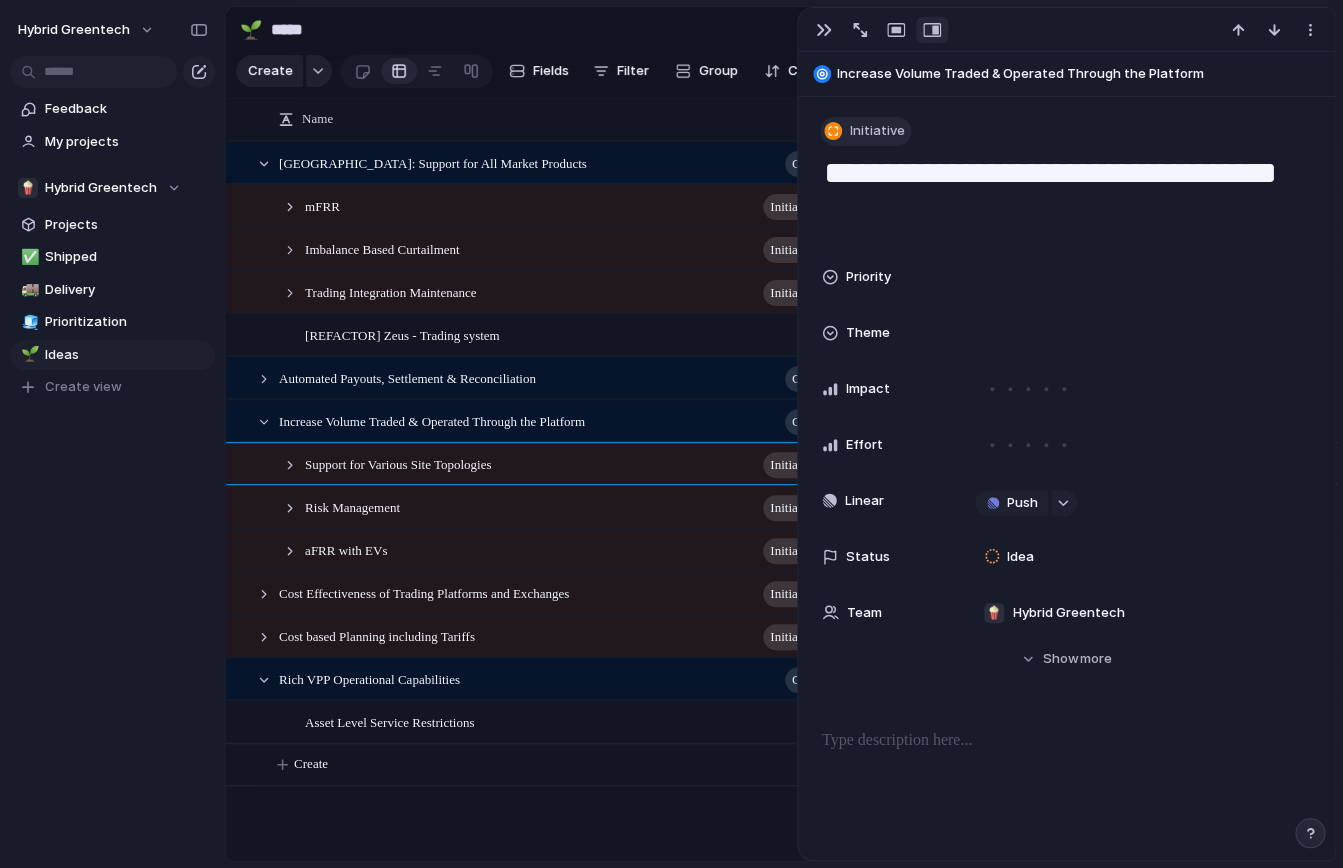 click on "Initiative" at bounding box center [877, 131] 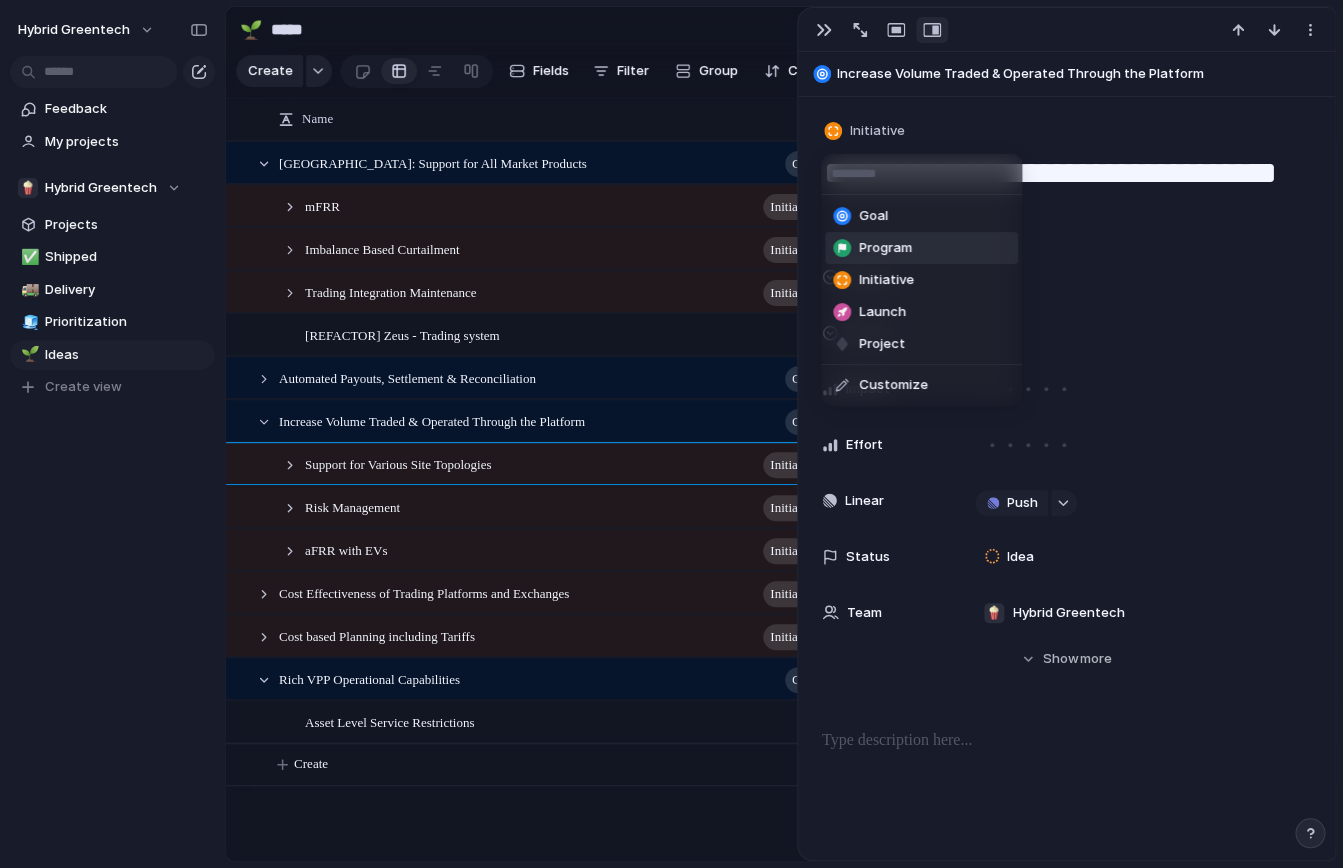 click on "Program" at bounding box center (885, 248) 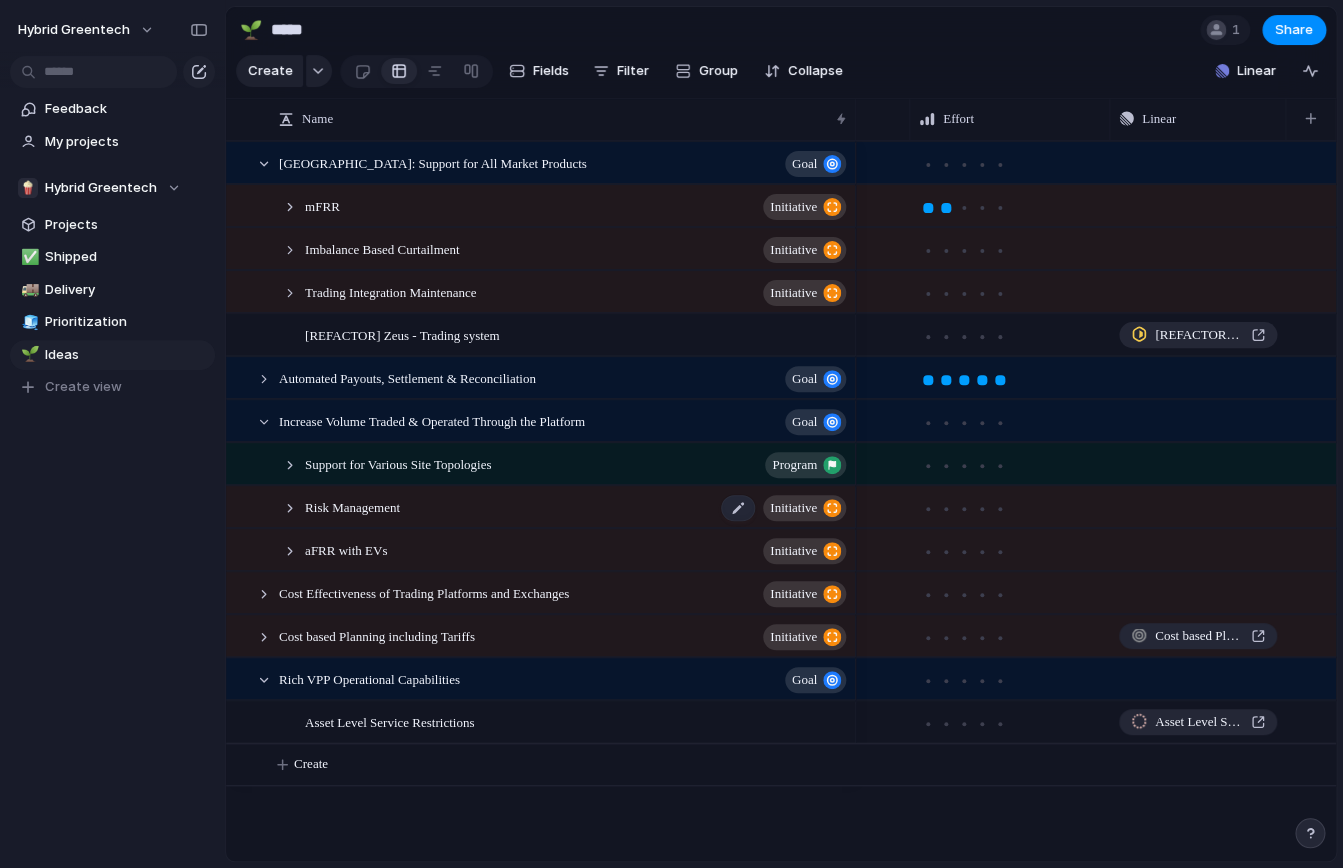 click on "initiative" at bounding box center (793, 508) 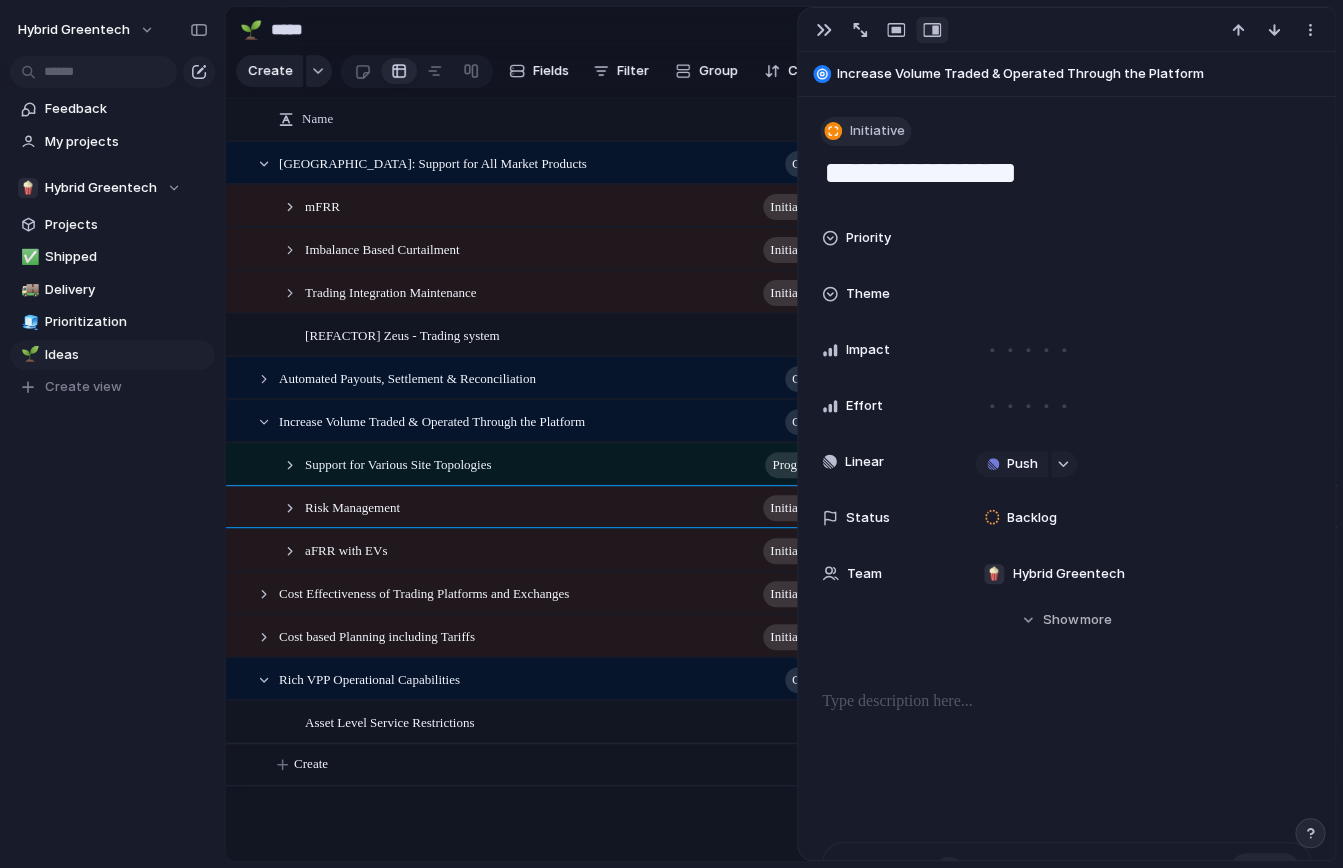 click on "Initiative" at bounding box center (877, 131) 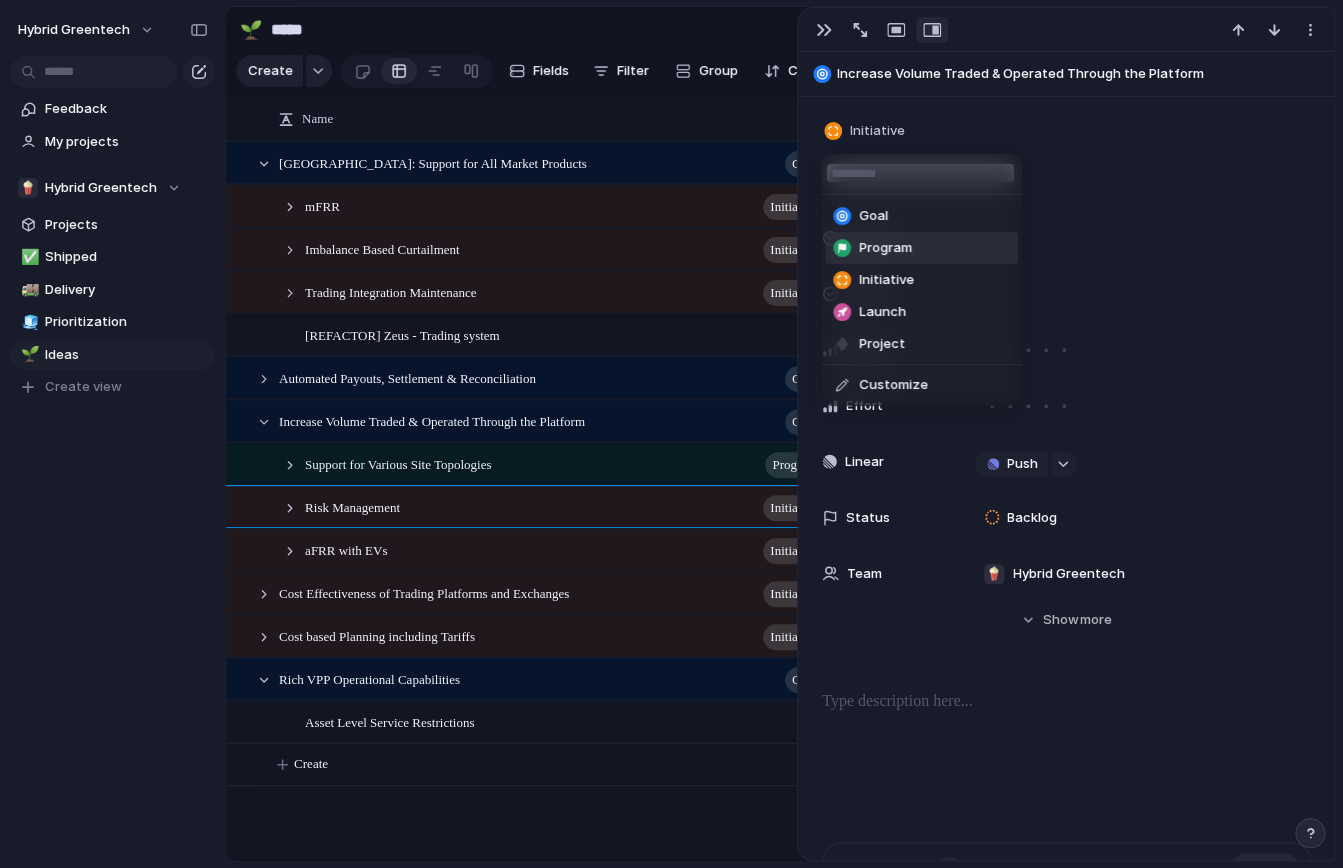 click on "Program" at bounding box center [885, 248] 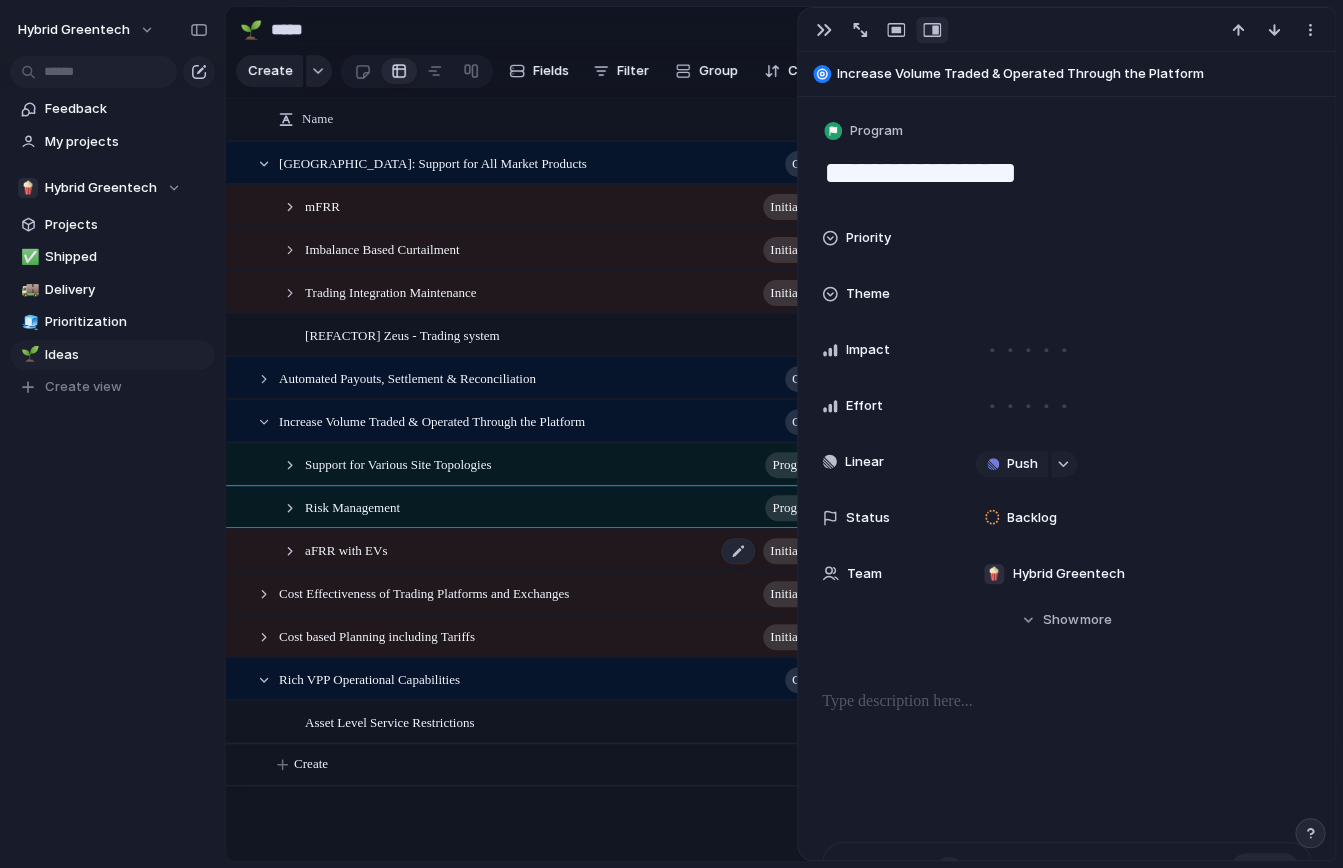 click on "aFRR with EVs initiative" at bounding box center (577, 550) 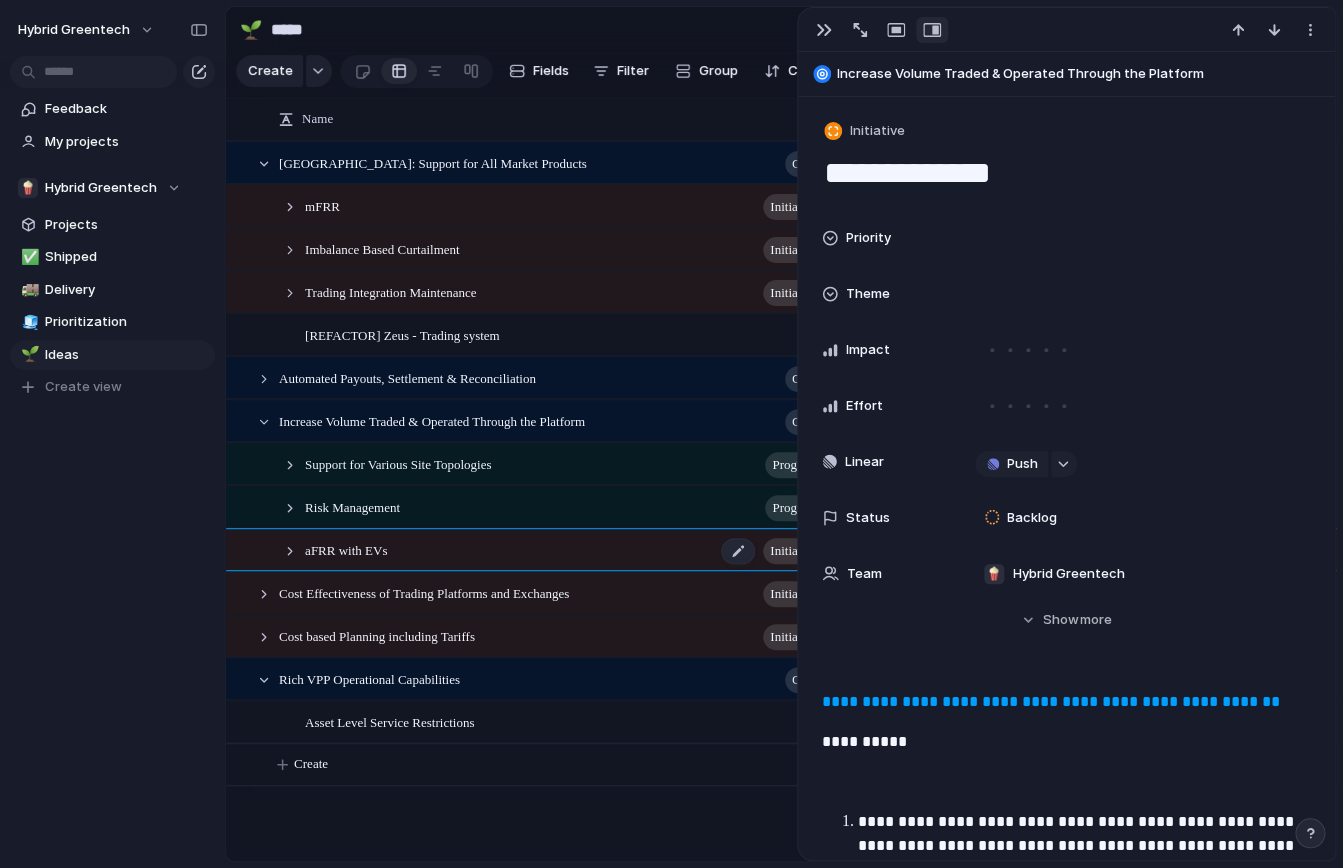 click on "initiative" at bounding box center [793, 551] 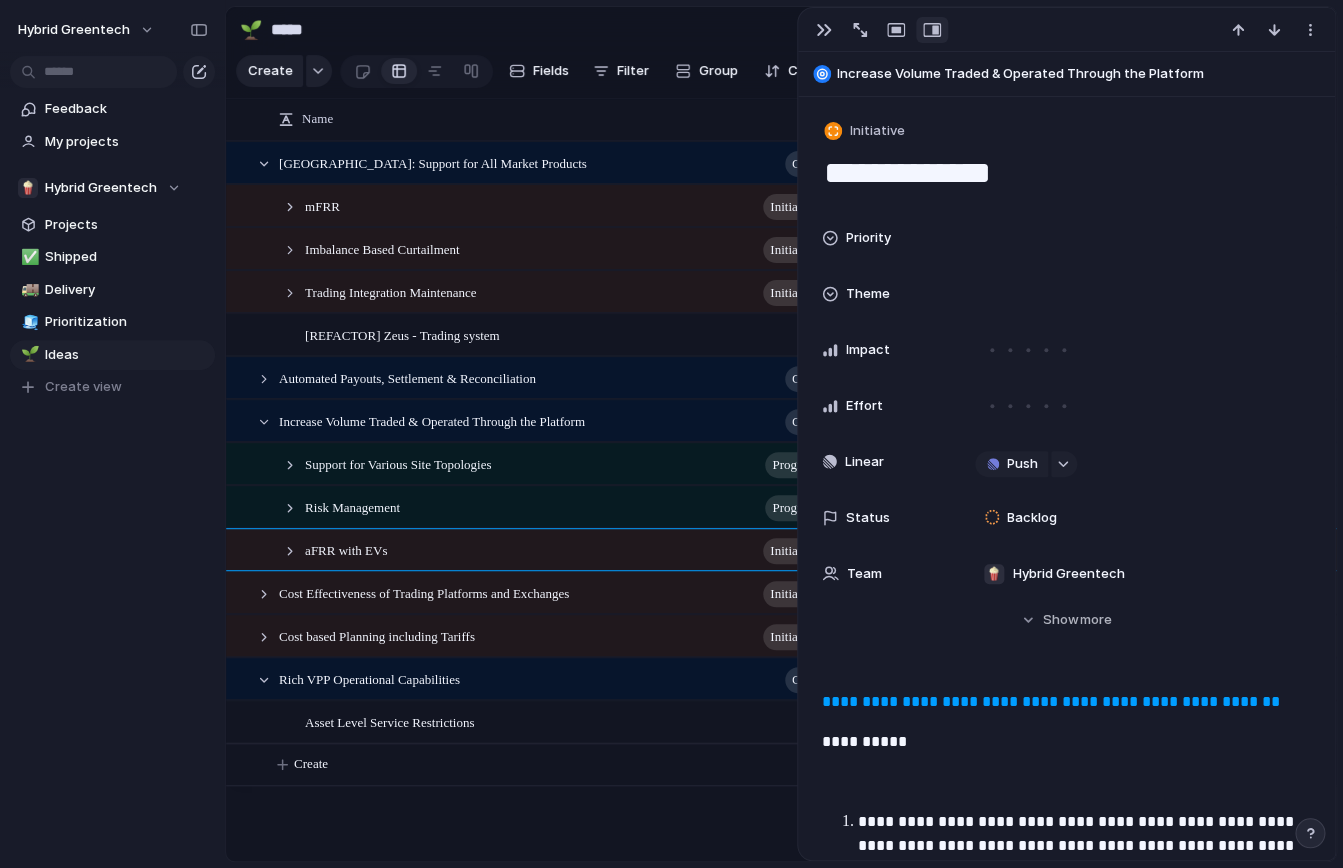 type 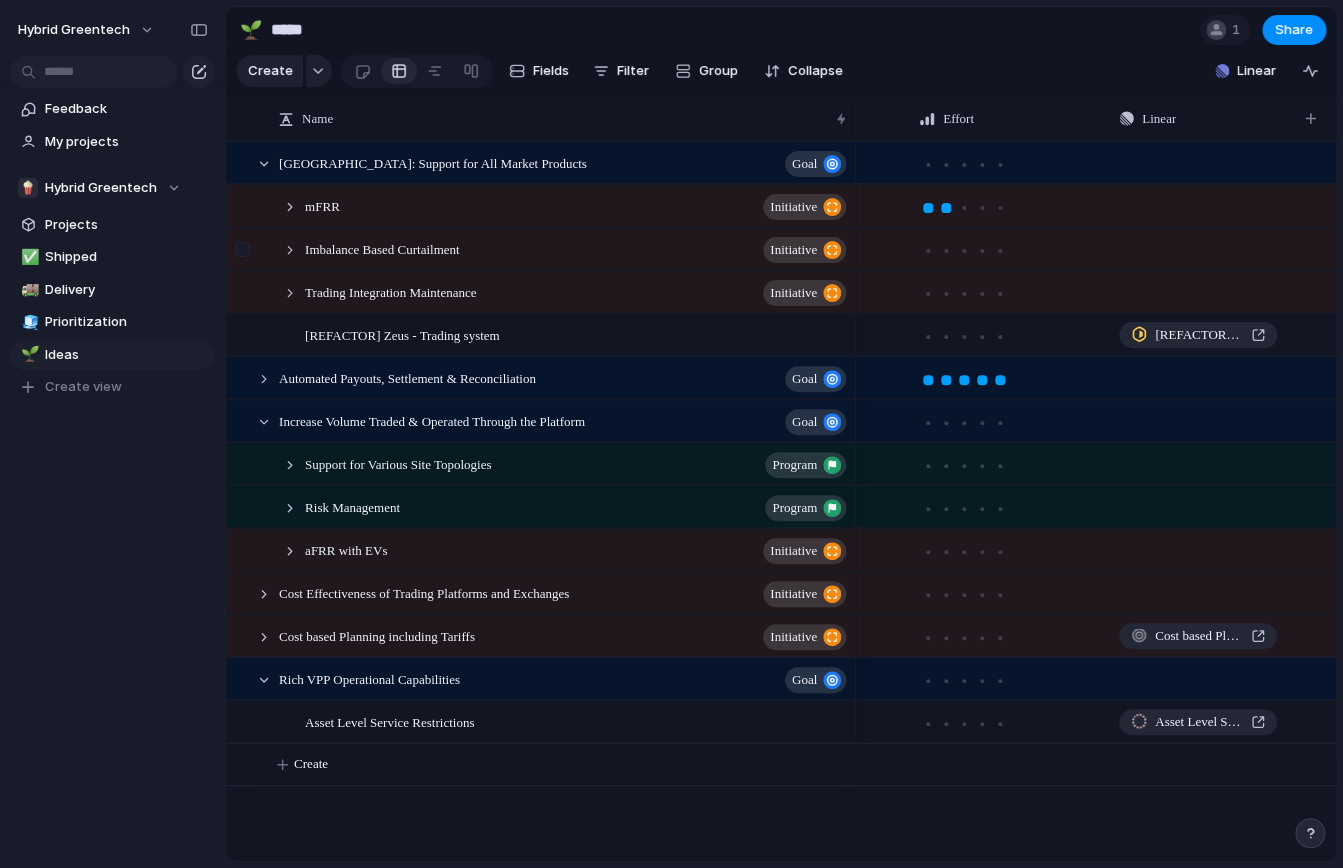 click at bounding box center [254, 249] 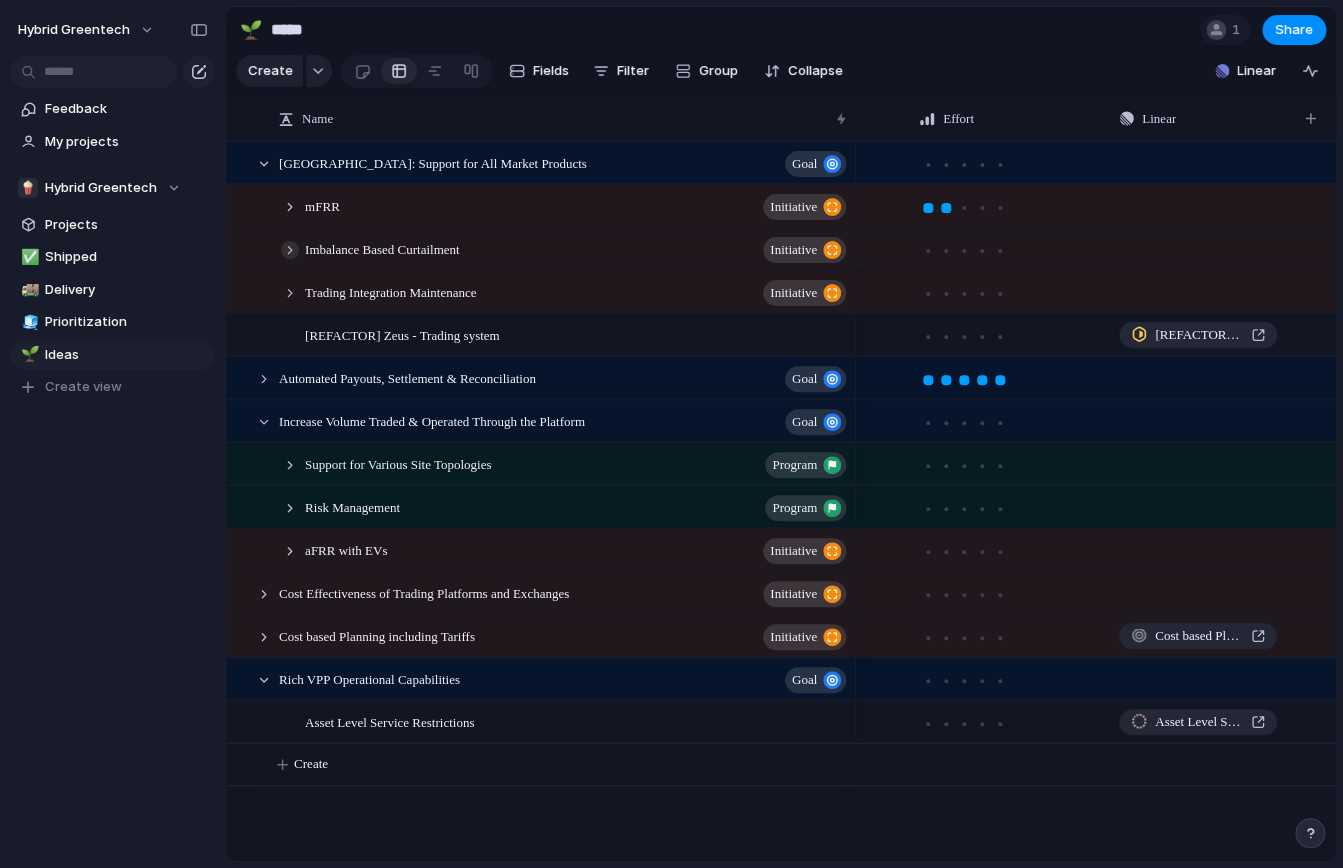 click at bounding box center (290, 250) 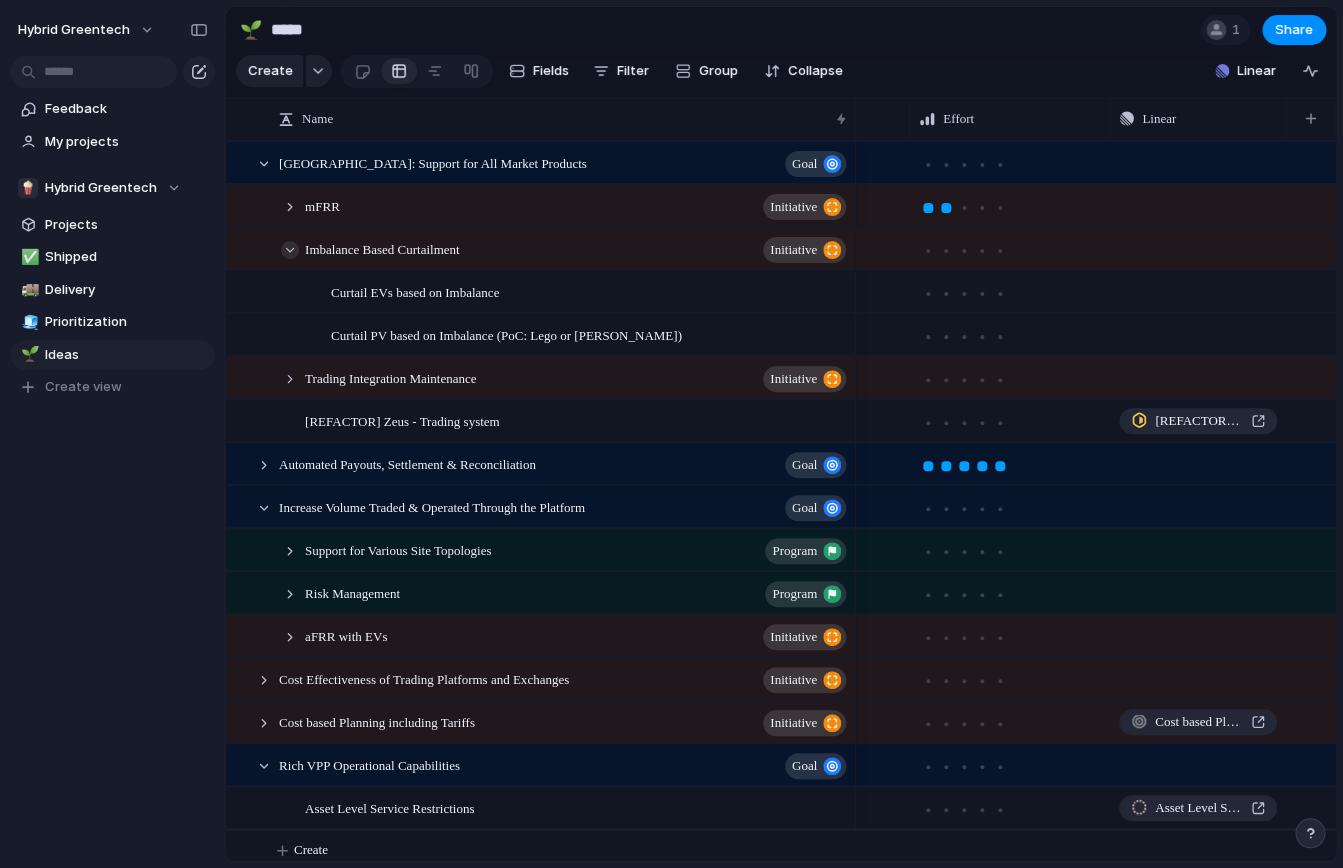 click at bounding box center (290, 250) 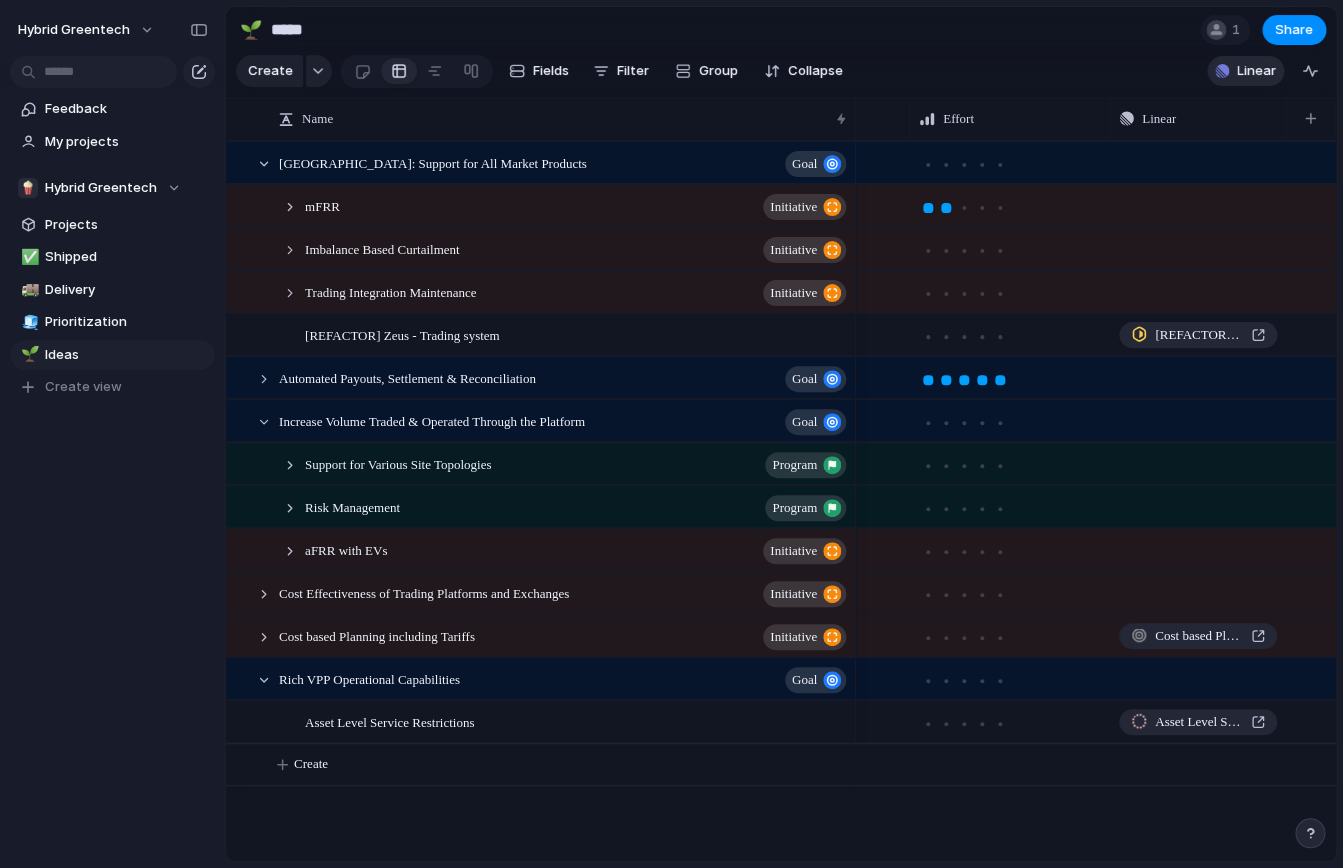 click on "Linear" at bounding box center (1256, 71) 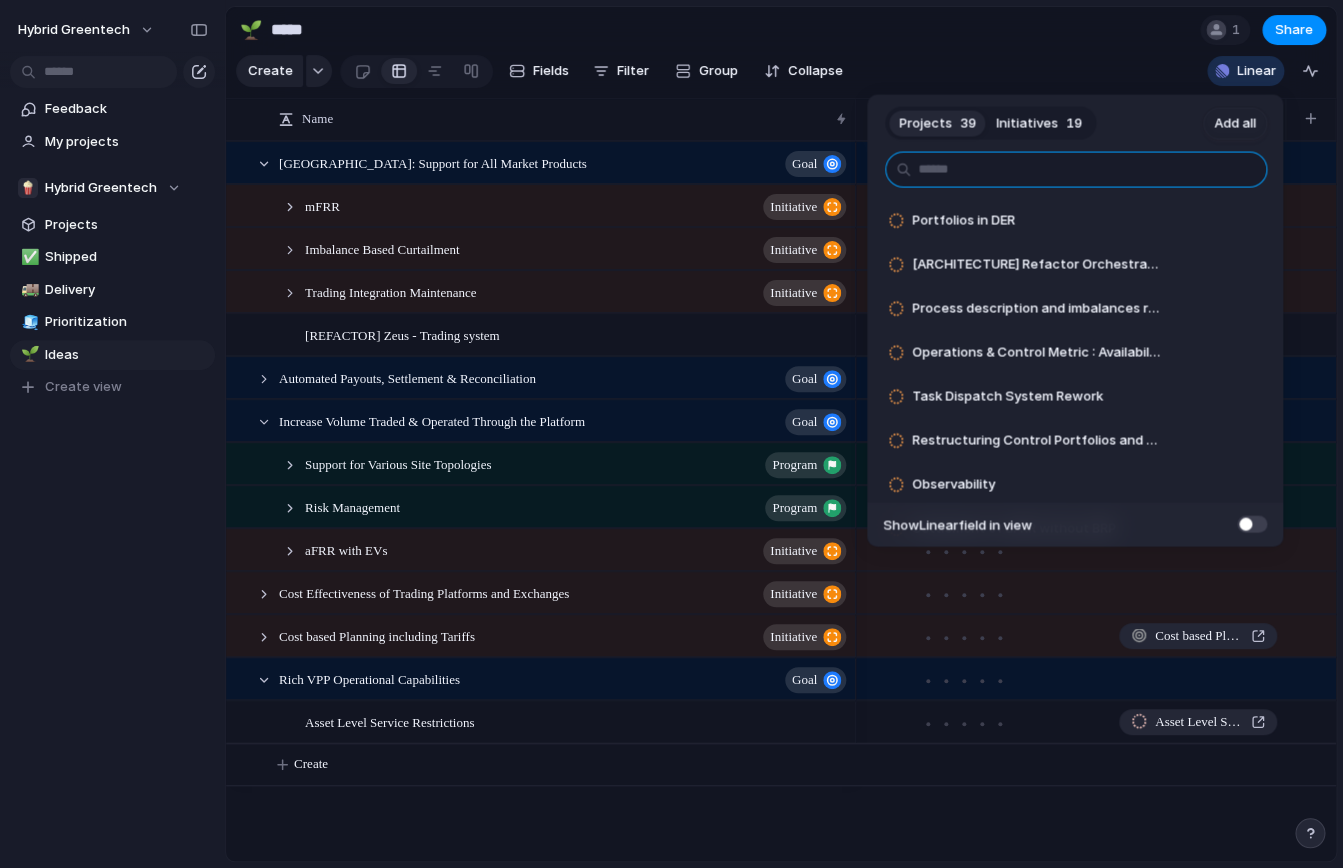 click at bounding box center (1076, 170) 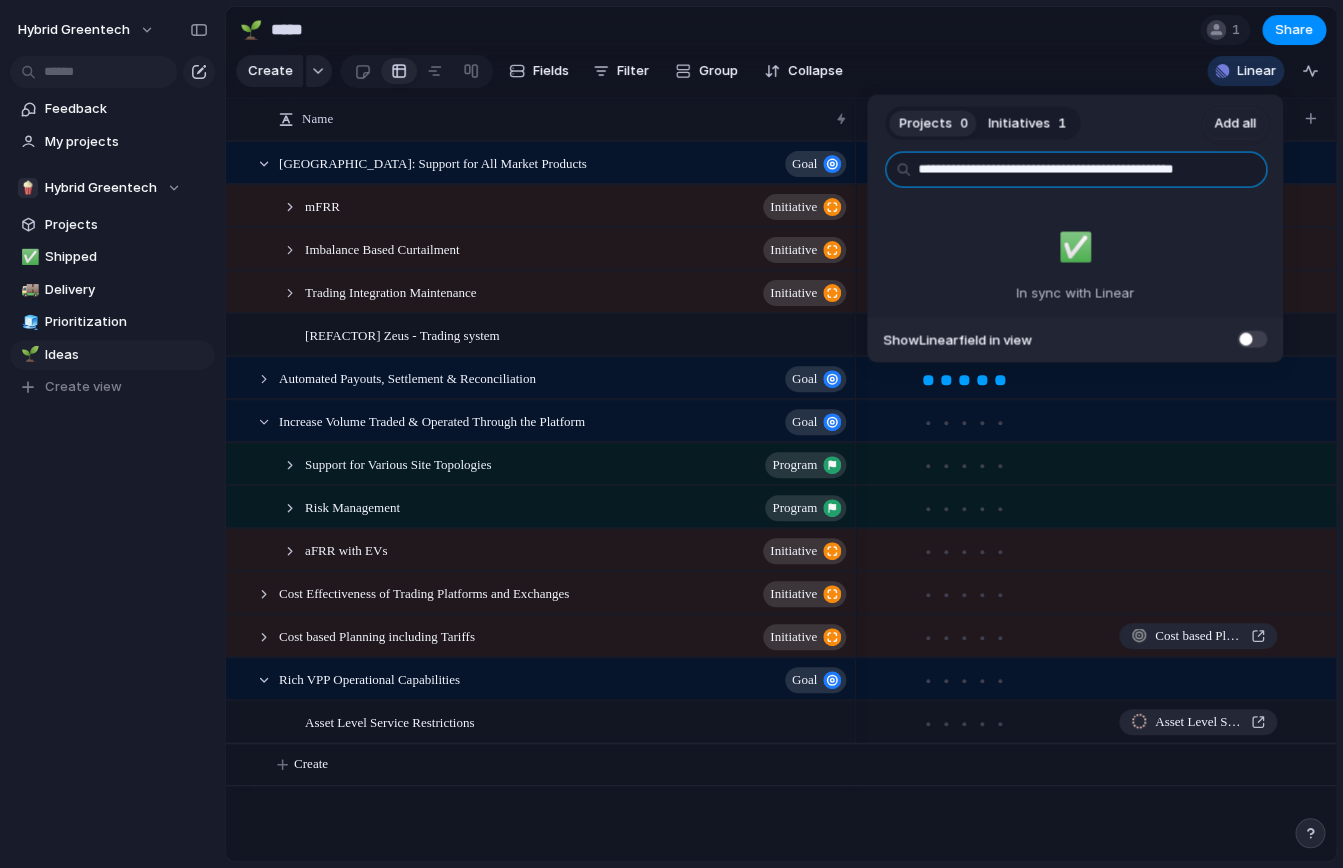 type on "**********" 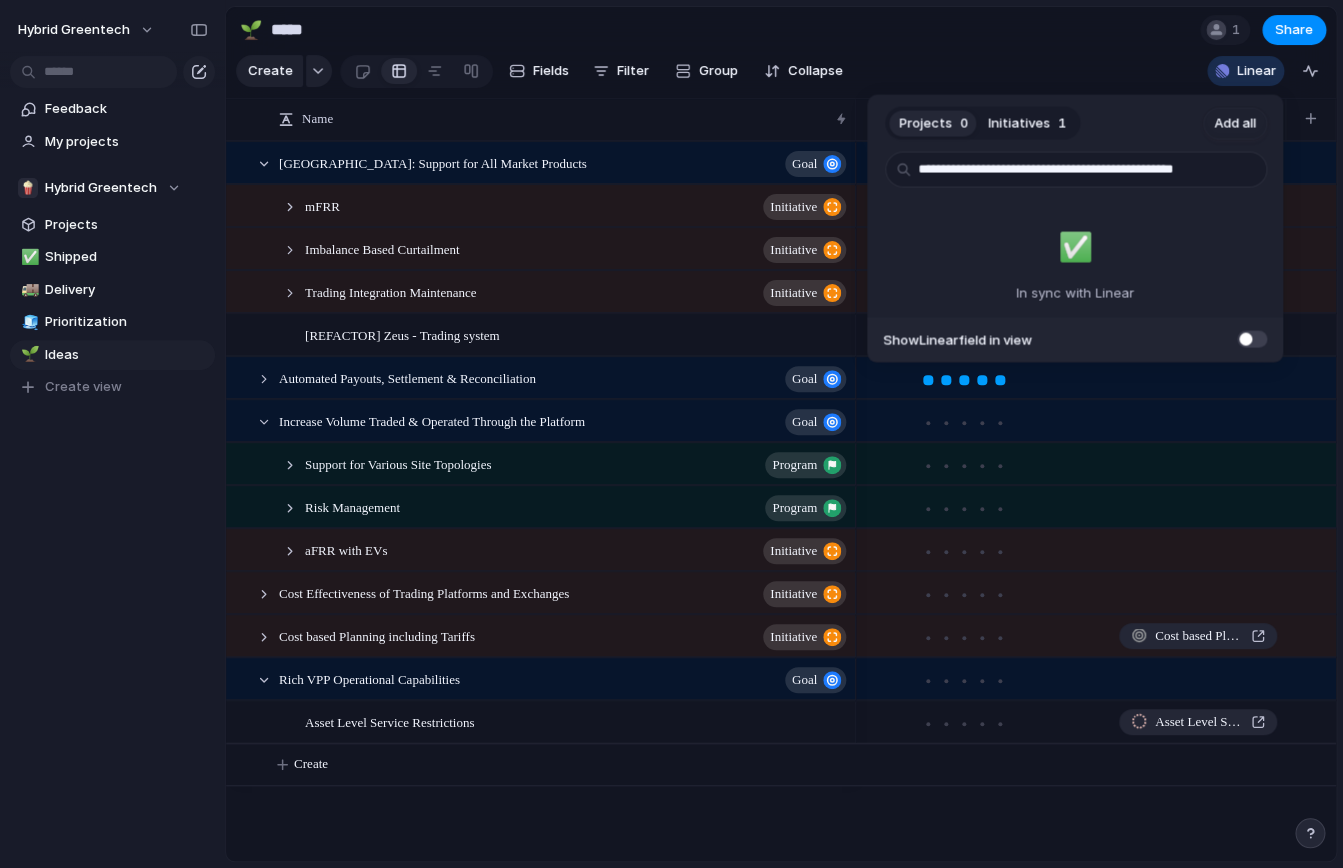 click on "Initiatives" at bounding box center (1019, 123) 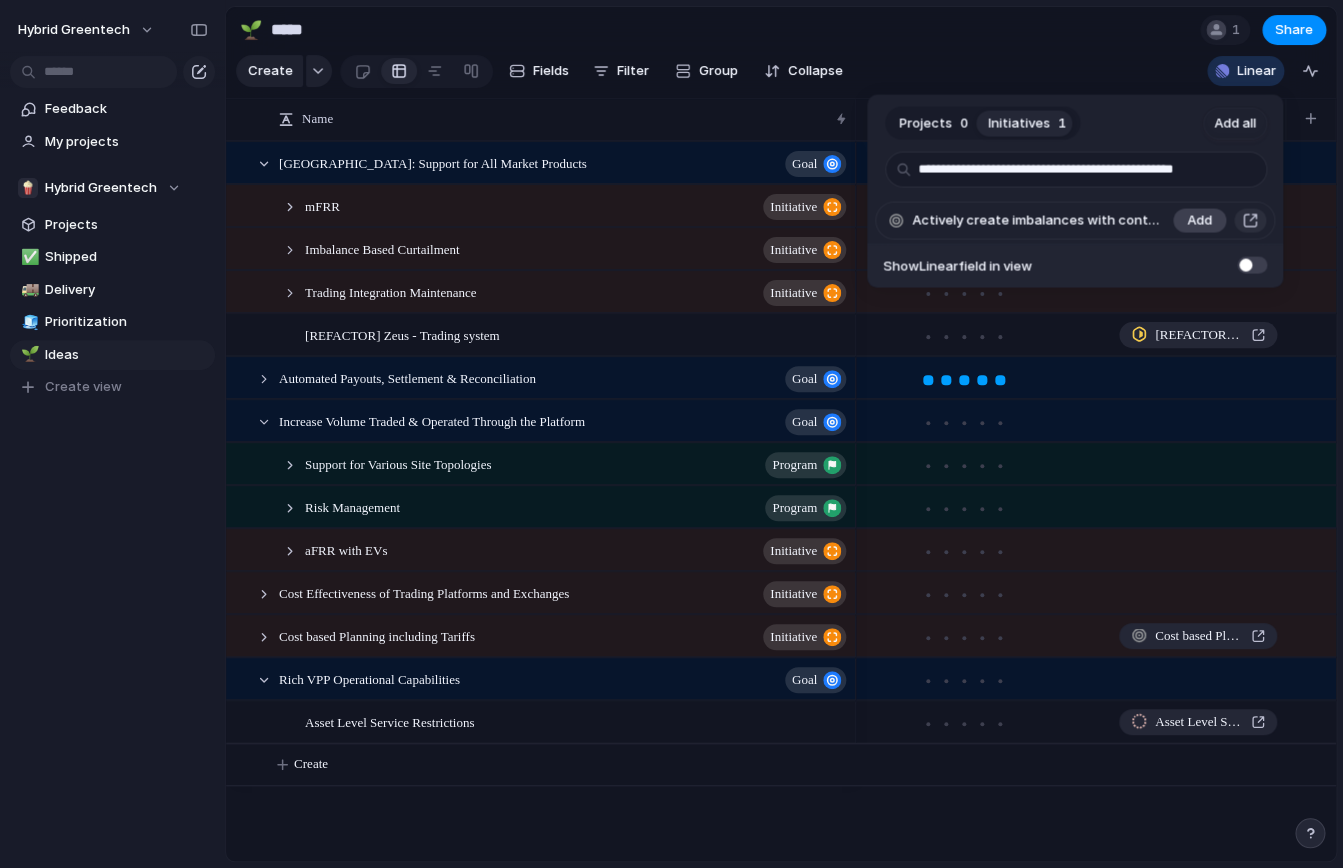click on "Add" at bounding box center [1199, 221] 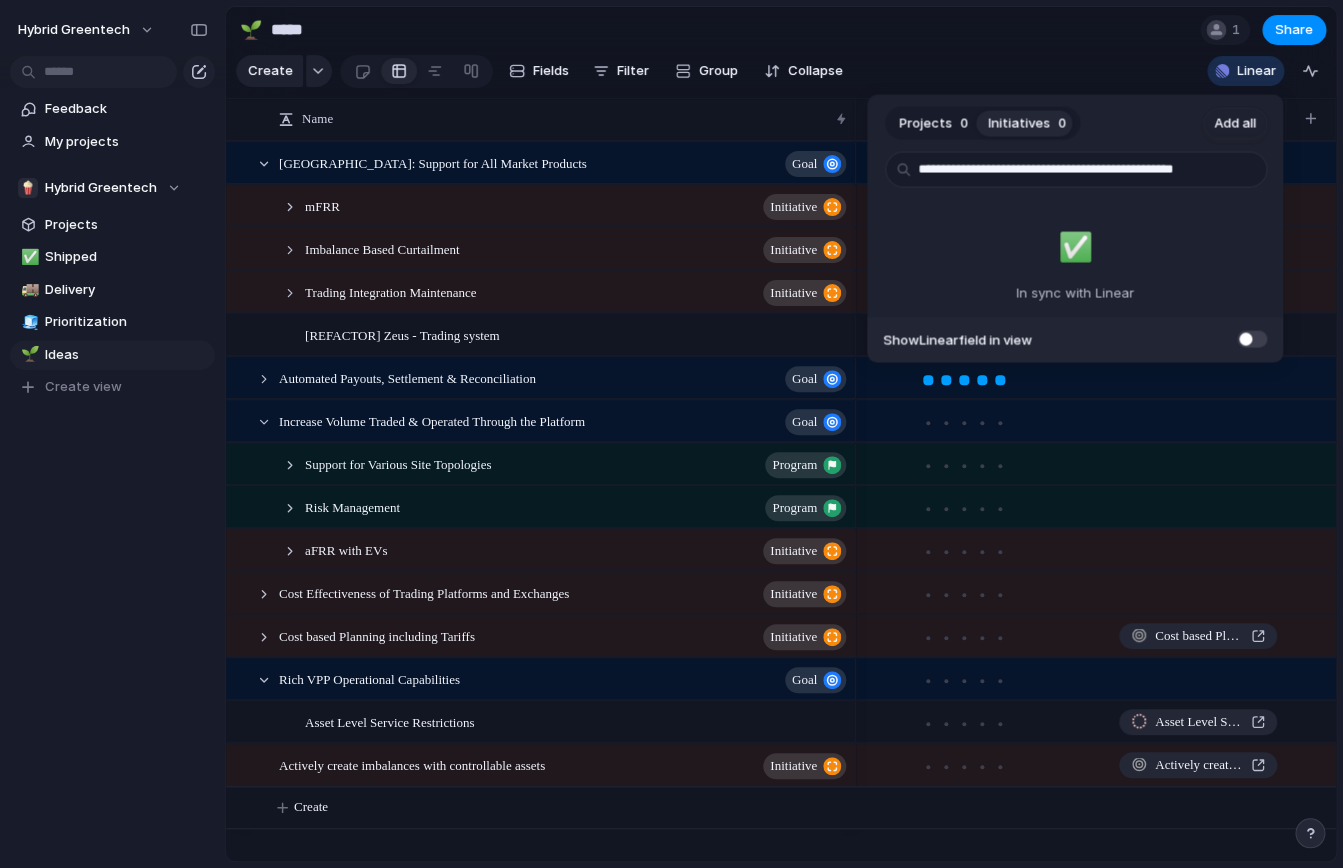 click on "**********" at bounding box center (671, 434) 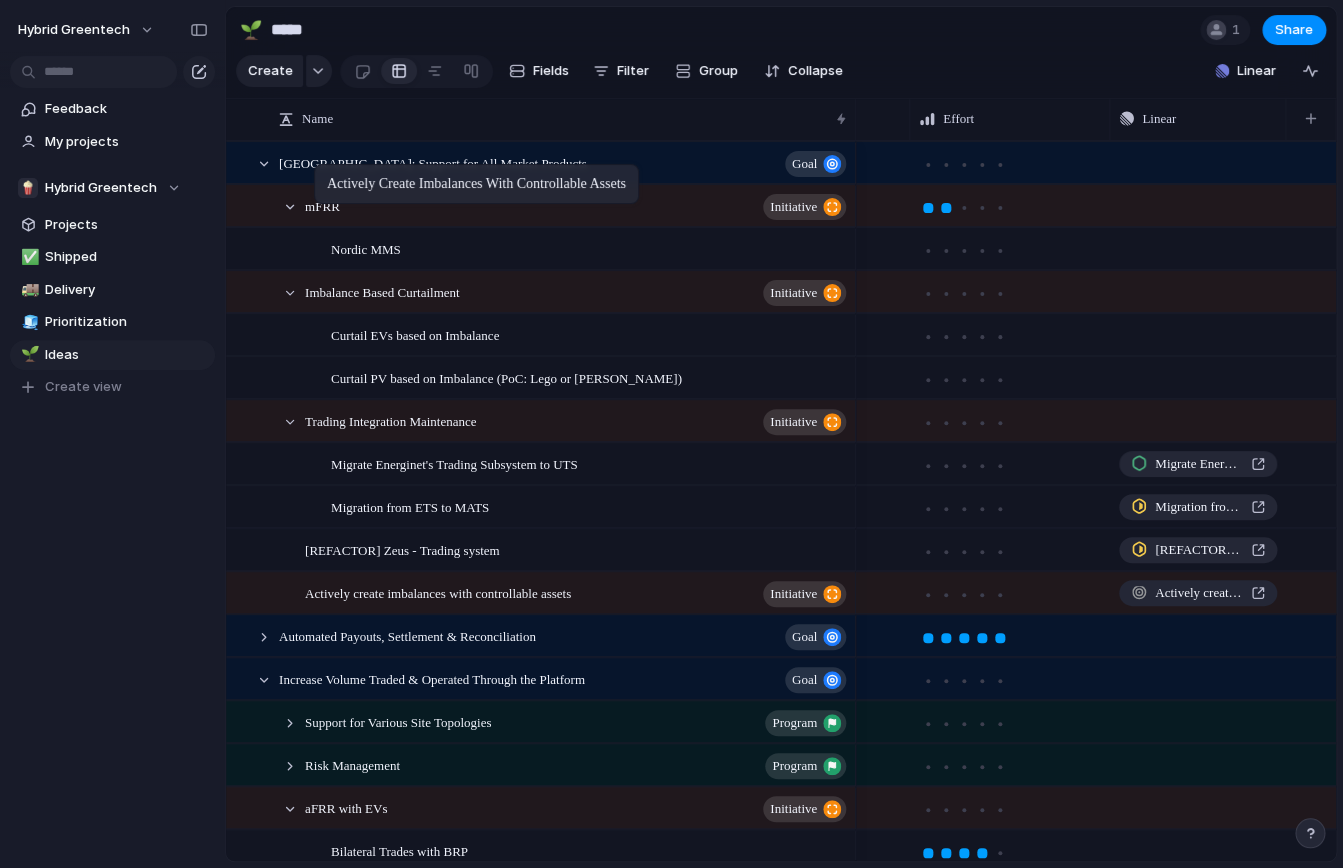 drag, startPoint x: 441, startPoint y: 767, endPoint x: 324, endPoint y: 168, distance: 610.3196 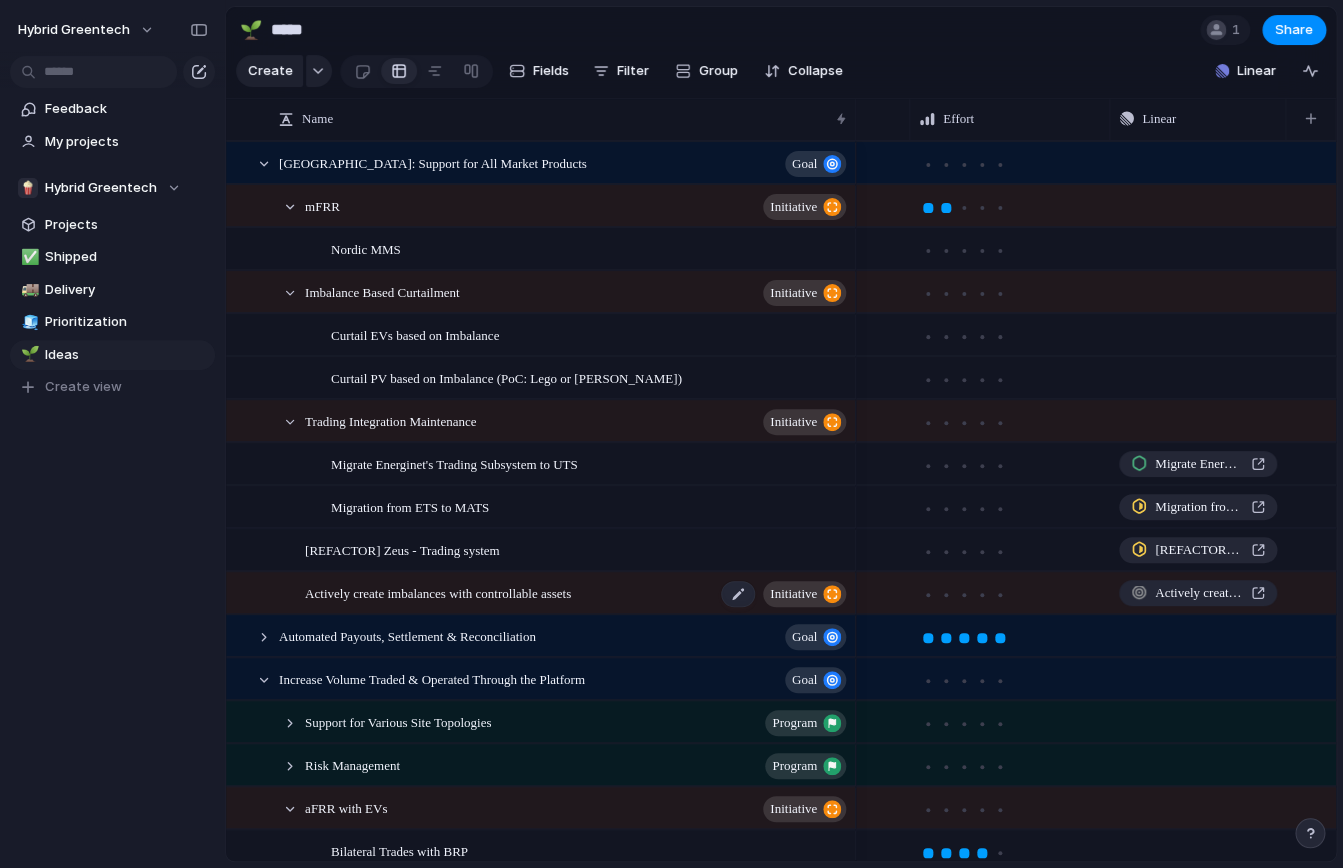 click on "Actively create imbalances with controllable assets" at bounding box center (438, 592) 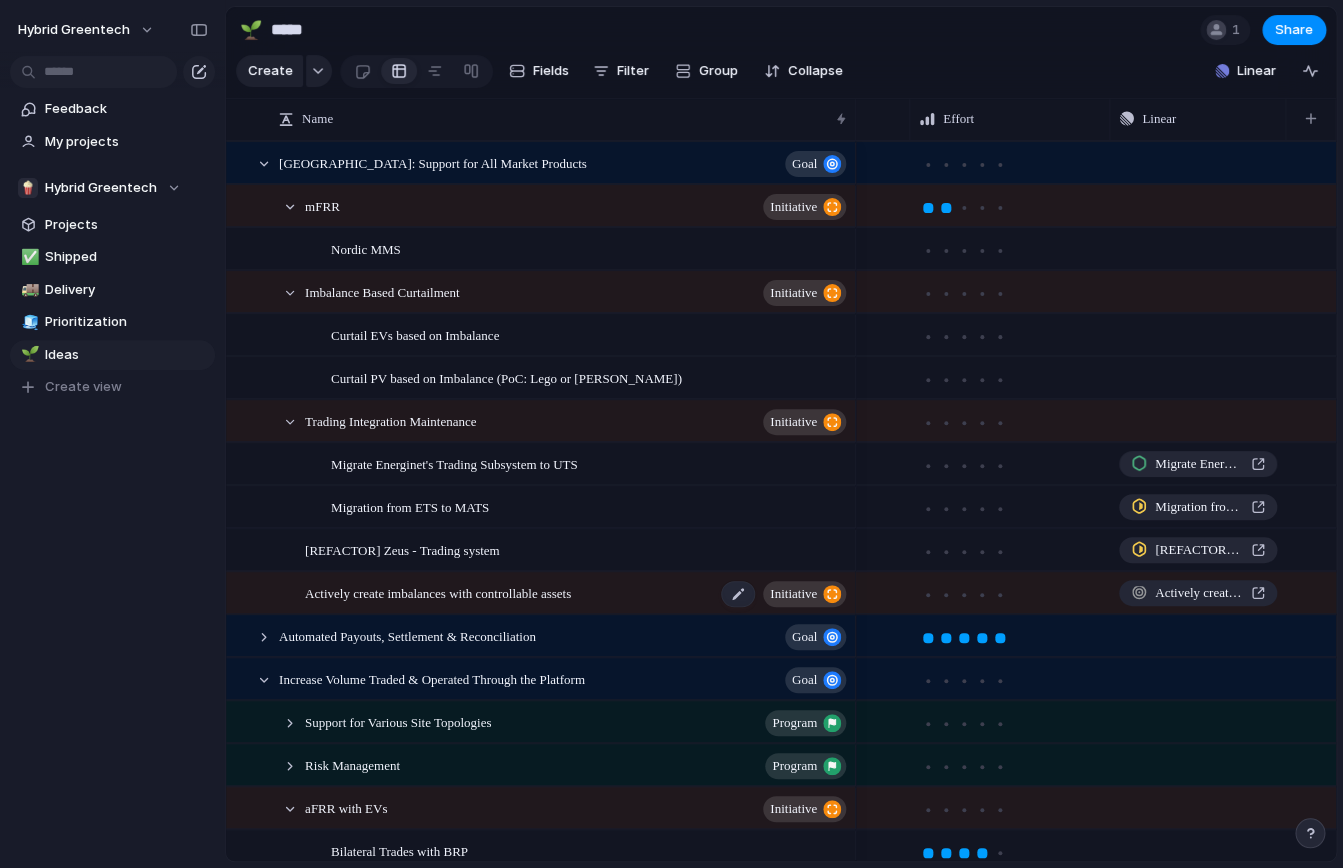 click on "Actively create imbalances with controllable assets" at bounding box center (438, 592) 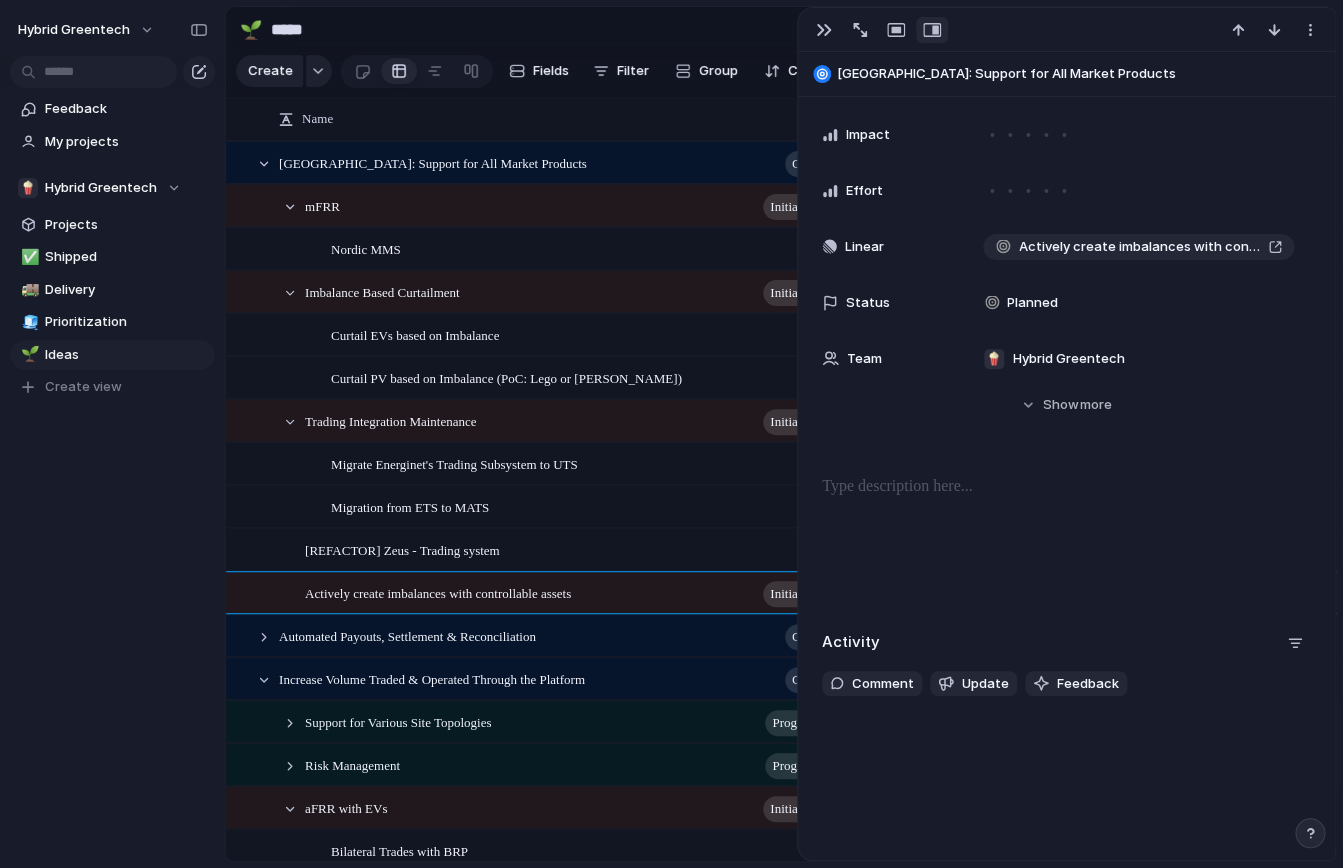 click at bounding box center [1066, 487] 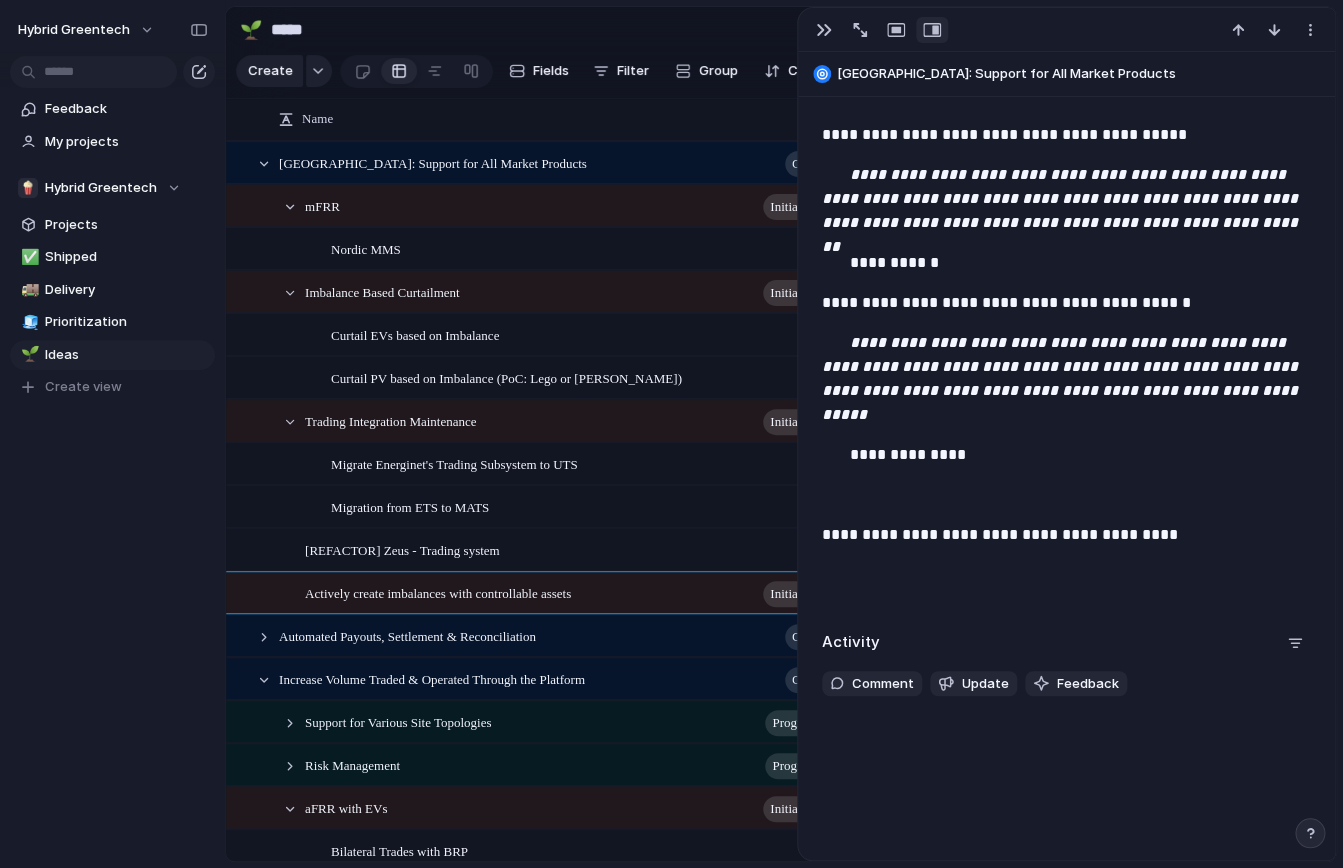 scroll, scrollTop: 1719, scrollLeft: 0, axis: vertical 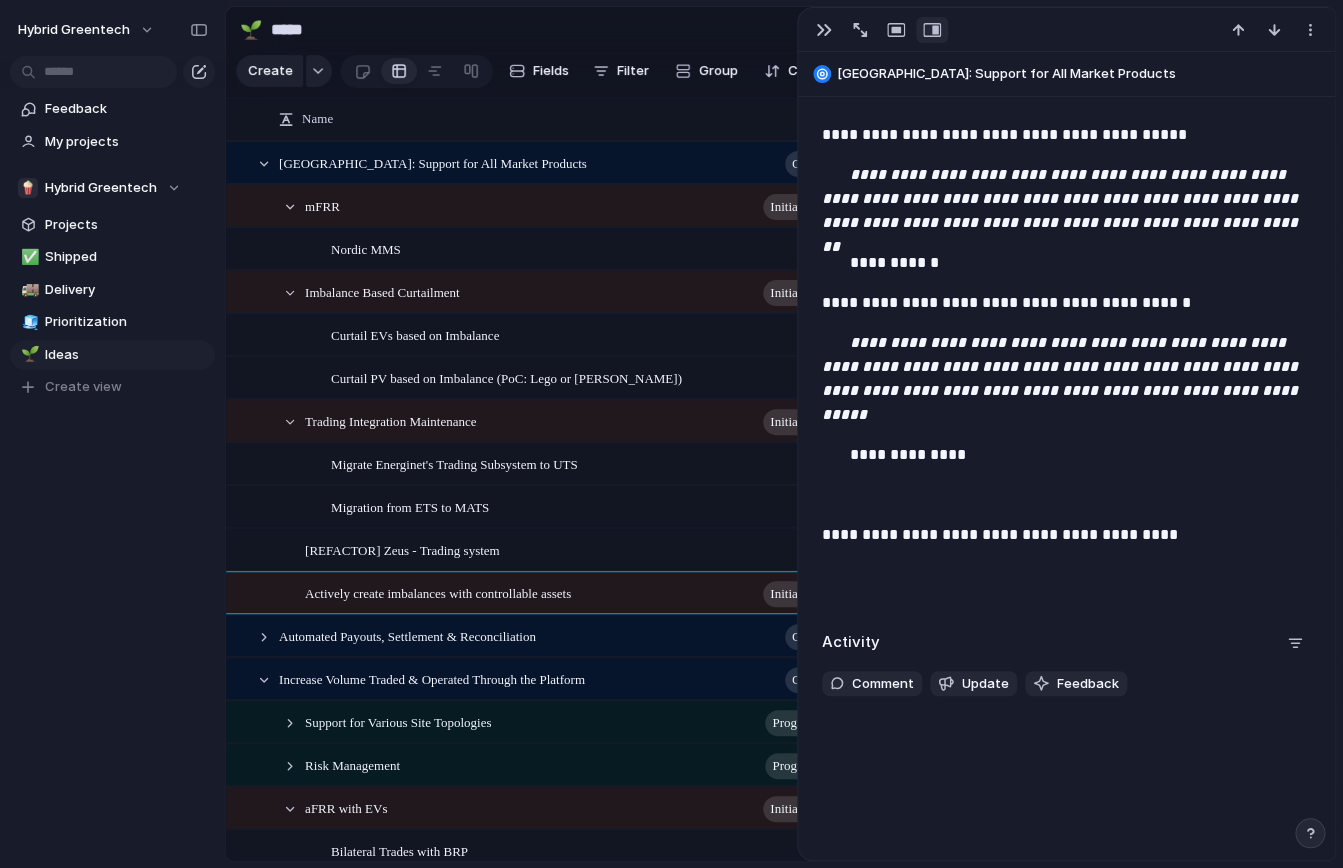 click at bounding box center (1066, 575) 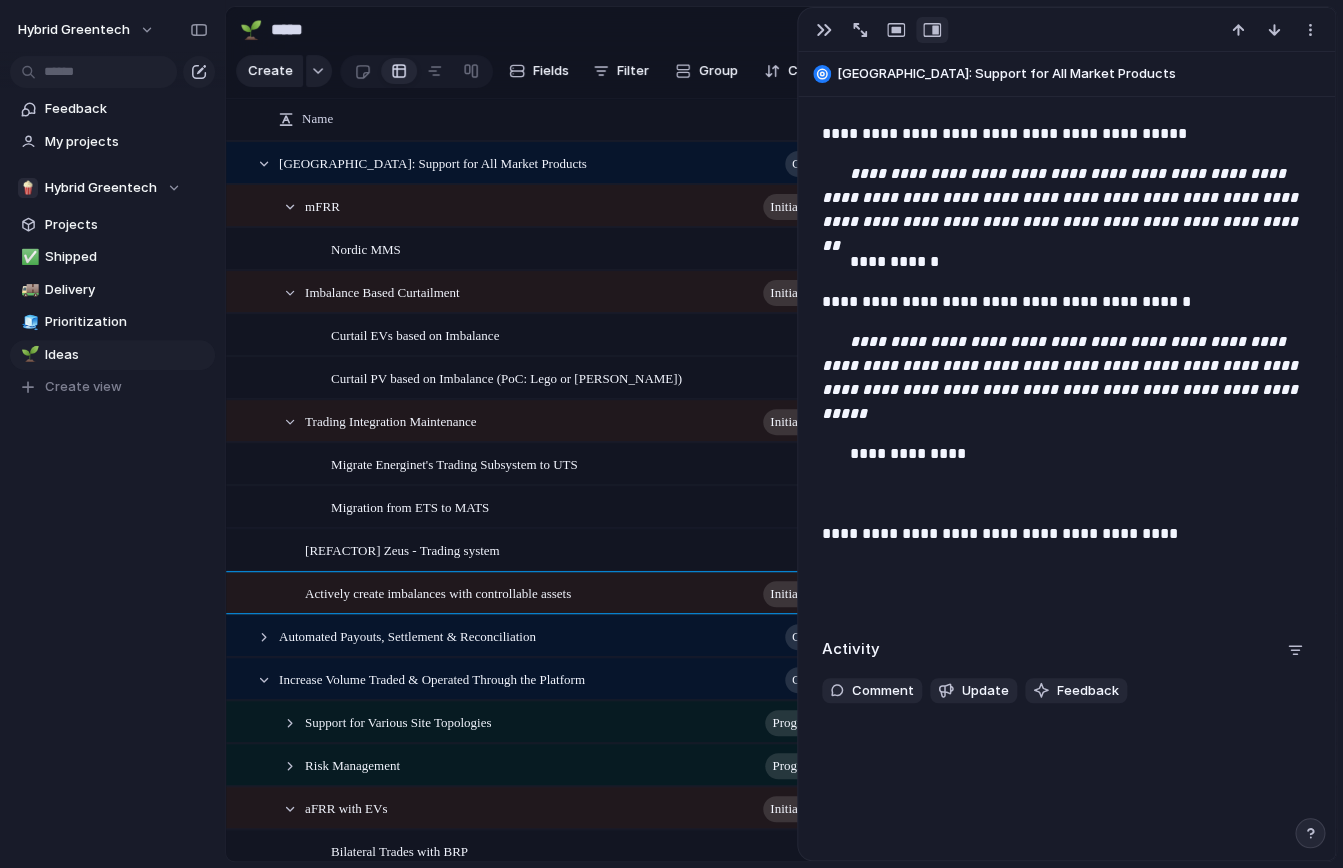 click at bounding box center [1066, 578] 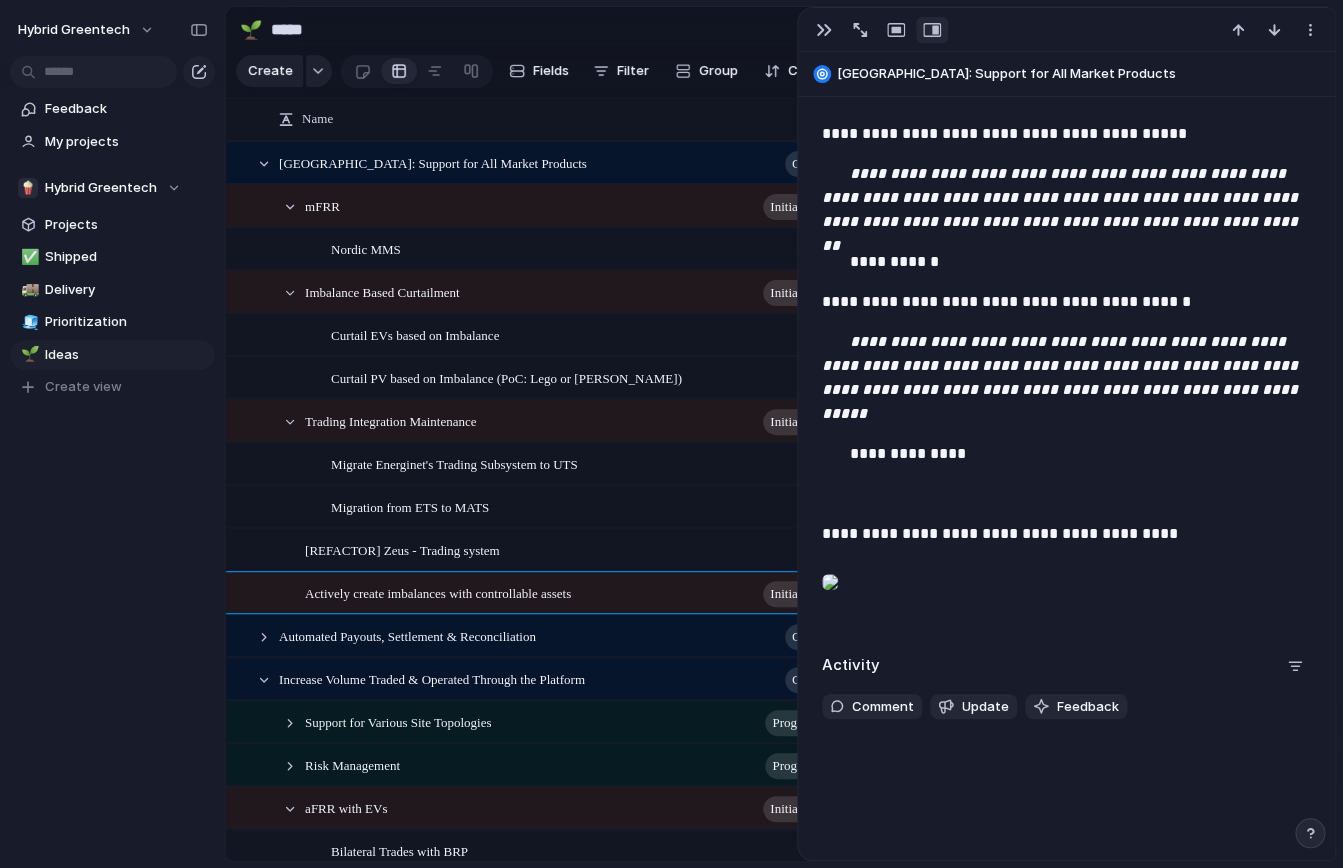 scroll, scrollTop: 1715, scrollLeft: 0, axis: vertical 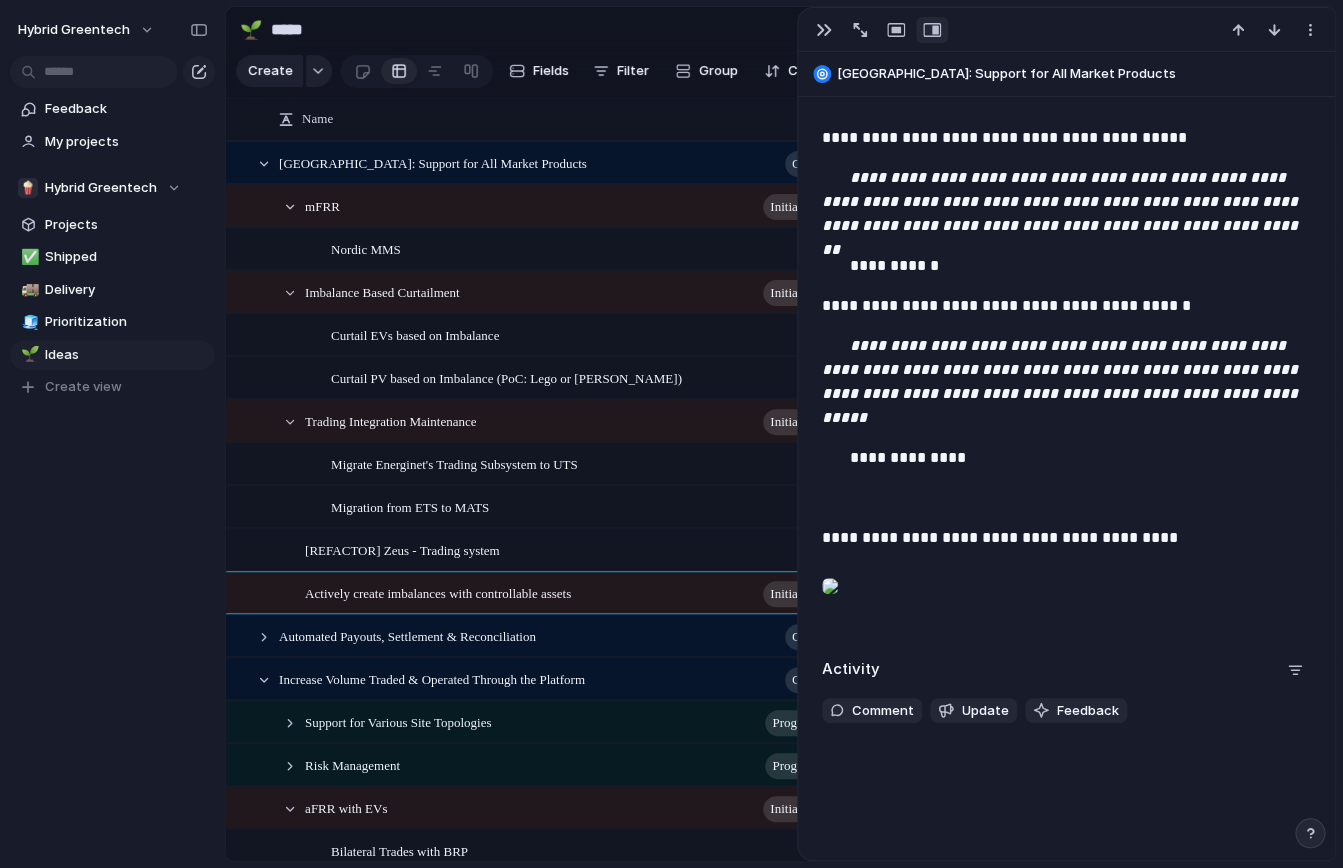 click on "Actively create imbalances with controllable assets" at bounding box center [438, 592] 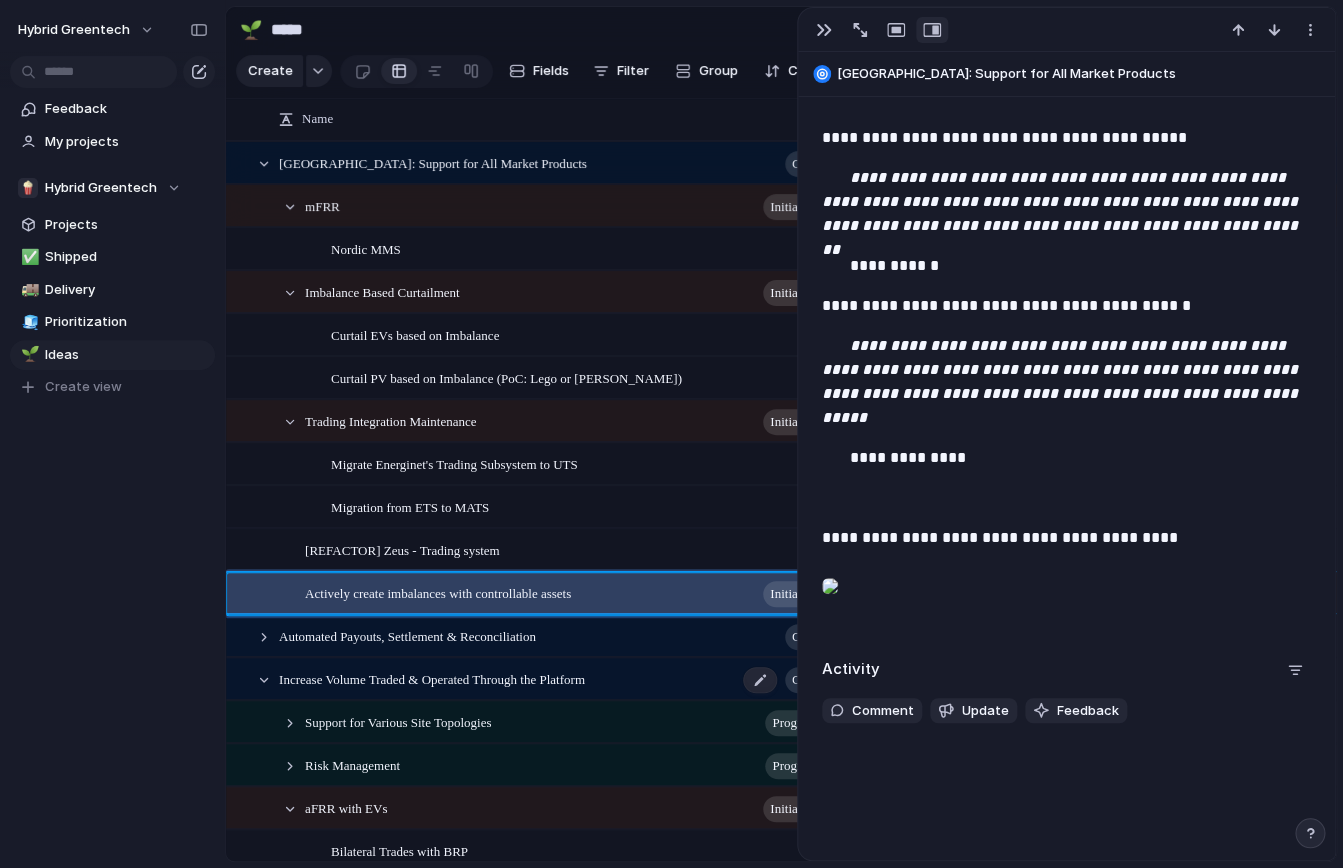 scroll, scrollTop: 60, scrollLeft: 0, axis: vertical 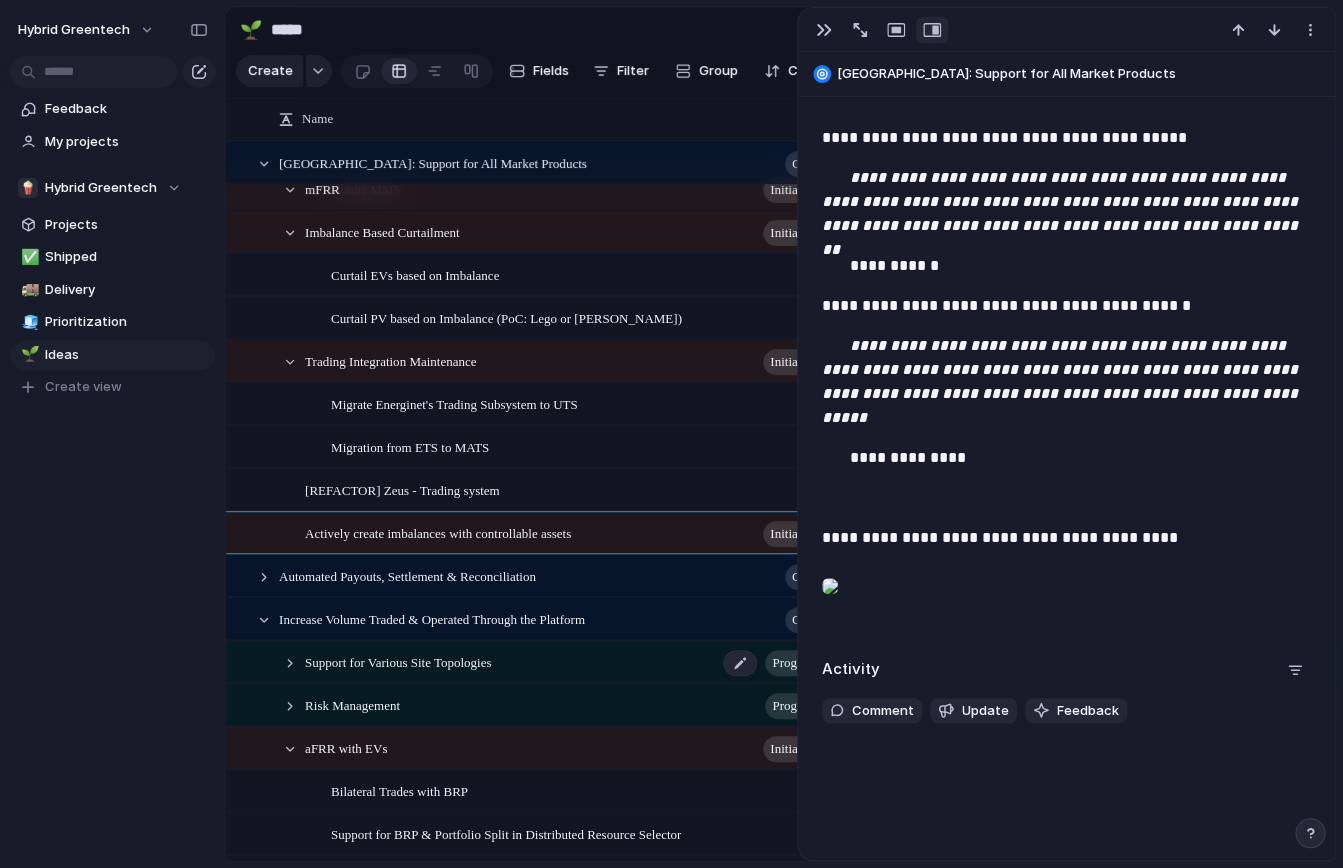 click on "Support for Various Site Topologies" at bounding box center [398, 661] 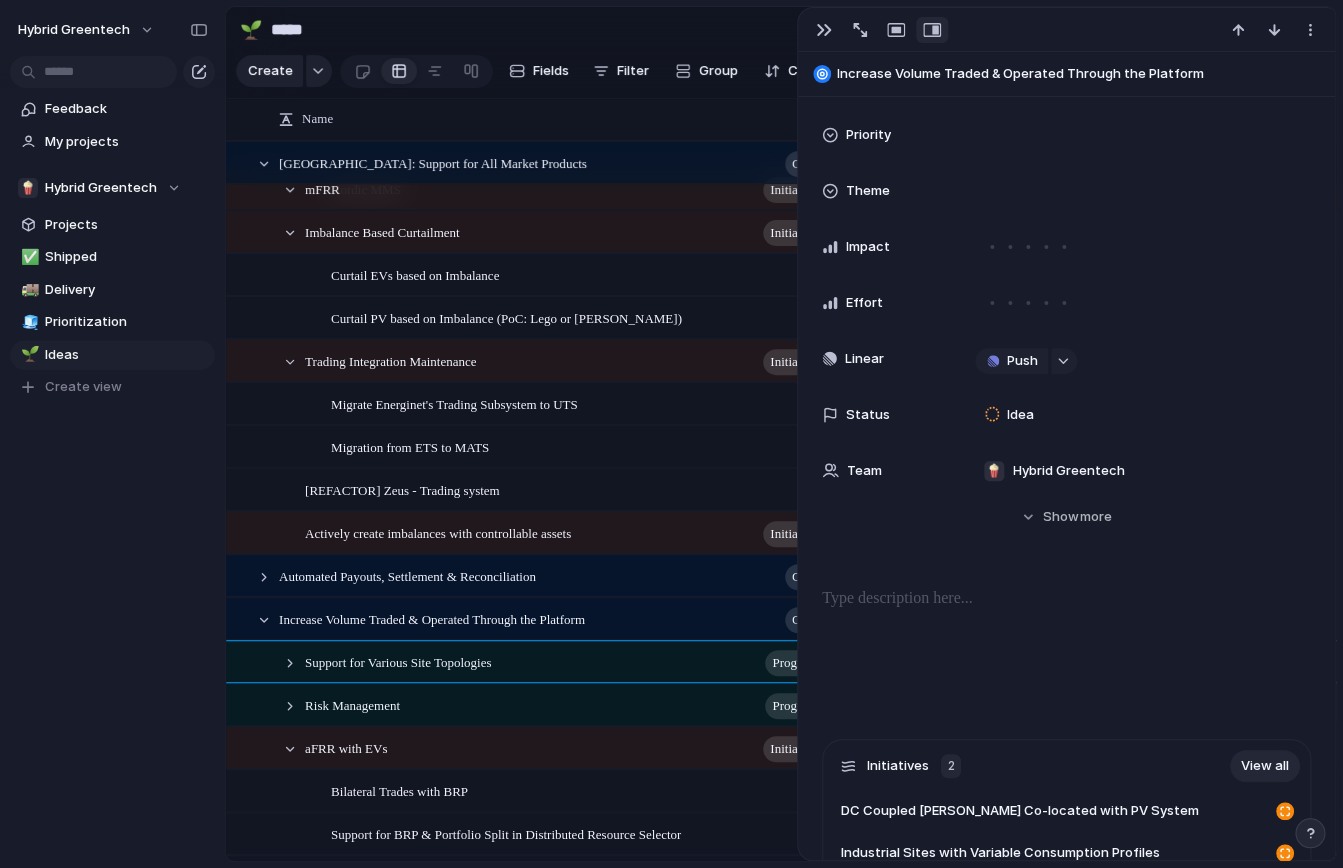 click at bounding box center (1066, 599) 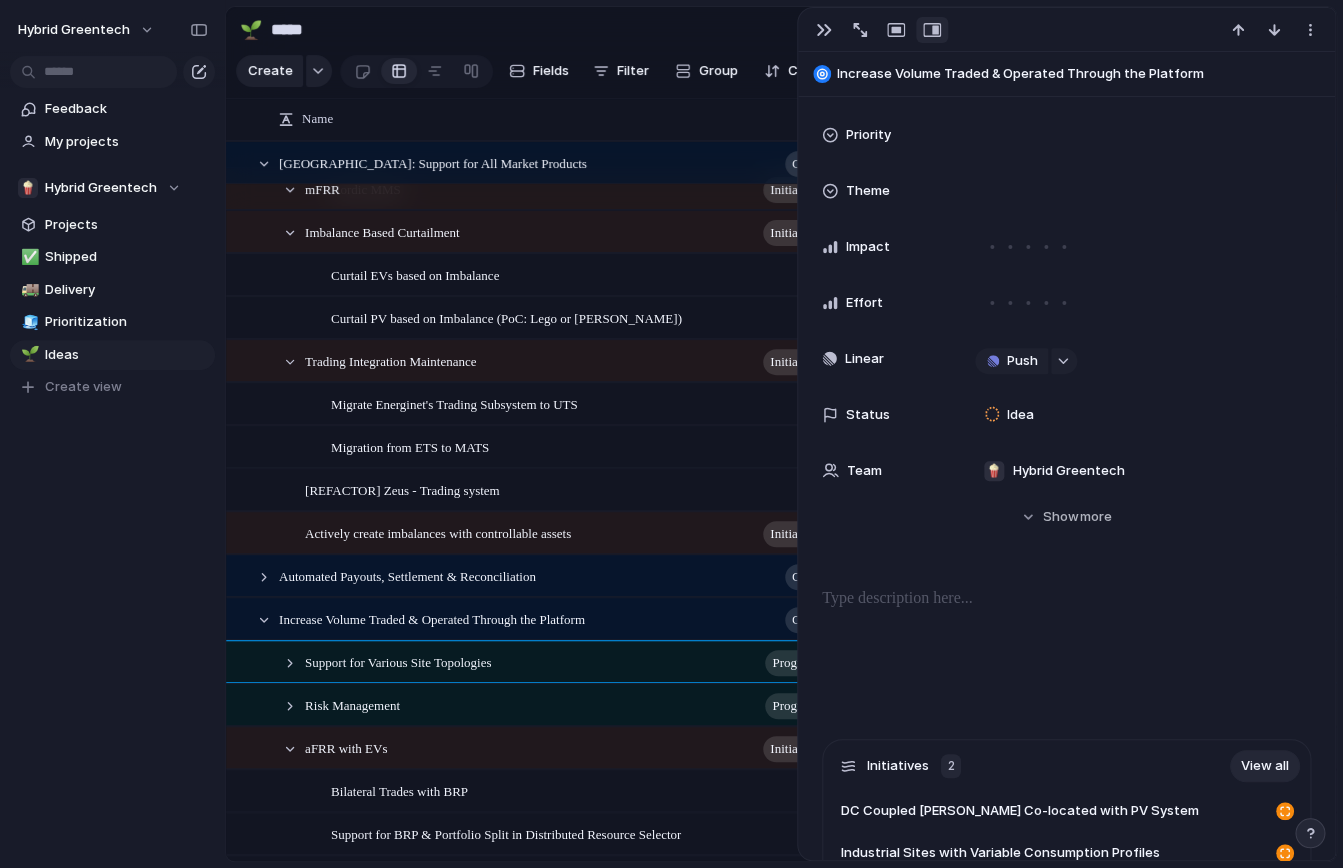 click at bounding box center [1066, 599] 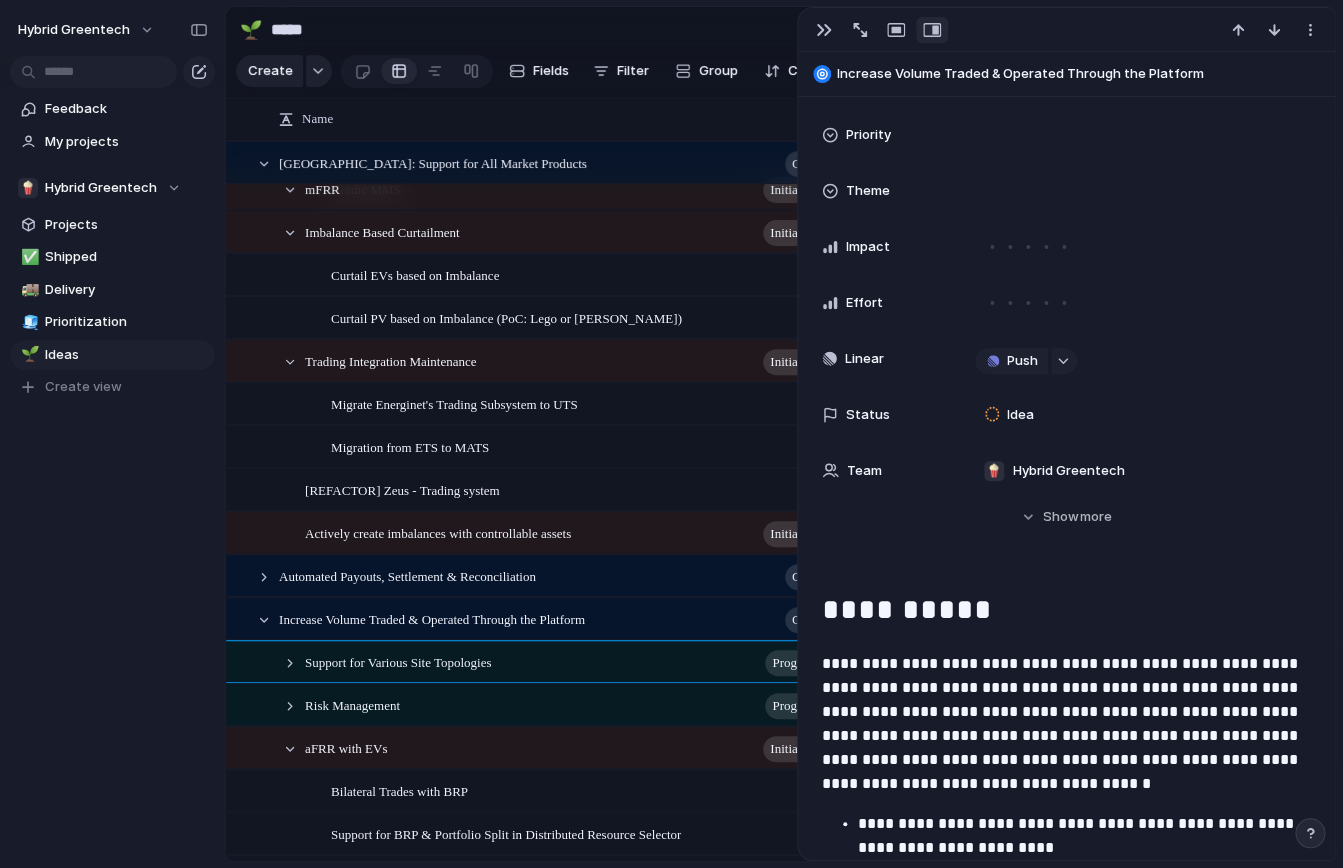 scroll, scrollTop: 1617, scrollLeft: 0, axis: vertical 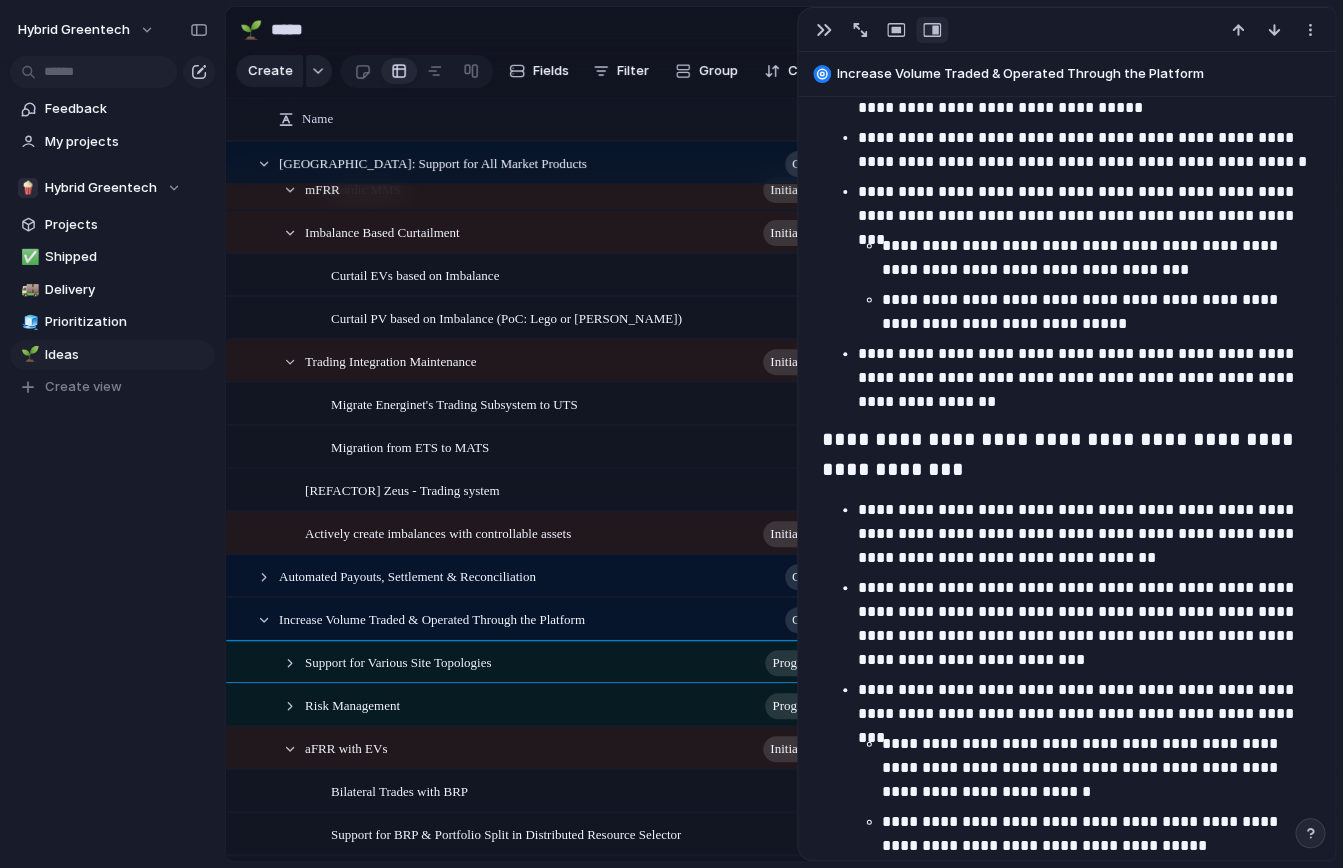 click on "**********" at bounding box center [1084, 624] 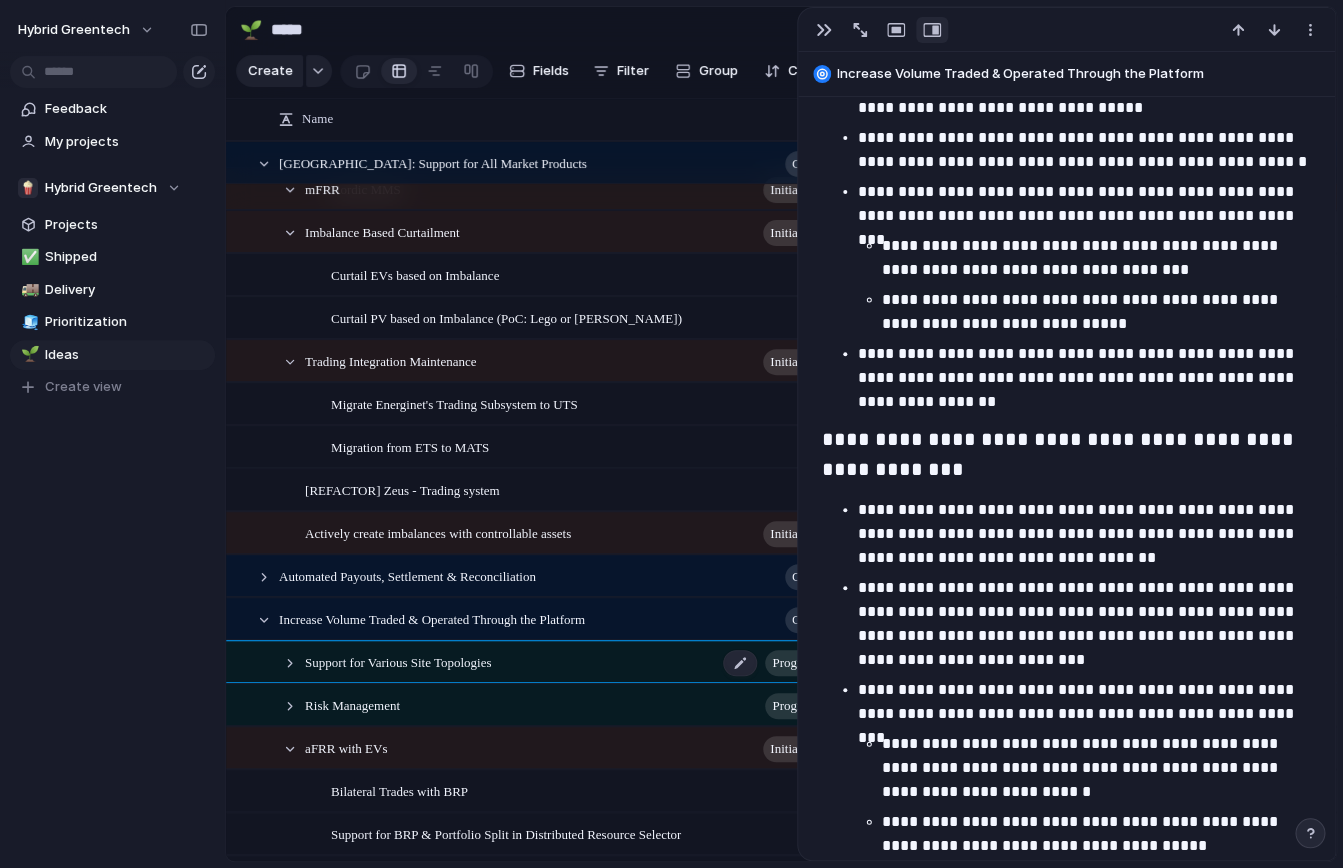 click on "Support for Various Site Topologies Program" at bounding box center [577, 662] 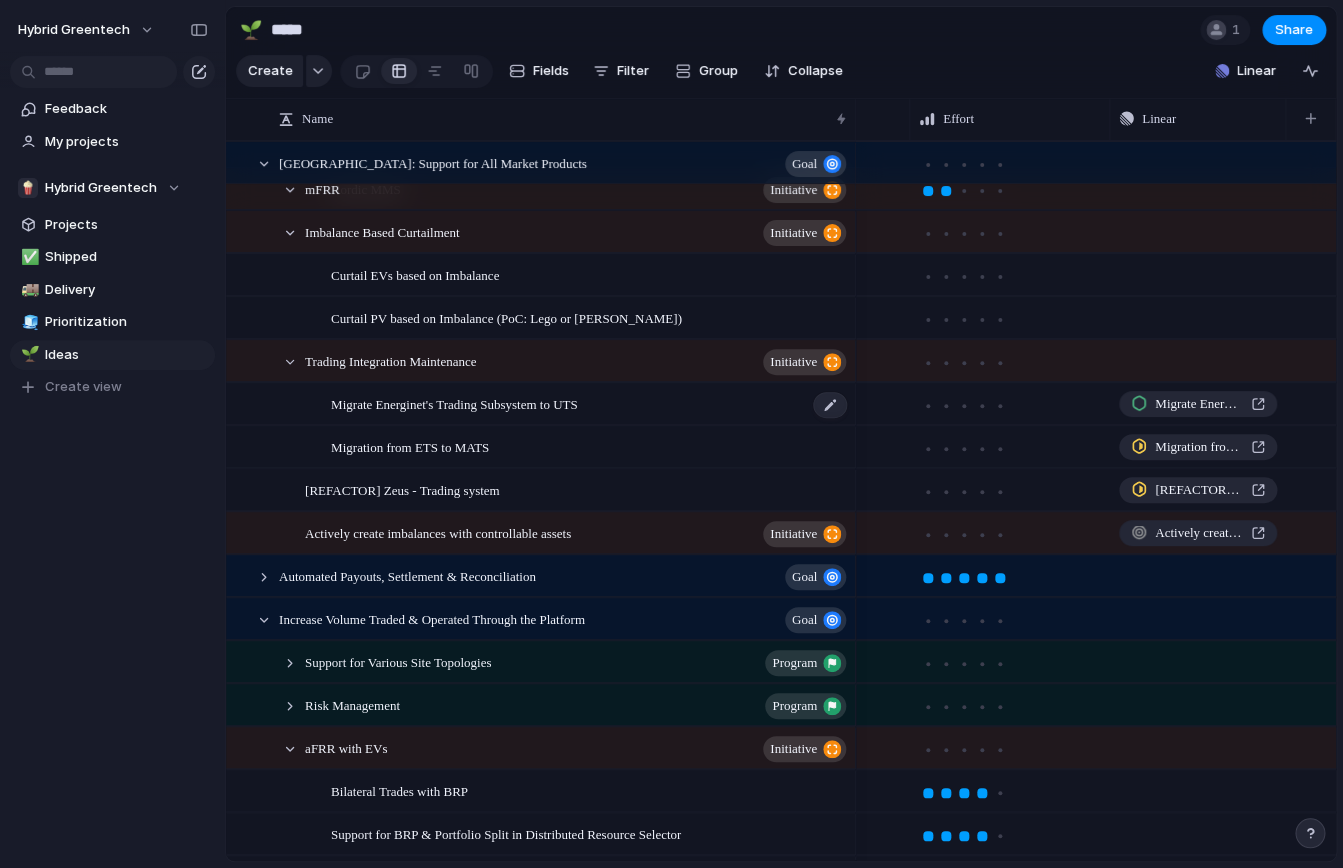 scroll, scrollTop: 130, scrollLeft: 0, axis: vertical 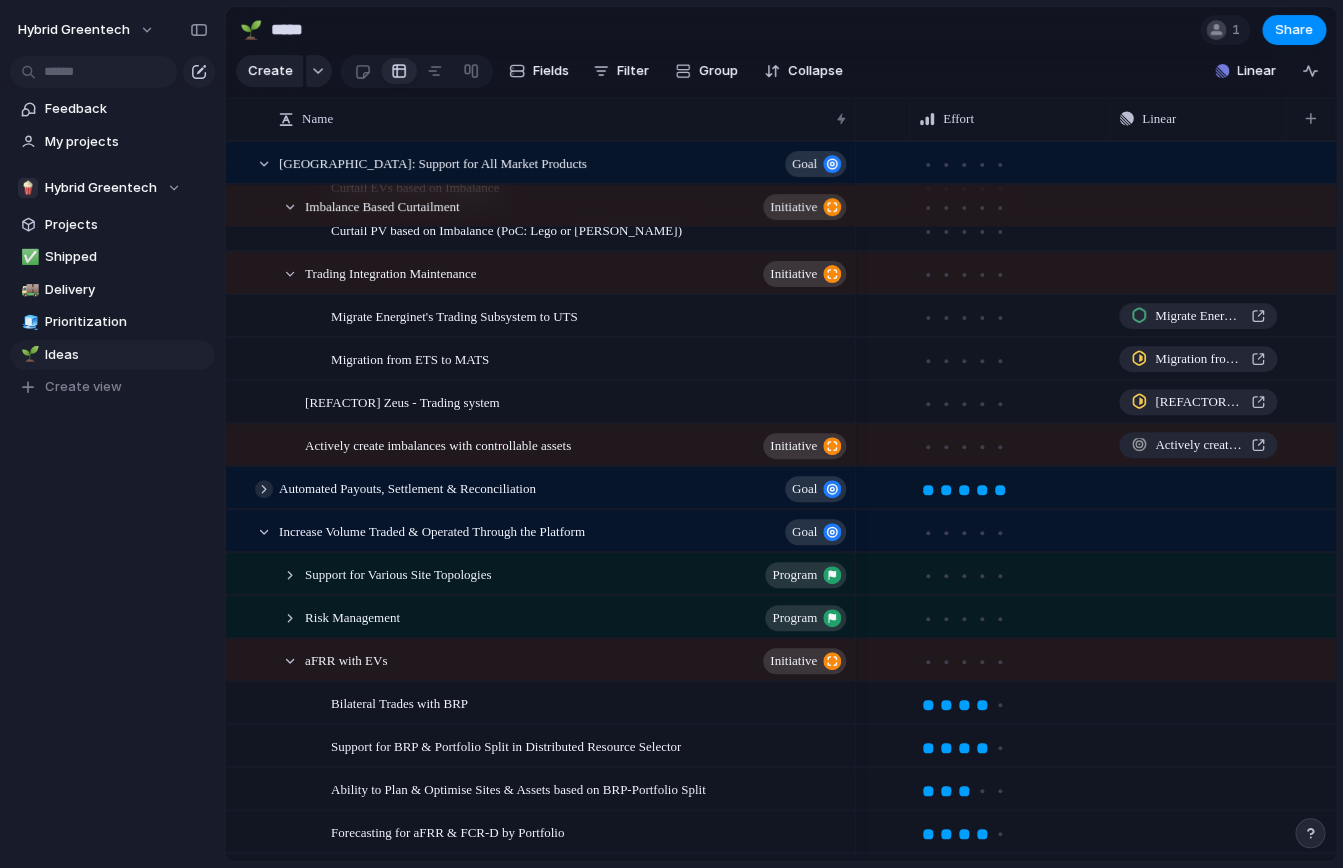 click at bounding box center (264, 489) 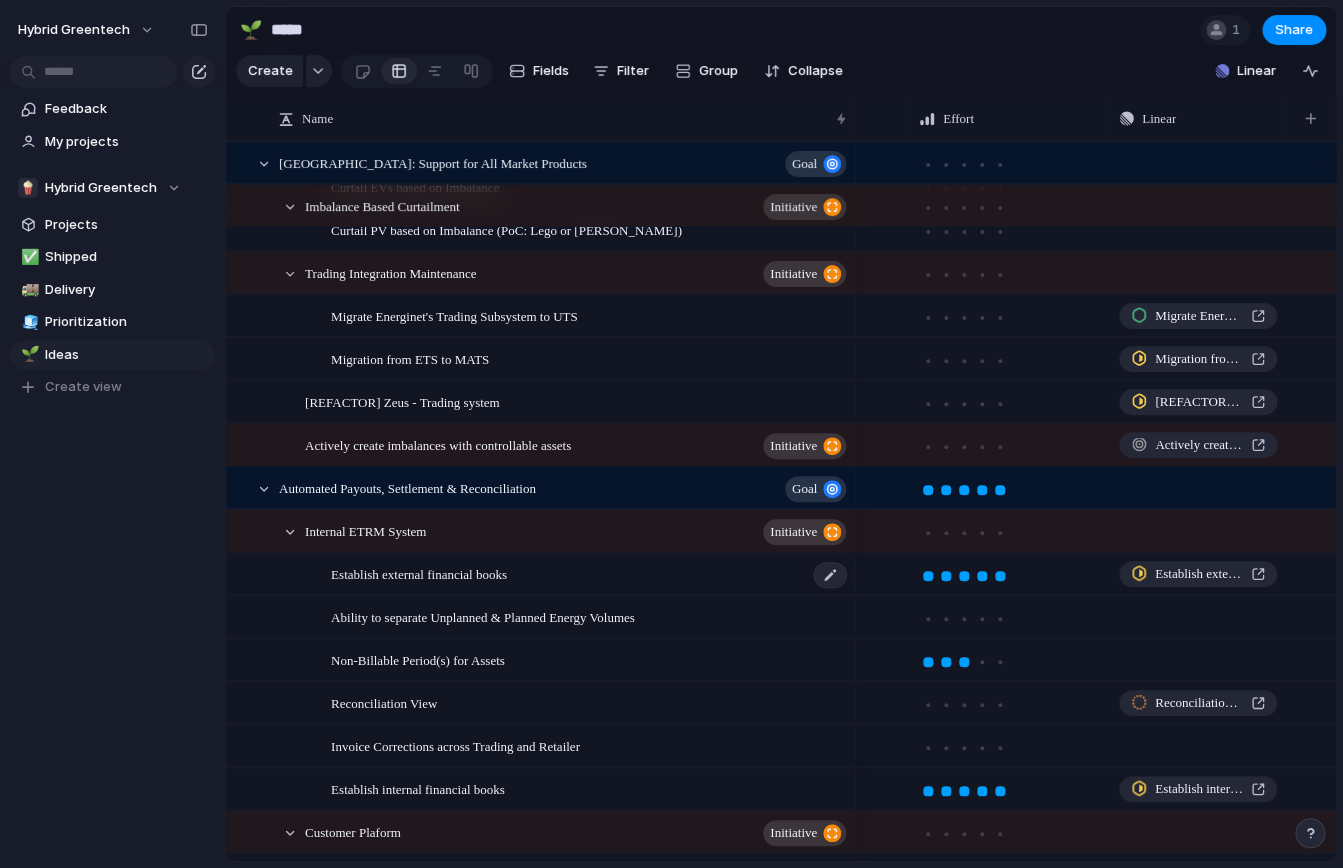 scroll, scrollTop: 231, scrollLeft: 0, axis: vertical 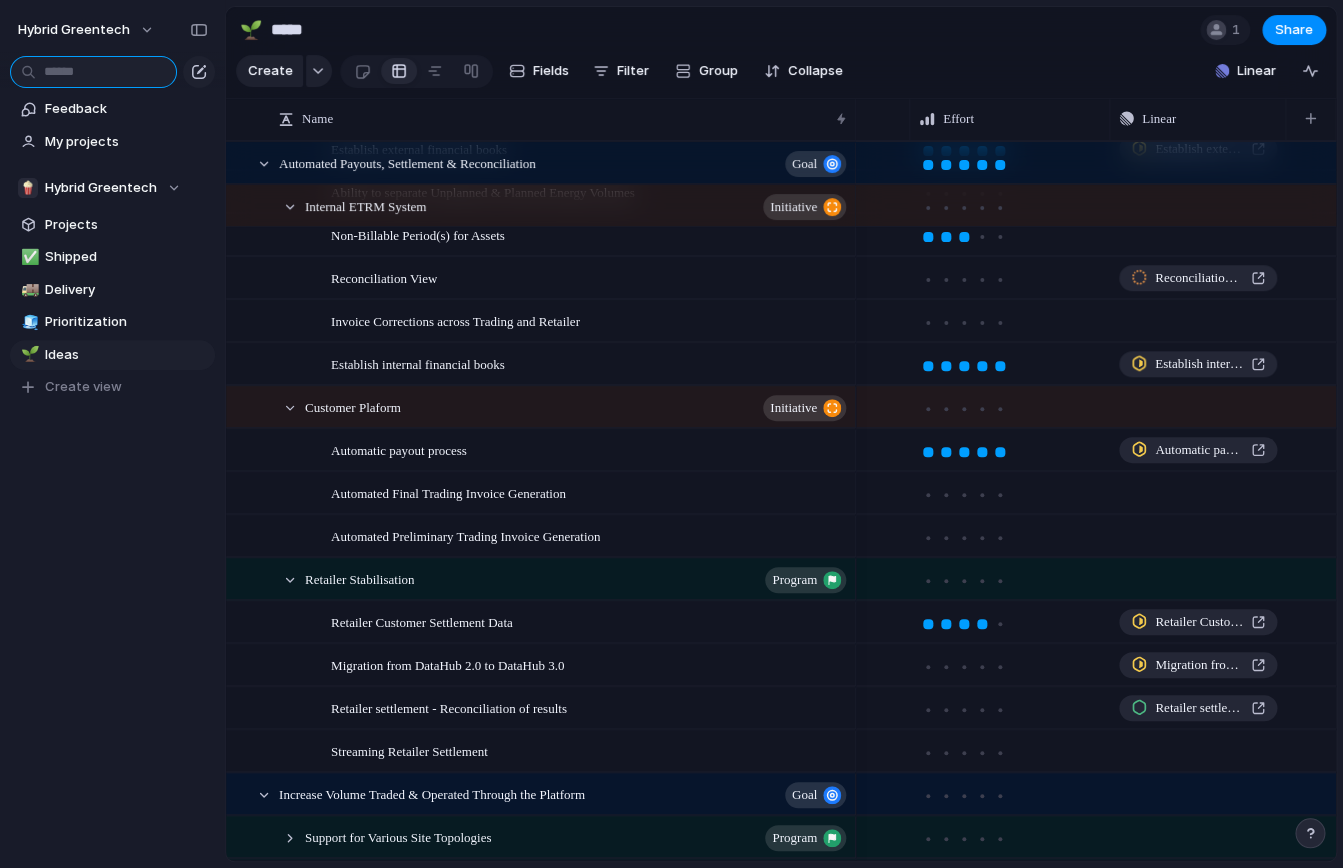 click at bounding box center [93, 72] 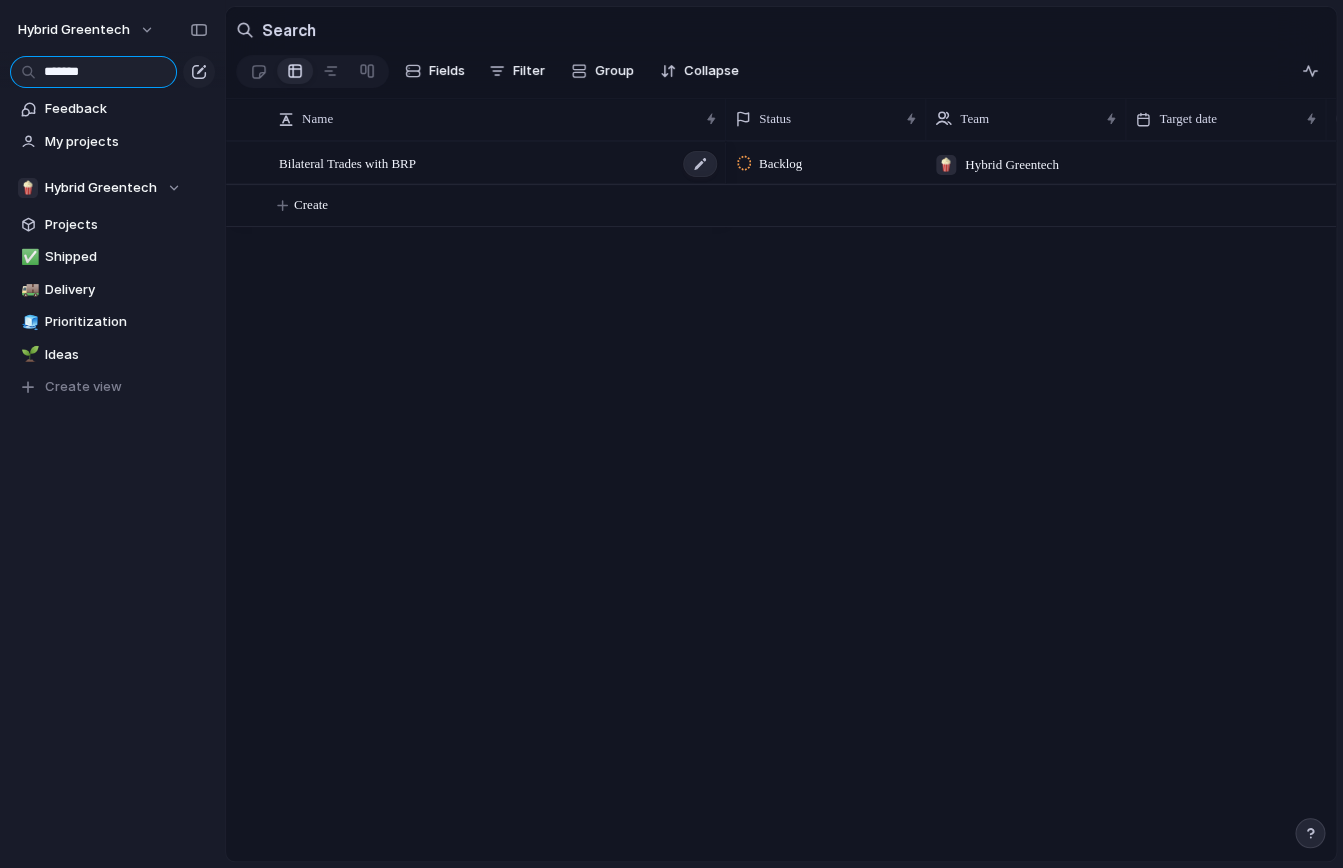 type on "*******" 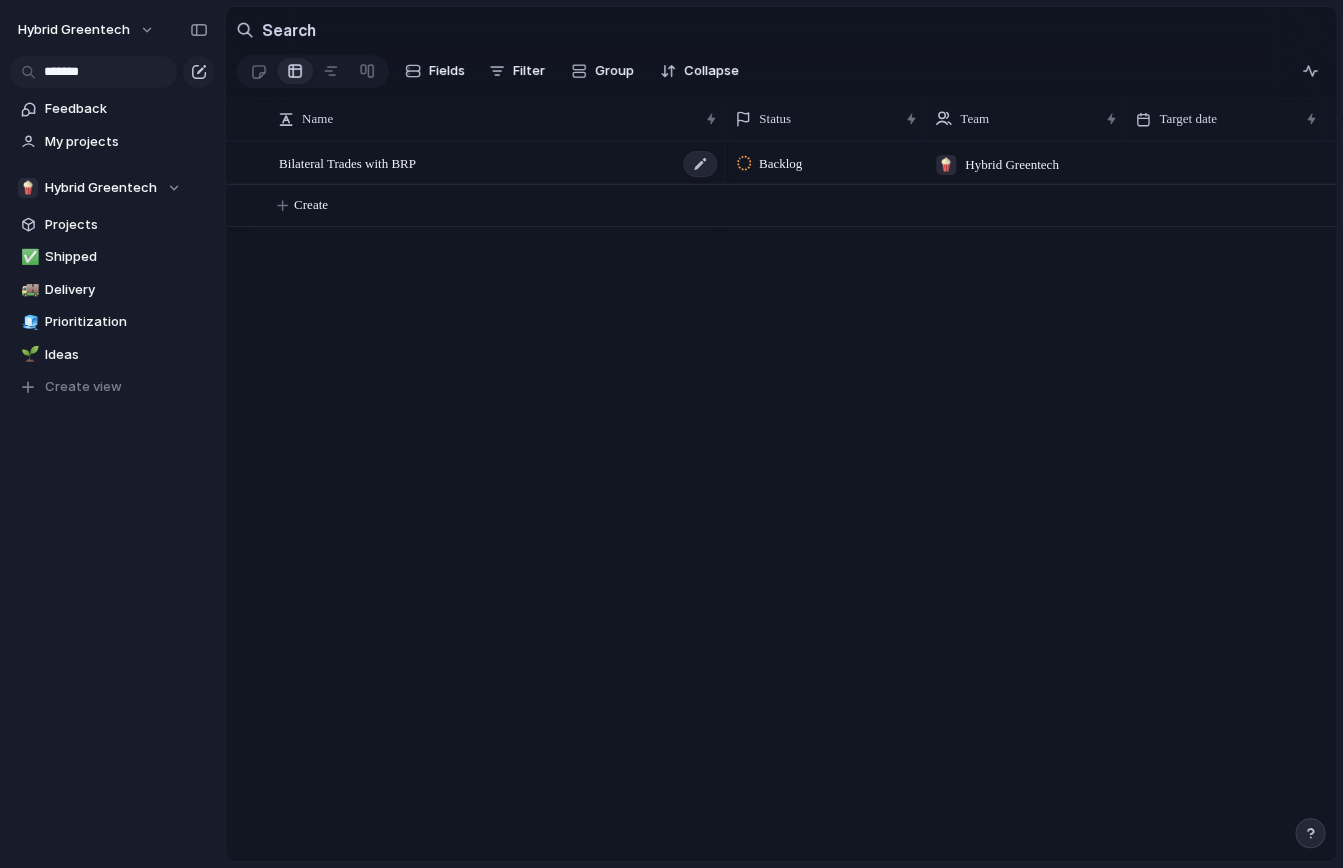 click on "Bilateral Trades with BRP" at bounding box center [347, 162] 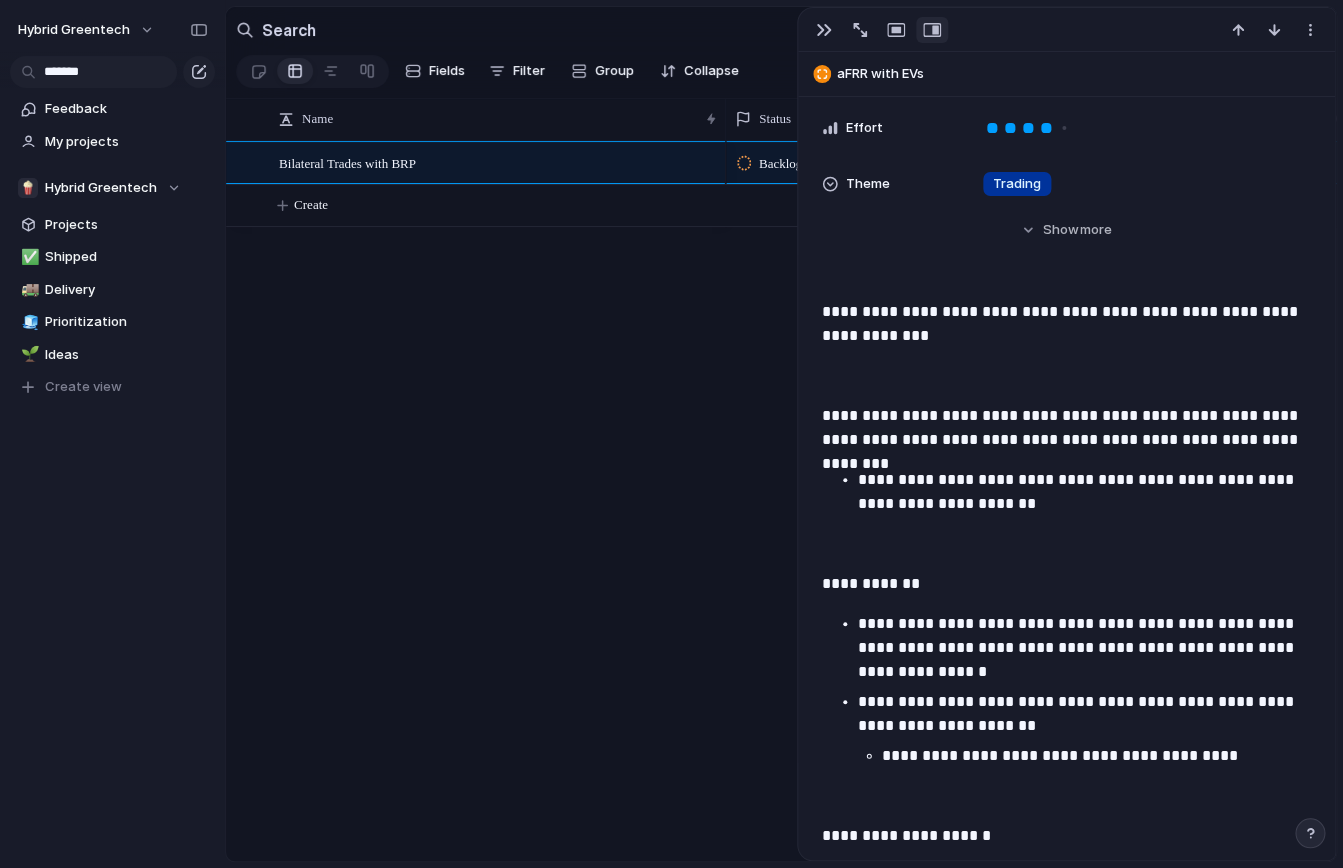 click on "**********" at bounding box center (1066, 660) 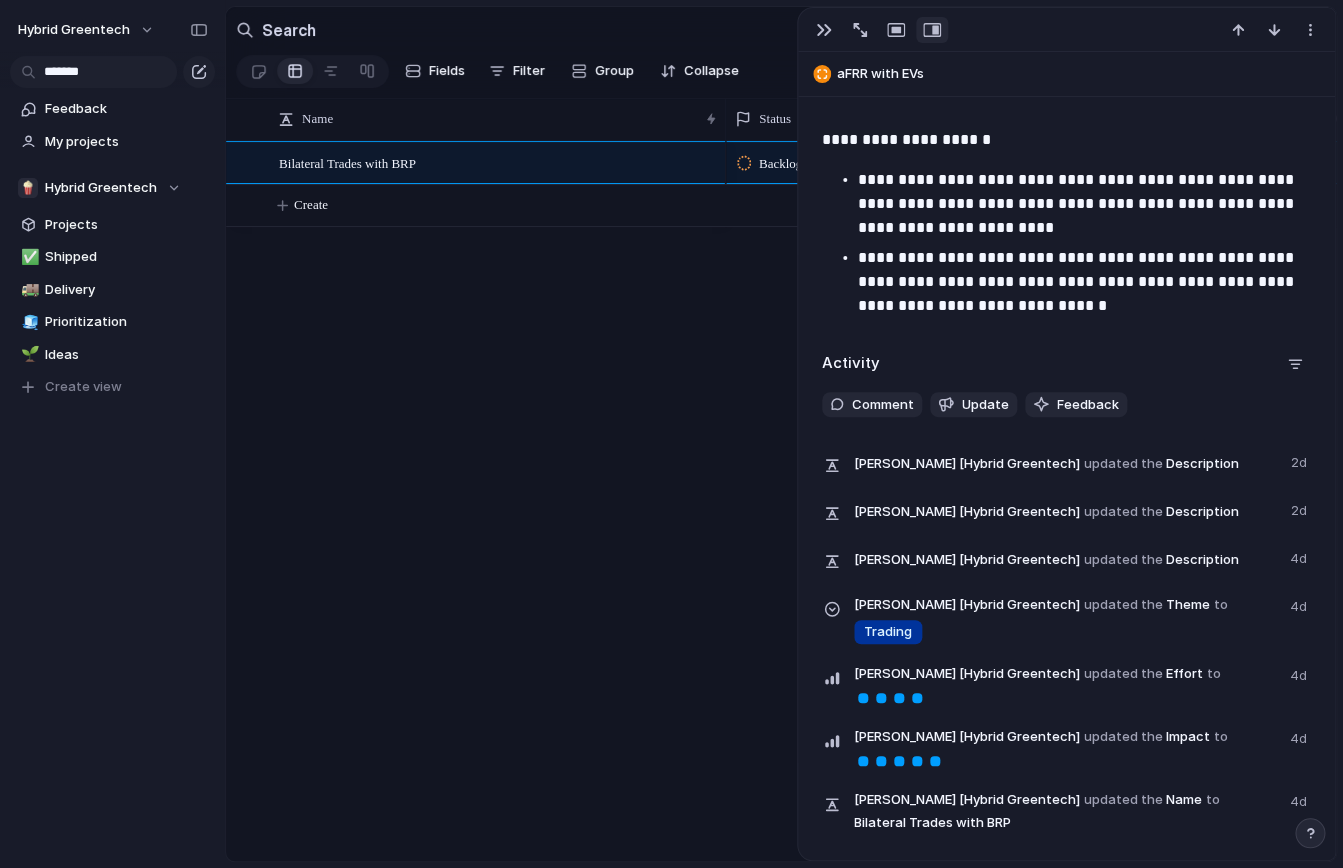 click on "**********" at bounding box center (1084, 282) 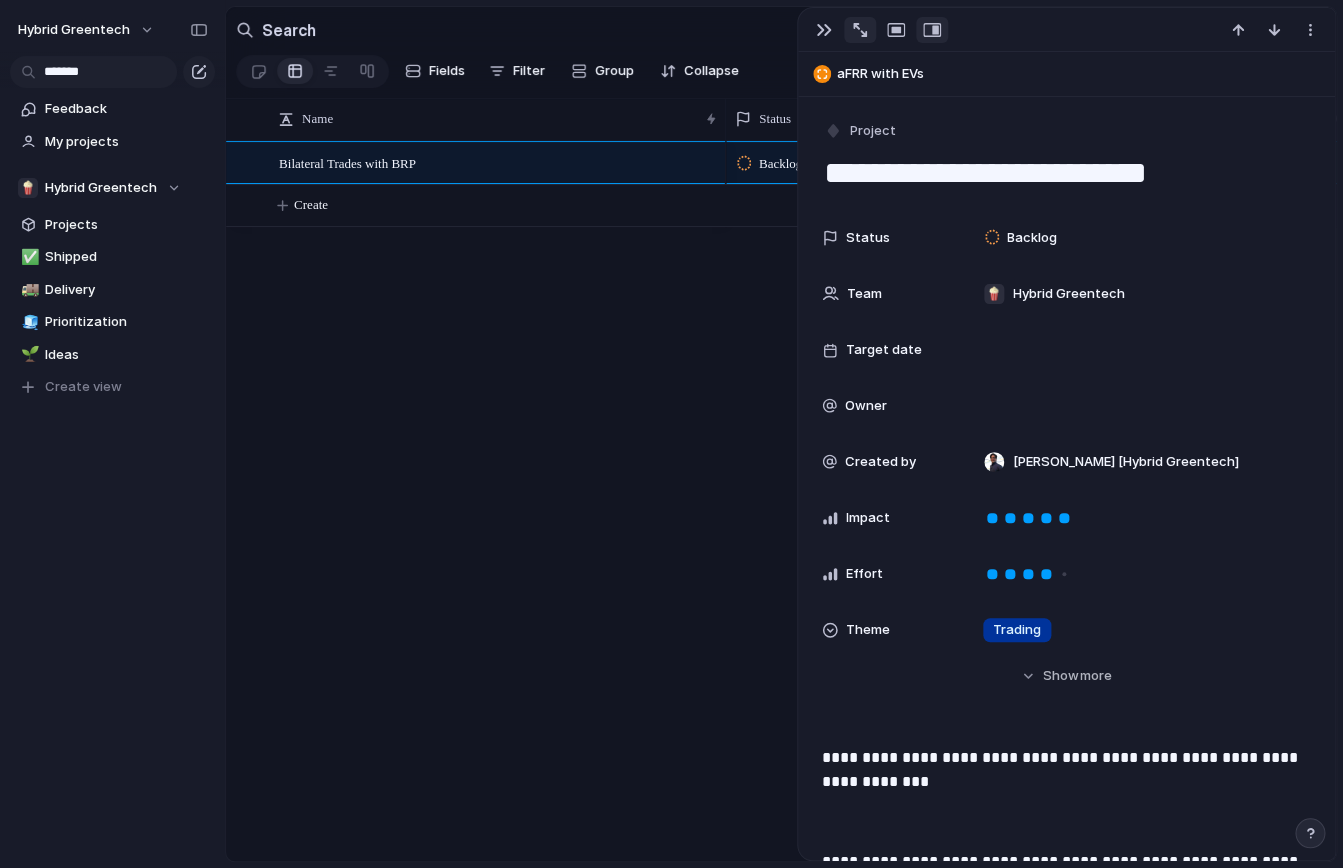 click at bounding box center (860, 30) 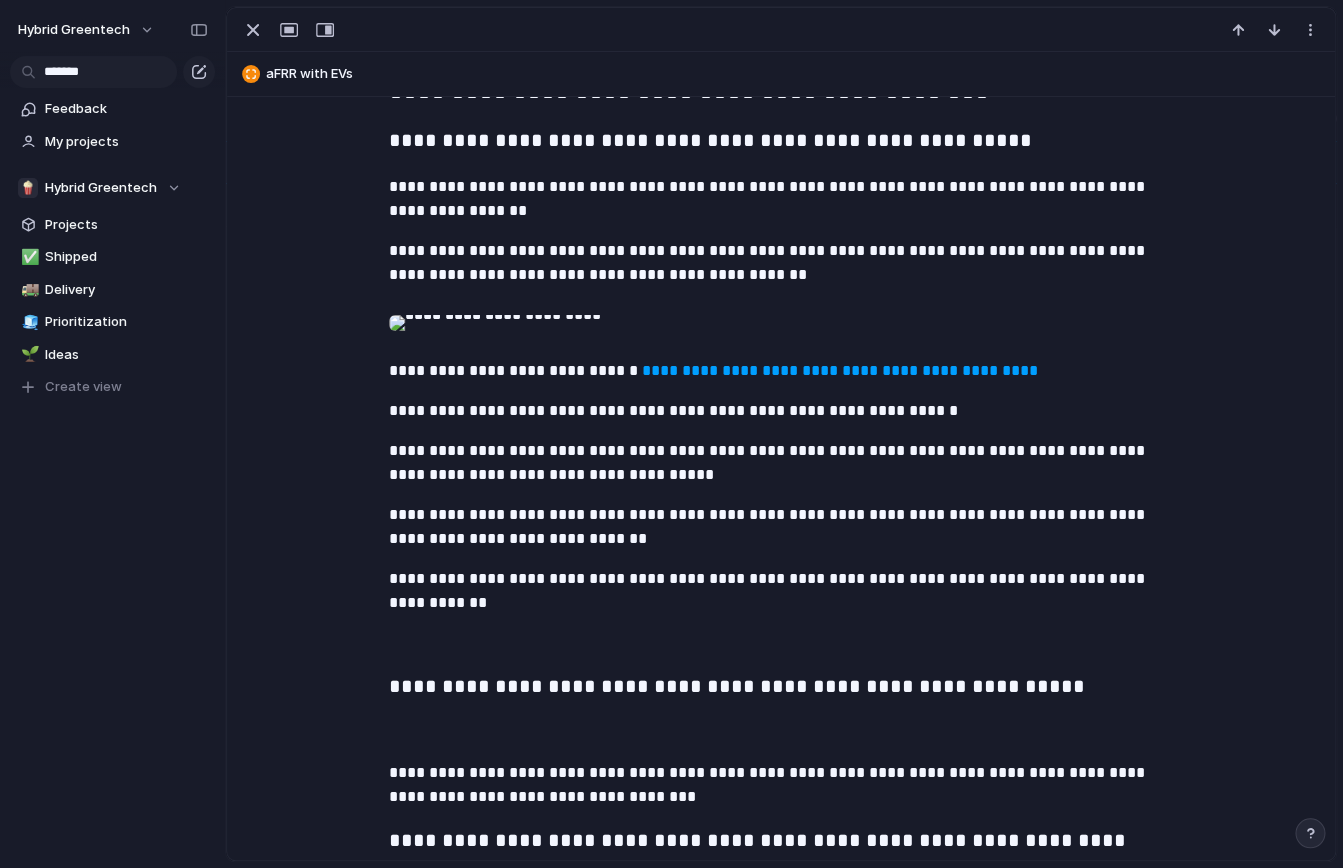 click at bounding box center [781, 323] 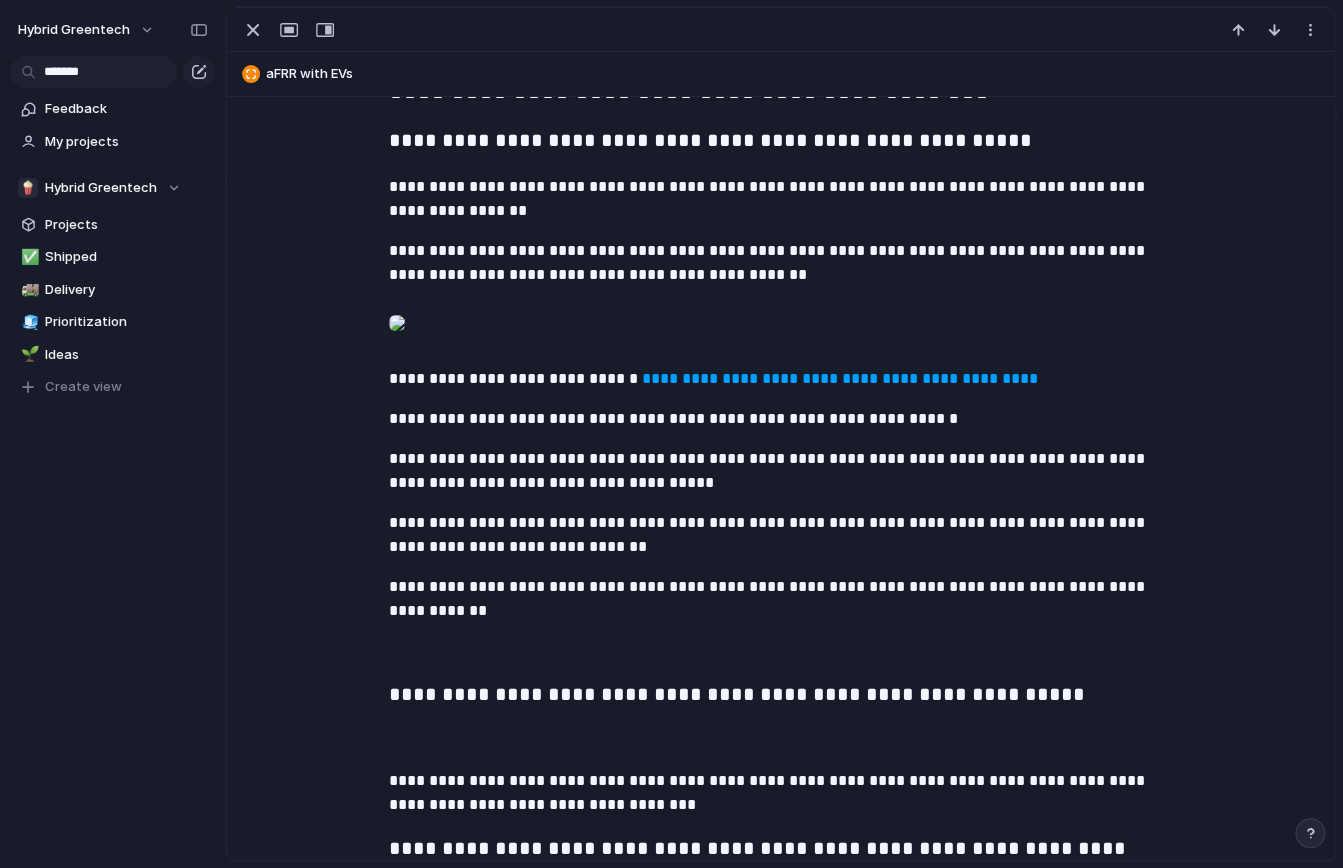 click at bounding box center (397, 323) 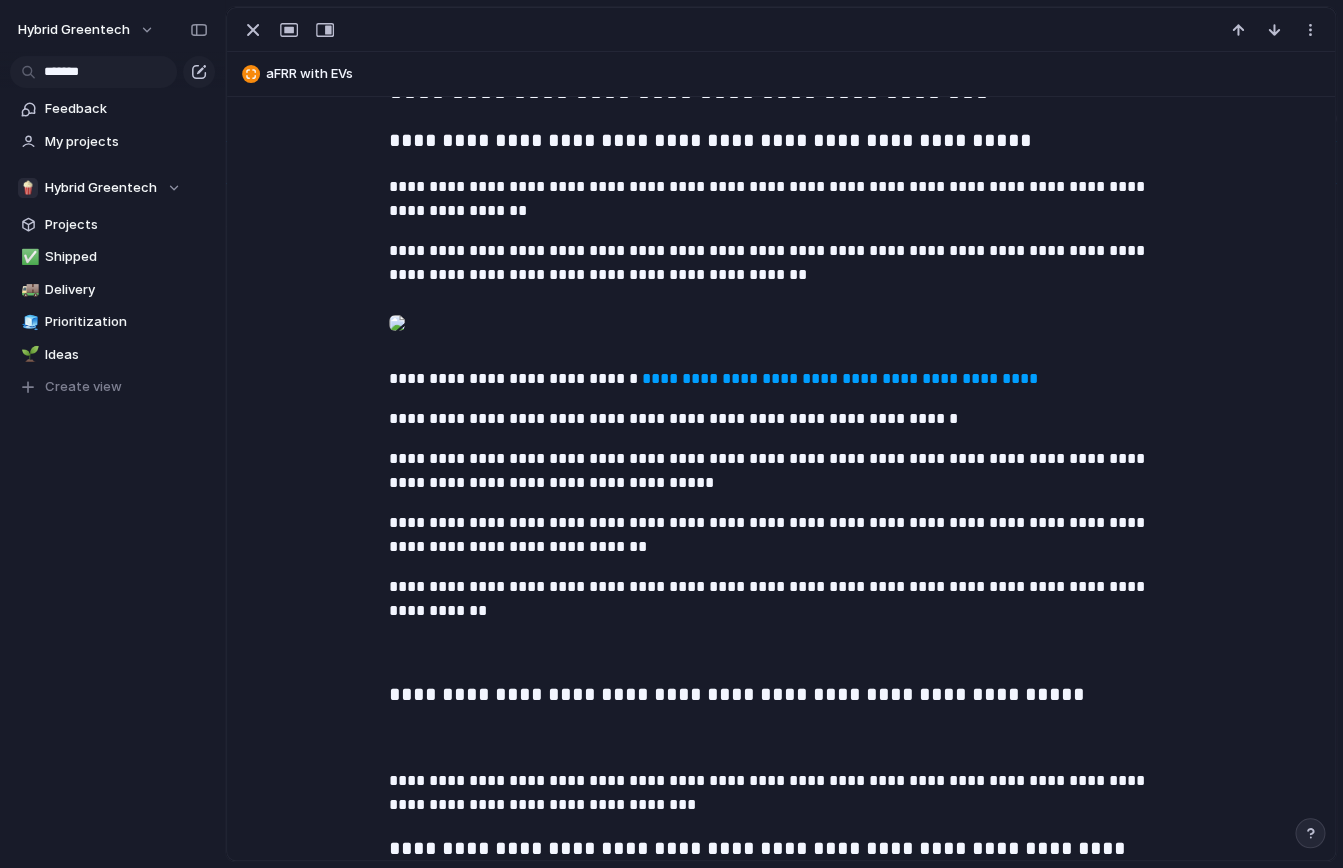 click at bounding box center (781, 327) 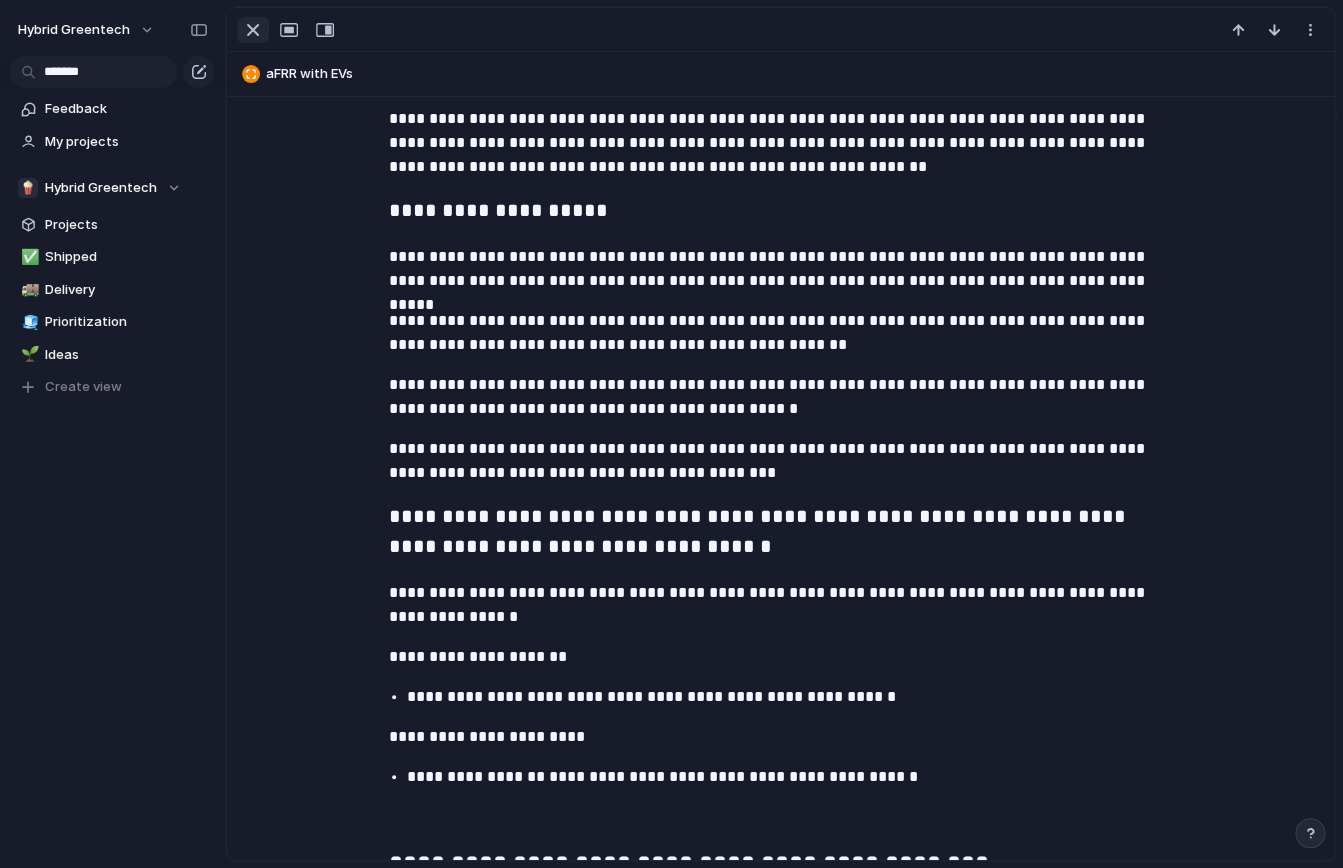 click at bounding box center (253, 30) 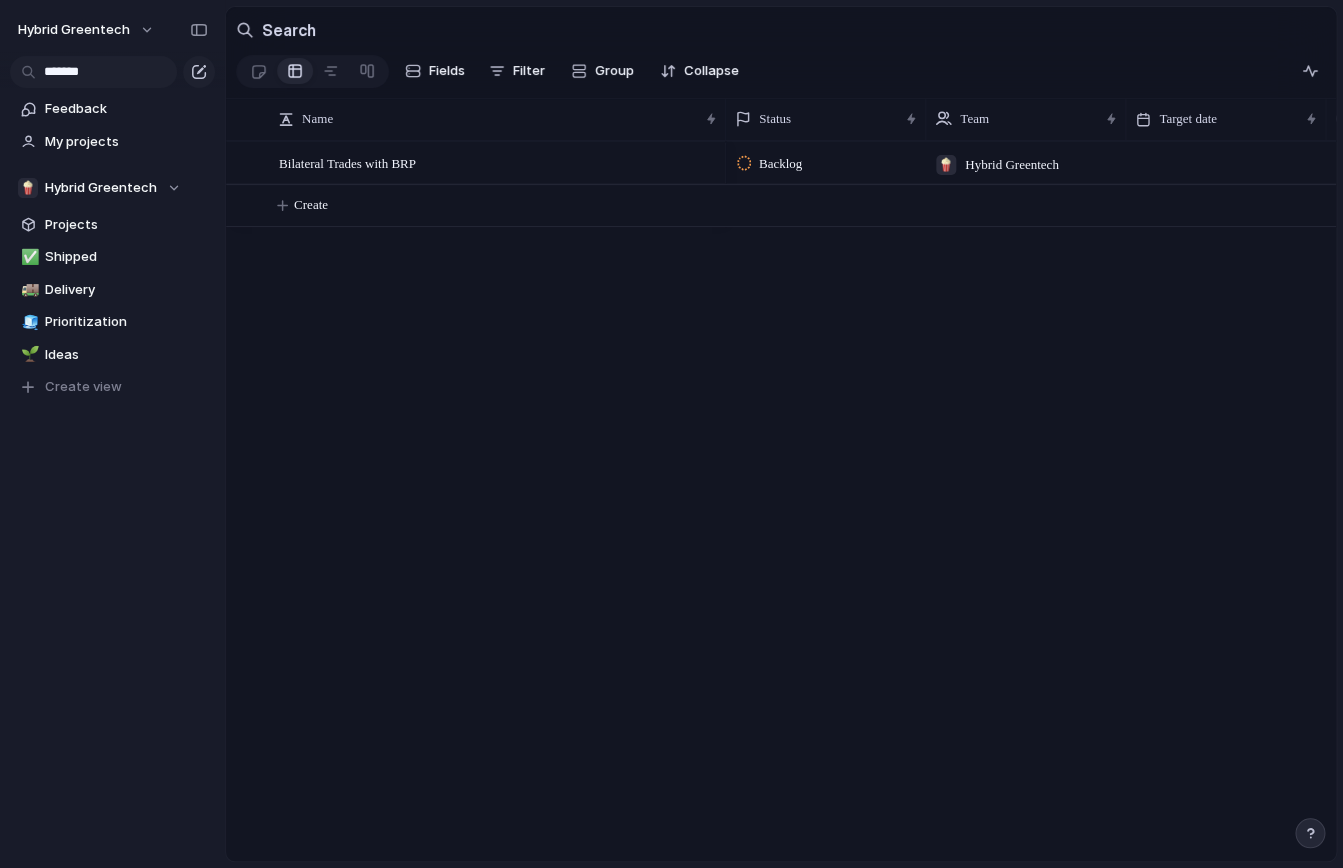 click on "Bilateral Trades with BRP Backlog 🍿 Hybrid Greentech [PERSON_NAME] [Hybrid Greentech] Create" at bounding box center [781, 501] 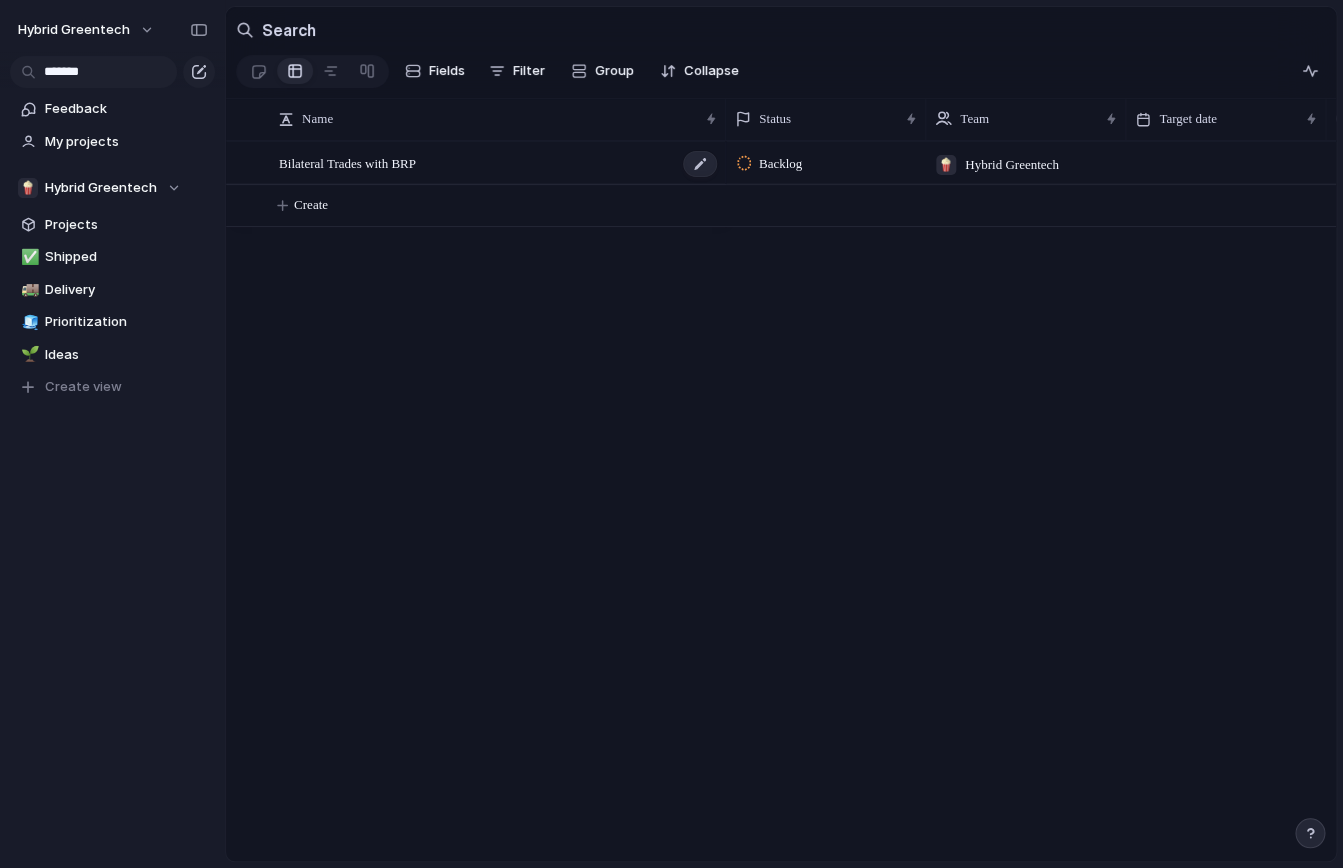 click on "Bilateral Trades with BRP" at bounding box center (499, 163) 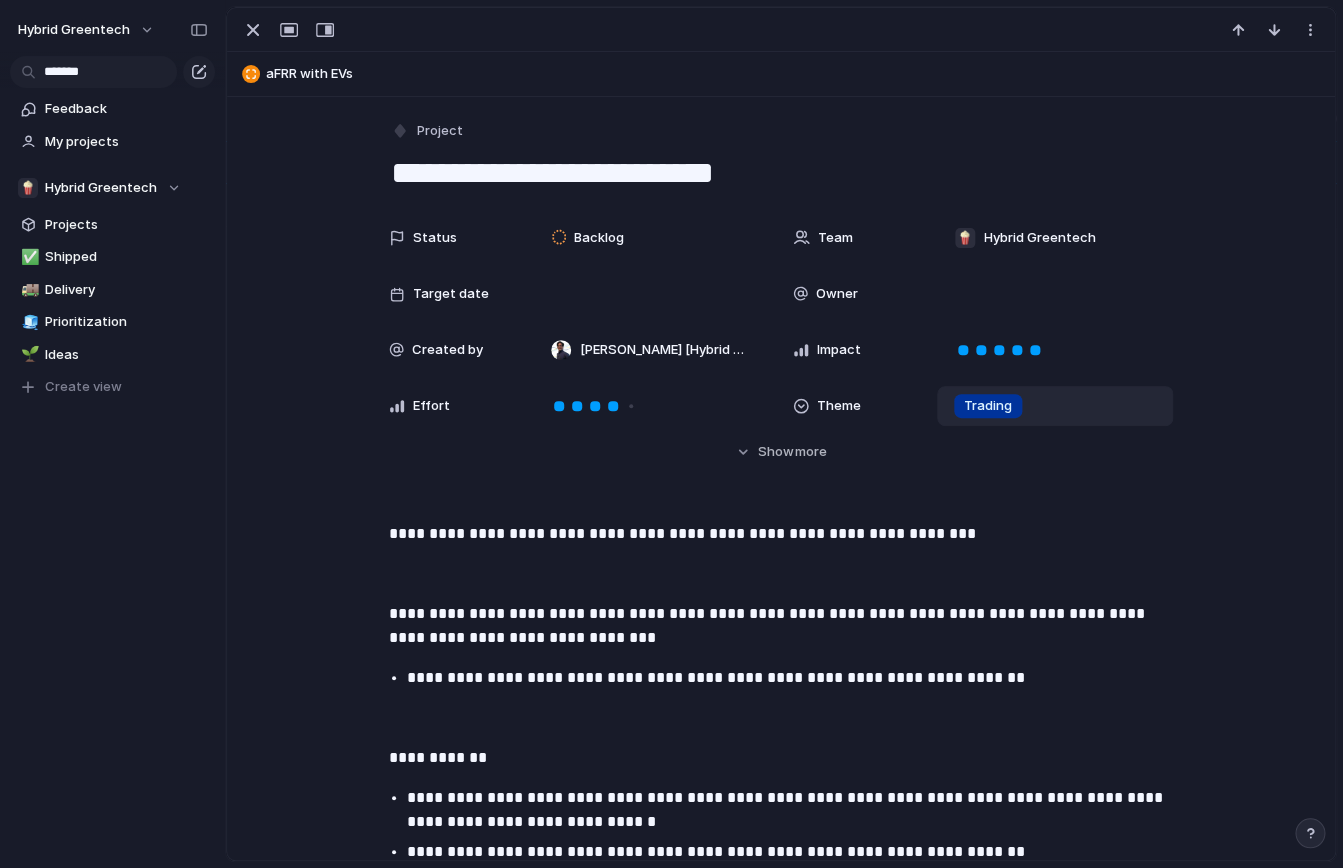 click on "Trading" at bounding box center [1055, 406] 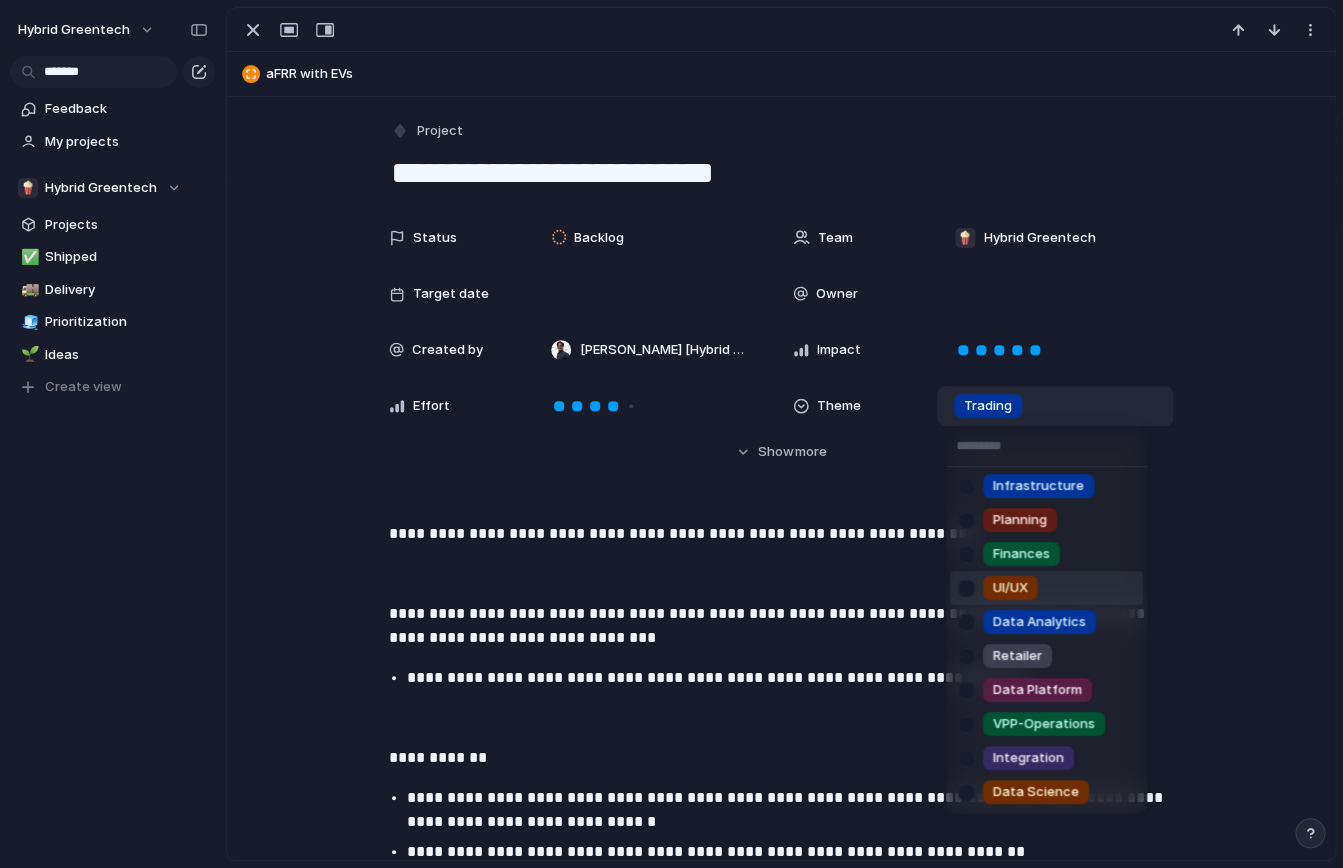 scroll, scrollTop: 0, scrollLeft: 0, axis: both 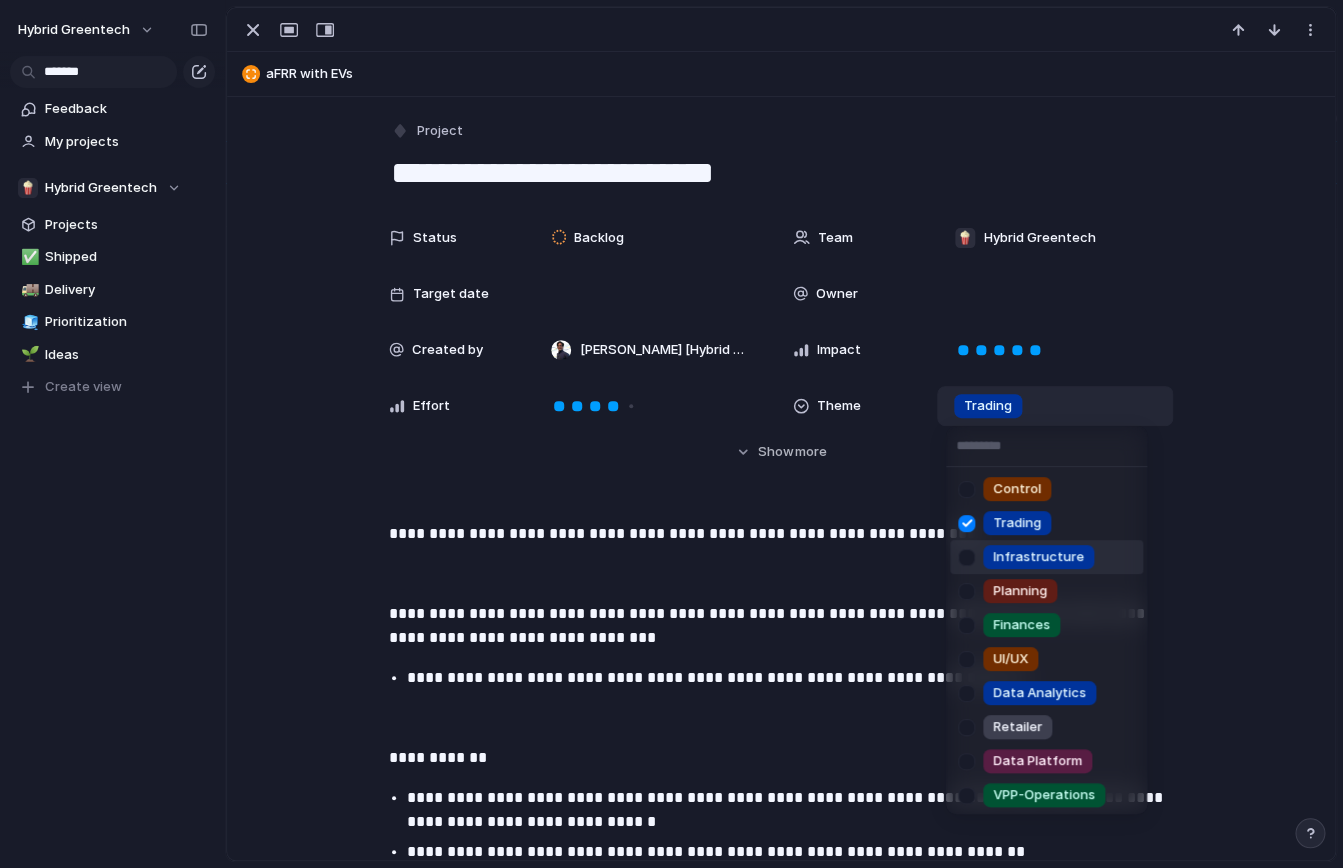 click on "Control   Trading   Infrastructure   Planning   Finances   UI/UX   Data Analytics   Retailer   Data Platform   VPP-Operations   Integration   Data Science" at bounding box center (671, 434) 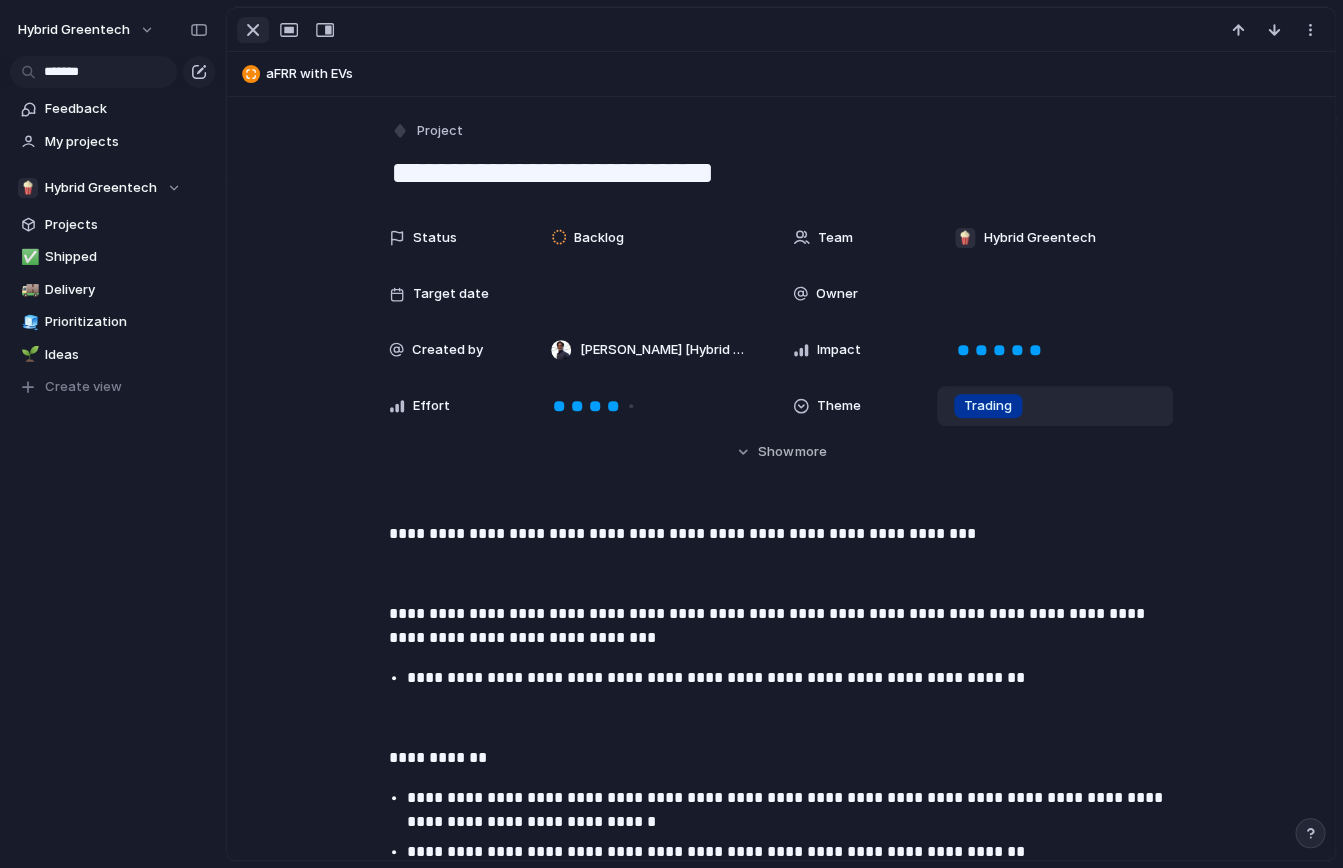 click at bounding box center [253, 30] 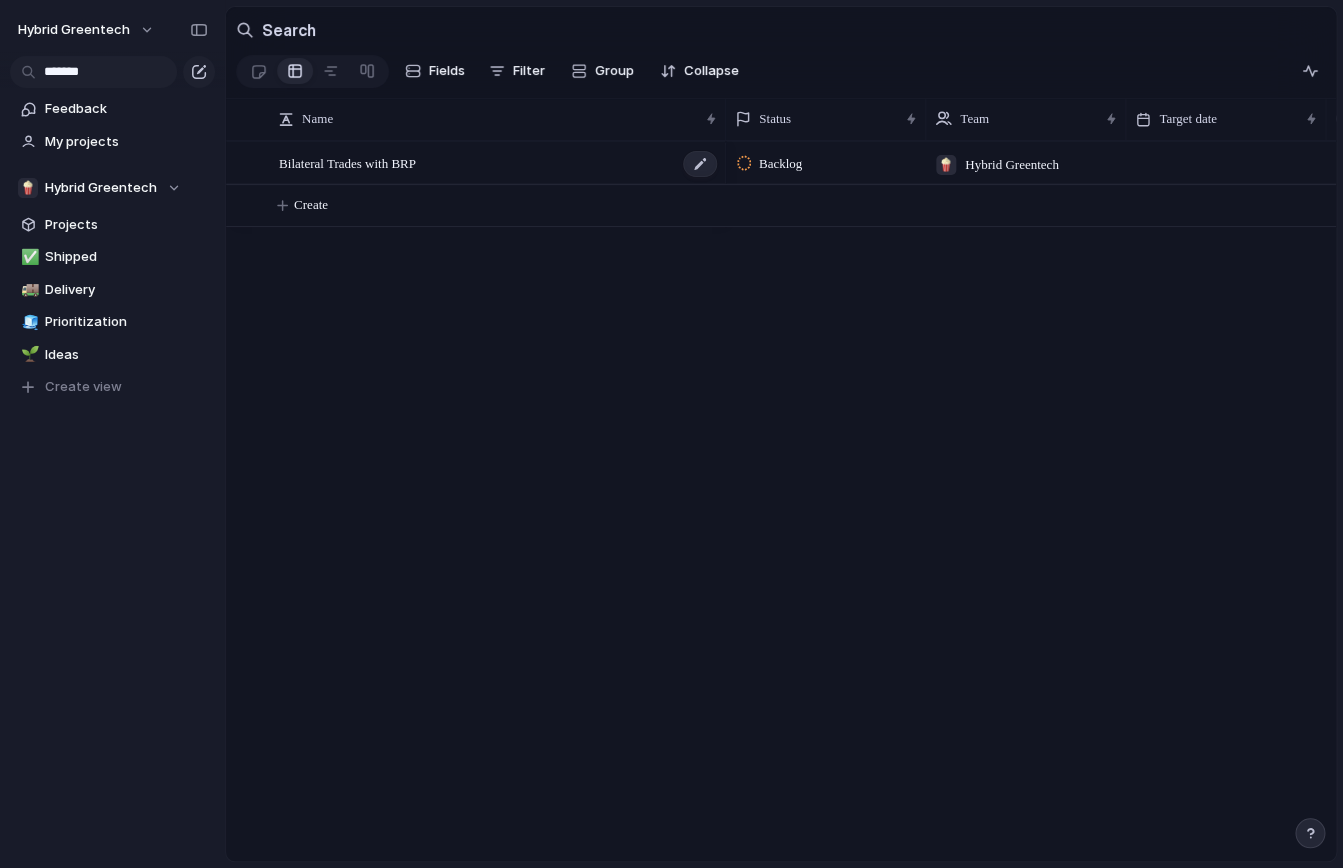 click on "Bilateral Trades with BRP" at bounding box center (347, 162) 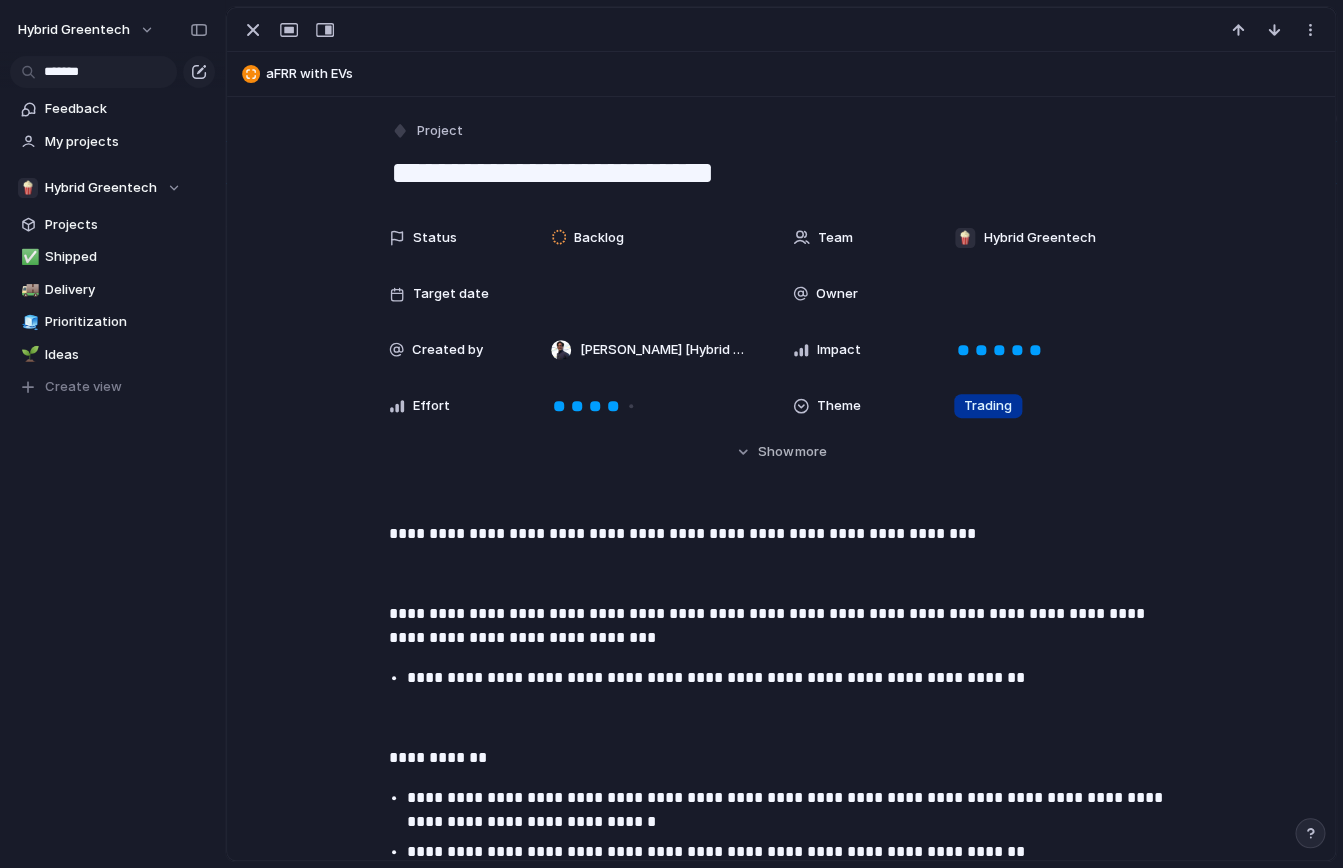 click on "**********" at bounding box center [781, 173] 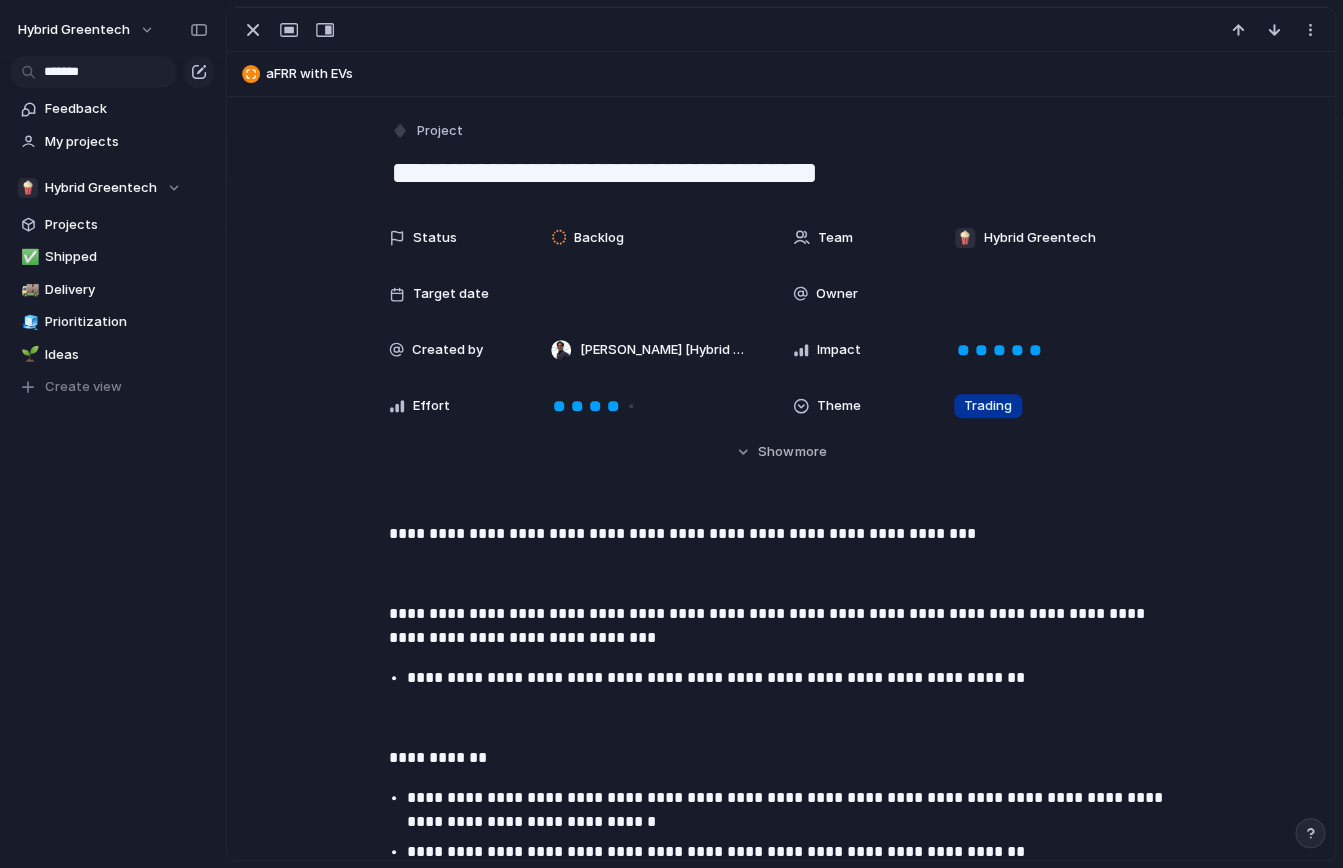 type on "**********" 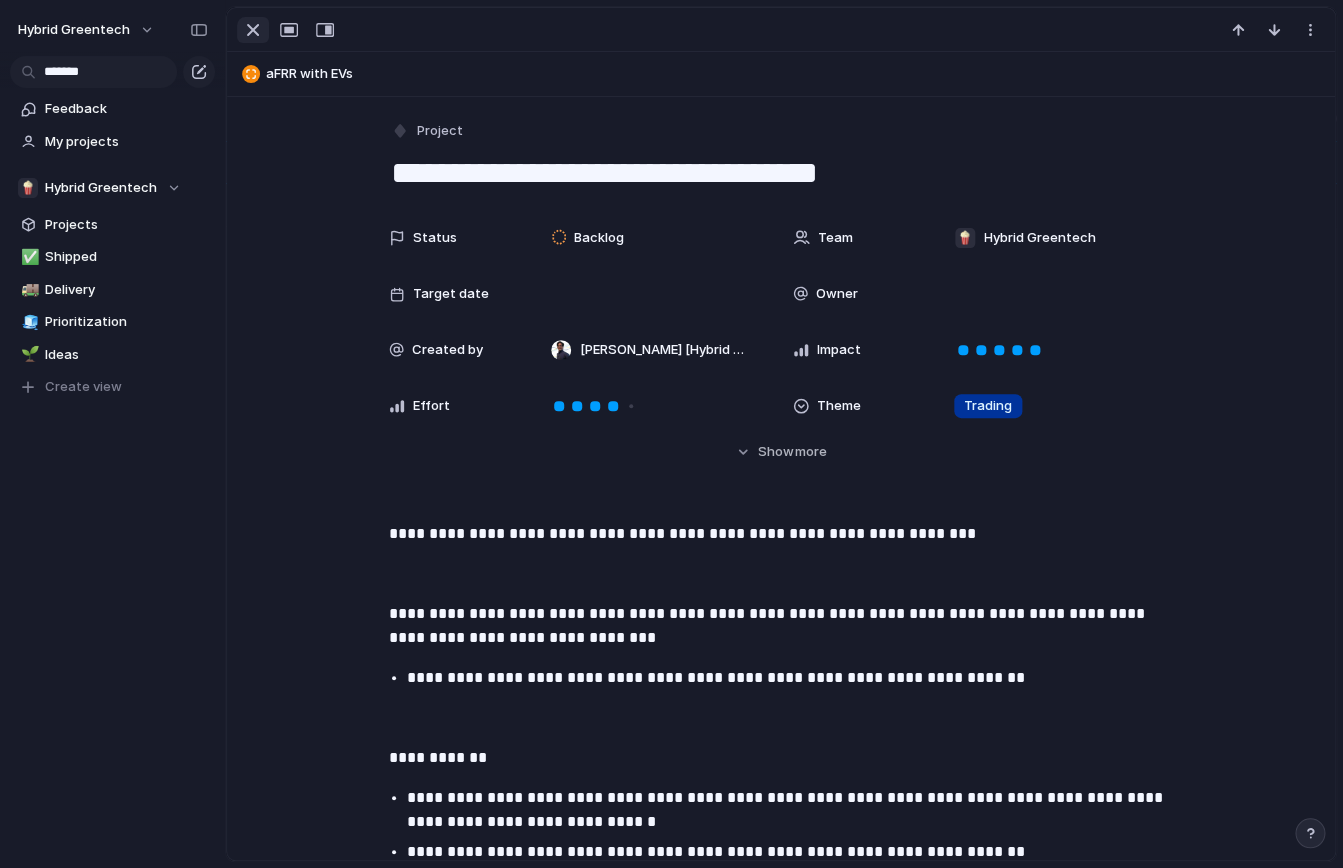 click at bounding box center (253, 30) 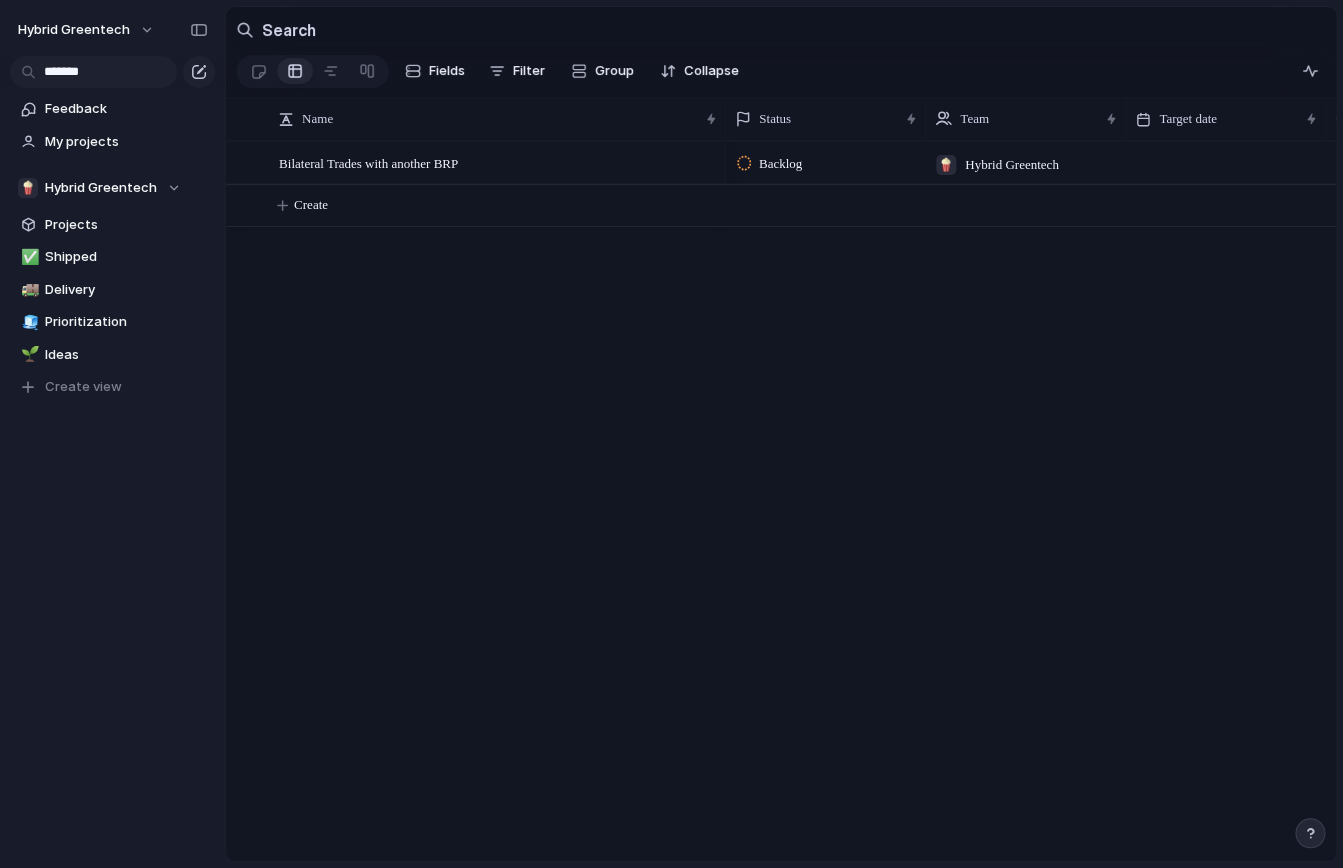 click on "Bilateral Trades with another BRP Backlog 🍿 Hybrid Greentech [PERSON_NAME] [Hybrid Greentech] Create" at bounding box center [781, 501] 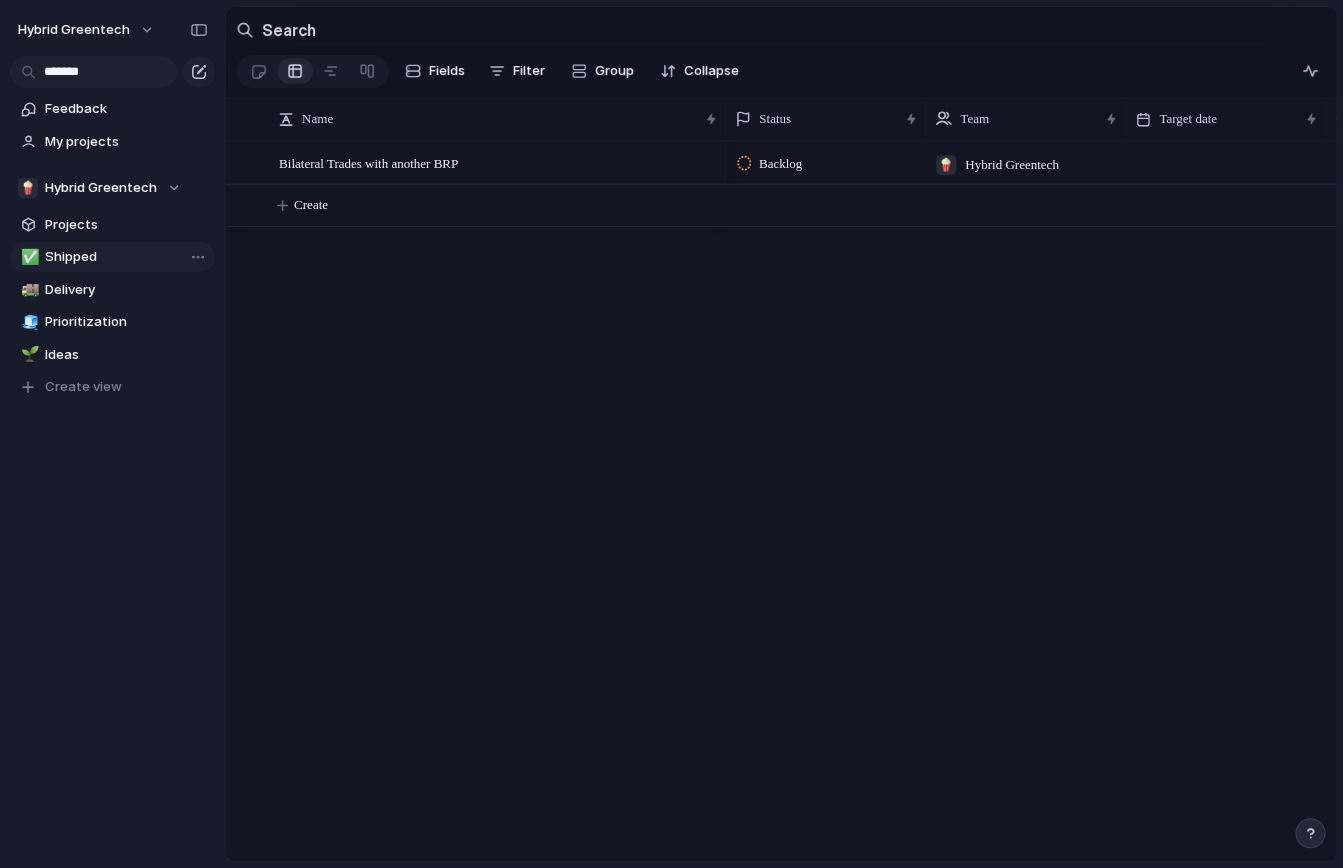 click on "Shipped" at bounding box center [126, 257] 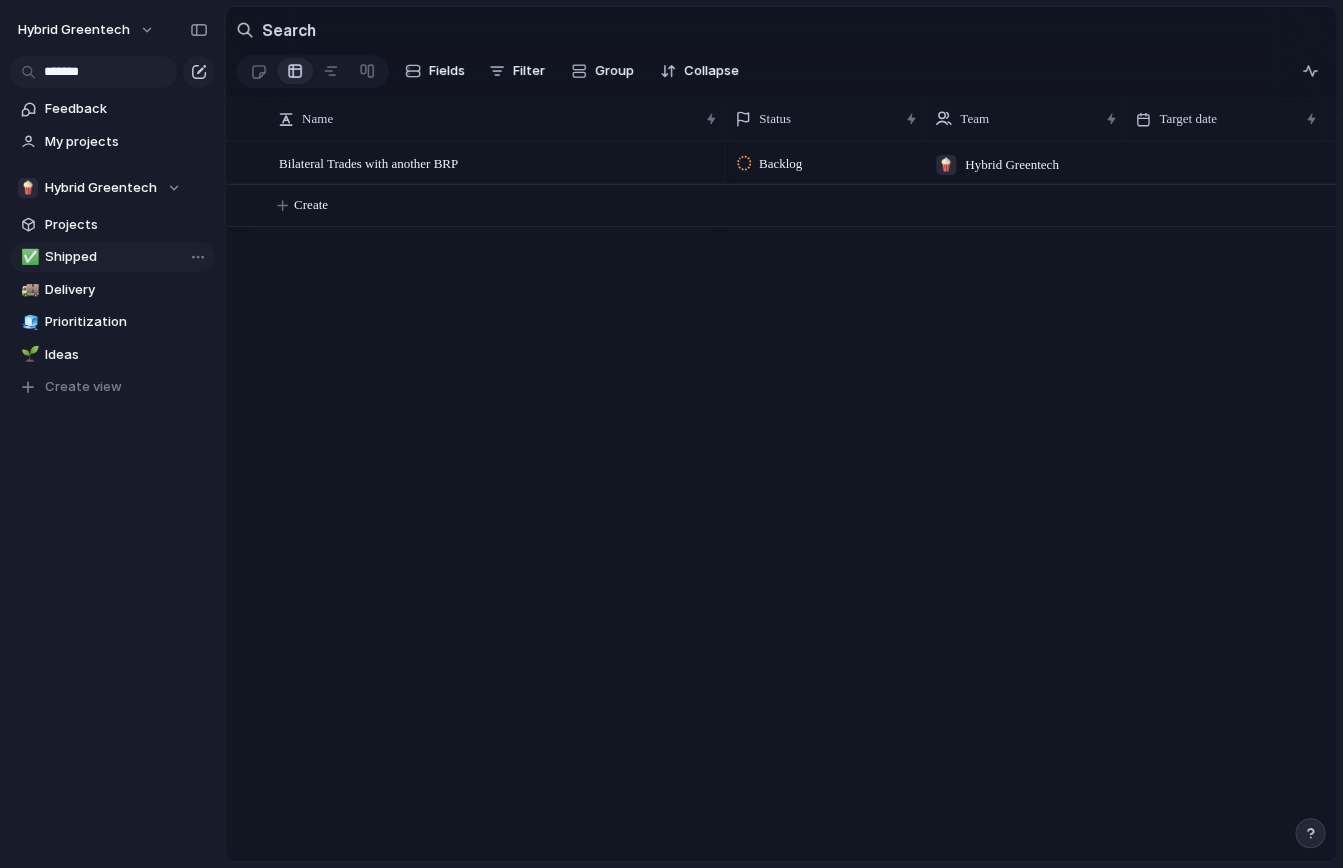 type 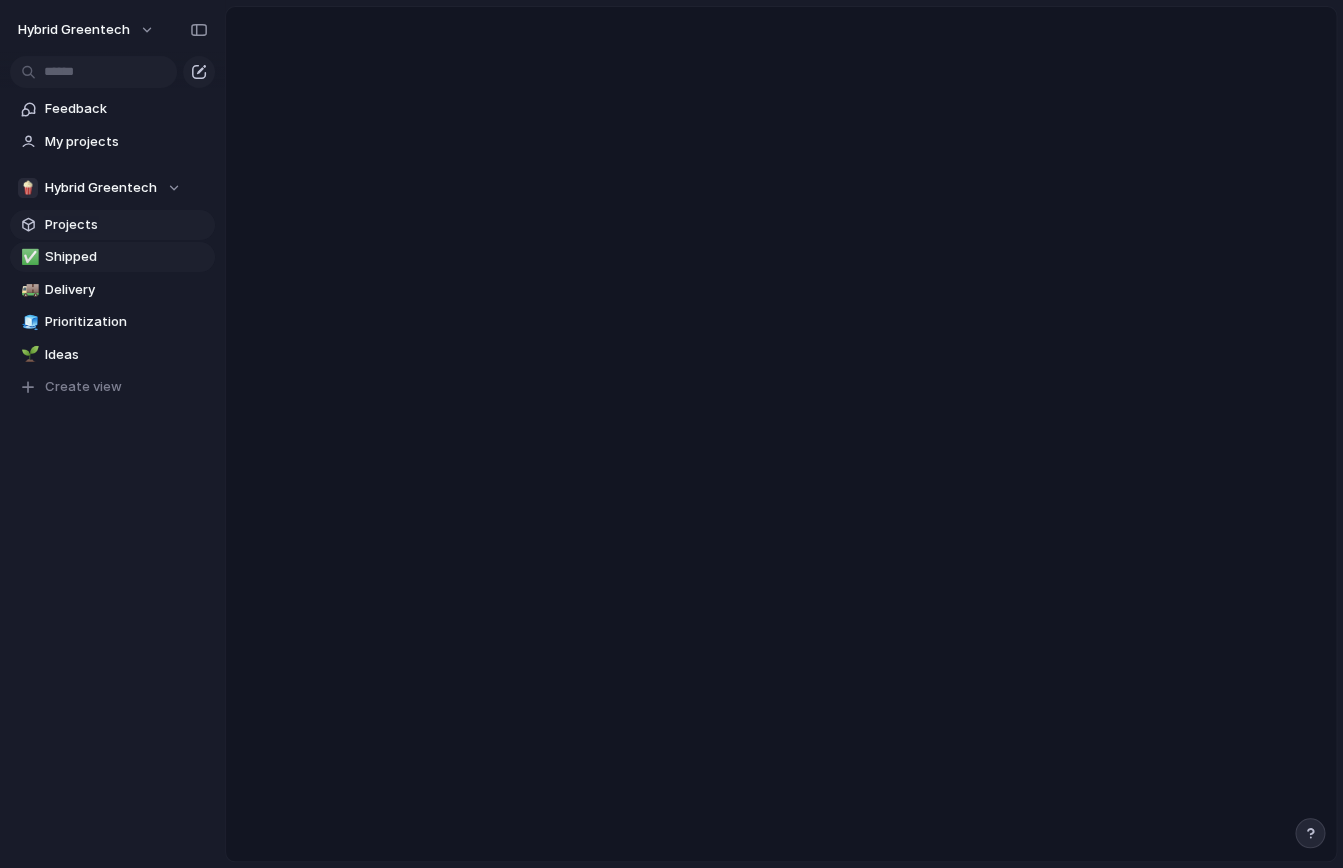 click on "Projects" at bounding box center [126, 225] 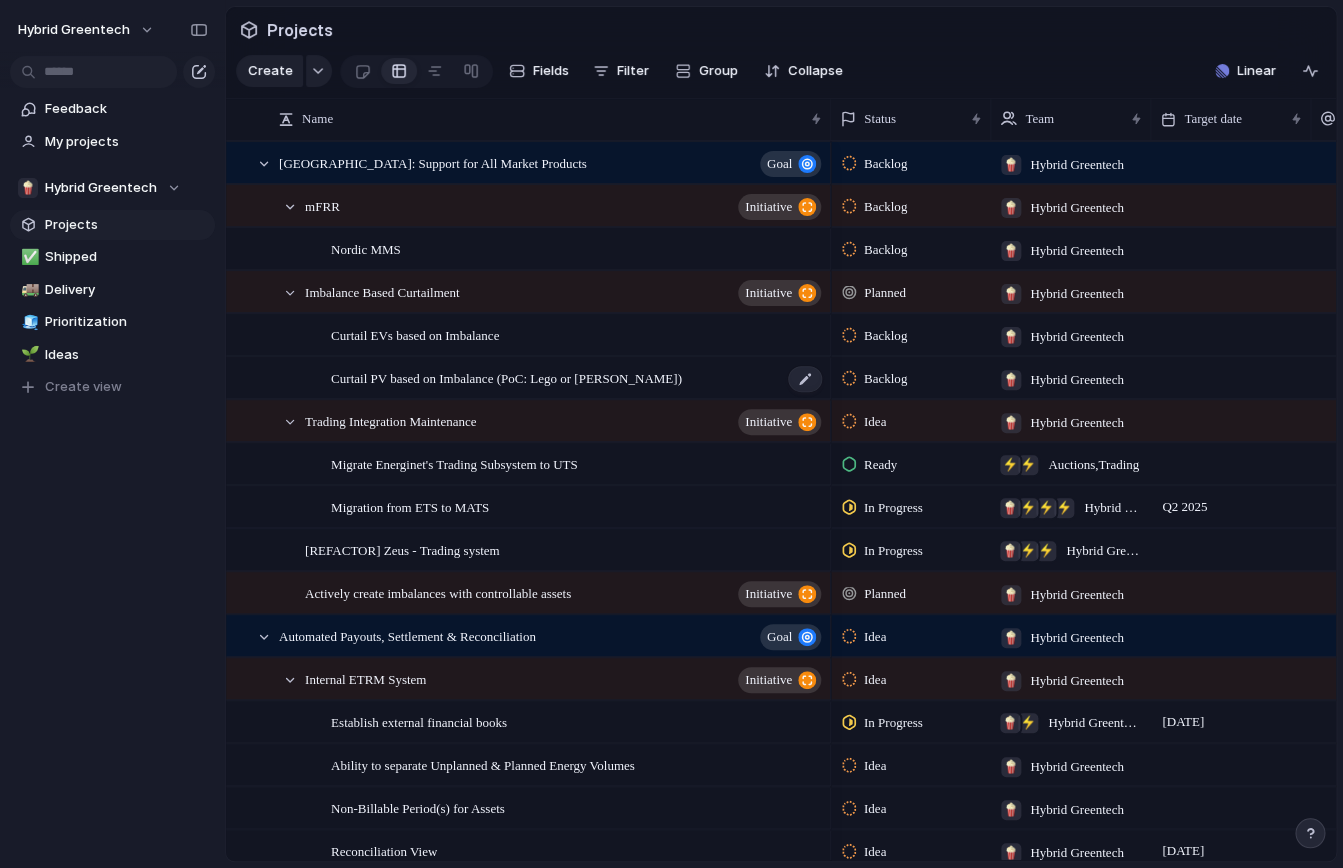 scroll, scrollTop: 727, scrollLeft: 0, axis: vertical 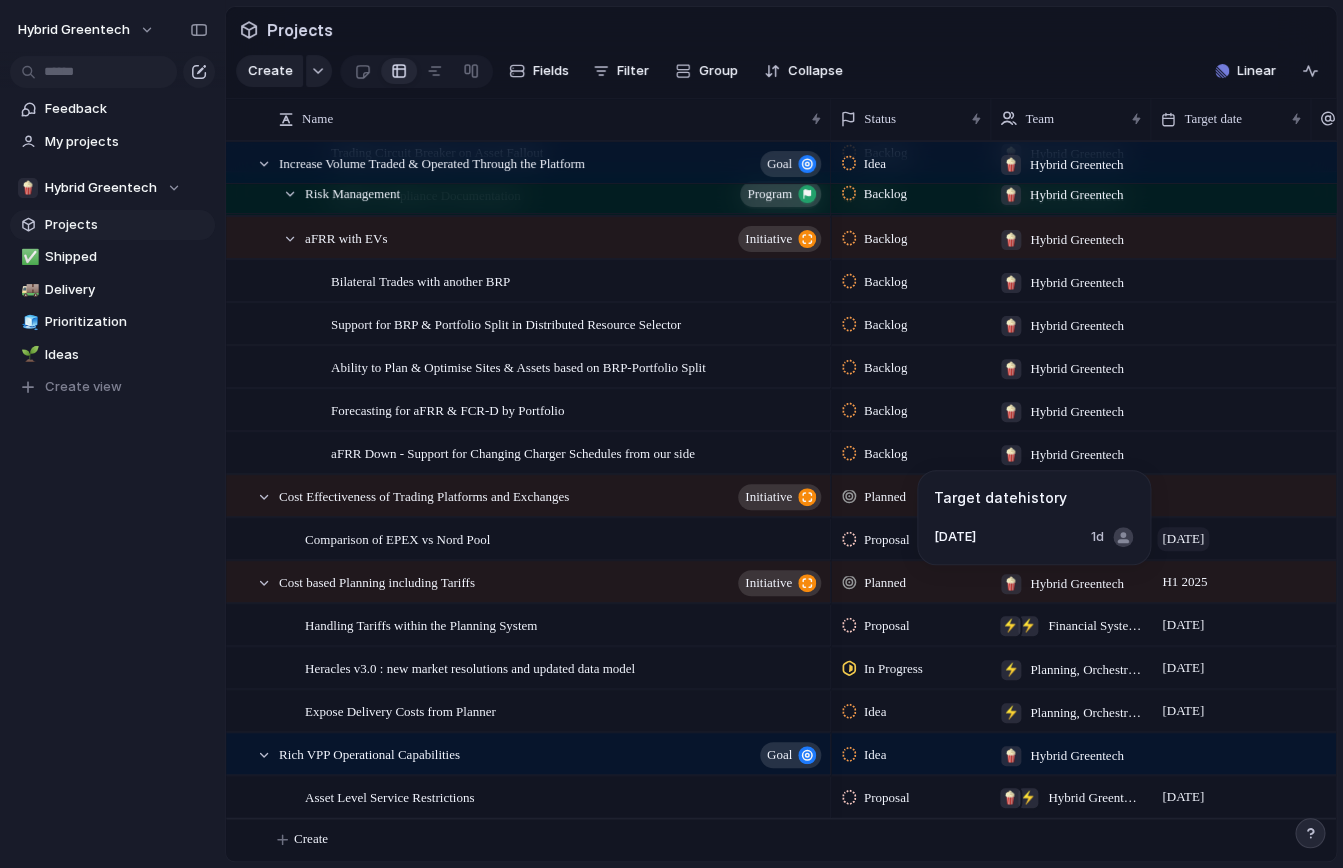 click on "[DATE]" at bounding box center (1183, 539) 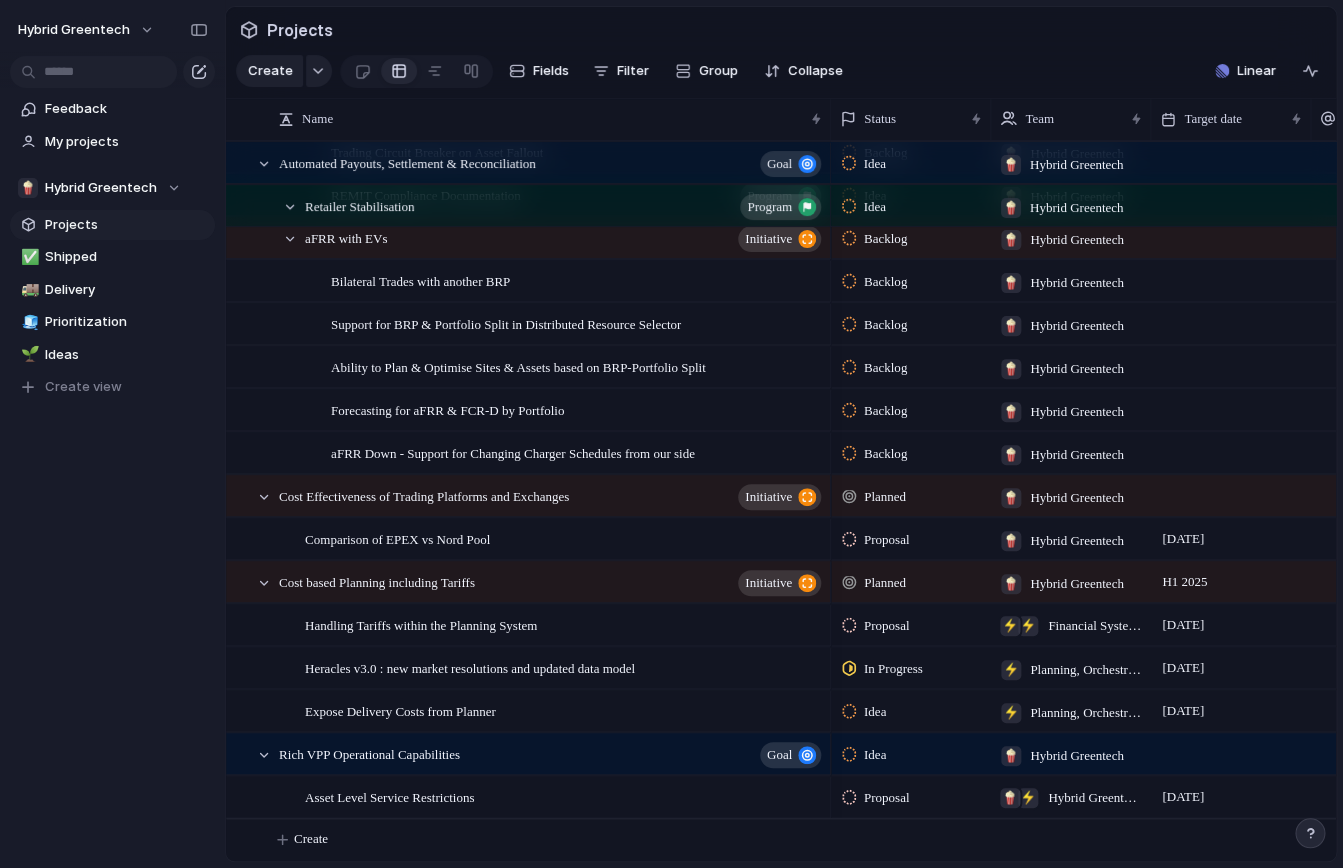 scroll, scrollTop: 0, scrollLeft: 0, axis: both 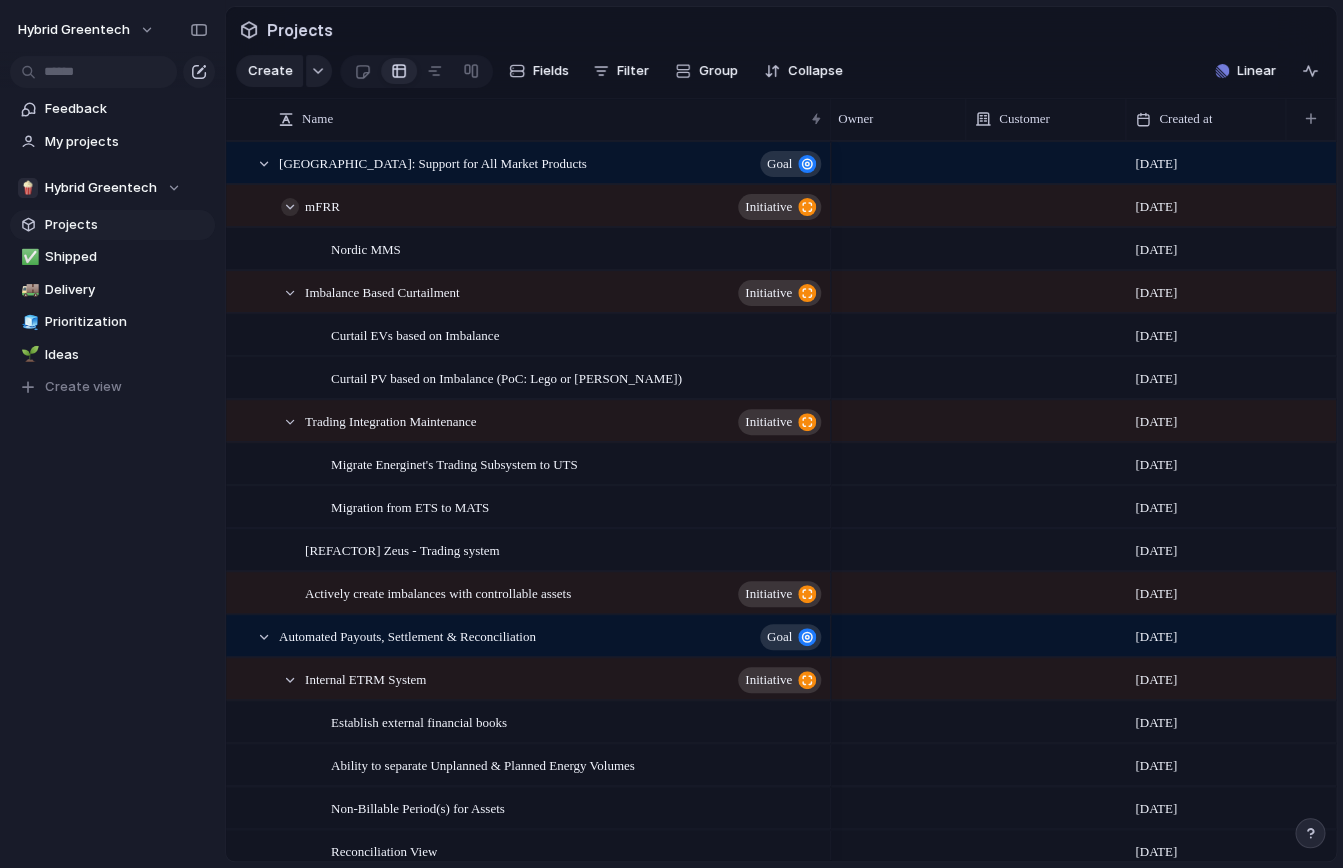click at bounding box center (290, 207) 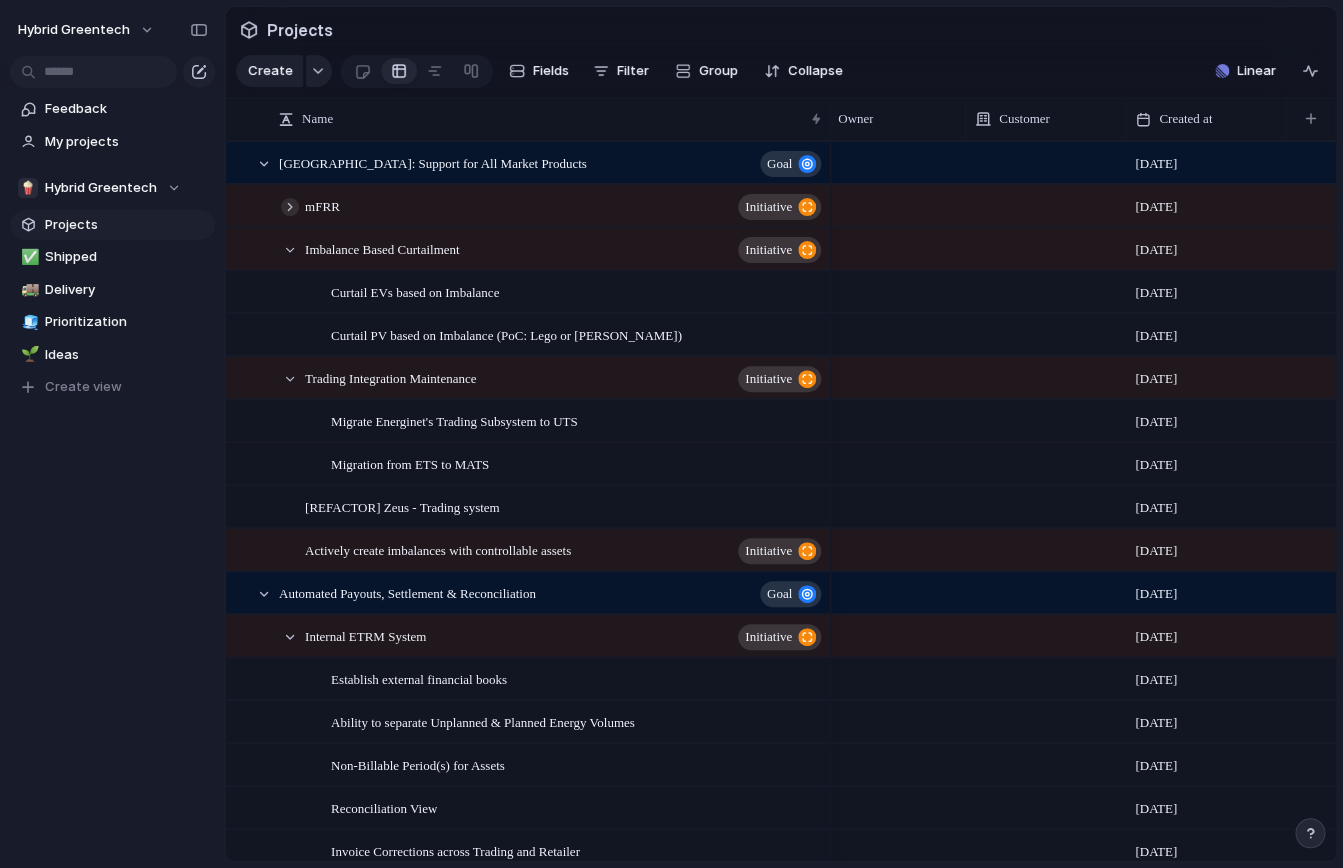 click at bounding box center (290, 207) 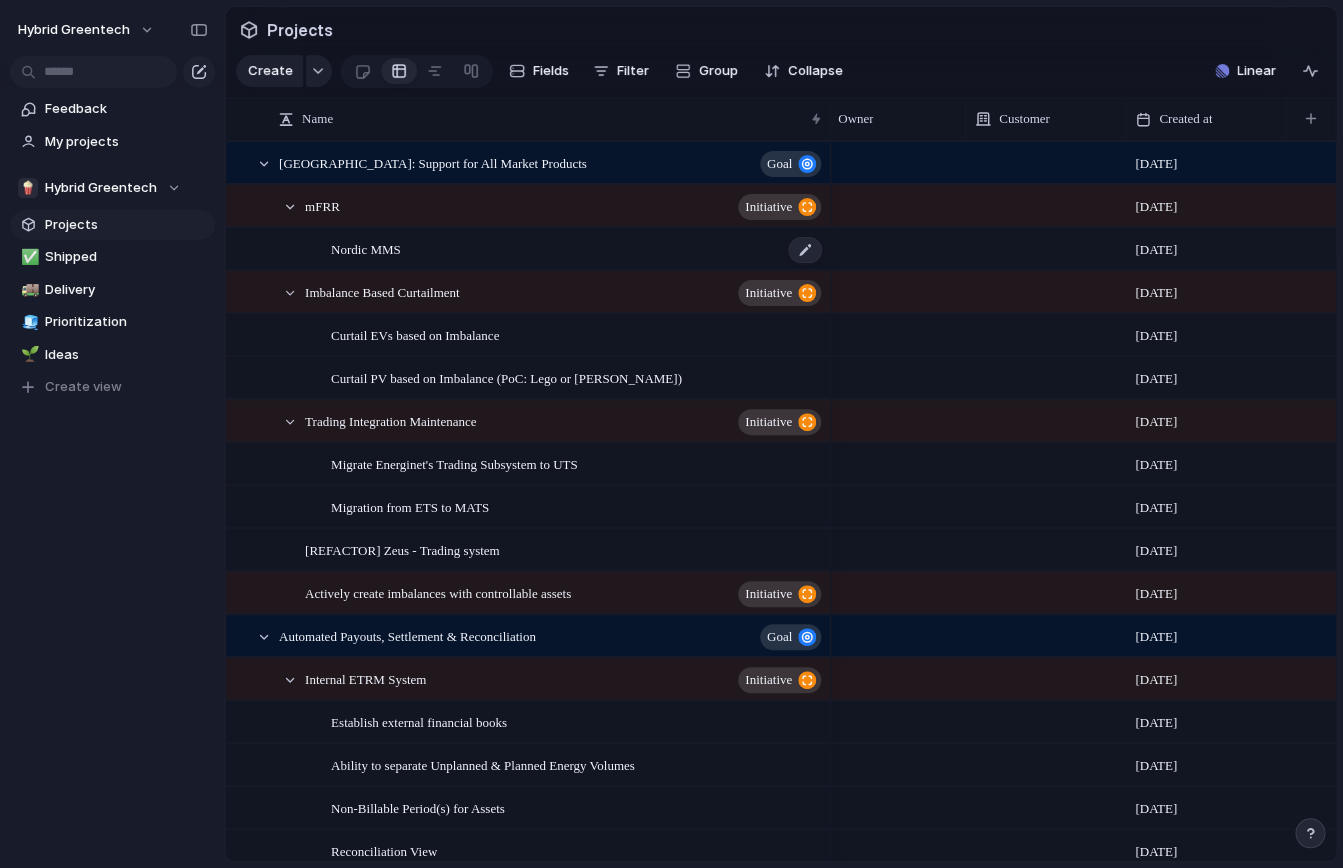 click on "Nordic MMS" at bounding box center [366, 248] 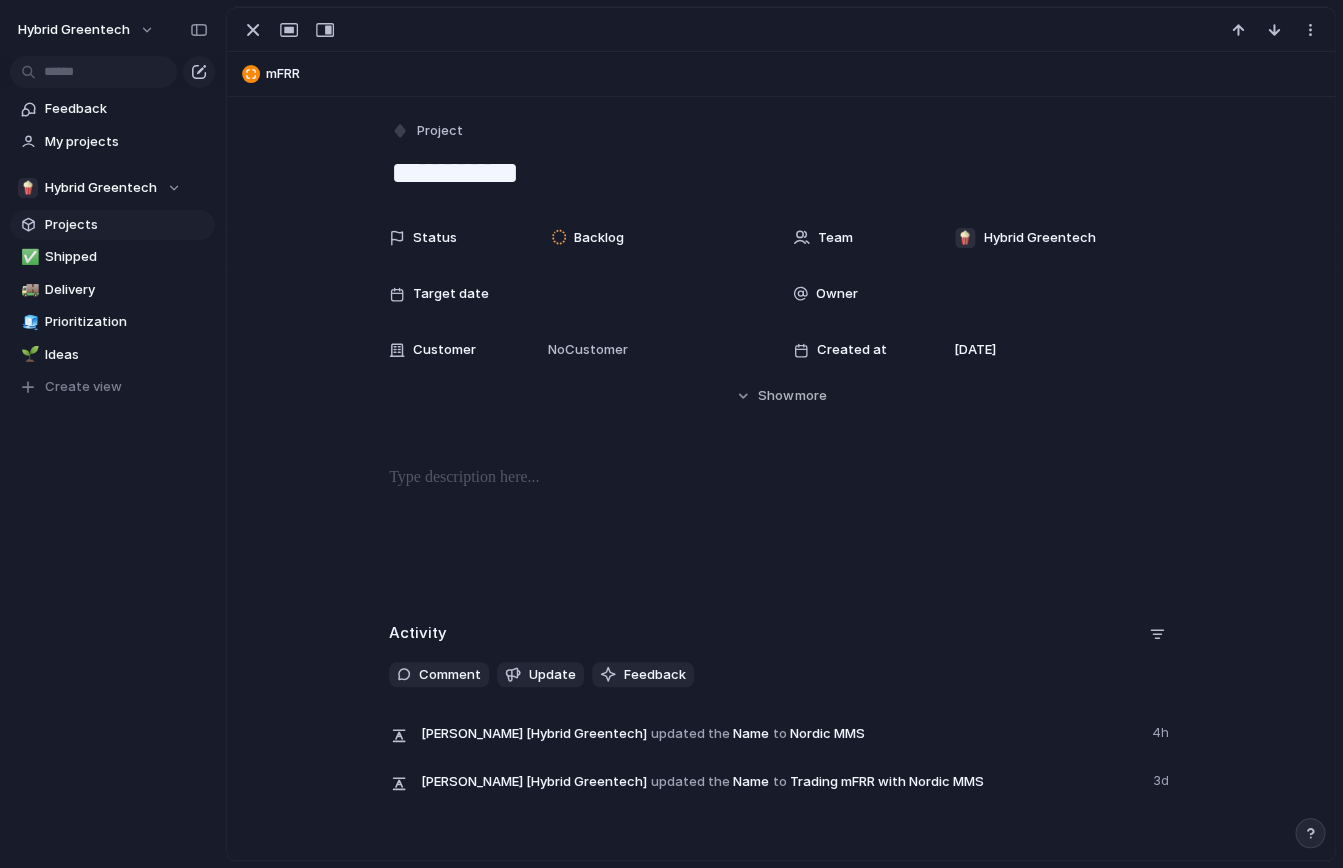 click on "**********" at bounding box center [781, 173] 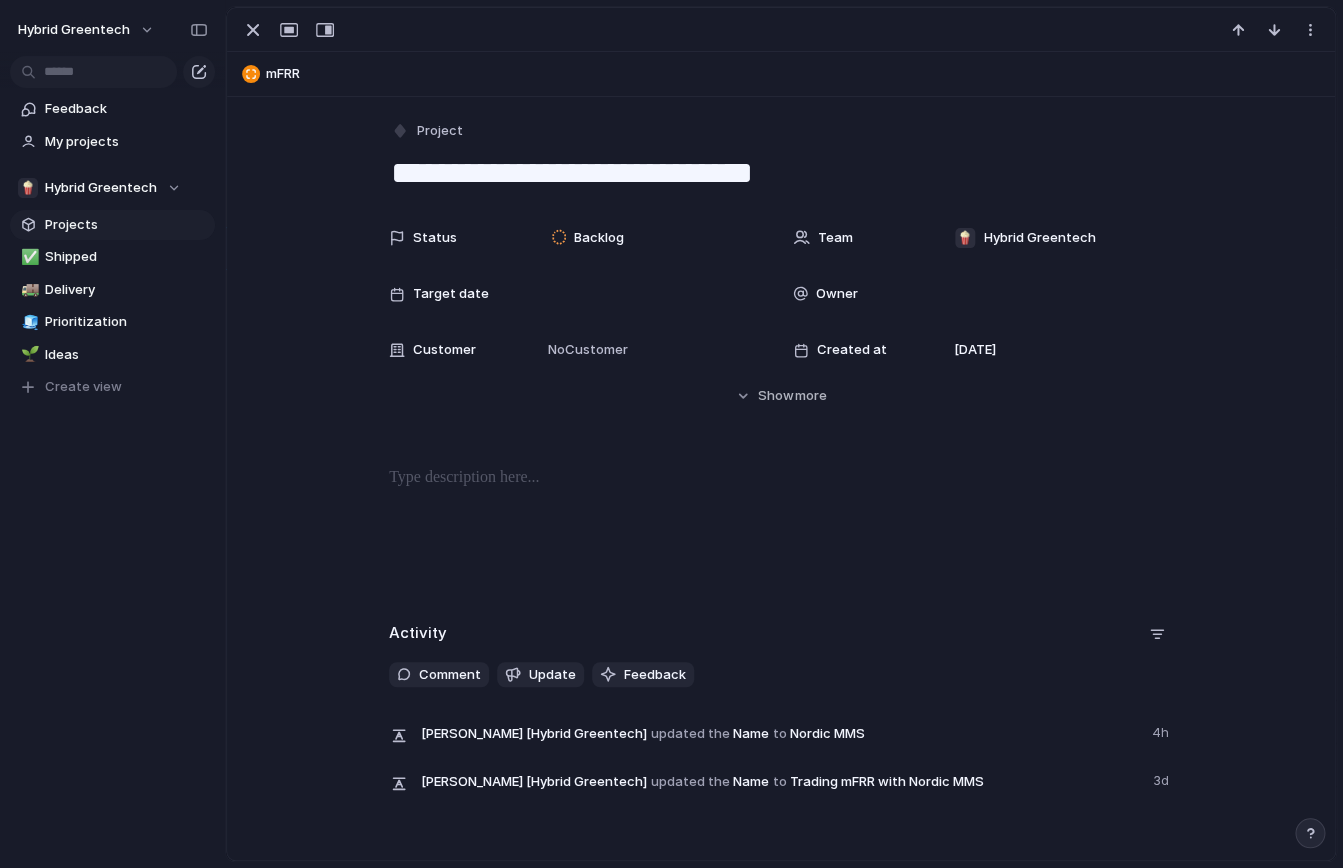 type on "**********" 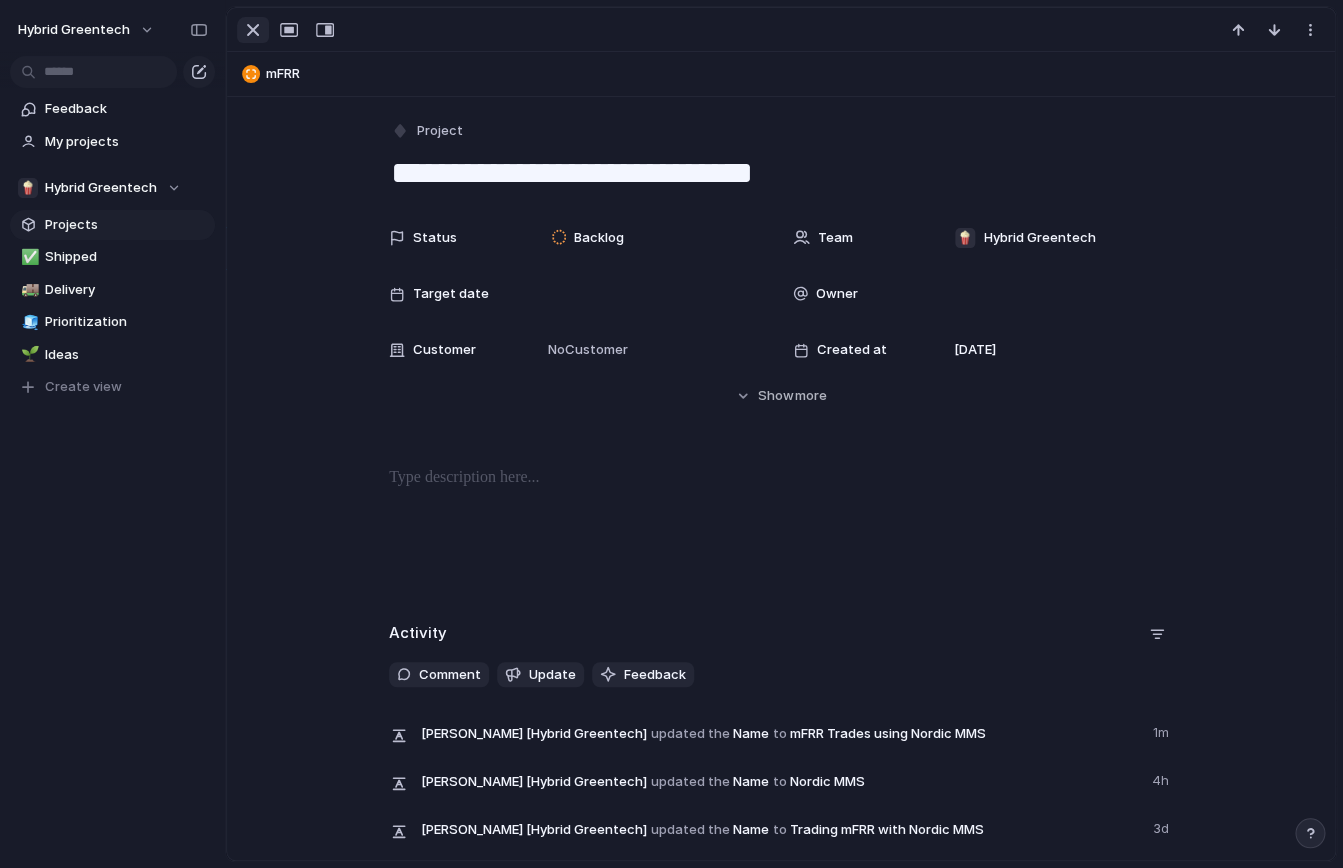 click at bounding box center [253, 30] 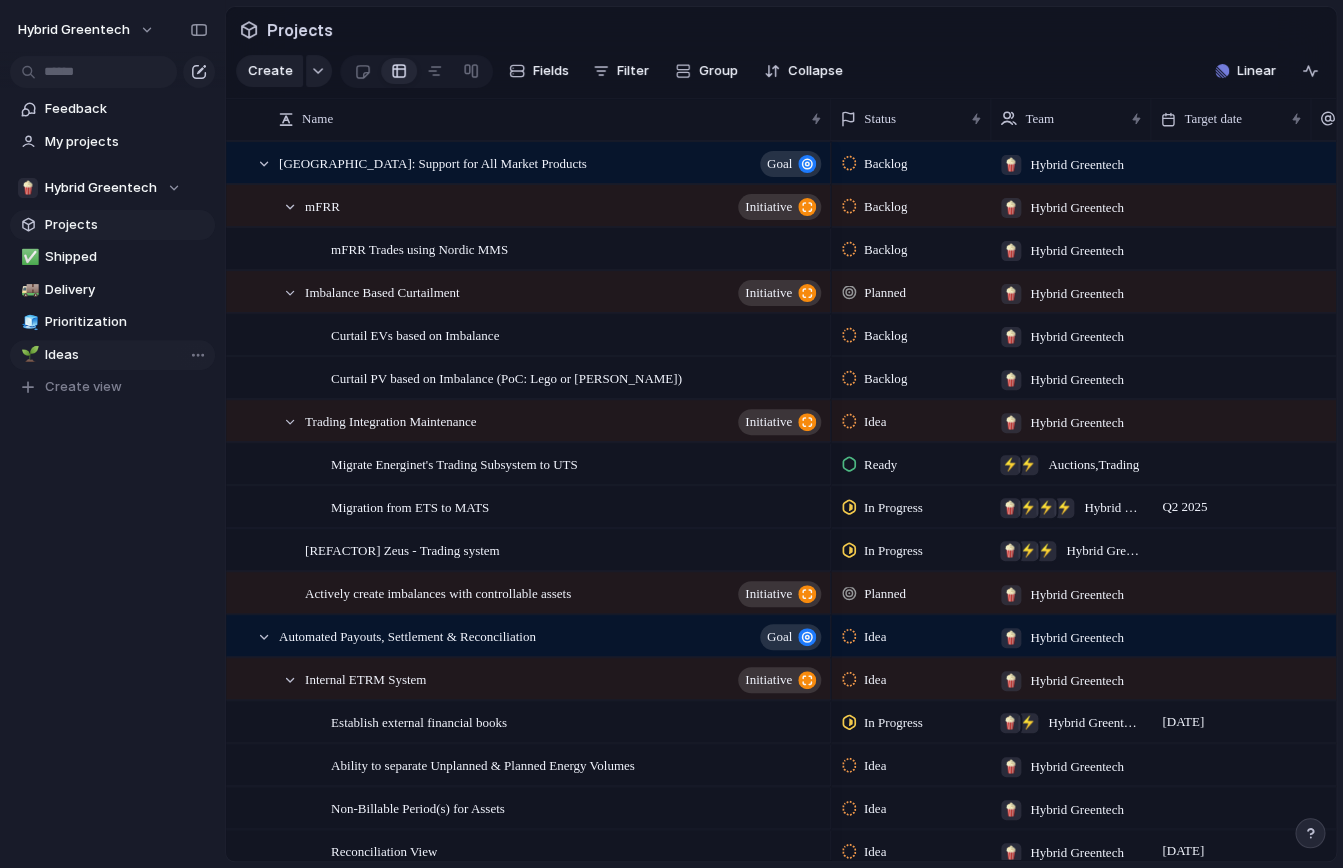 click on "Ideas" at bounding box center (126, 355) 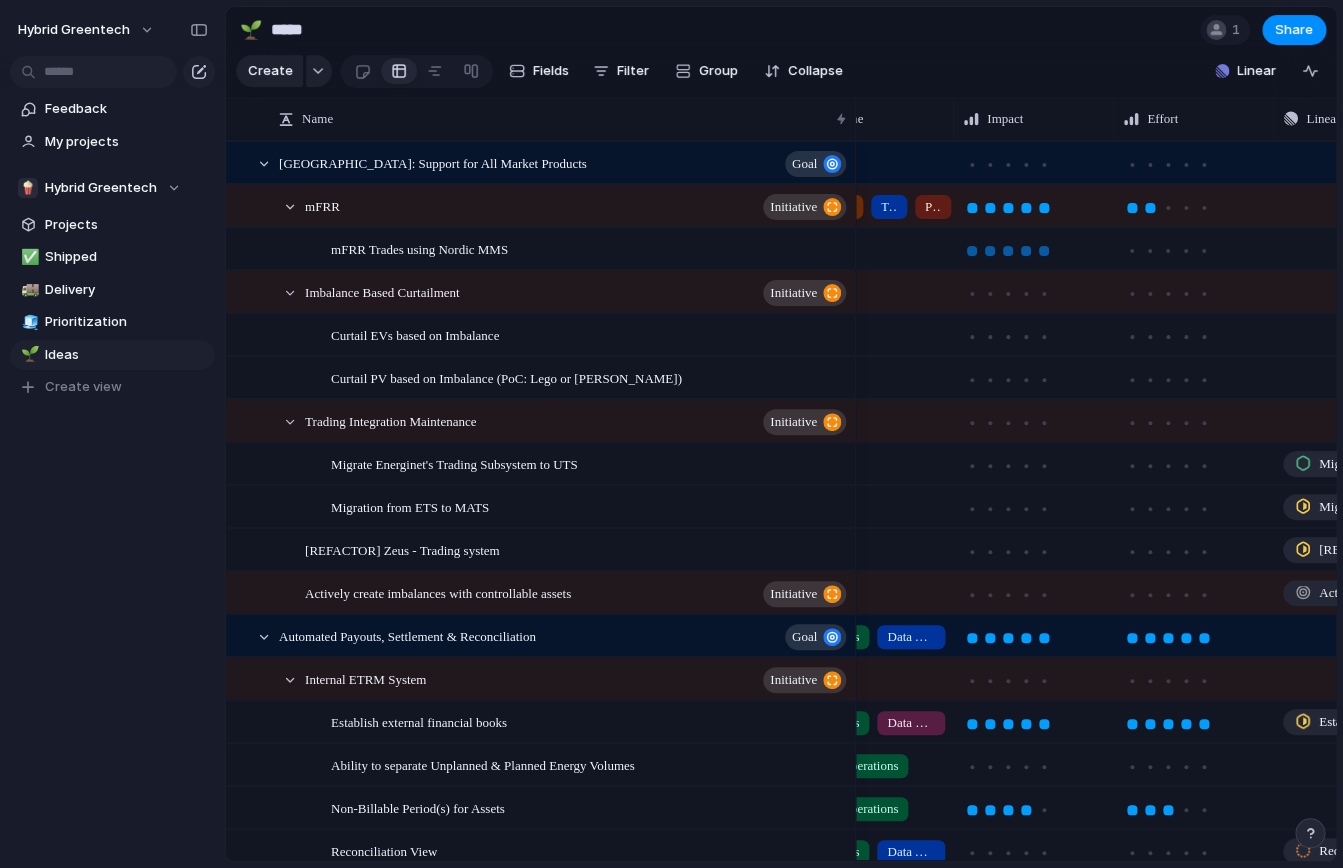 click at bounding box center [1044, 251] 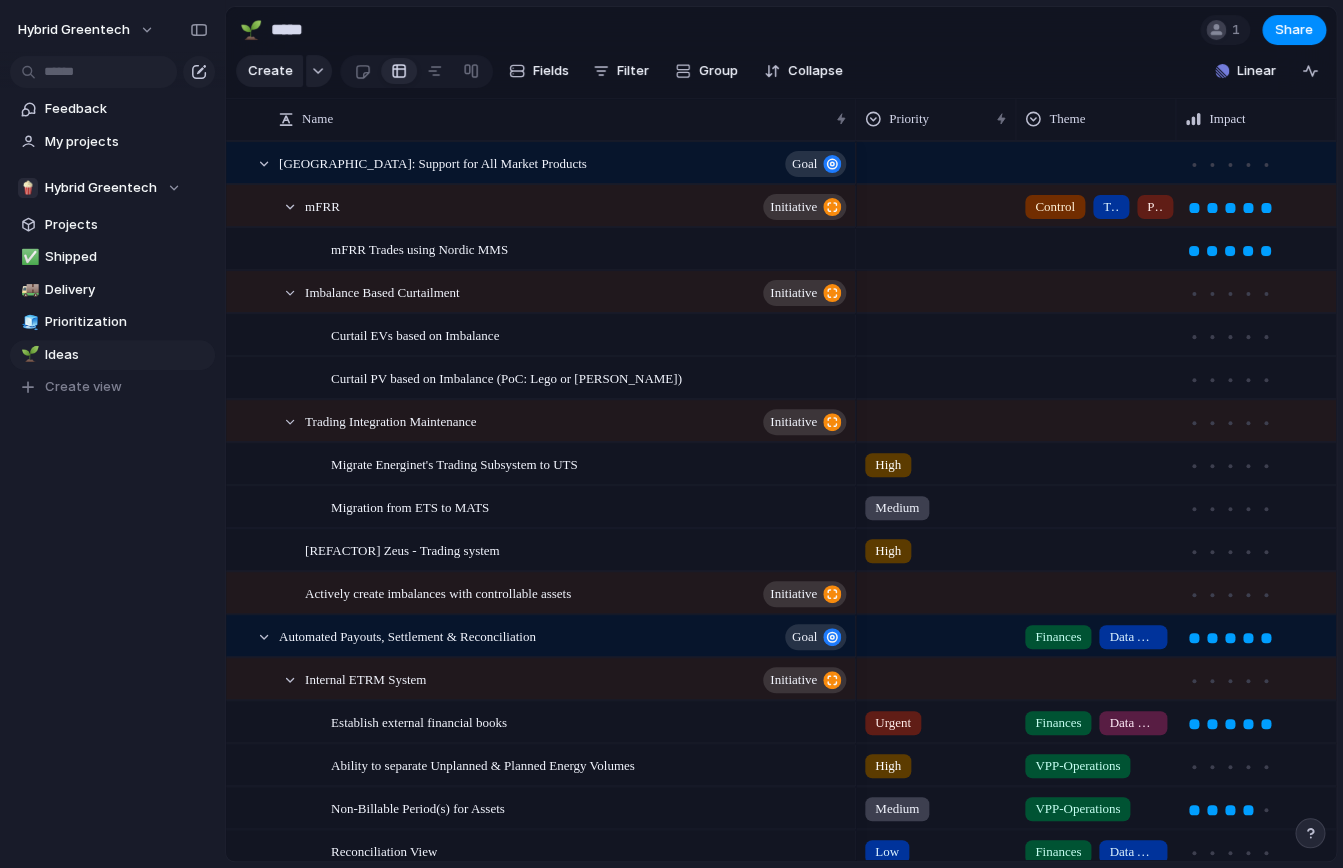 click at bounding box center (1096, 248) 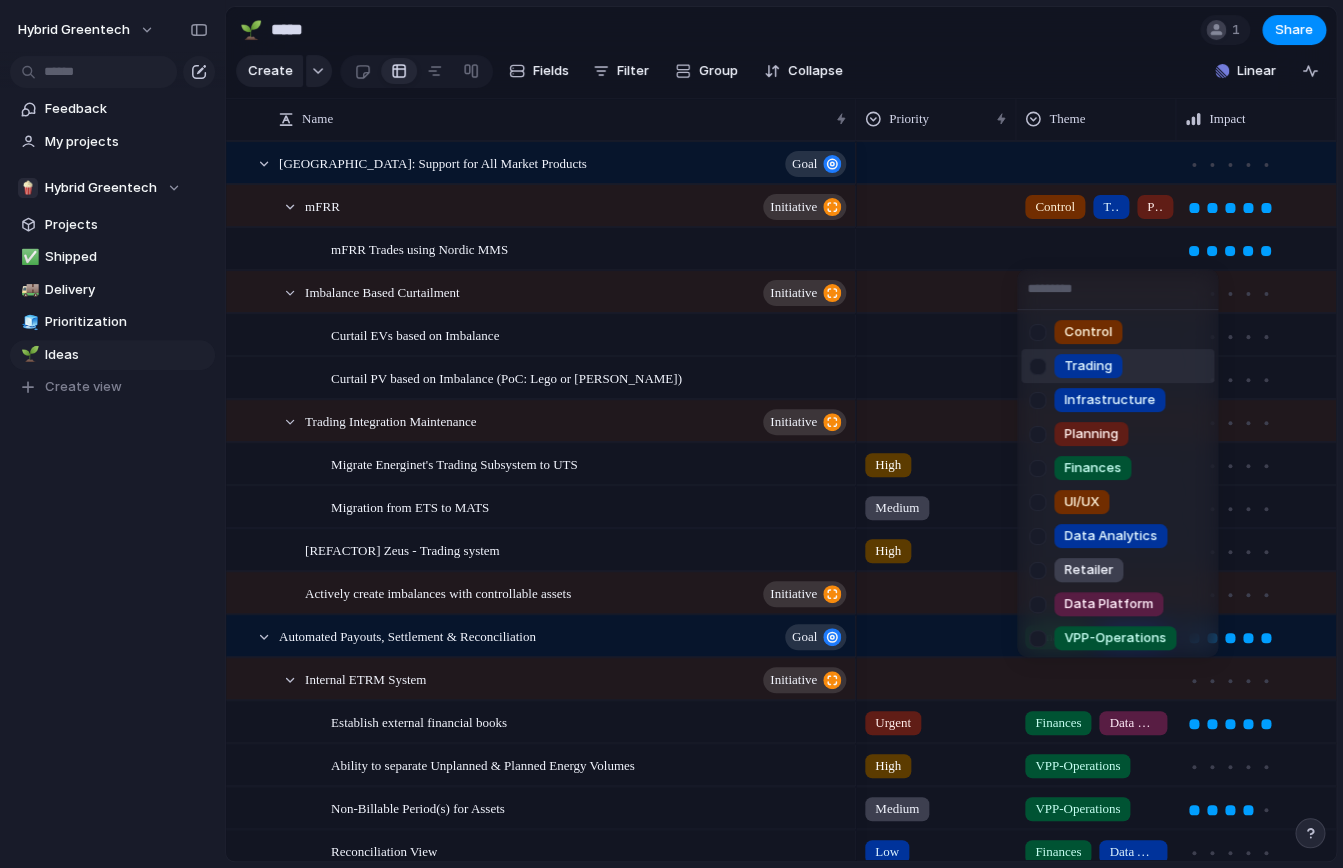 click at bounding box center [1037, 366] 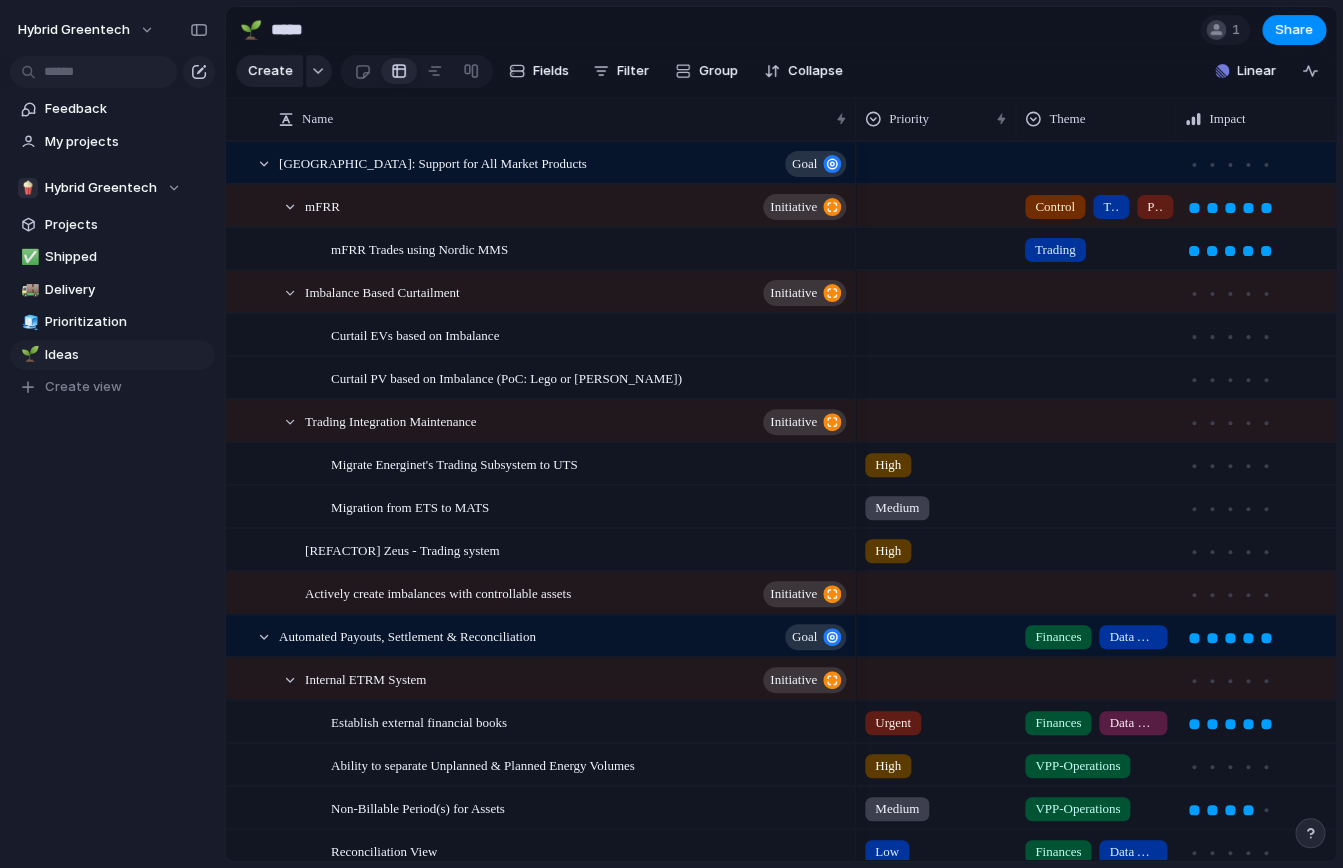 click on "Control   Trading   Infrastructure   Planning   Finances   UI/UX   Data Analytics   Retailer   Data Platform   VPP-Operations   Integration   Data Science" at bounding box center [671, 434] 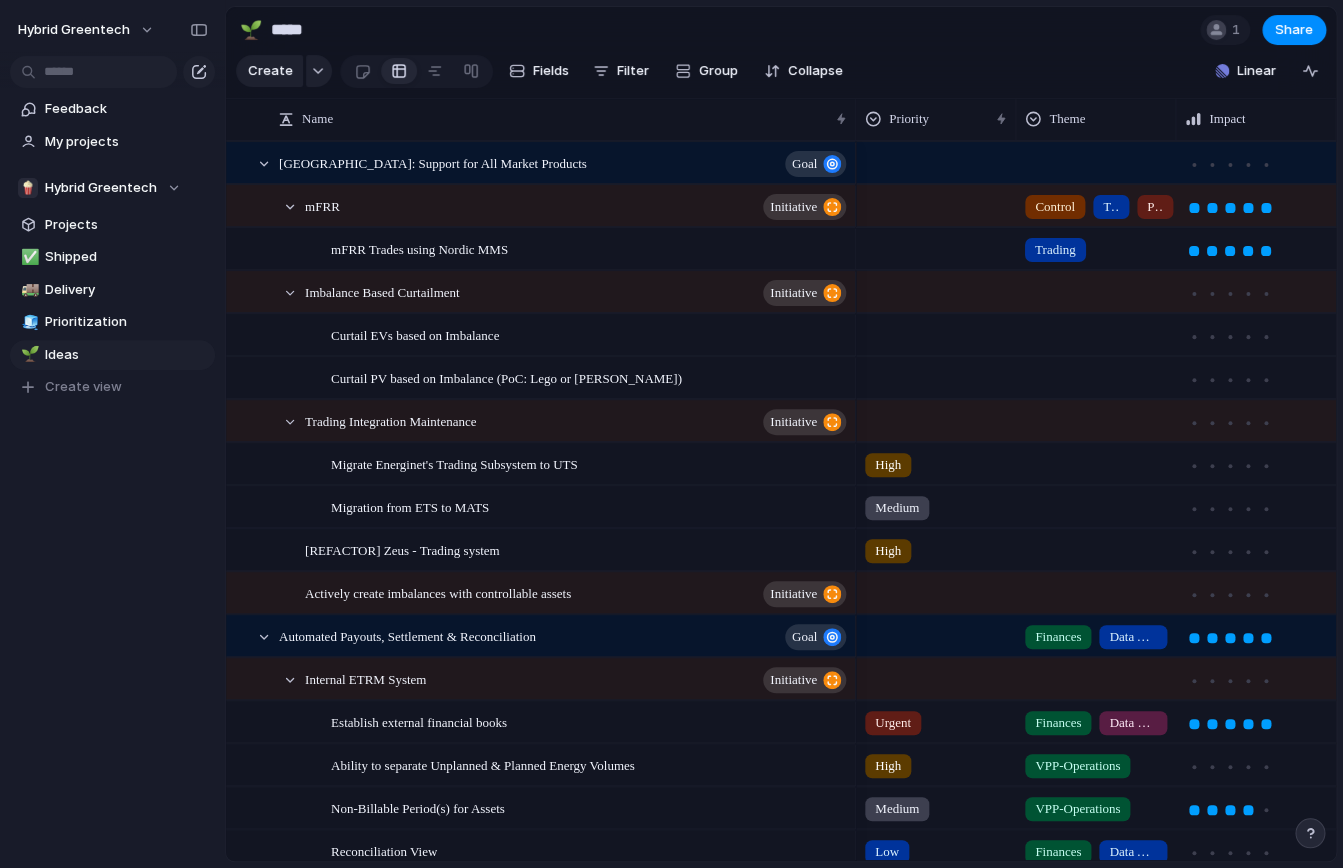 click at bounding box center [936, 245] 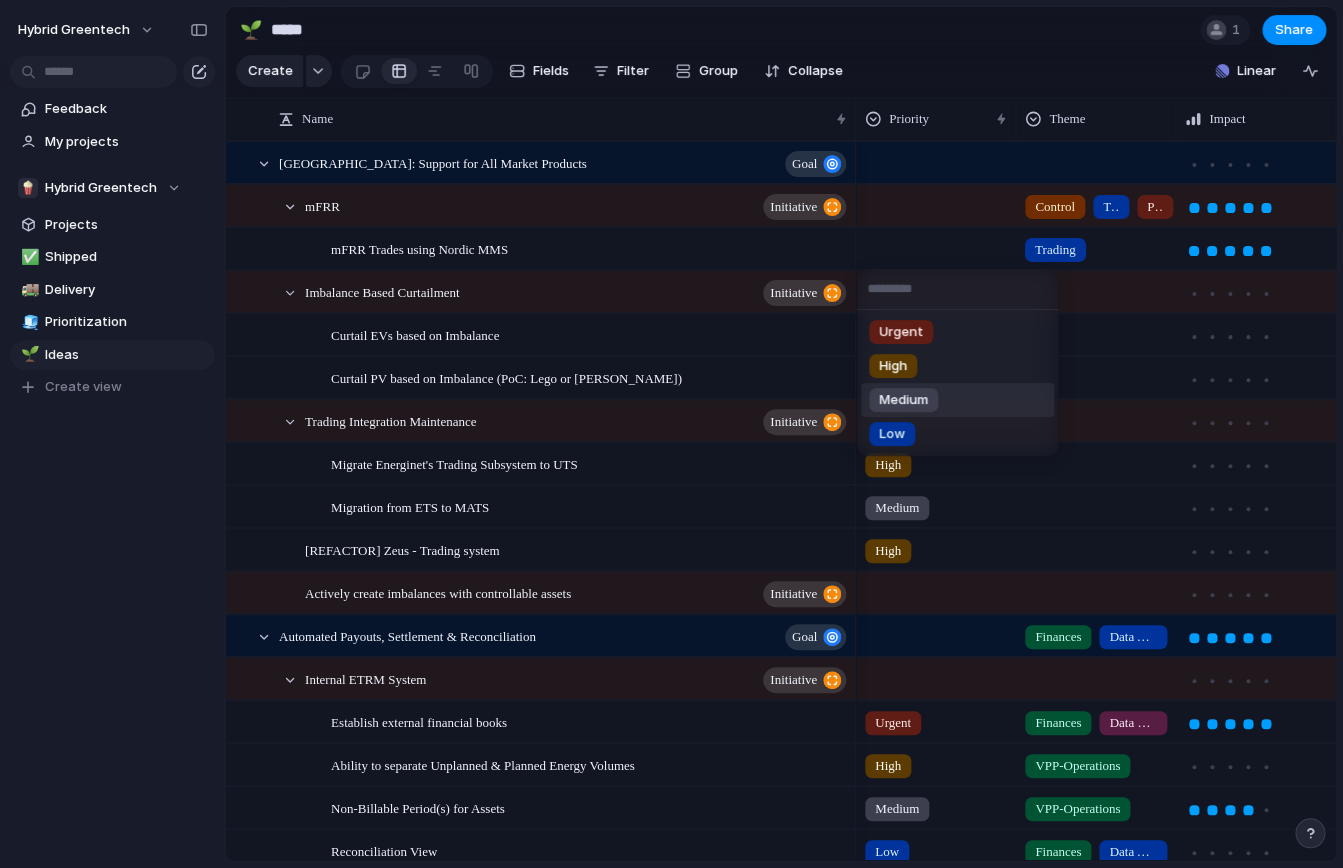 click on "Medium" at bounding box center (903, 400) 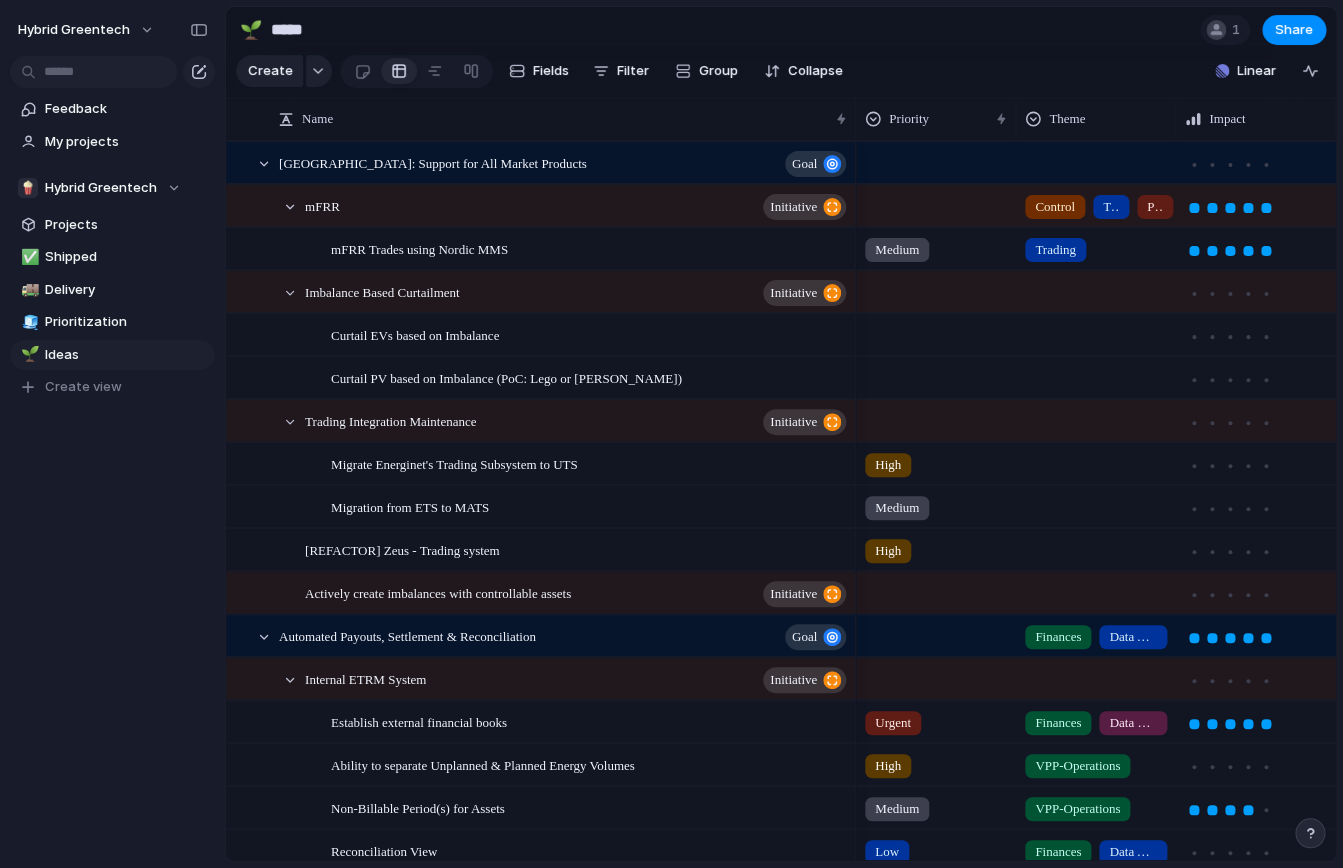 click at bounding box center (936, 331) 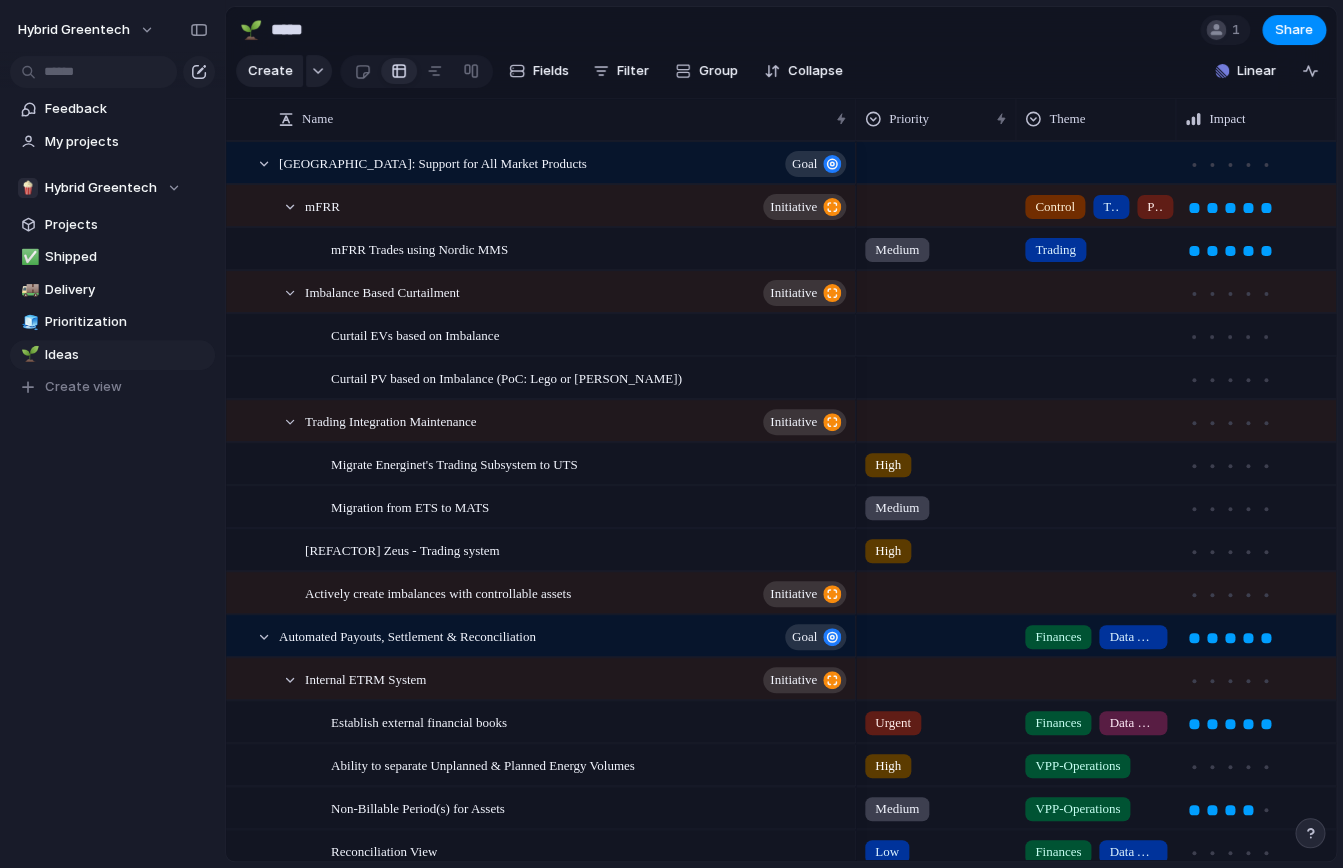 click on "Urgent   High   Medium   Low" at bounding box center [671, 434] 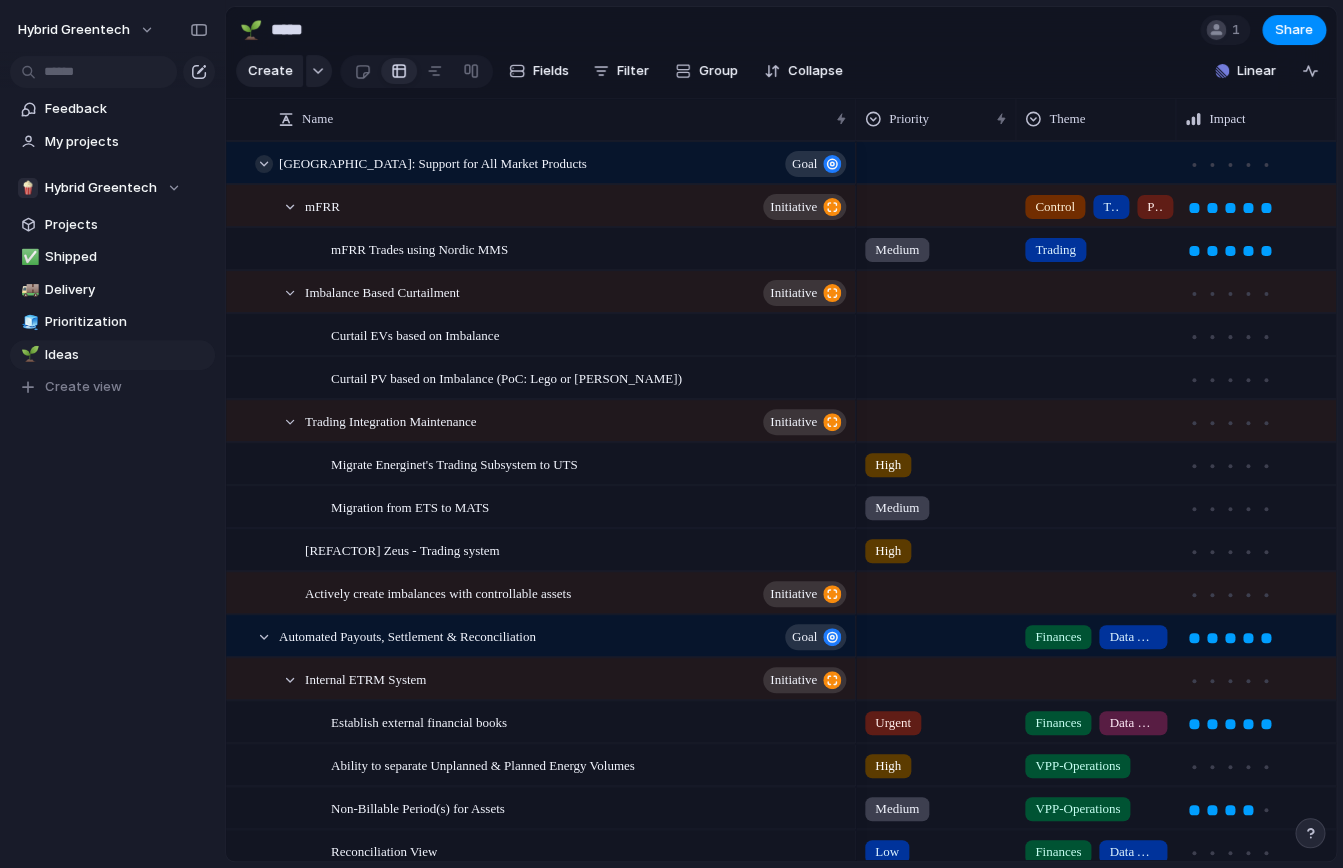 click at bounding box center [264, 164] 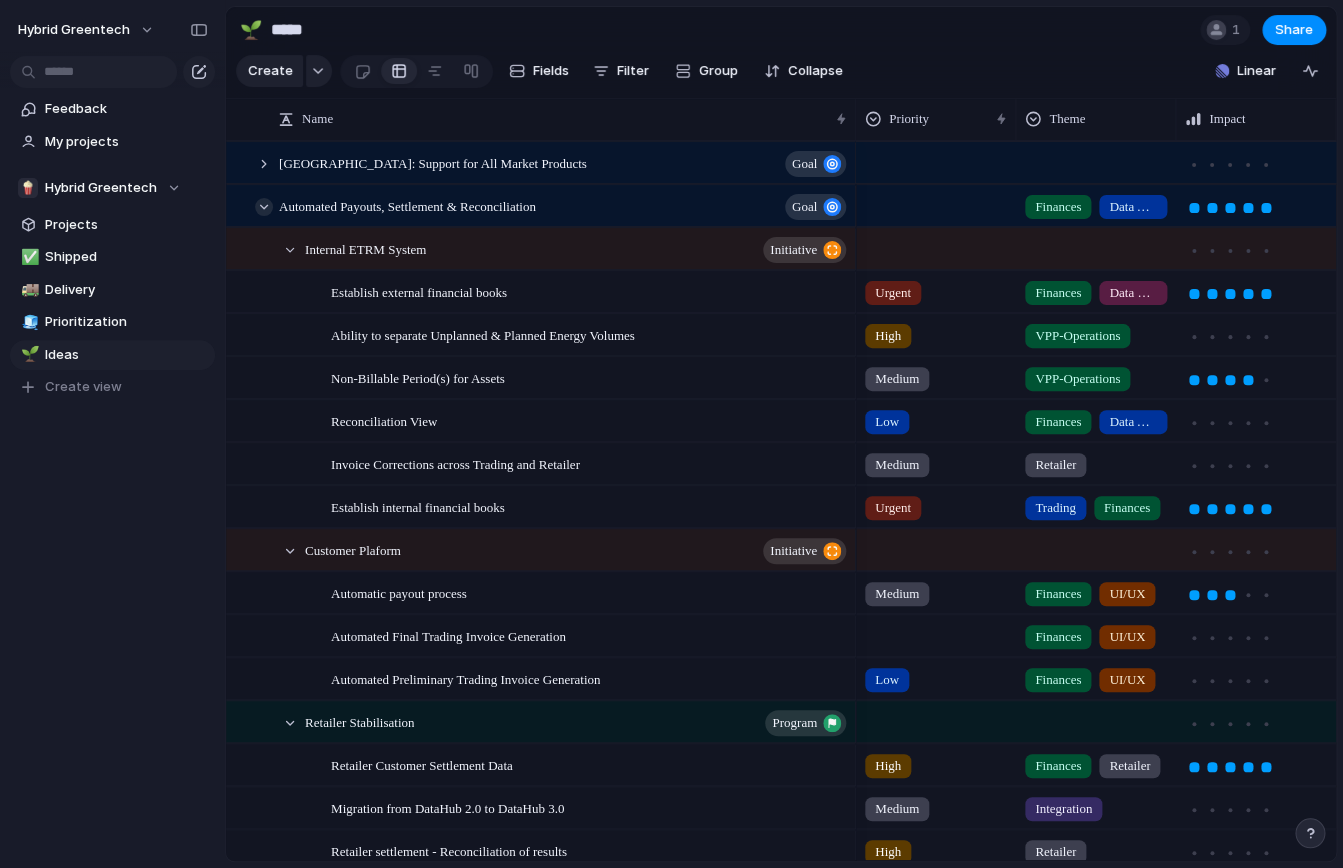 click at bounding box center (264, 207) 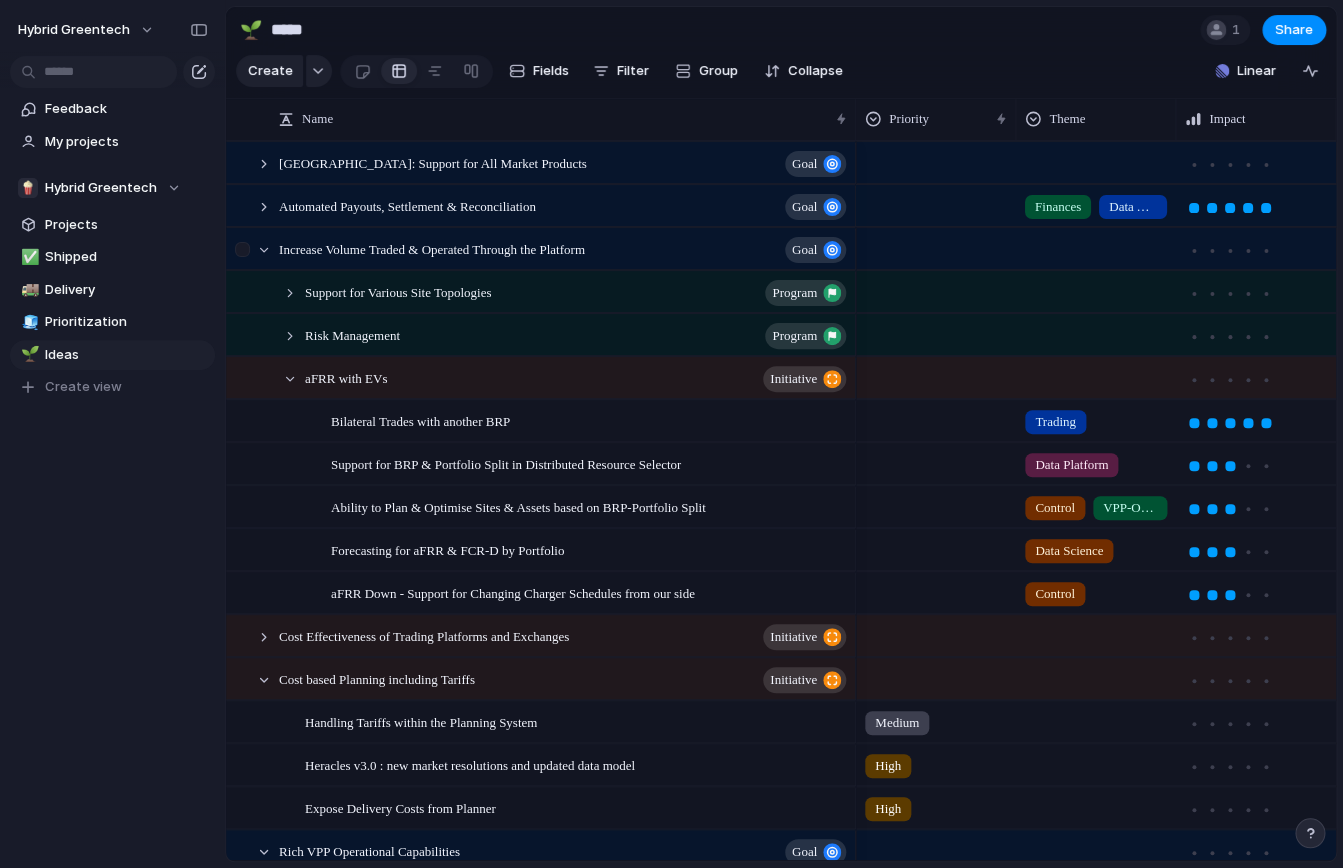 click at bounding box center (254, 249) 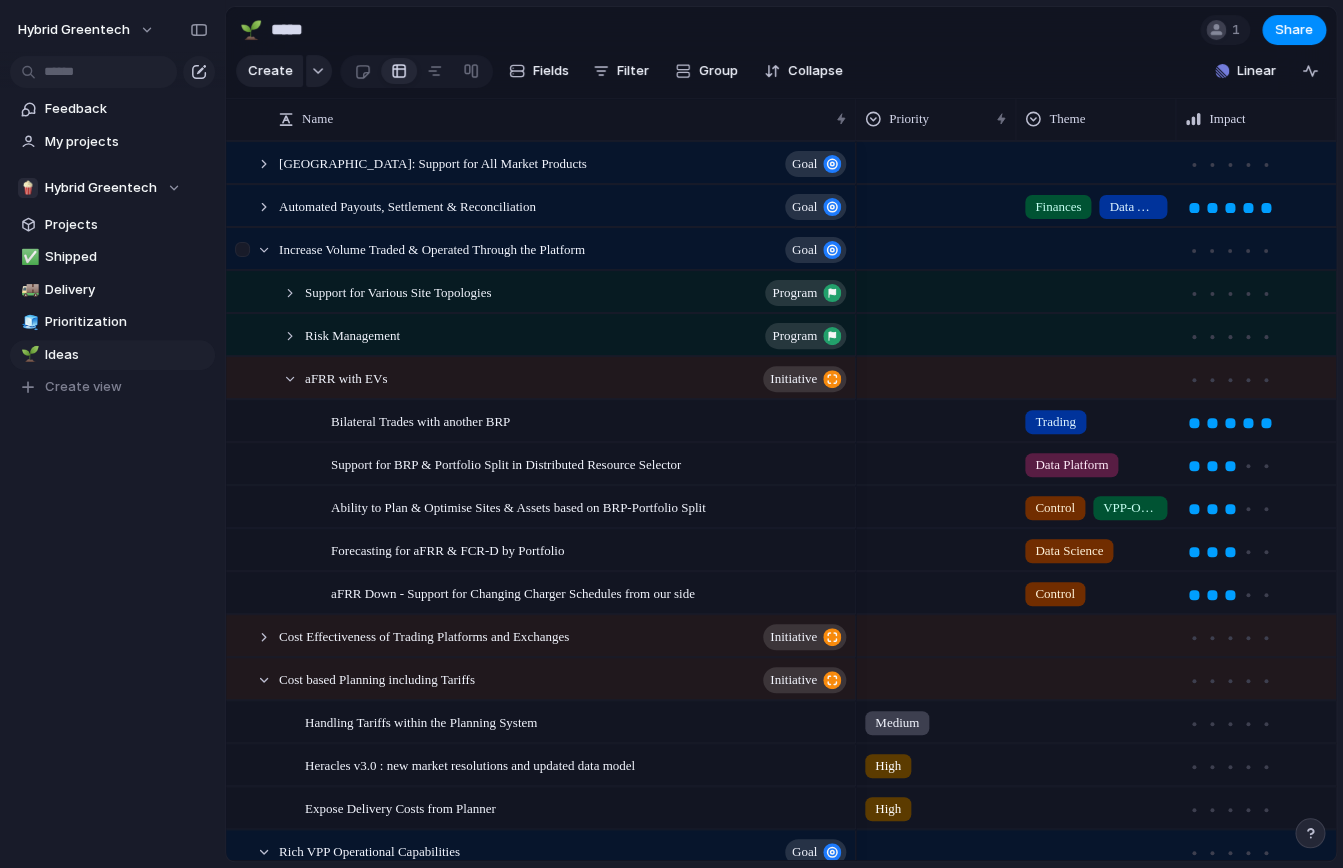 click at bounding box center [254, 249] 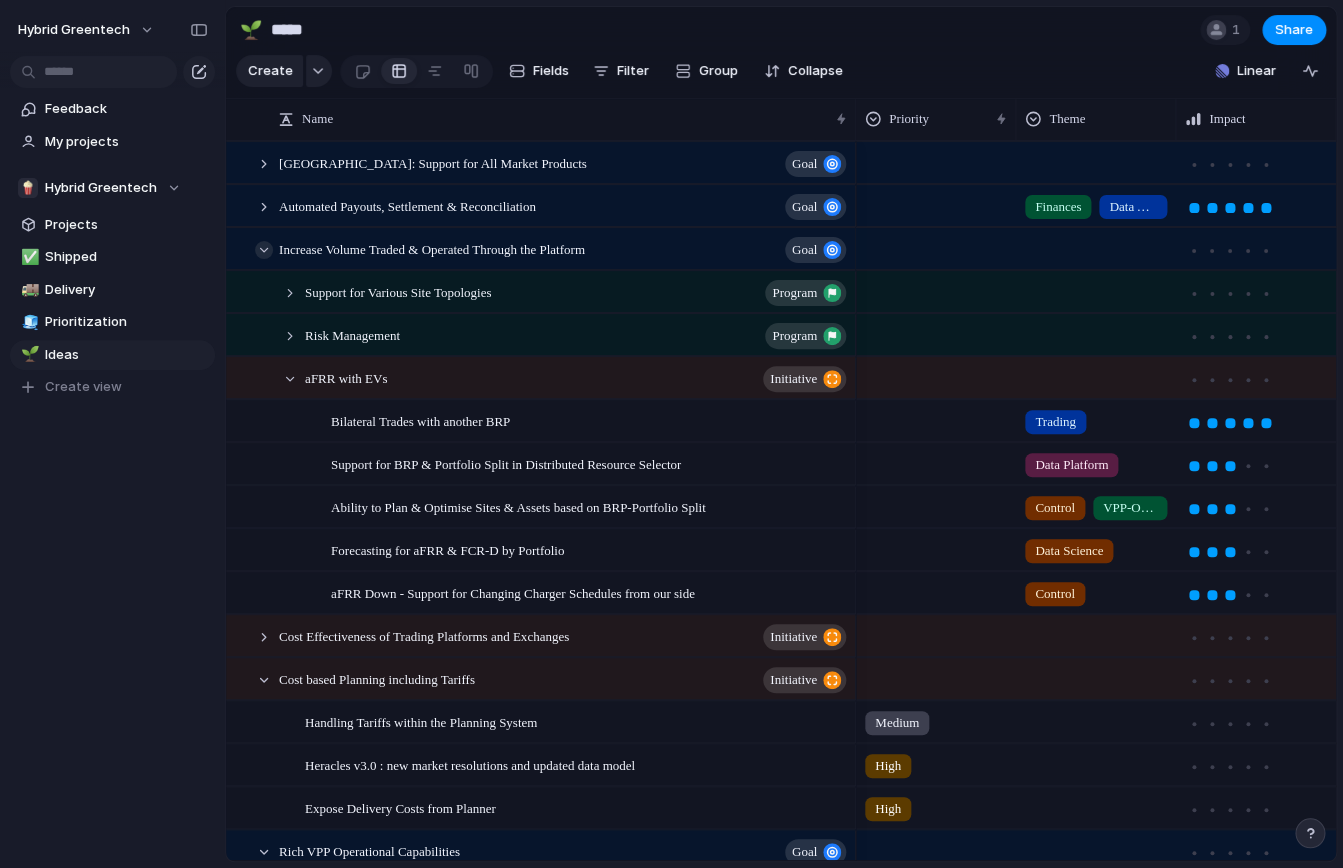 click at bounding box center (264, 250) 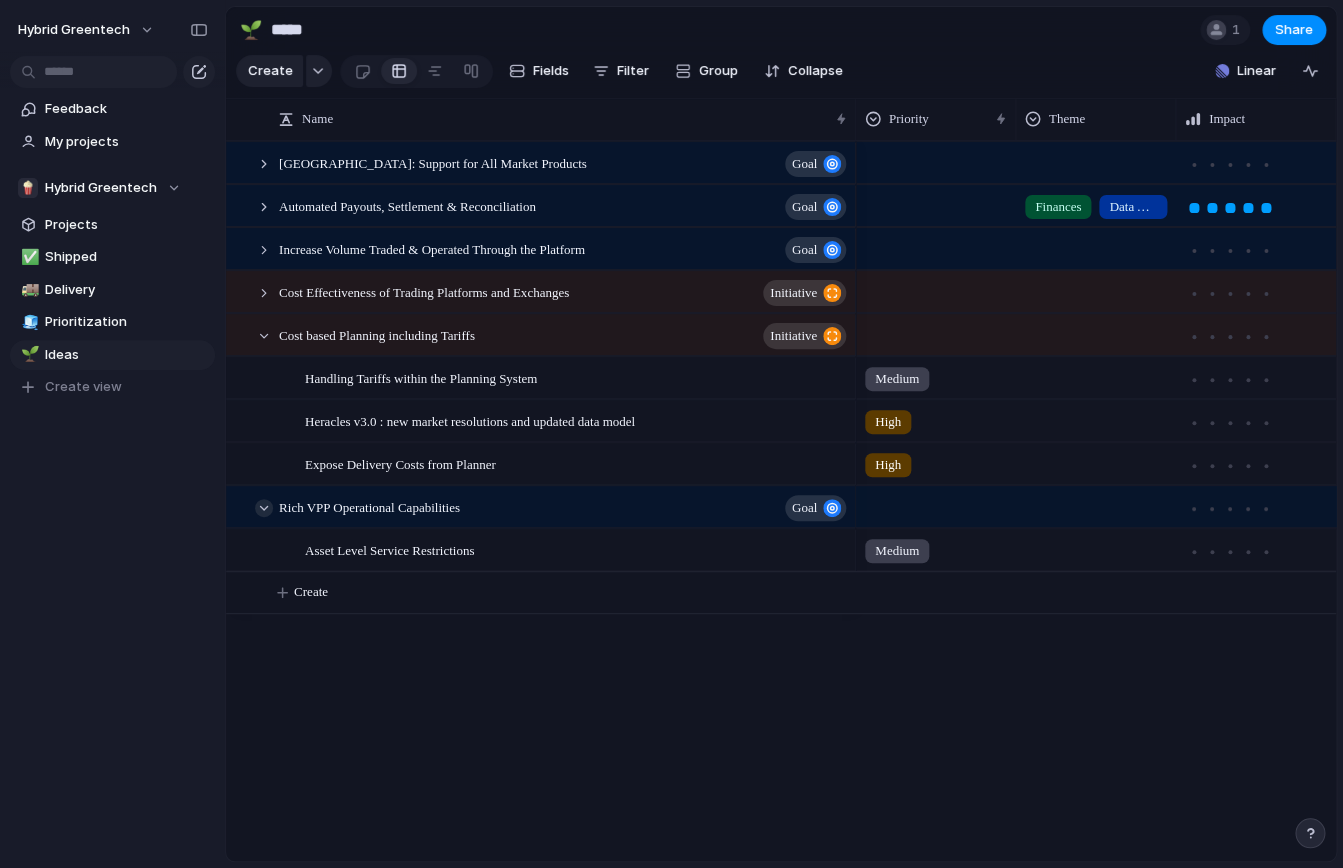 click at bounding box center [264, 508] 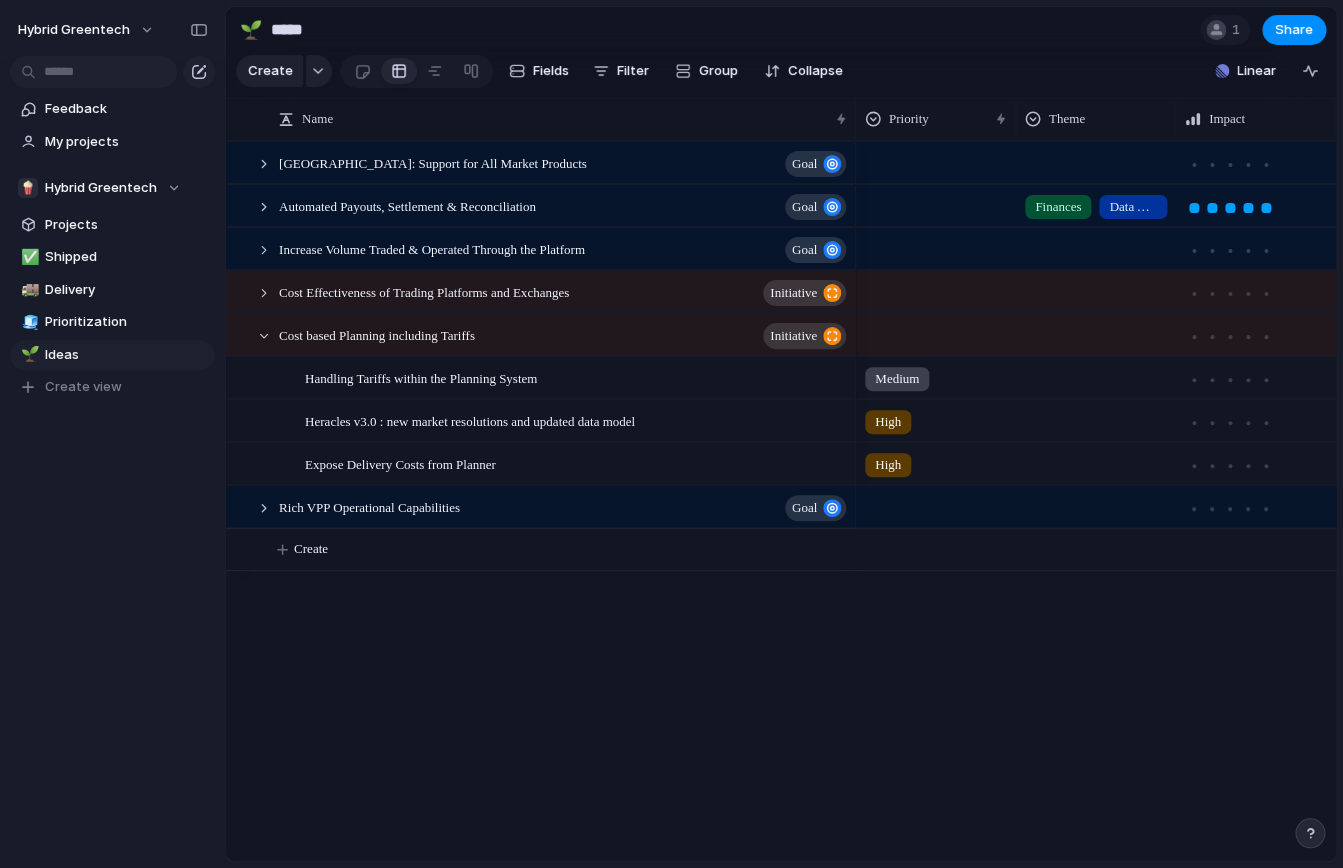 click on "[GEOGRAPHIC_DATA]: Support for All Market Products Goal Automated Payouts, Settlement & Reconciliation Goal Increase Volume Traded & Operated Through the Platform Goal Cost Effectiveness of Trading Platforms and Exchanges initiative Cost based Planning including Tariffs initiative Handling Tariffs within the Planning System Heracles v3.0 : new market resolutions and updated data model Expose Delivery Costs from Planner Rich VPP Operational Capabilities Goal Push Finances Data Analytics Push Push Push Cost based Planning including Tariffs Medium Handling Tariffs within the Planning System High Heracles v3.0 : new market resolutions and updated data model High Expose Delivery Costs from Planner Push Create" at bounding box center (781, 501) 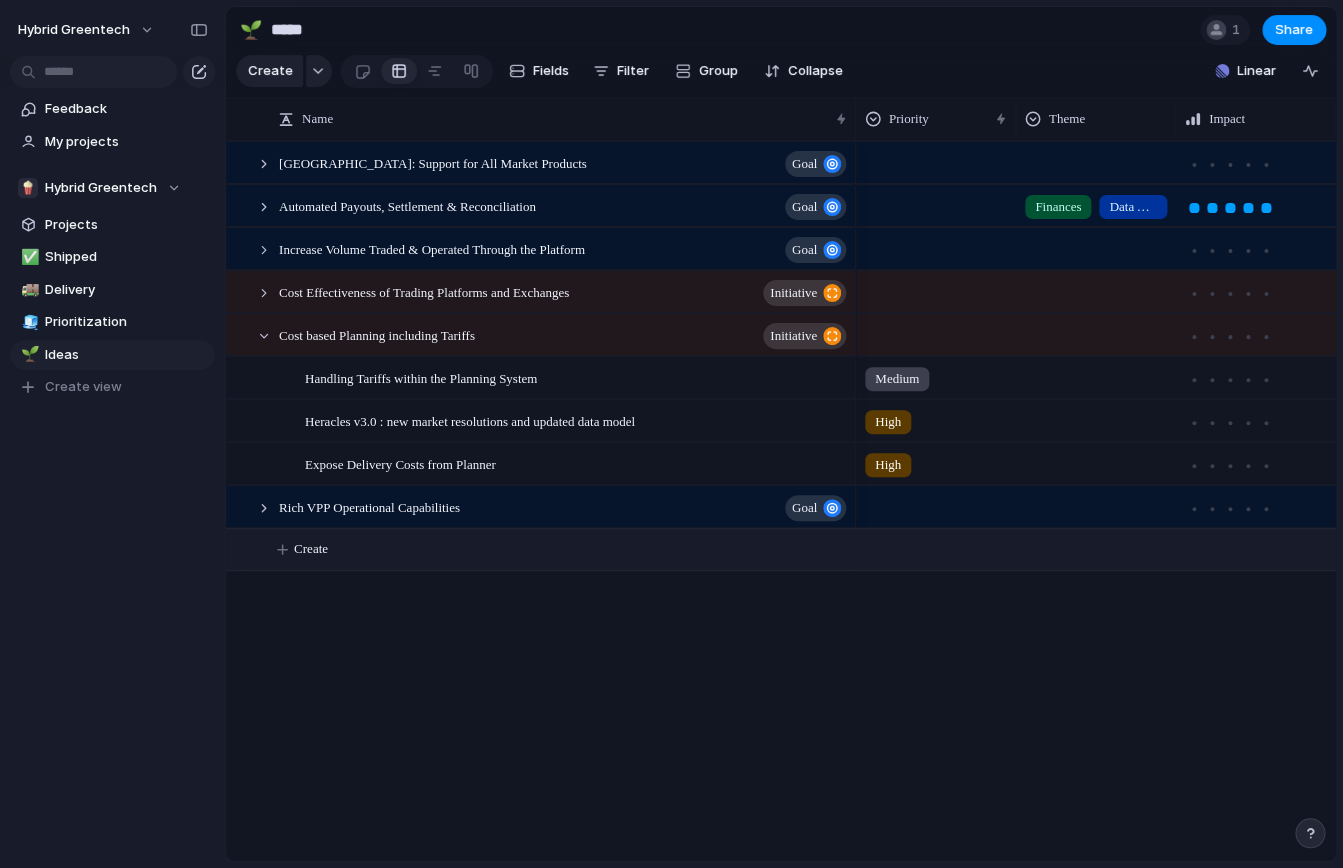 click on "Create" at bounding box center [311, 549] 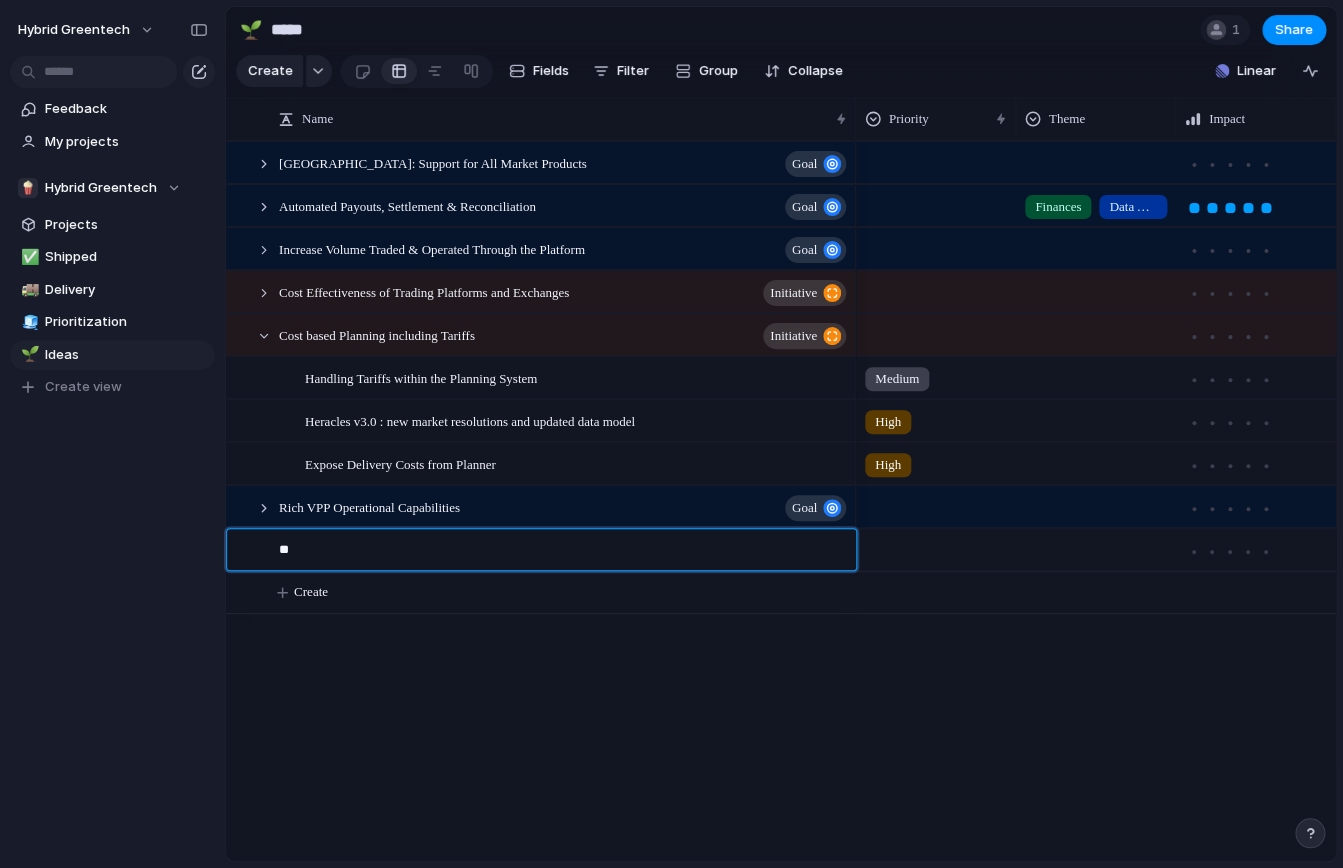 type on "*" 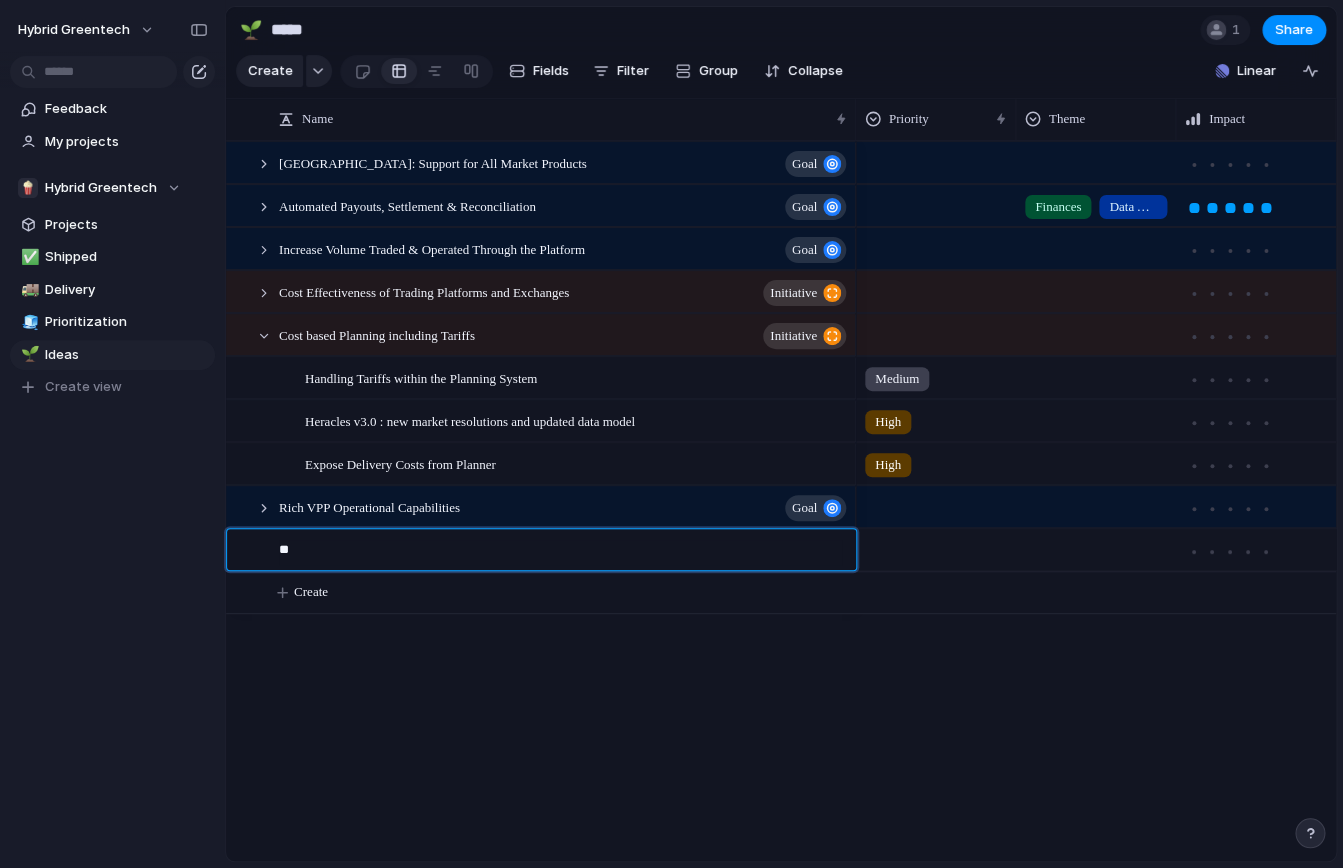 type on "*" 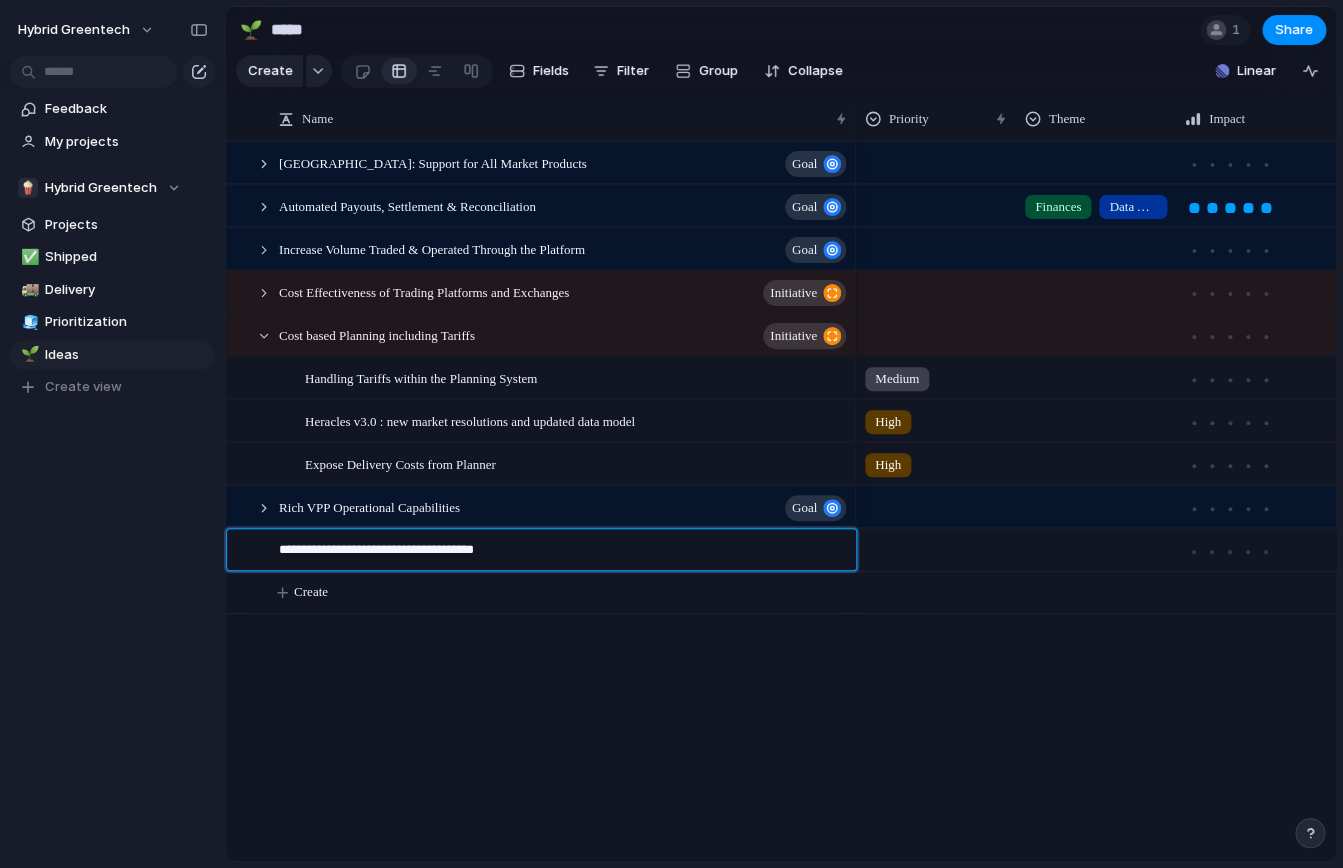 type on "*" 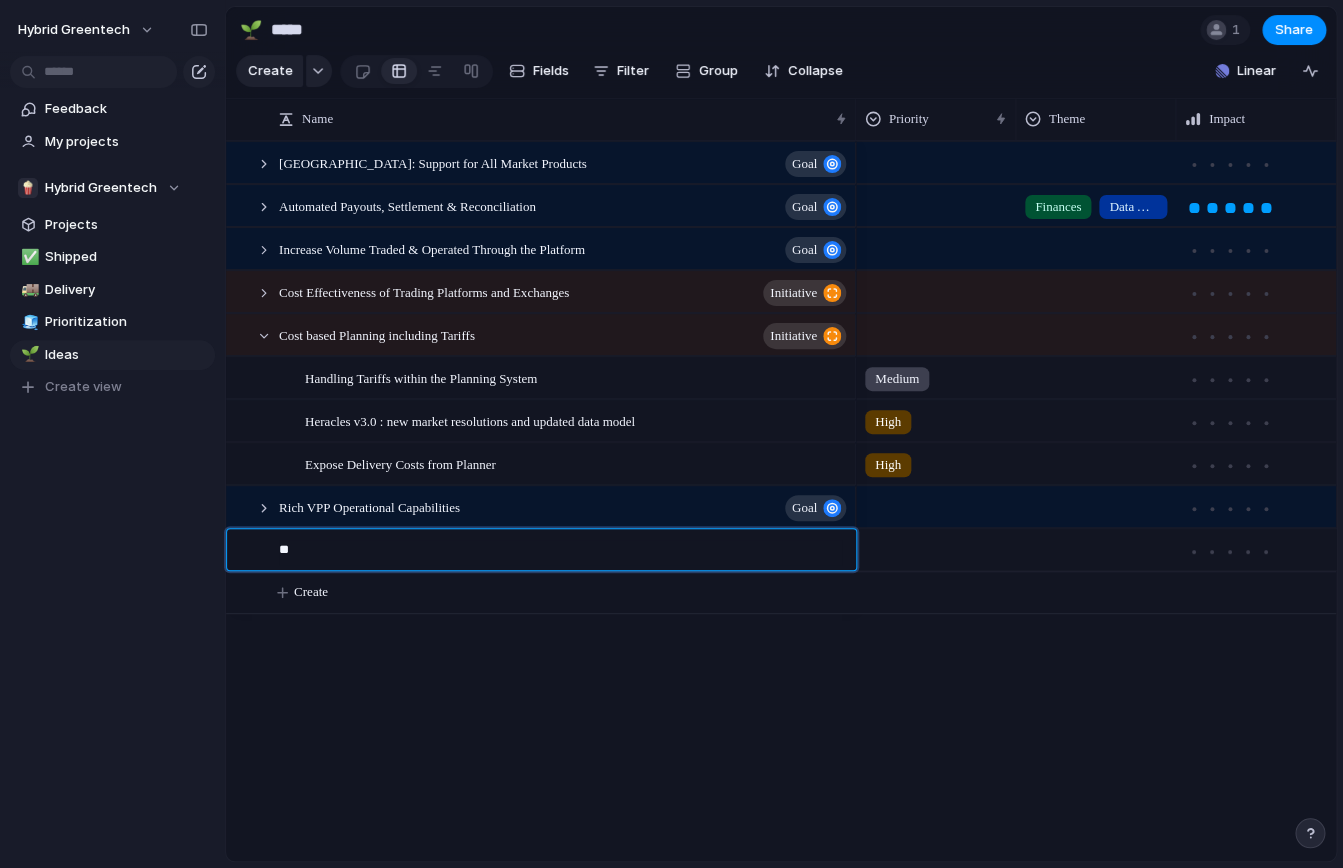 type on "*" 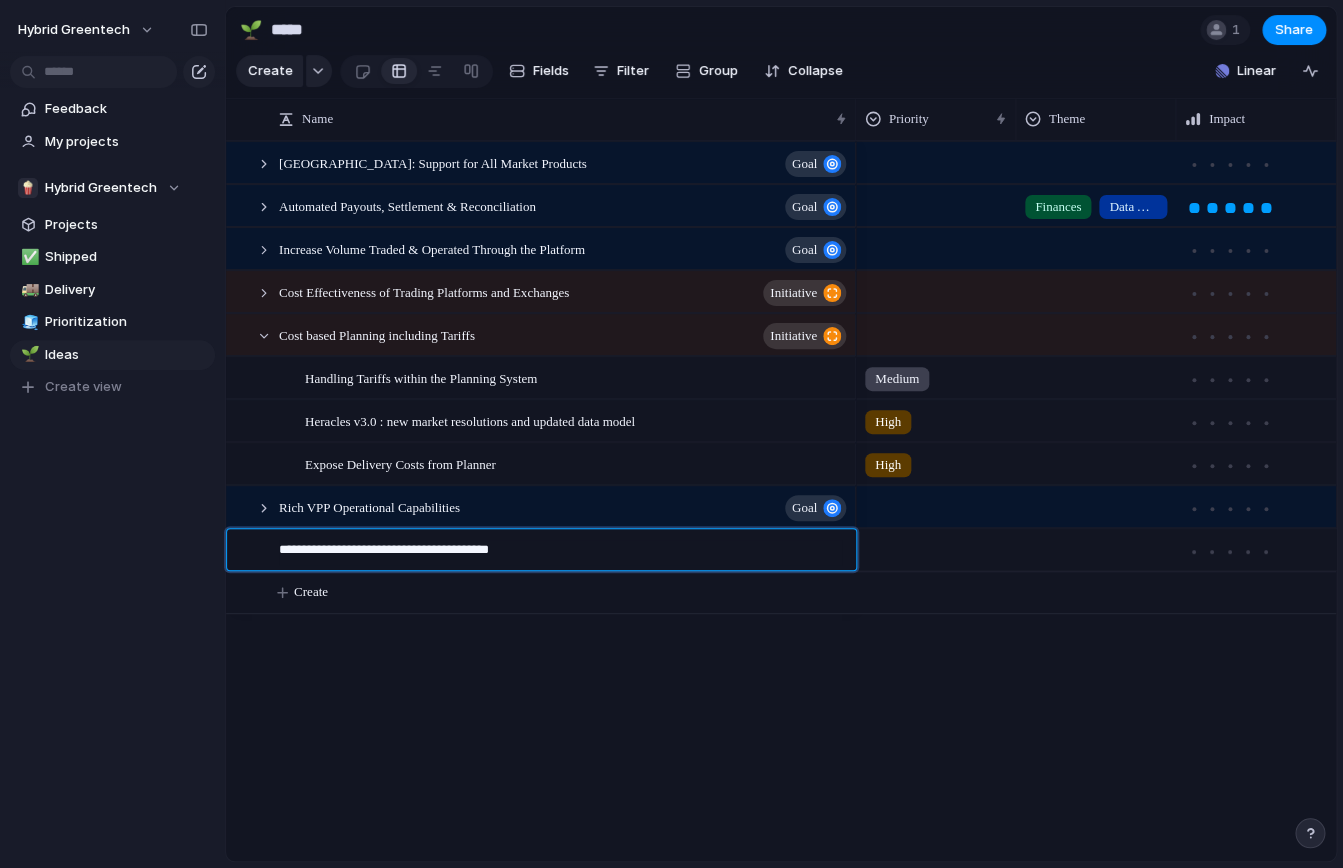 type on "**********" 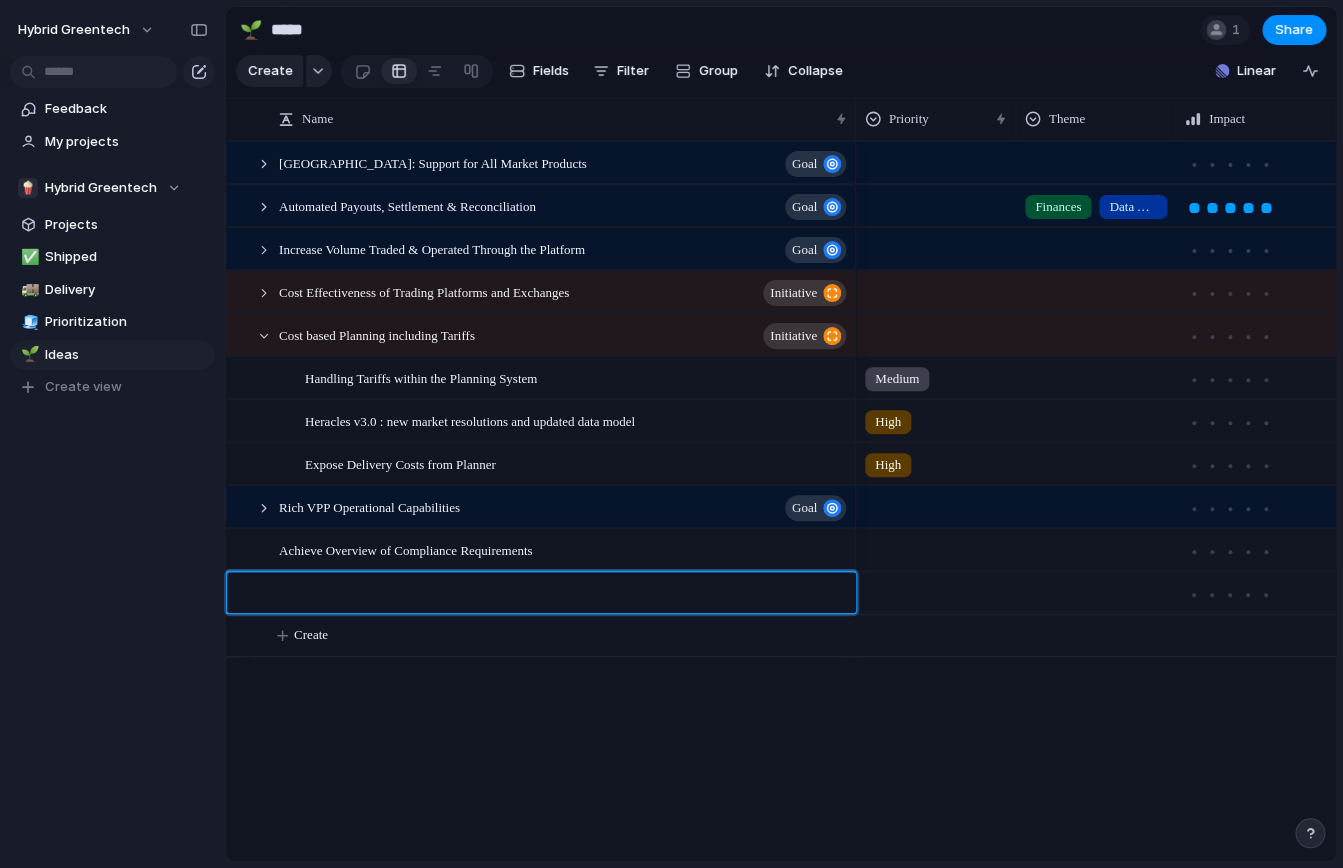 click on "Hybrid Greentech Feedback My projects 🍿 Hybrid Greentech Projects ✅ Shipped 🚚 Delivery 🧊 Prioritization 🌱 Ideas
To pick up a draggable item, press the space bar.
While dragging, use the arrow keys to move the item.
Press space again to drop the item in its new position, or press escape to cancel.
Create view Keep using Index You're approaching the free limit of 300 work items Upgrade plan 🌱 ***** 1 Share Create Fields Filter Group Zoom Collapse Linear
Name
Priority
Theme
Impact
Effort" at bounding box center (671, 0) 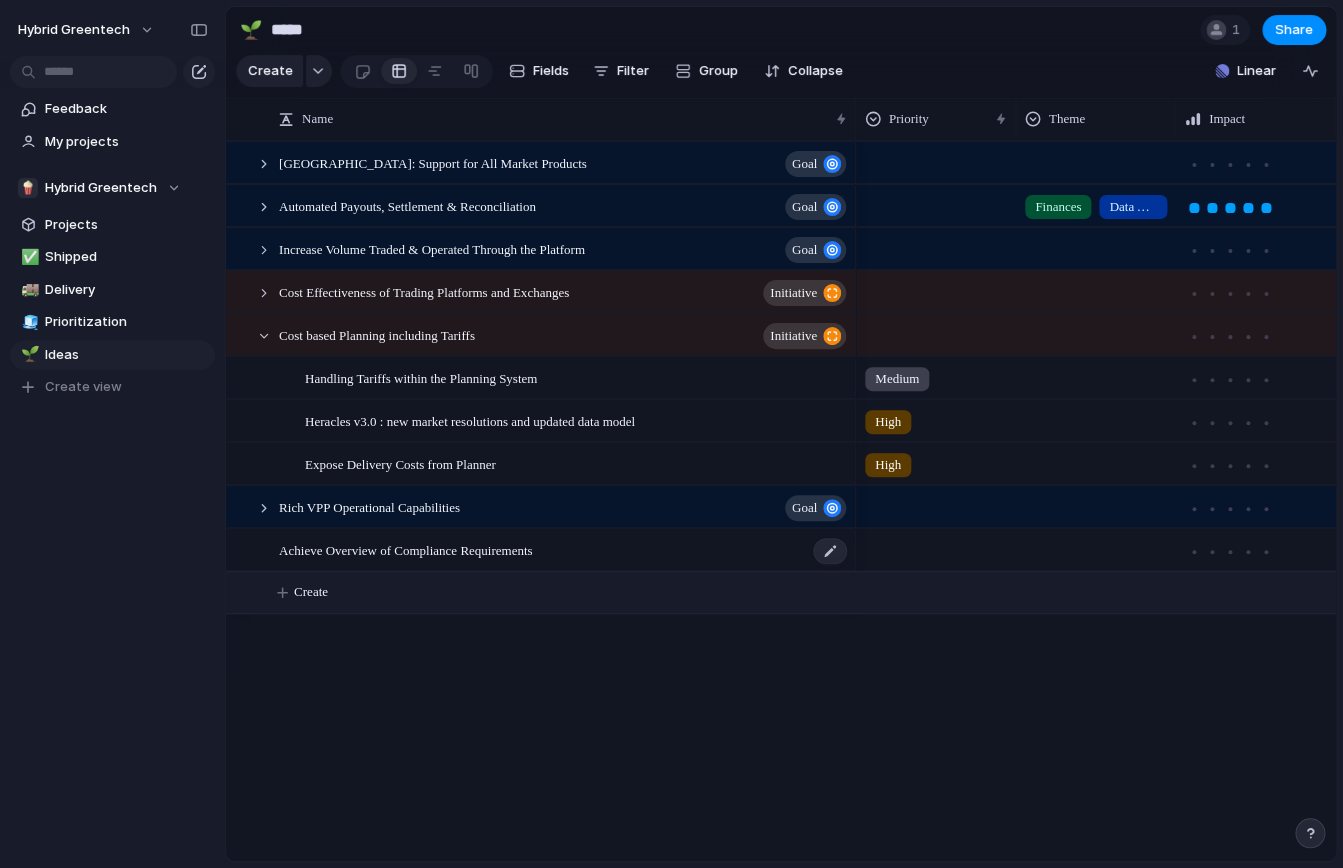 click on "Achieve Overview of Compliance Requirements" at bounding box center (564, 550) 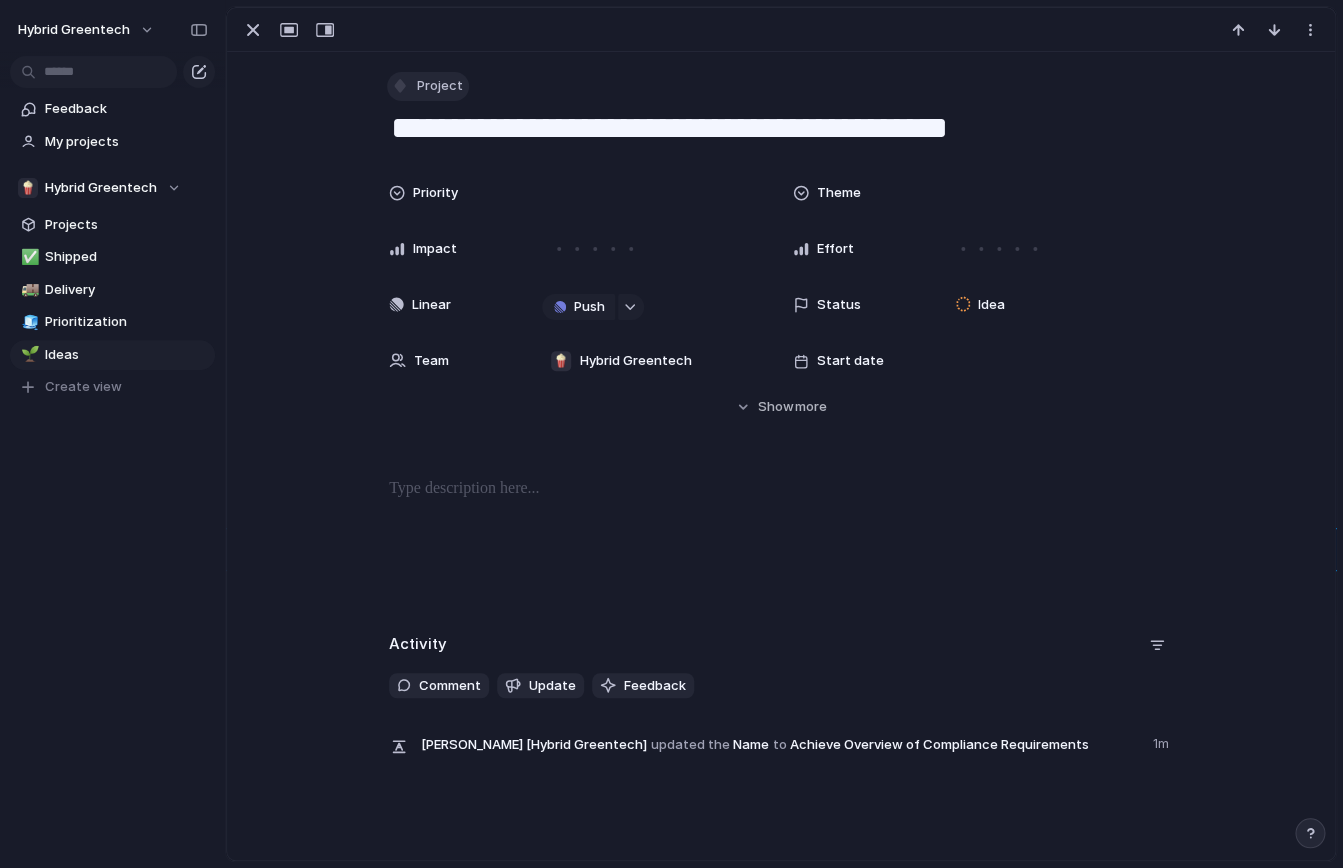 click on "Project" at bounding box center [440, 86] 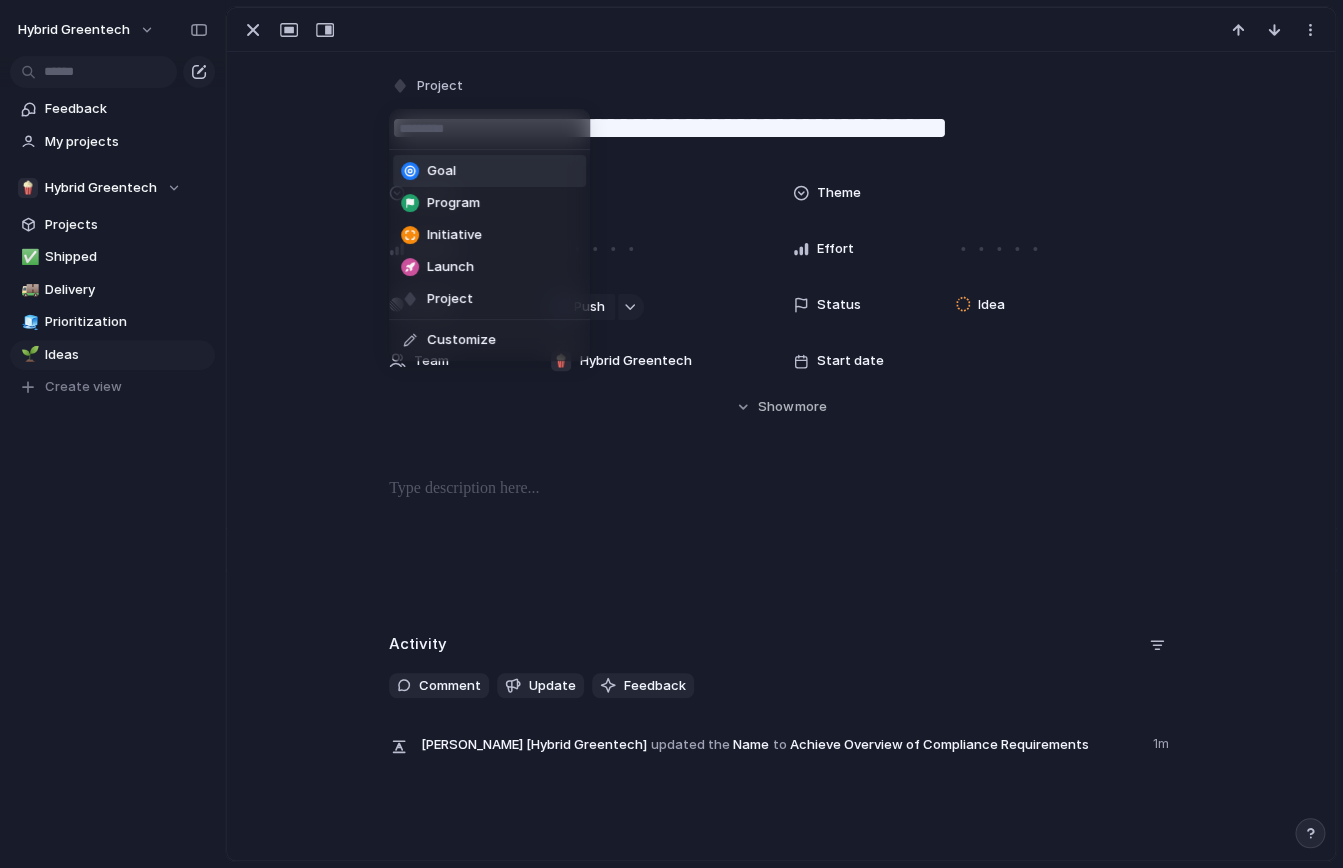 click on "Goal" at bounding box center [441, 171] 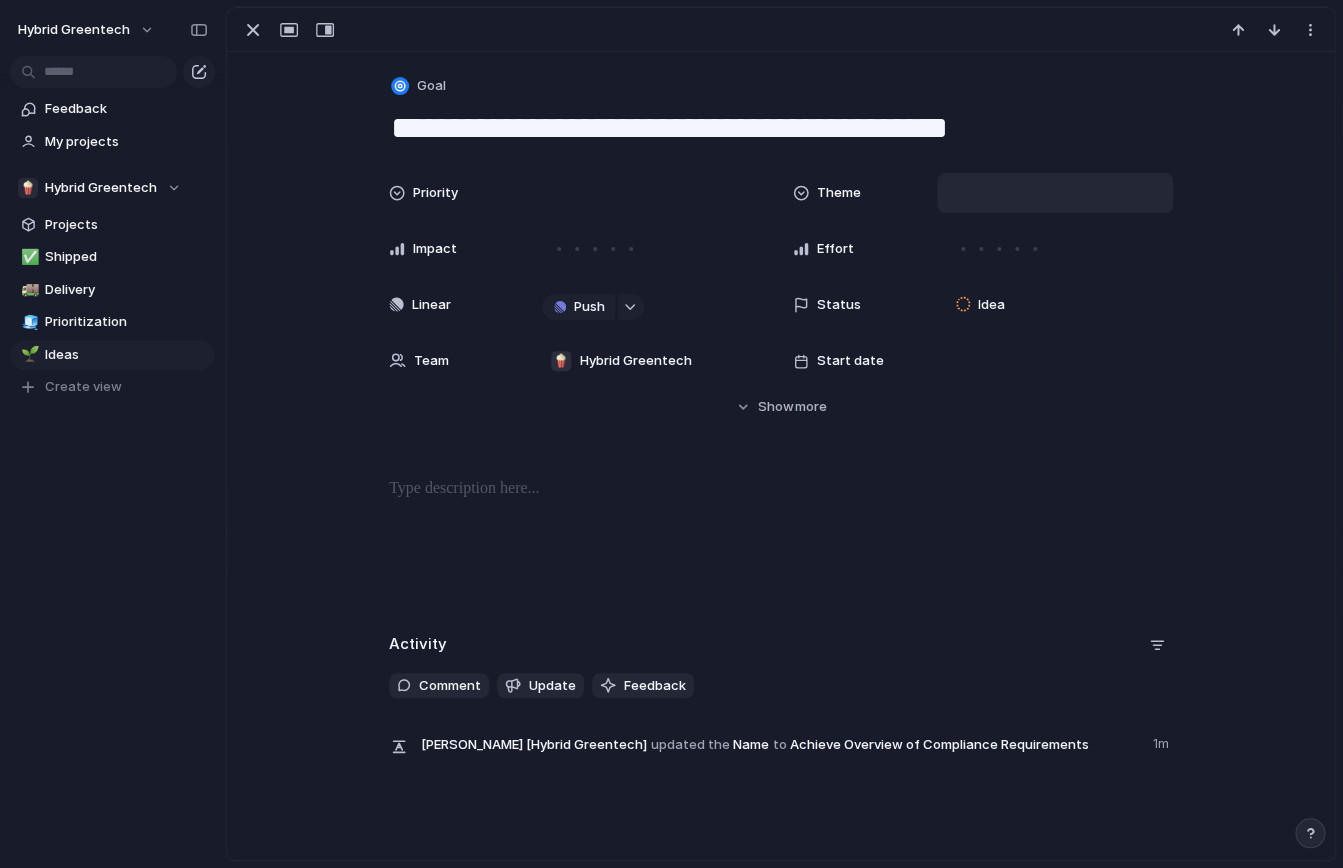 click at bounding box center (1055, 193) 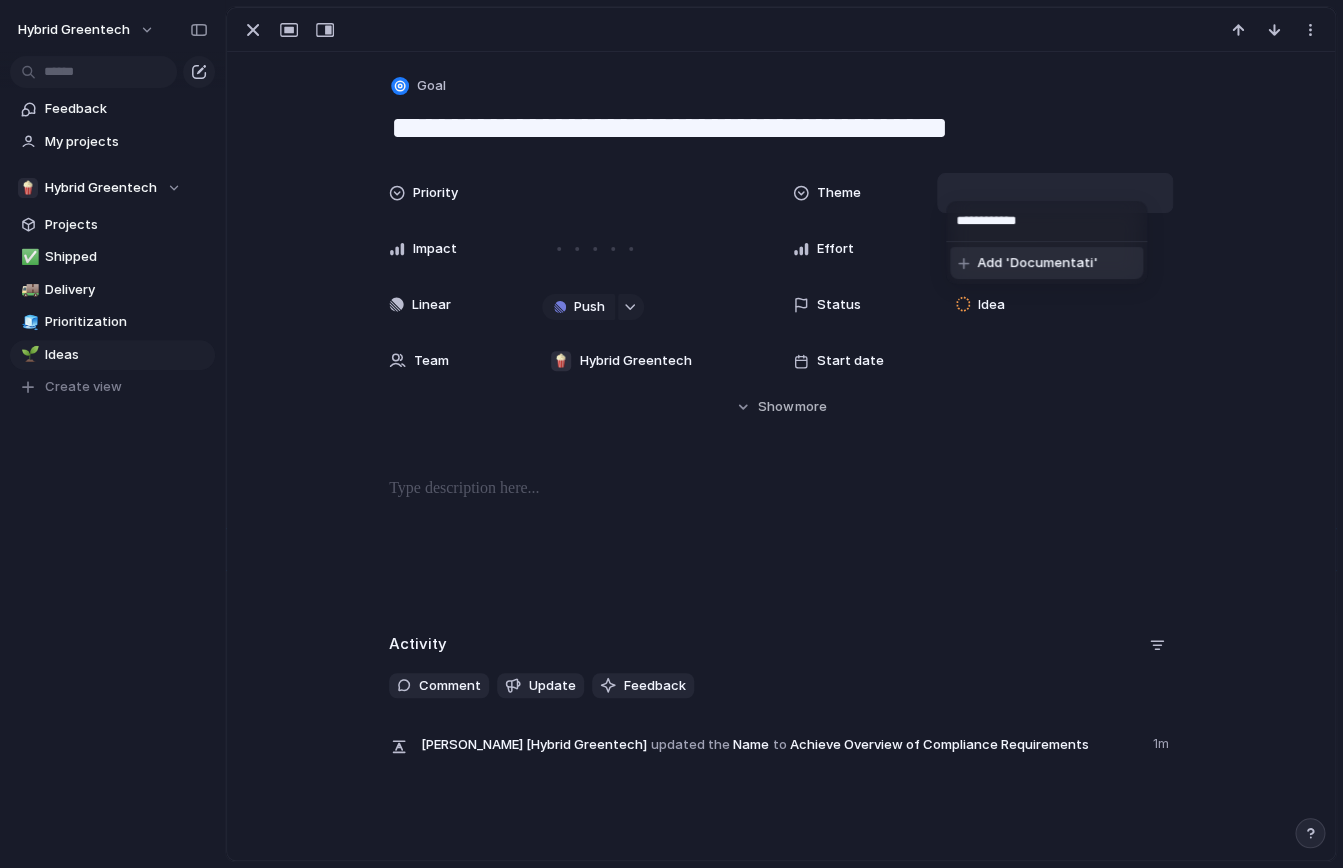 type on "**********" 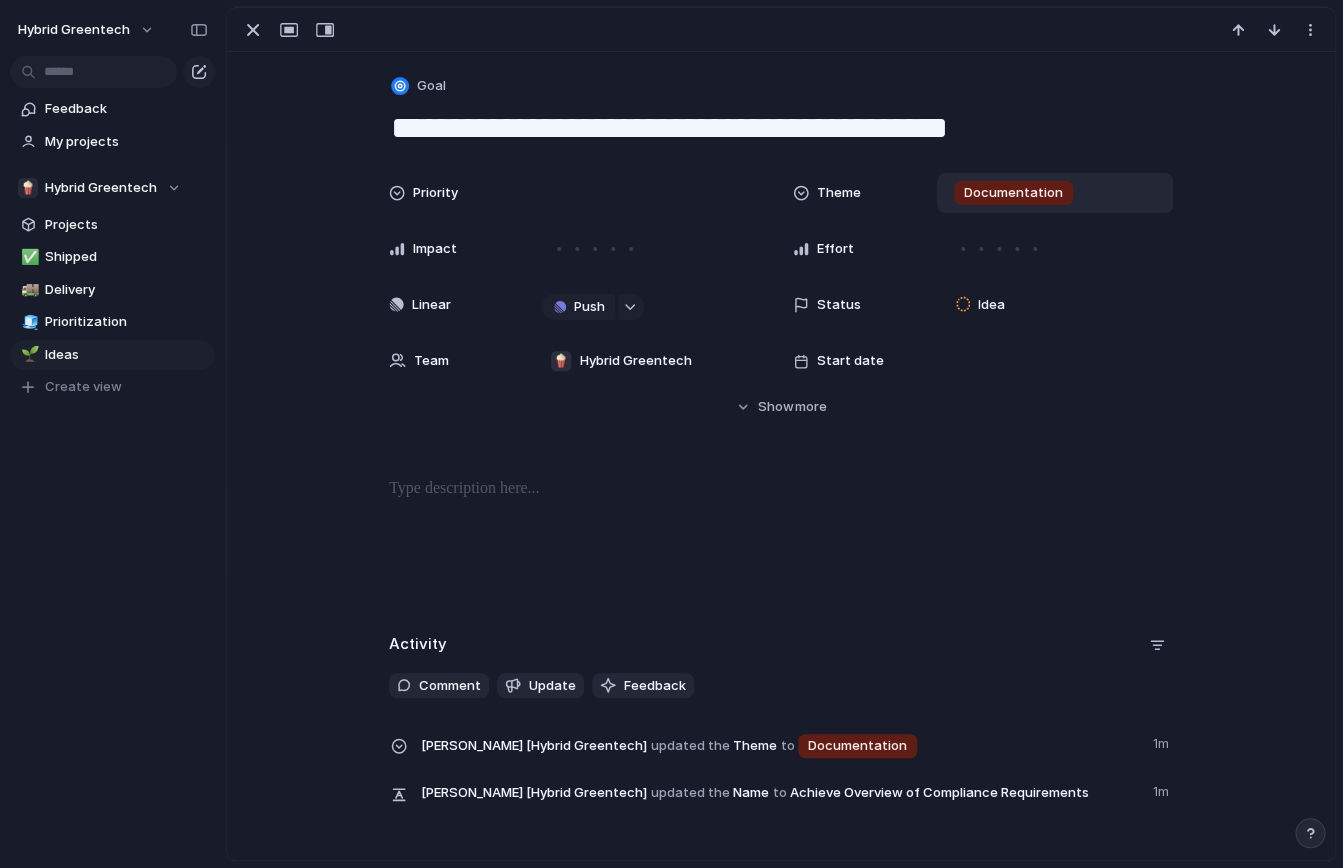 click on "Documentation" at bounding box center (1055, 193) 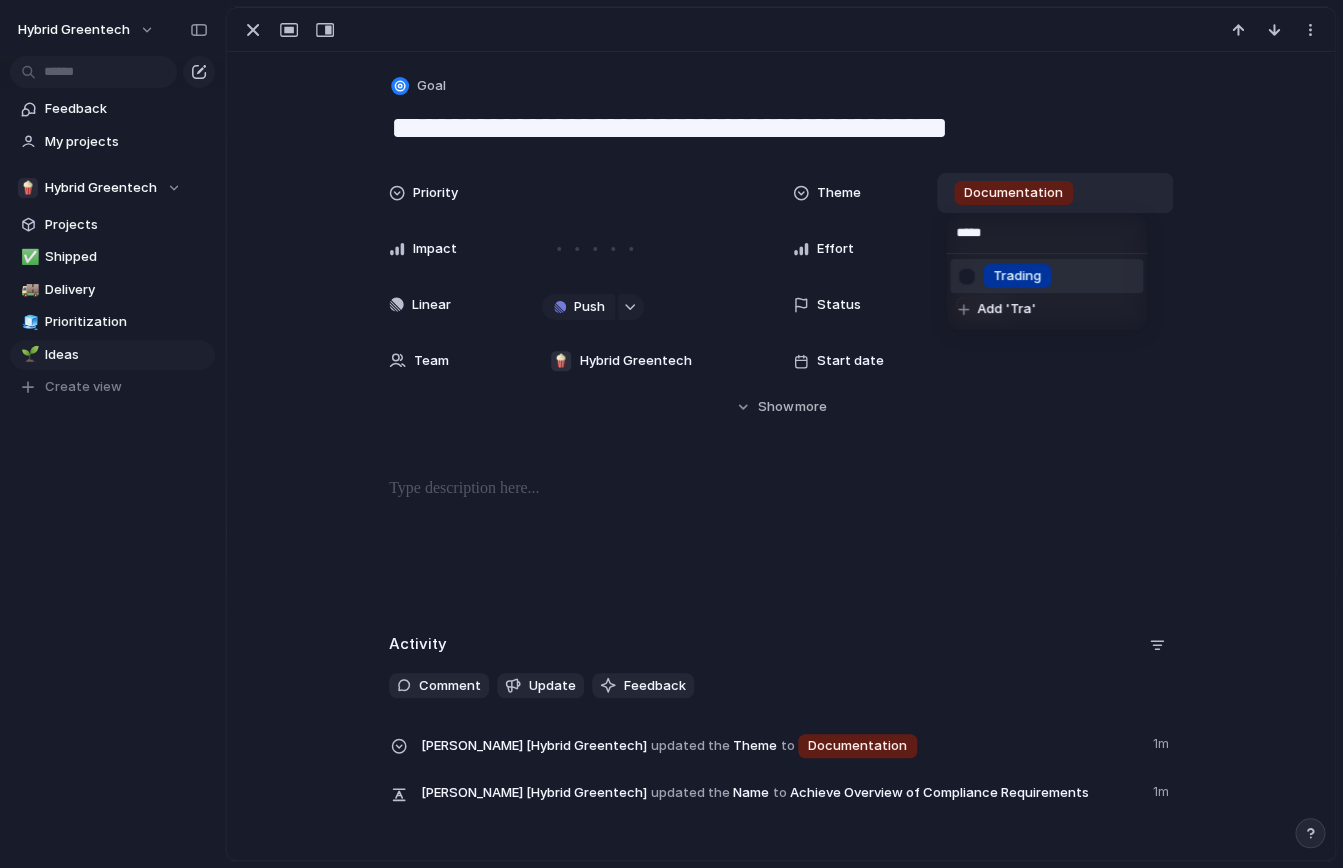 type on "******" 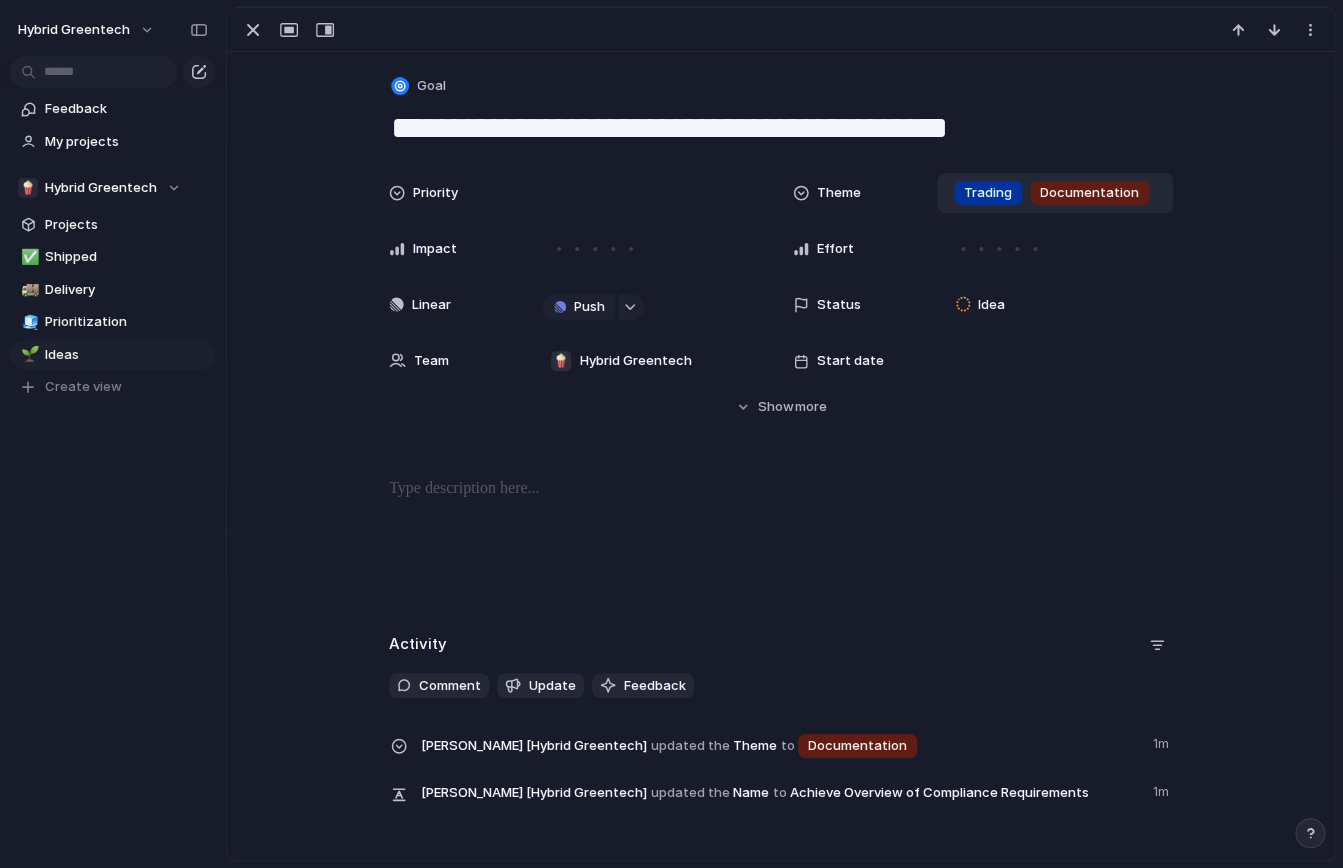 click on "Trading Documentation" at bounding box center [1055, 193] 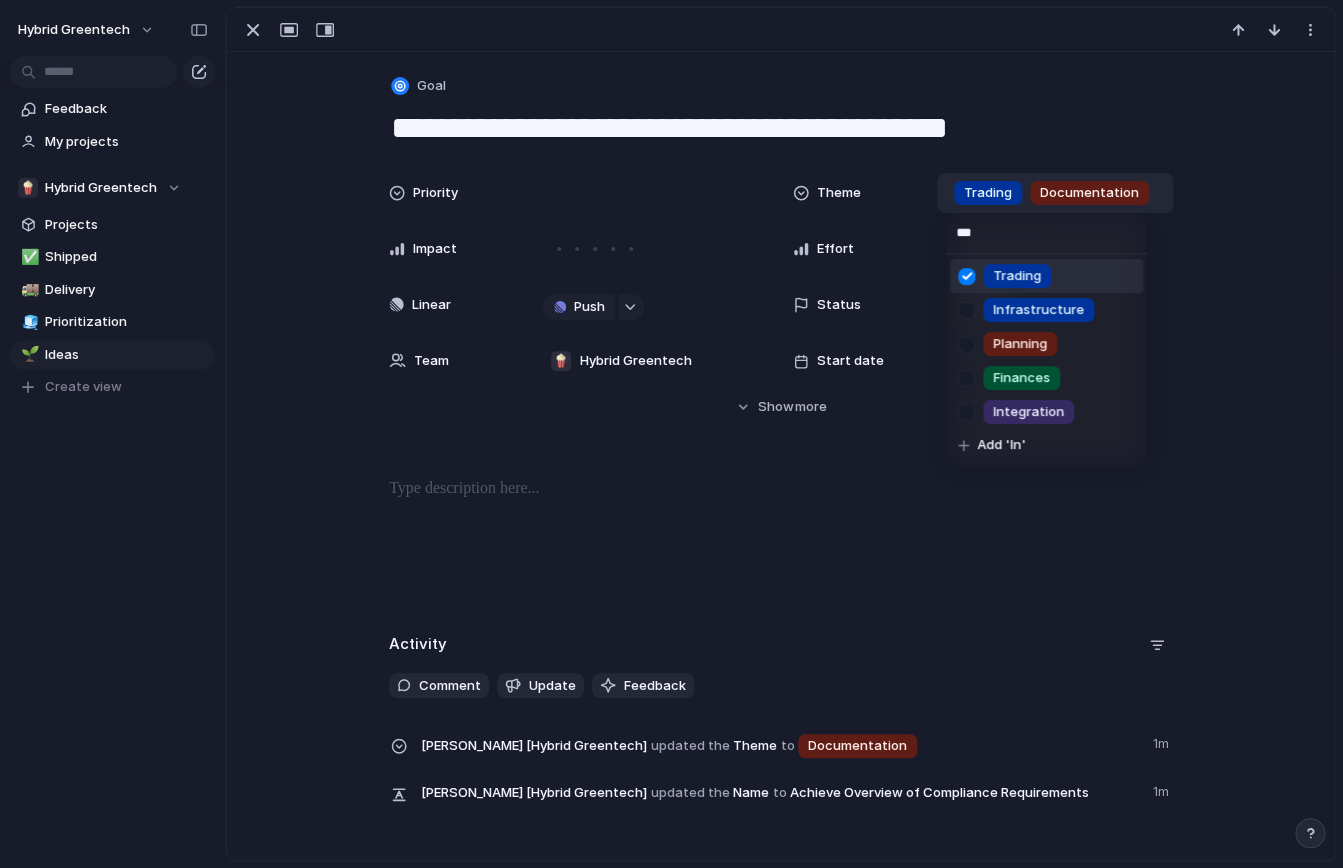 type on "****" 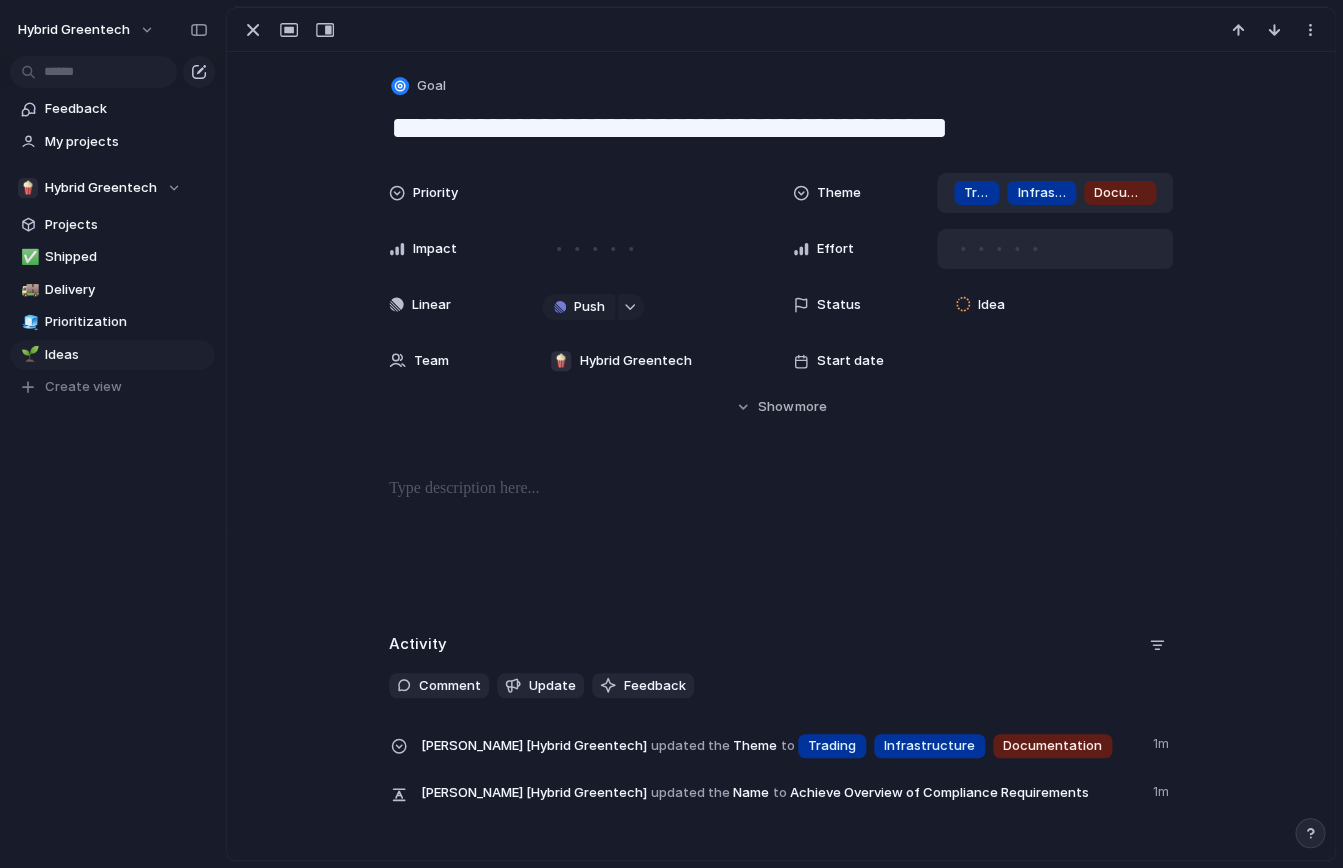 click at bounding box center (1035, 249) 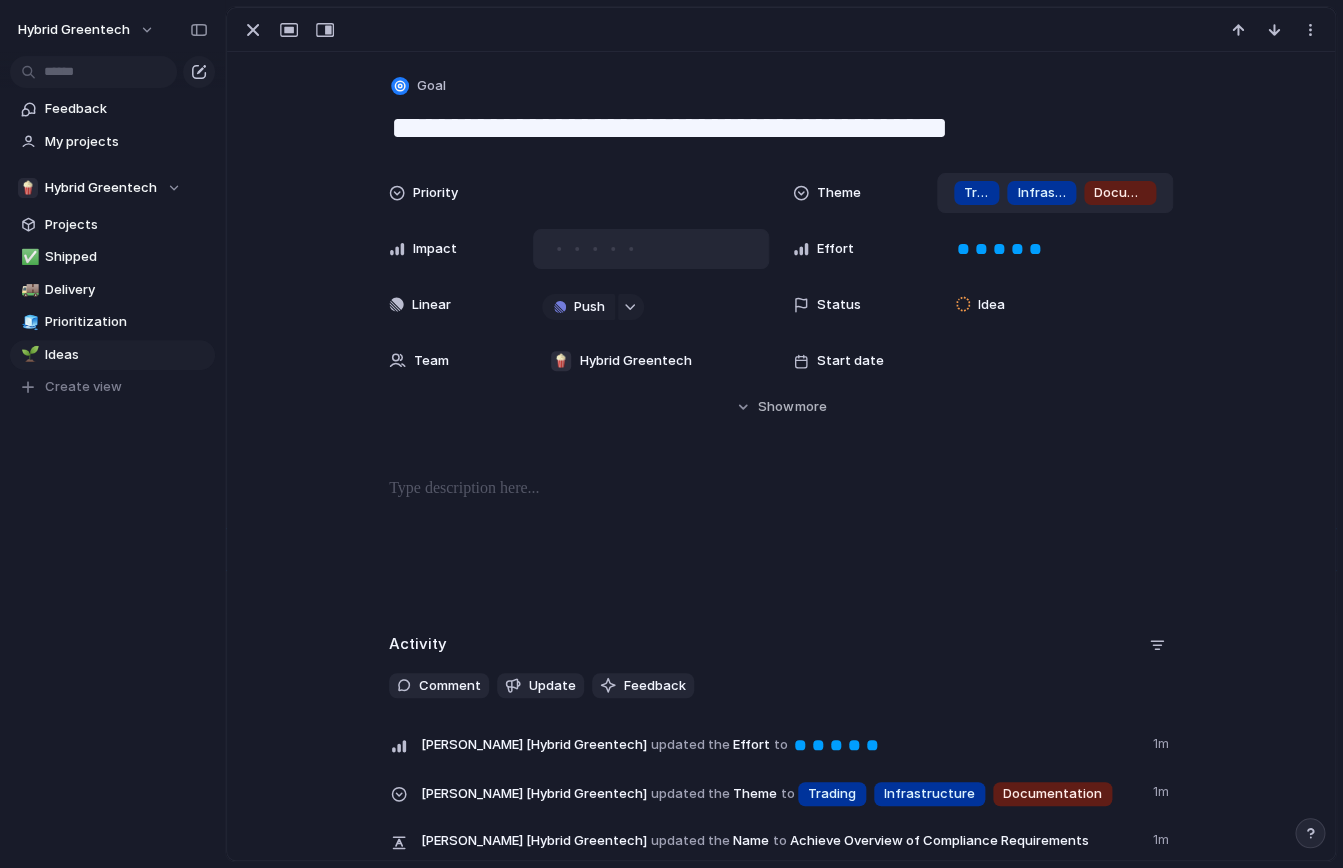 click at bounding box center [631, 249] 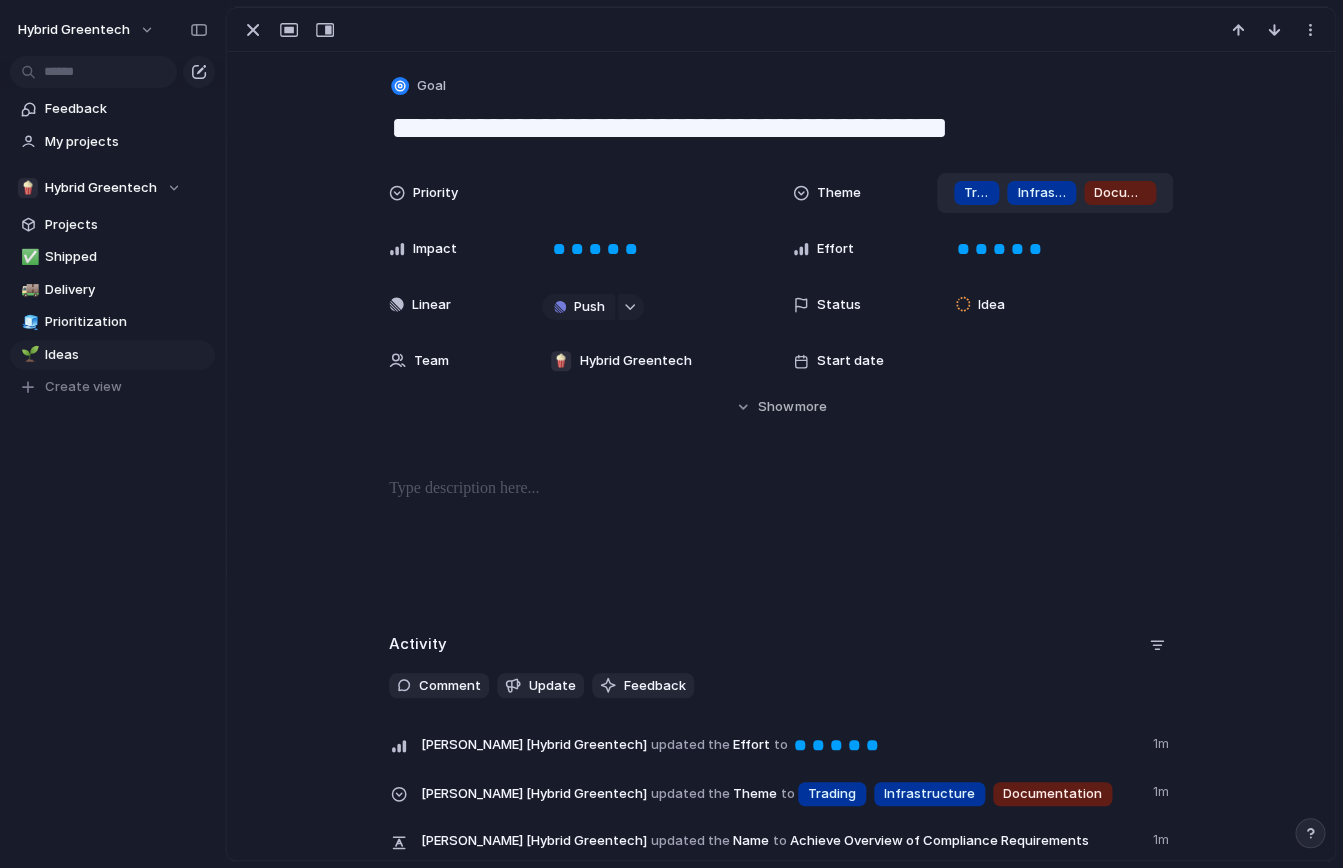 click on "Activity" at bounding box center [781, 645] 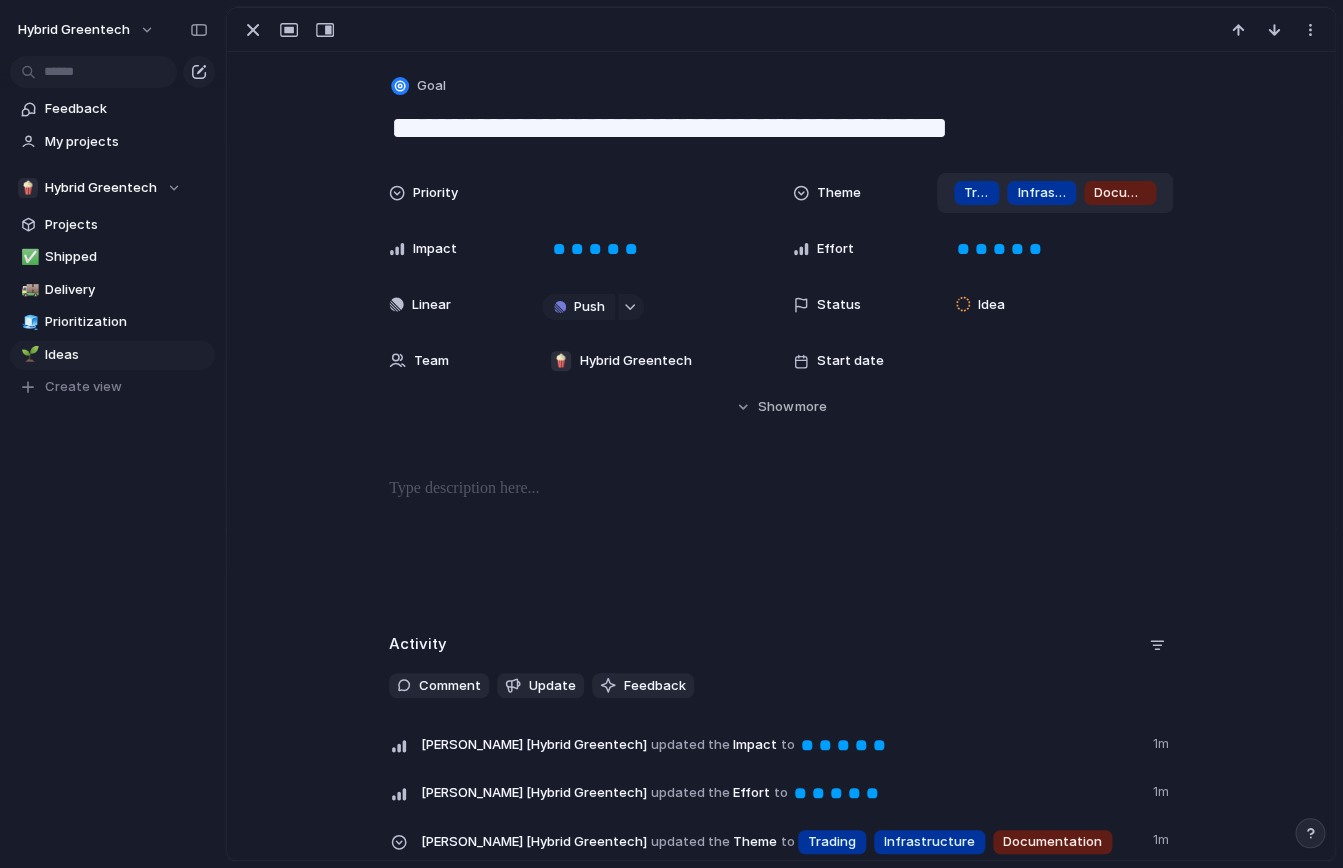 click at bounding box center [781, 541] 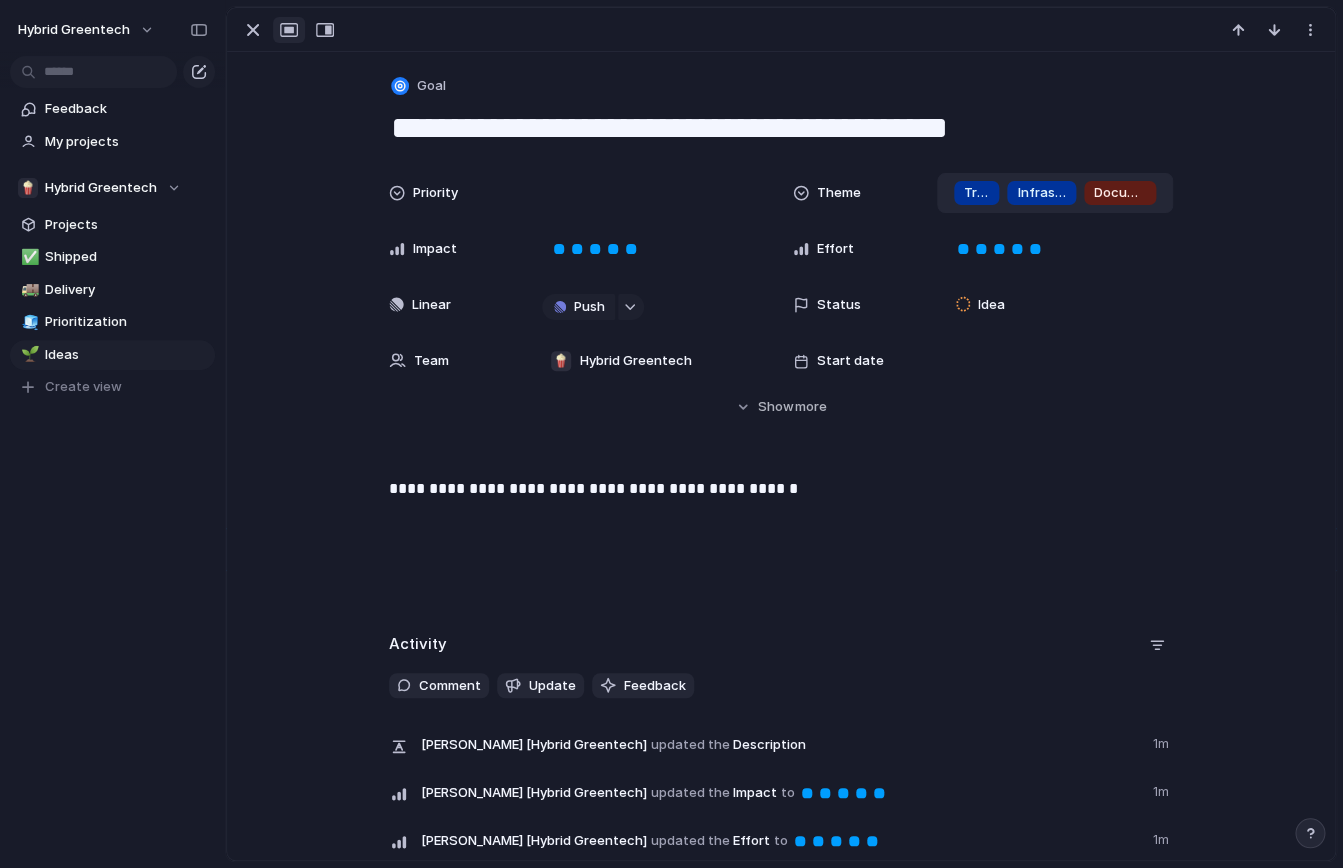 click at bounding box center [289, 30] 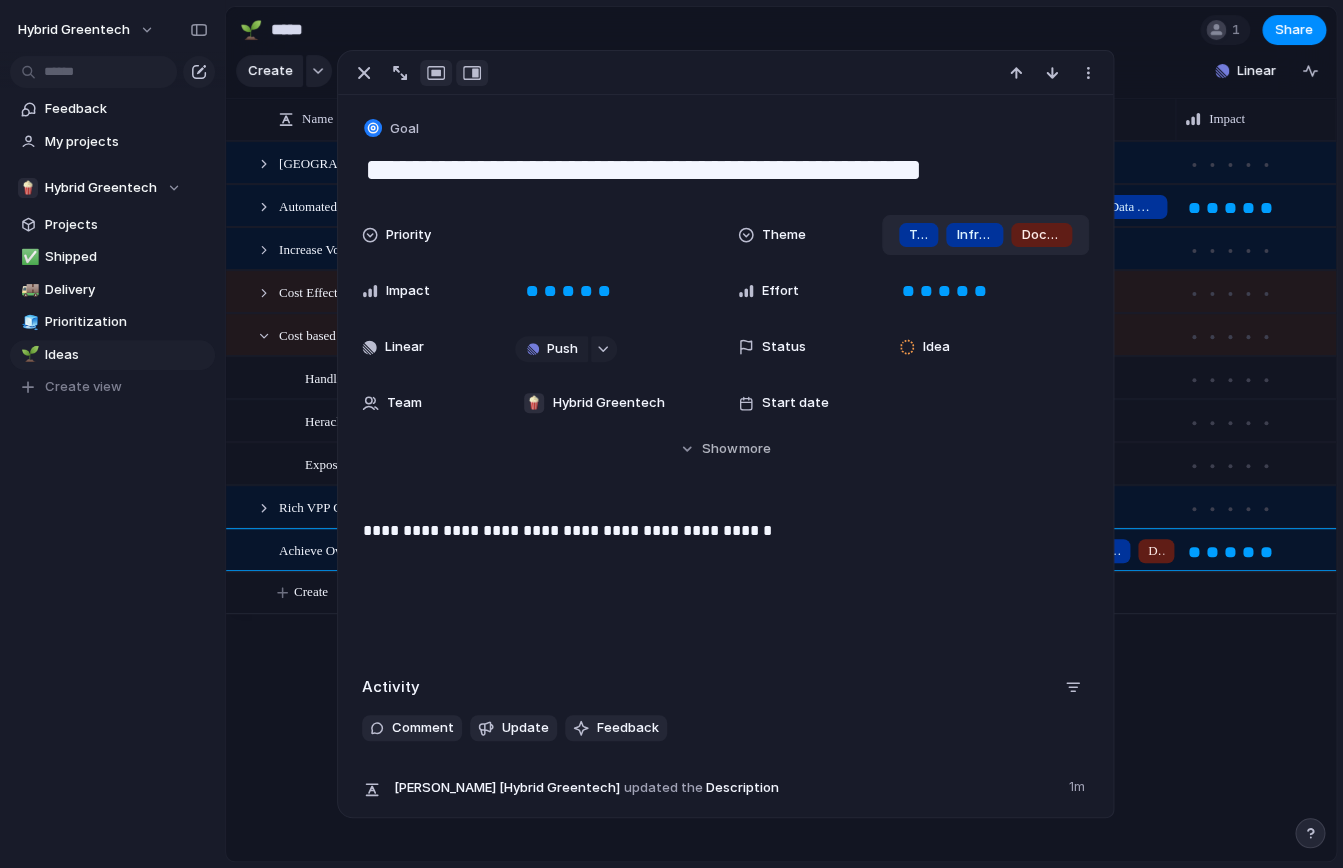 click at bounding box center (472, 73) 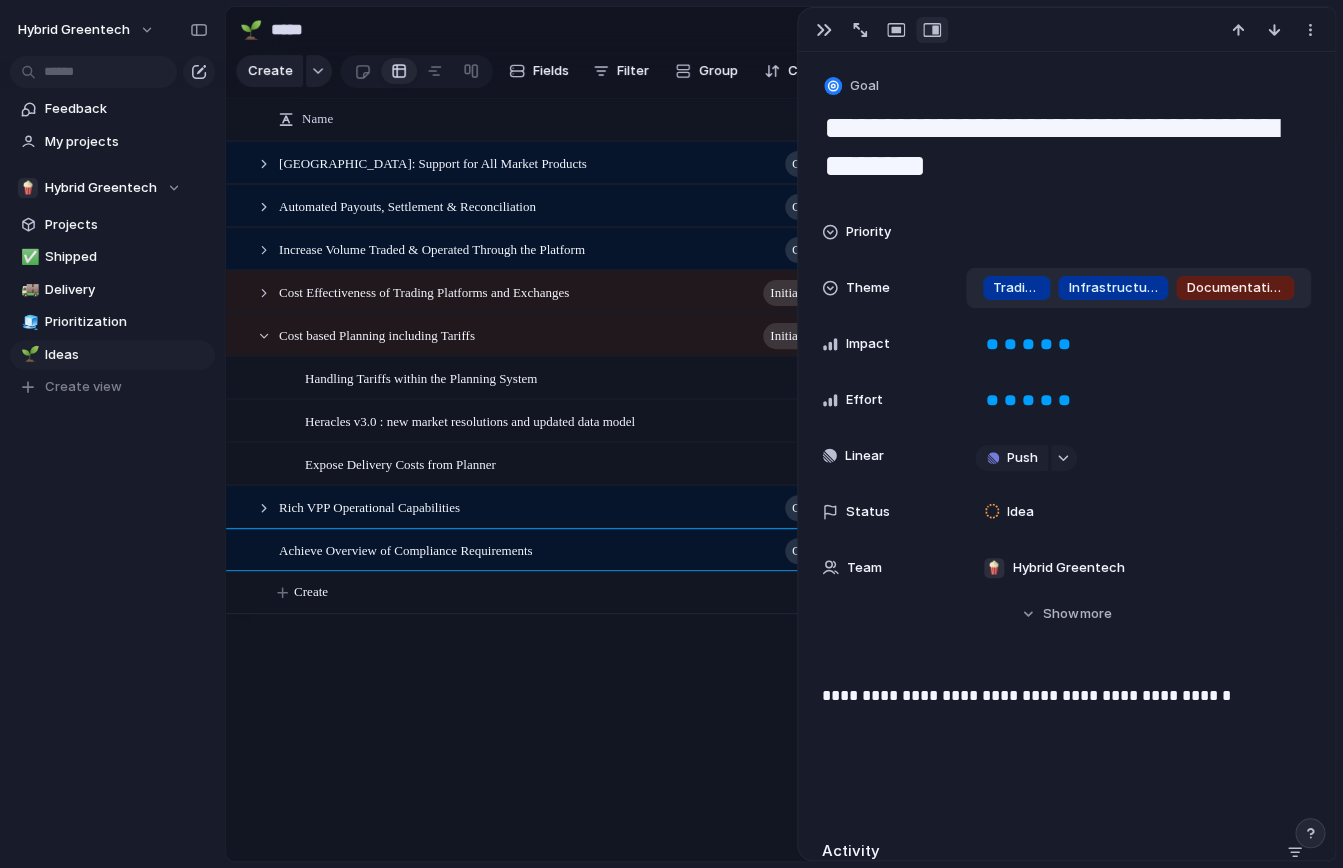 click on "[GEOGRAPHIC_DATA]: Support for All Market Products Goal Automated Payouts, Settlement & Reconciliation Goal Increase Volume Traded & Operated Through the Platform Goal Cost Effectiveness of Trading Platforms and Exchanges initiative Cost based Planning including Tariffs initiative Handling Tariffs within the Planning System Heracles v3.0 : new market resolutions and updated data model Expose Delivery Costs from Planner Rich VPP Operational Capabilities Goal Achieve Overview of Compliance Requirements Goal Push Finances Data Analytics Push Push Push Cost based Planning including Tariffs Medium Handling Tariffs within the Planning System High Heracles v3.0 : new market resolutions and updated data model High Expose Delivery Costs from Planner Push Trading Infrastructure Documentation Push Create" at bounding box center (781, 501) 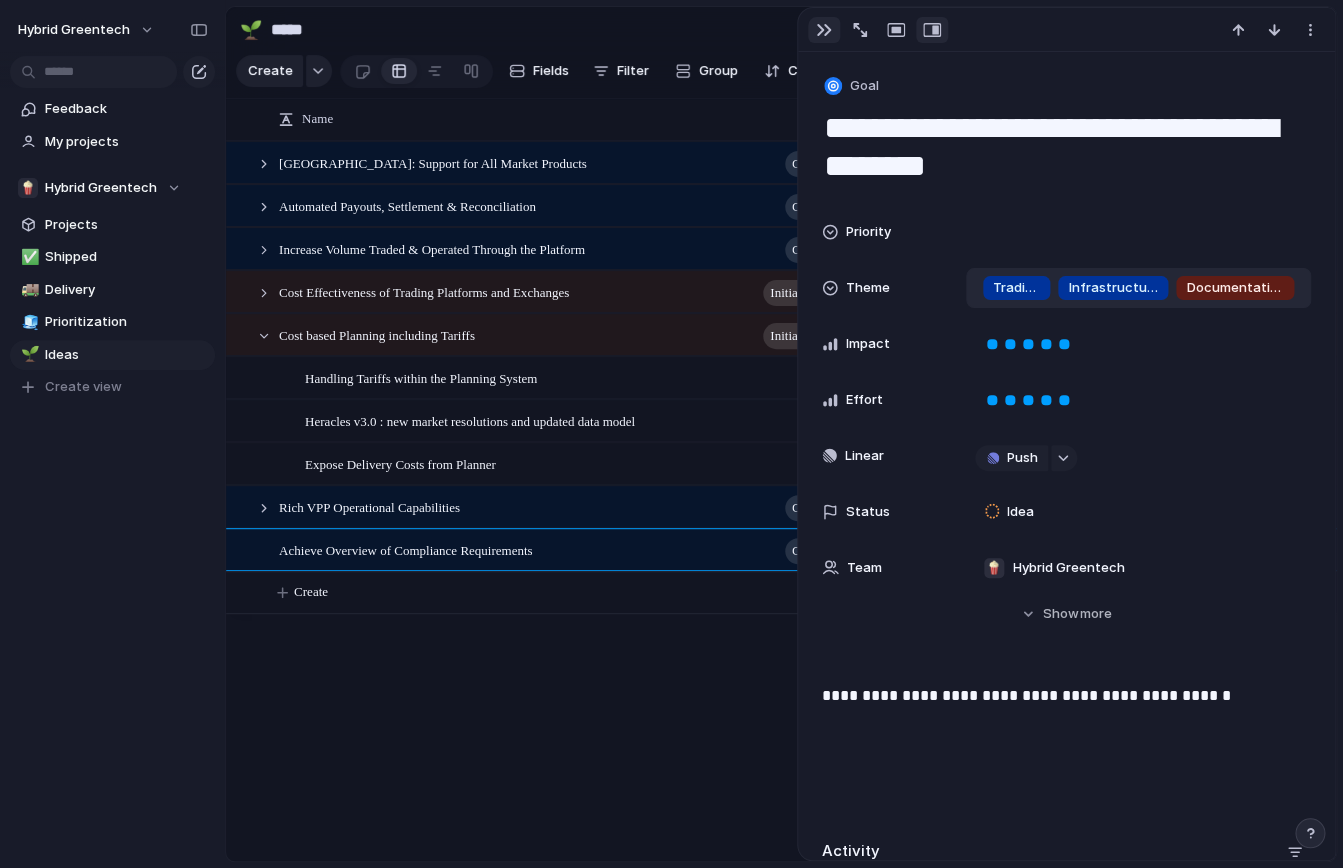 click at bounding box center [824, 30] 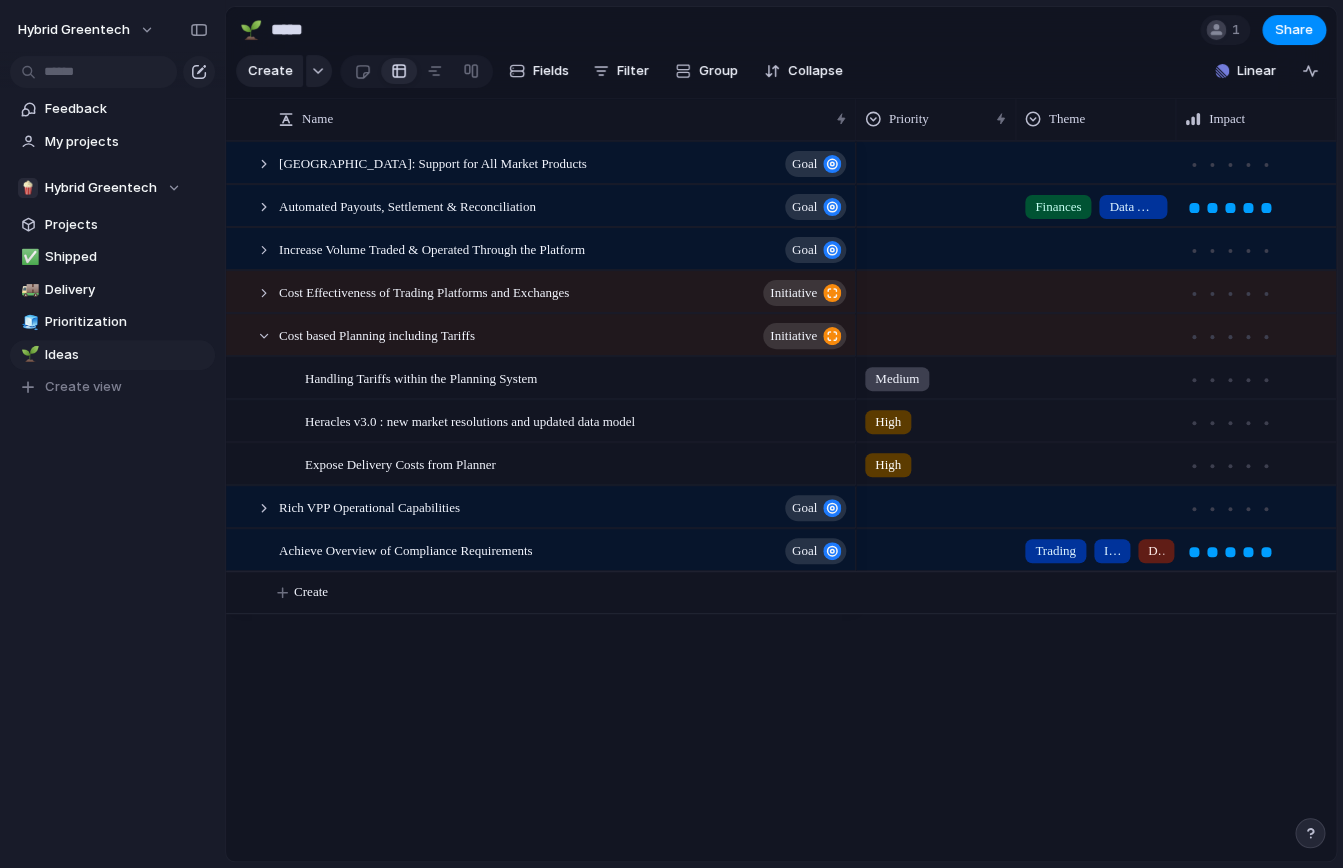 click on "[GEOGRAPHIC_DATA]: Support for All Market Products Goal Automated Payouts, Settlement & Reconciliation Goal Increase Volume Traded & Operated Through the Platform Goal Cost Effectiveness of Trading Platforms and Exchanges initiative Cost based Planning including Tariffs initiative Handling Tariffs within the Planning System Heracles v3.0 : new market resolutions and updated data model Expose Delivery Costs from Planner Rich VPP Operational Capabilities Goal Achieve Overview of Compliance Requirements Goal Push Finances Data Analytics Push Push Push Cost based Planning including Tariffs Medium Handling Tariffs within the Planning System High Heracles v3.0 : new market resolutions and updated data model High Expose Delivery Costs from Planner Push Trading Infrastructure Documentation Push Create" at bounding box center [781, 501] 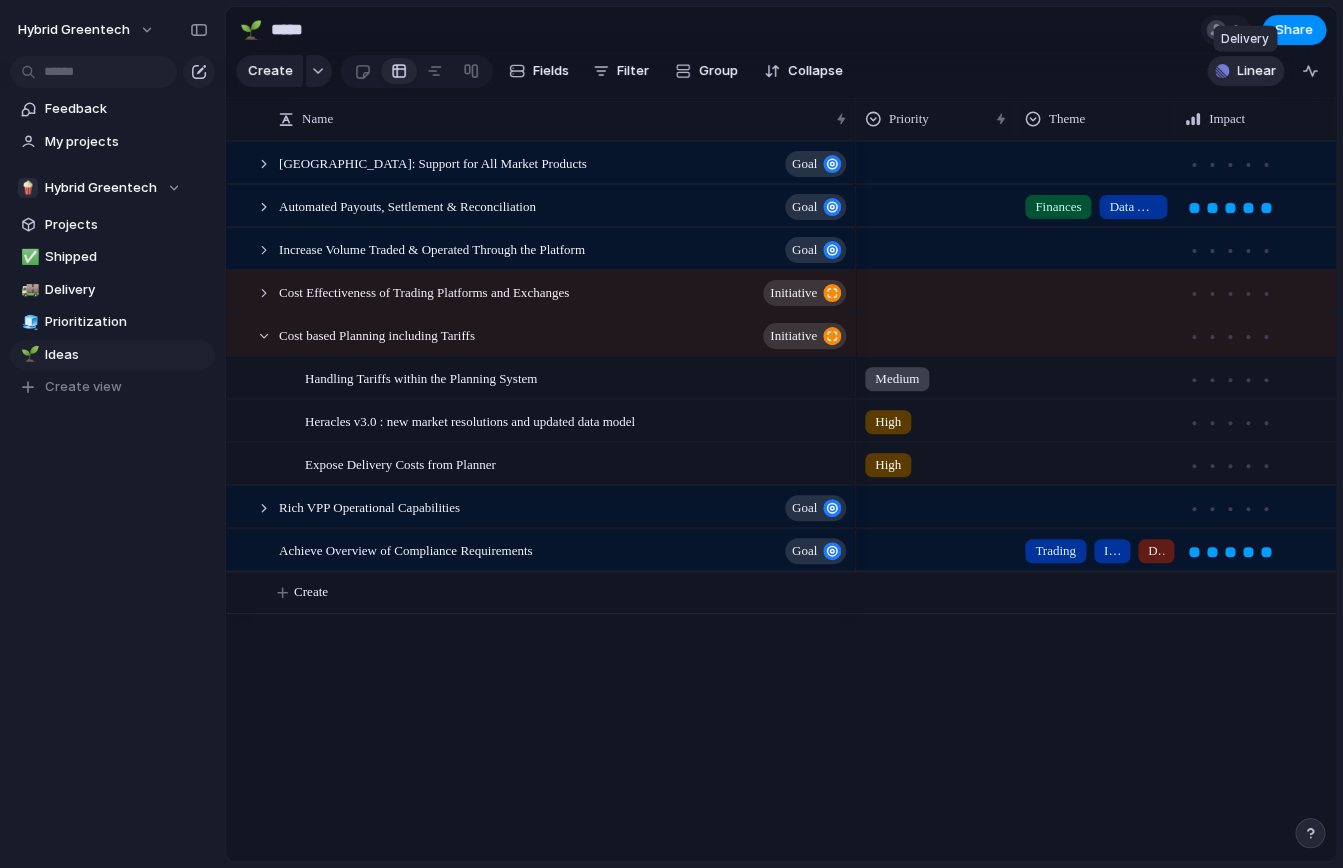 click on "Linear" at bounding box center [1256, 71] 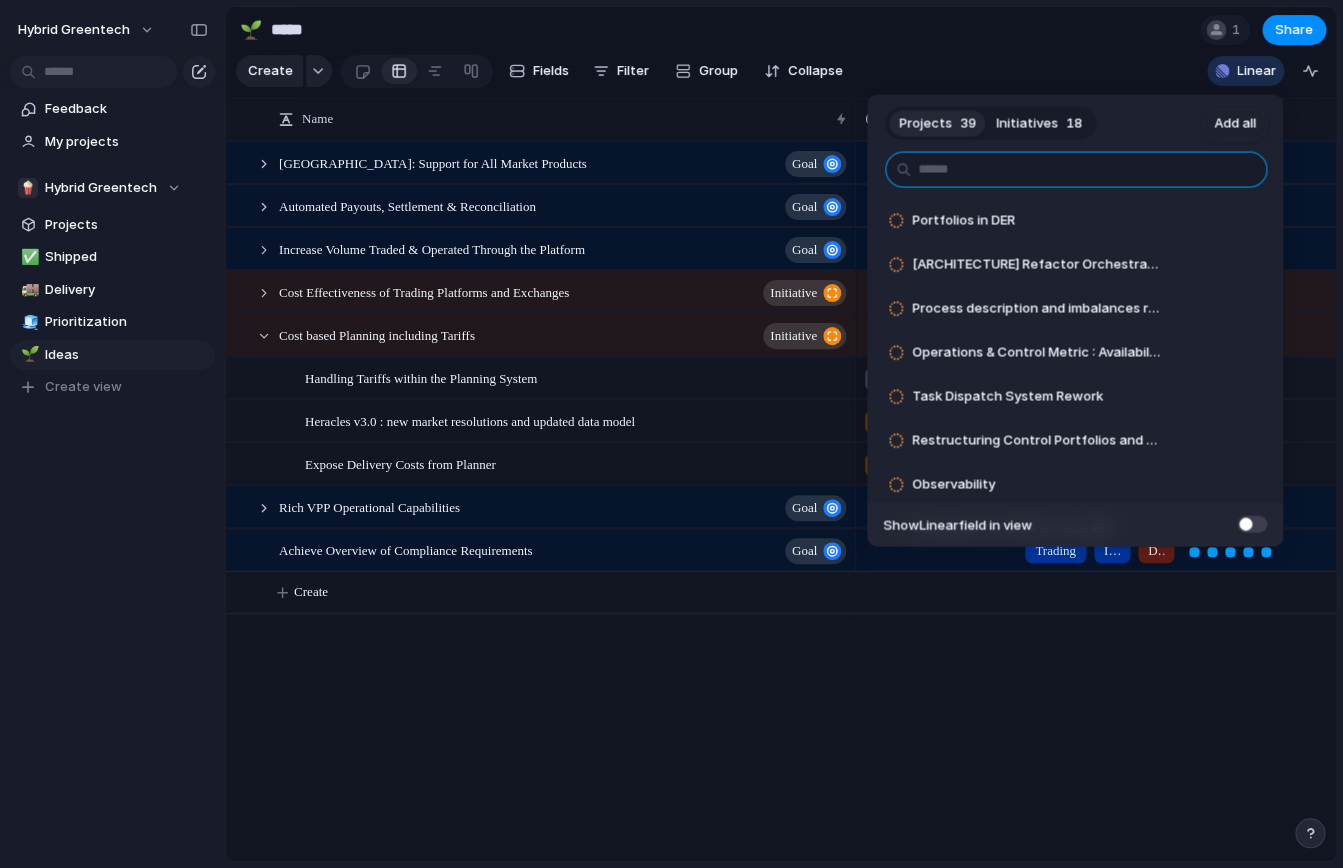 click at bounding box center (1076, 170) 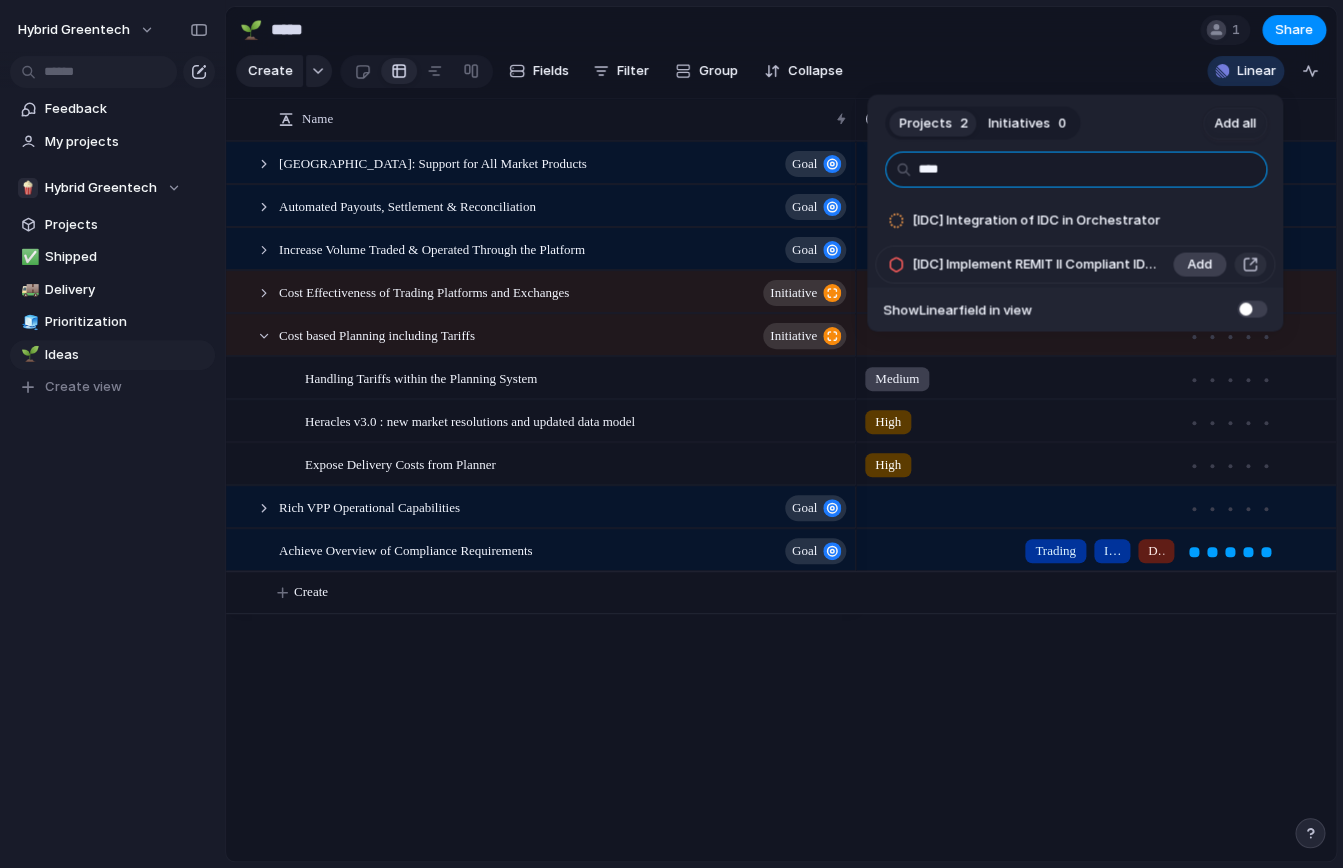 type on "***" 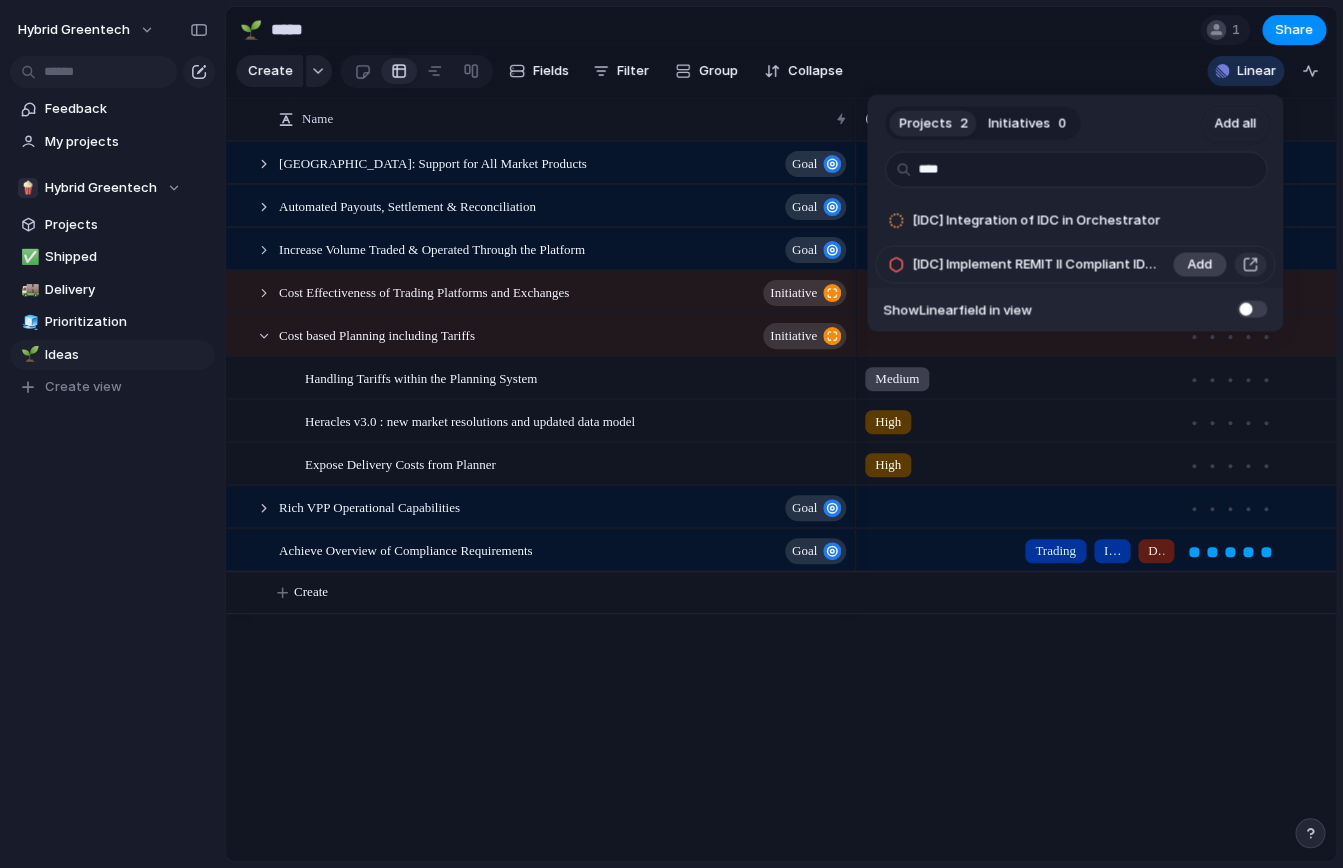 click on "Add" at bounding box center (1199, 265) 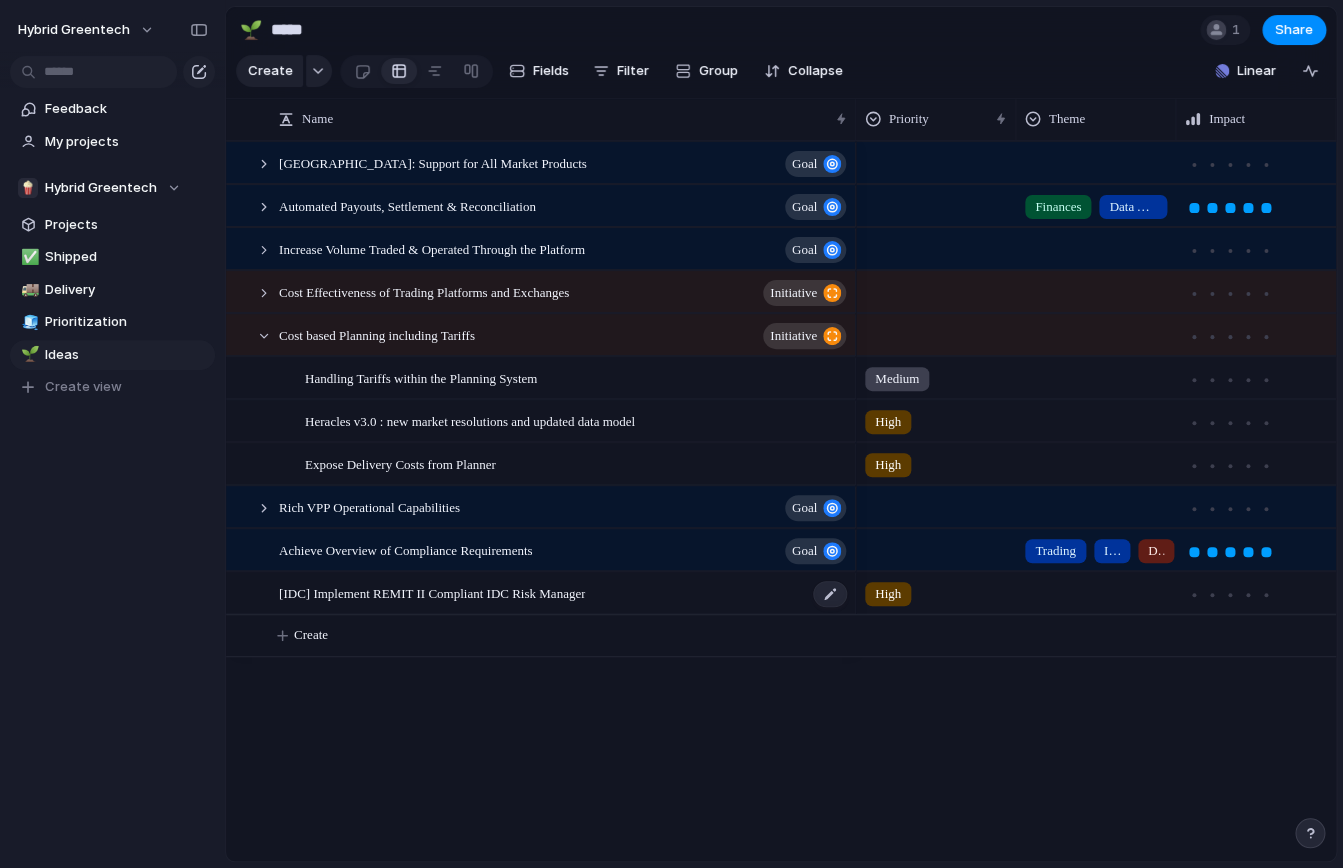 drag, startPoint x: 440, startPoint y: 597, endPoint x: 544, endPoint y: 576, distance: 106.09901 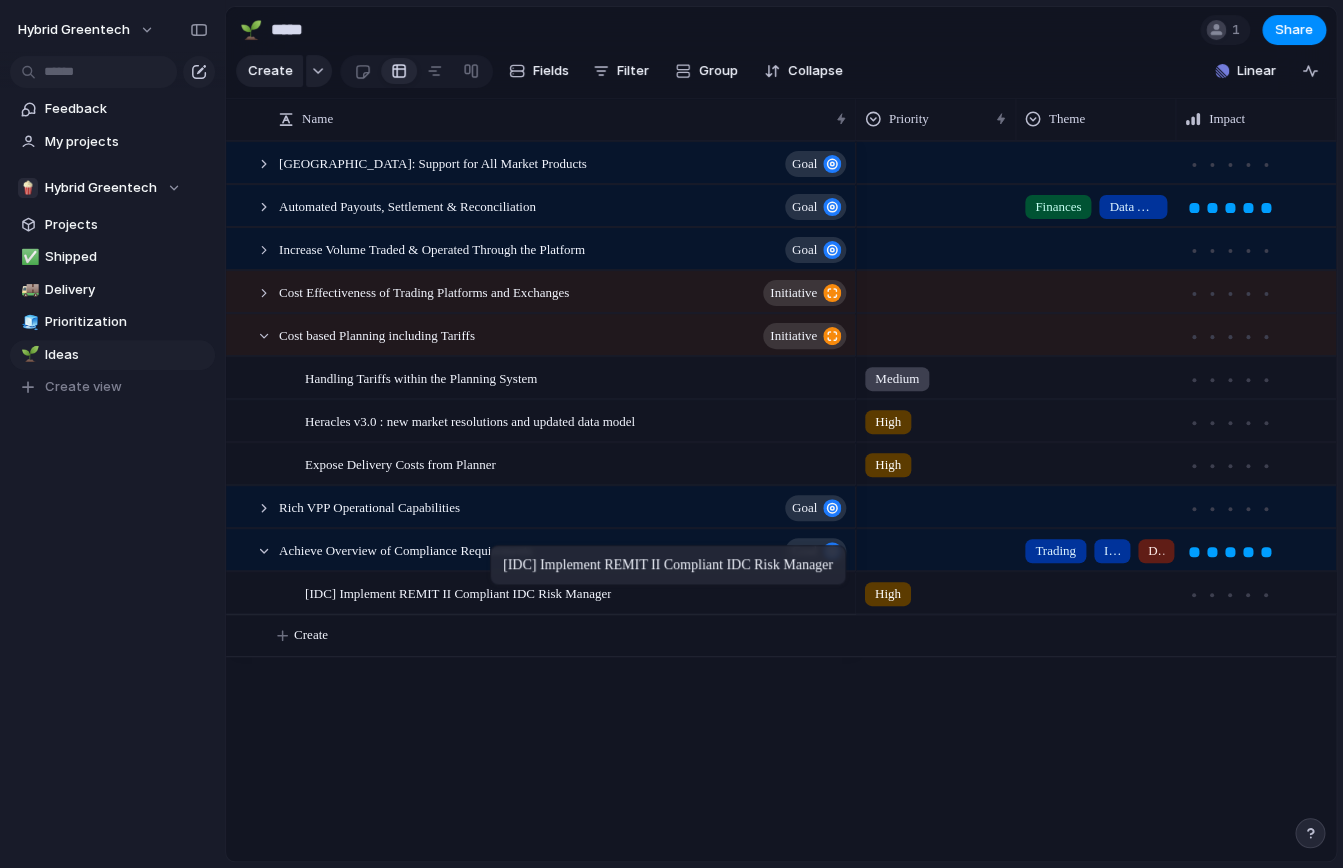 drag, startPoint x: 438, startPoint y: 592, endPoint x: 499, endPoint y: 549, distance: 74.63243 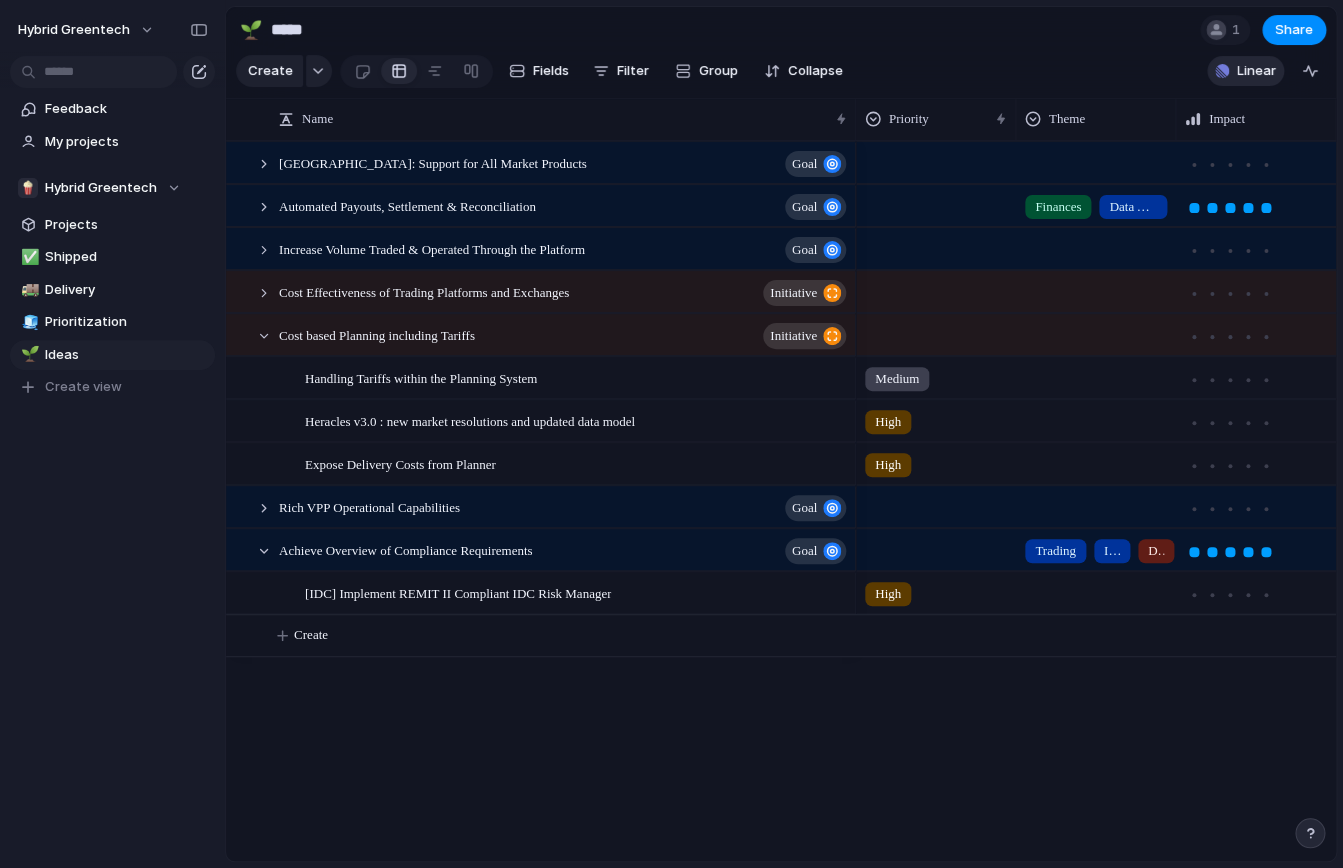 click on "Linear" at bounding box center (1256, 71) 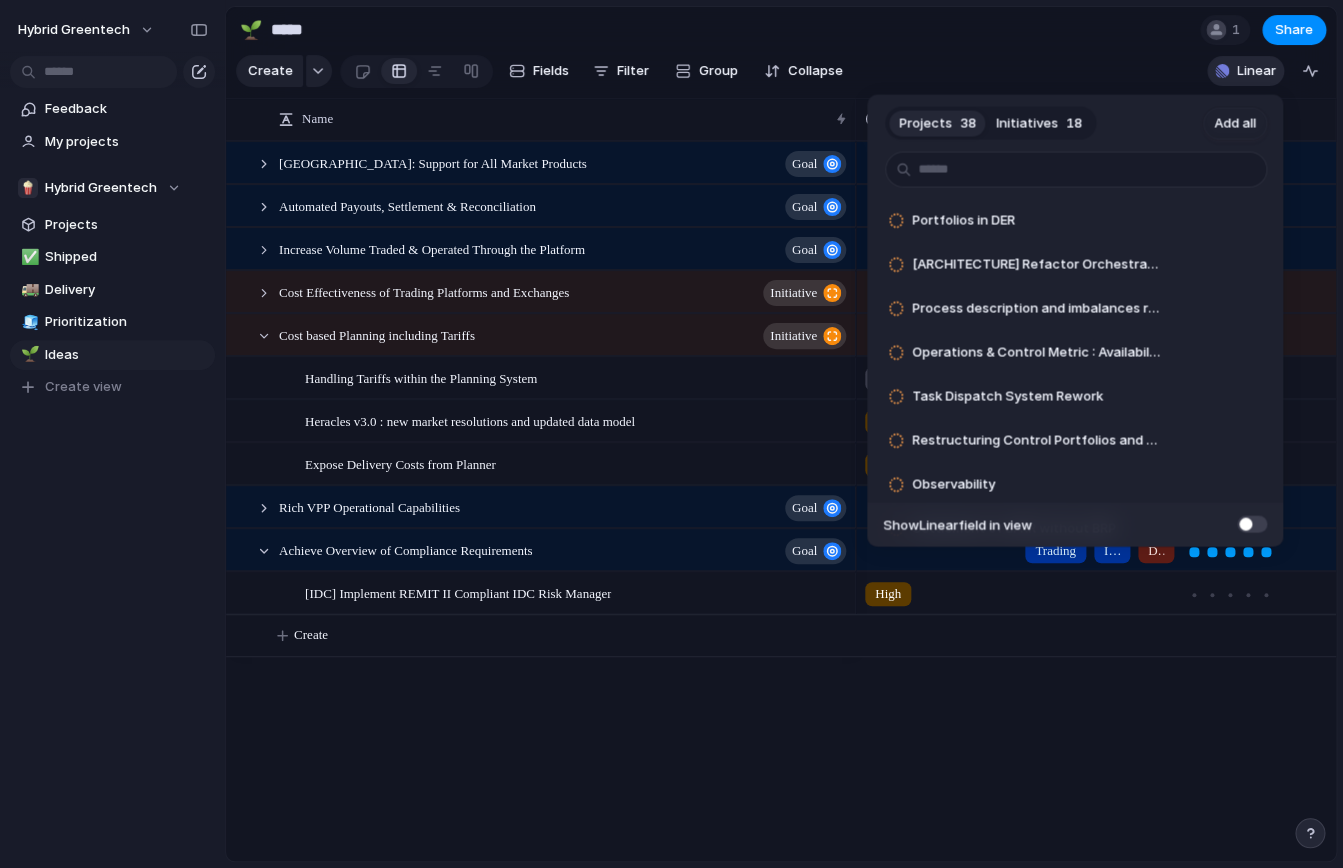 type 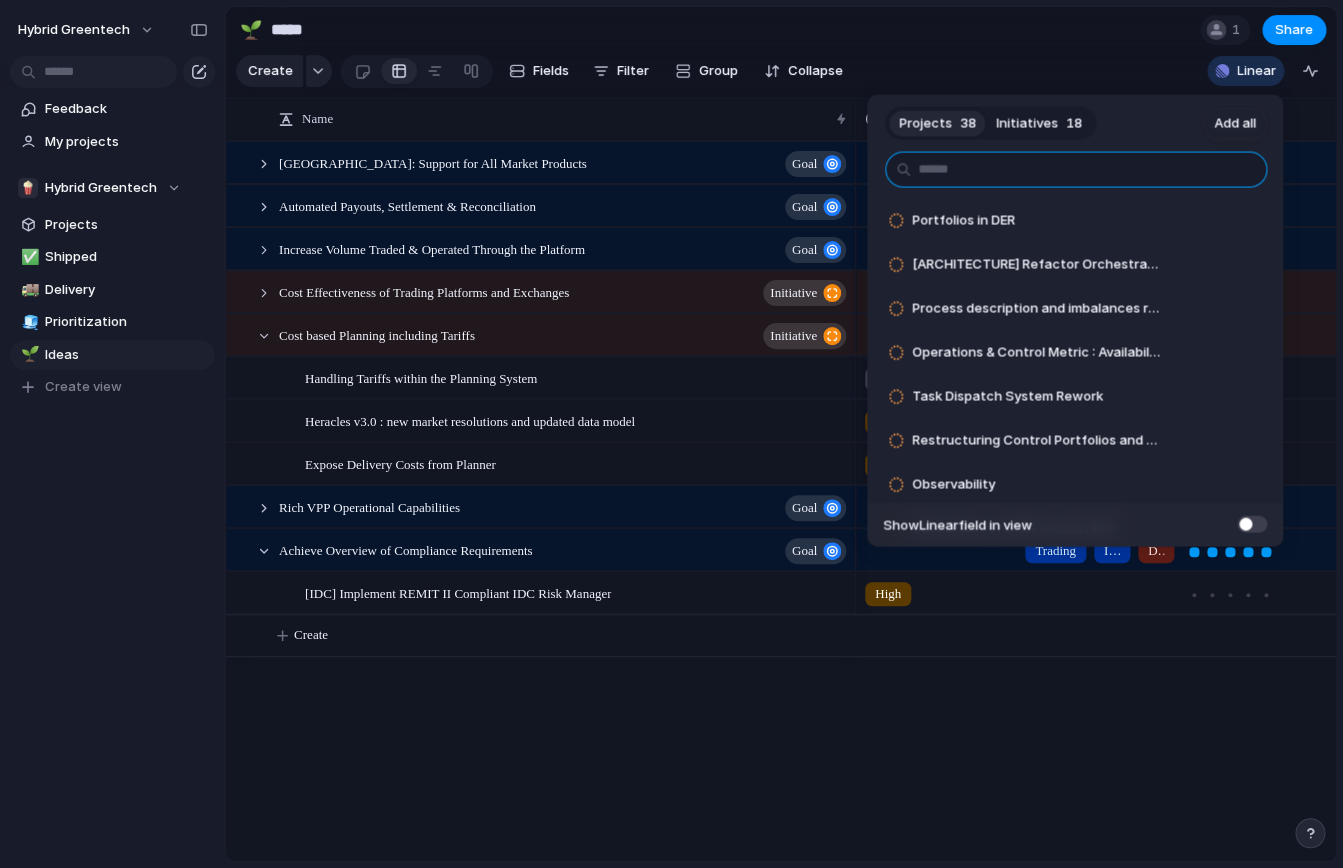 click at bounding box center (1076, 170) 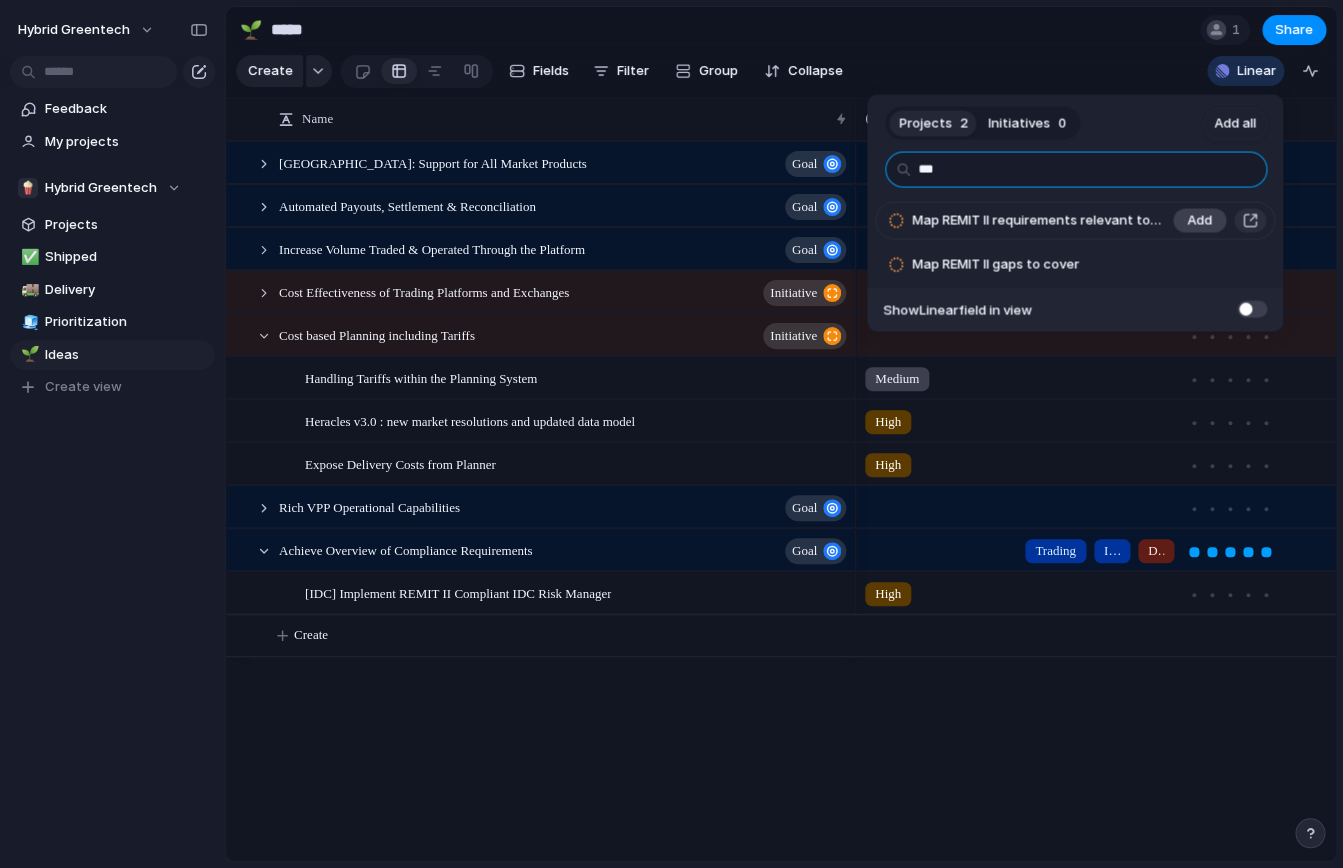 type on "***" 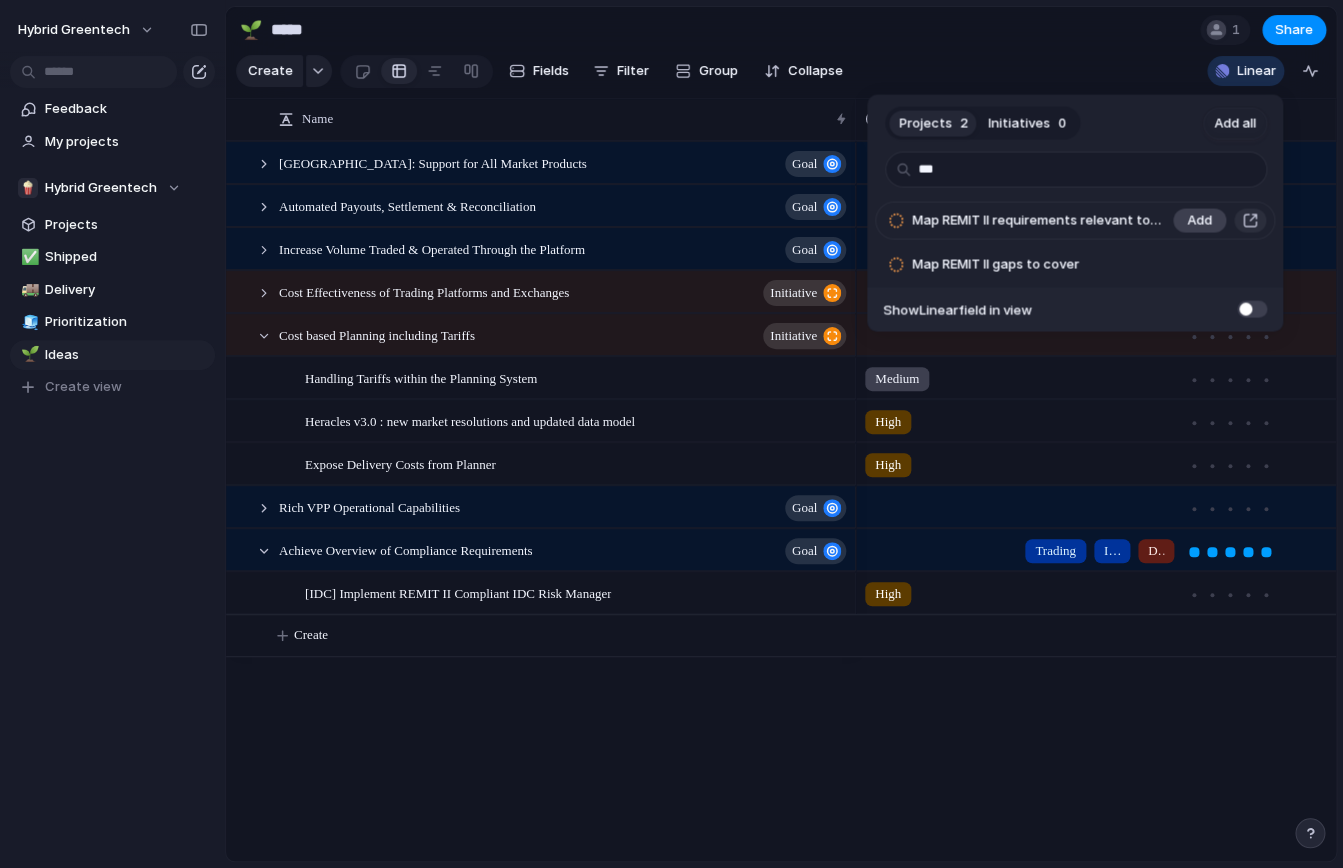 click on "Add" at bounding box center (1199, 221) 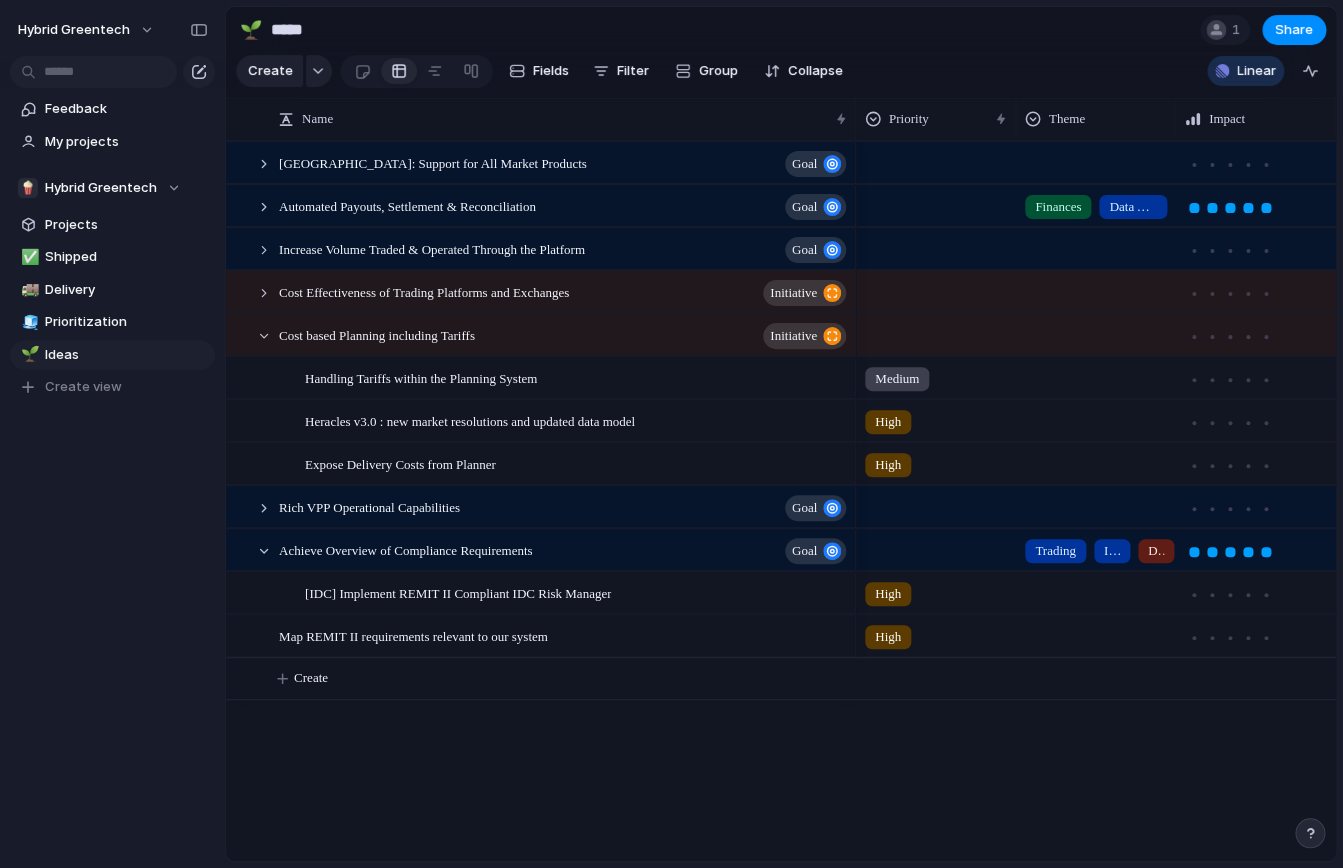 click on "Projects 1 Initiatives 0 Add all *** Map REMIT II gaps to cover Add Show  Linear  field in view" at bounding box center [671, 434] 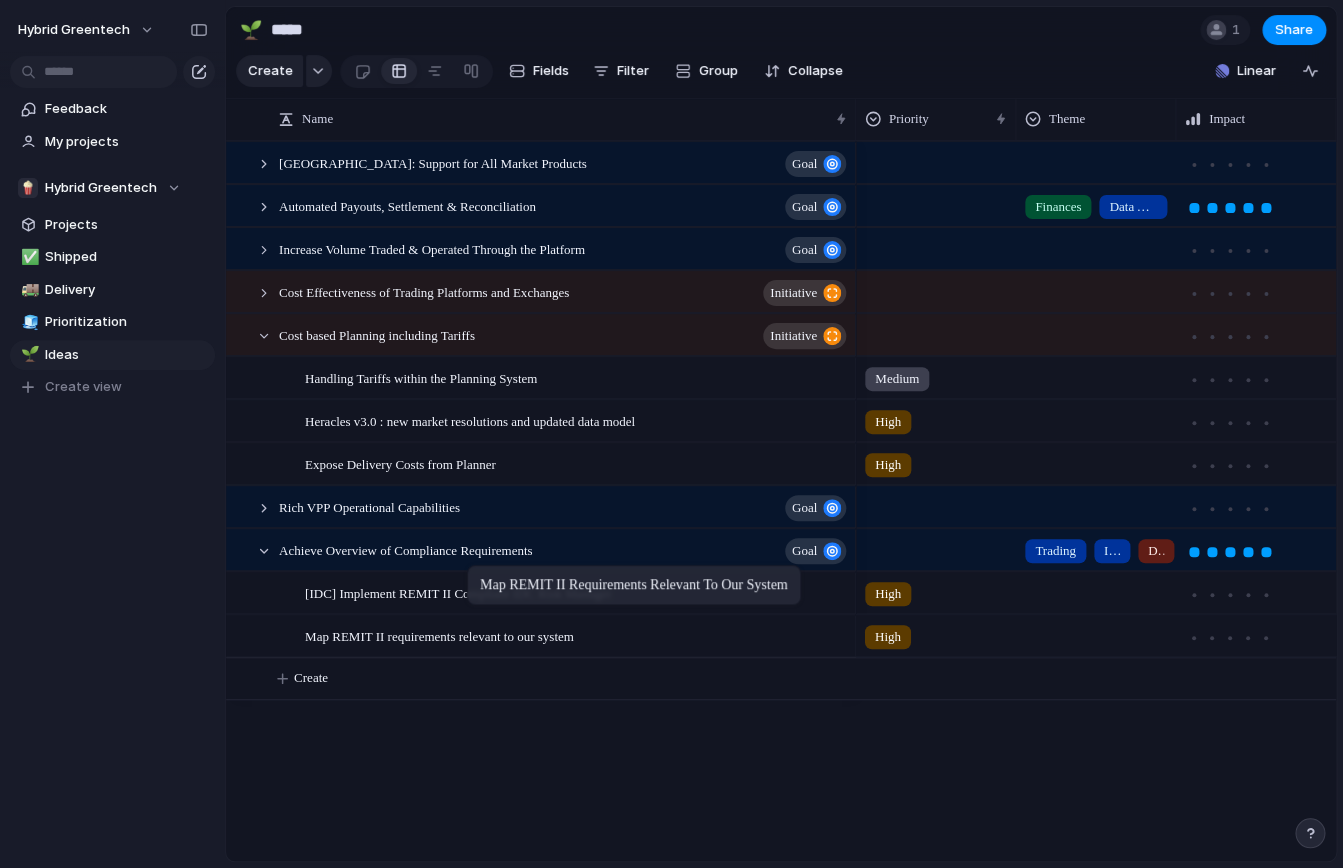 drag, startPoint x: 427, startPoint y: 644, endPoint x: 477, endPoint y: 569, distance: 90.13878 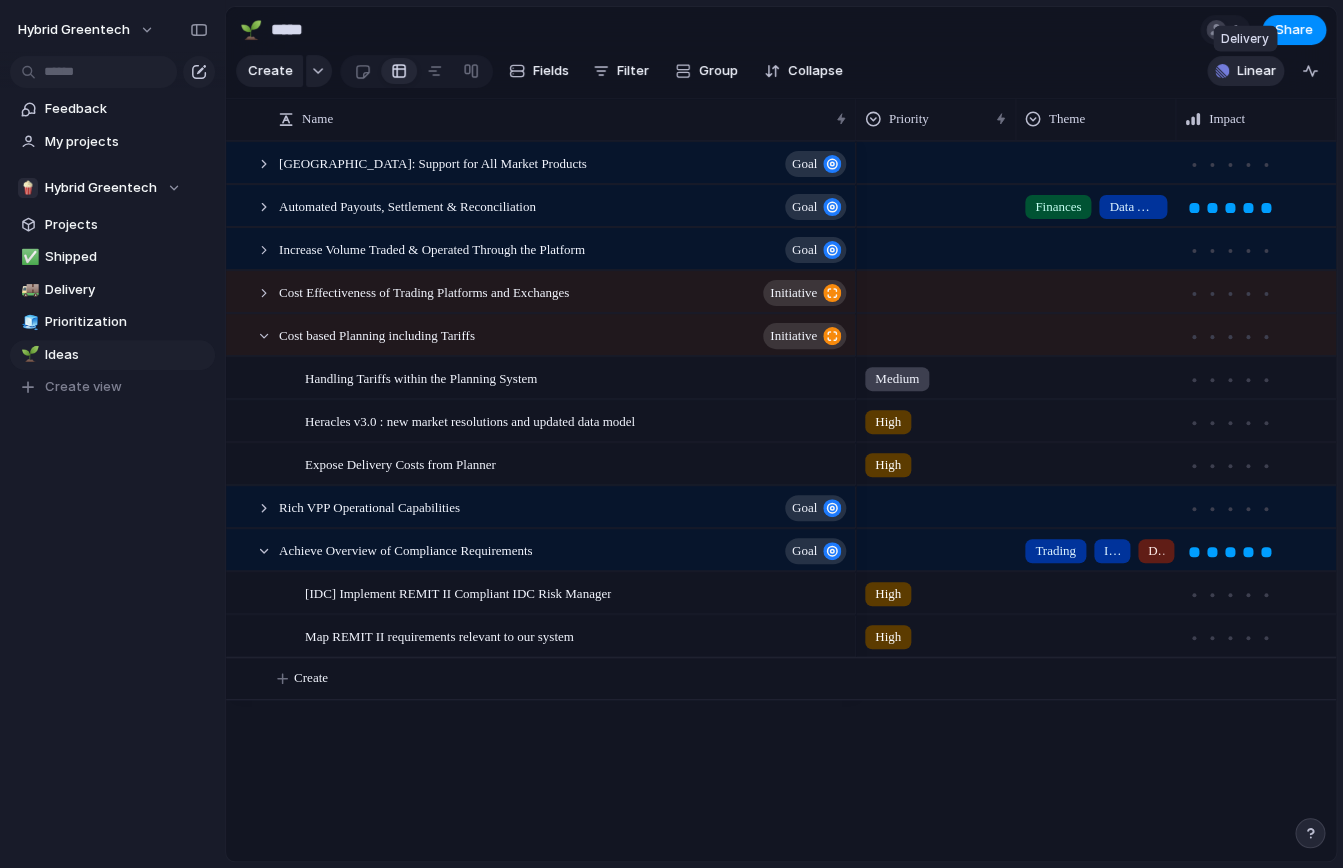 click on "Linear" at bounding box center [1245, 71] 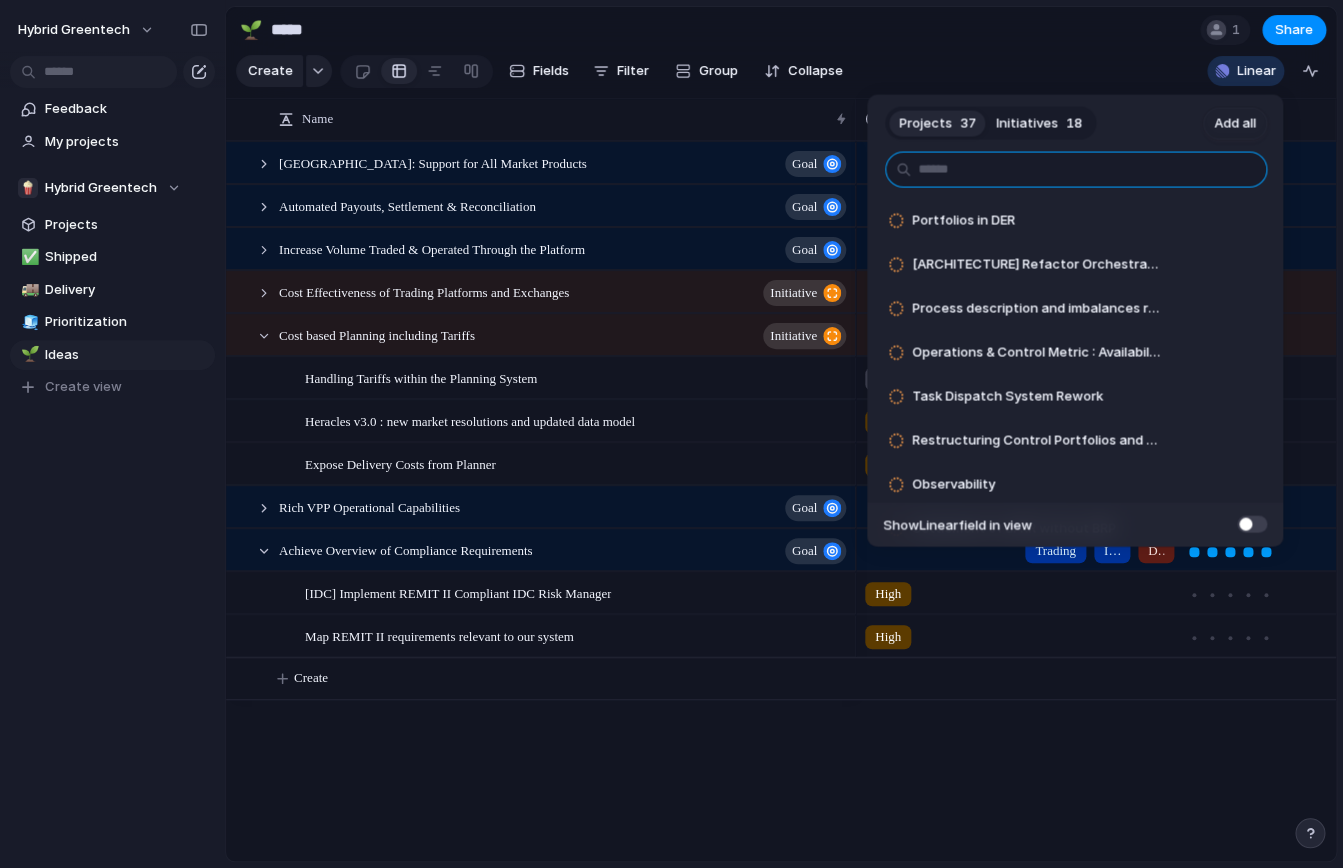 click at bounding box center [1076, 170] 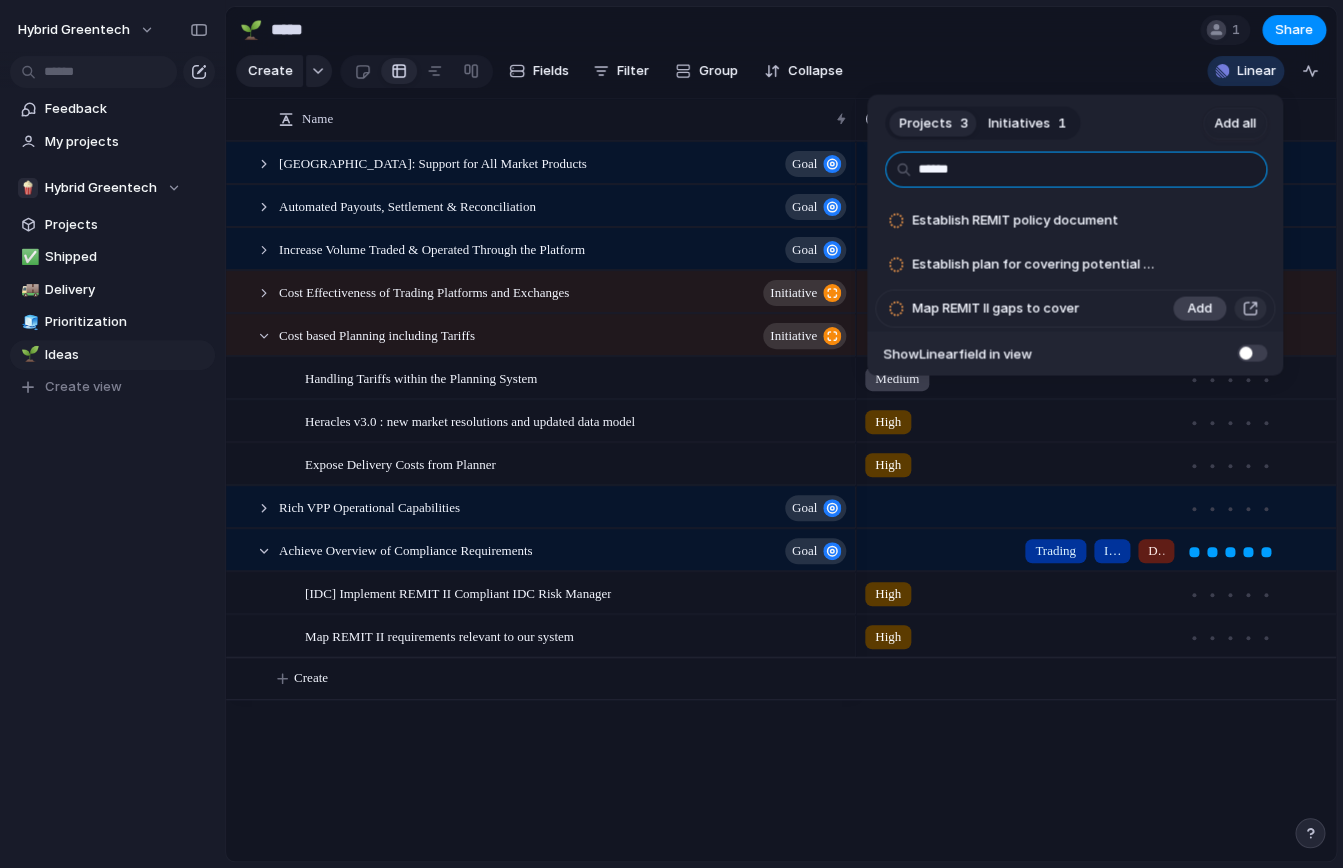 type on "*****" 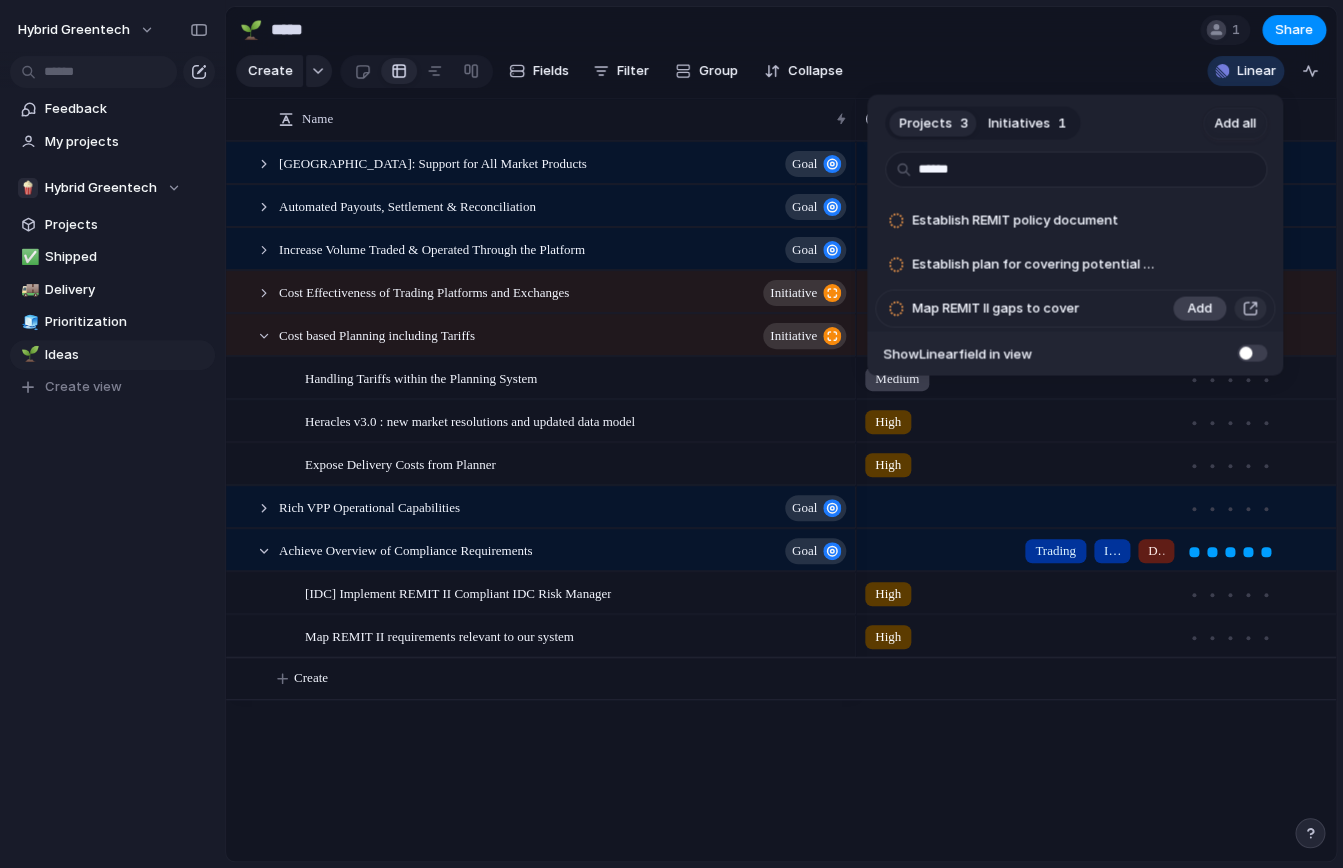 click on "Add" at bounding box center [1199, 309] 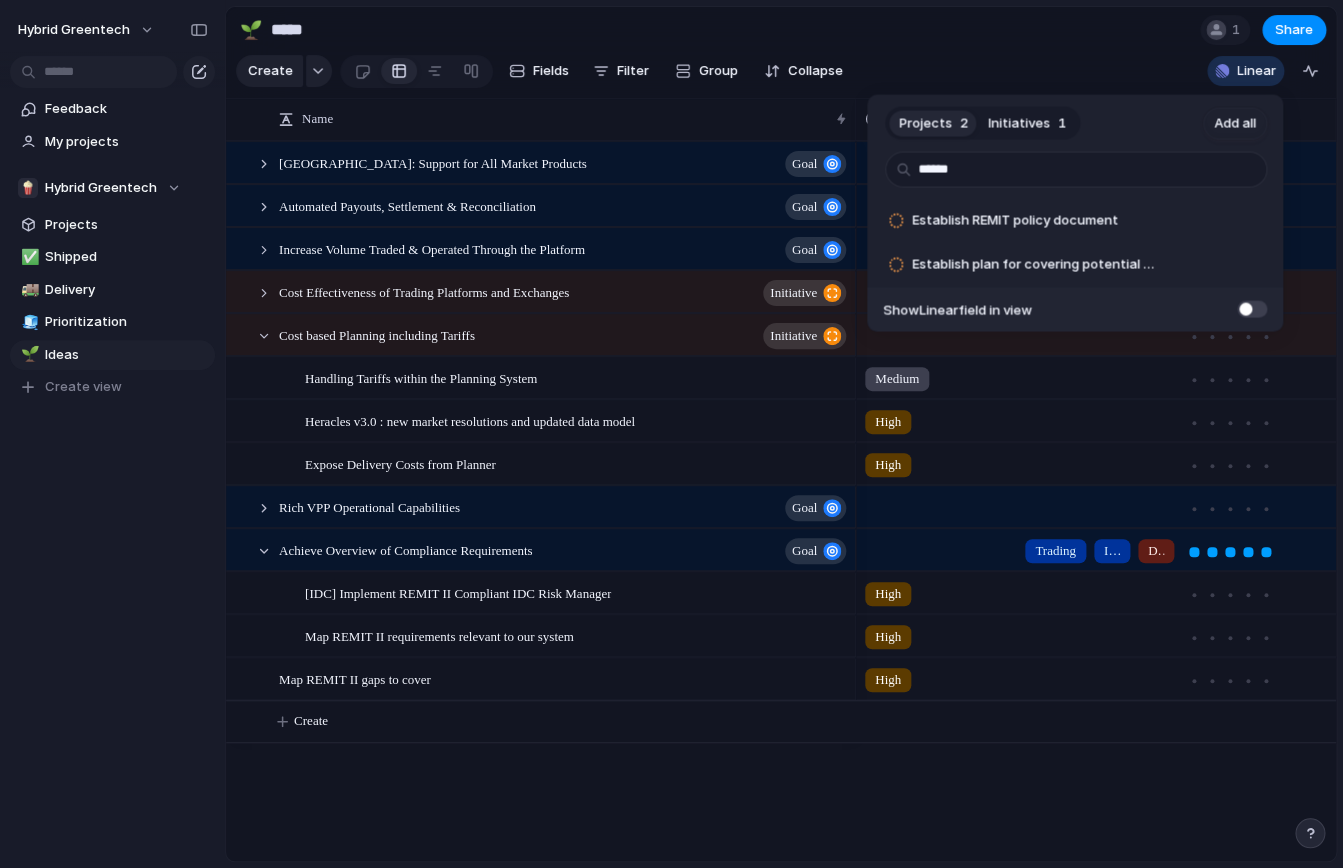 click on "Projects 2 Initiatives 1 Add all ***** Establish REMIT policy document Add Establish plan for covering potential REMIT gaps Add Show  Linear  field in view" at bounding box center [671, 434] 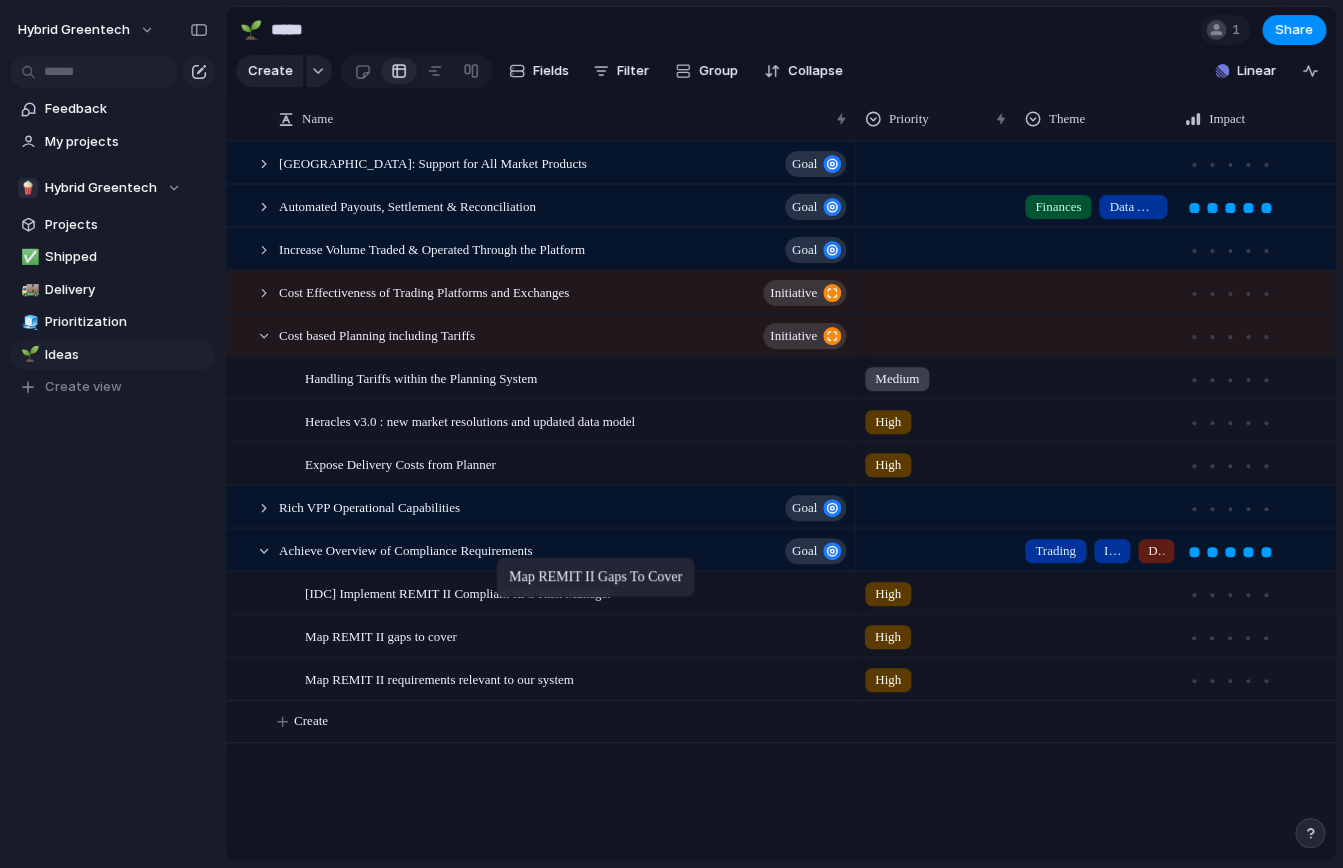 drag, startPoint x: 372, startPoint y: 687, endPoint x: 506, endPoint y: 561, distance: 183.93477 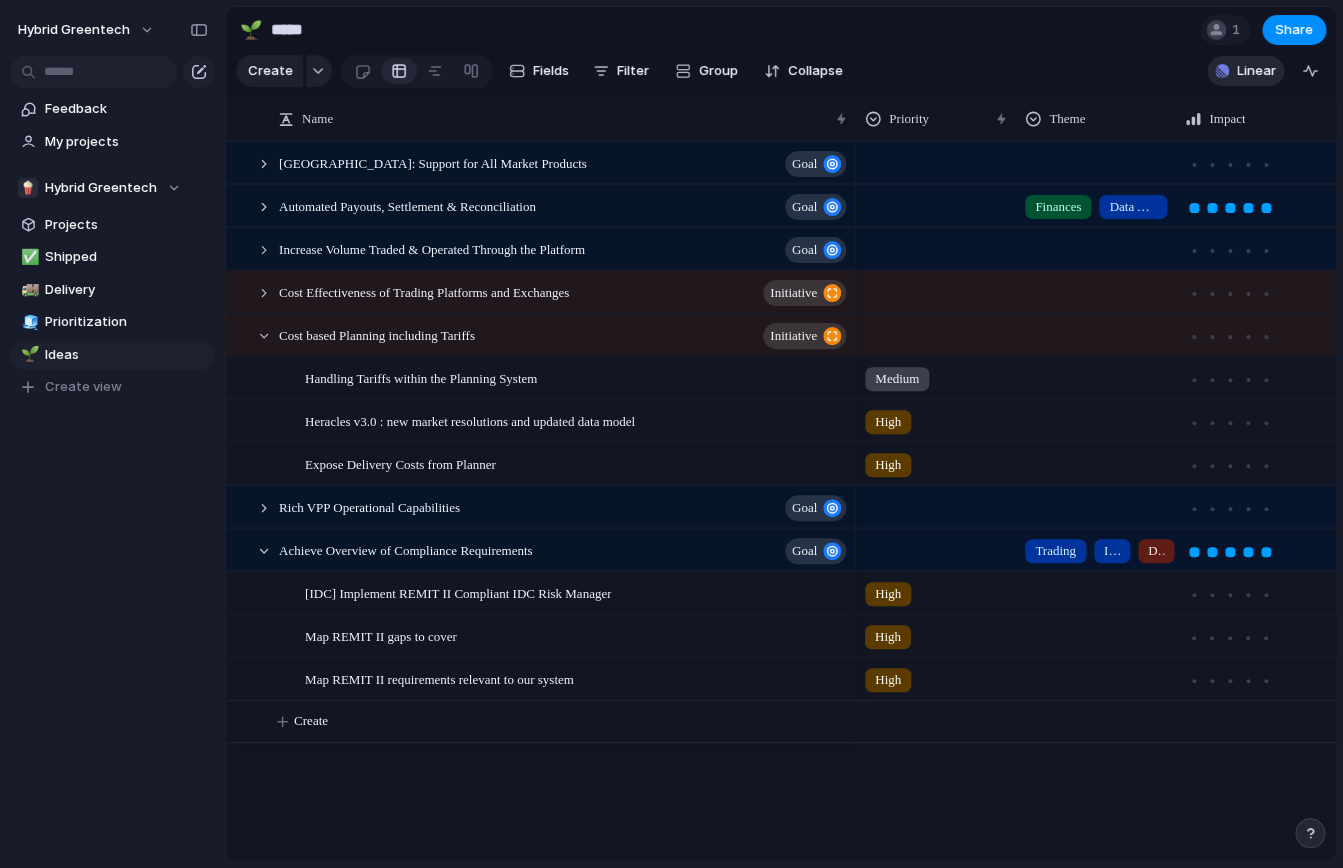 click on "Linear" at bounding box center (1245, 71) 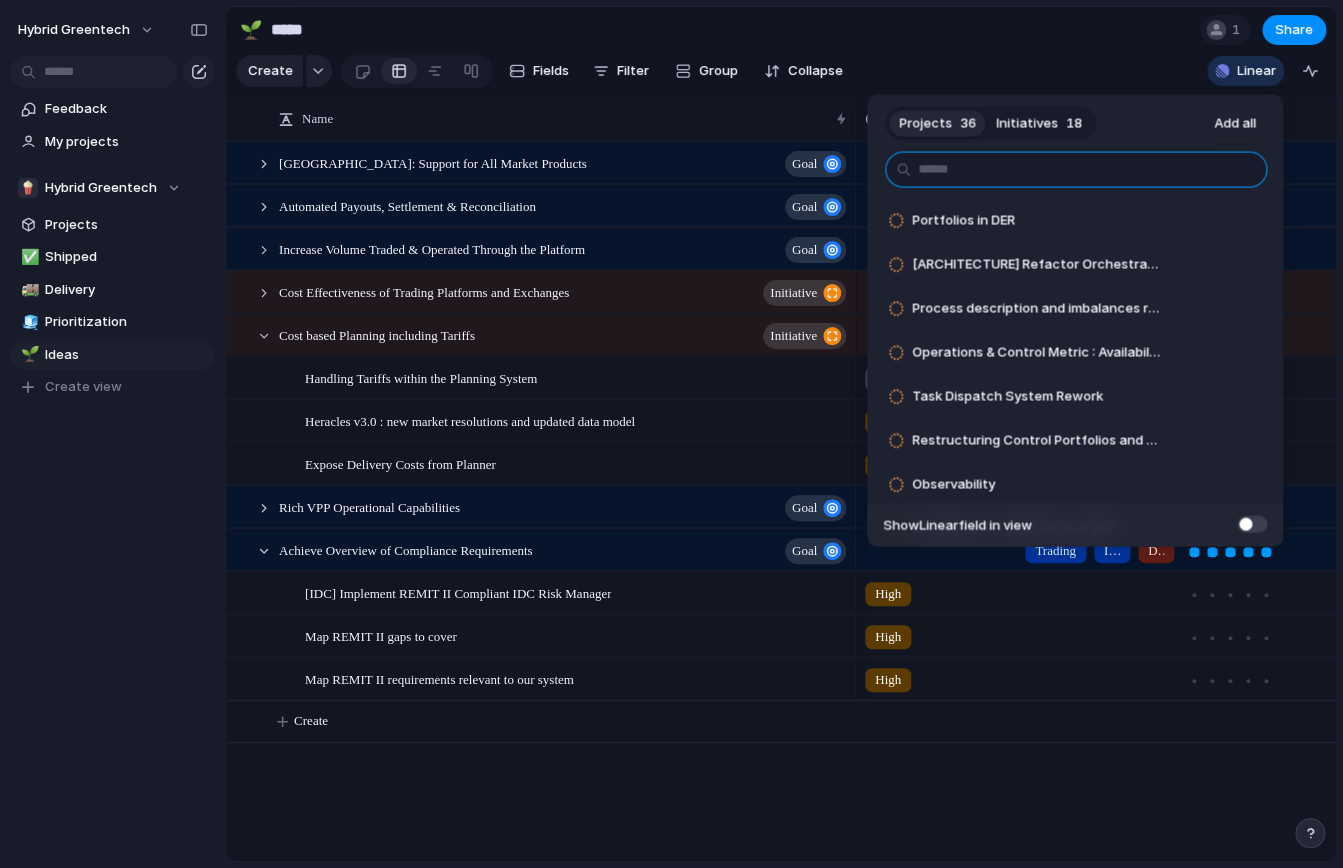 click at bounding box center [1076, 170] 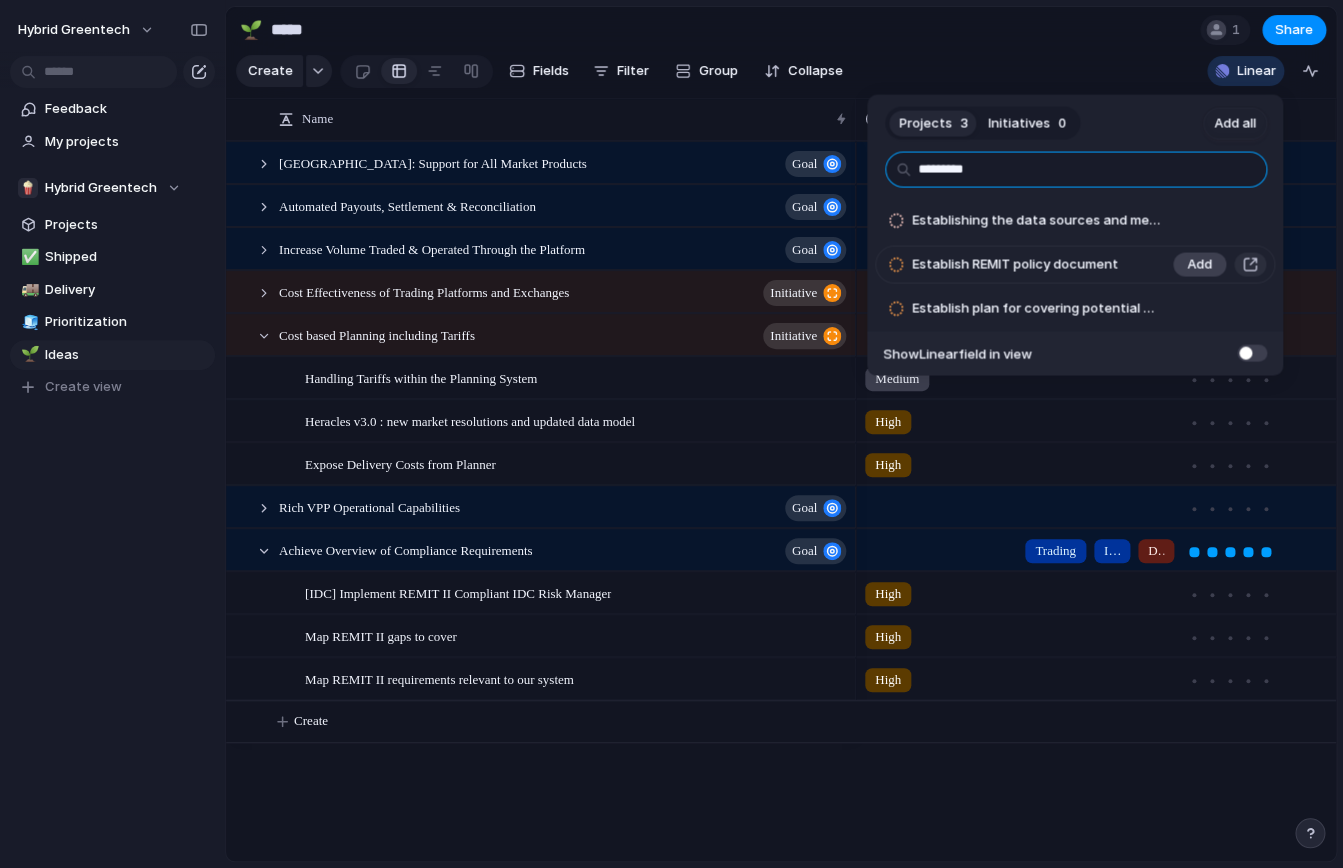 type on "*********" 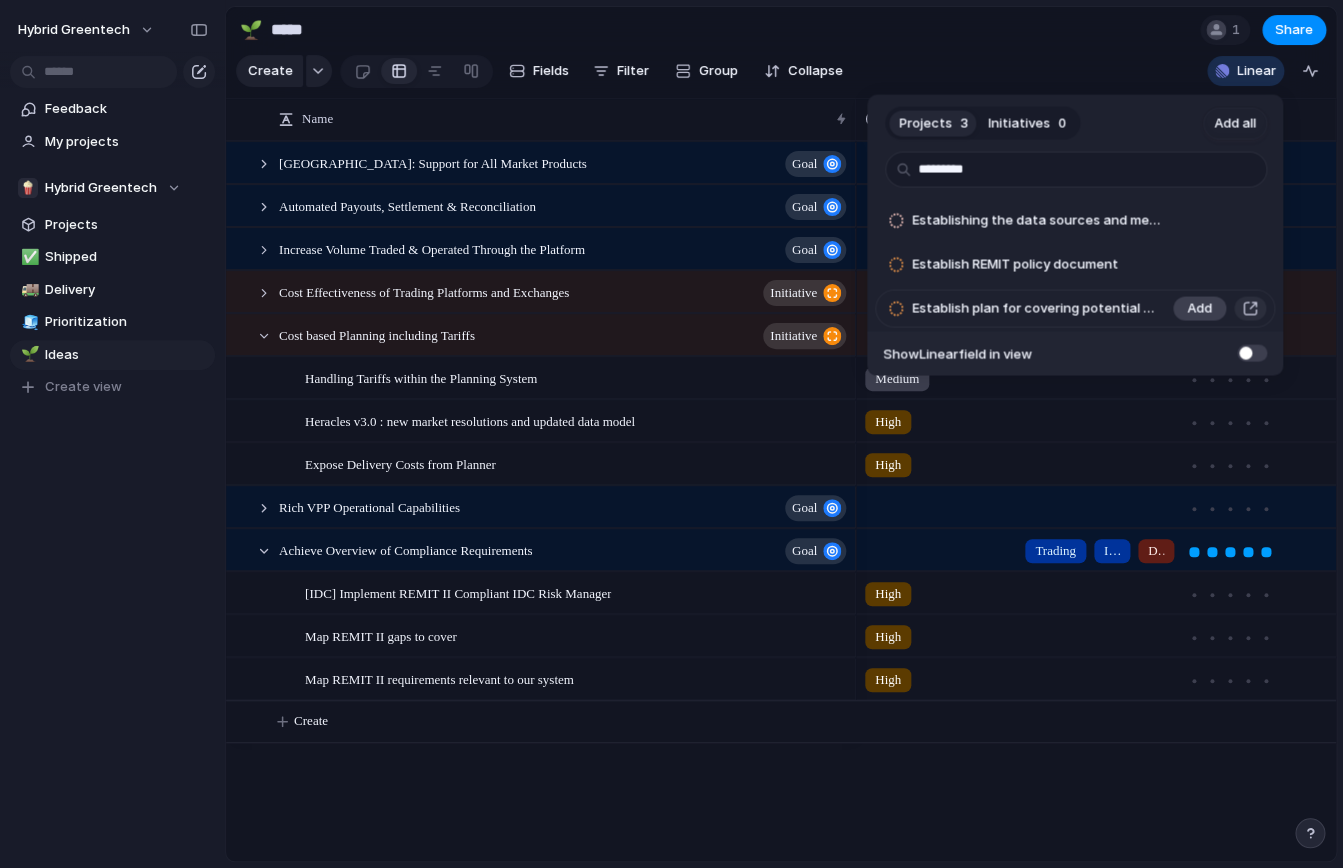 click on "Add" at bounding box center (1199, 265) 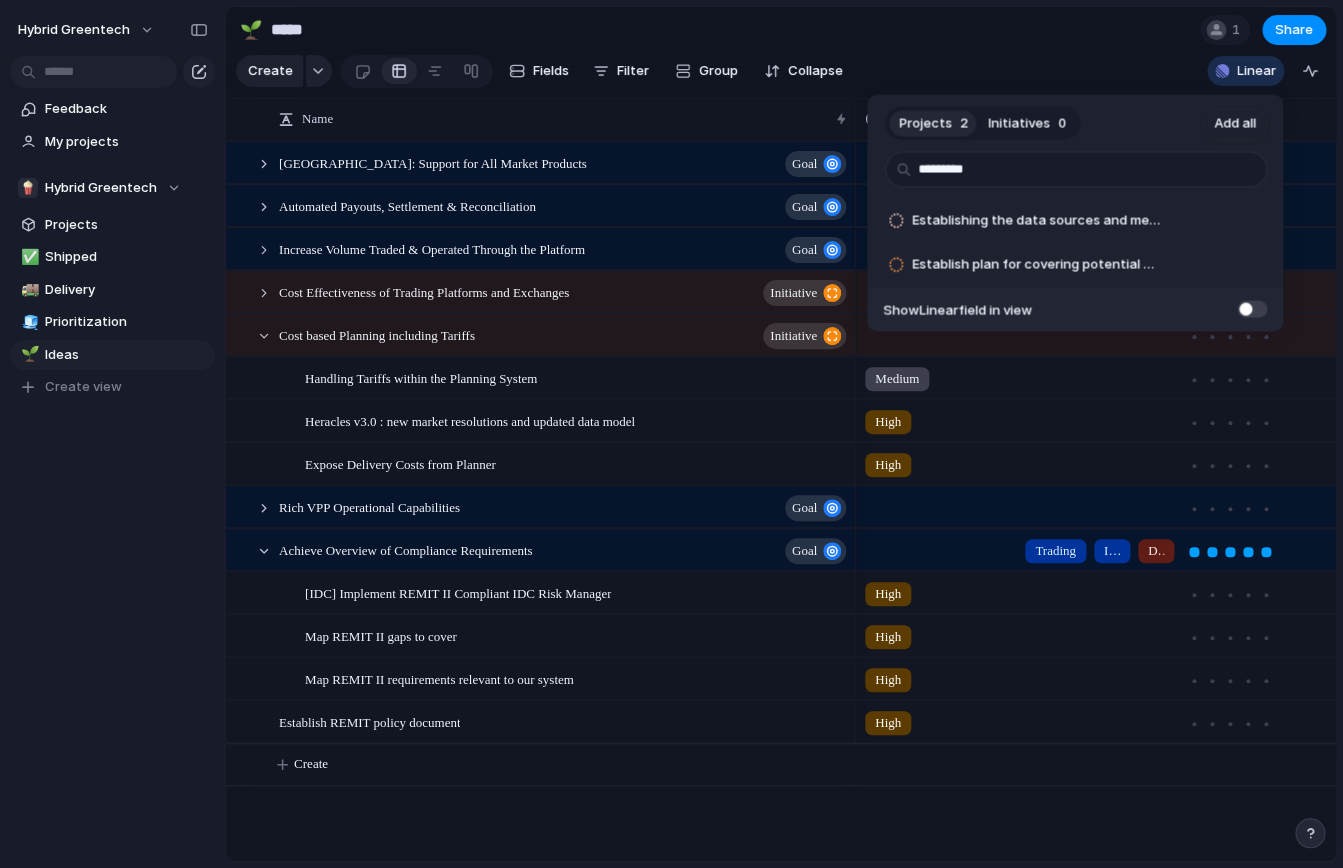 click on "Projects 2 Initiatives 0 Add all ********* Establishing the data sources and methods to build cross-organization analytics Add Establish plan for covering potential REMIT gaps Add Show  Linear  field in view" at bounding box center [671, 434] 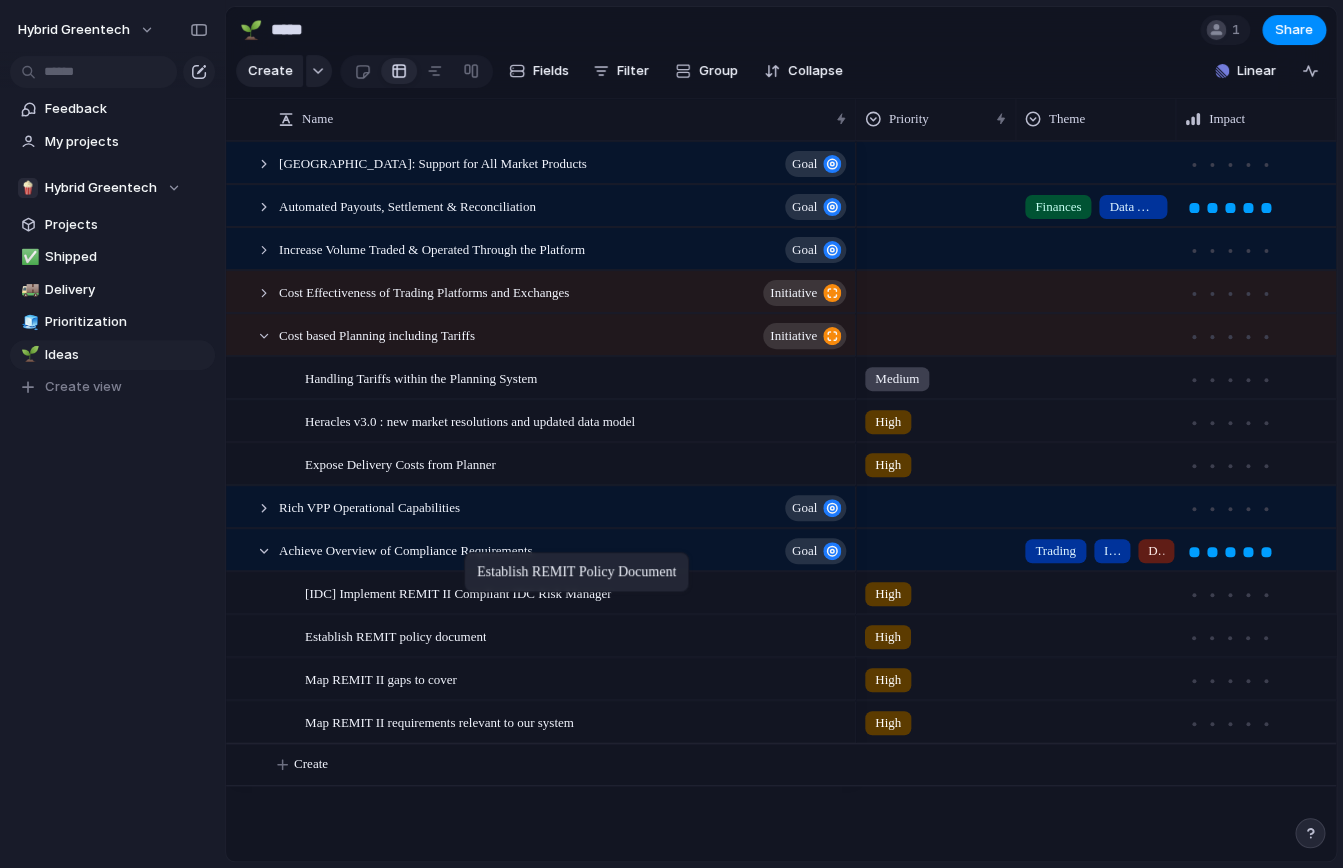 drag, startPoint x: 387, startPoint y: 739, endPoint x: 474, endPoint y: 556, distance: 202.62773 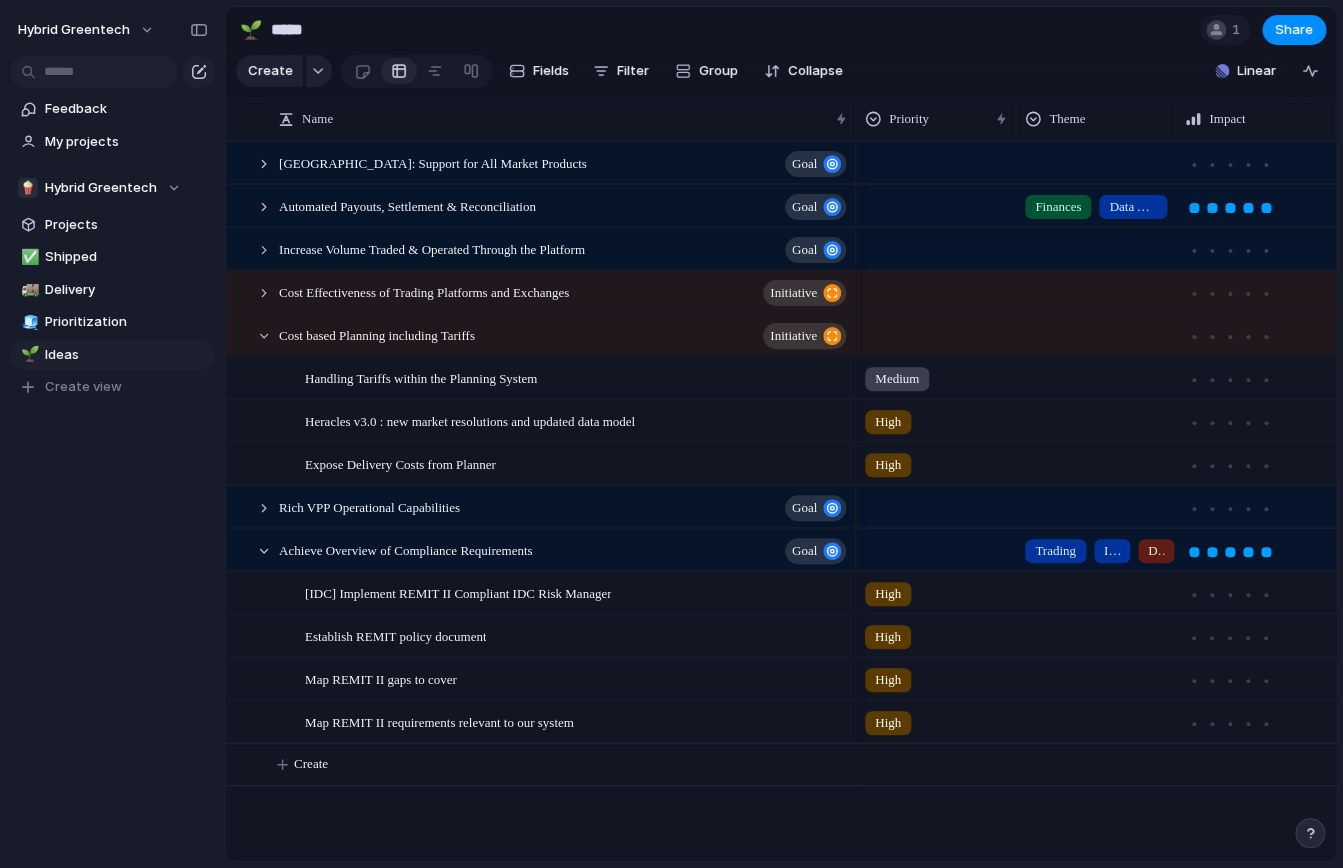 click on "[GEOGRAPHIC_DATA]: Support for All Market Products Goal Automated Payouts, Settlement & Reconciliation Goal Increase Volume Traded & Operated Through the Platform Goal Cost Effectiveness of Trading Platforms and Exchanges initiative Cost based Planning including Tariffs initiative Handling Tariffs within the Planning System Heracles v3.0 : new market resolutions and updated data model Expose Delivery Costs from Planner Rich VPP Operational Capabilities Goal Achieve Overview of Compliance Requirements Goal [IDC] Implement REMIT II Compliant IDC Risk Manager Map REMIT II gaps to cover Map REMIT II requirements relevant to our system Establish REMIT policy document Push Finances Data Analytics Push Push Push Cost based Planning including Tariffs Medium Handling Tariffs within the Planning System High Heracles v3.0 : new market resolutions and updated data model High Expose Delivery Costs from Planner Push Trading Infrastructure Documentation Push High [IDC] Implement REMIT II Compliant IDC Risk Manager High High High" at bounding box center (781, 501) 